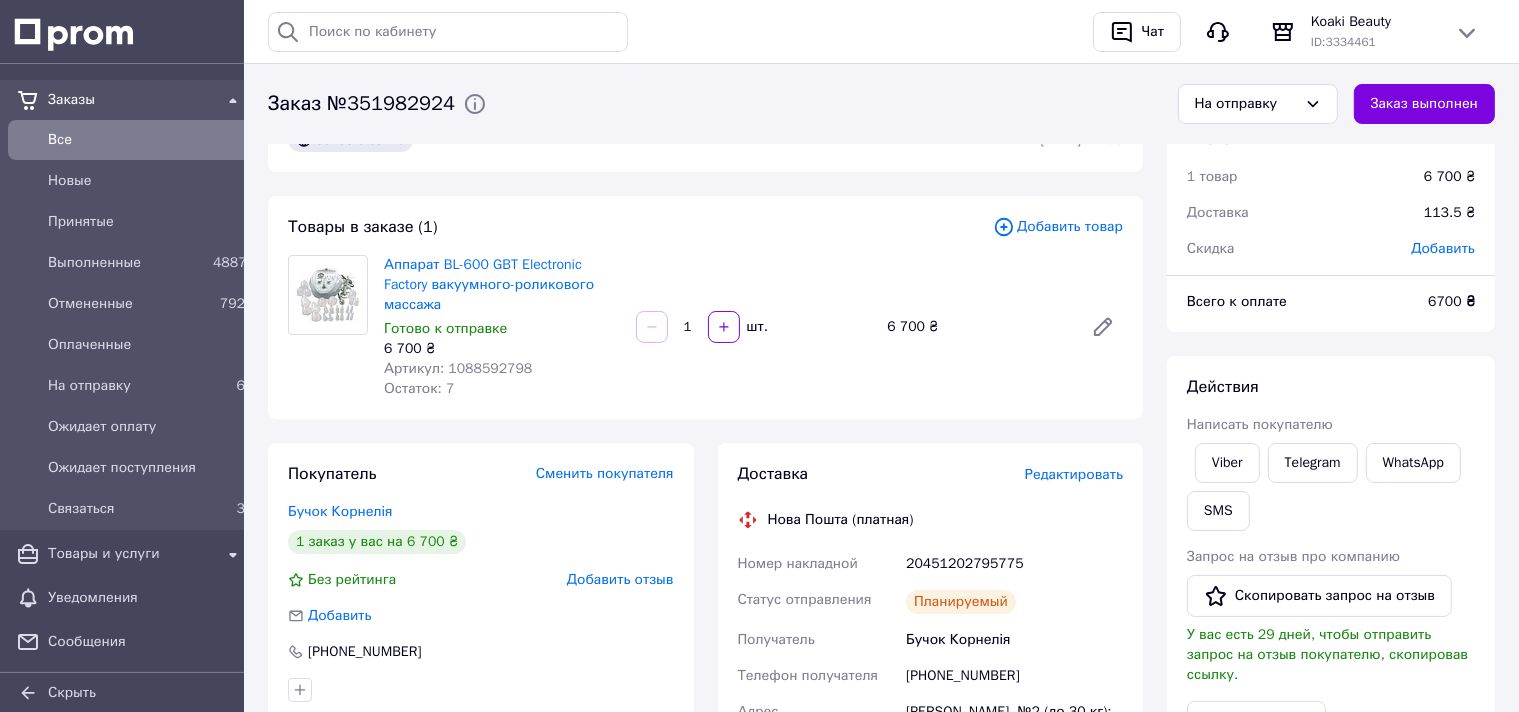scroll, scrollTop: 0, scrollLeft: 0, axis: both 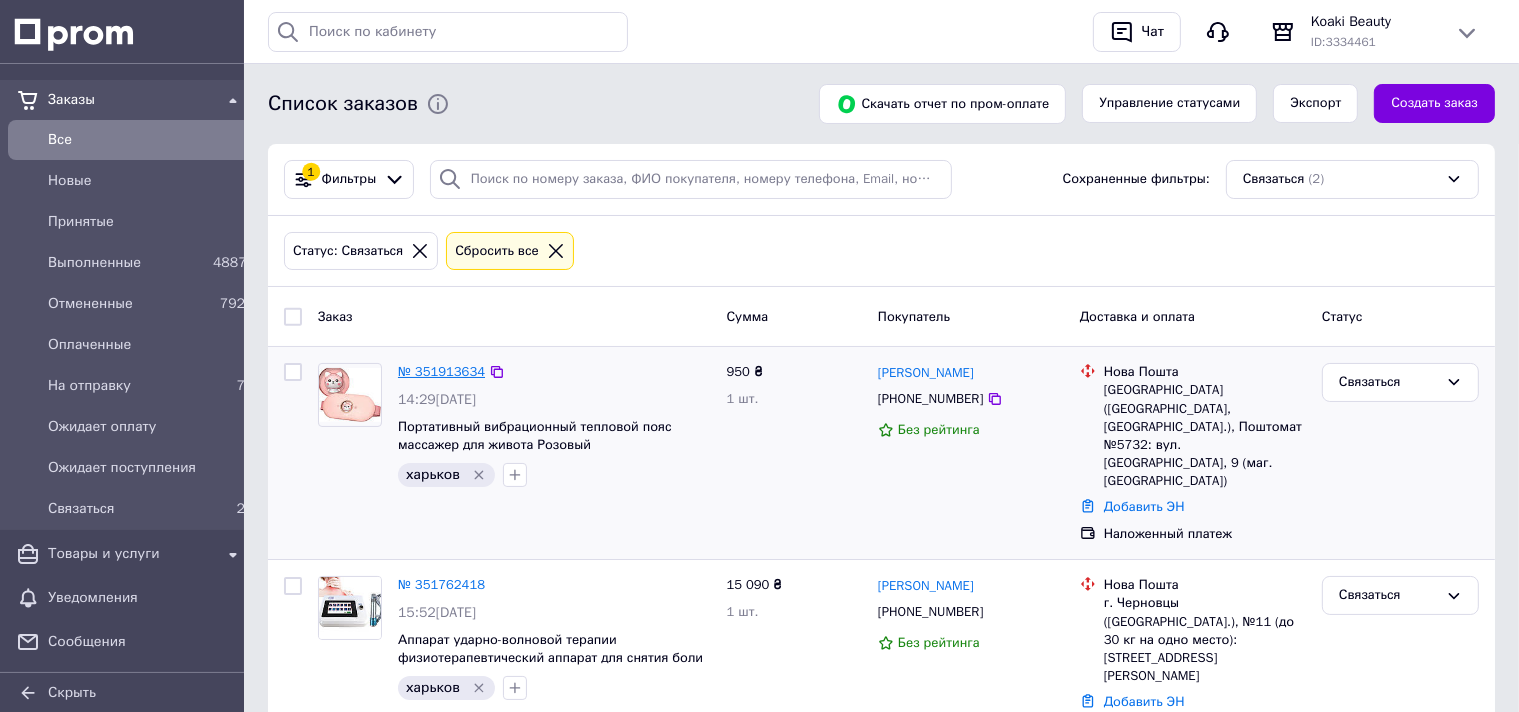 click on "№ 351913634" at bounding box center [441, 371] 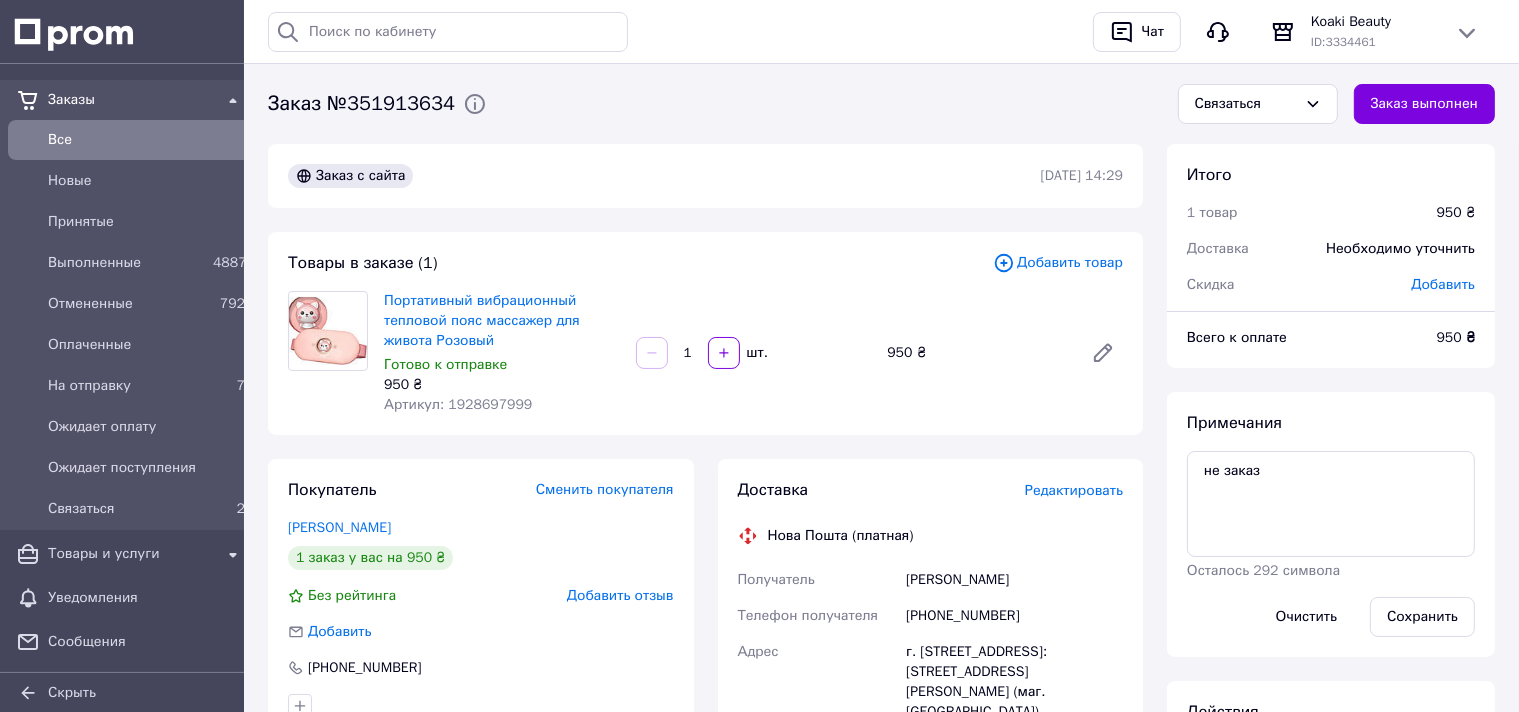 scroll, scrollTop: 105, scrollLeft: 0, axis: vertical 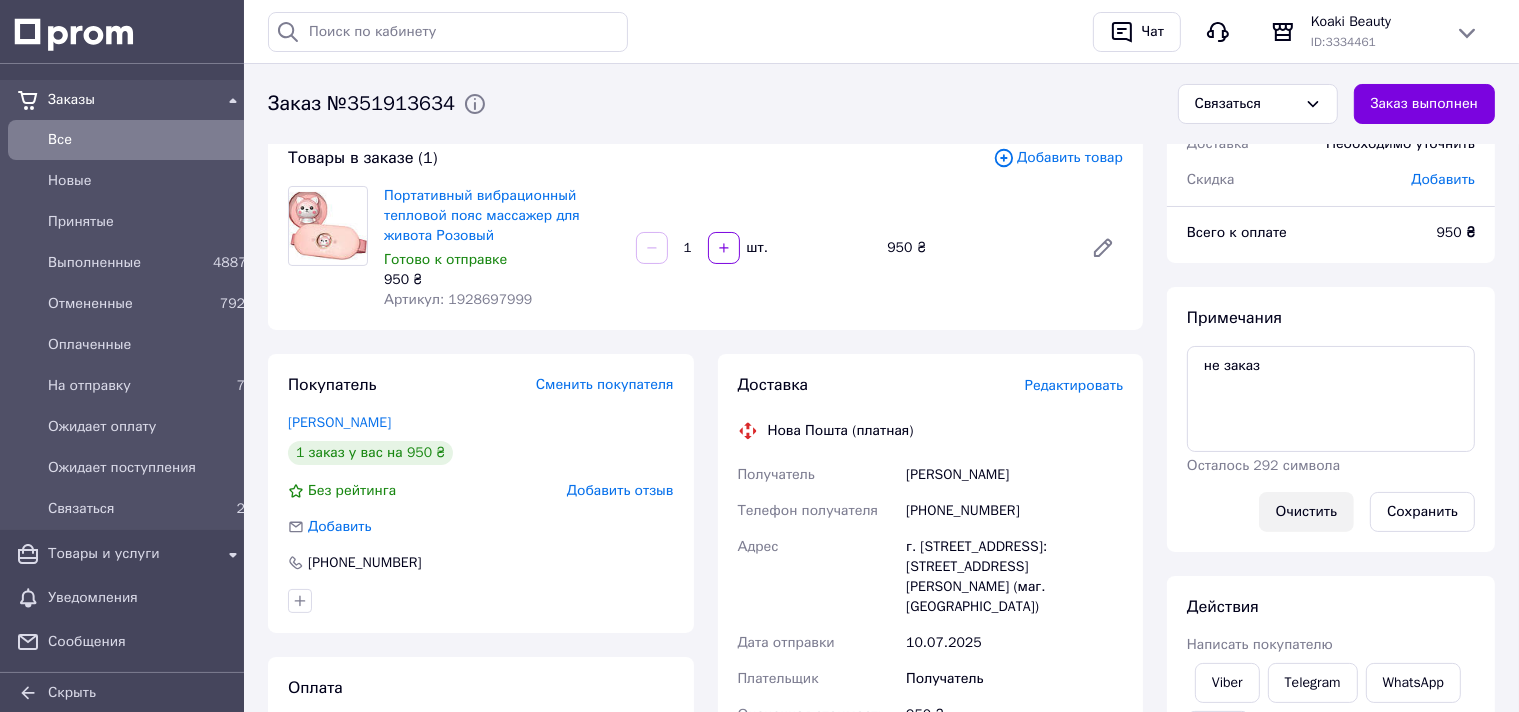 click on "Очистить" at bounding box center (1306, 512) 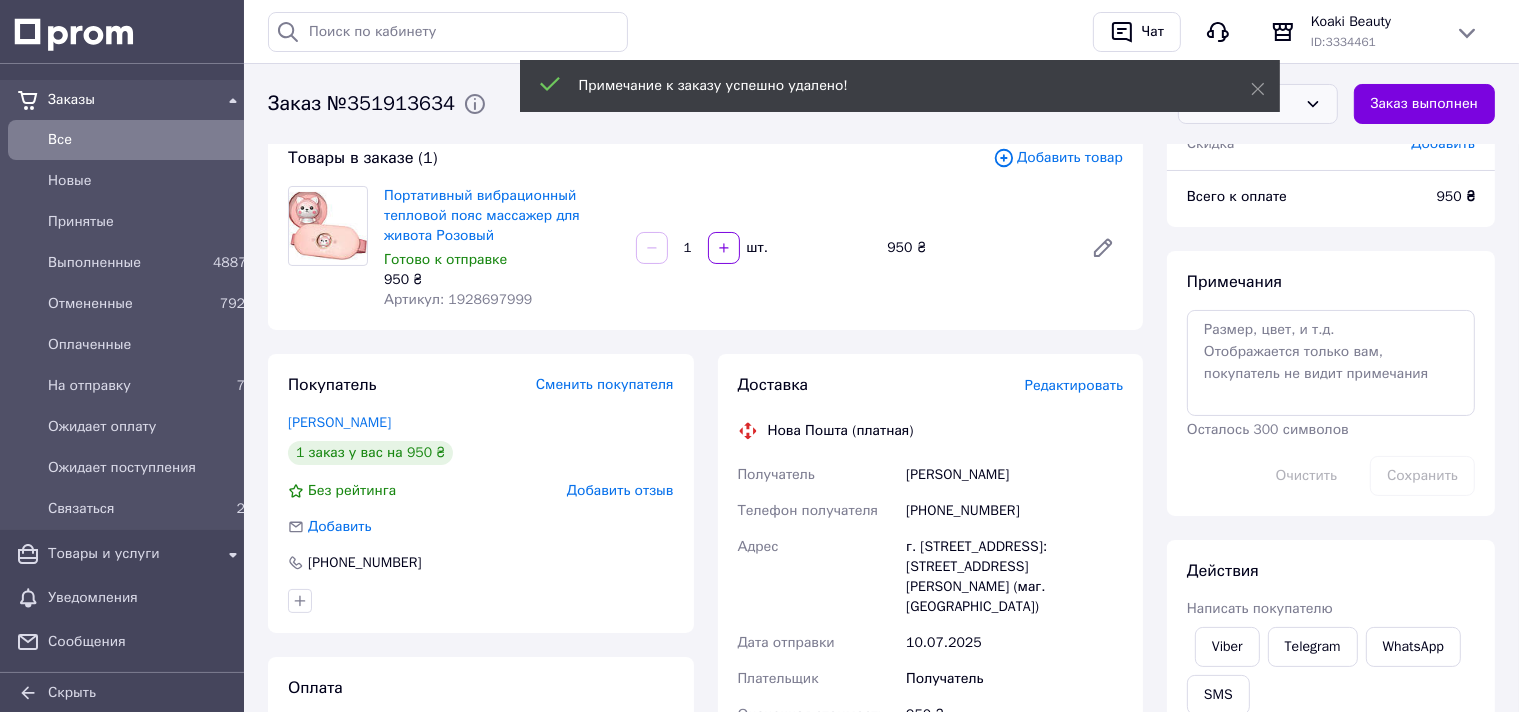 click on "Связаться" at bounding box center [1246, 104] 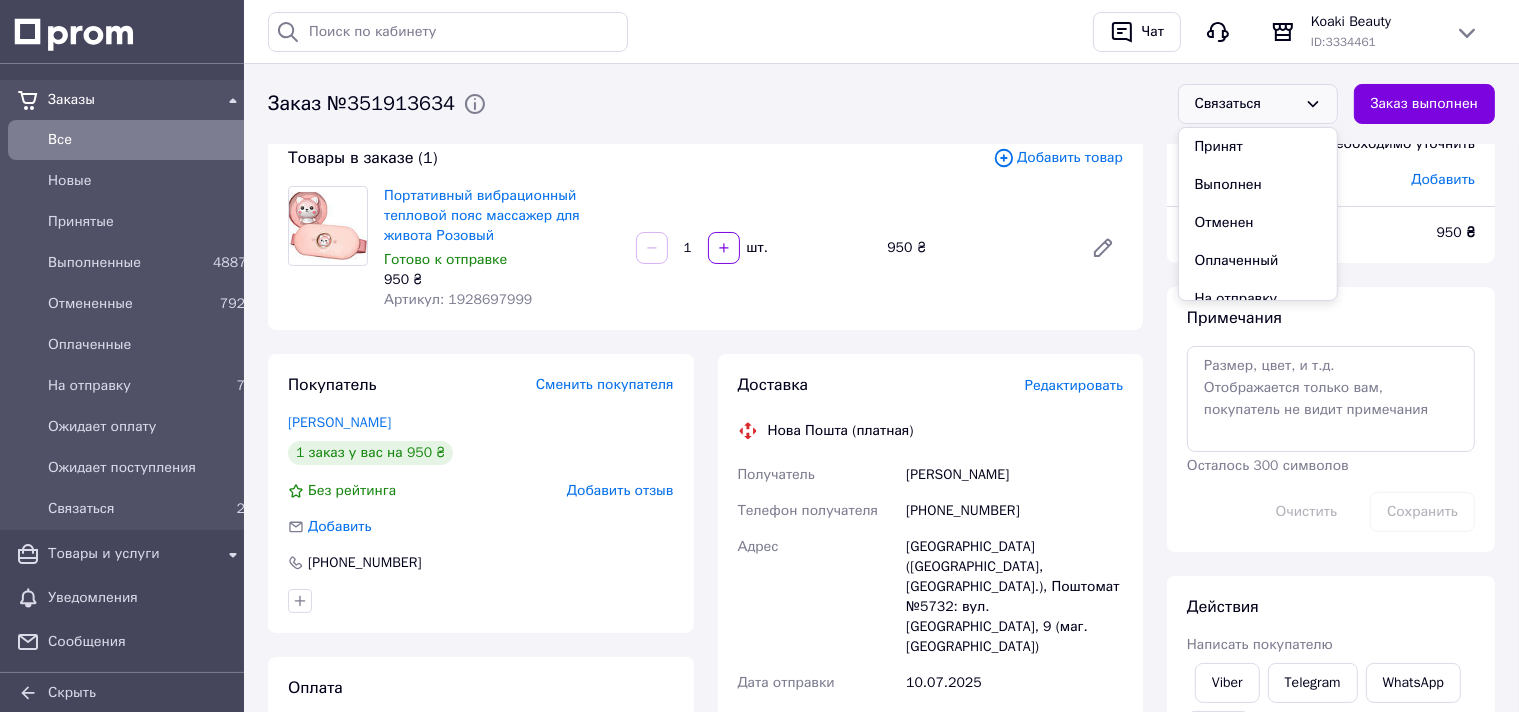scroll, scrollTop: 110, scrollLeft: 0, axis: vertical 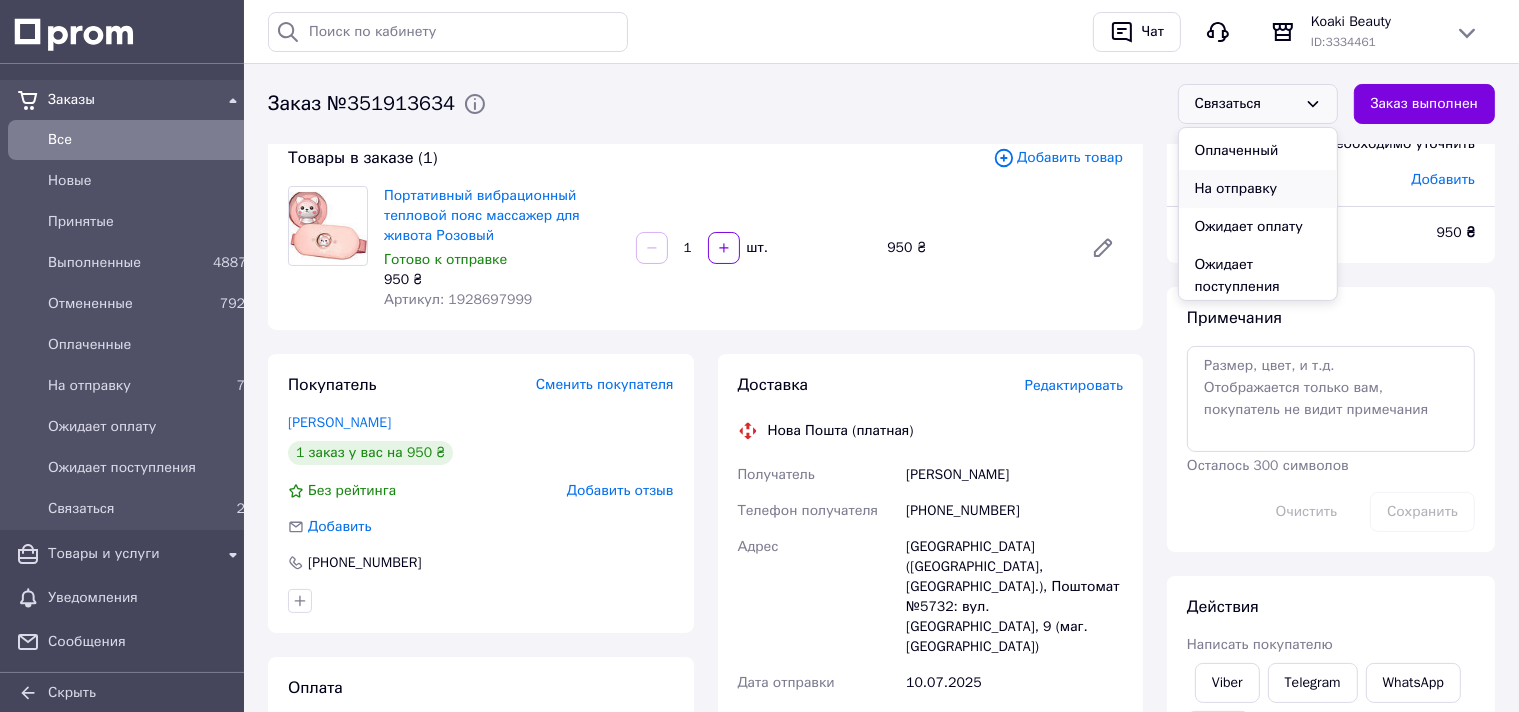 click on "На отправку" at bounding box center [1258, 189] 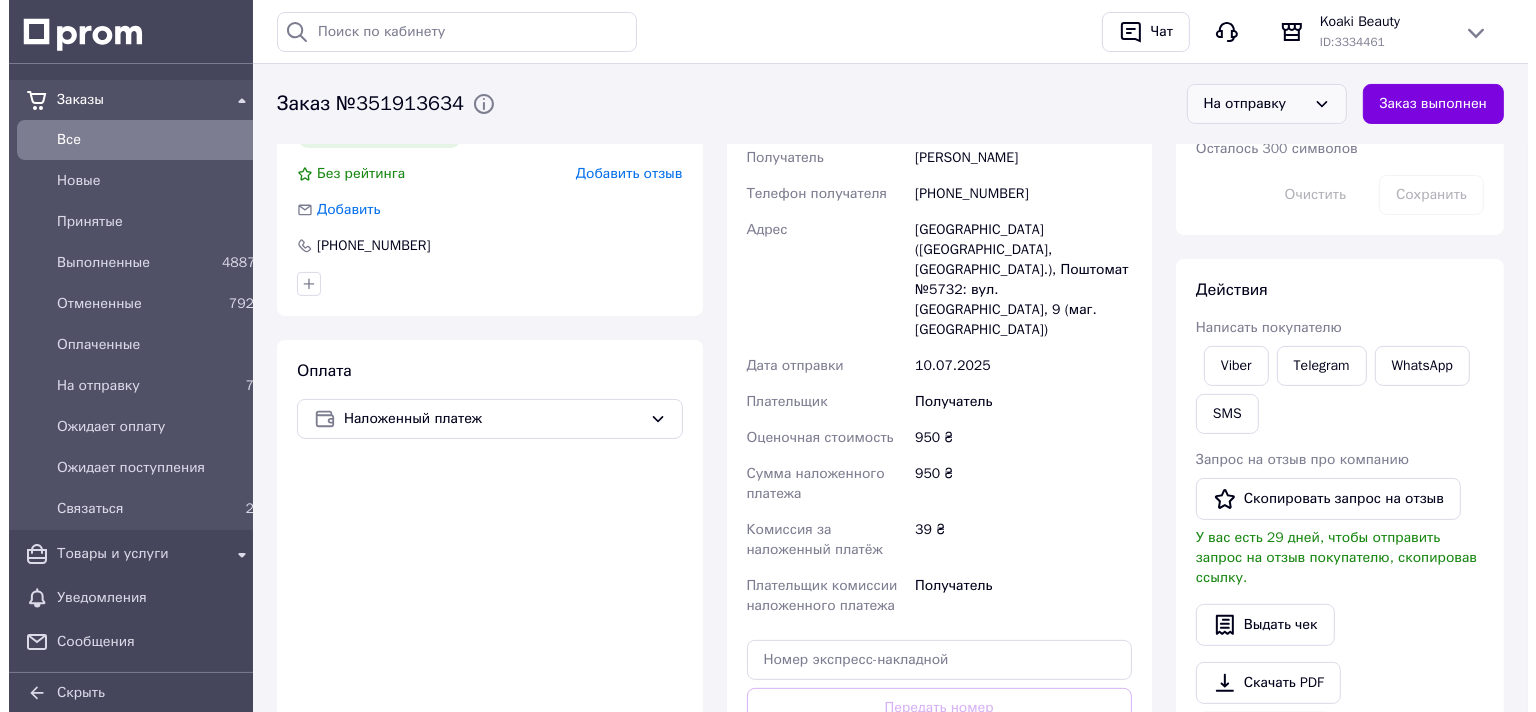 scroll, scrollTop: 316, scrollLeft: 0, axis: vertical 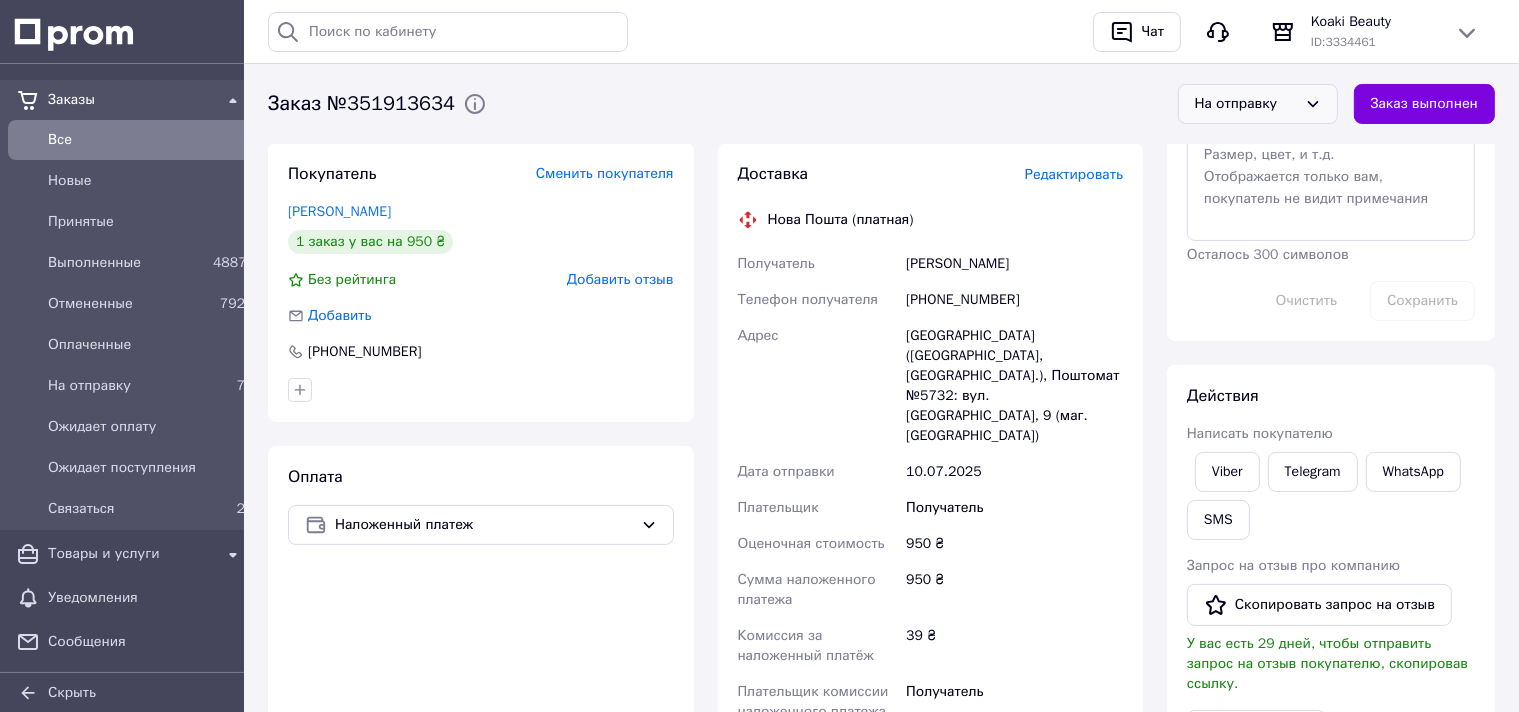 click on "Редактировать" at bounding box center (1074, 174) 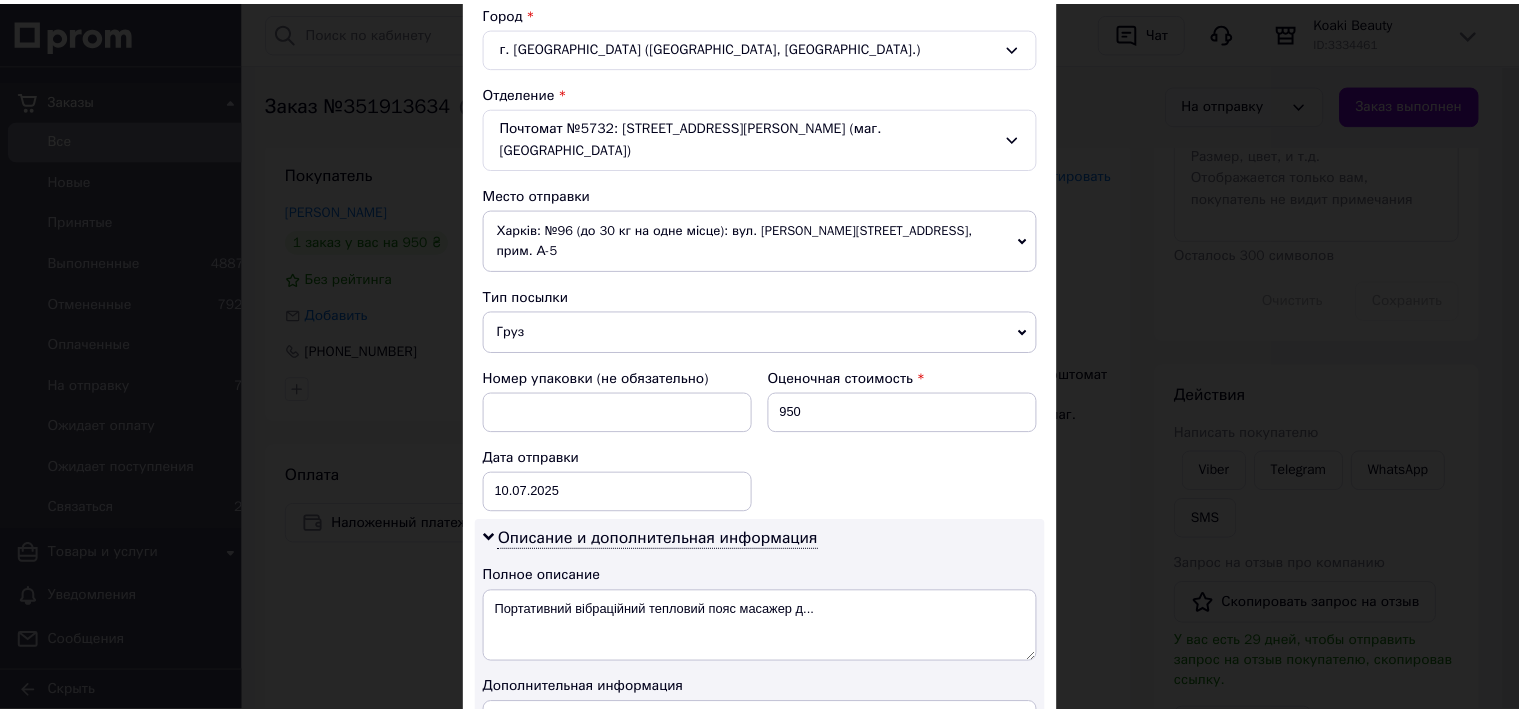 scroll, scrollTop: 994, scrollLeft: 0, axis: vertical 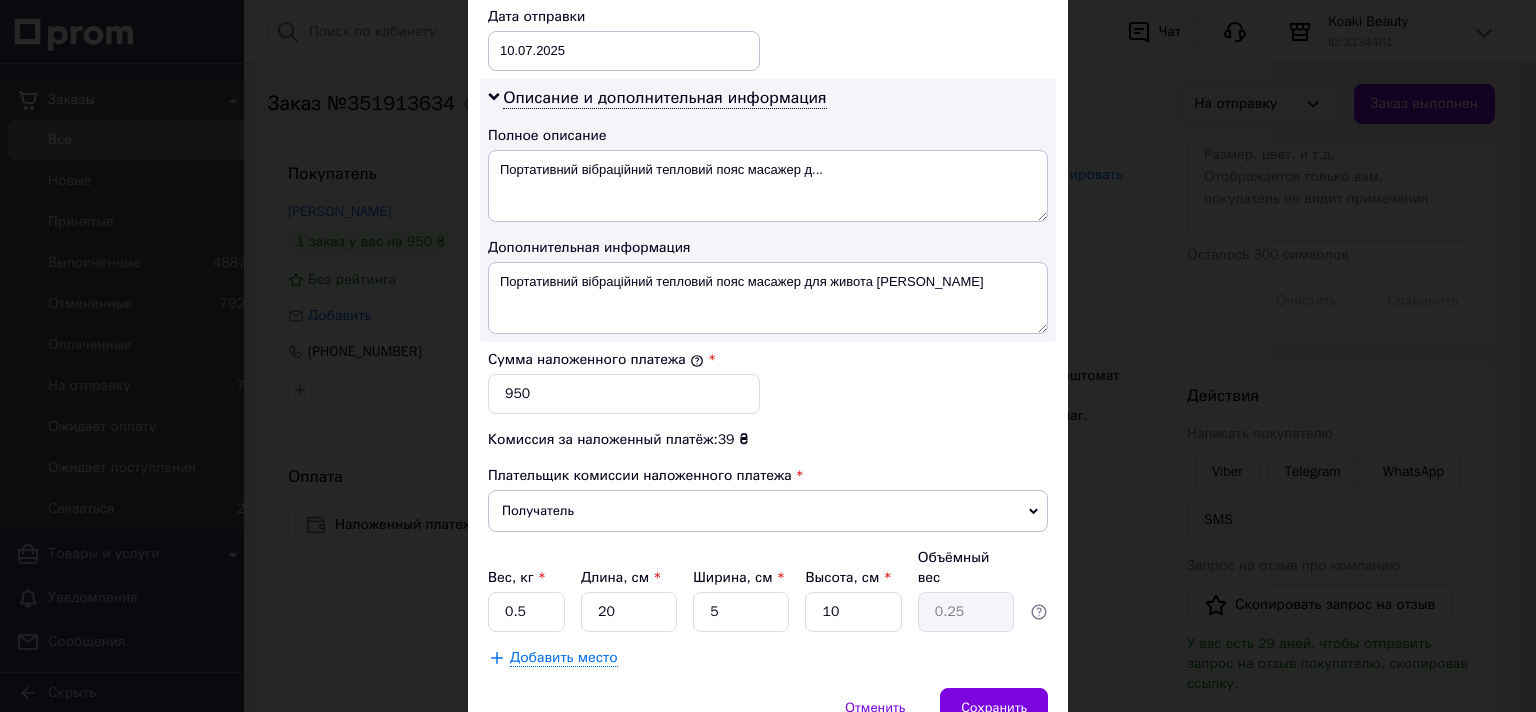 click on "× Редактирование доставки Способ доставки Нова Пошта (платная) Плательщик Получатель Отправитель Фамилия получателя Власюк Имя получателя Олена Отчество получателя Телефон получателя +380683958100 Тип доставки В отделении Курьером В почтомате Город г. Запорожье (Запорожская обл., Запорожский р-н.) Отделение Почтомат №5732: ул. Энтузиастов, 9 (маг. АТБ) Место отправки Харків: №96 (до 30 кг на одне місце): вул. Леся Курбаса, 9, прим. А-5 Нет совпадений. Попробуйте изменить условия поиска Добавить еще место отправки Тип посылки Груз Документы Оценочная стоимость 950 10.07.2025" at bounding box center (768, 356) 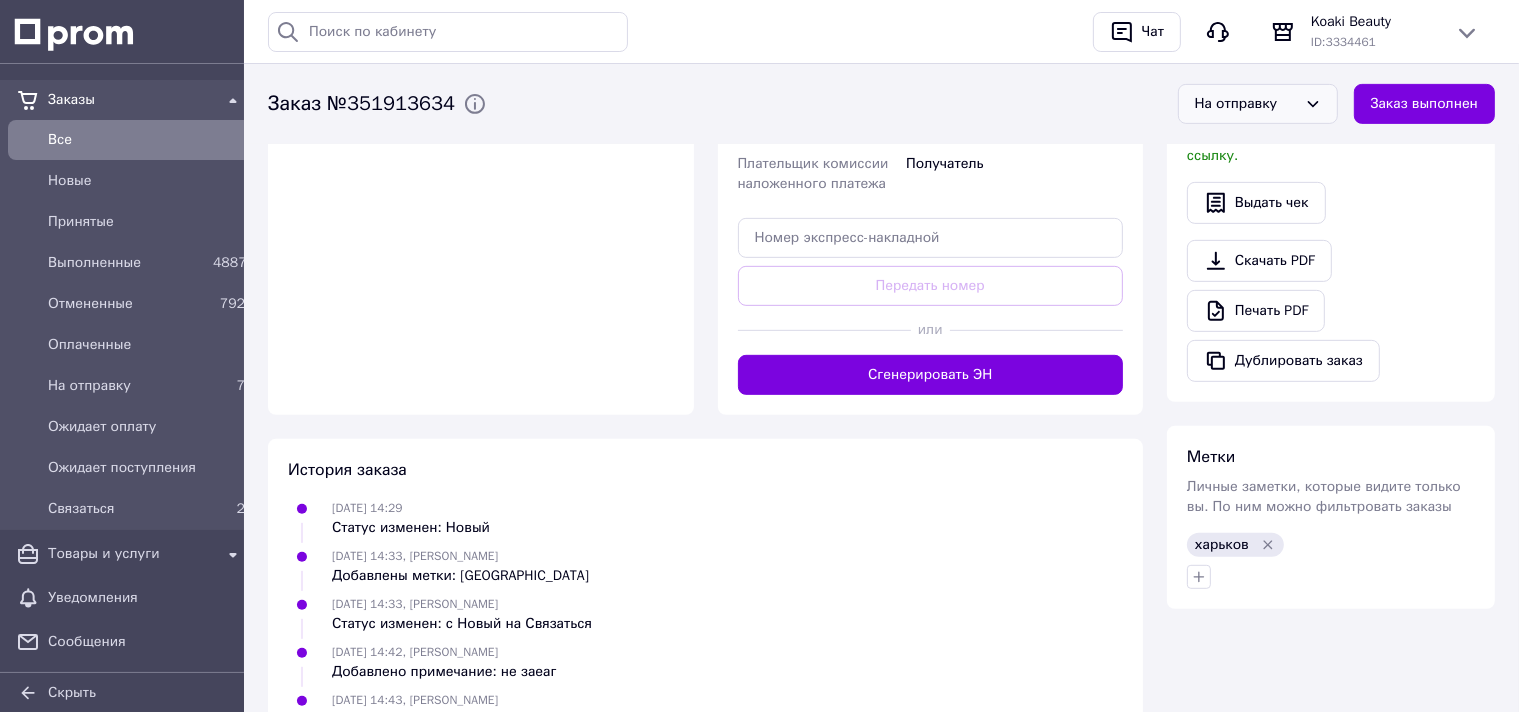 scroll, scrollTop: 952, scrollLeft: 0, axis: vertical 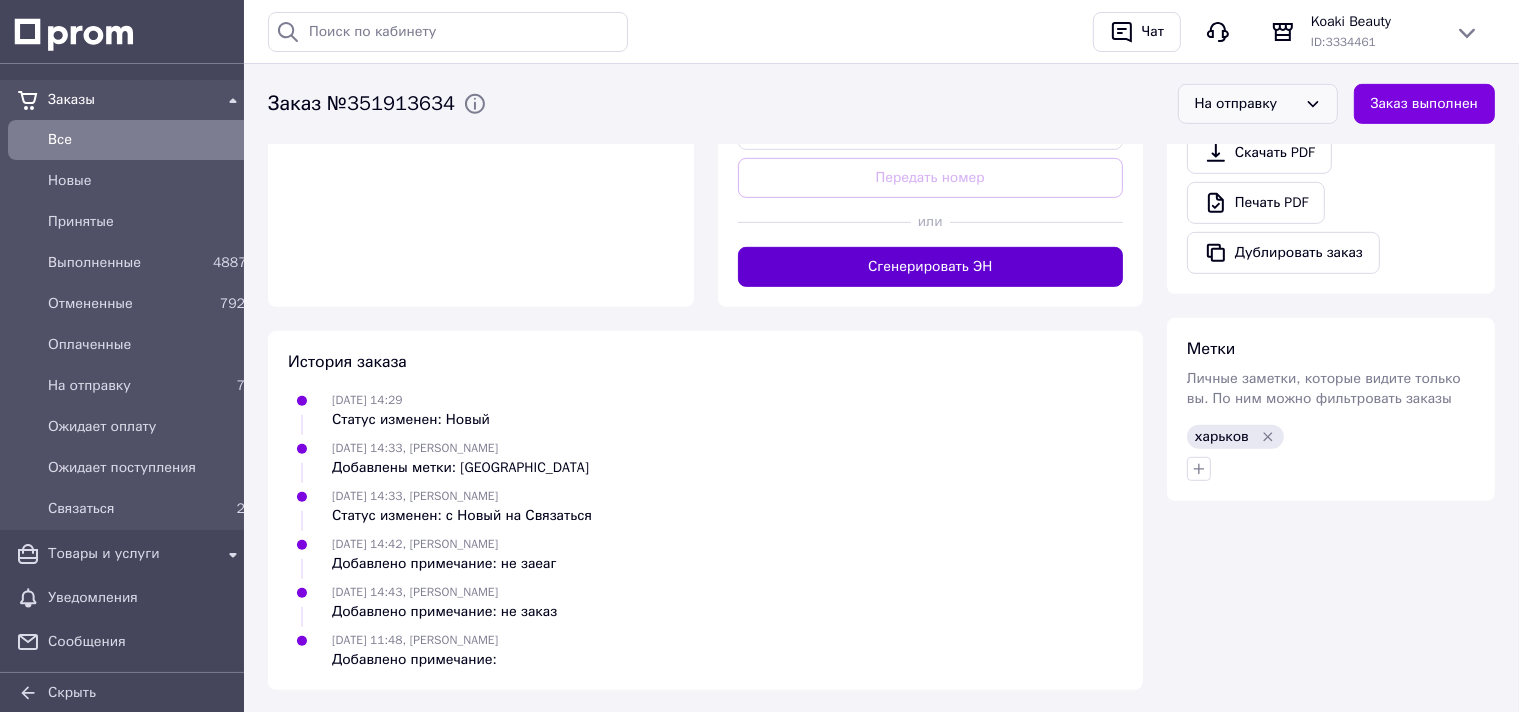 click on "Сгенерировать ЭН" at bounding box center [931, 267] 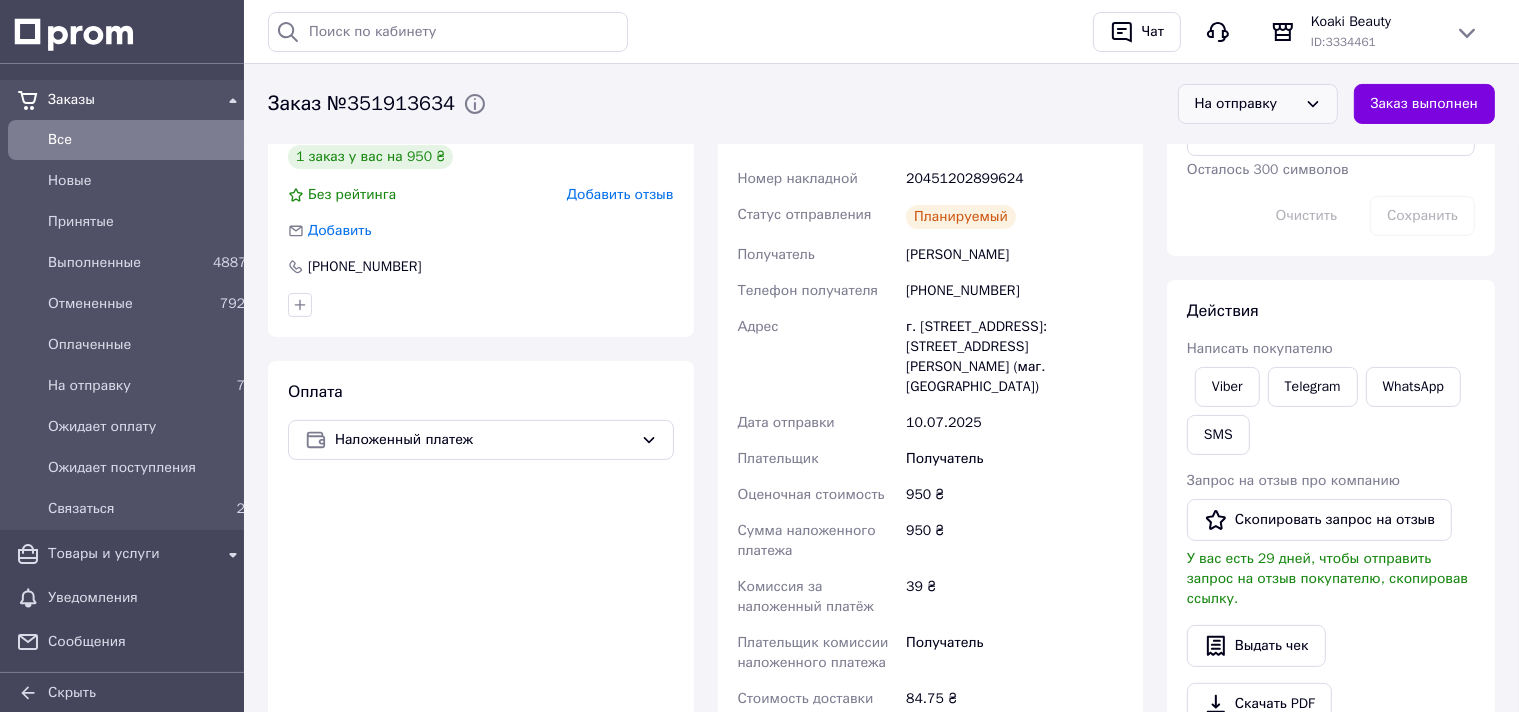 scroll, scrollTop: 190, scrollLeft: 0, axis: vertical 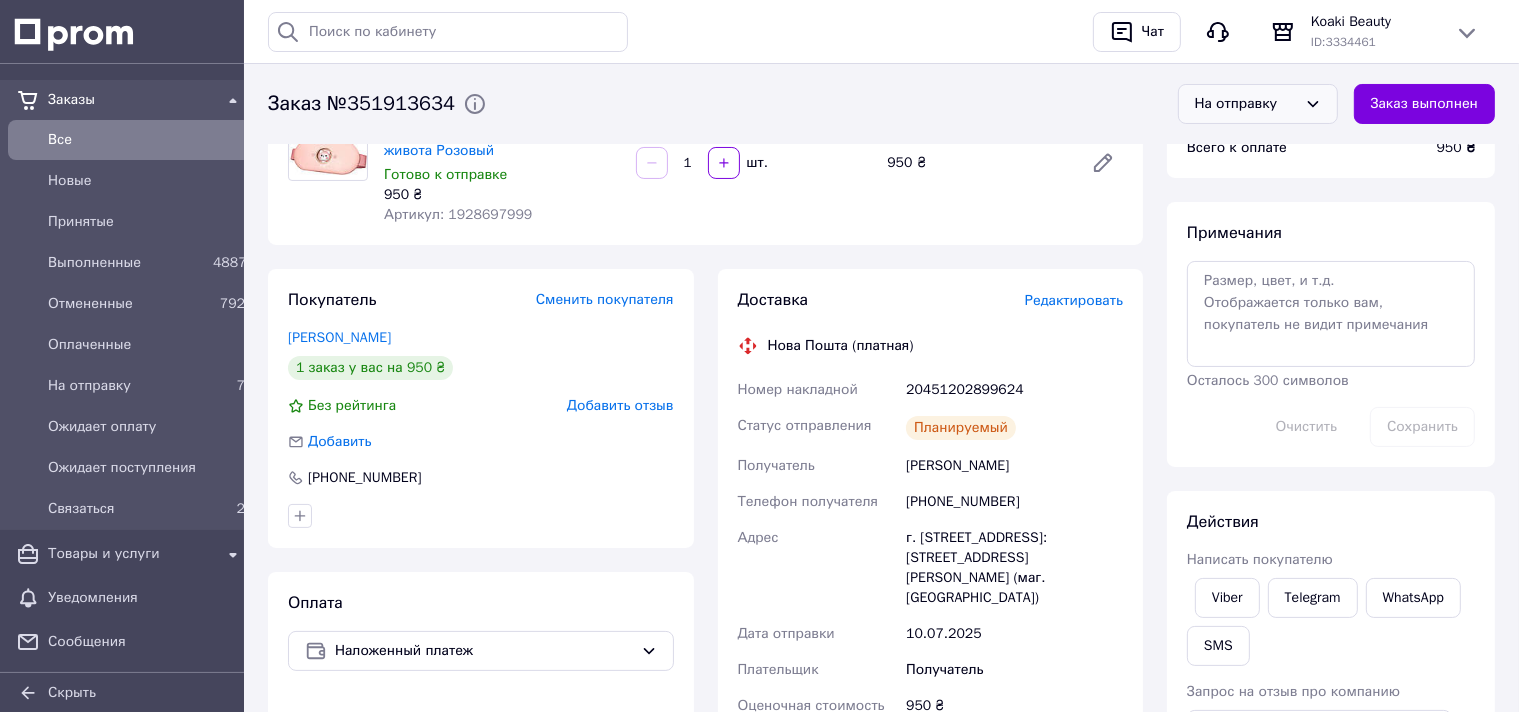 click on "20451202899624" at bounding box center (1014, 390) 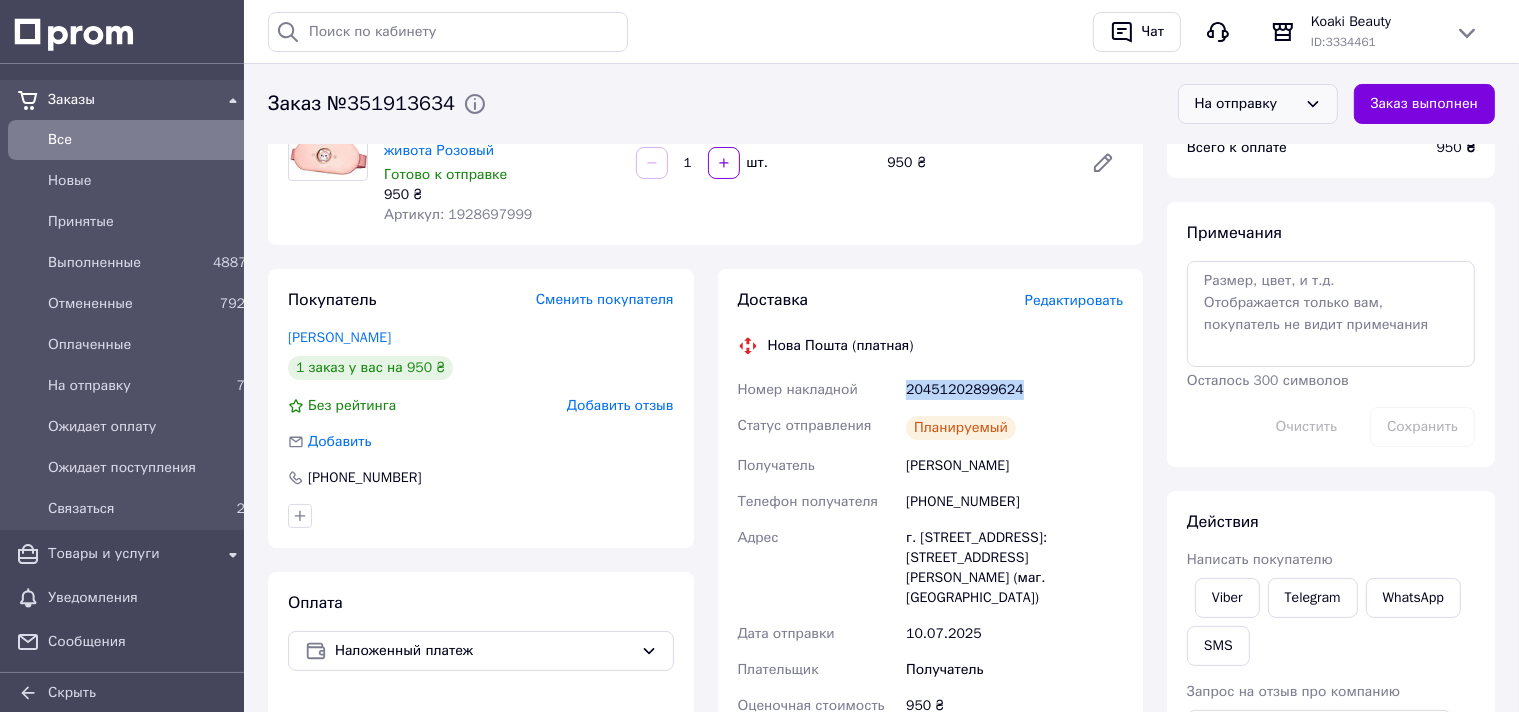 click on "20451202899624" at bounding box center (1014, 390) 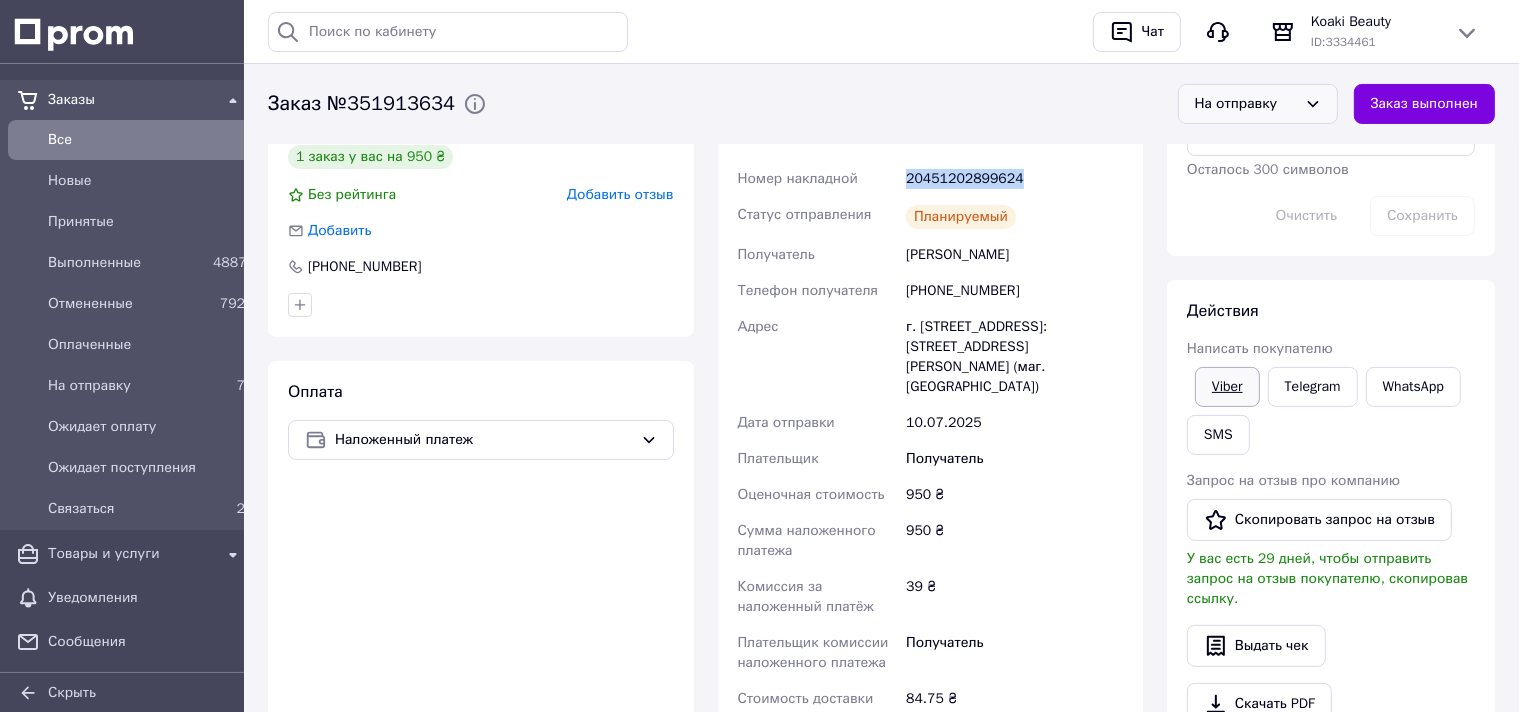 scroll, scrollTop: 84, scrollLeft: 0, axis: vertical 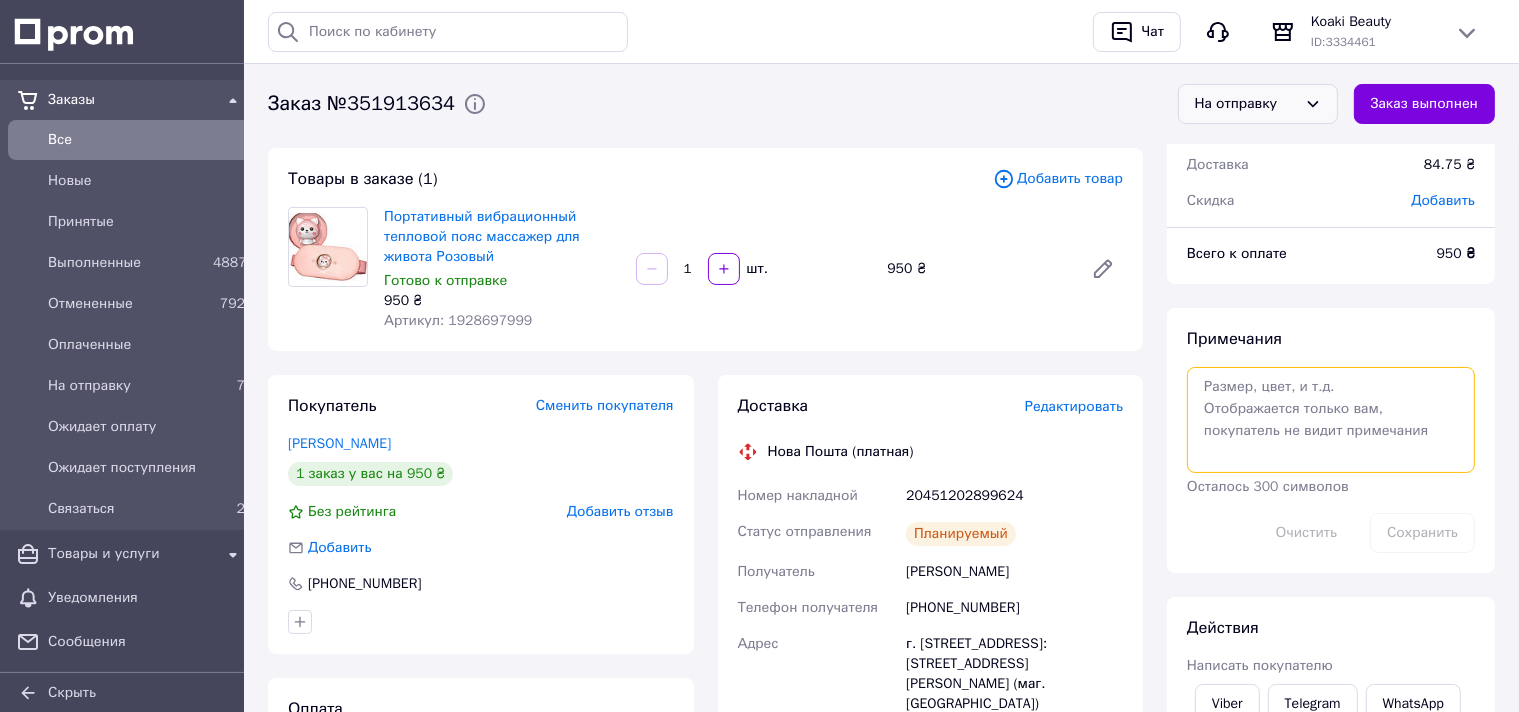 paste on "20451202899624" 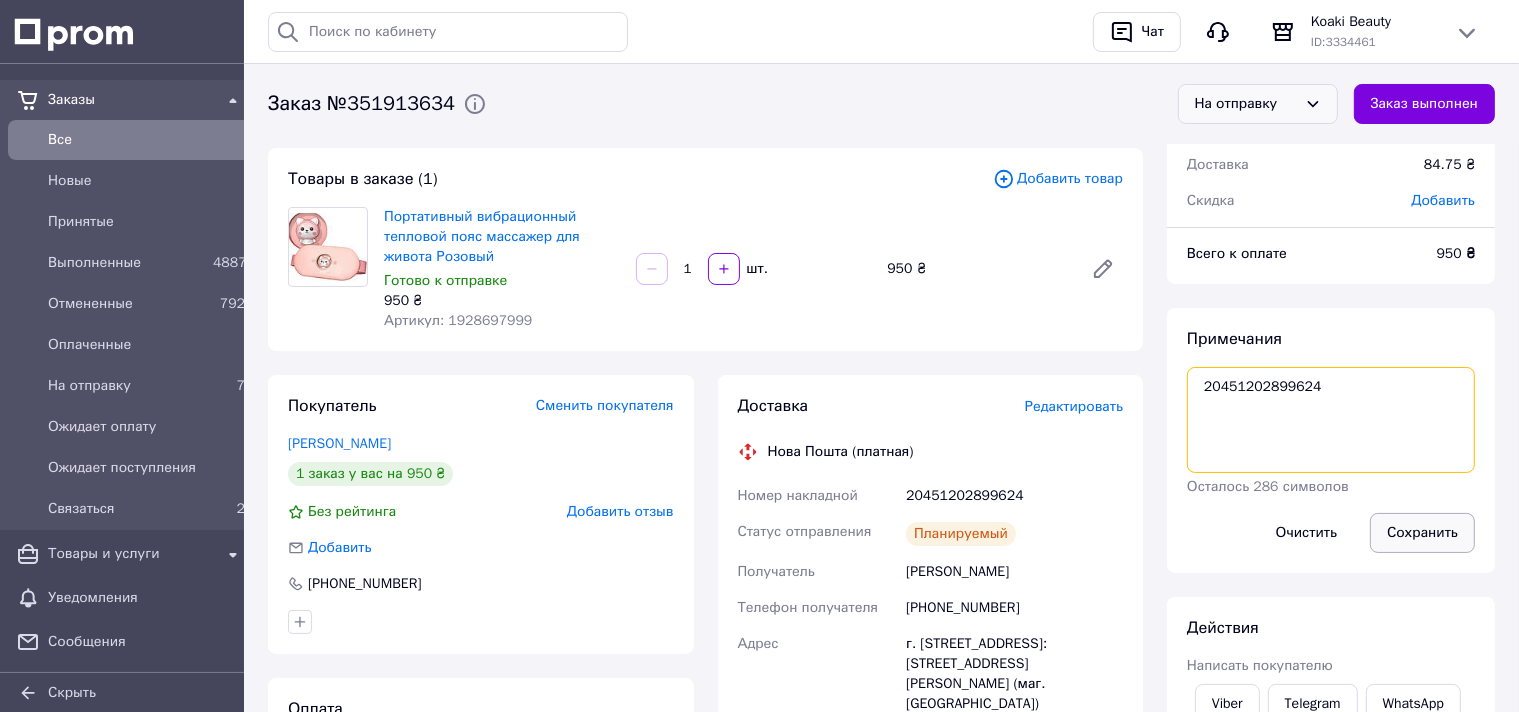 type on "20451202899624" 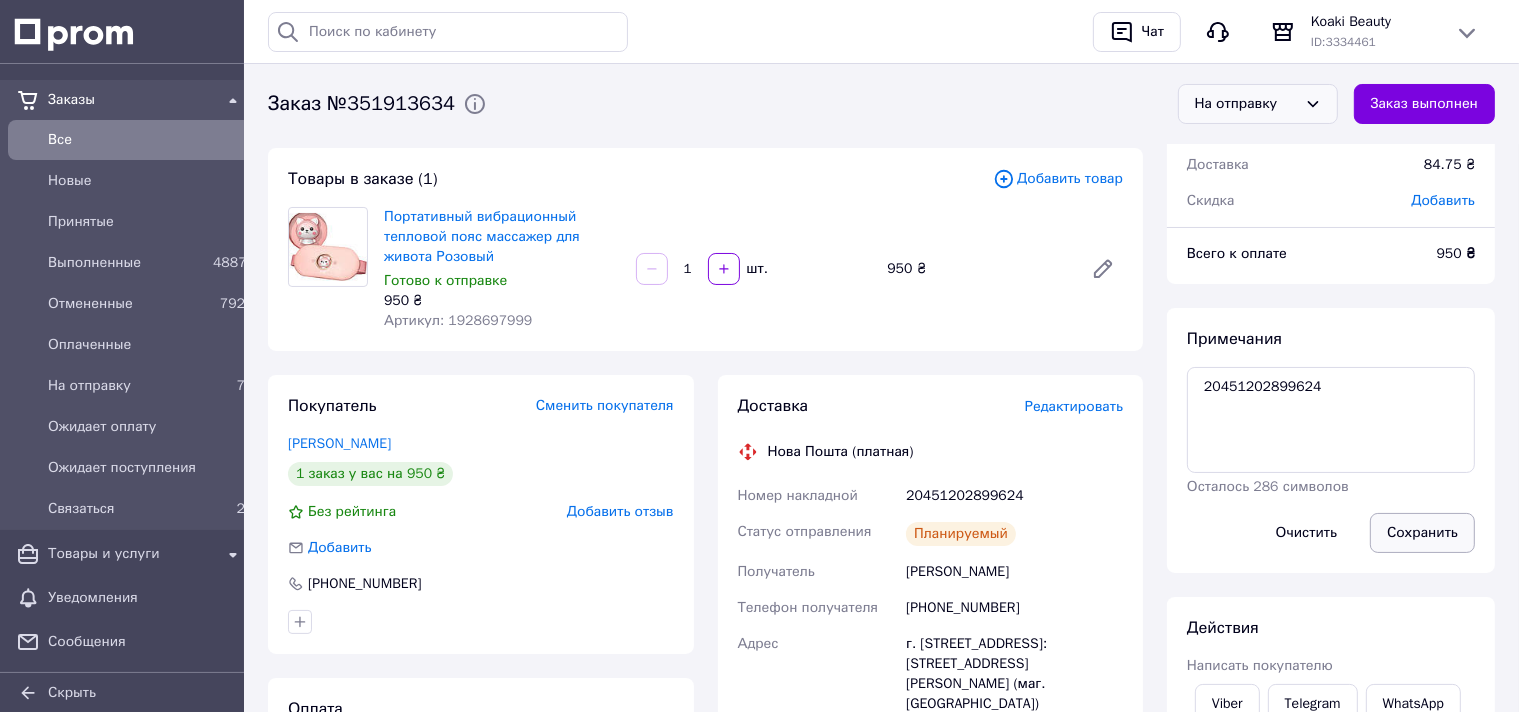 click on "Сохранить" at bounding box center [1422, 533] 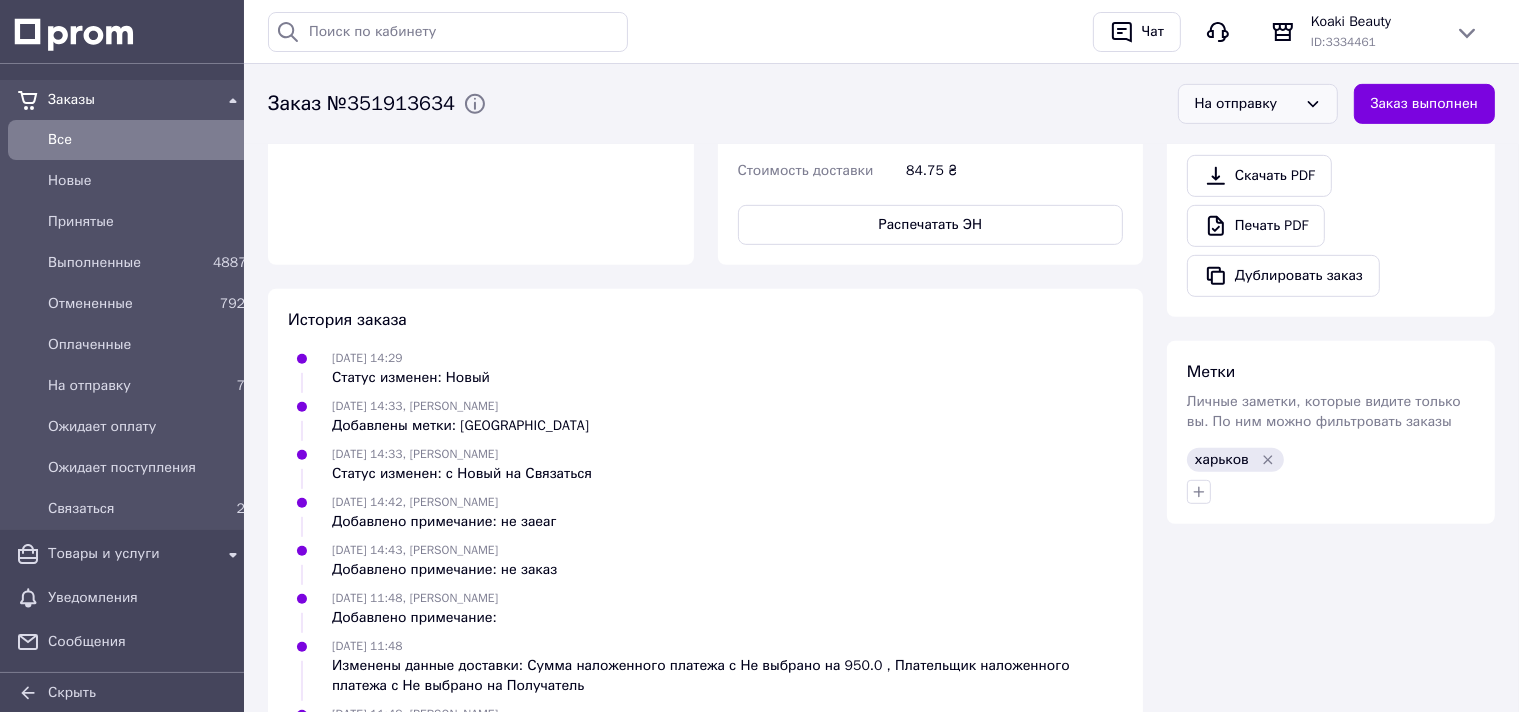 scroll, scrollTop: 1093, scrollLeft: 0, axis: vertical 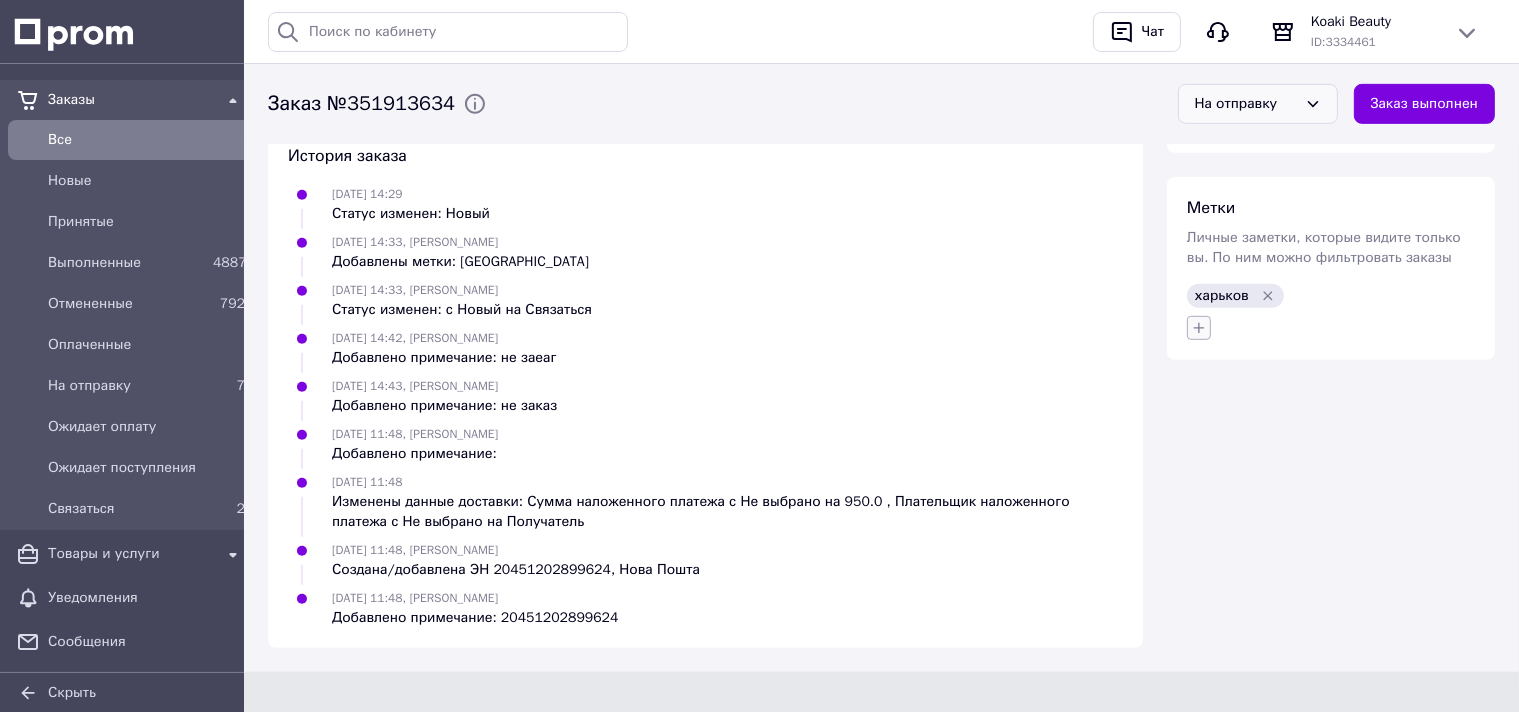 click 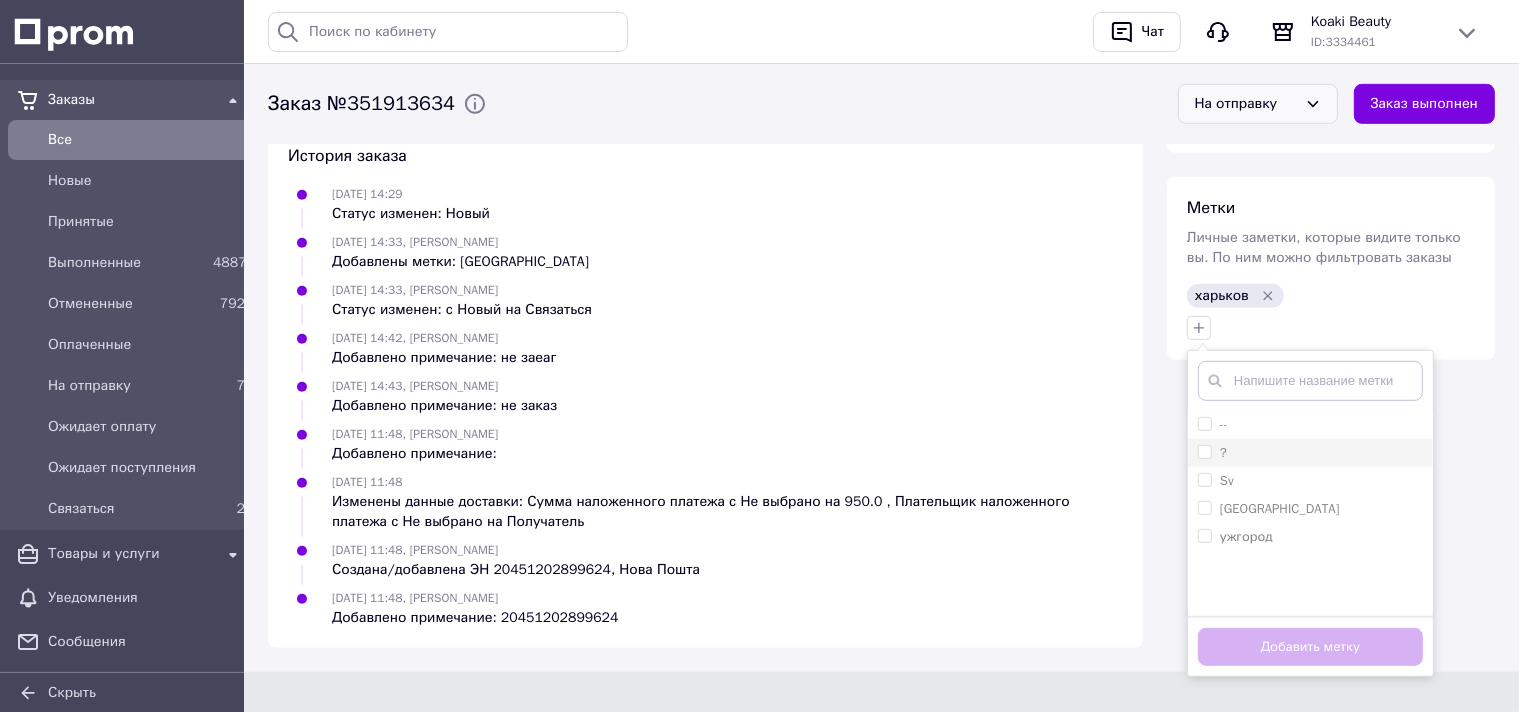 click on "?" at bounding box center [1204, 451] 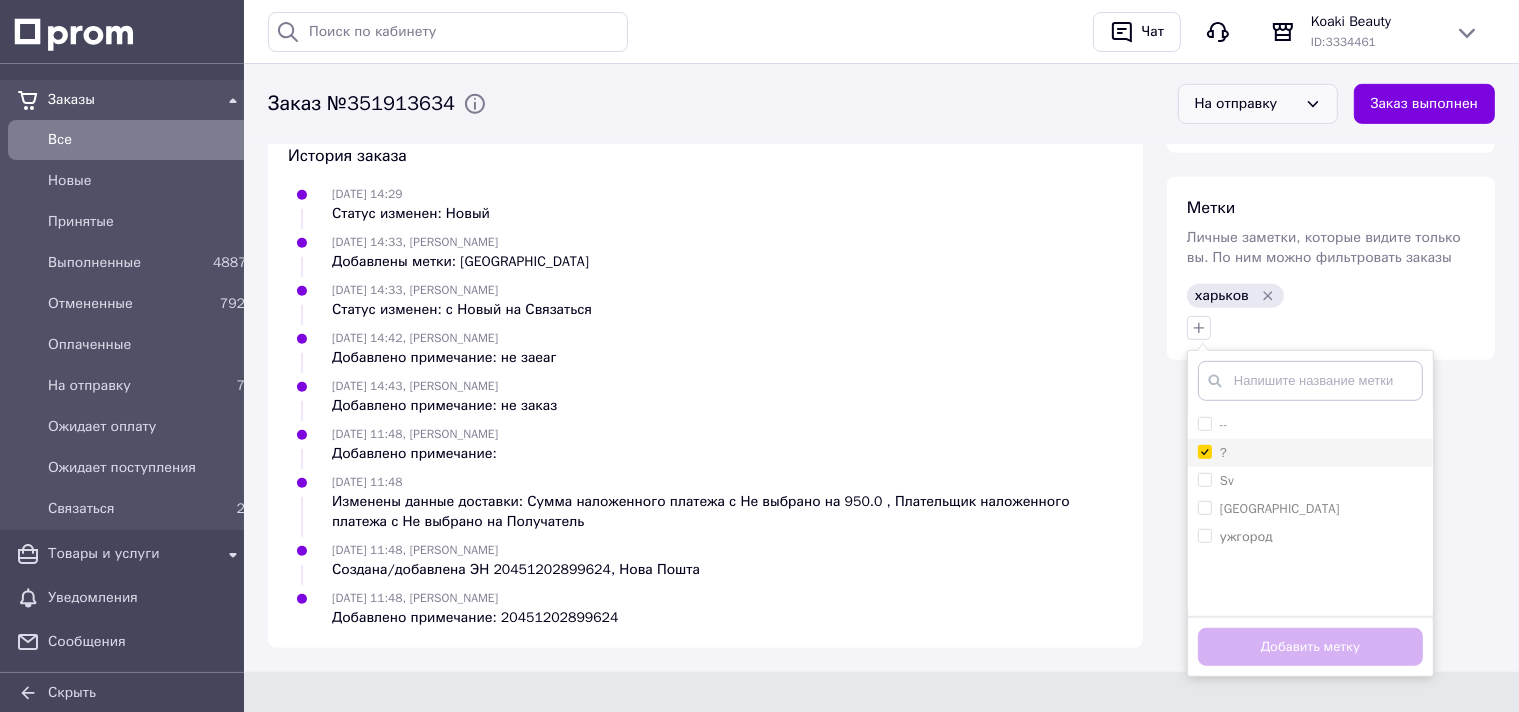 checkbox on "true" 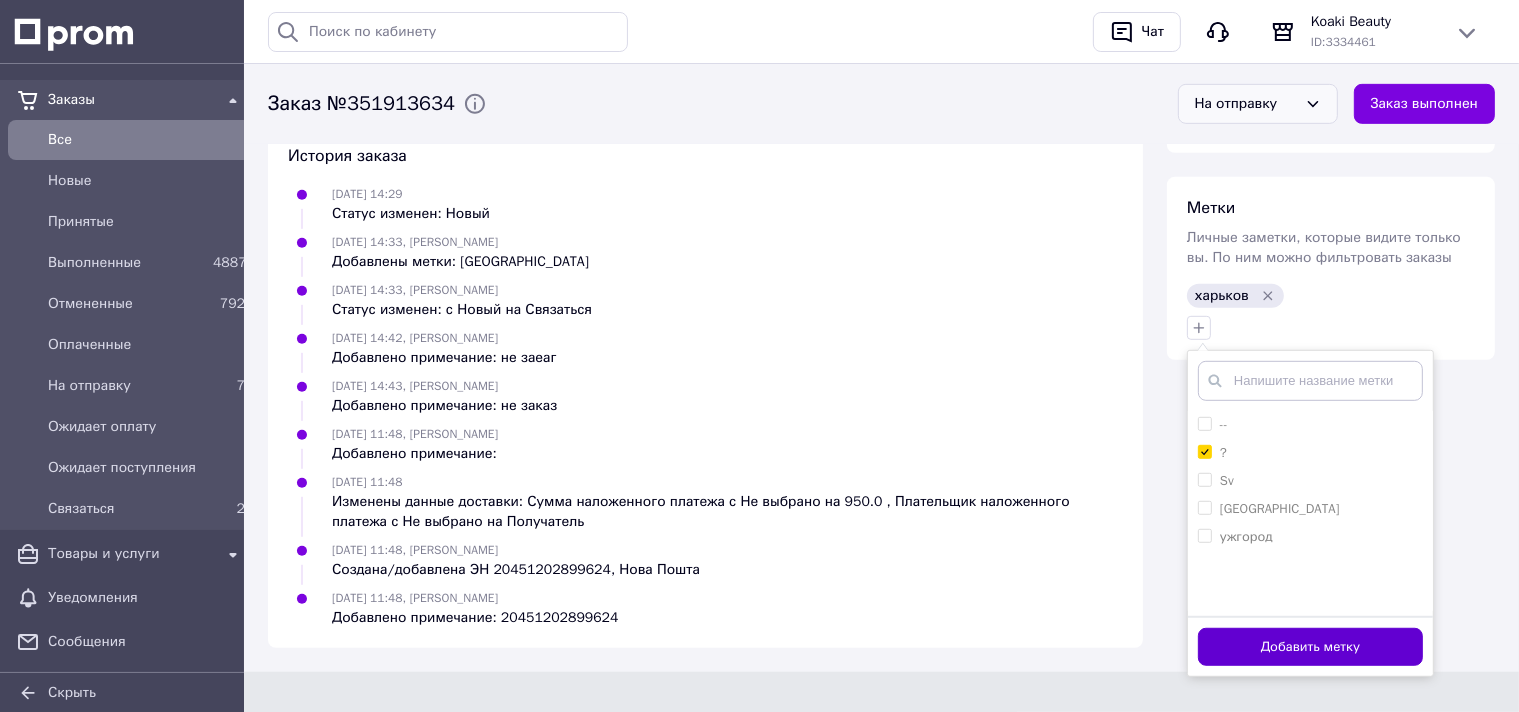 click on "Добавить метку" at bounding box center [1310, 647] 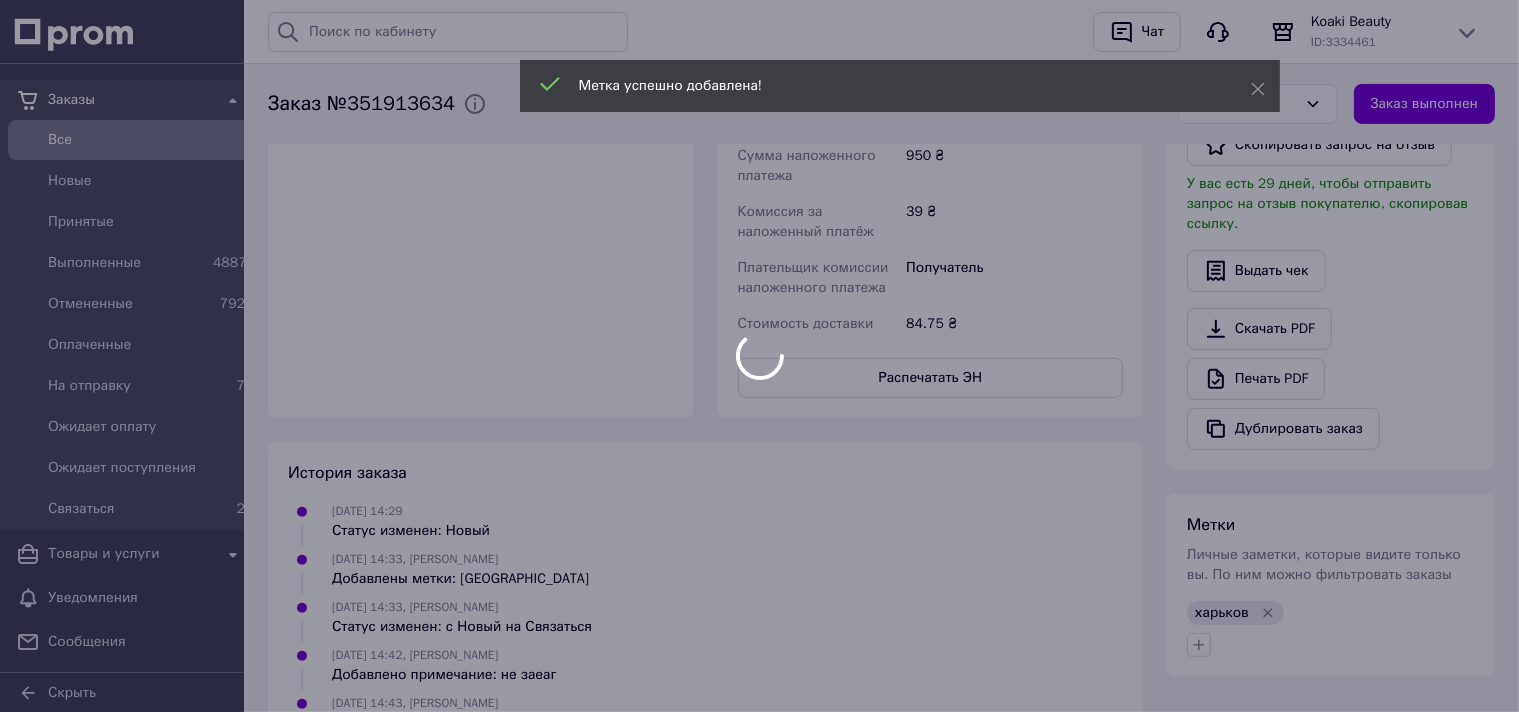 scroll, scrollTop: 565, scrollLeft: 0, axis: vertical 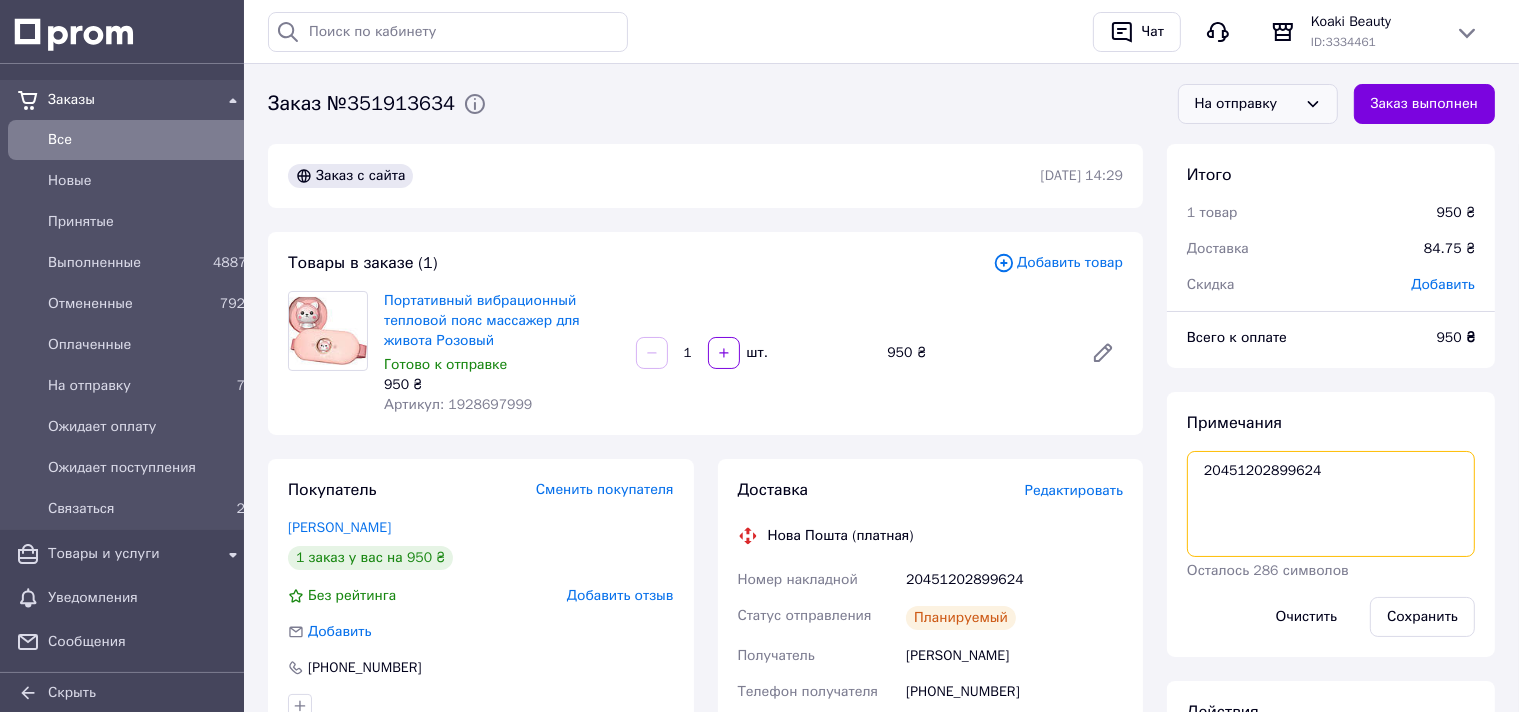click on "20451202899624" at bounding box center (1331, 504) 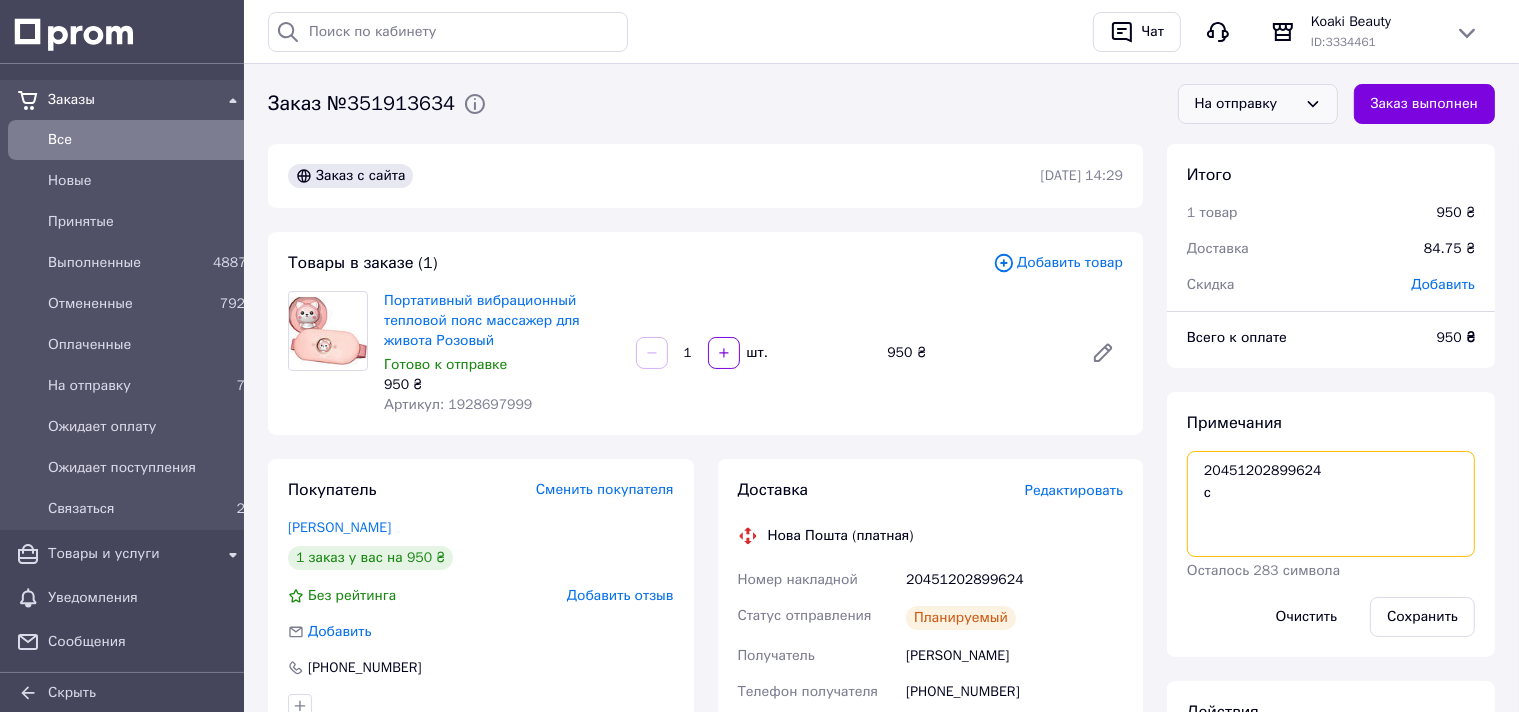 paste on "0936040577" 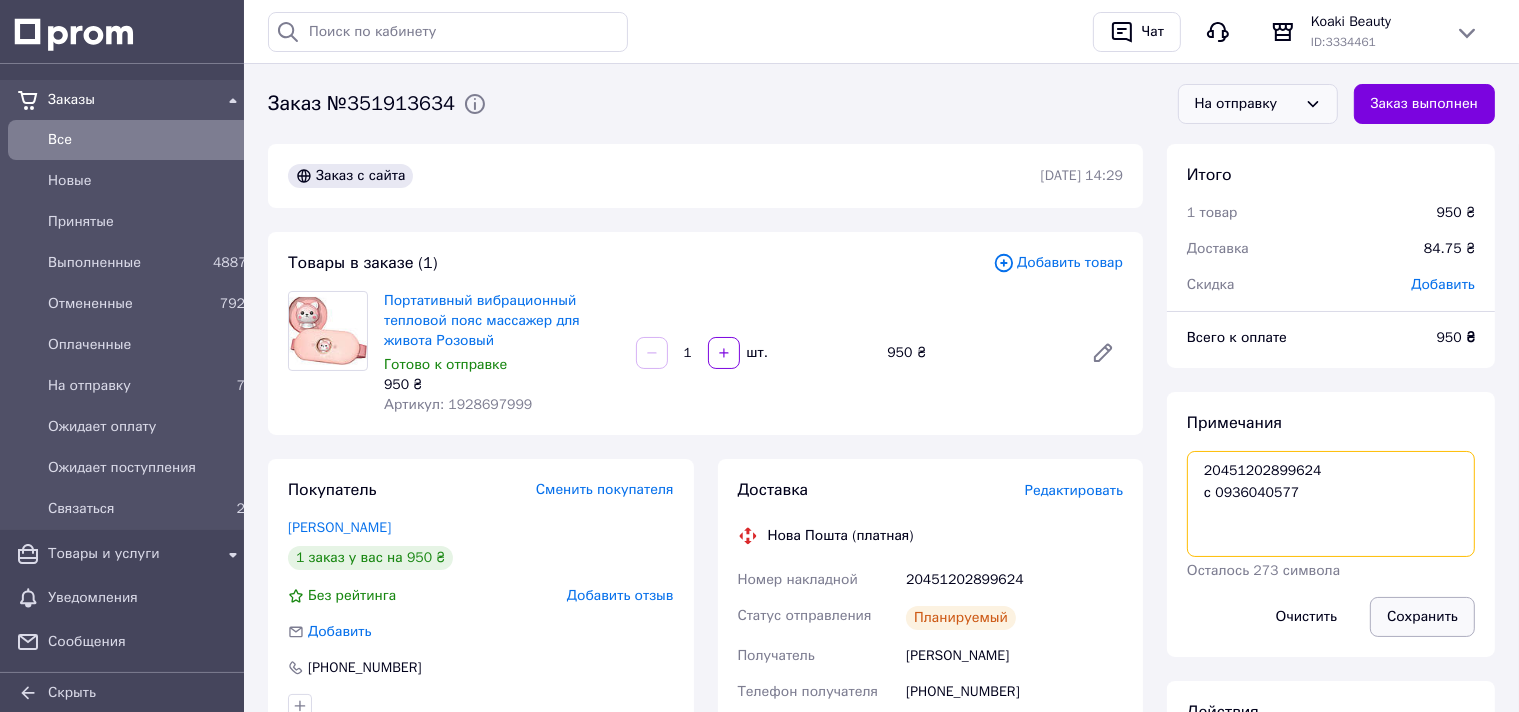 type on "20451202899624
с 0936040577" 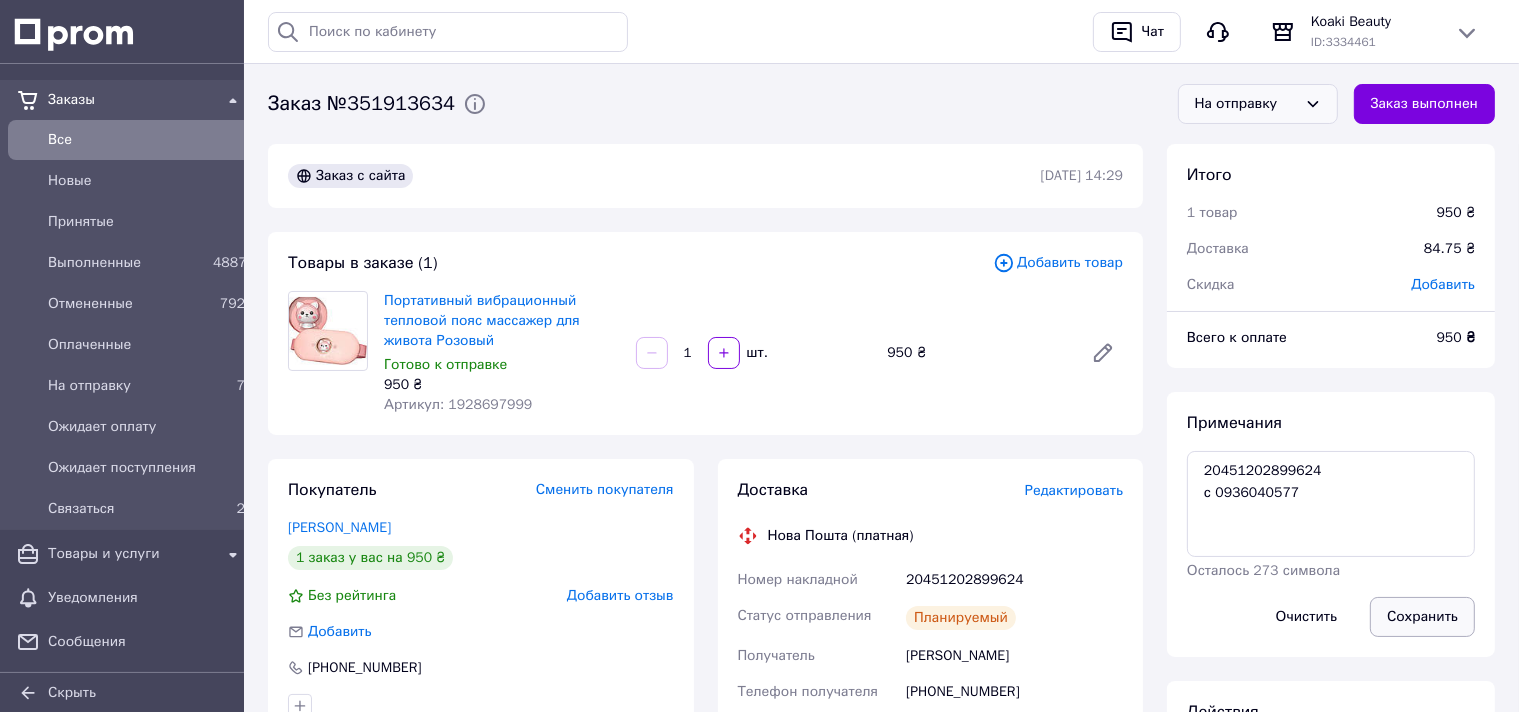 click on "Сохранить" at bounding box center (1422, 617) 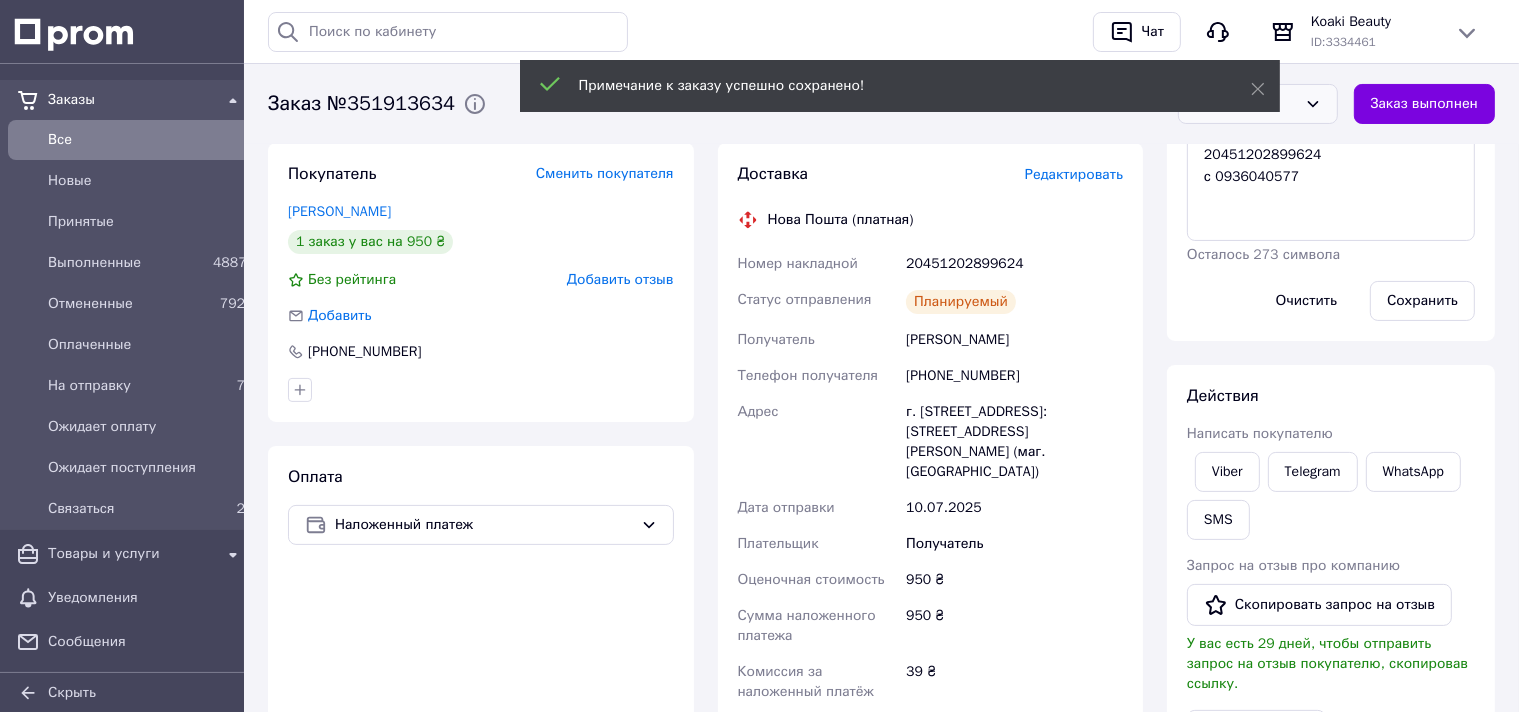 scroll, scrollTop: 0, scrollLeft: 0, axis: both 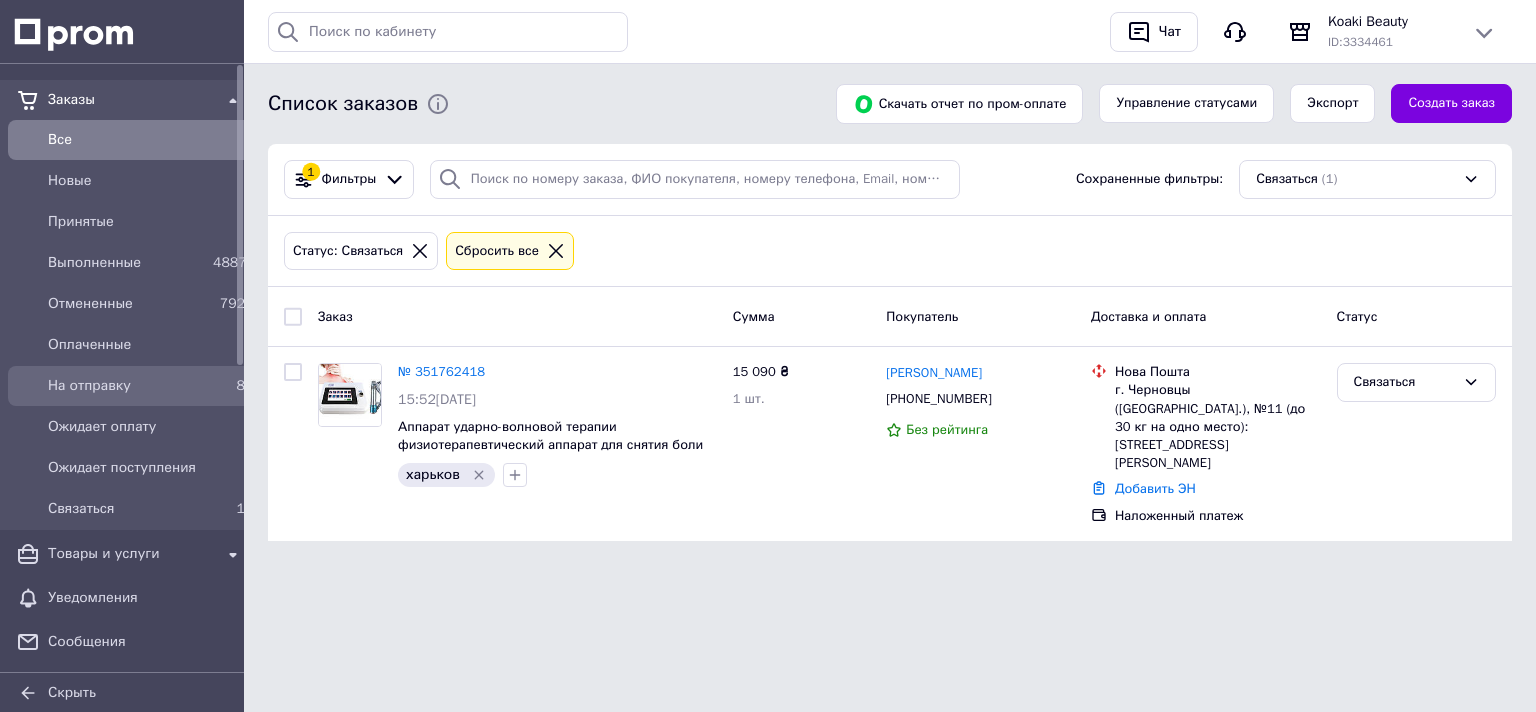 click on "На отправку" at bounding box center [126, 386] 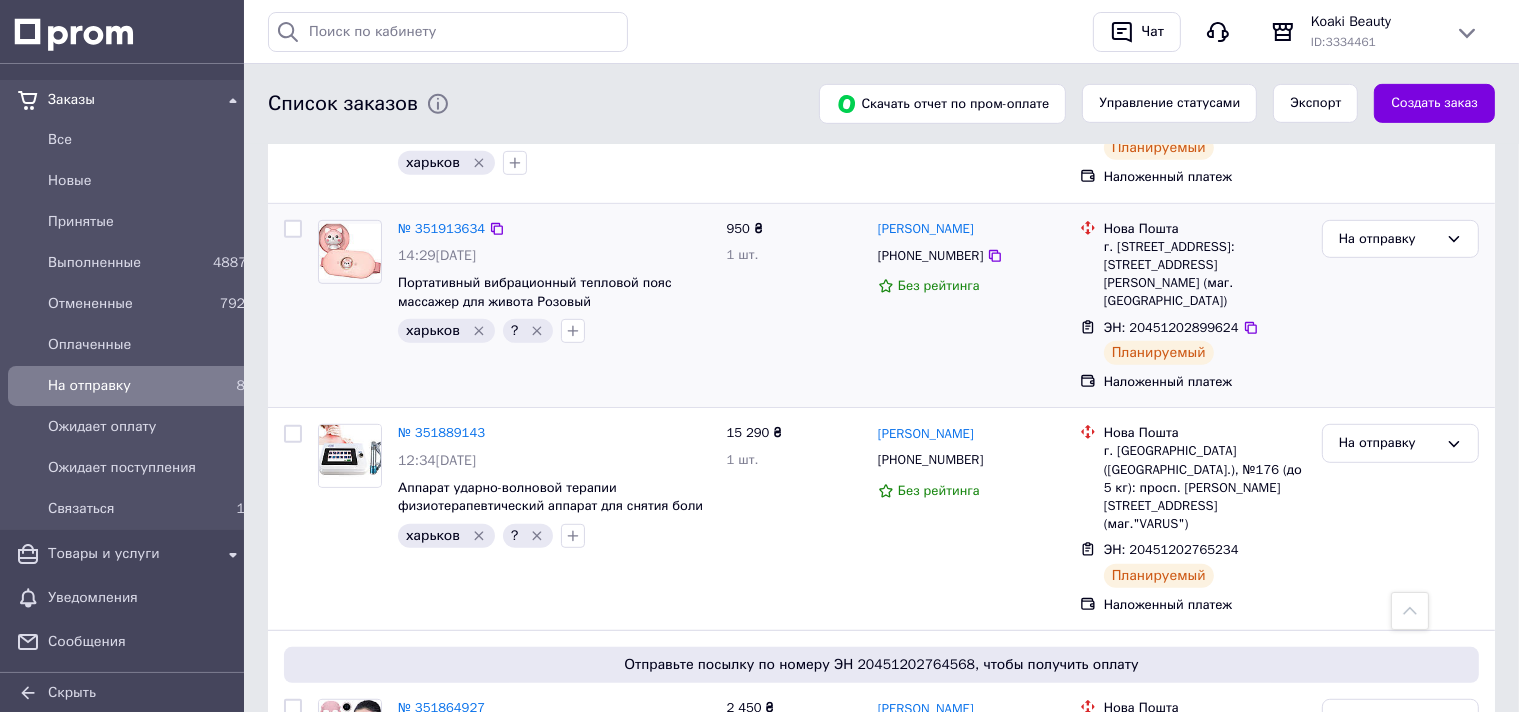 scroll, scrollTop: 844, scrollLeft: 0, axis: vertical 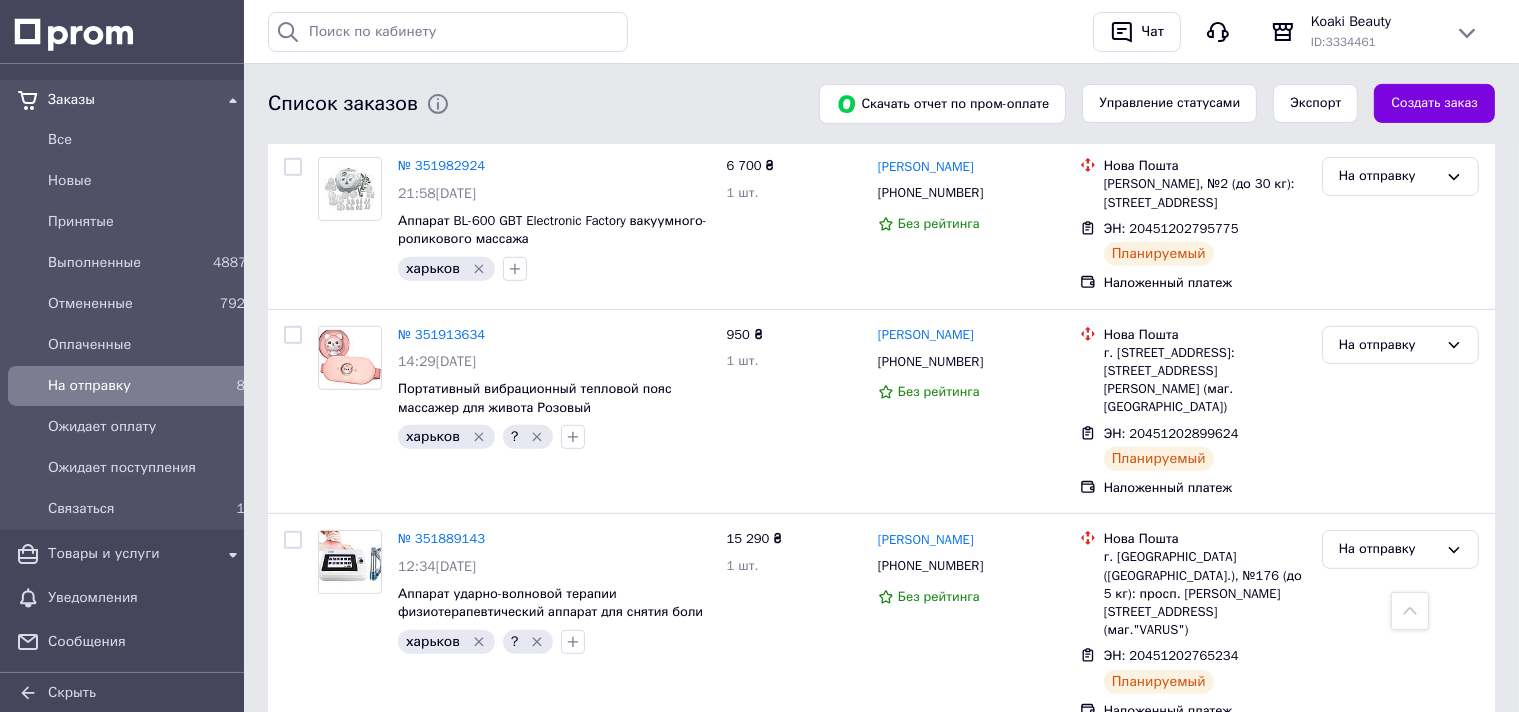 click on "На отправку" at bounding box center [126, 386] 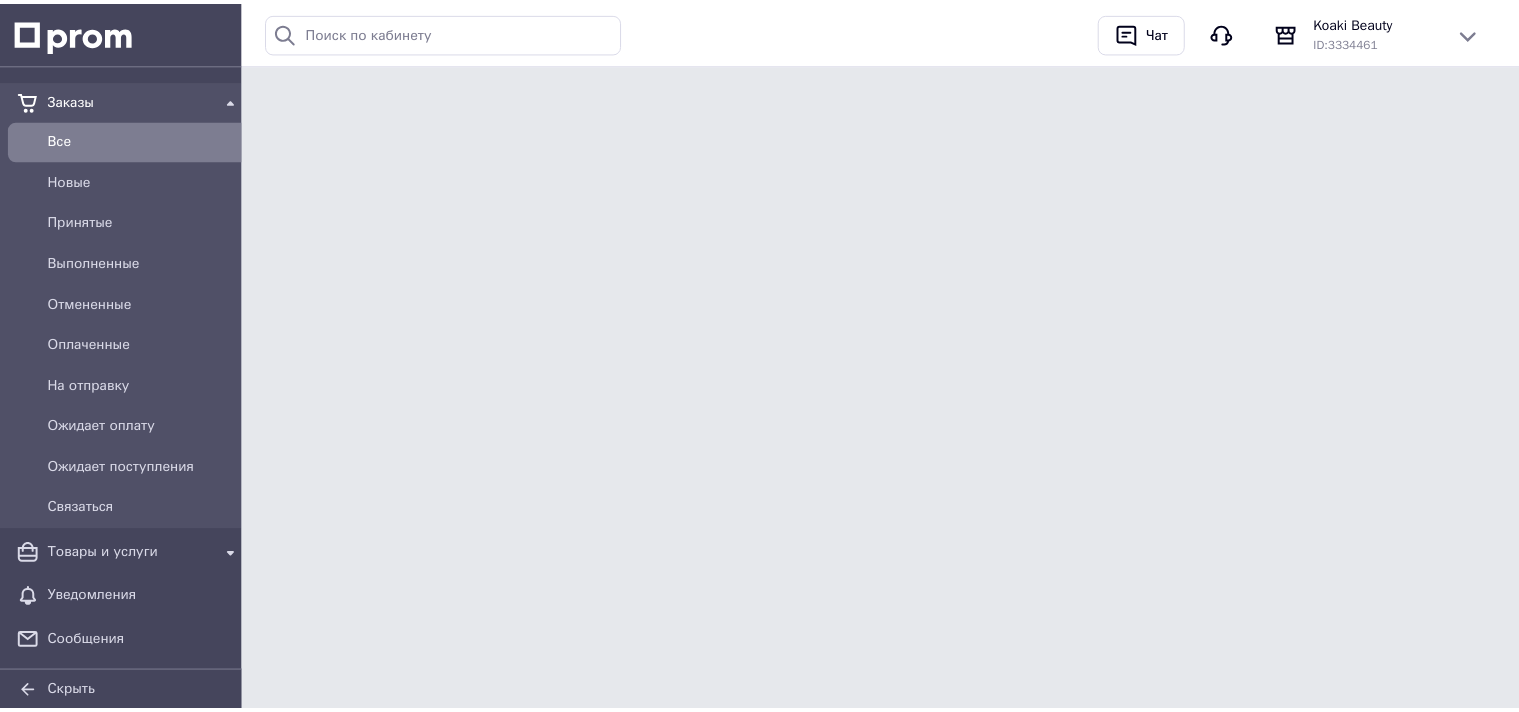 scroll, scrollTop: 0, scrollLeft: 0, axis: both 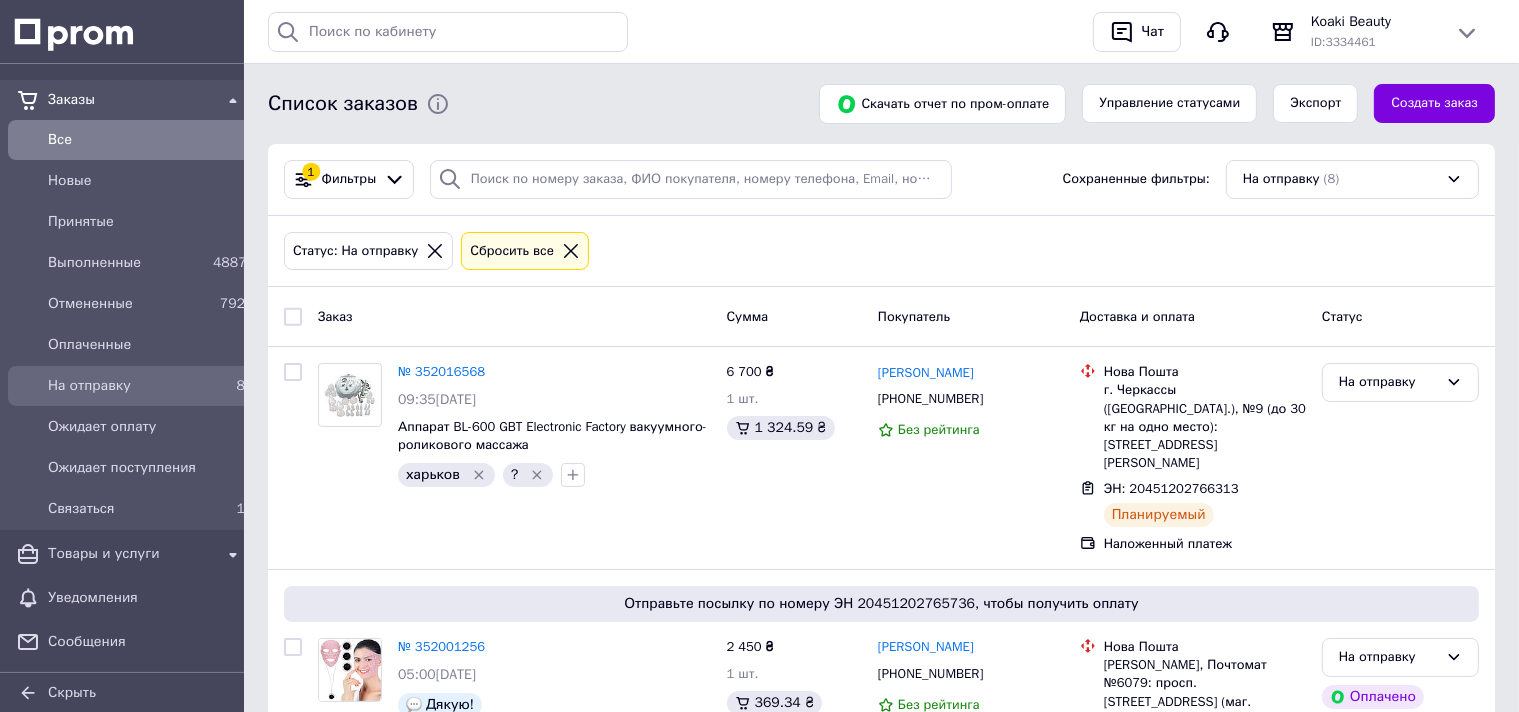 click on "На отправку" at bounding box center (126, 386) 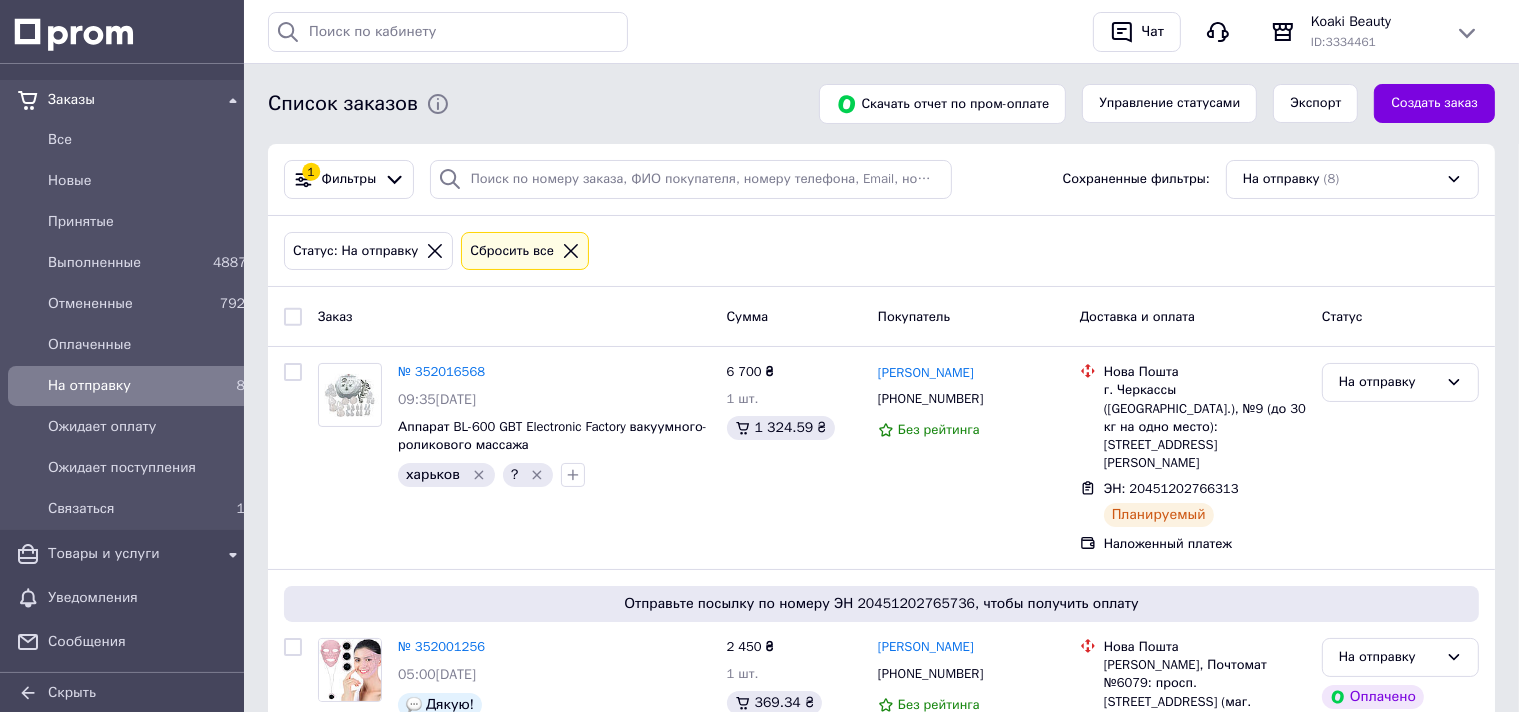 click at bounding box center [293, 317] 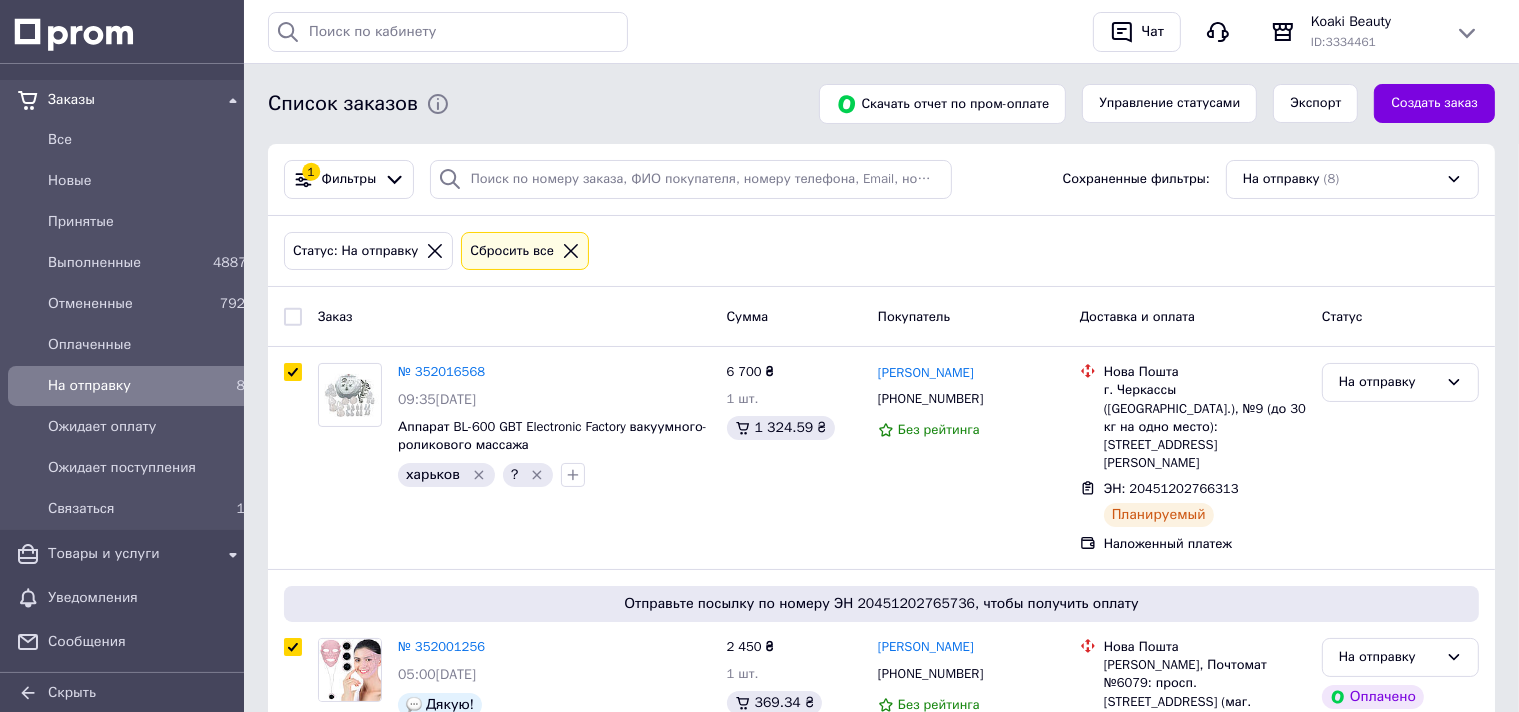 checkbox on "true" 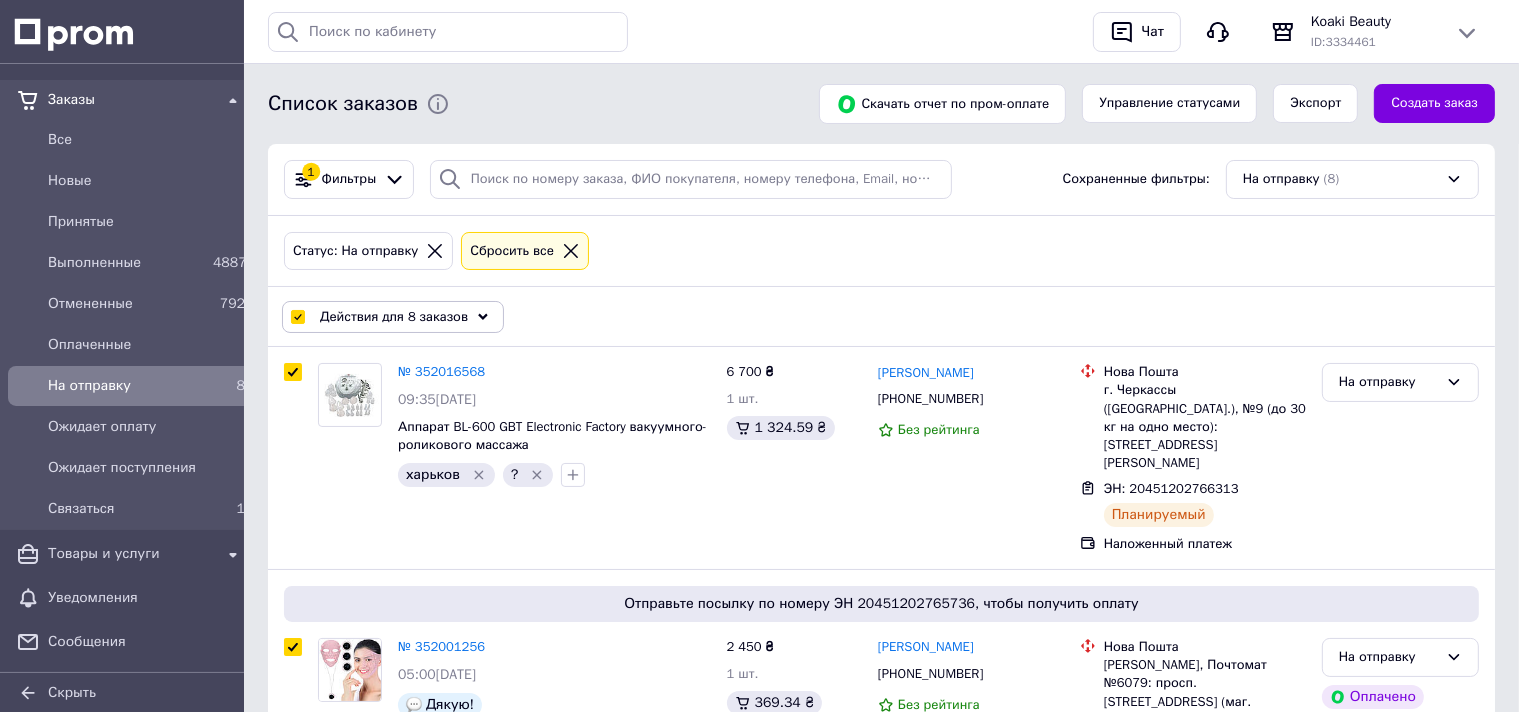 click on "Действия для 8 заказов" at bounding box center [393, 317] 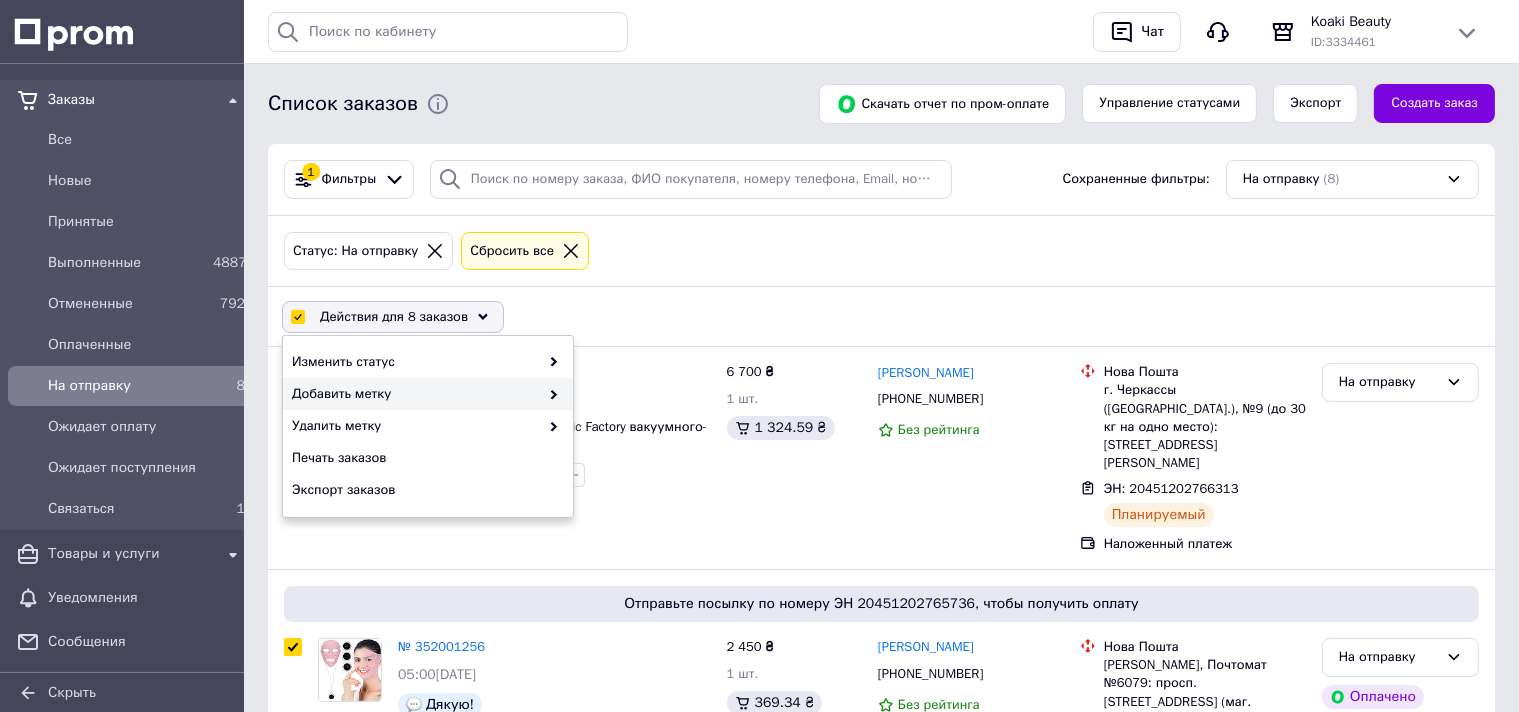 click on "Добавить метку" at bounding box center (428, 394) 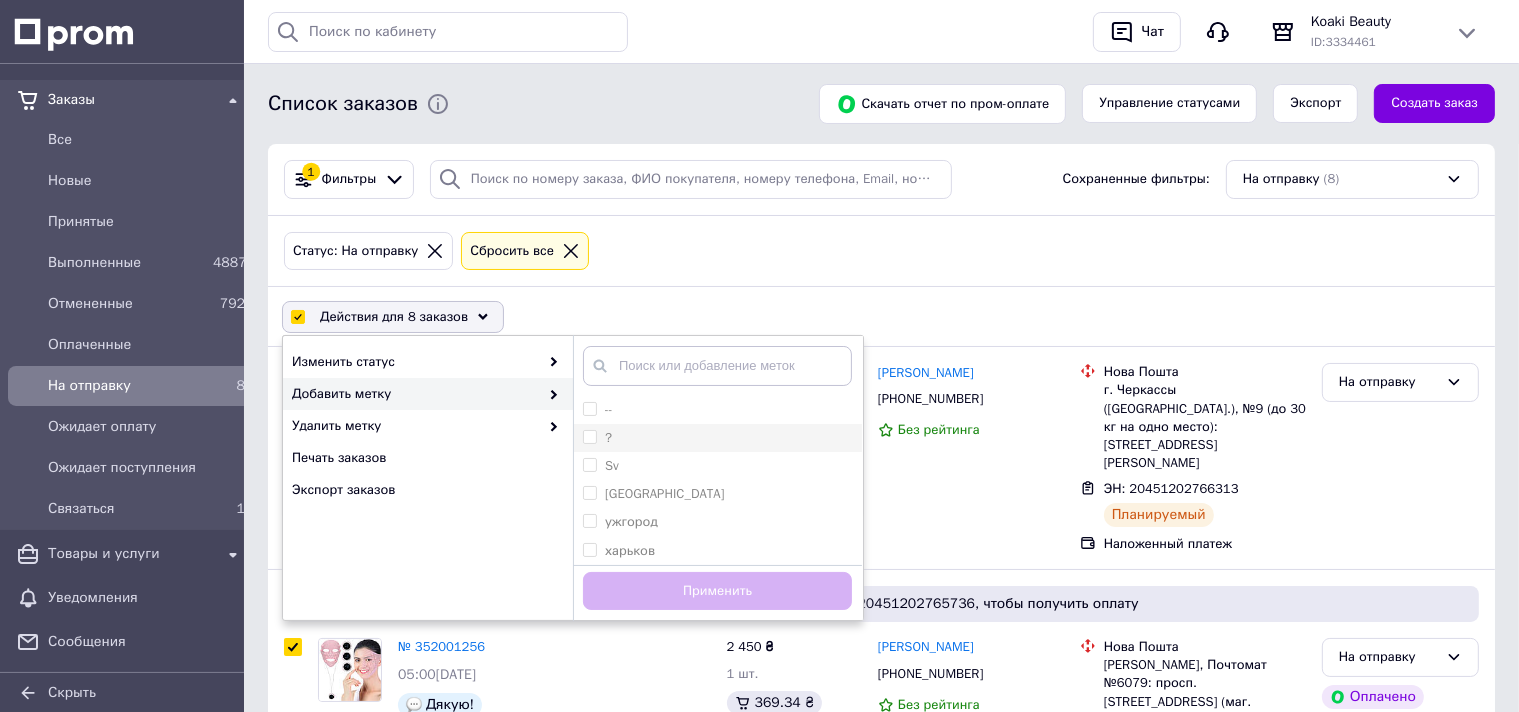 click on "?" at bounding box center (589, 436) 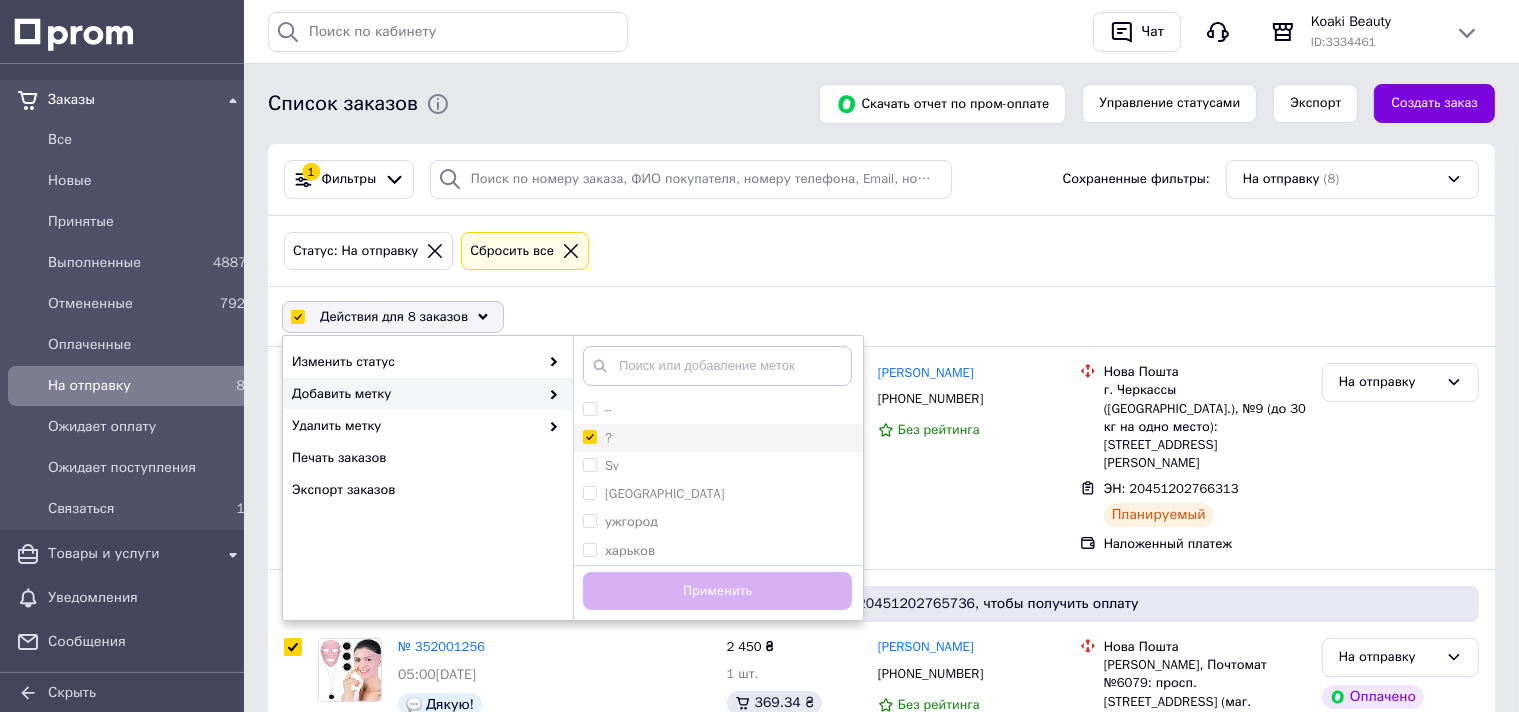 checkbox on "true" 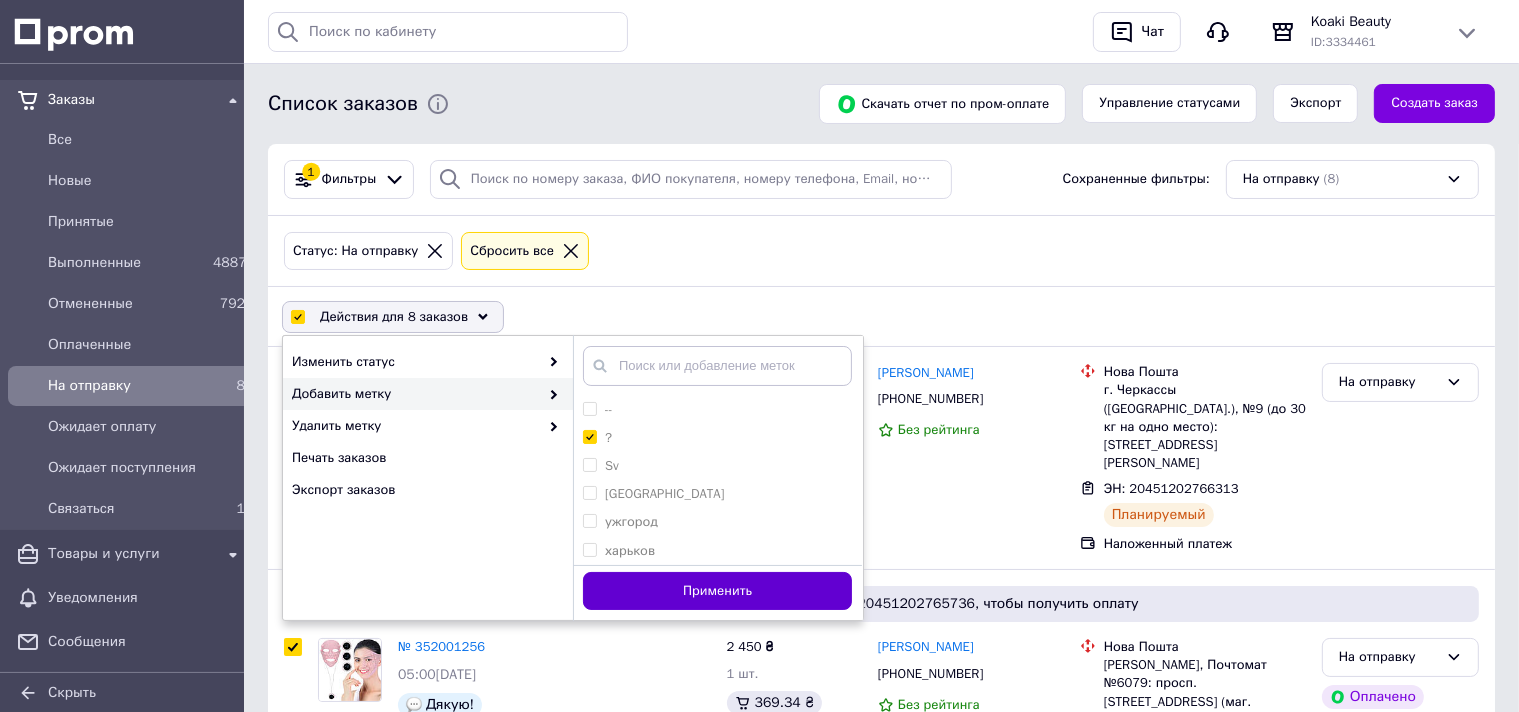 scroll, scrollTop: 211, scrollLeft: 0, axis: vertical 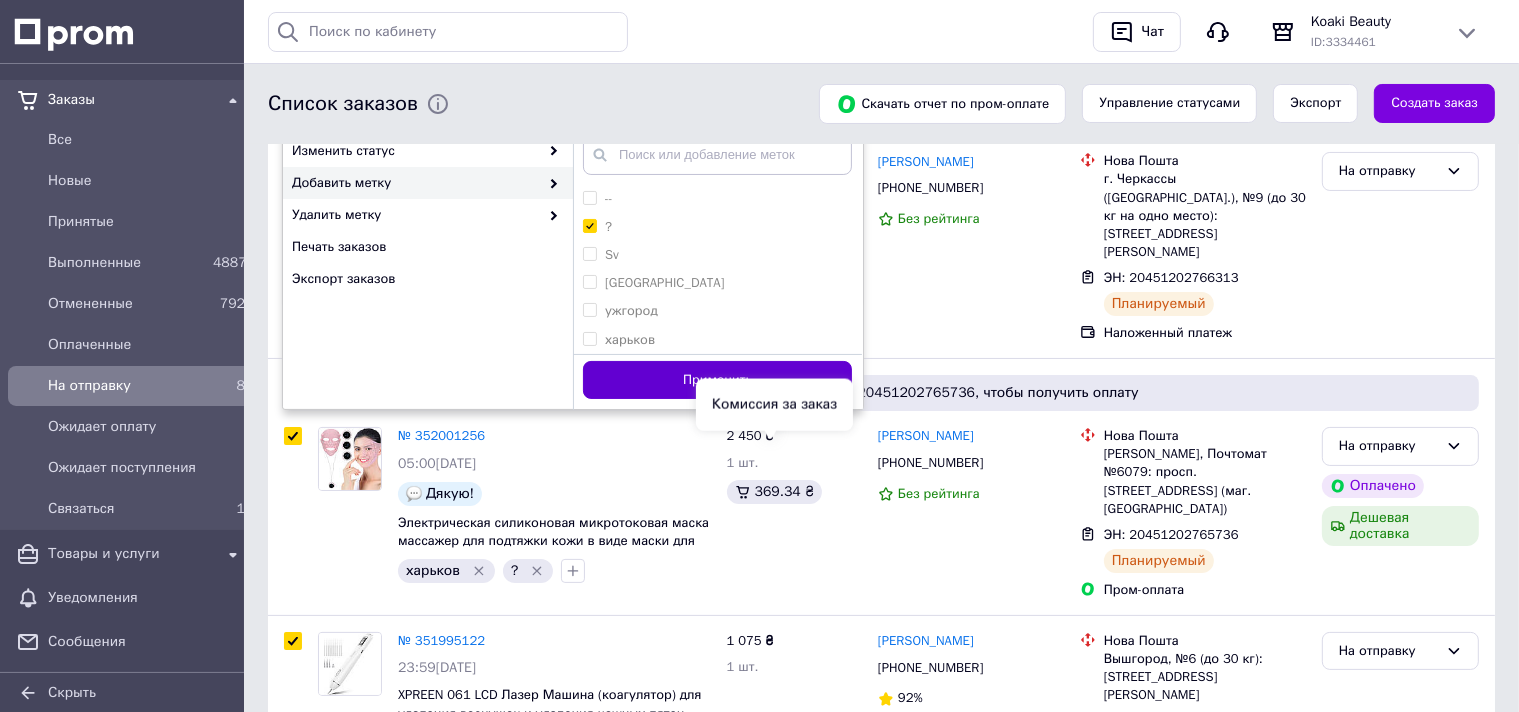 click on "Применить" at bounding box center (717, 380) 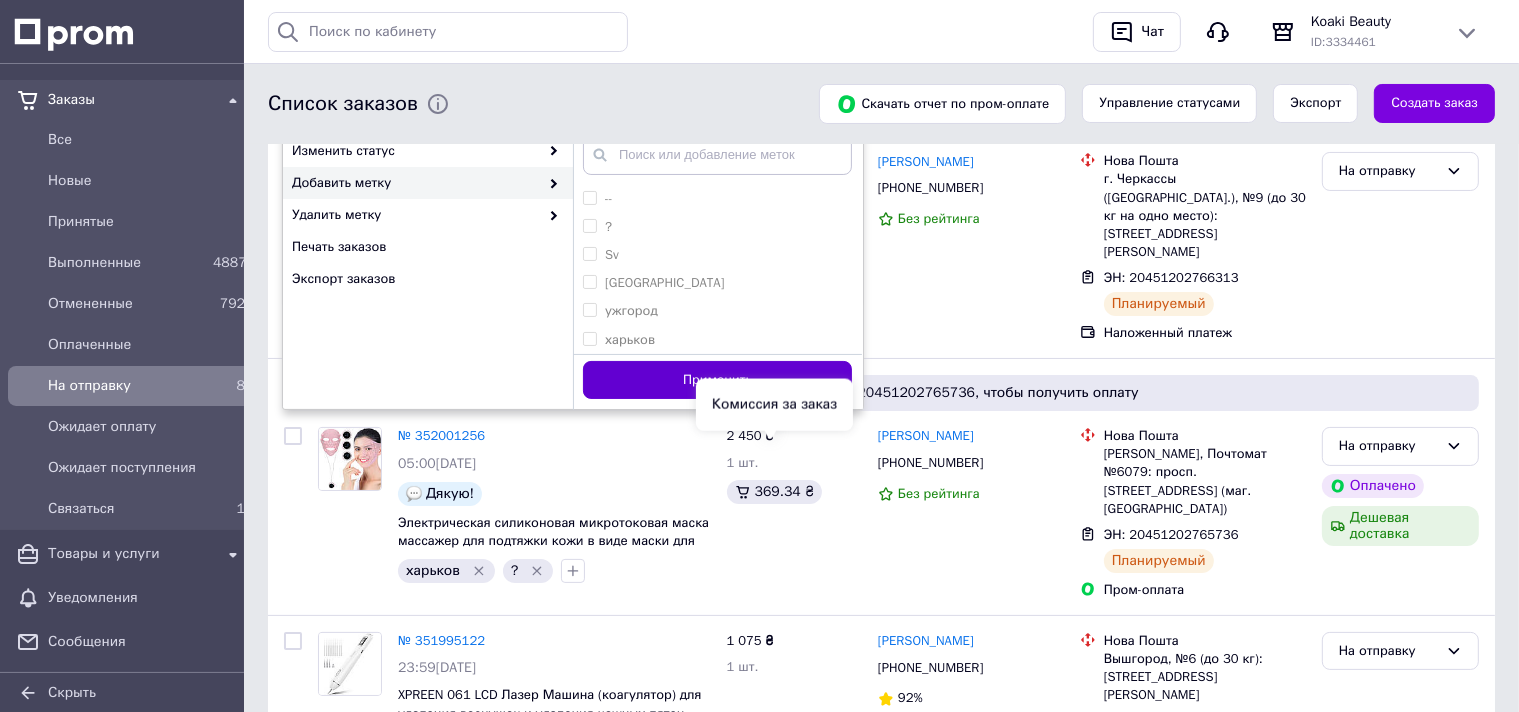 checkbox on "false" 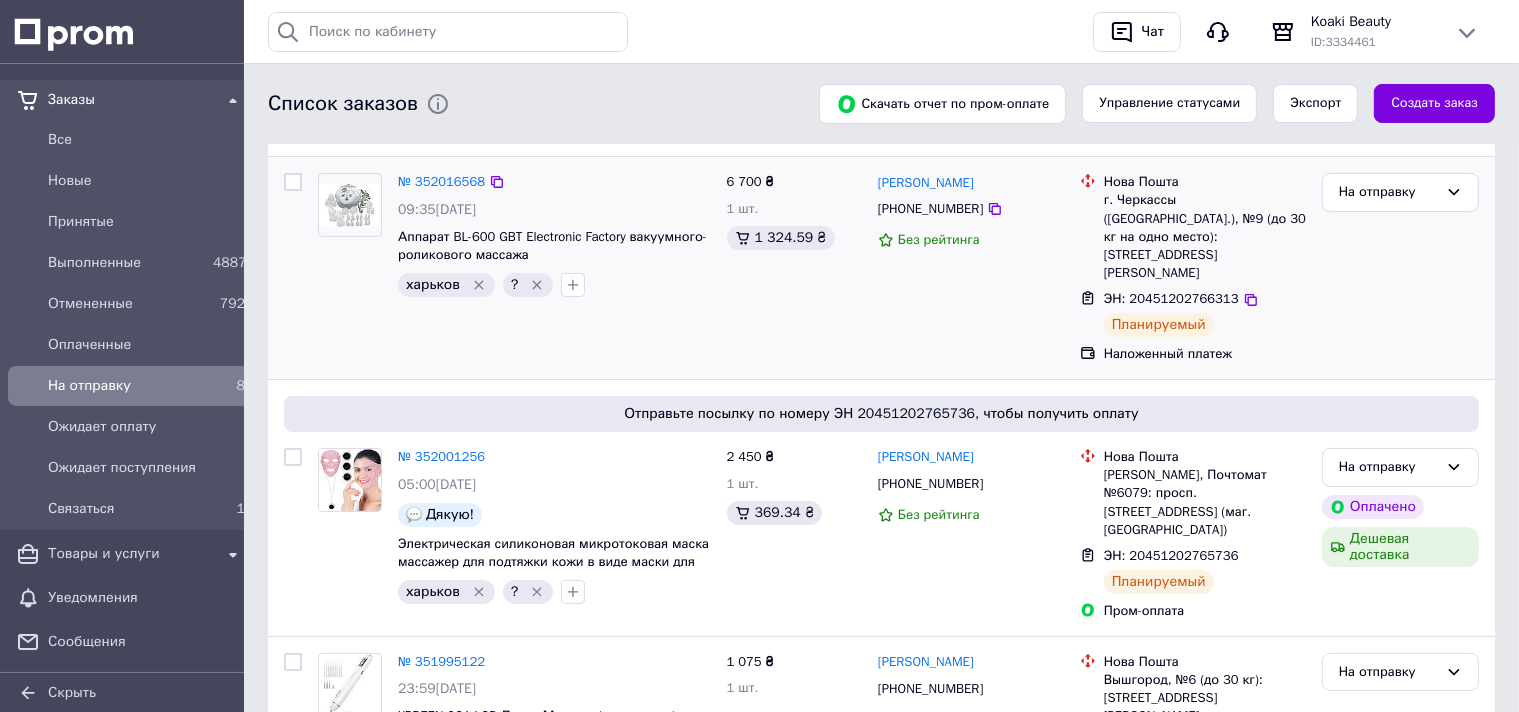 scroll, scrollTop: 0, scrollLeft: 0, axis: both 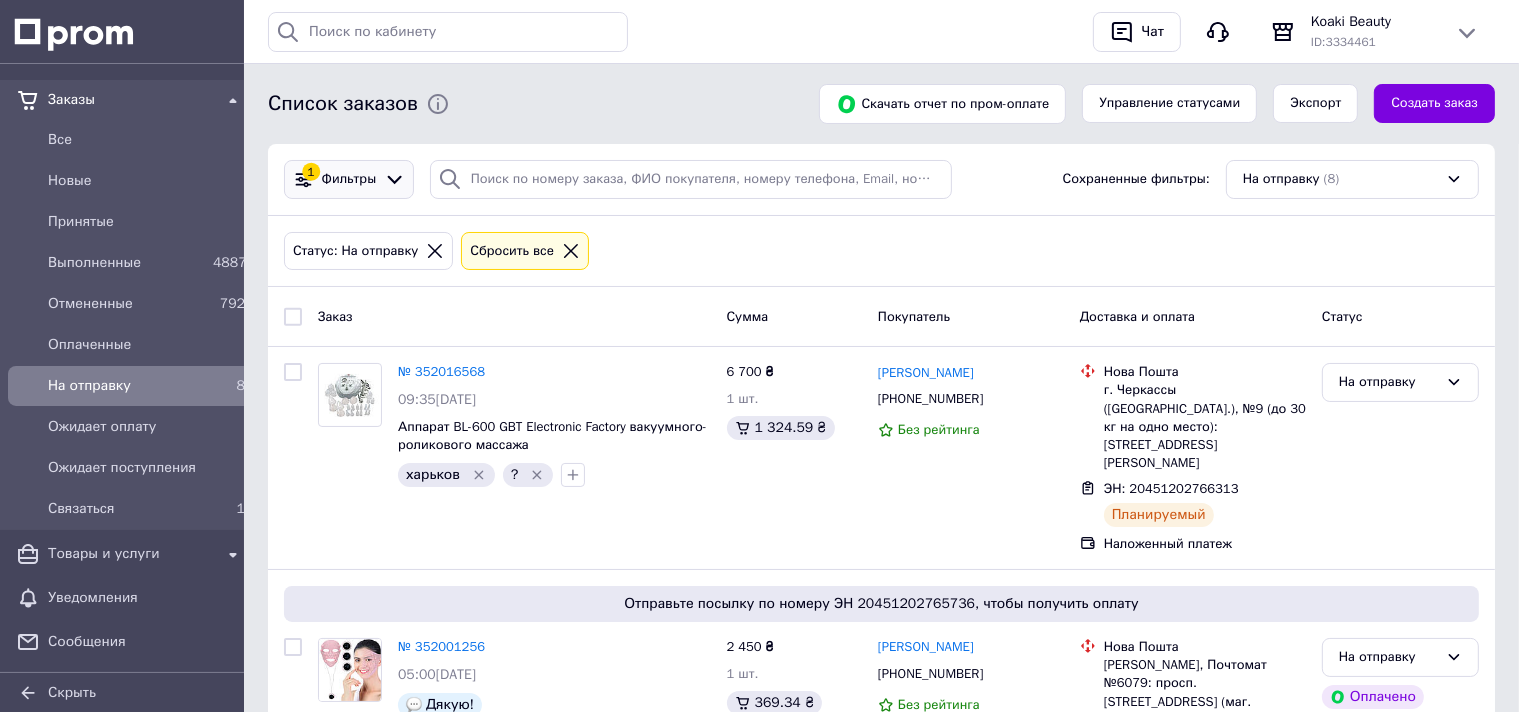 click 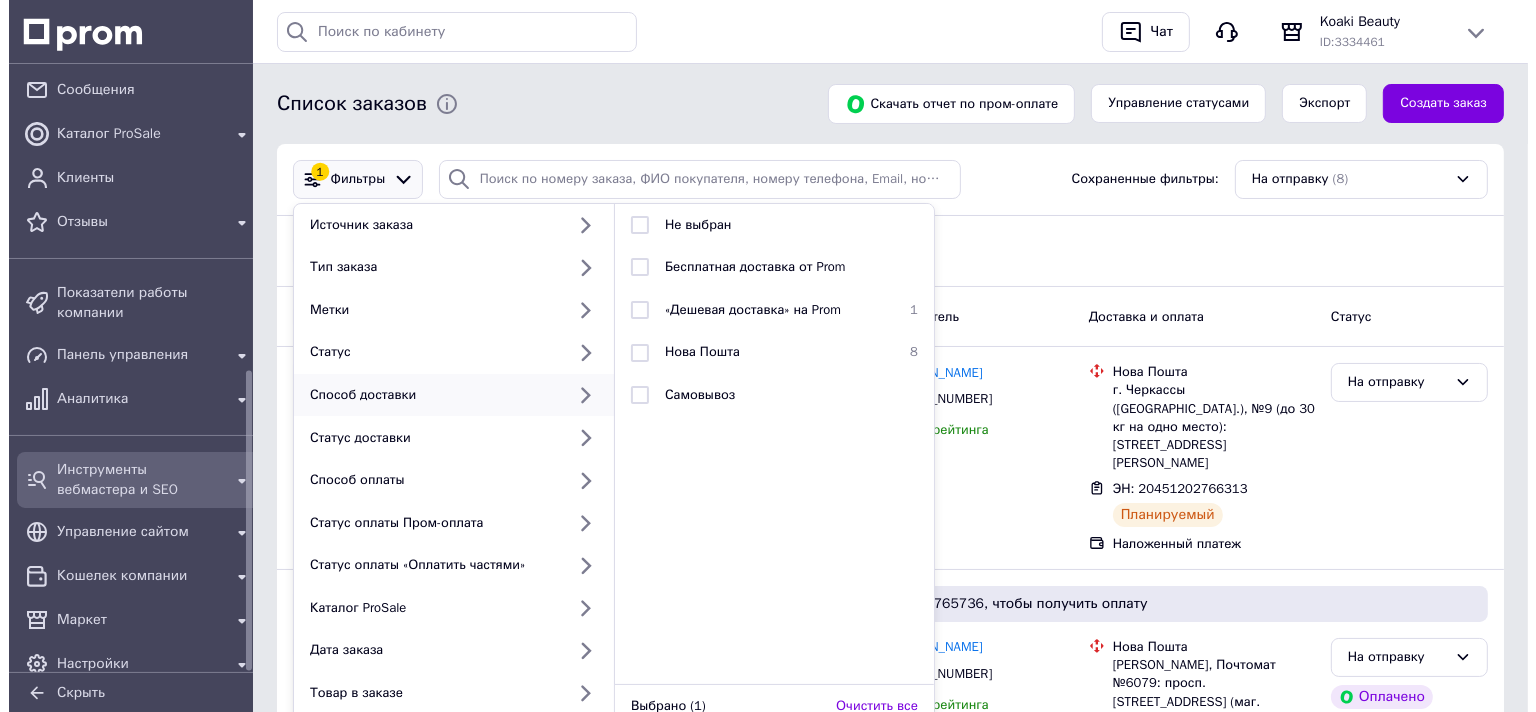 scroll, scrollTop: 623, scrollLeft: 0, axis: vertical 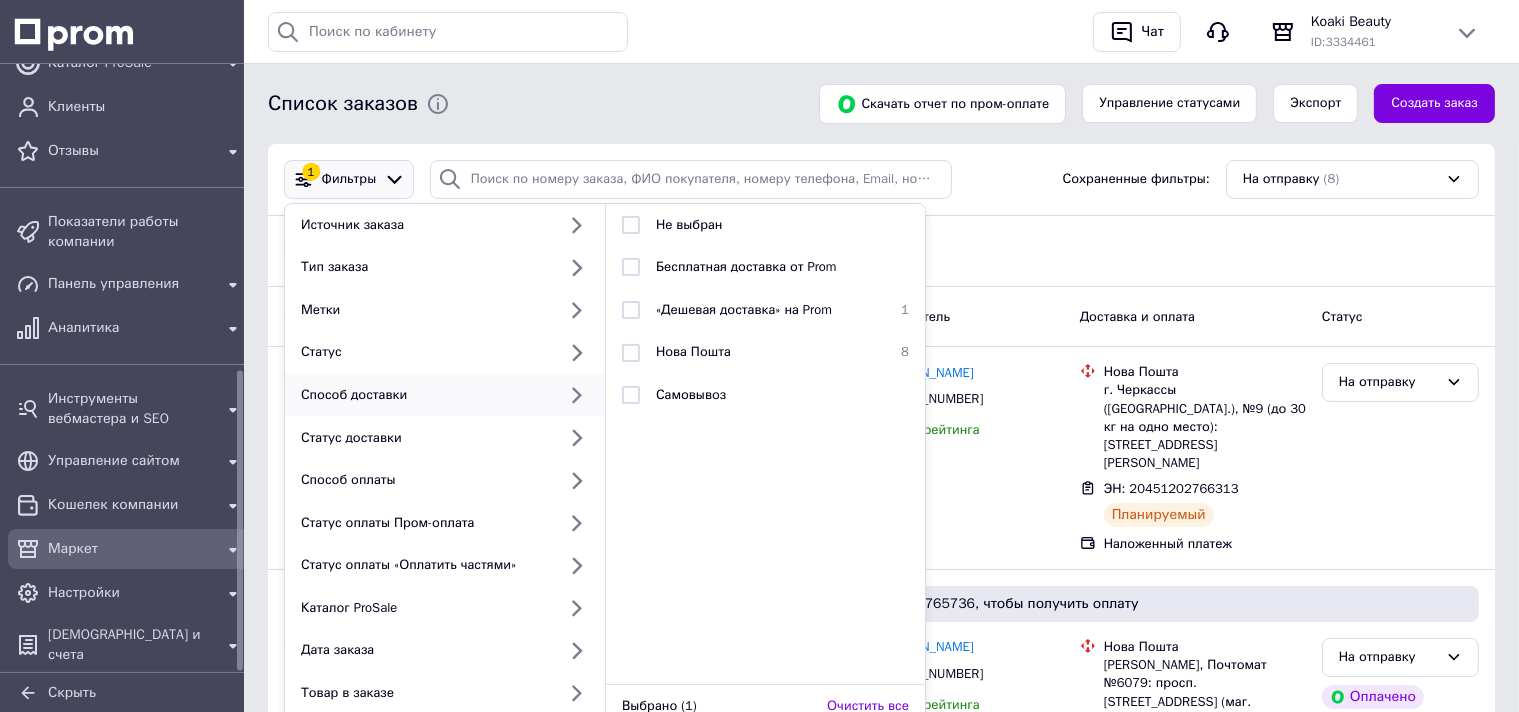 click on "Маркет" at bounding box center [130, 549] 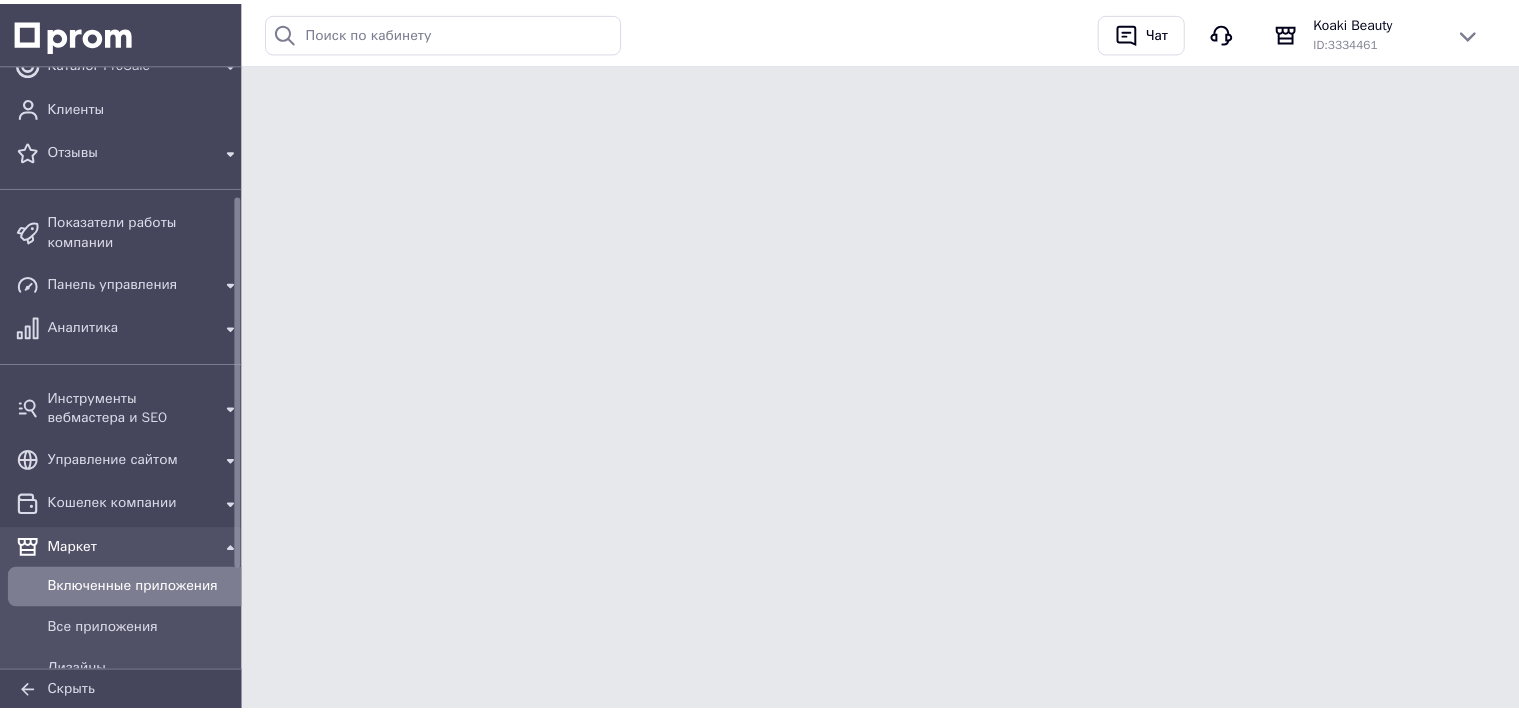 scroll, scrollTop: 213, scrollLeft: 0, axis: vertical 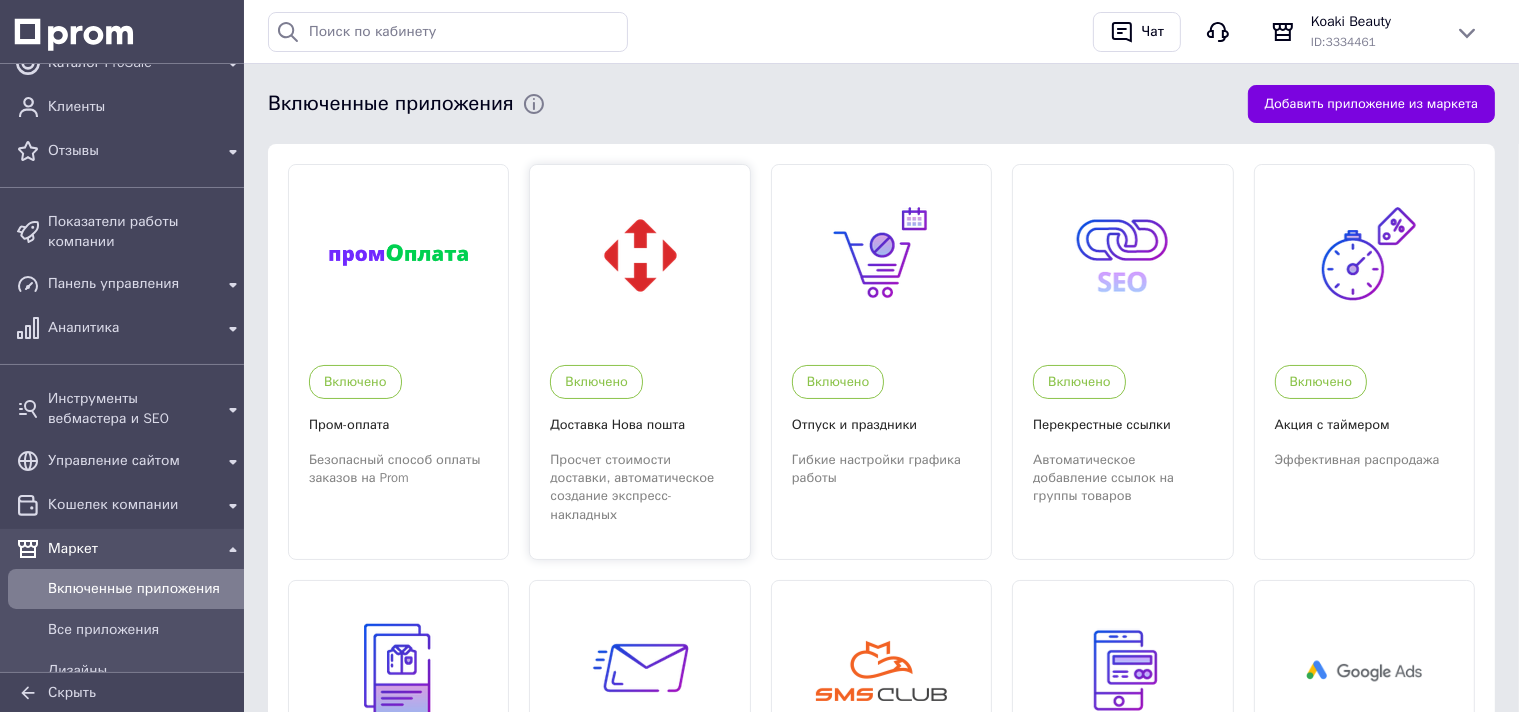 click at bounding box center (640, 255) 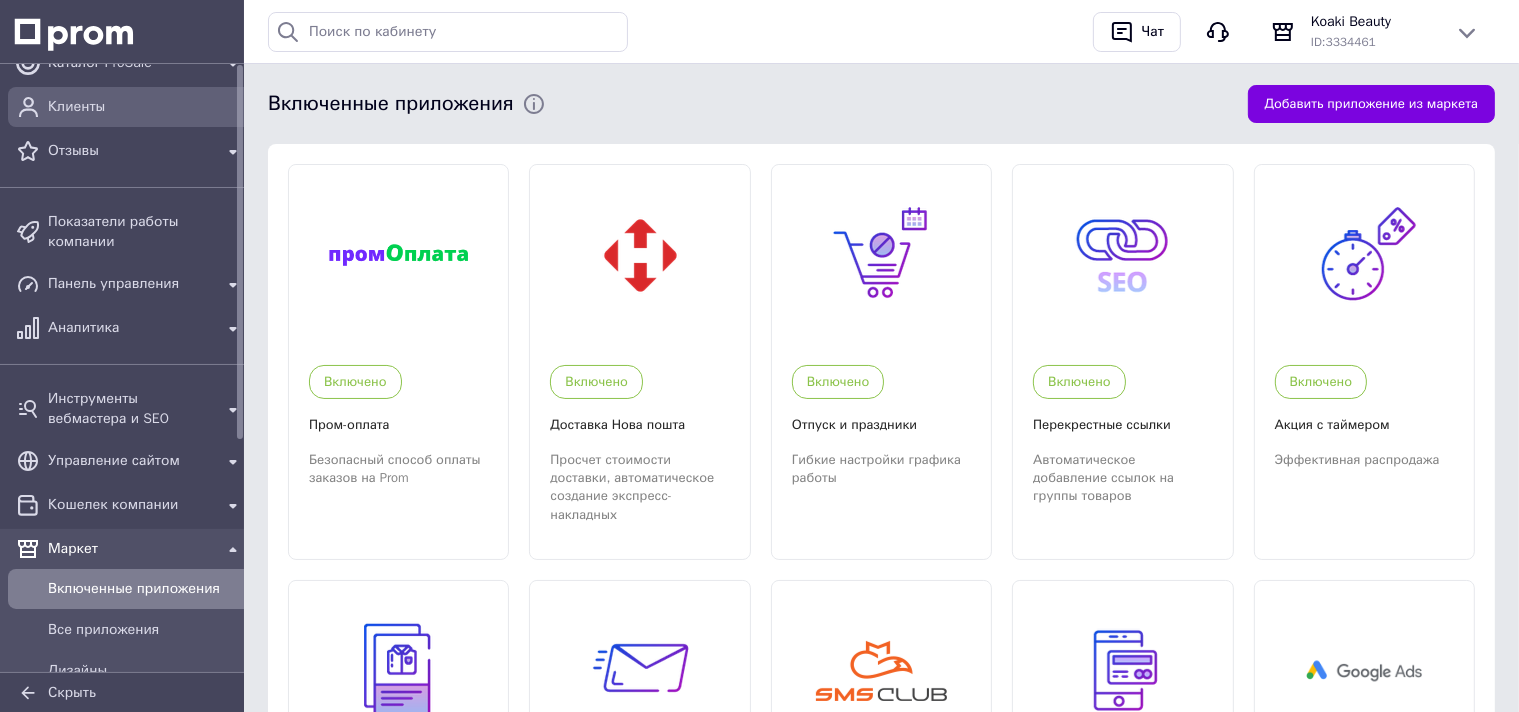 scroll, scrollTop: 0, scrollLeft: 0, axis: both 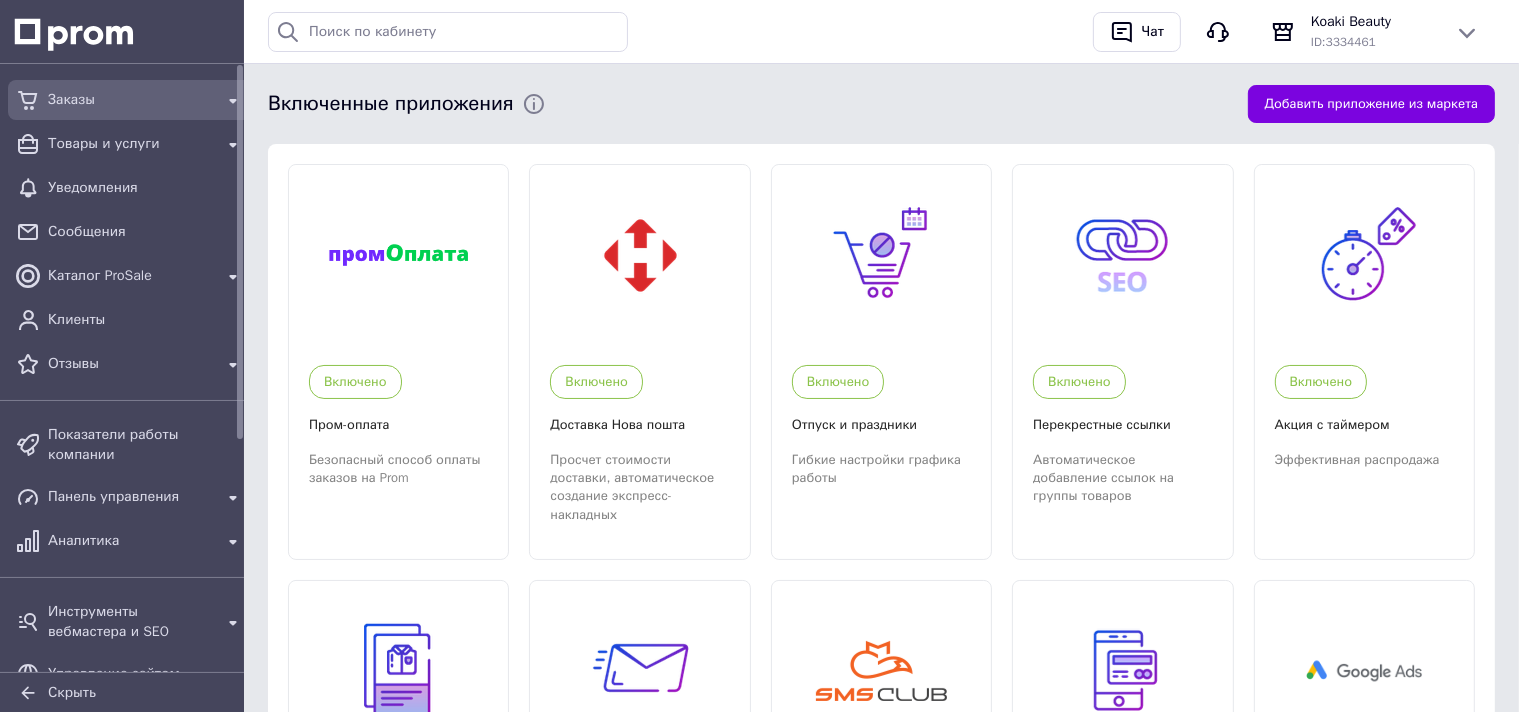 click on "Заказы" at bounding box center (130, 100) 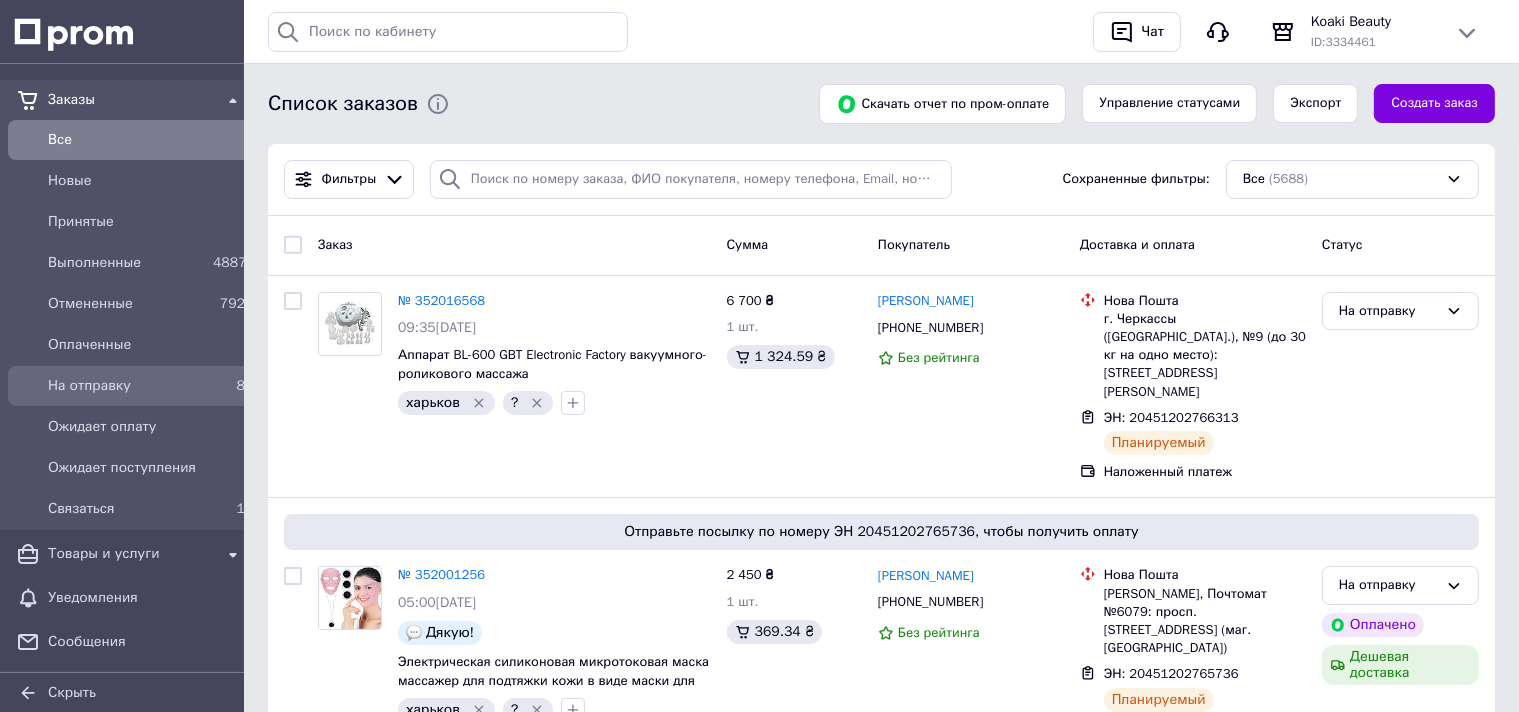 click on "На отправку" at bounding box center (126, 386) 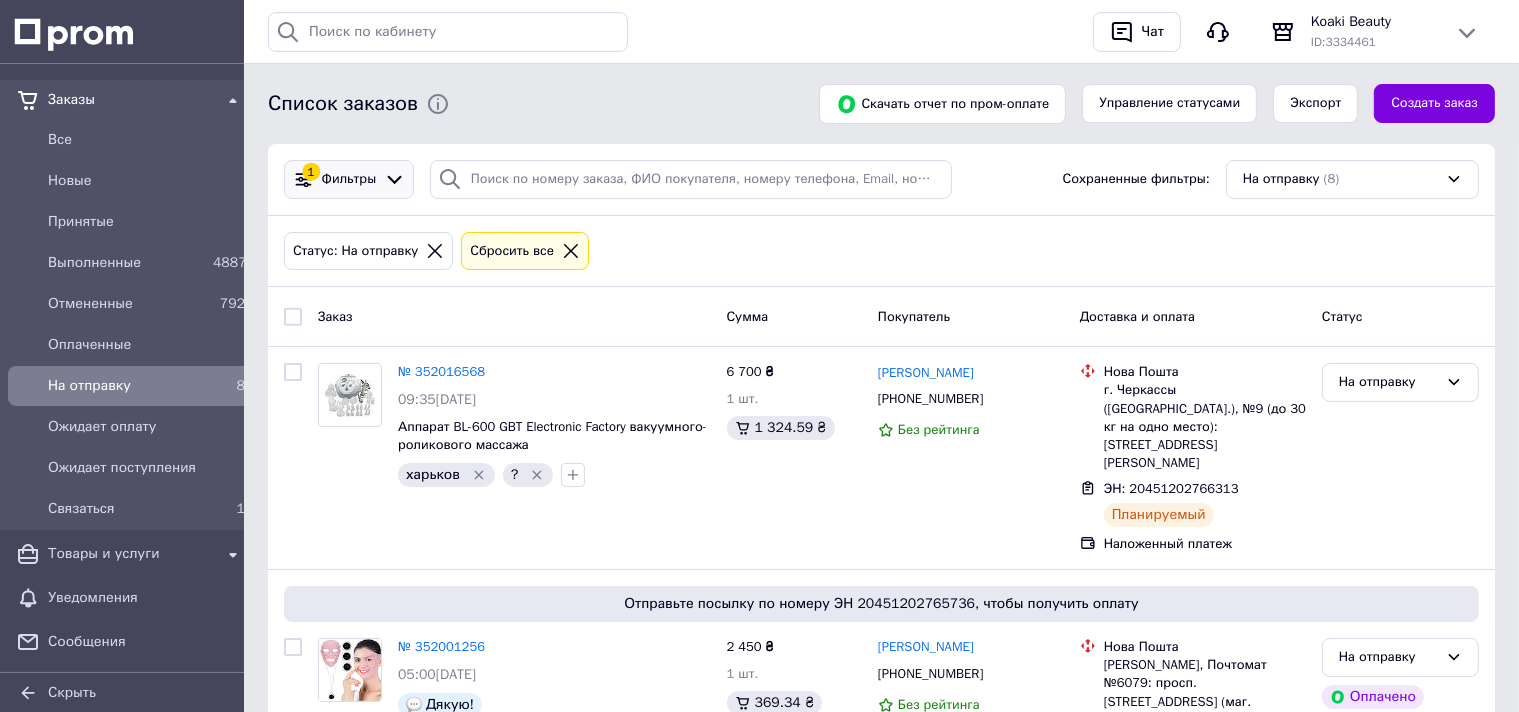 click on "Фильтры" at bounding box center [349, 179] 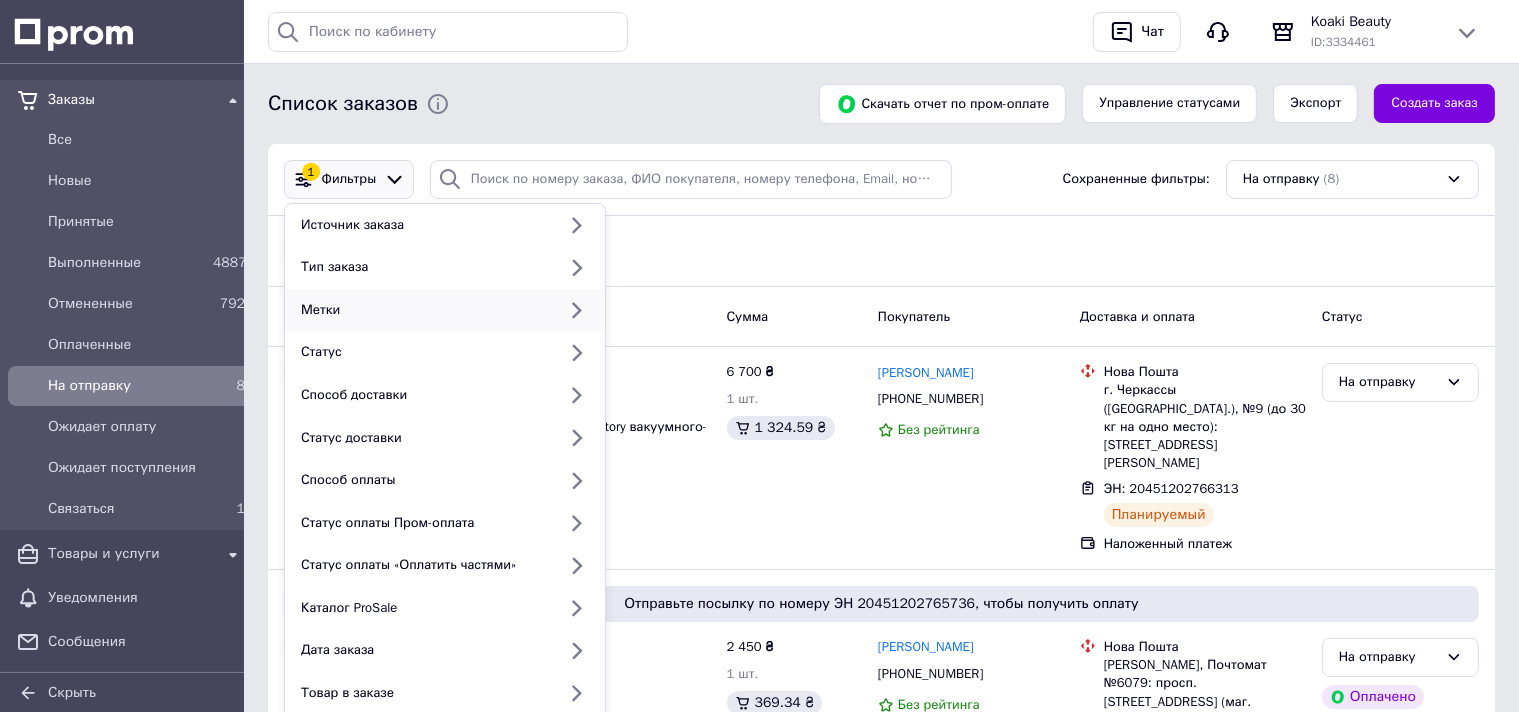 click 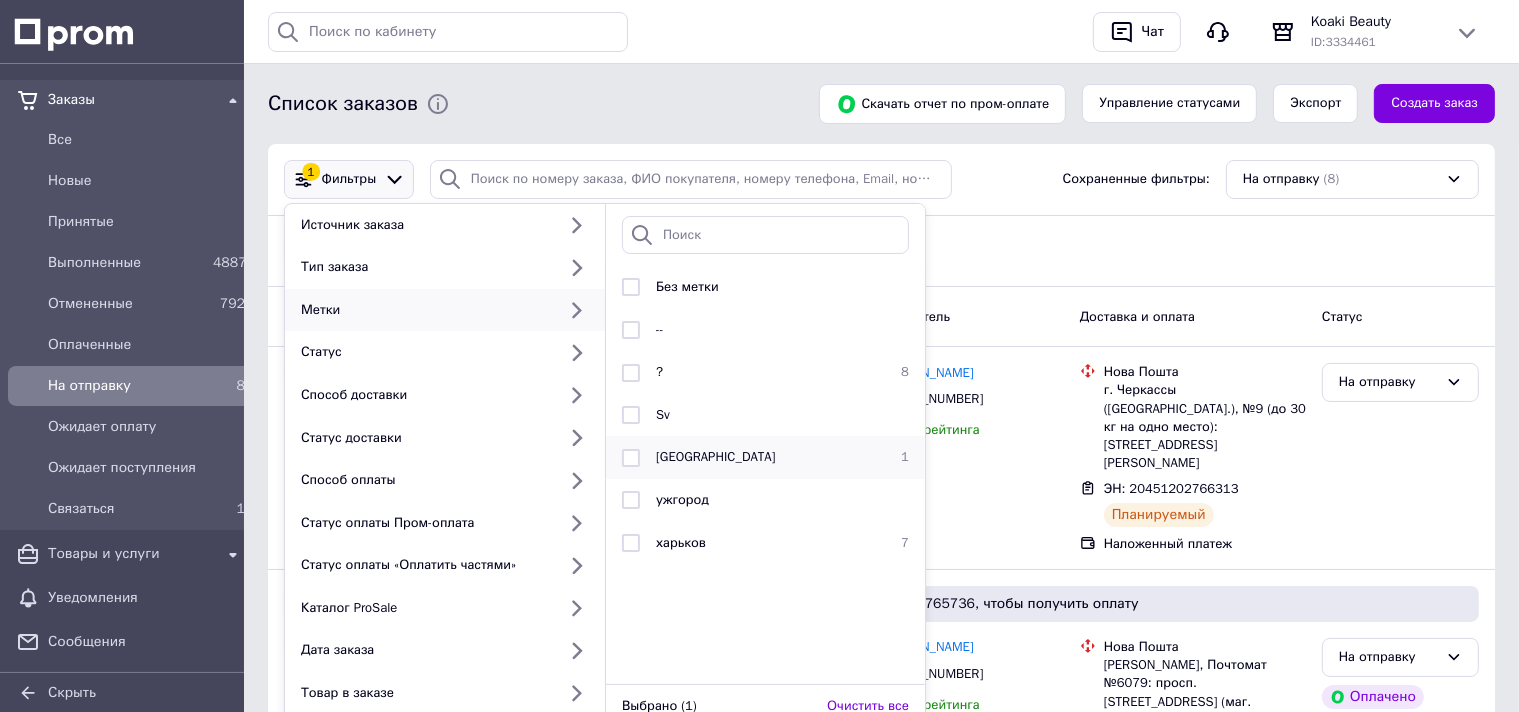 click at bounding box center (631, 458) 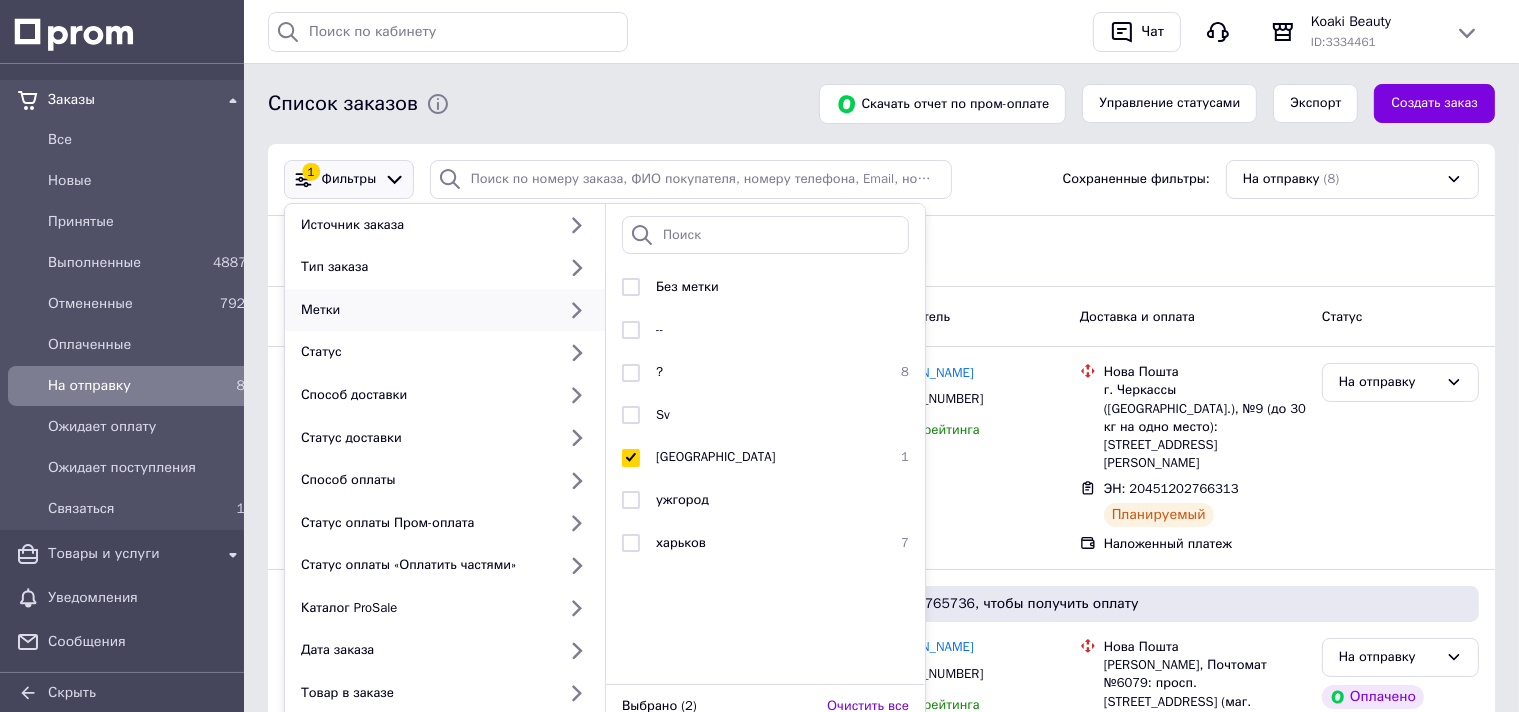 scroll, scrollTop: 316, scrollLeft: 0, axis: vertical 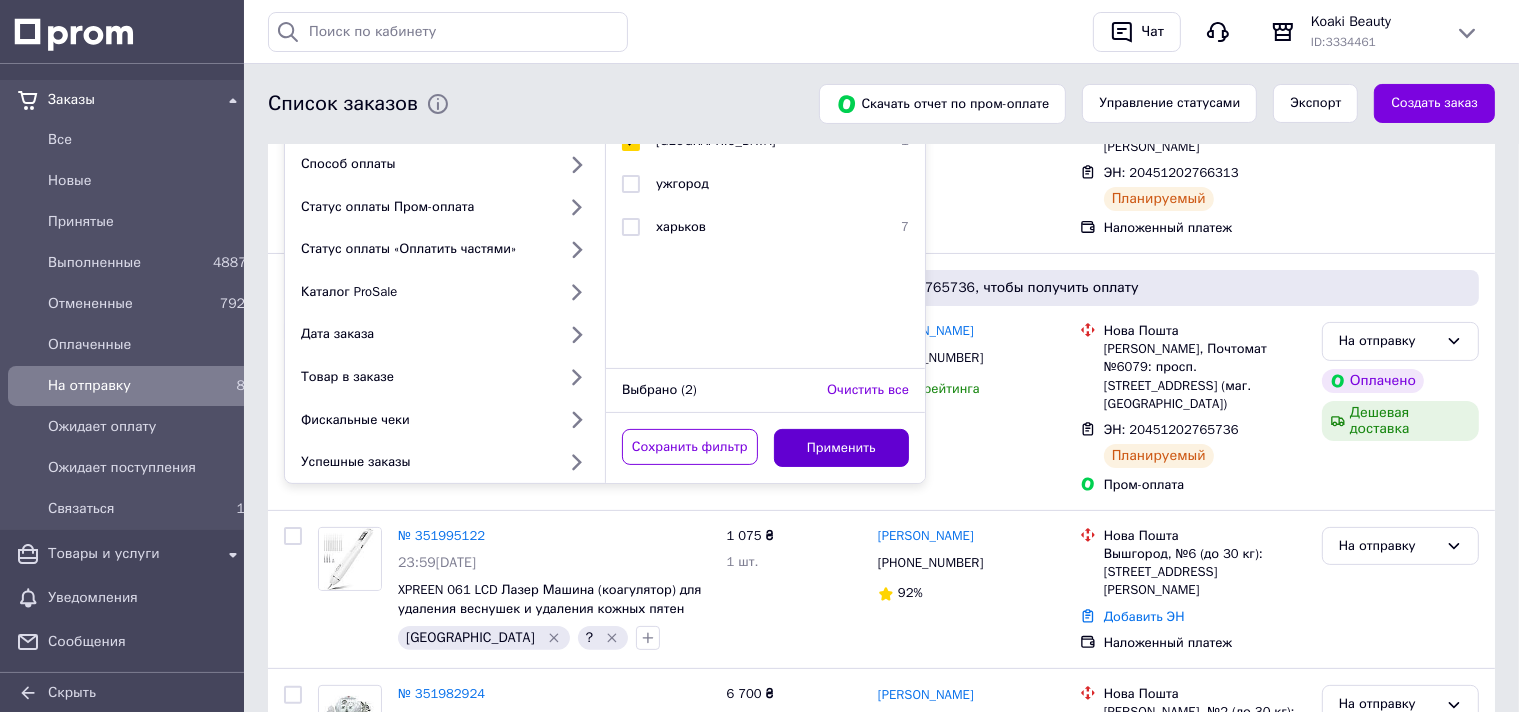 click on "Применить" at bounding box center [842, 448] 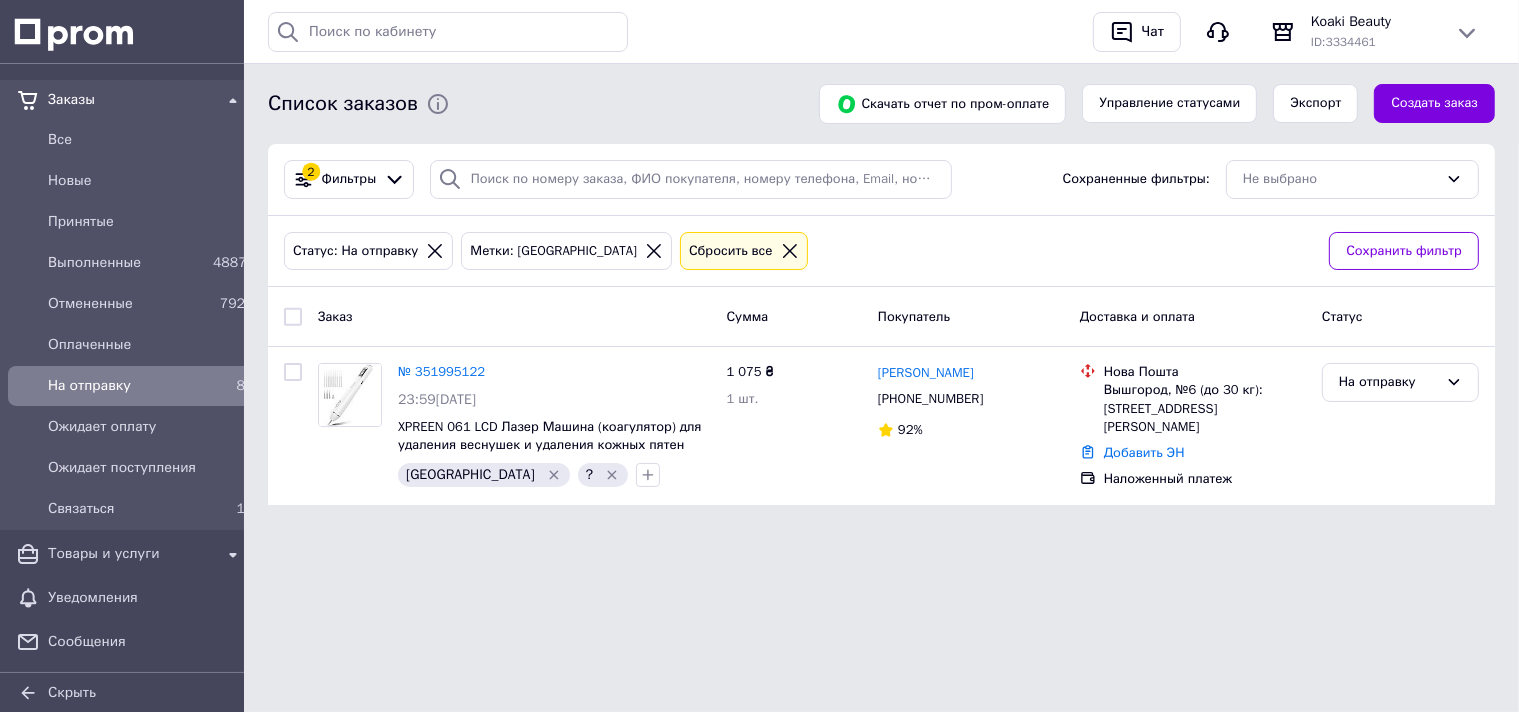 scroll, scrollTop: 0, scrollLeft: 0, axis: both 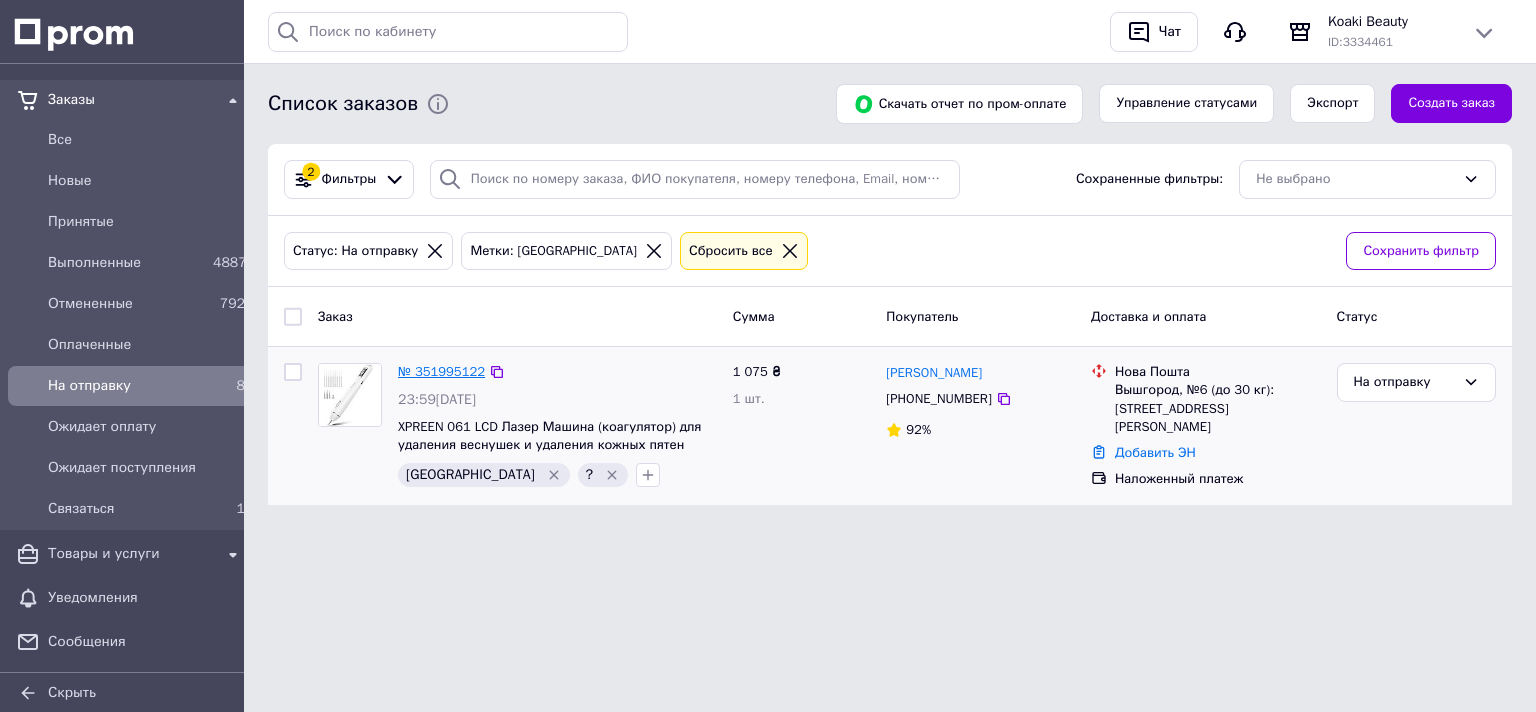 click on "№ 351995122" at bounding box center [441, 371] 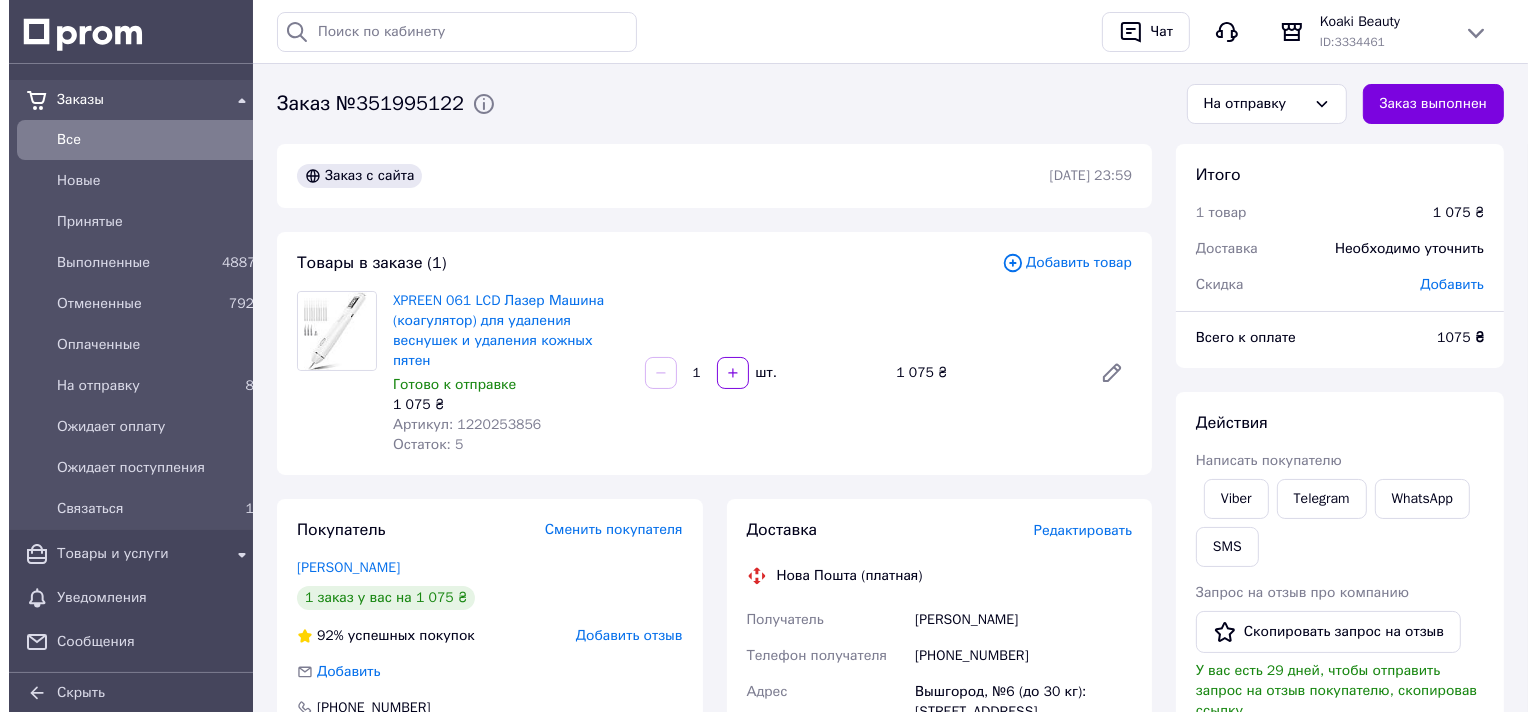 scroll, scrollTop: 211, scrollLeft: 0, axis: vertical 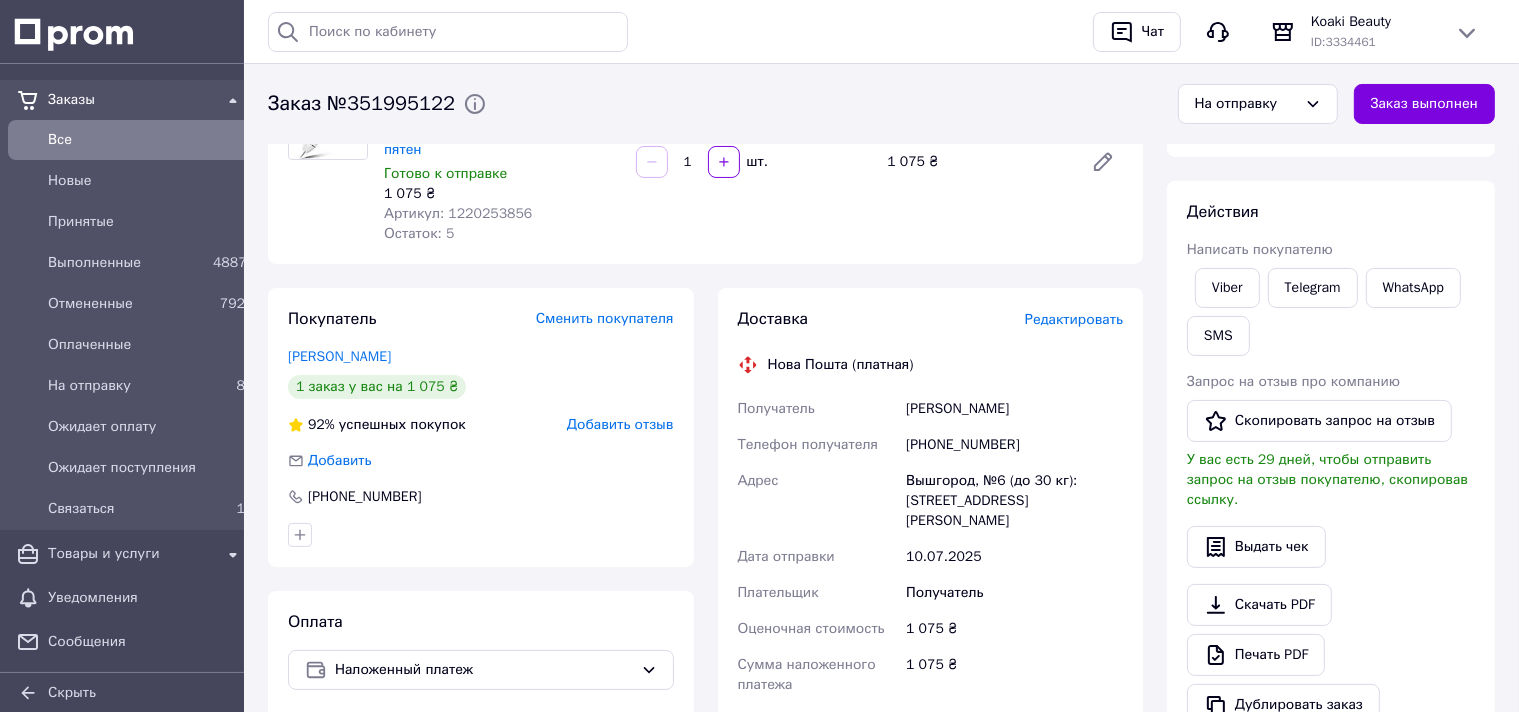 click on "Редактировать" at bounding box center [1074, 319] 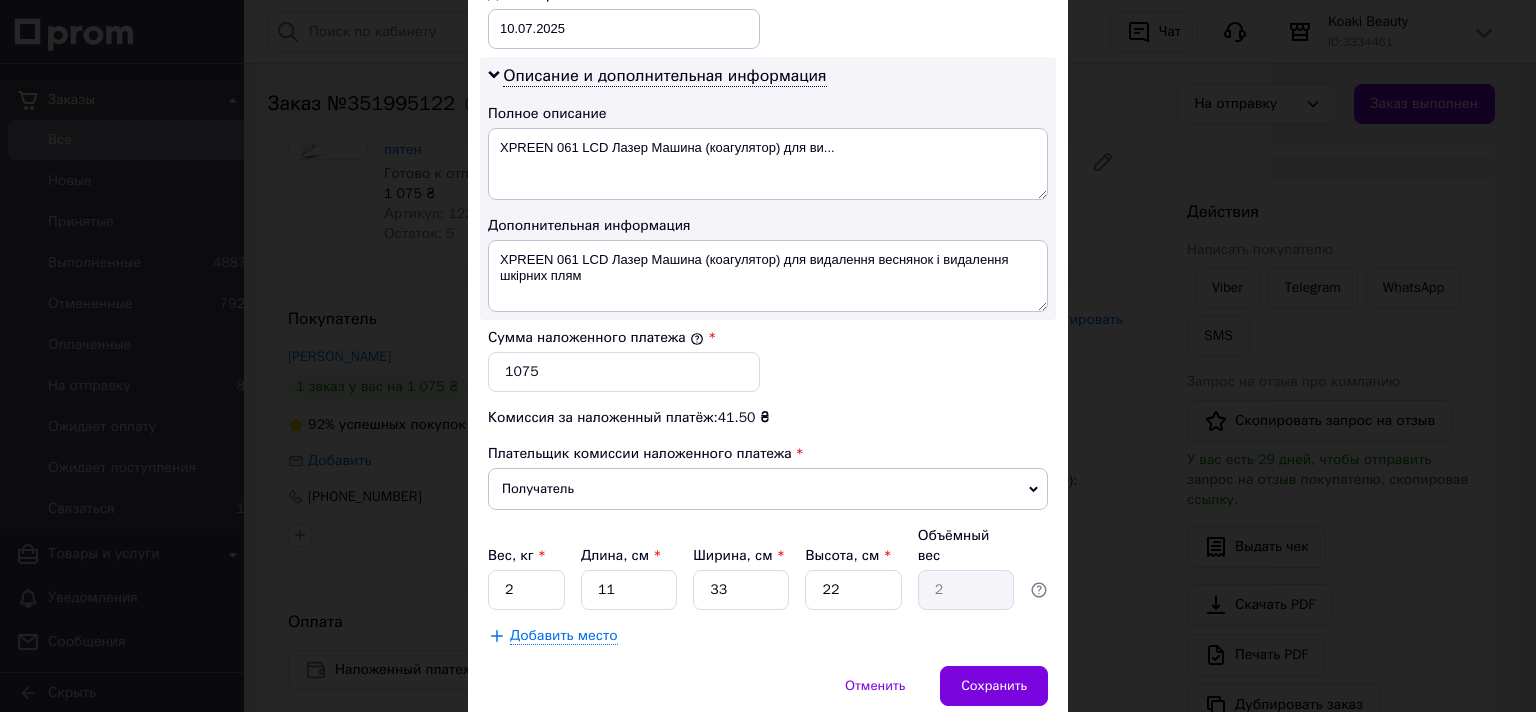 scroll, scrollTop: 883, scrollLeft: 0, axis: vertical 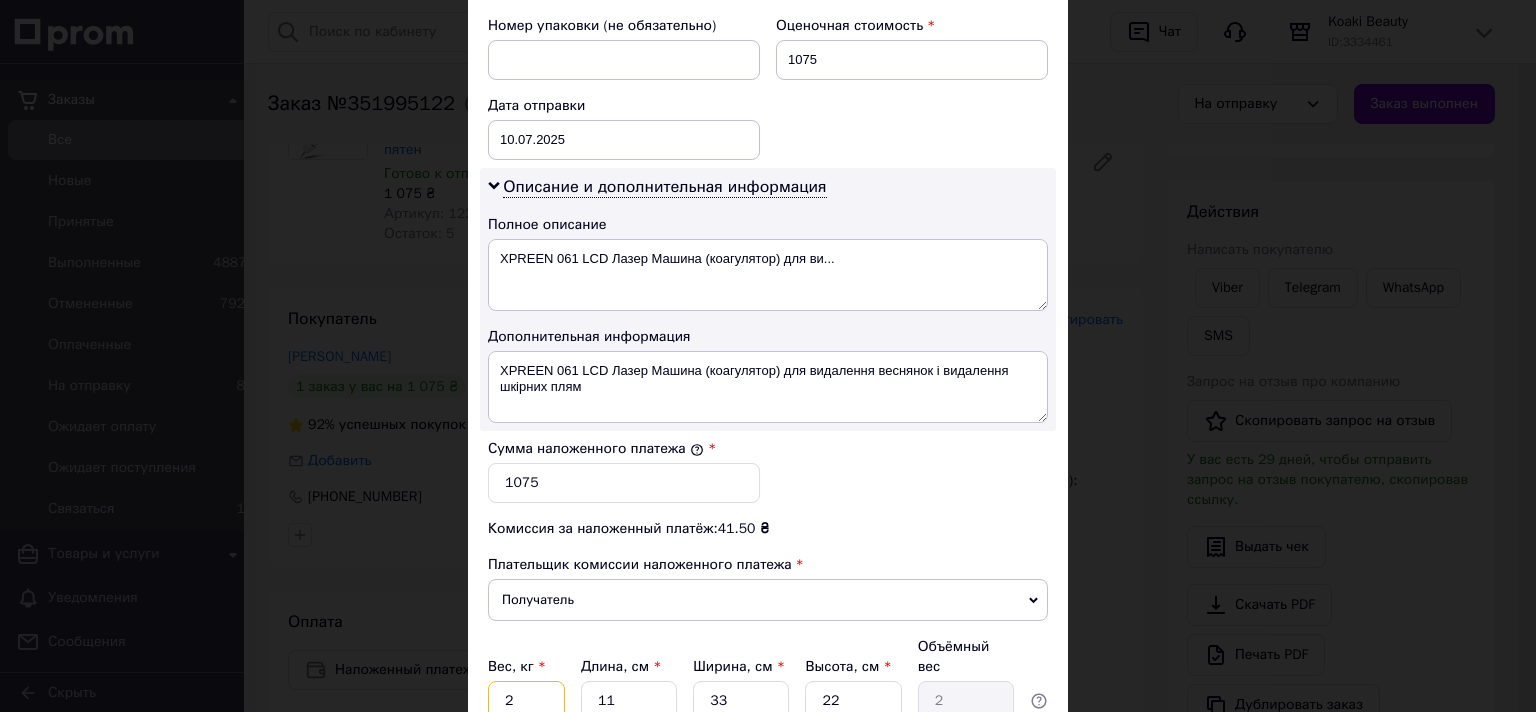 drag, startPoint x: 518, startPoint y: 659, endPoint x: 542, endPoint y: 659, distance: 24 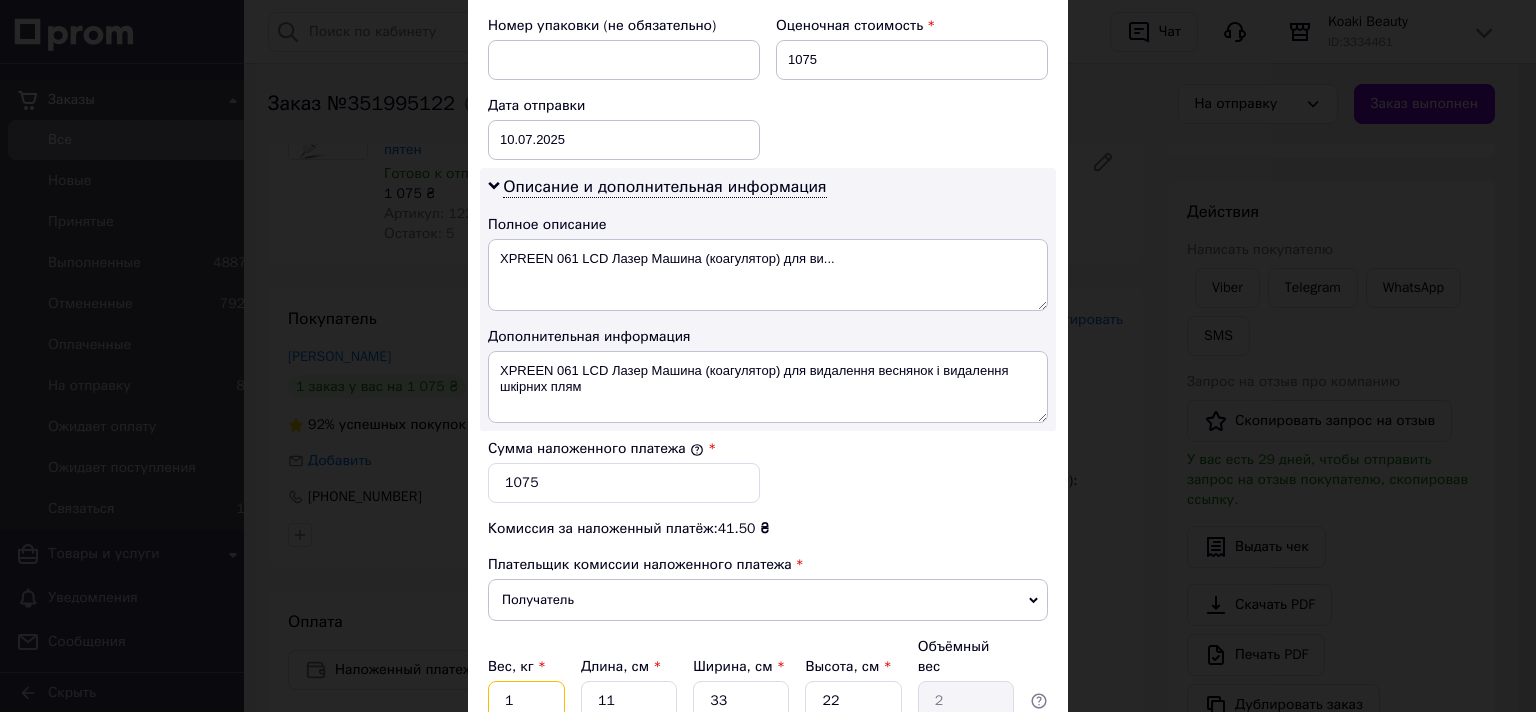 type on "1" 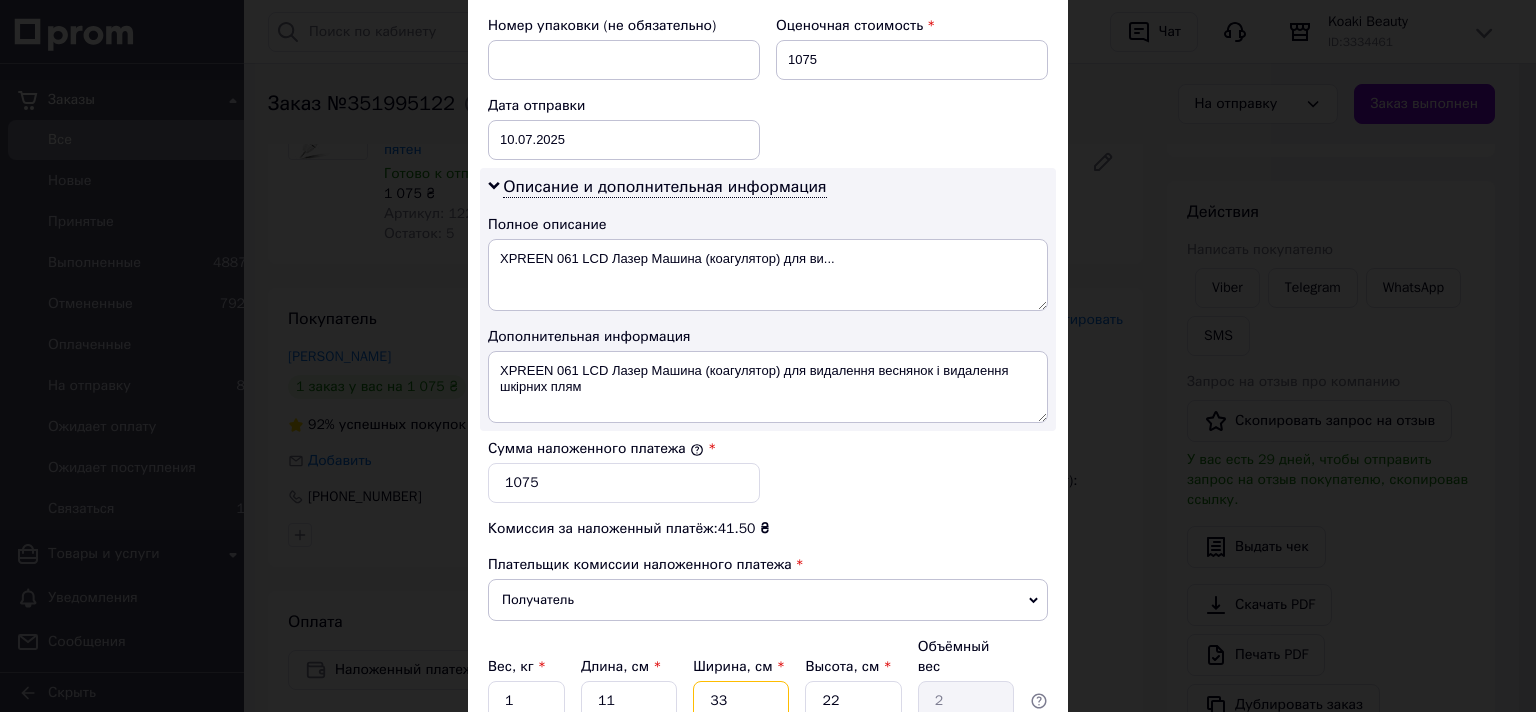 click on "33" at bounding box center [741, 701] 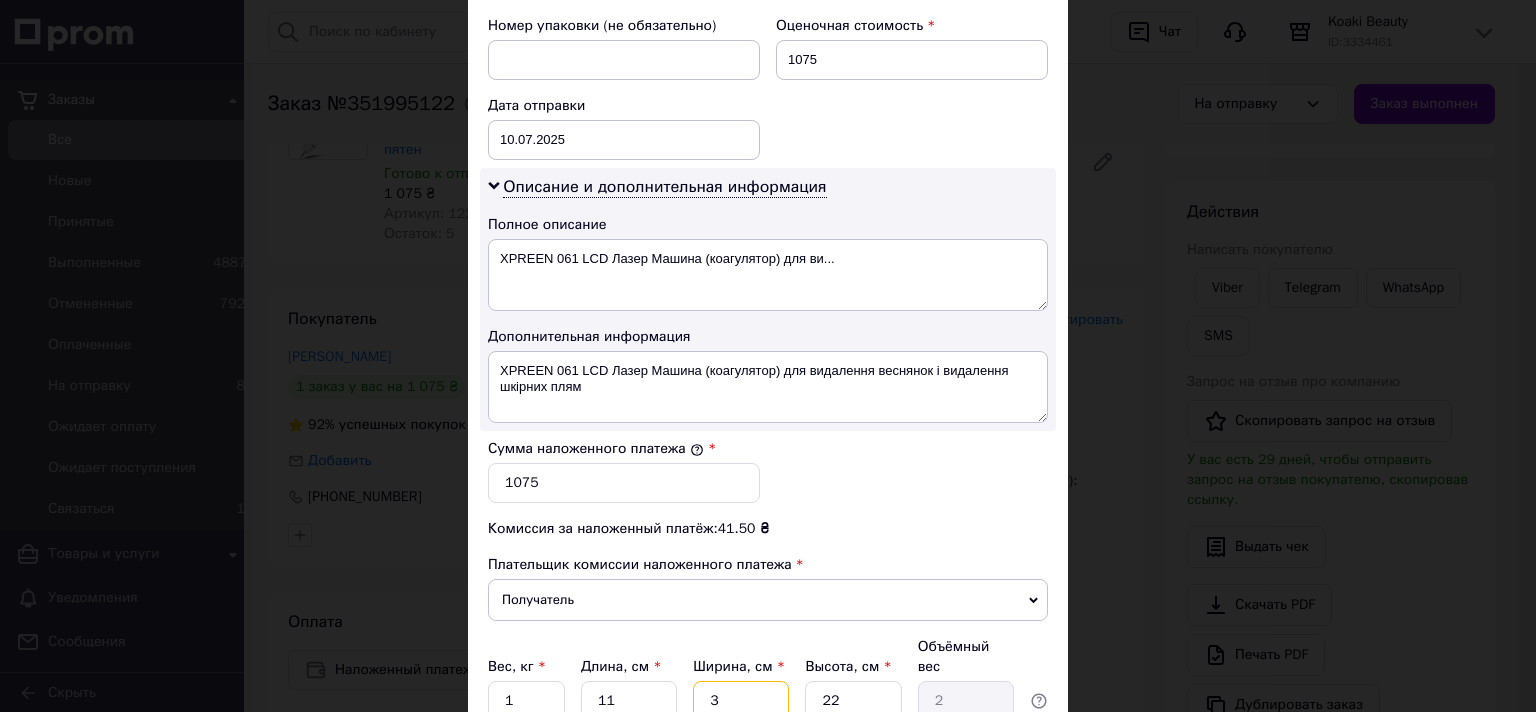 type on "0.18" 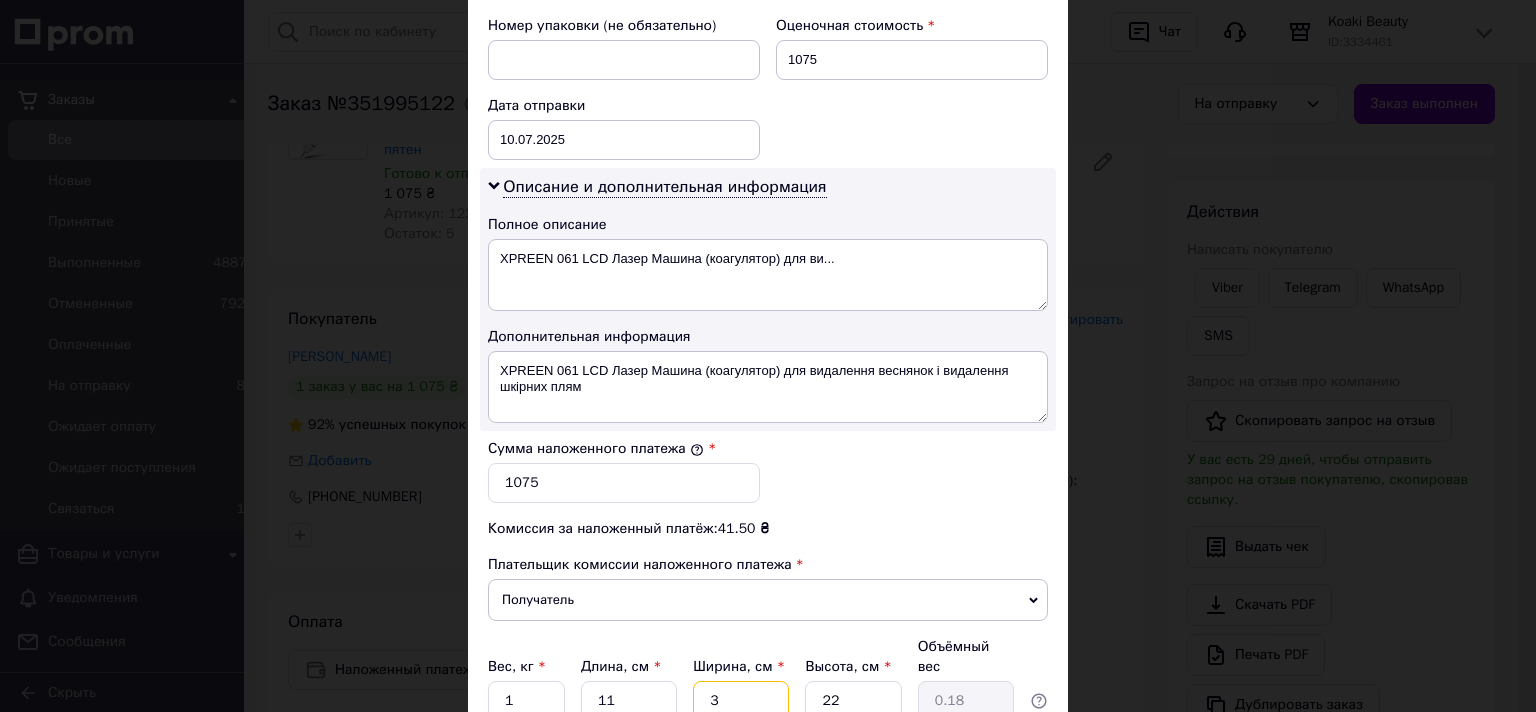 type 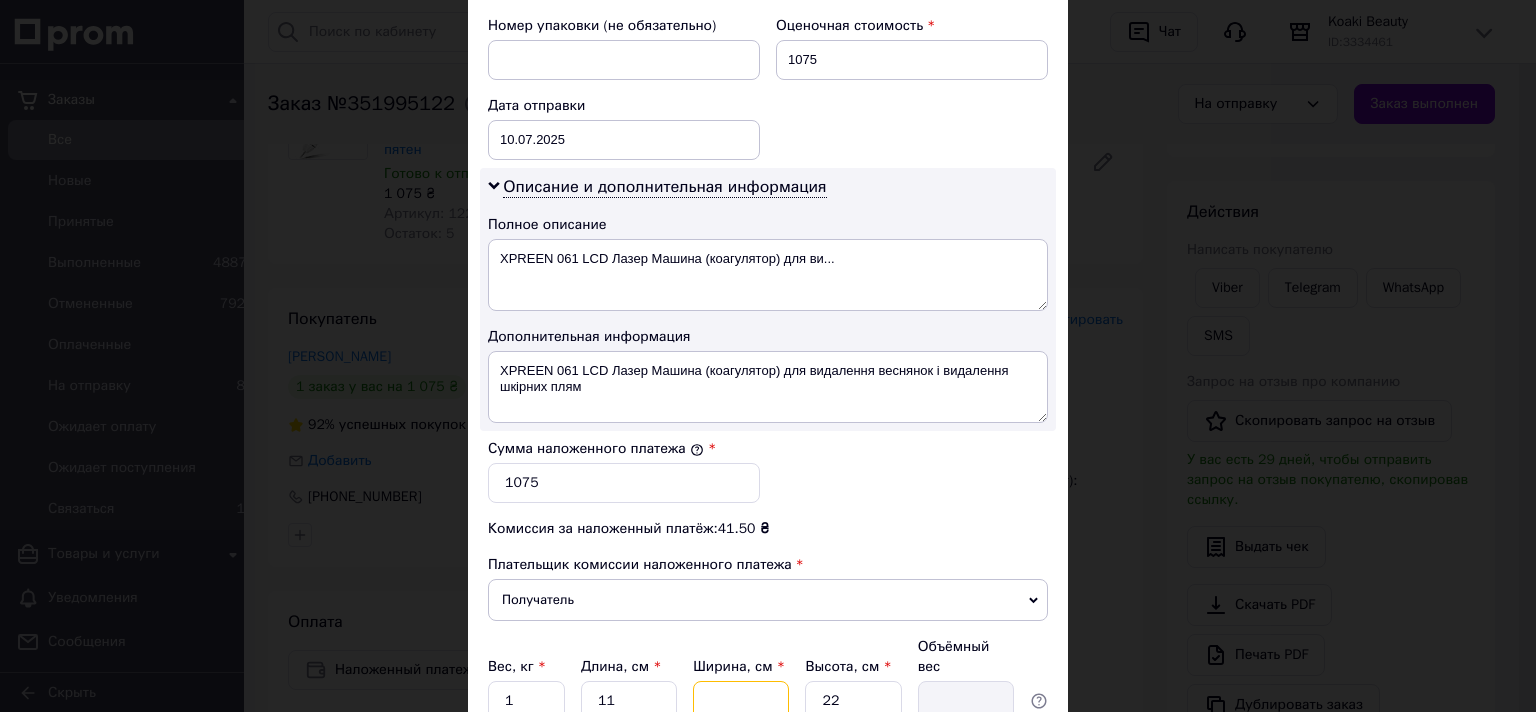 type on "2" 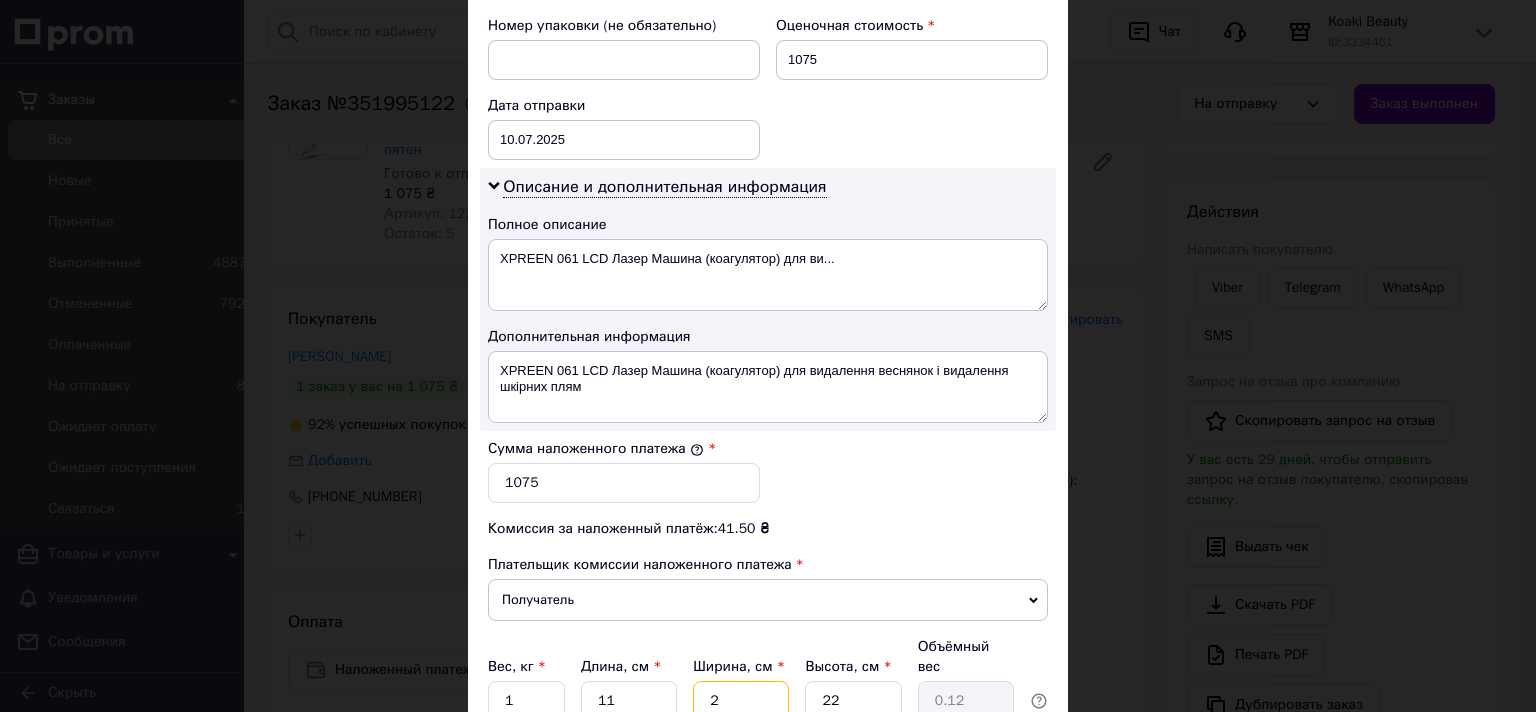 type on "20" 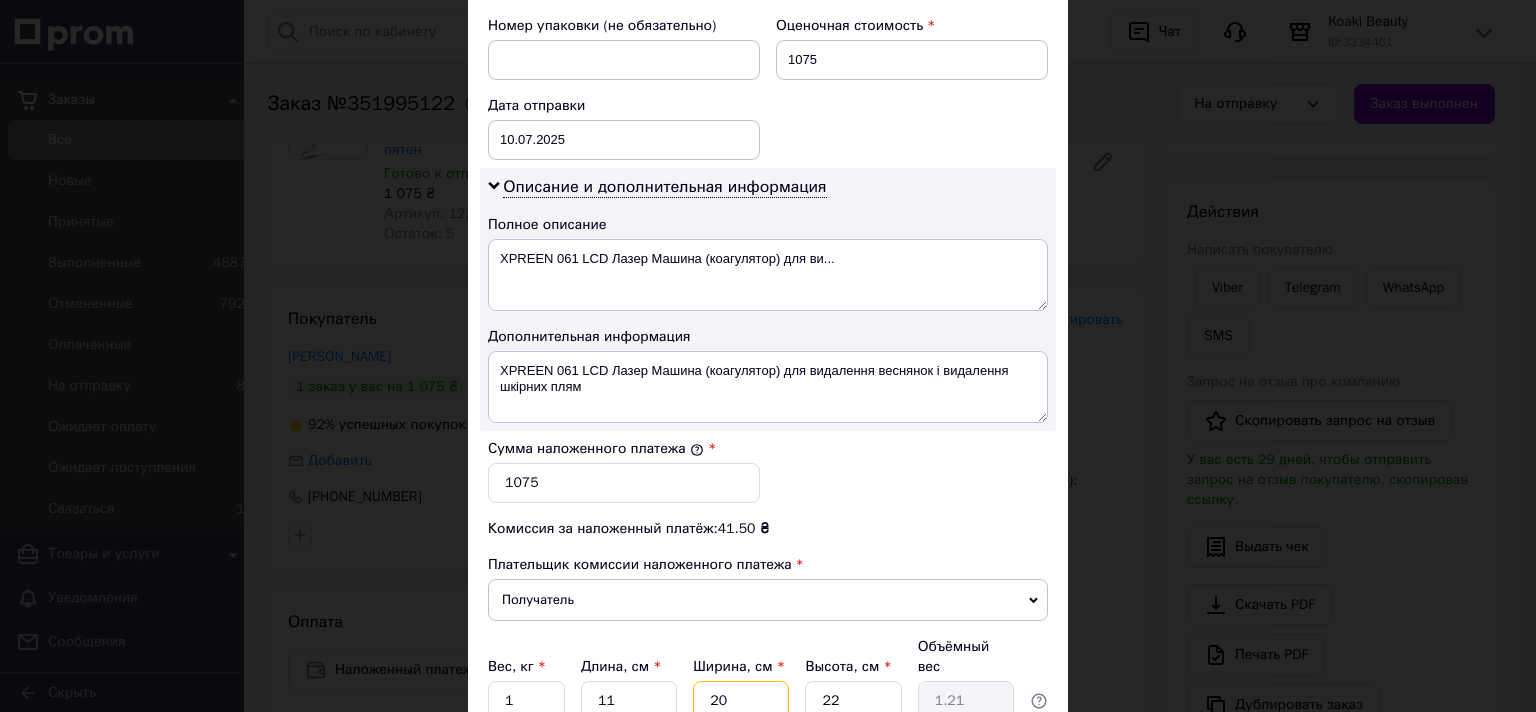 type on "2" 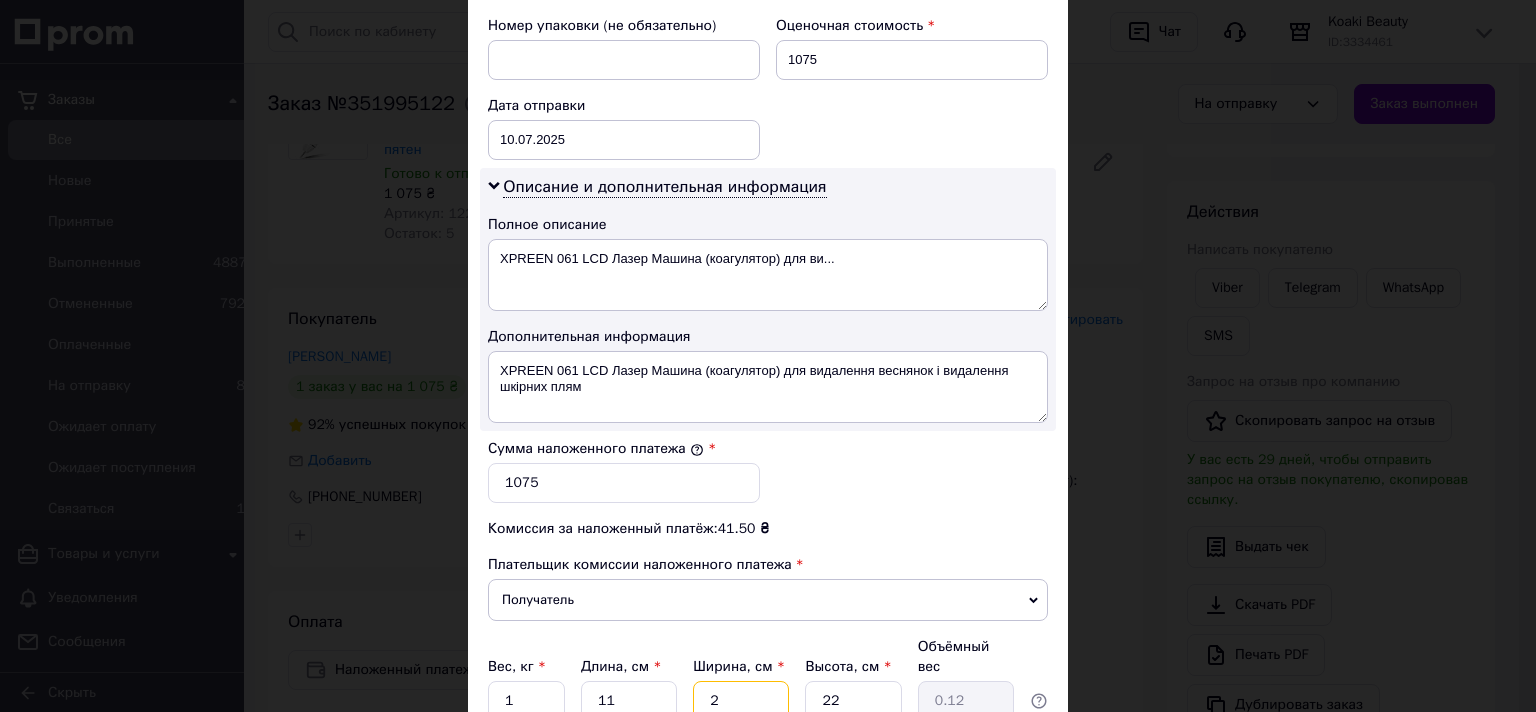 type 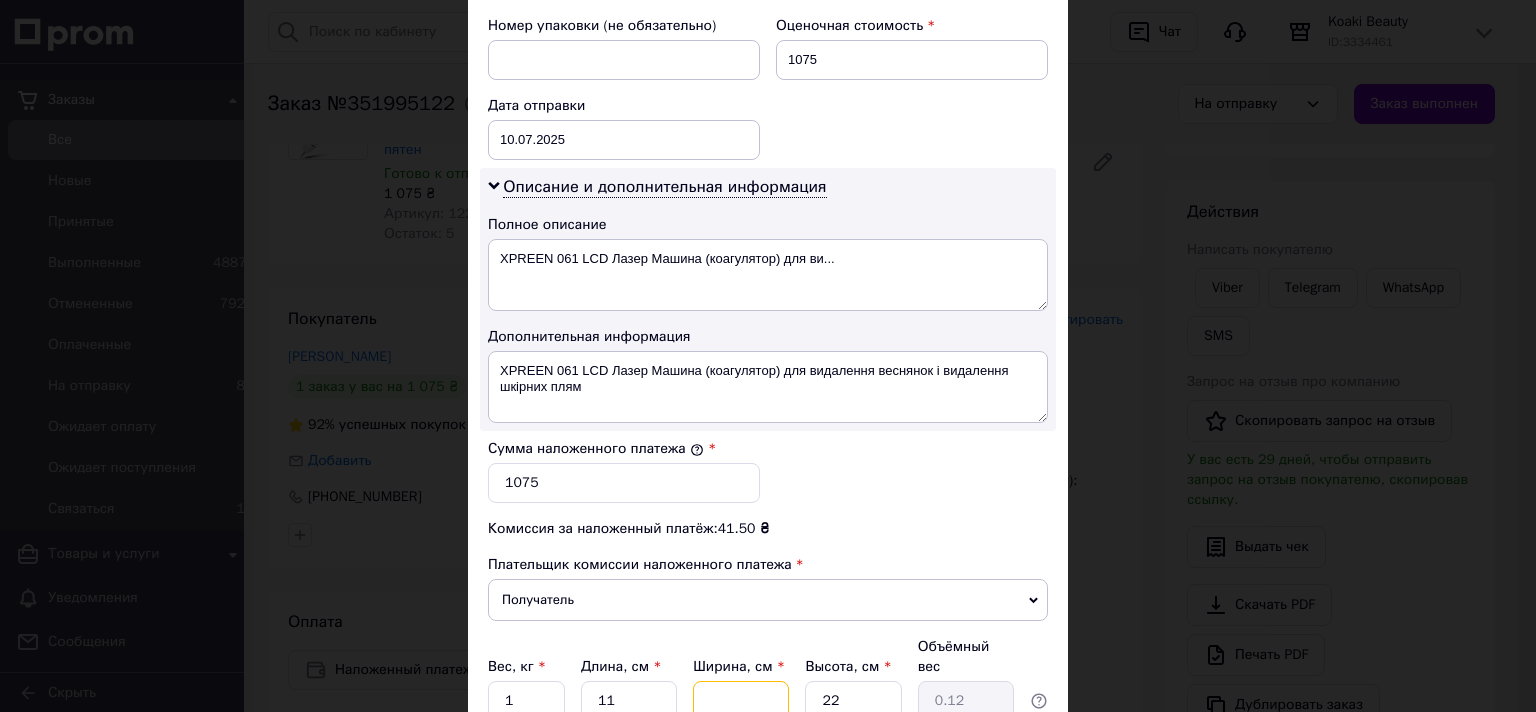 type 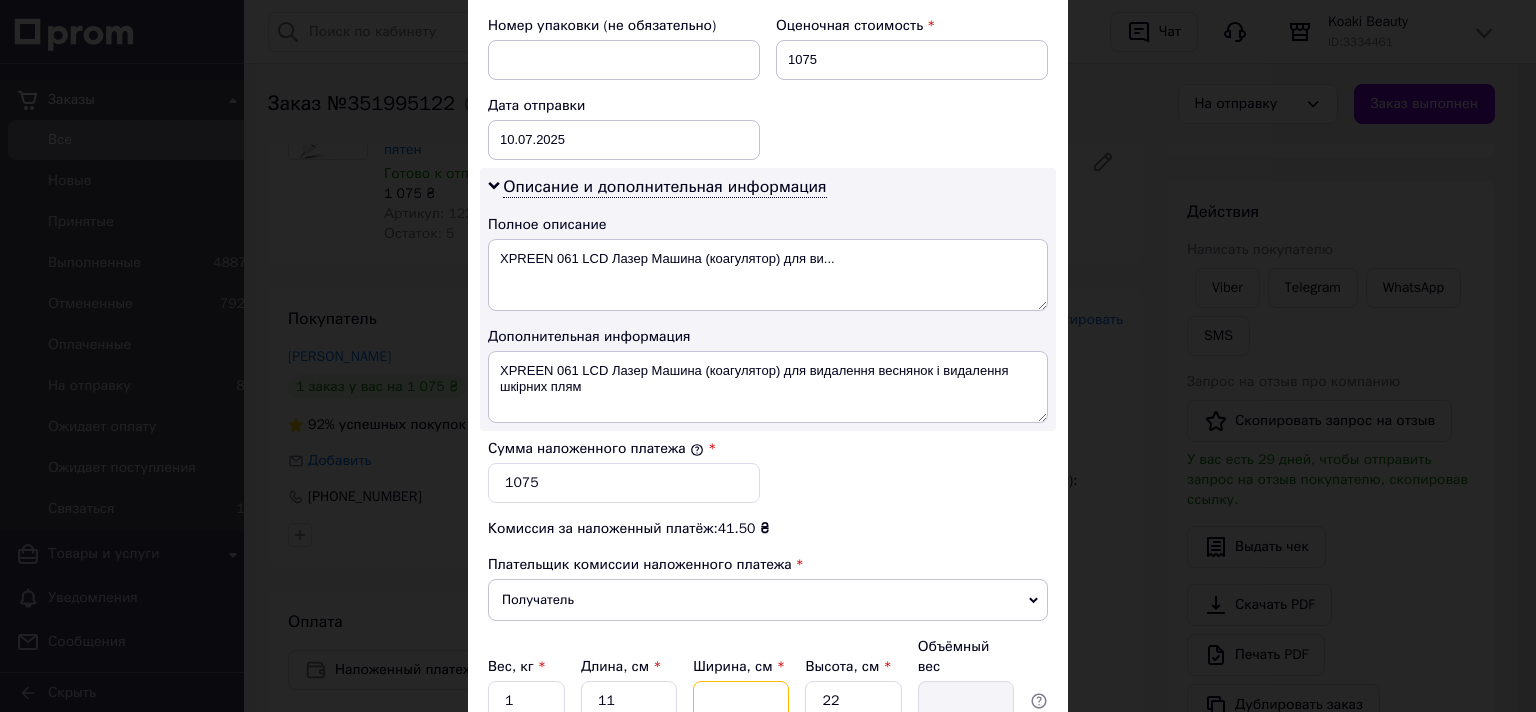 type on "1" 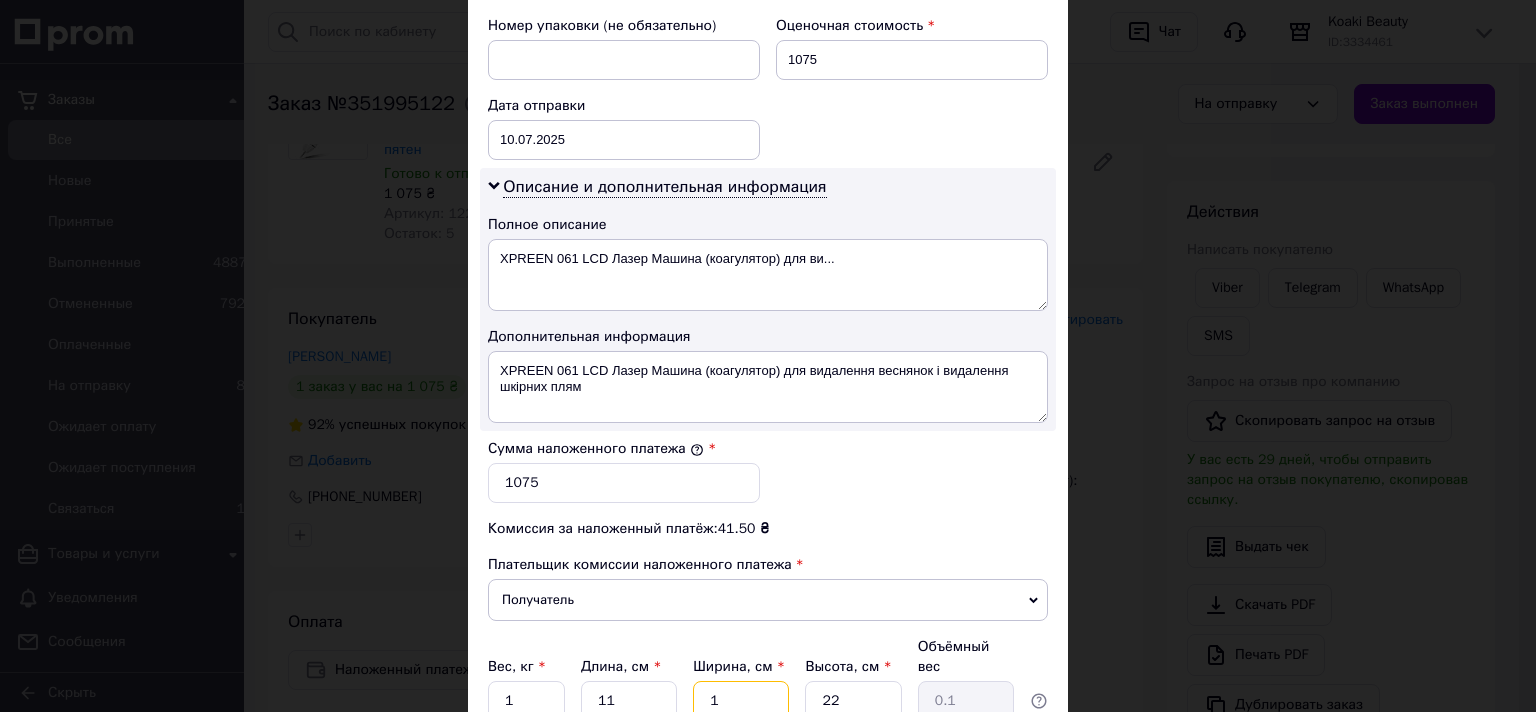 type on "10" 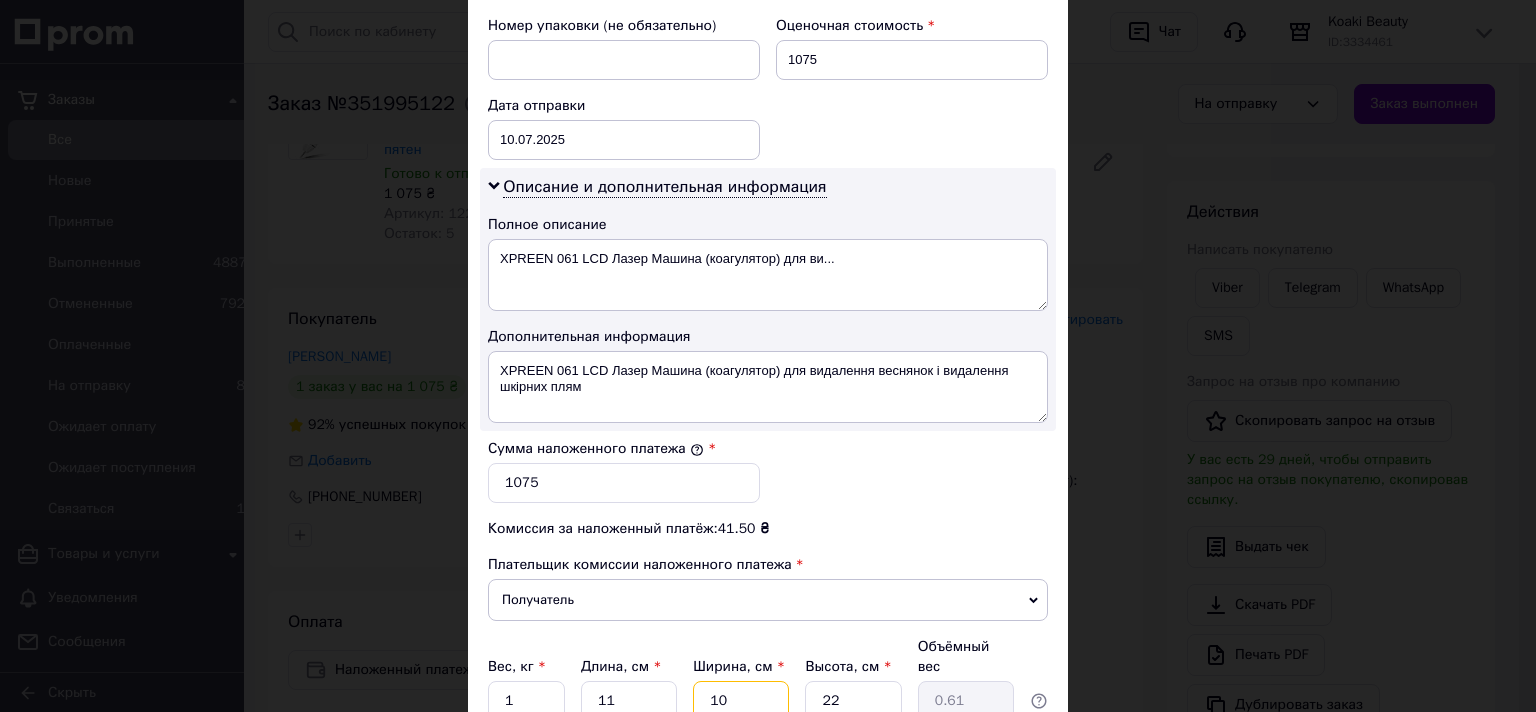 type on "10" 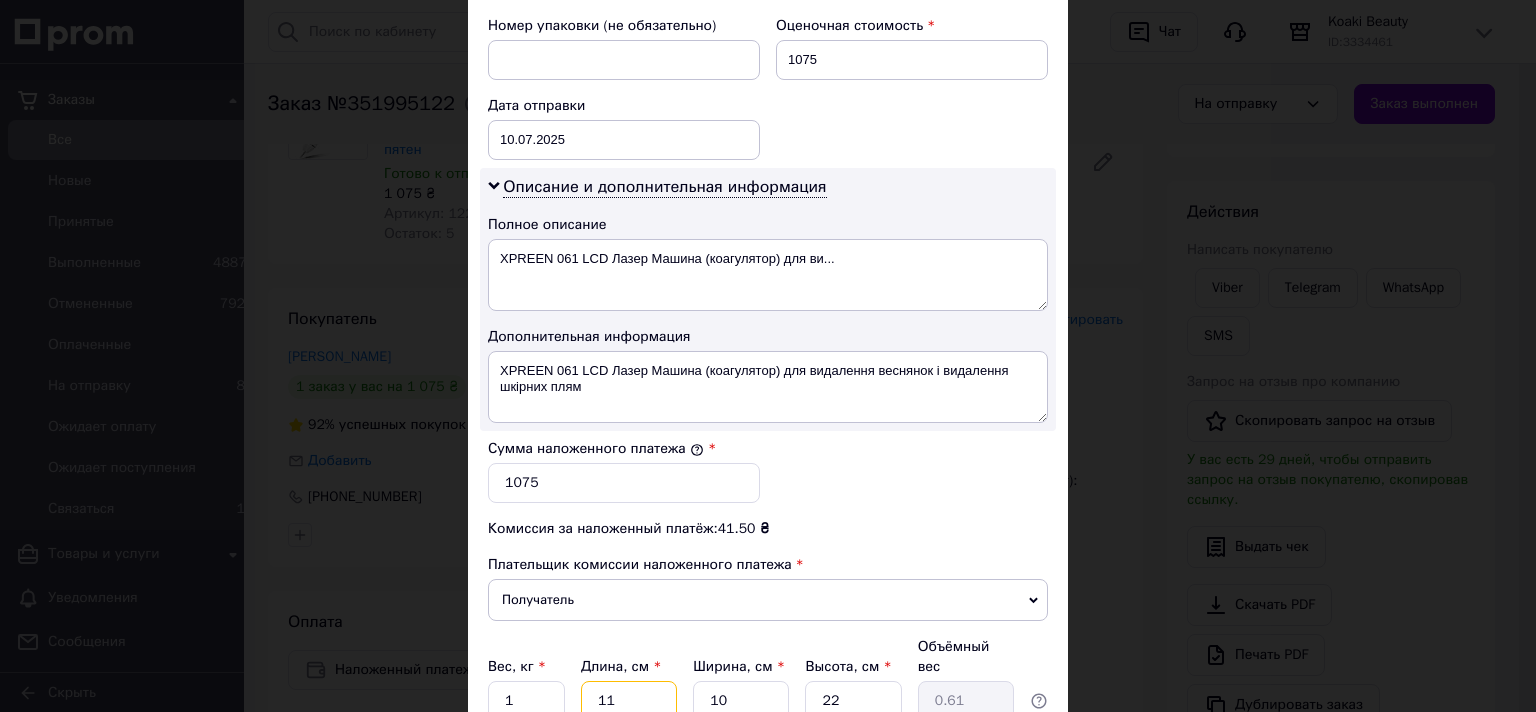 click on "11" at bounding box center (629, 701) 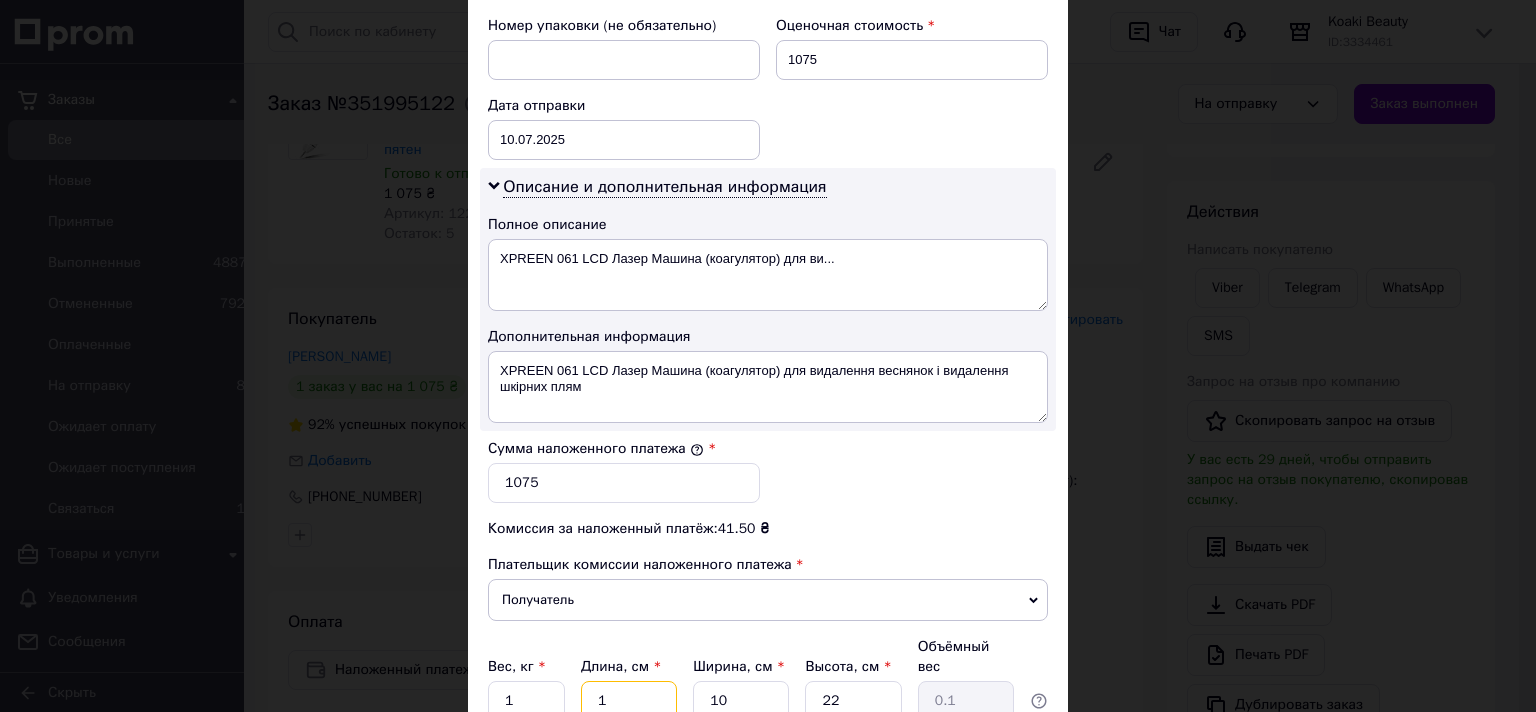 type 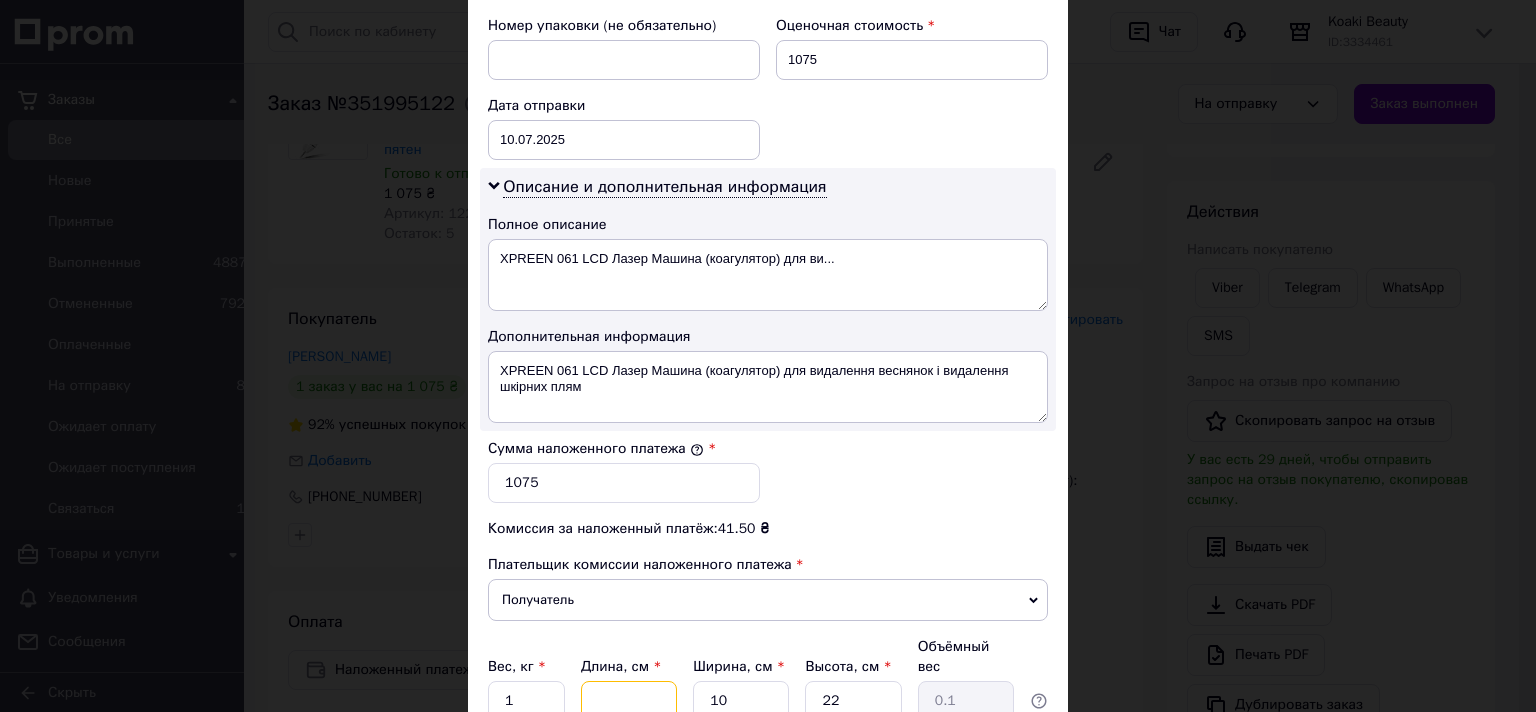 type 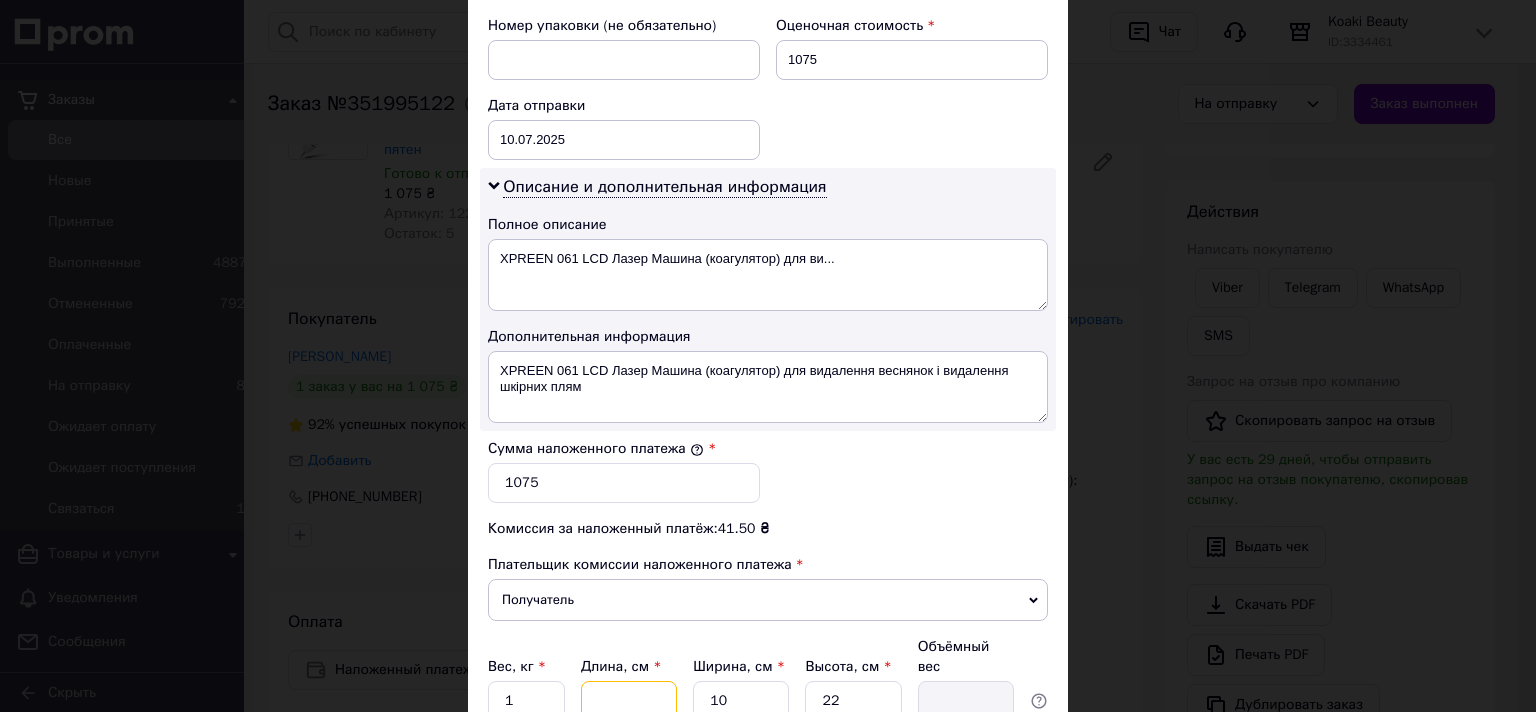 type on "2" 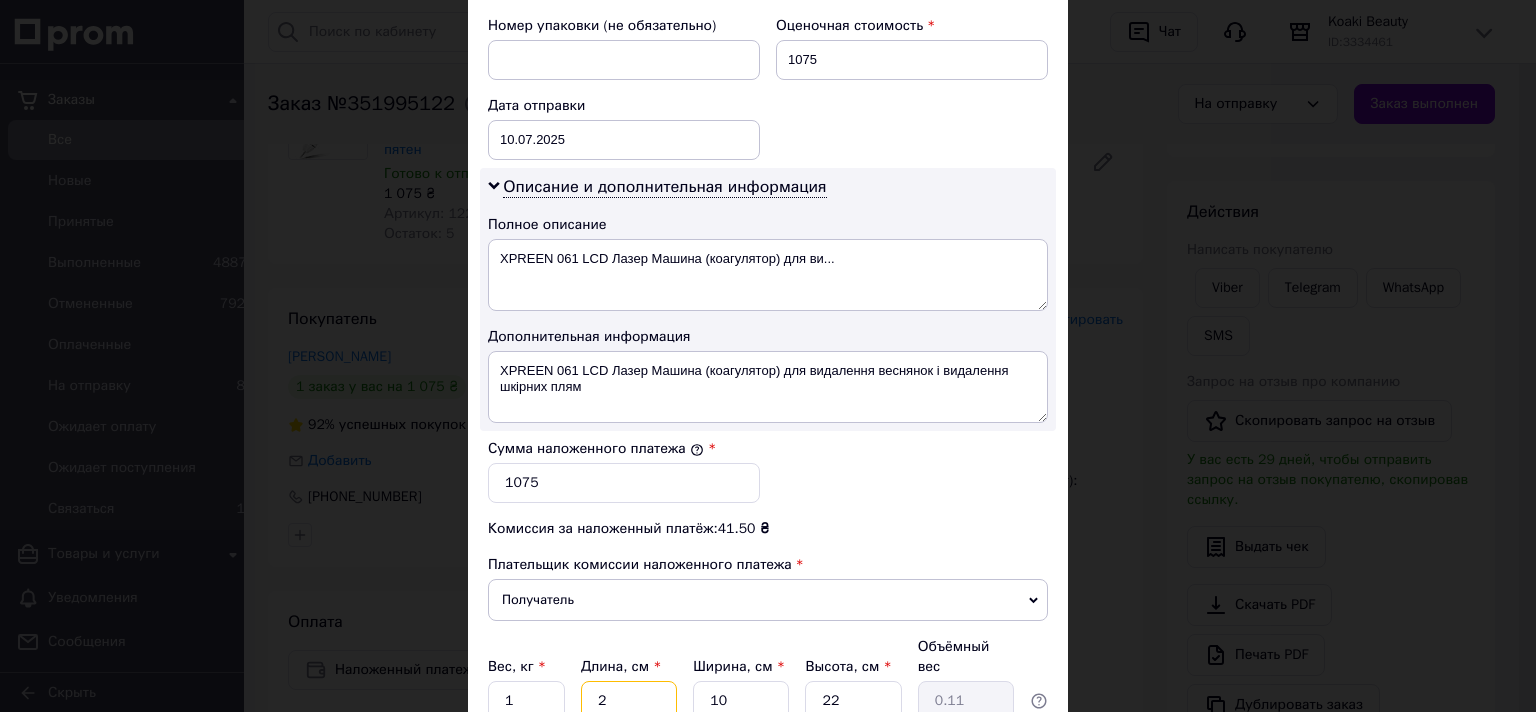 type on "20" 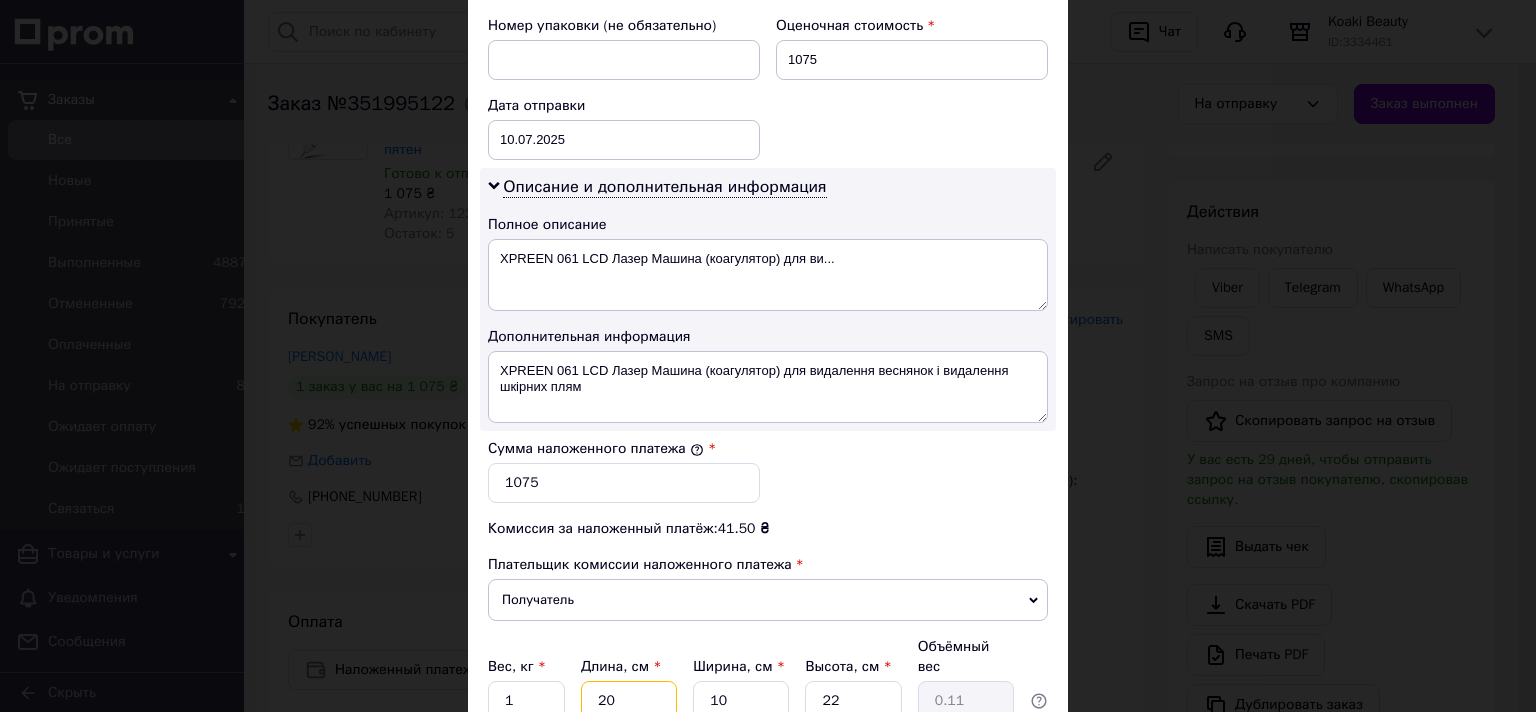 type on "1.1" 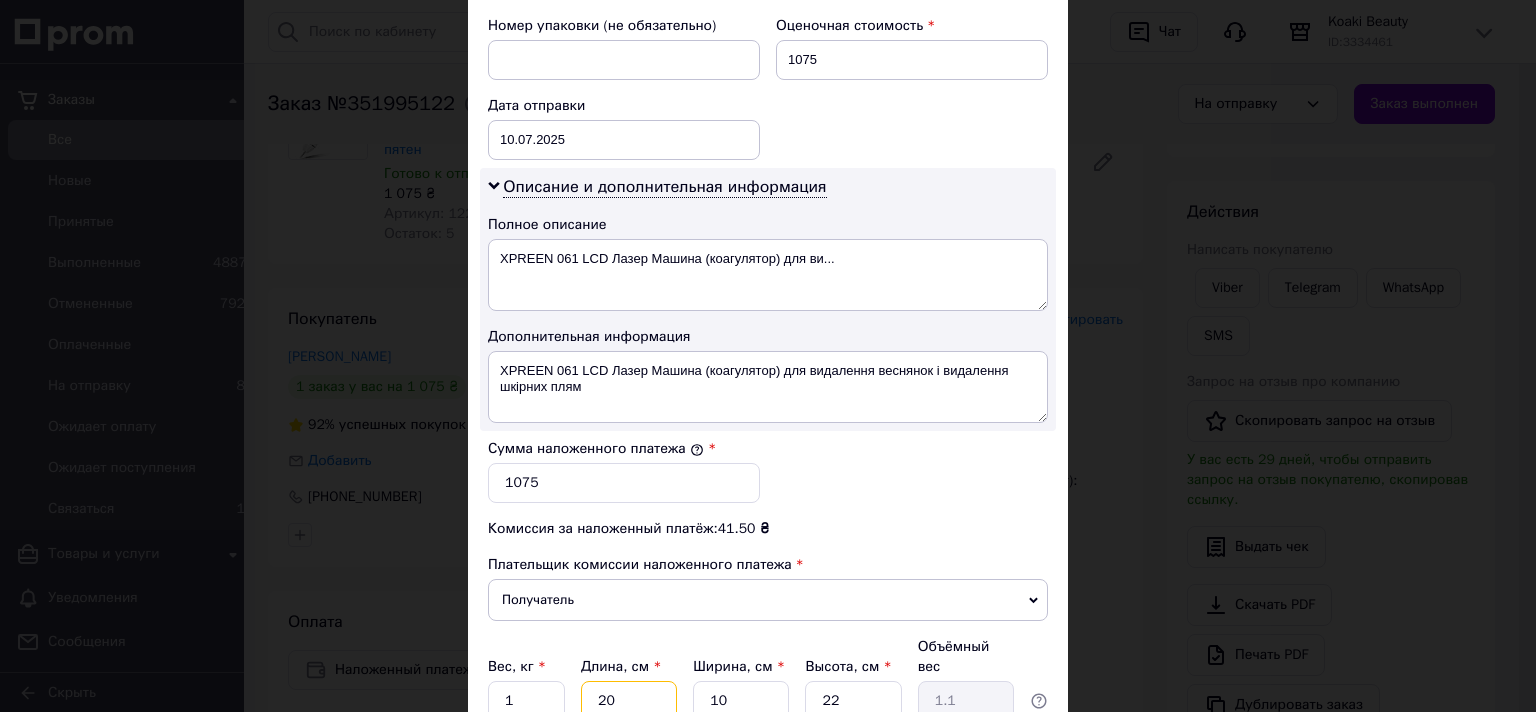 type on "20" 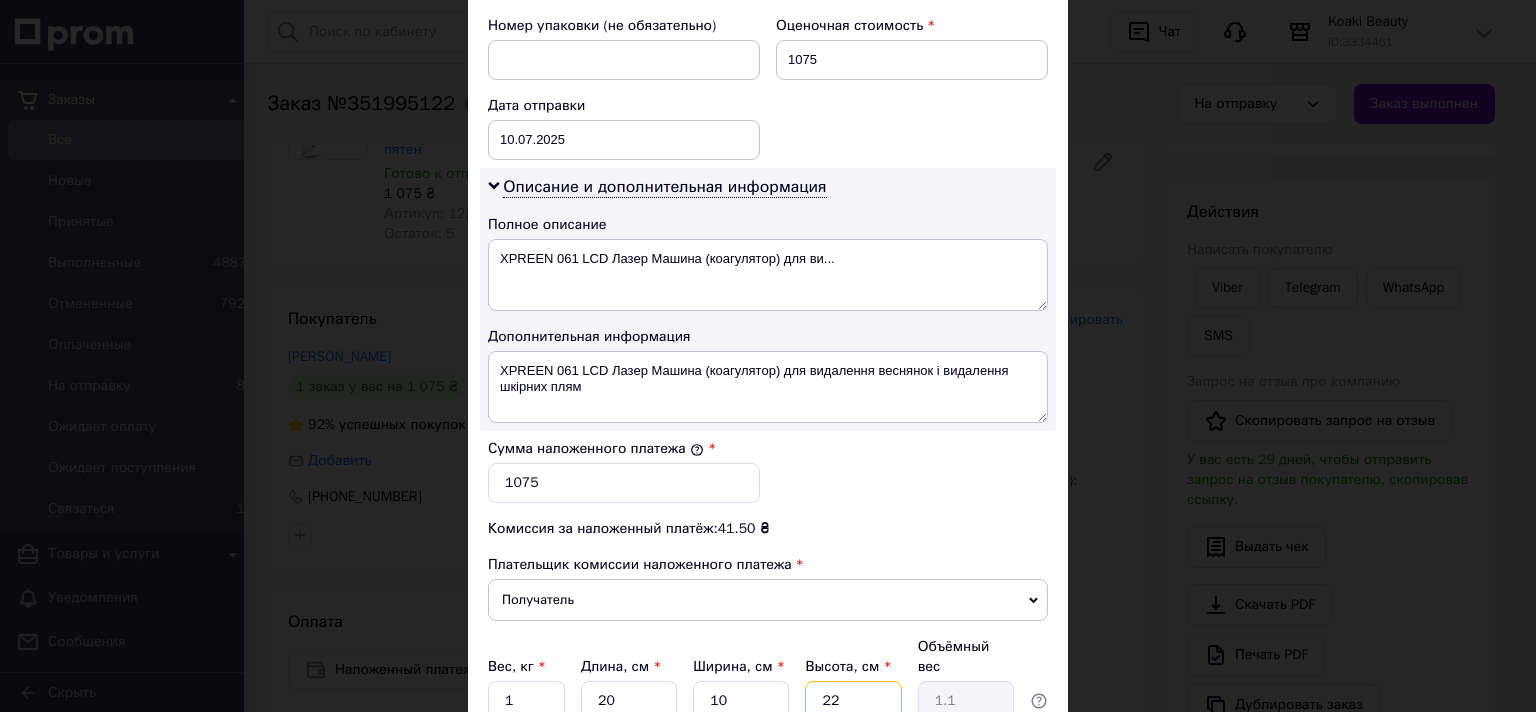 click on "22" at bounding box center [853, 701] 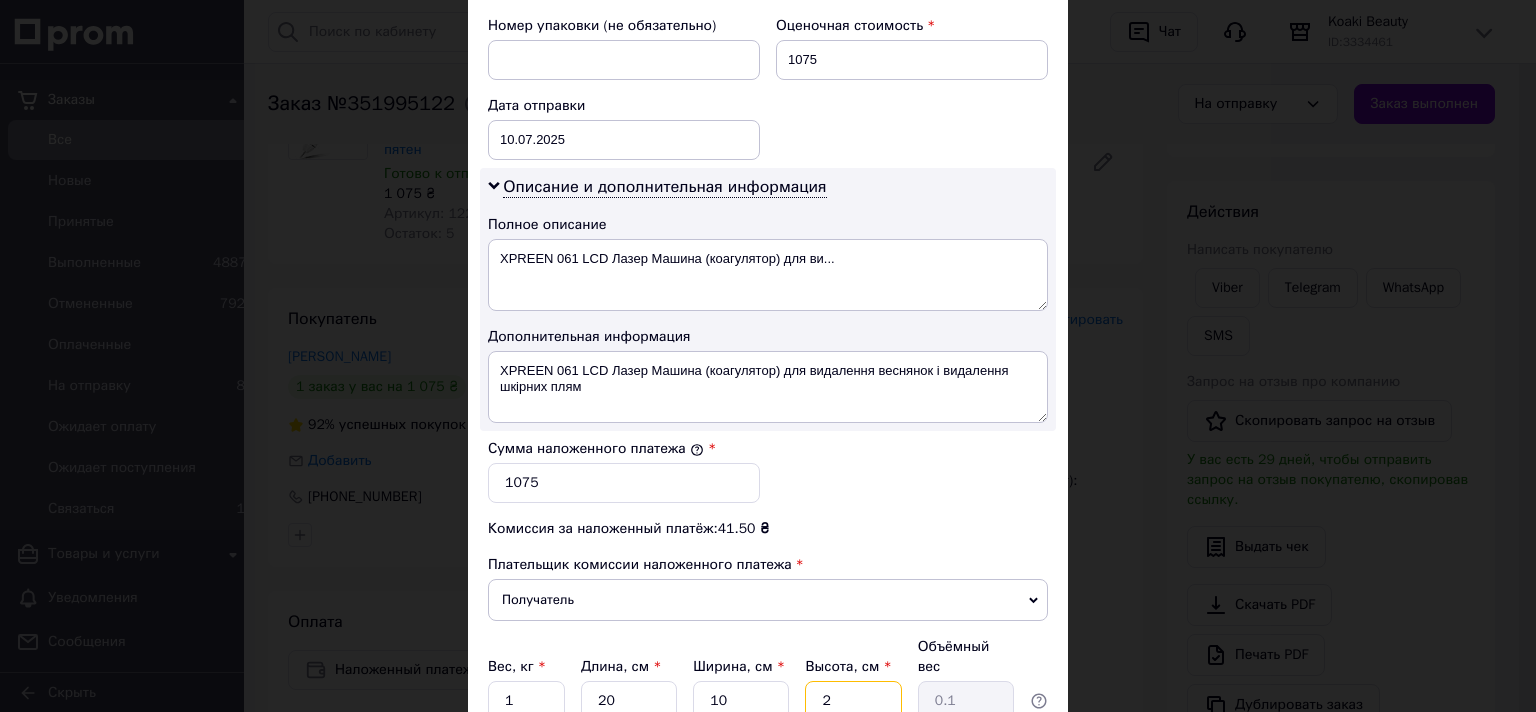 type 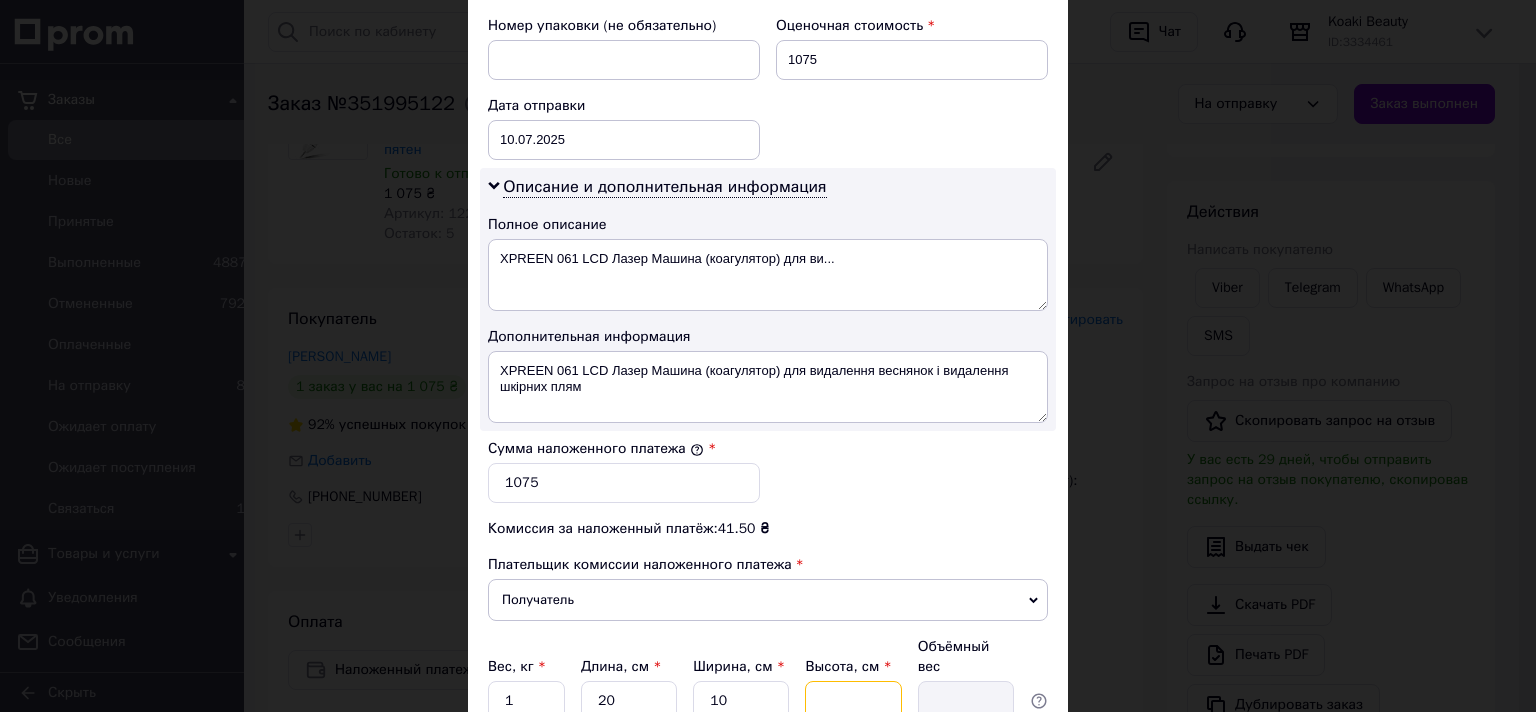 type on "1" 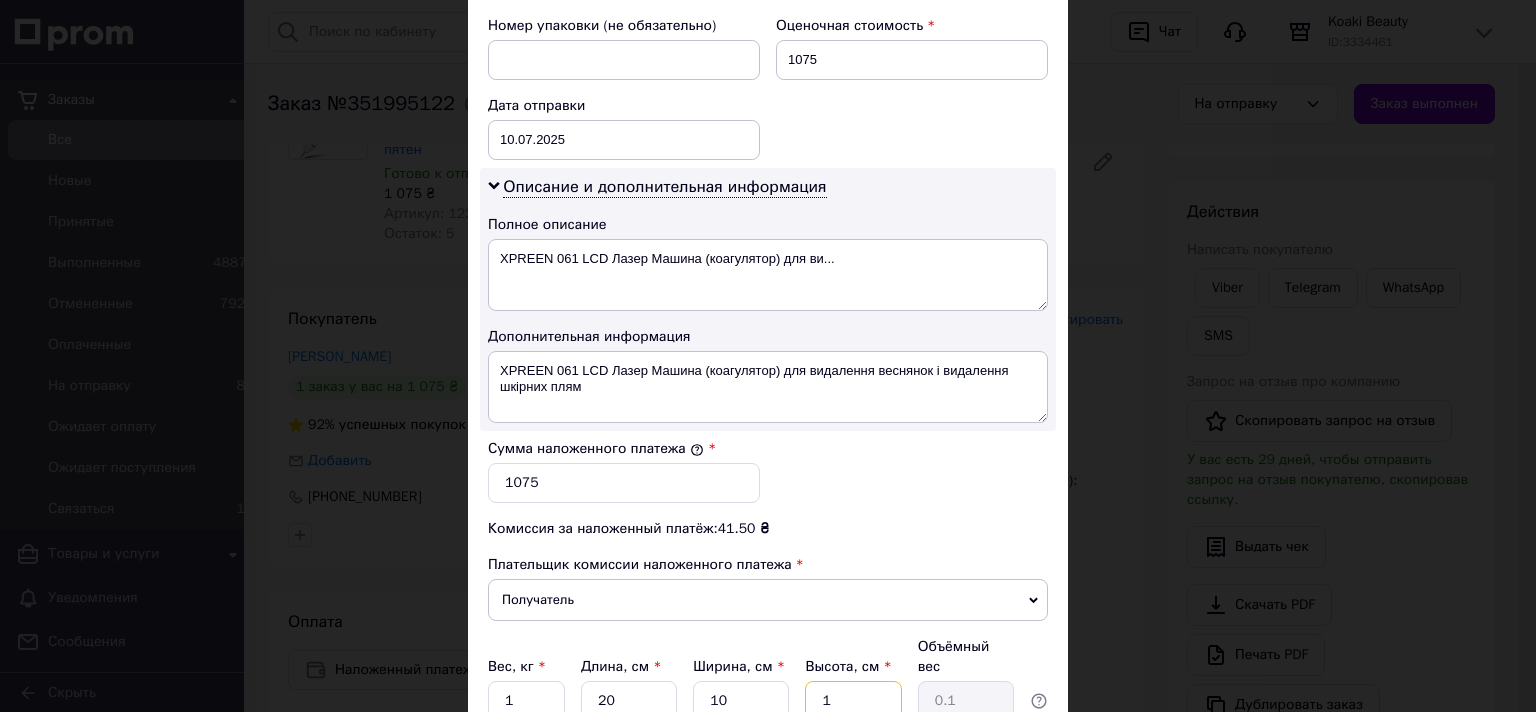 type on "10" 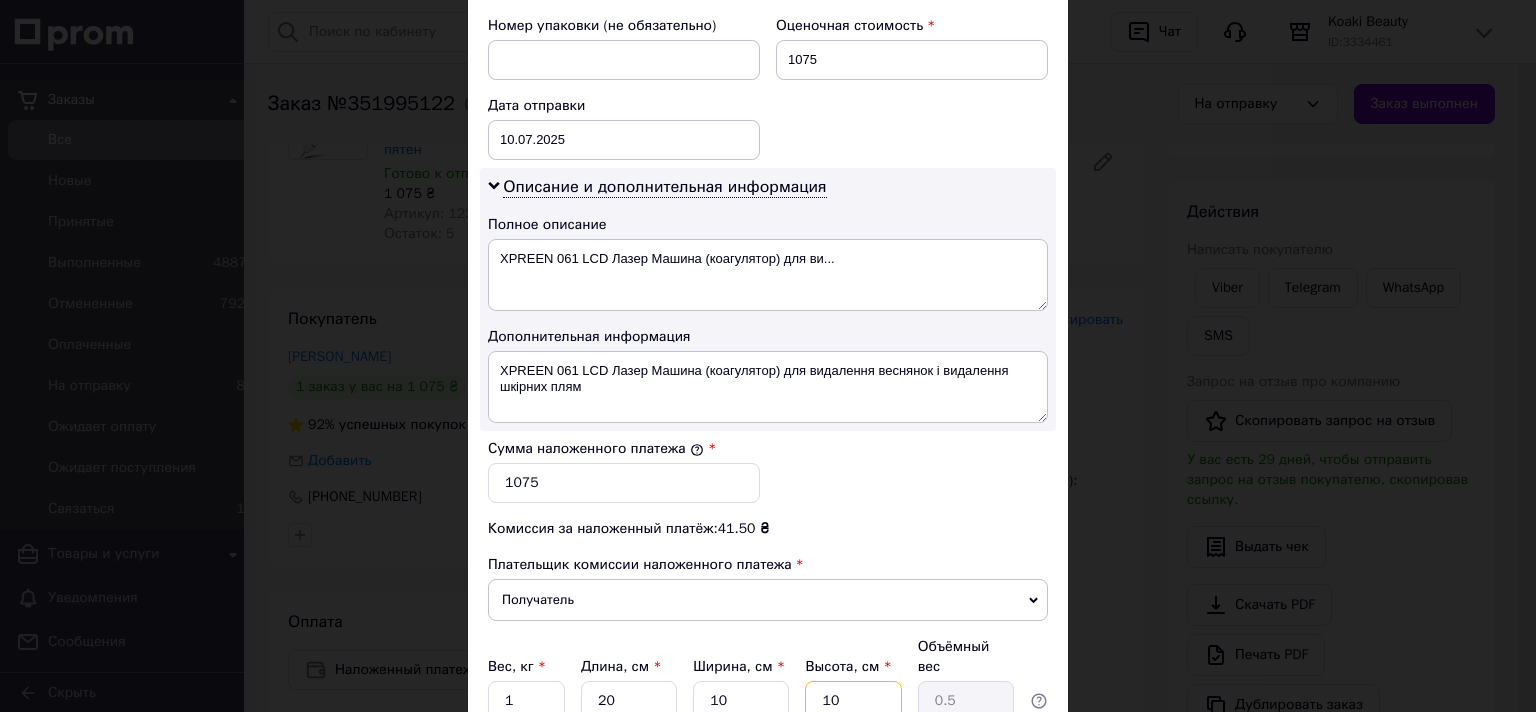 scroll, scrollTop: 1031, scrollLeft: 0, axis: vertical 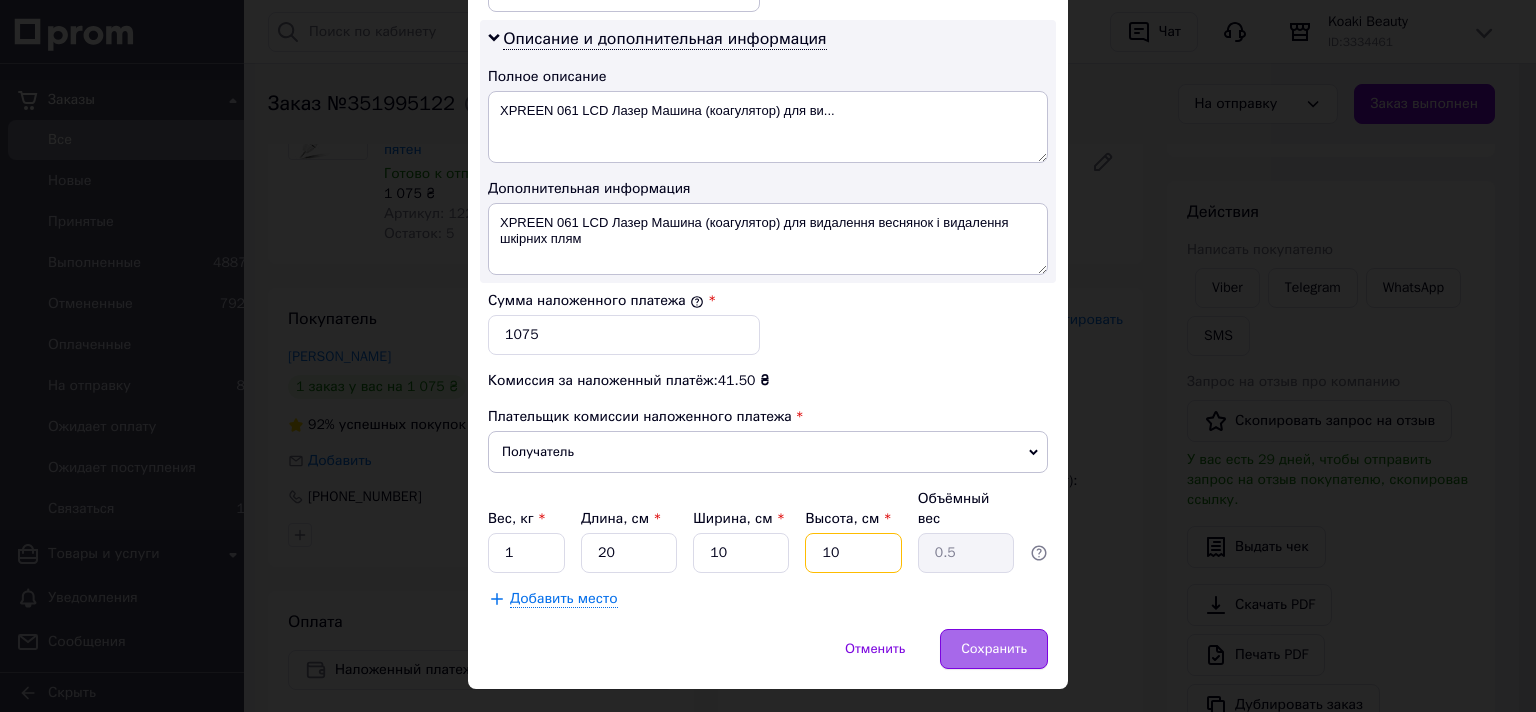 type on "10" 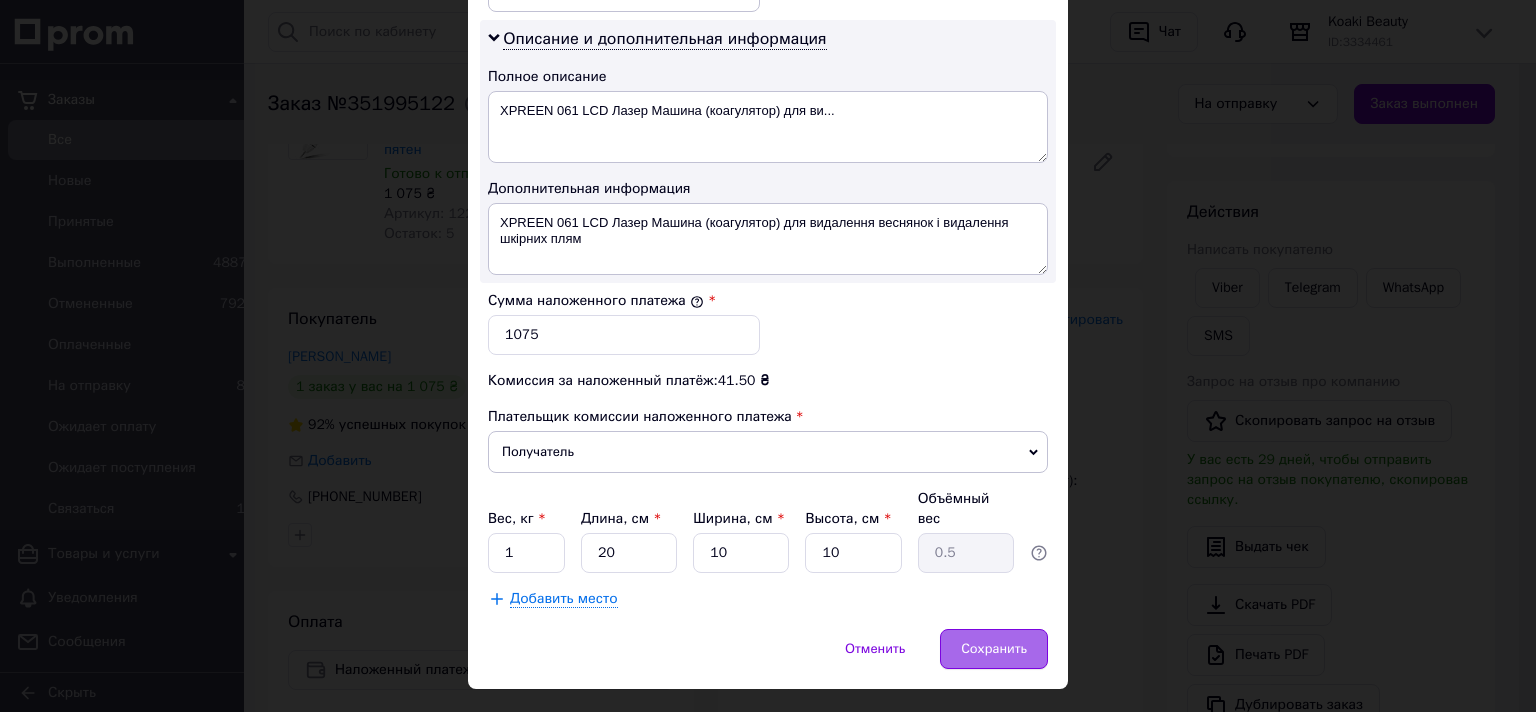 click on "Сохранить" at bounding box center [994, 649] 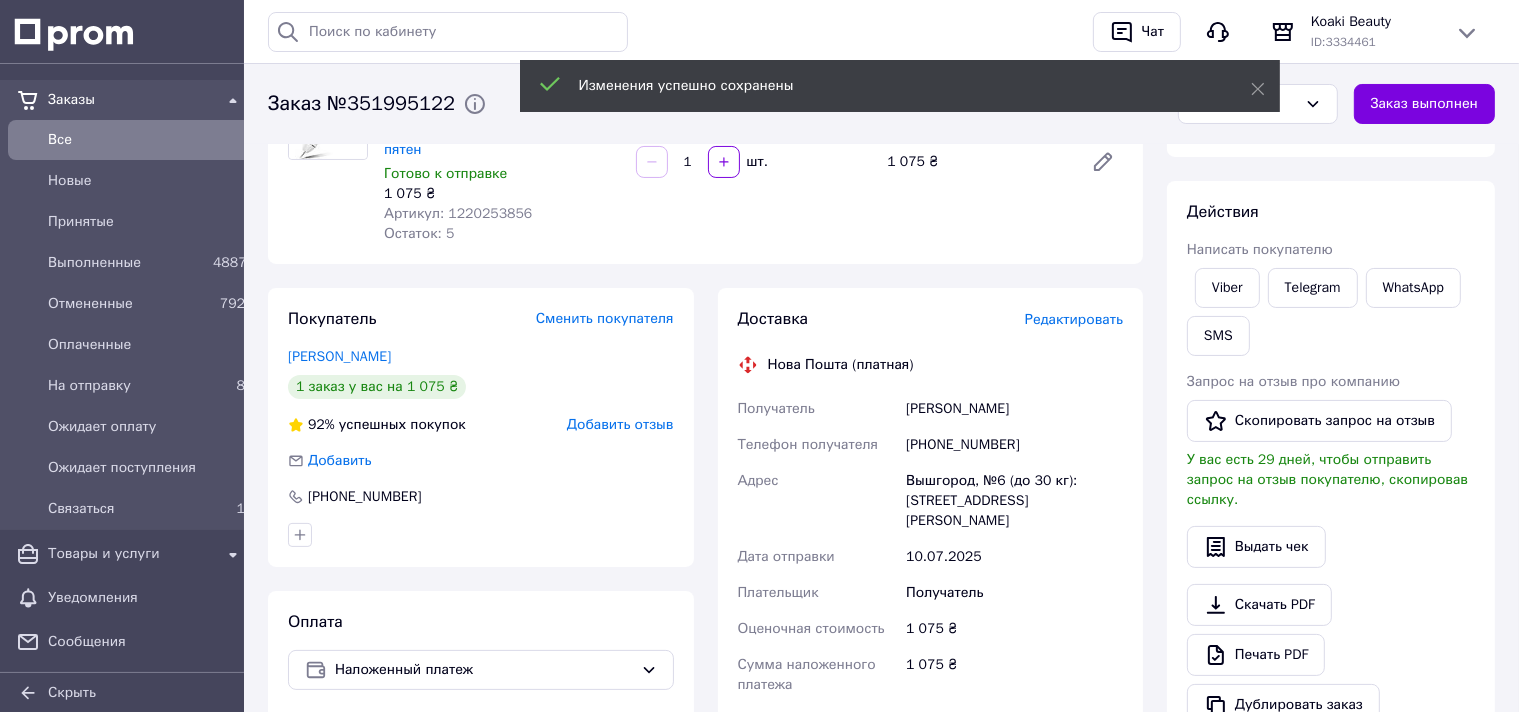 click on "Редактировать" at bounding box center [1074, 319] 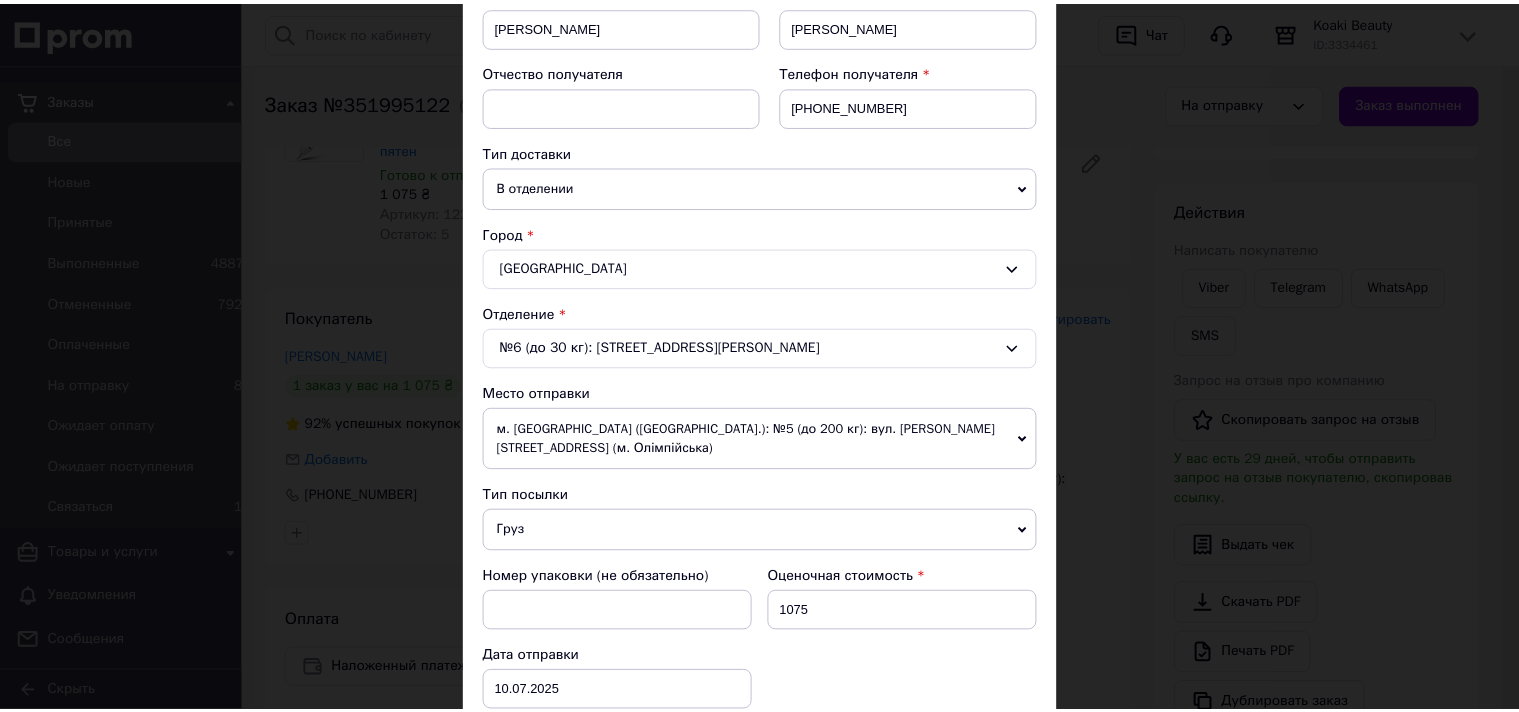 scroll, scrollTop: 442, scrollLeft: 0, axis: vertical 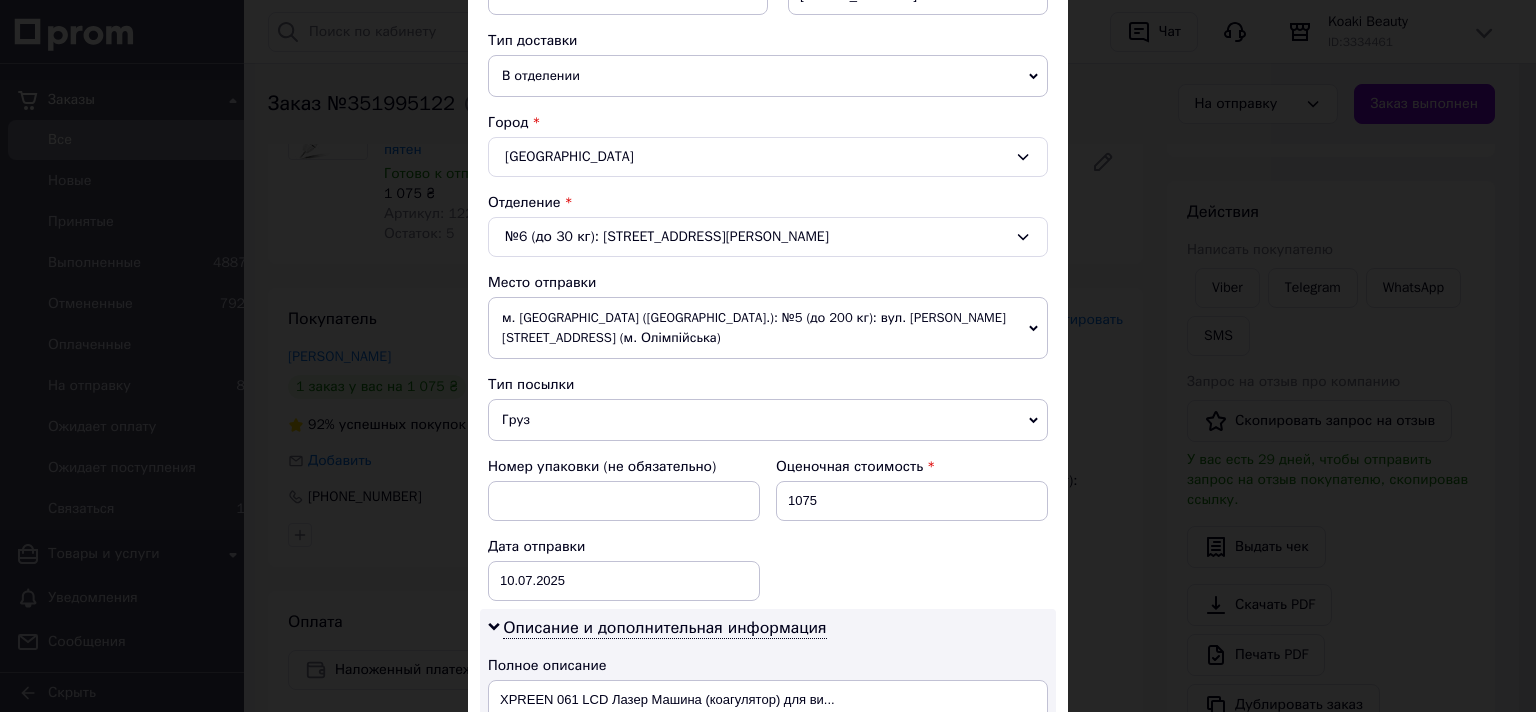 click on "× Редактирование доставки Способ доставки Нова Пошта (платная) Плательщик Получатель Отправитель Фамилия получателя Захарова Имя получателя Арина Отчество получателя Телефон получателя +380508165211 Тип доставки В отделении Курьером В почтомате Город Вышгород Отделение №6 (до 30 кг): ул. Симоненко Василия, 3-Б Место отправки м. Київ (Київська обл.): №5 (до 200 кг): вул. Федорова, 32 (м. Олімпійська) Нет совпадений. Попробуйте изменить условия поиска Добавить еще место отправки Тип посылки Груз Документы Номер упаковки (не обязательно) Оценочная стоимость 1075 10.07.2025 < 2025" at bounding box center [768, 356] 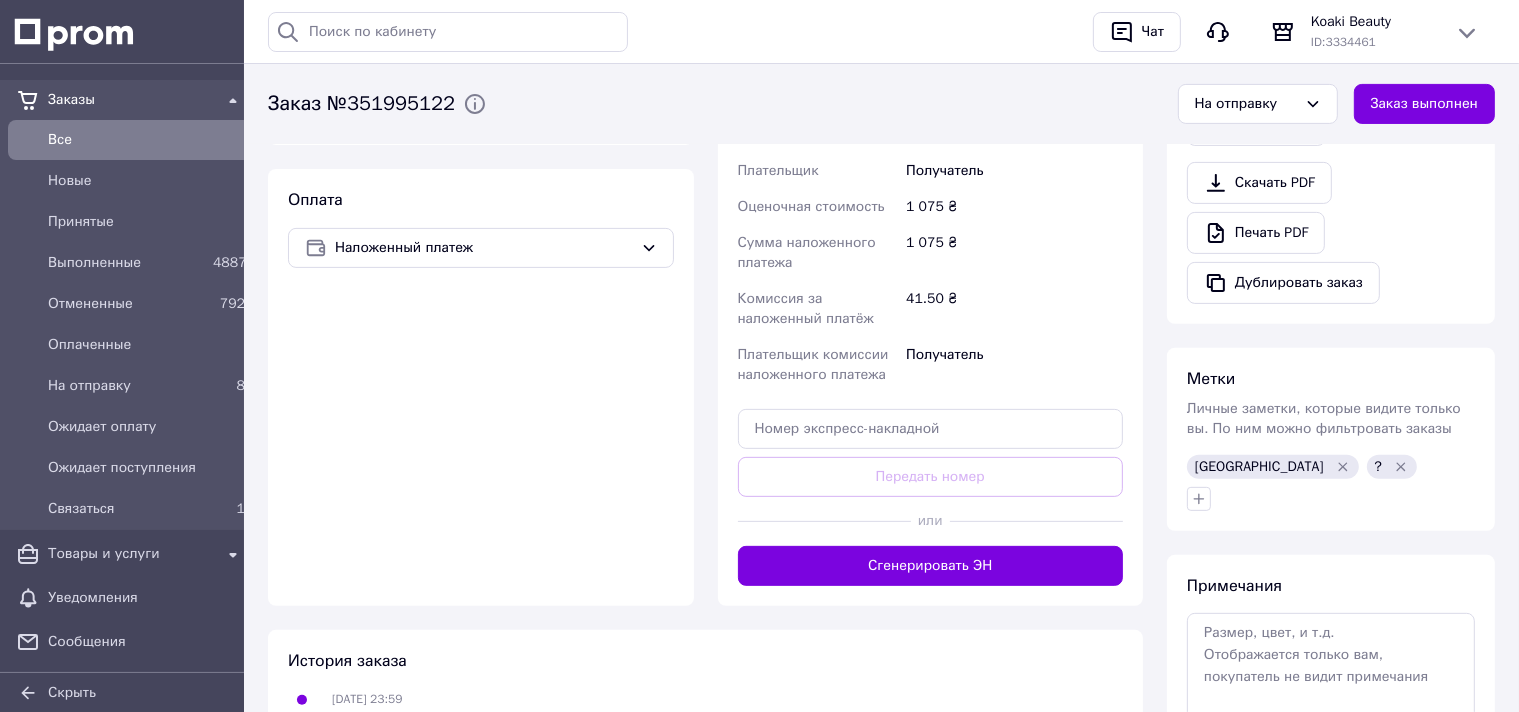 scroll, scrollTop: 739, scrollLeft: 0, axis: vertical 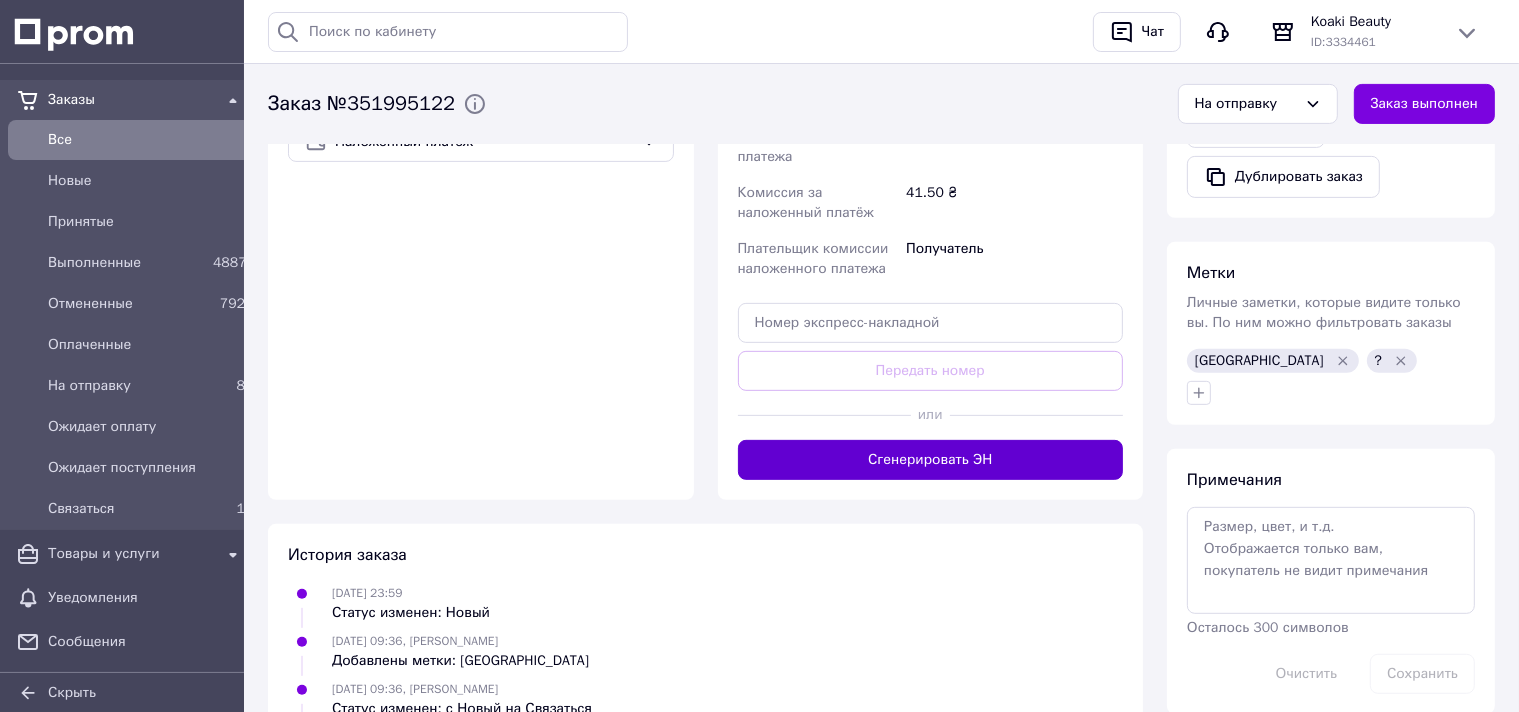 click on "Сгенерировать ЭН" at bounding box center [931, 460] 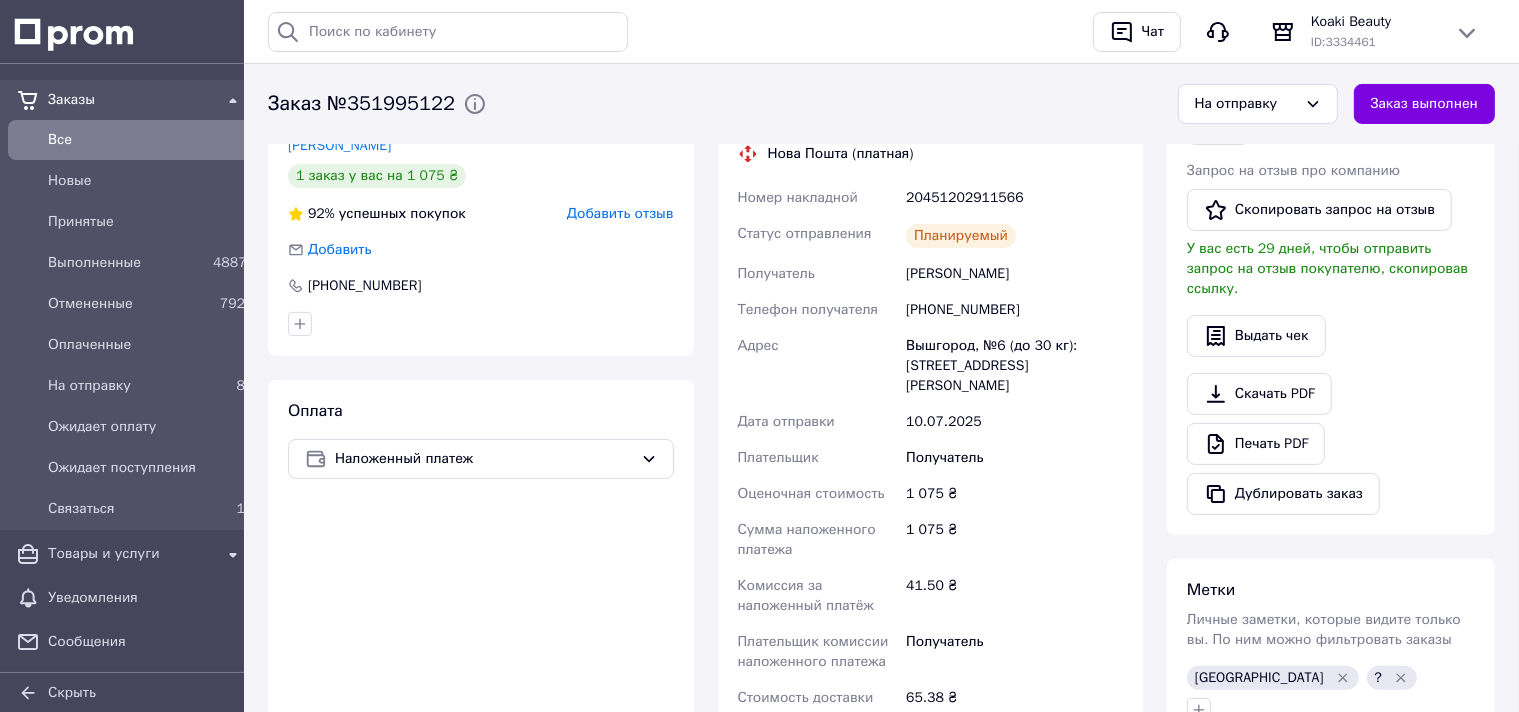 scroll, scrollTop: 211, scrollLeft: 0, axis: vertical 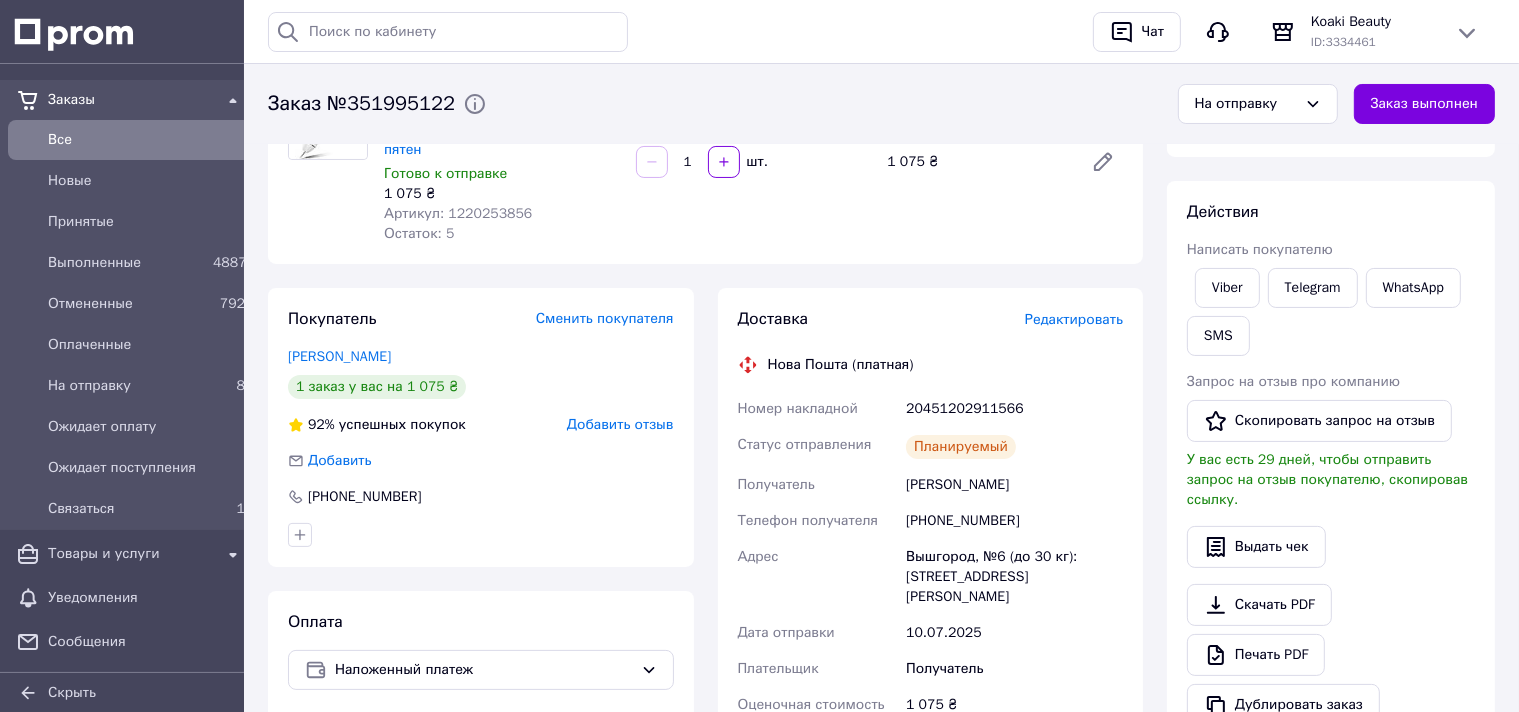 click on "20451202911566" at bounding box center (1014, 409) 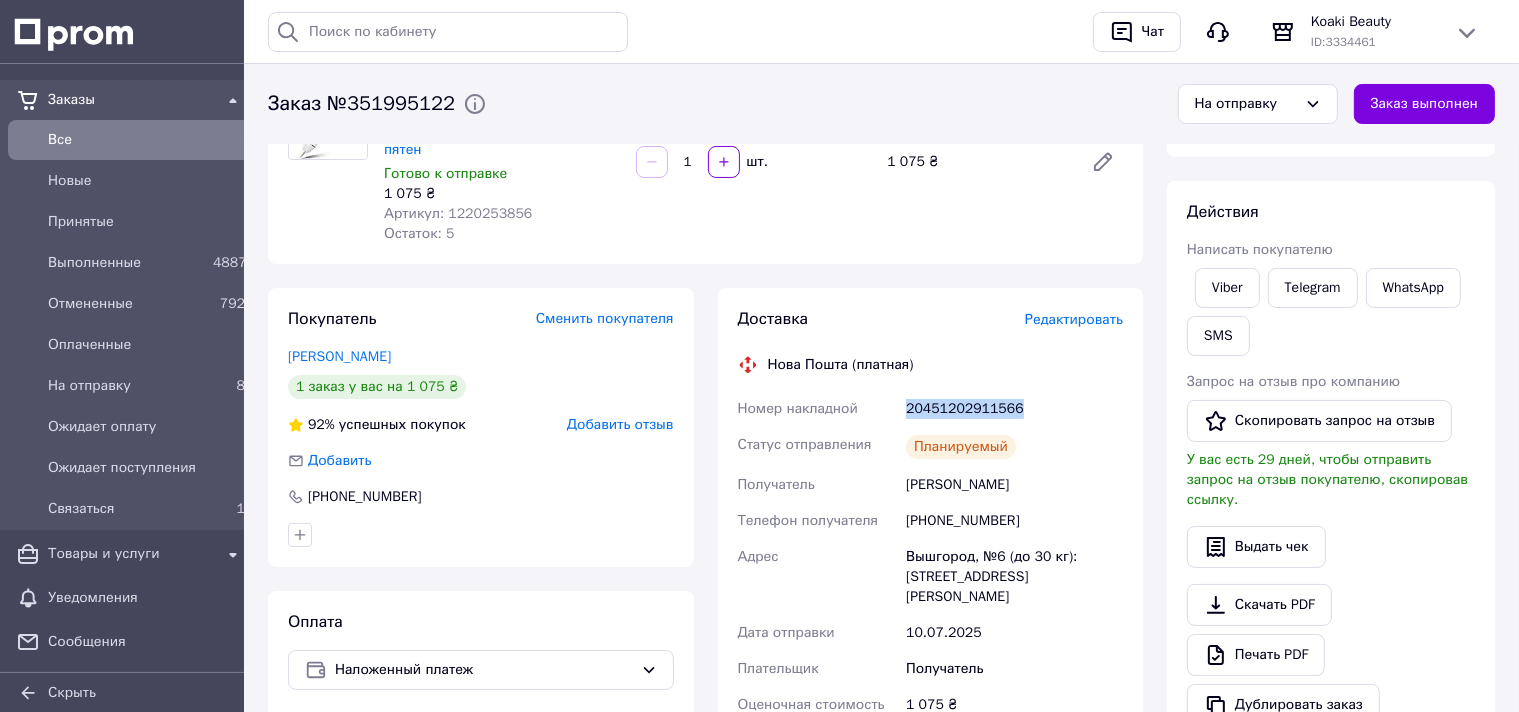 click on "20451202911566" at bounding box center (1014, 409) 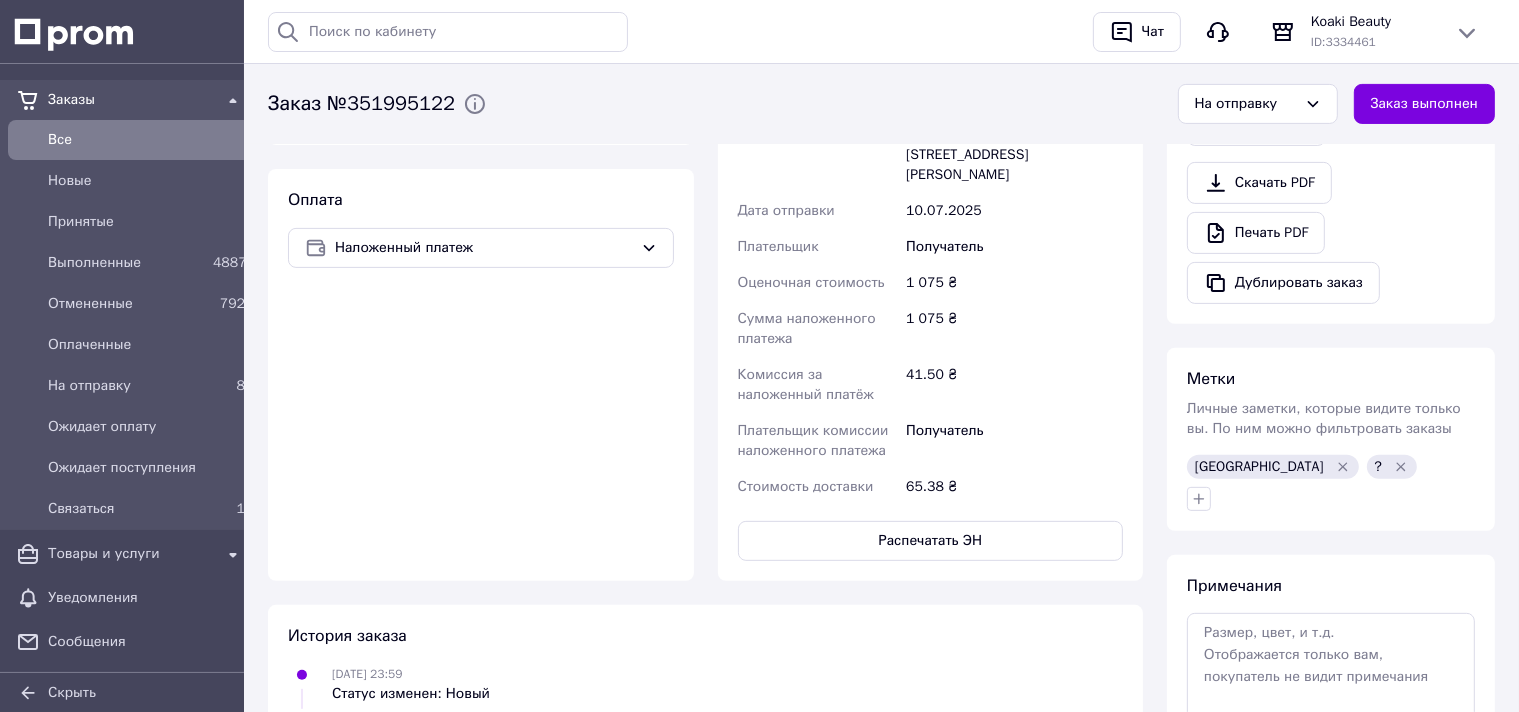 scroll, scrollTop: 844, scrollLeft: 0, axis: vertical 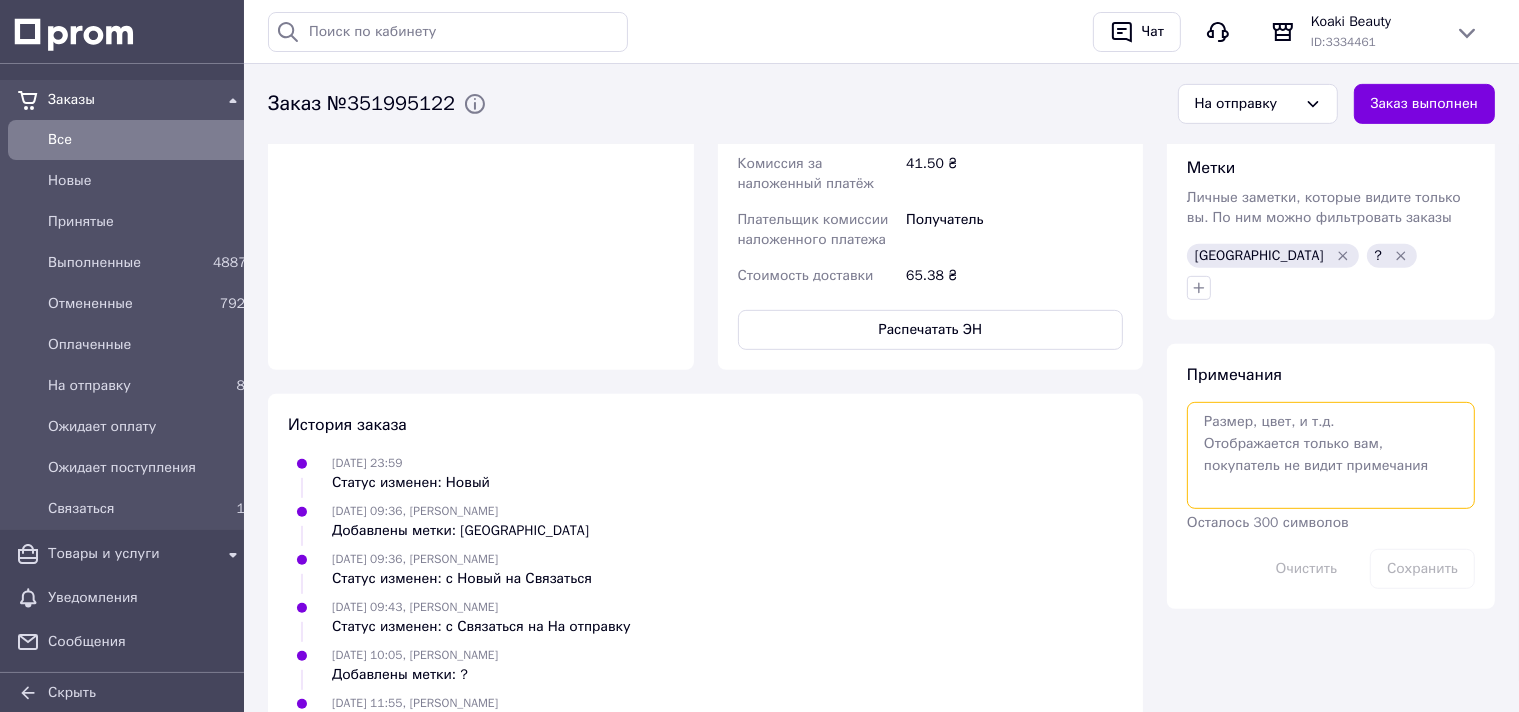 paste on "20451202911566" 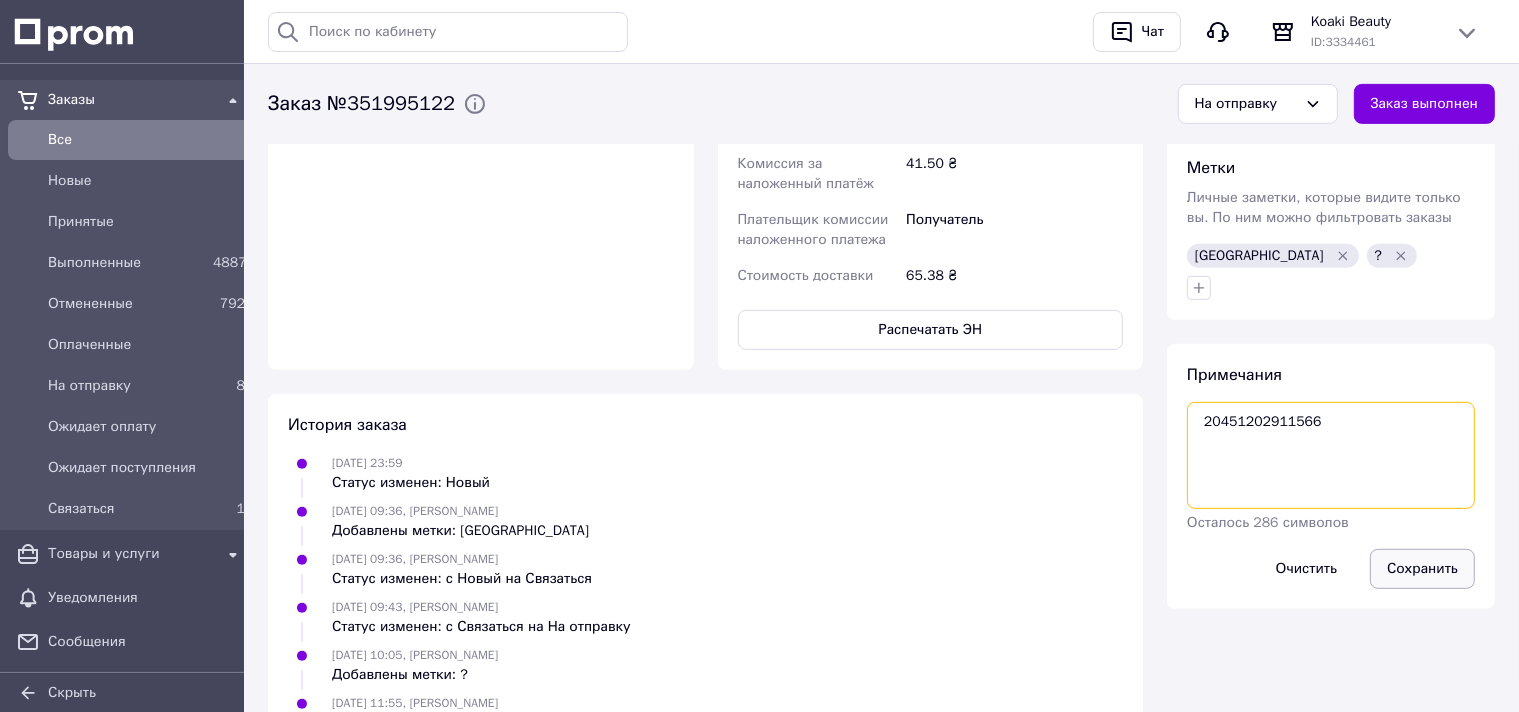 type on "20451202911566" 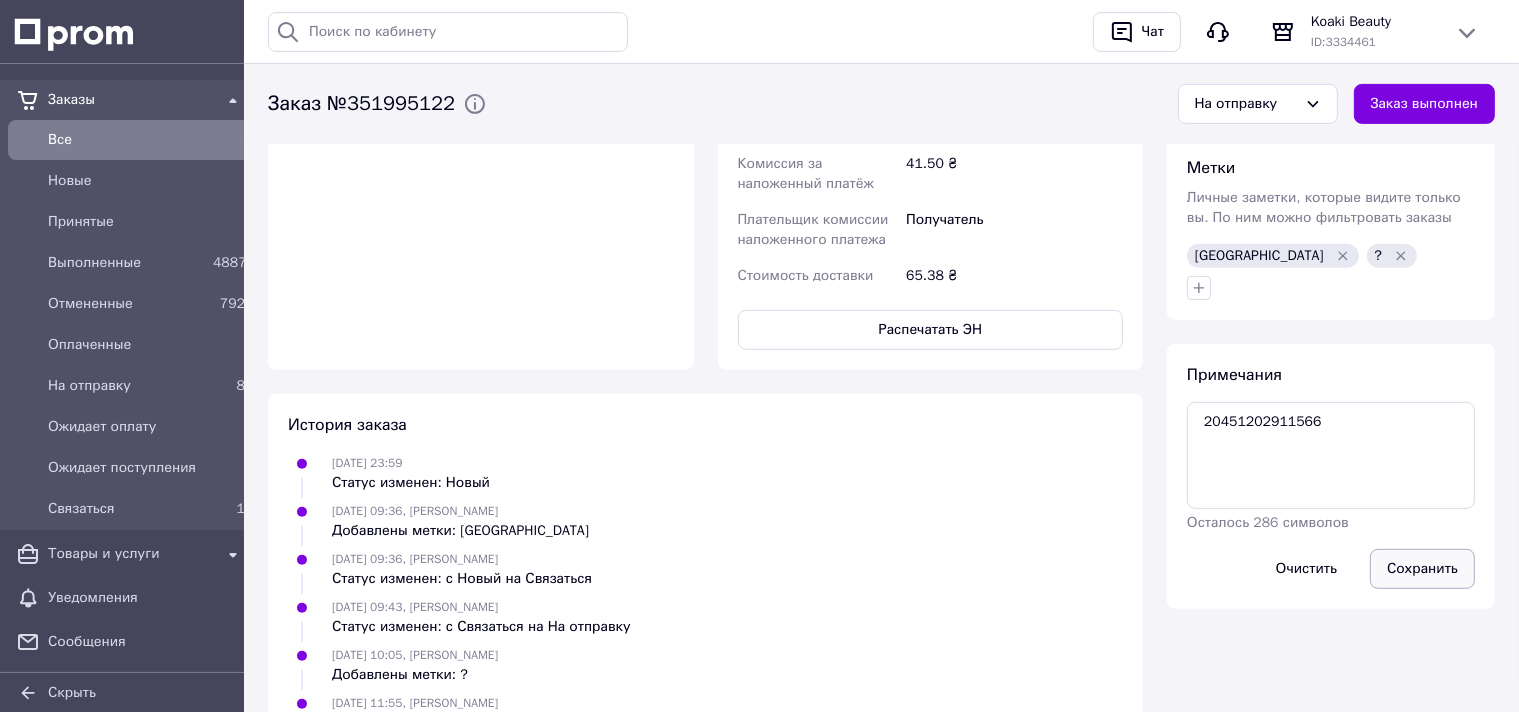 click on "Сохранить" at bounding box center [1422, 569] 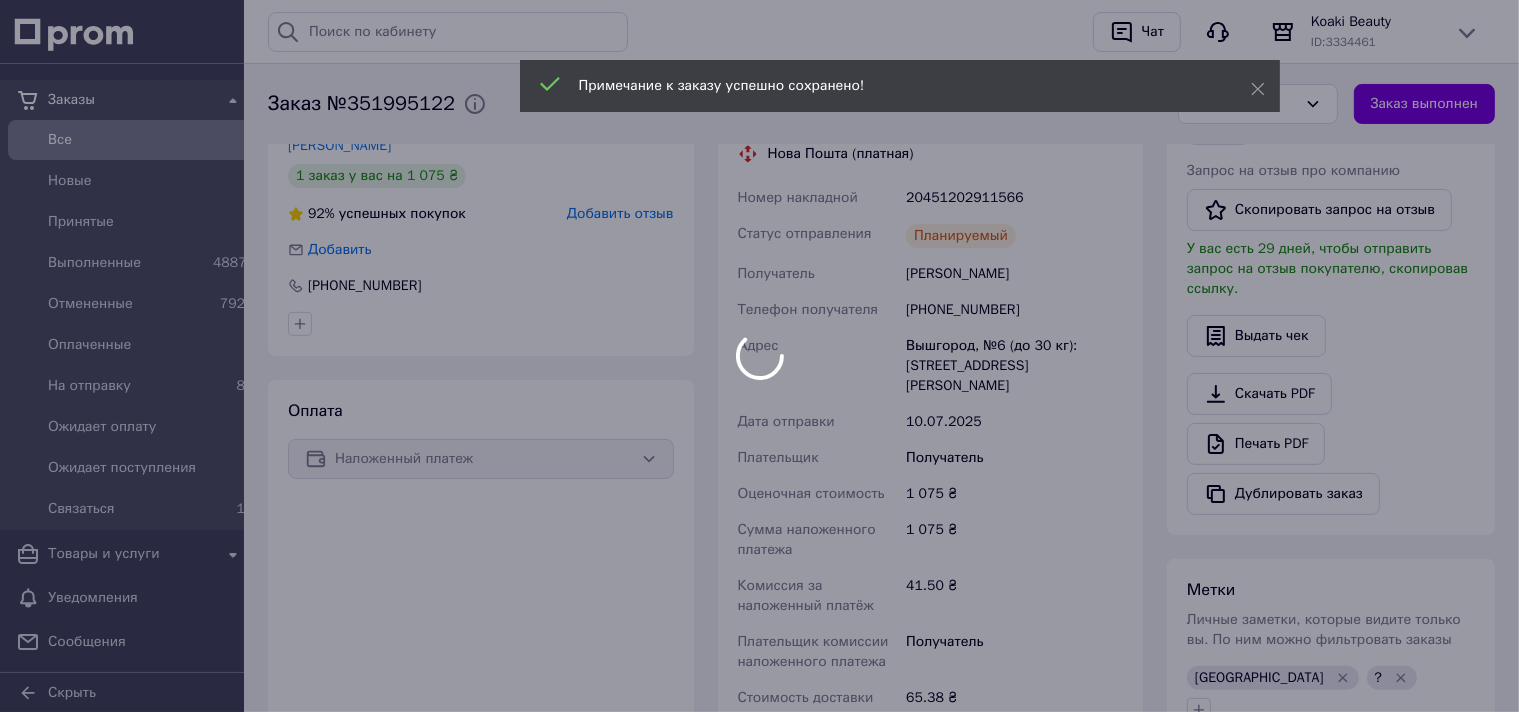 scroll, scrollTop: 0, scrollLeft: 0, axis: both 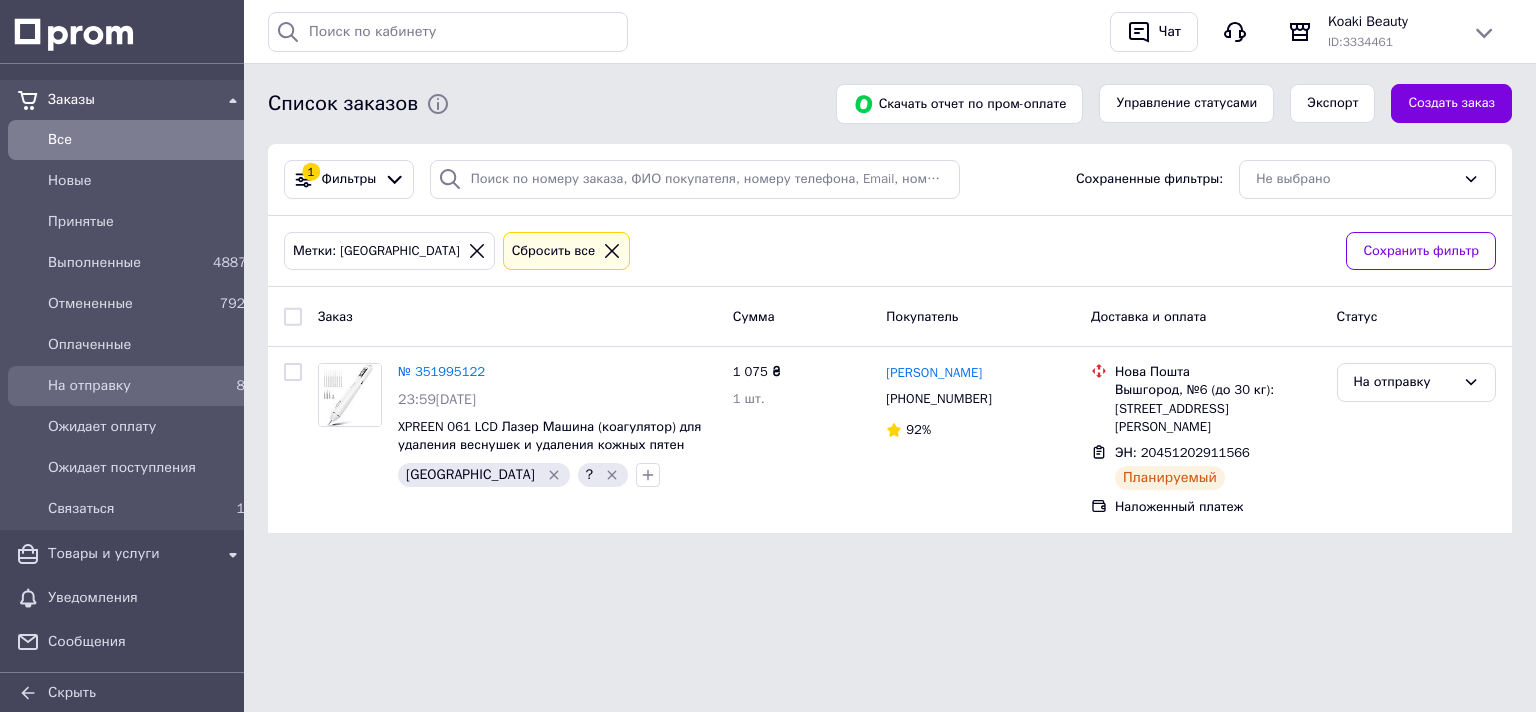 click on "На отправку" at bounding box center [126, 386] 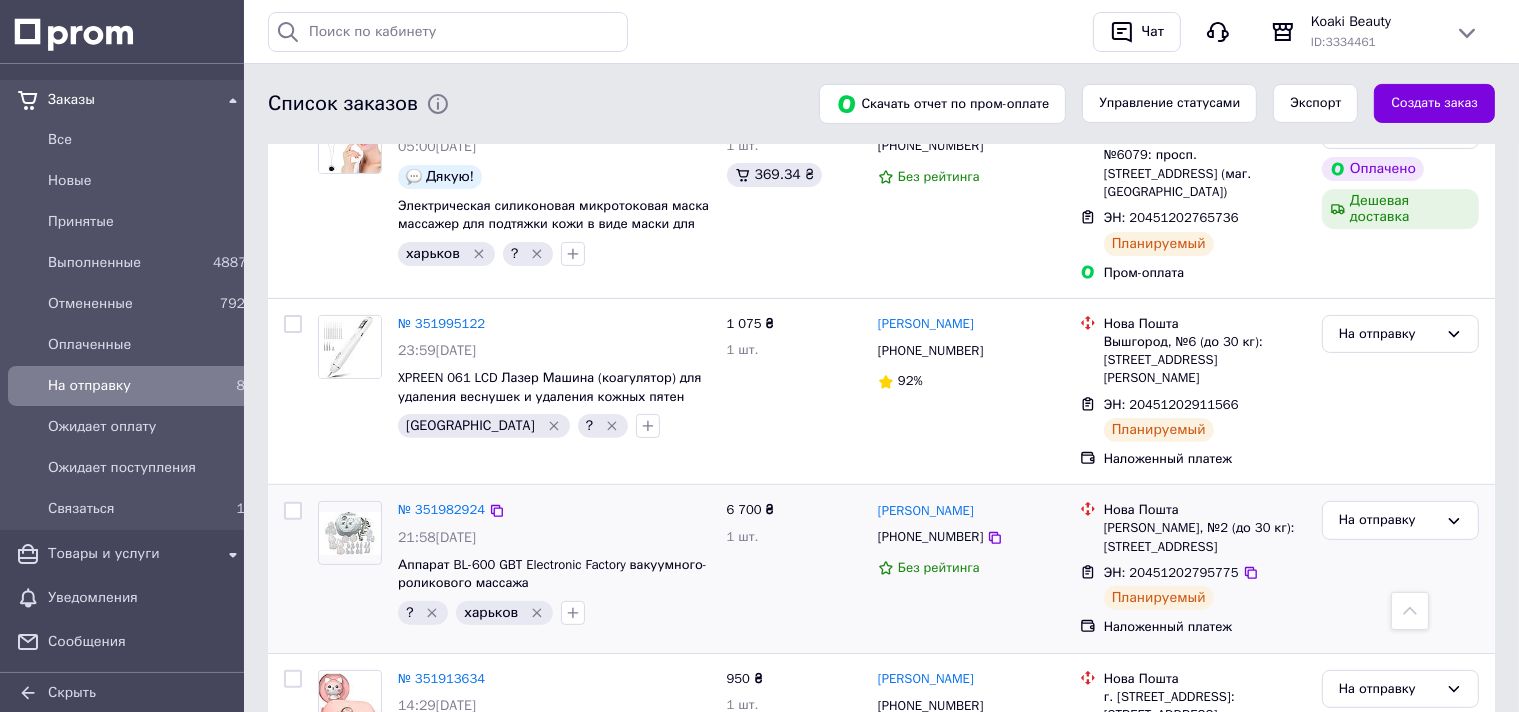 scroll, scrollTop: 422, scrollLeft: 0, axis: vertical 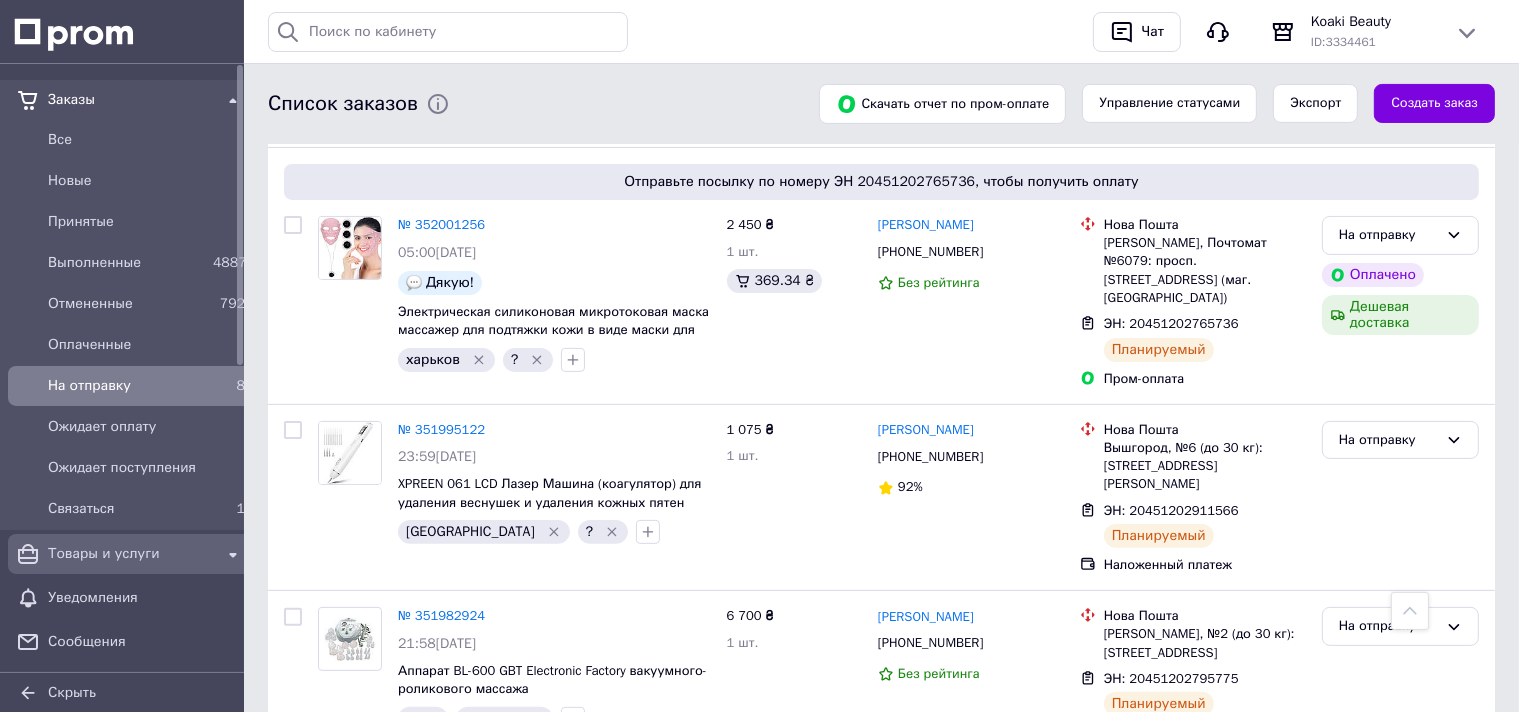 click on "Товары и услуги" at bounding box center [130, 554] 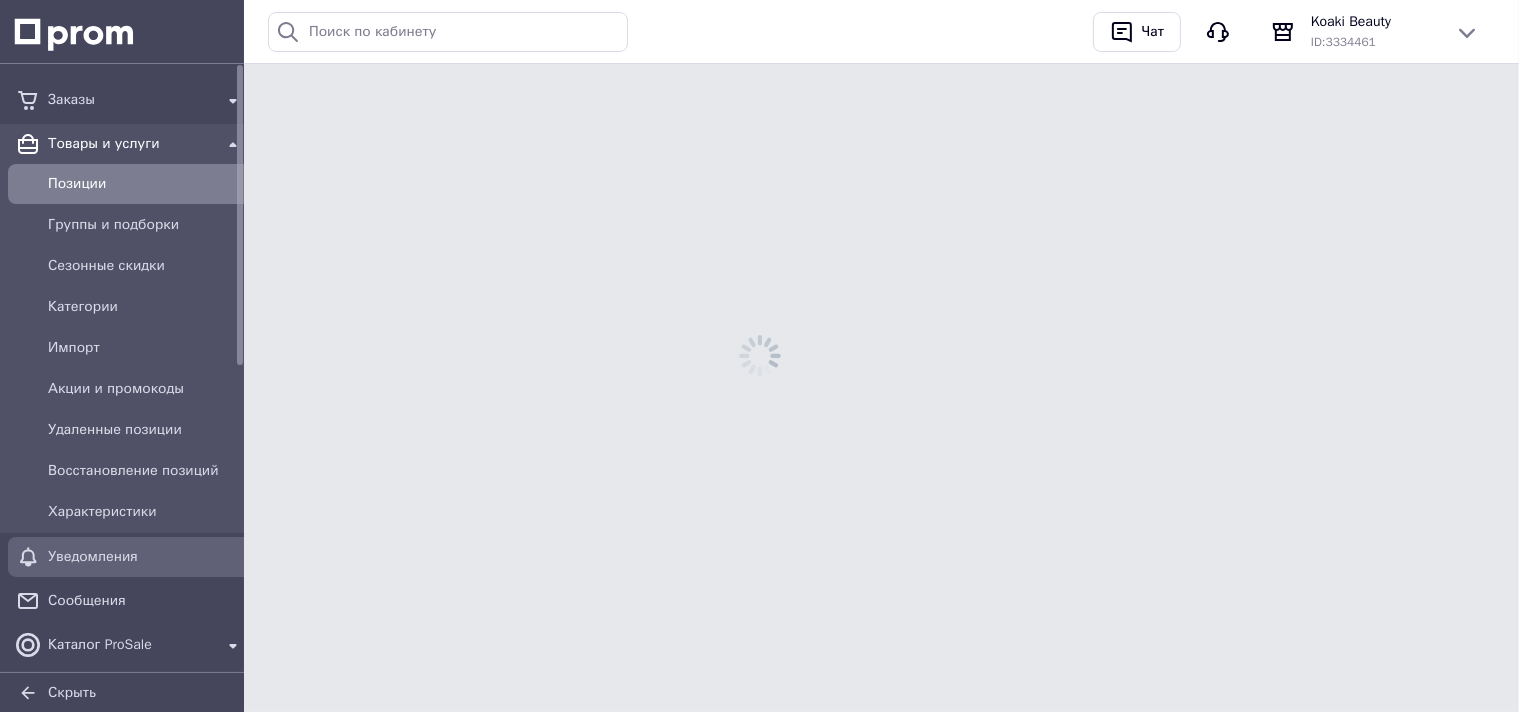 scroll, scrollTop: 0, scrollLeft: 0, axis: both 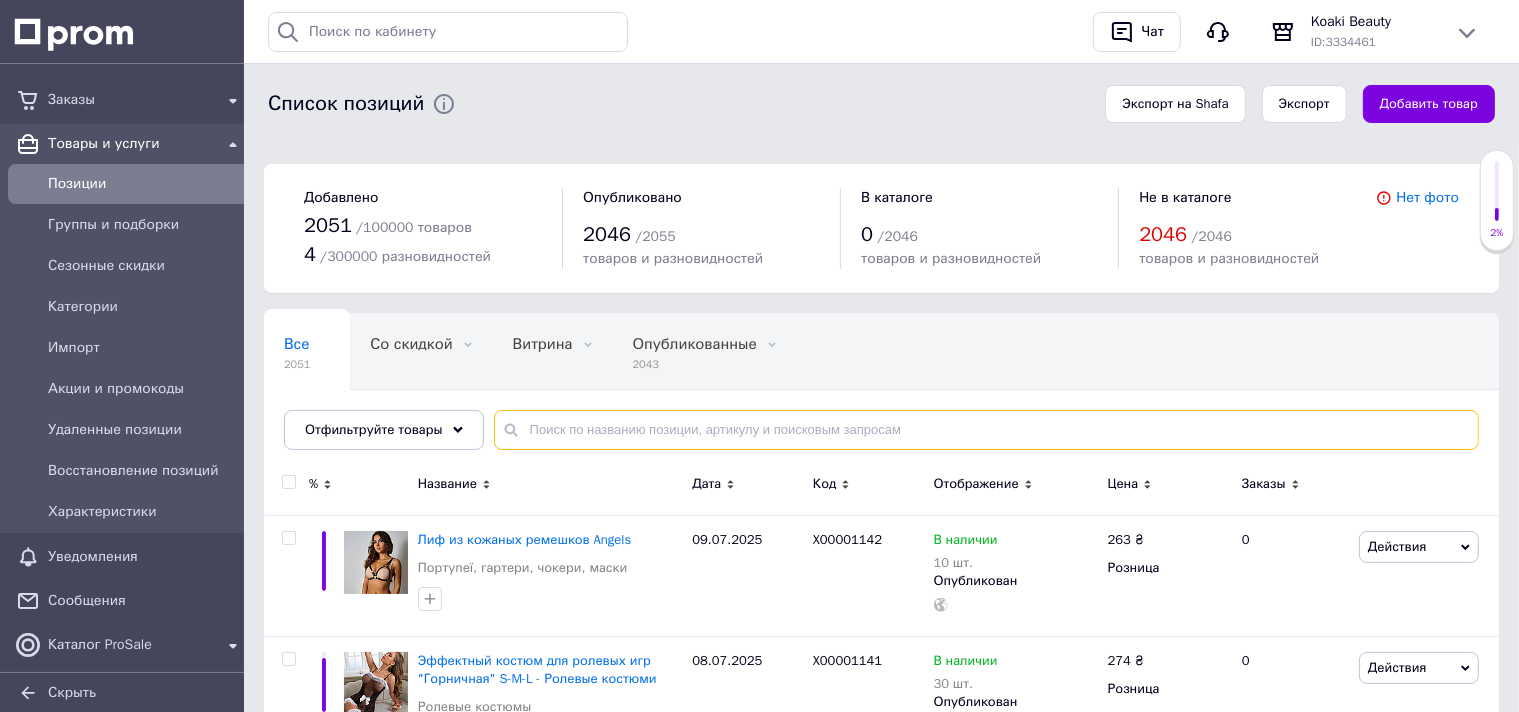 paste on "X0000052" 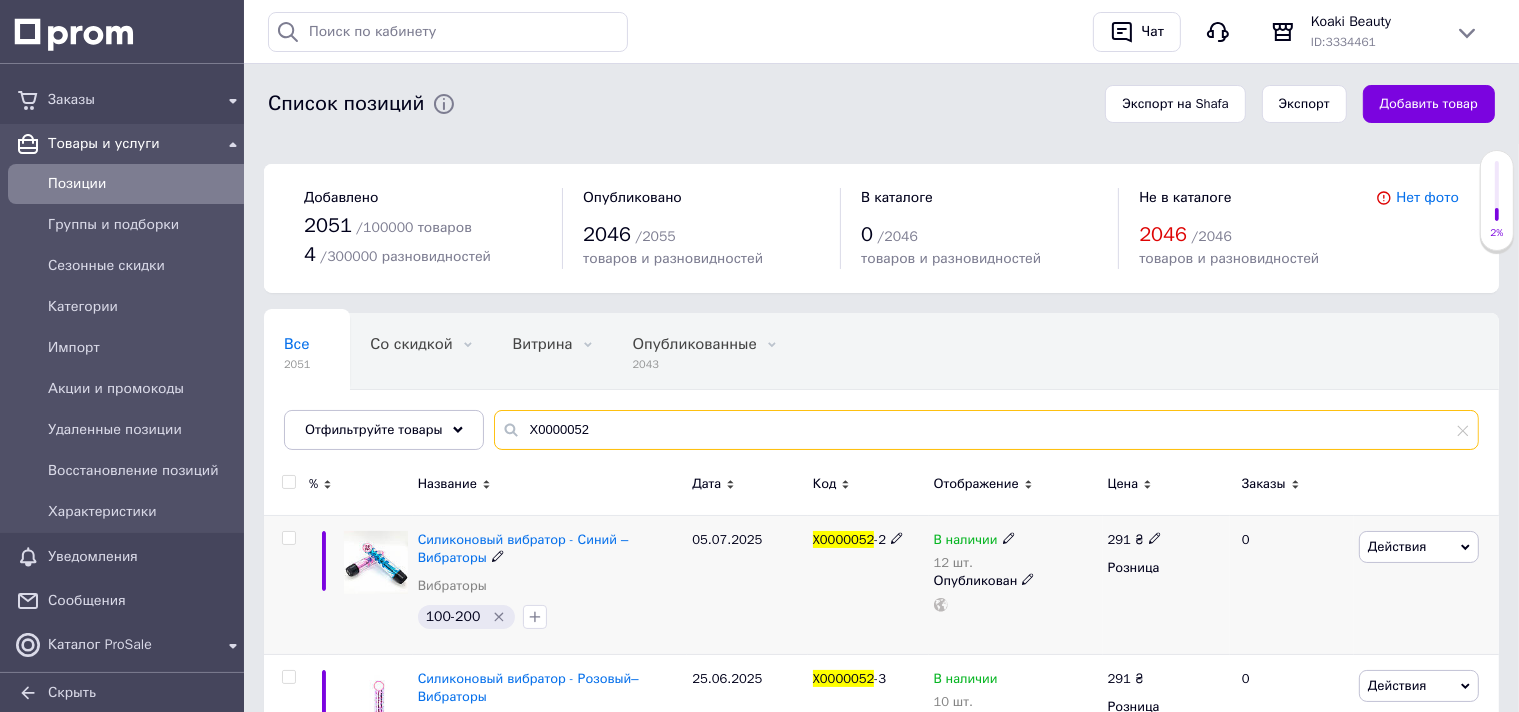 scroll, scrollTop: 280, scrollLeft: 0, axis: vertical 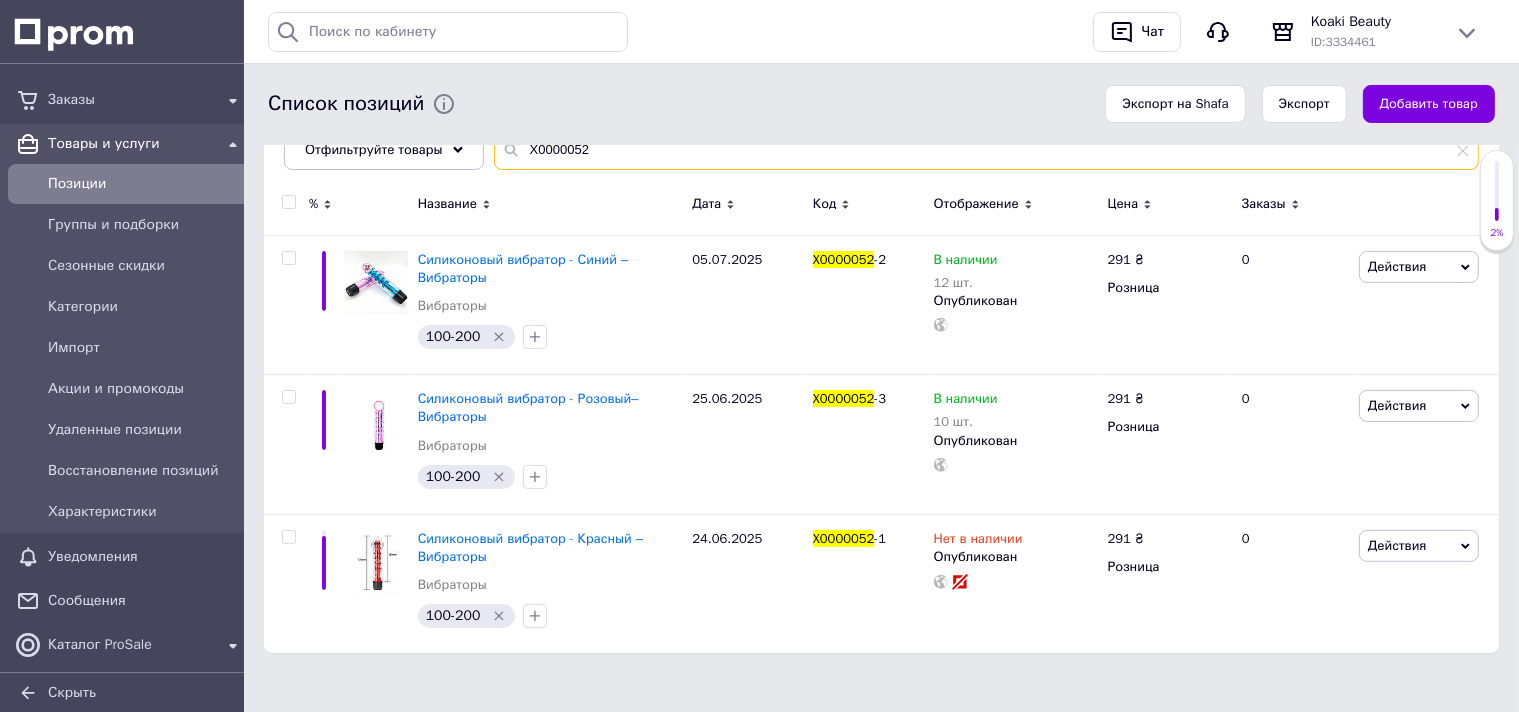 type on "X0000052" 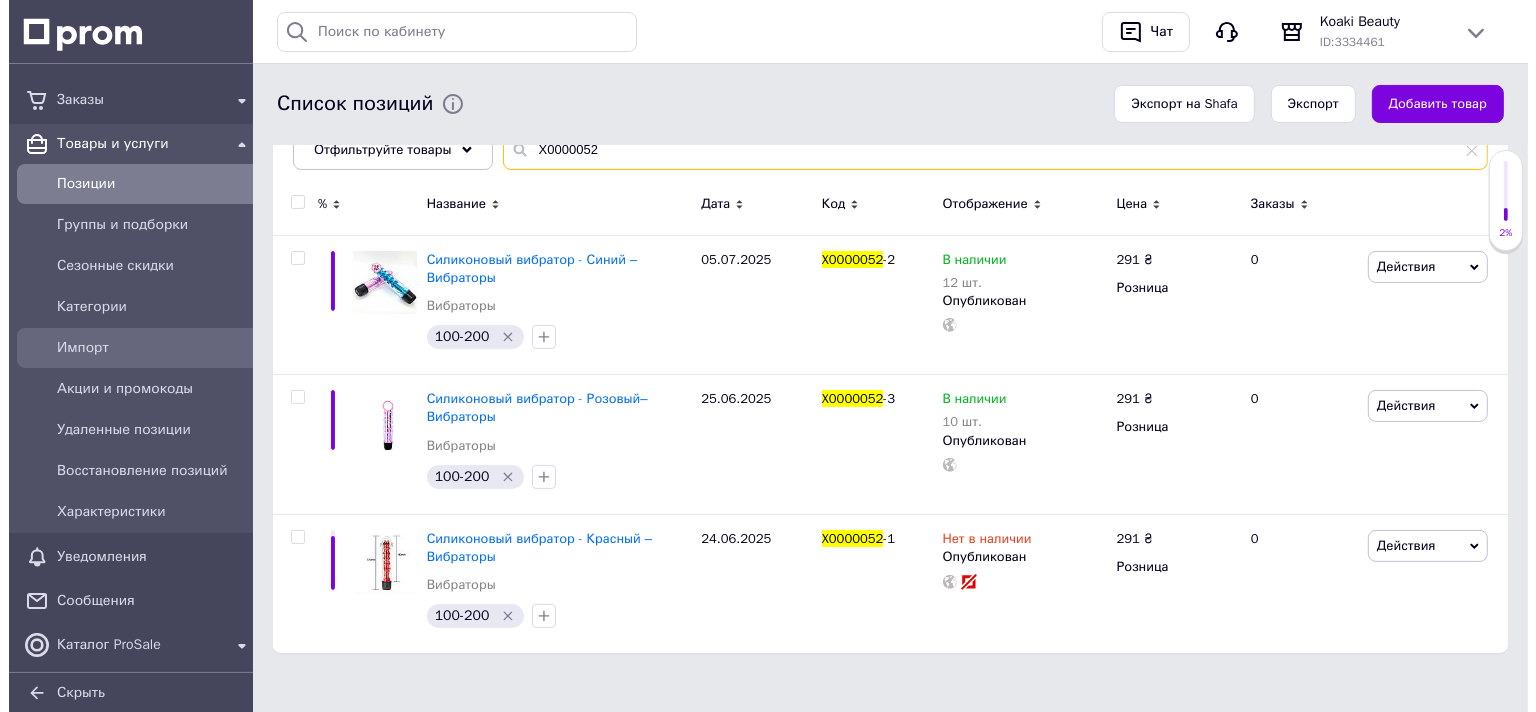 scroll, scrollTop: 0, scrollLeft: 0, axis: both 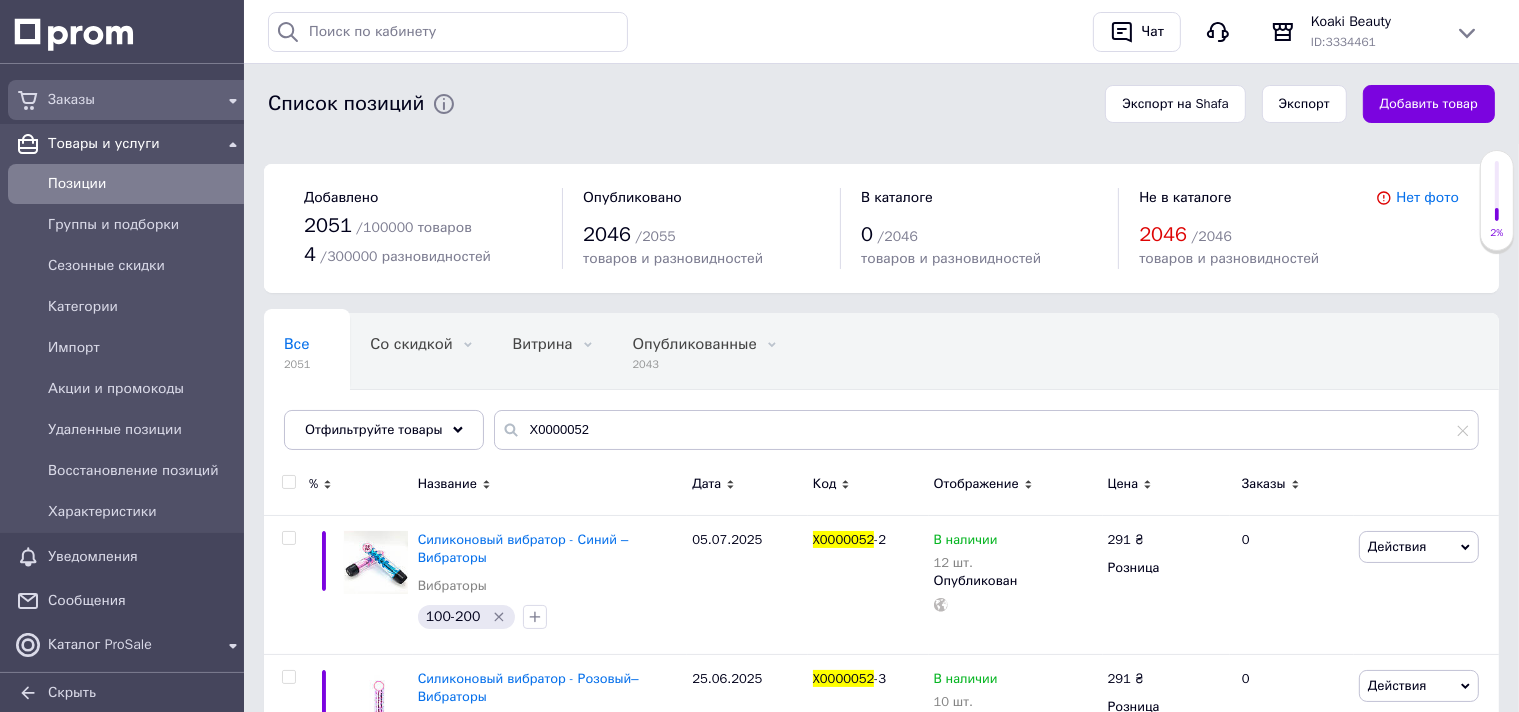 click on "Заказы" at bounding box center [130, 100] 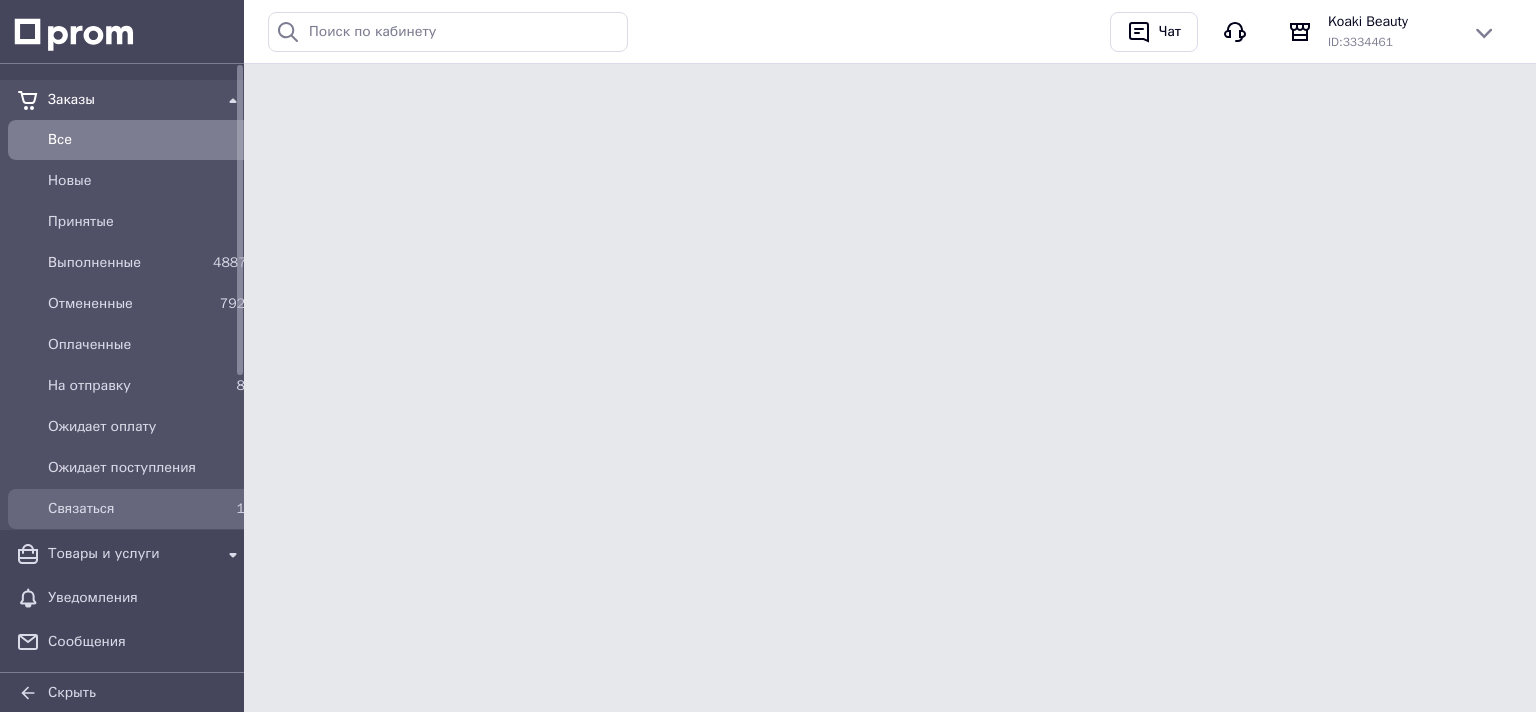 click on "Связаться" at bounding box center [126, 509] 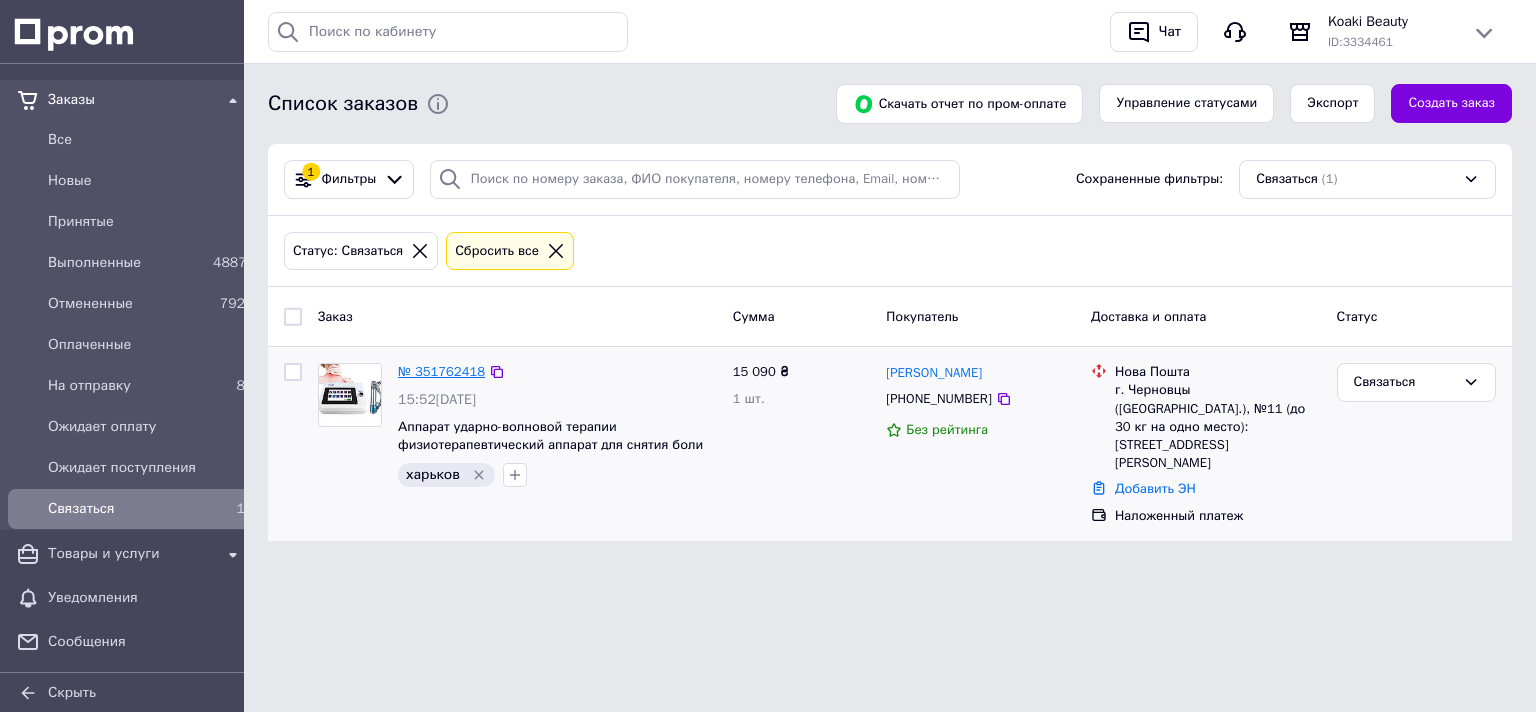 click on "№ 351762418" at bounding box center (441, 371) 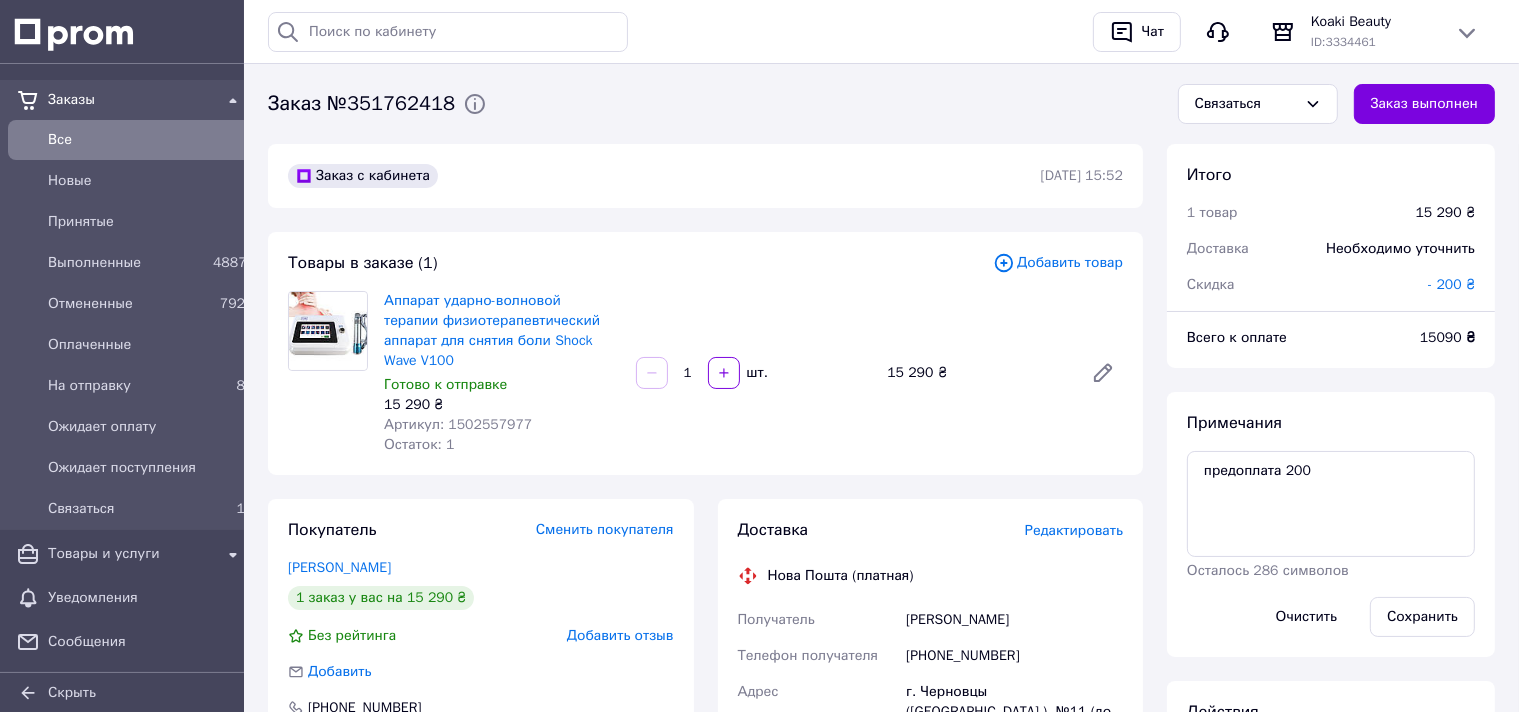 click on "Сменить покупателя" at bounding box center (605, 529) 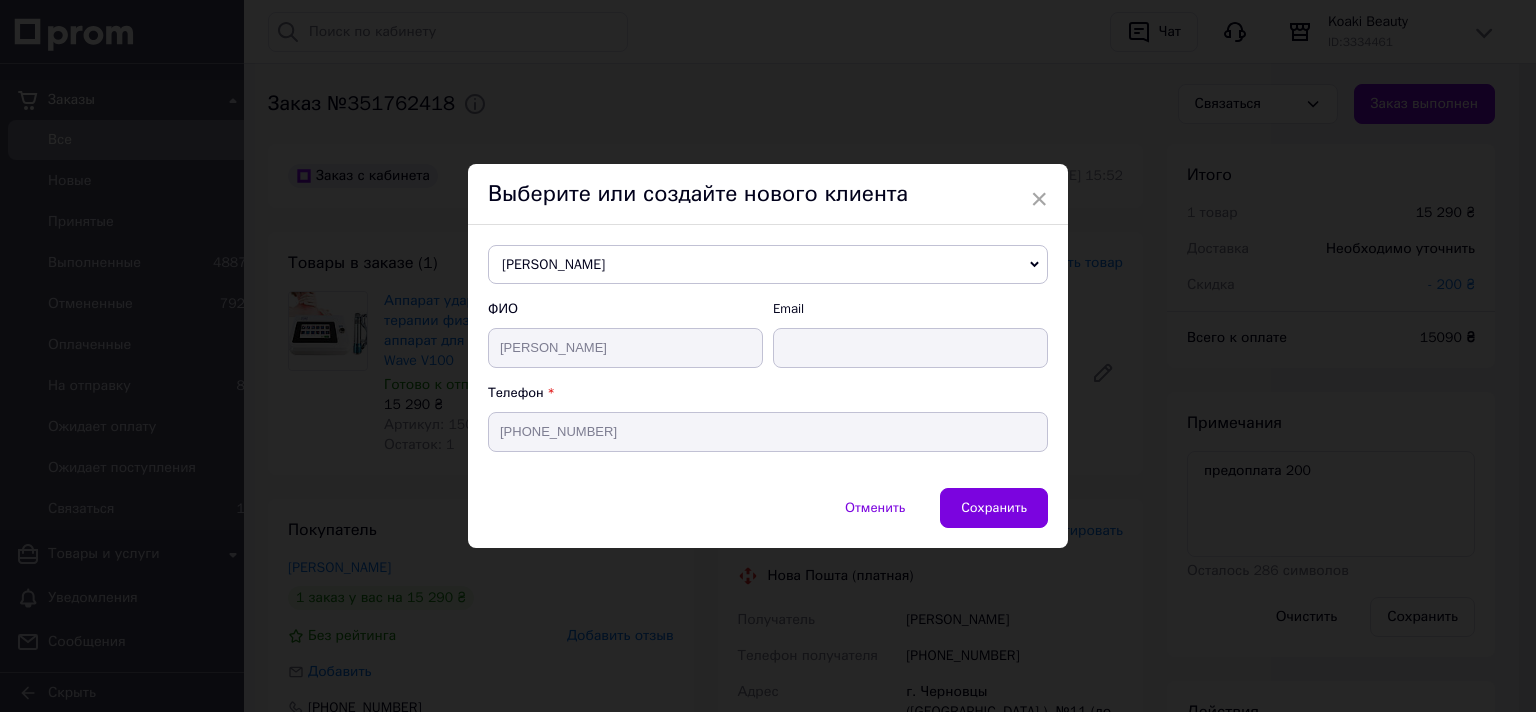 click on "Богатов Юрій" at bounding box center (768, 265) 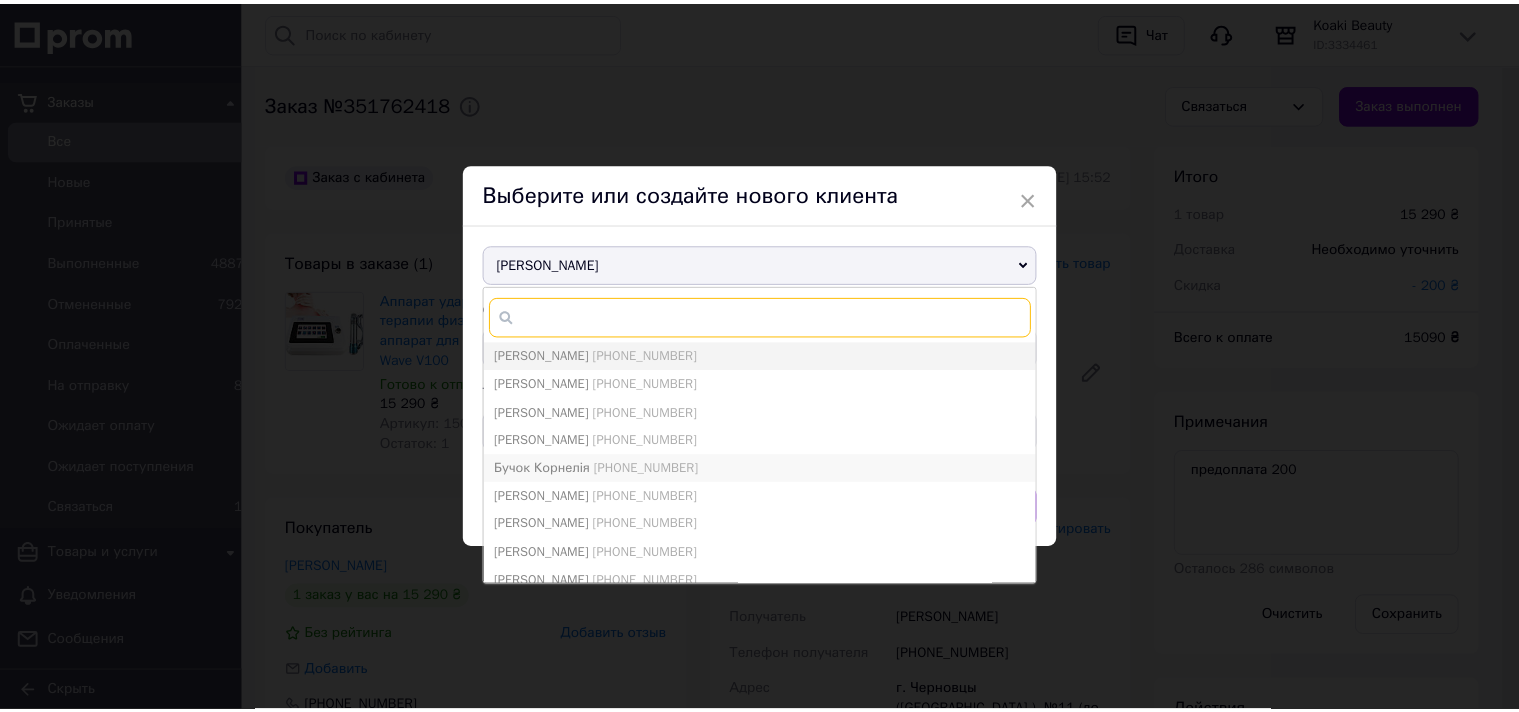 scroll, scrollTop: 106, scrollLeft: 0, axis: vertical 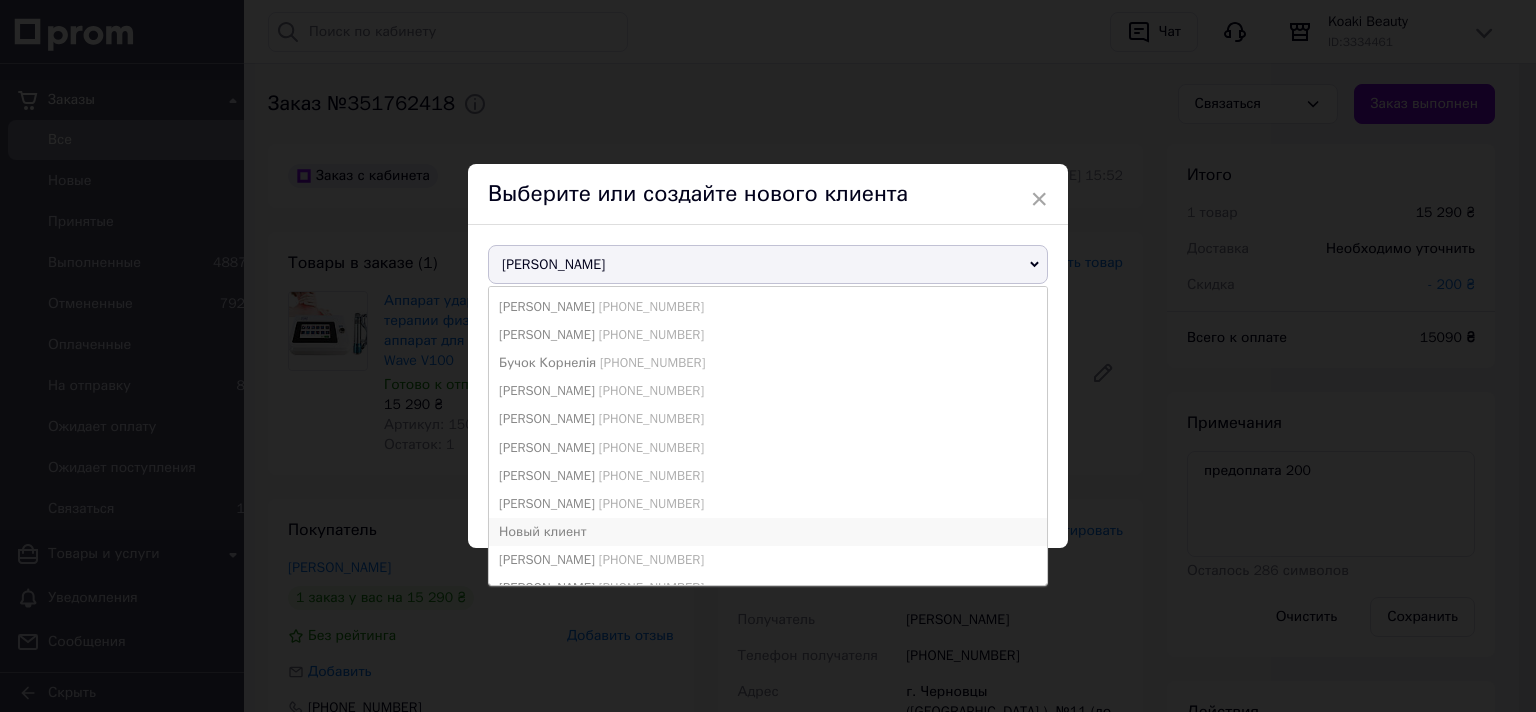 click on "Новый клиент" at bounding box center [542, 531] 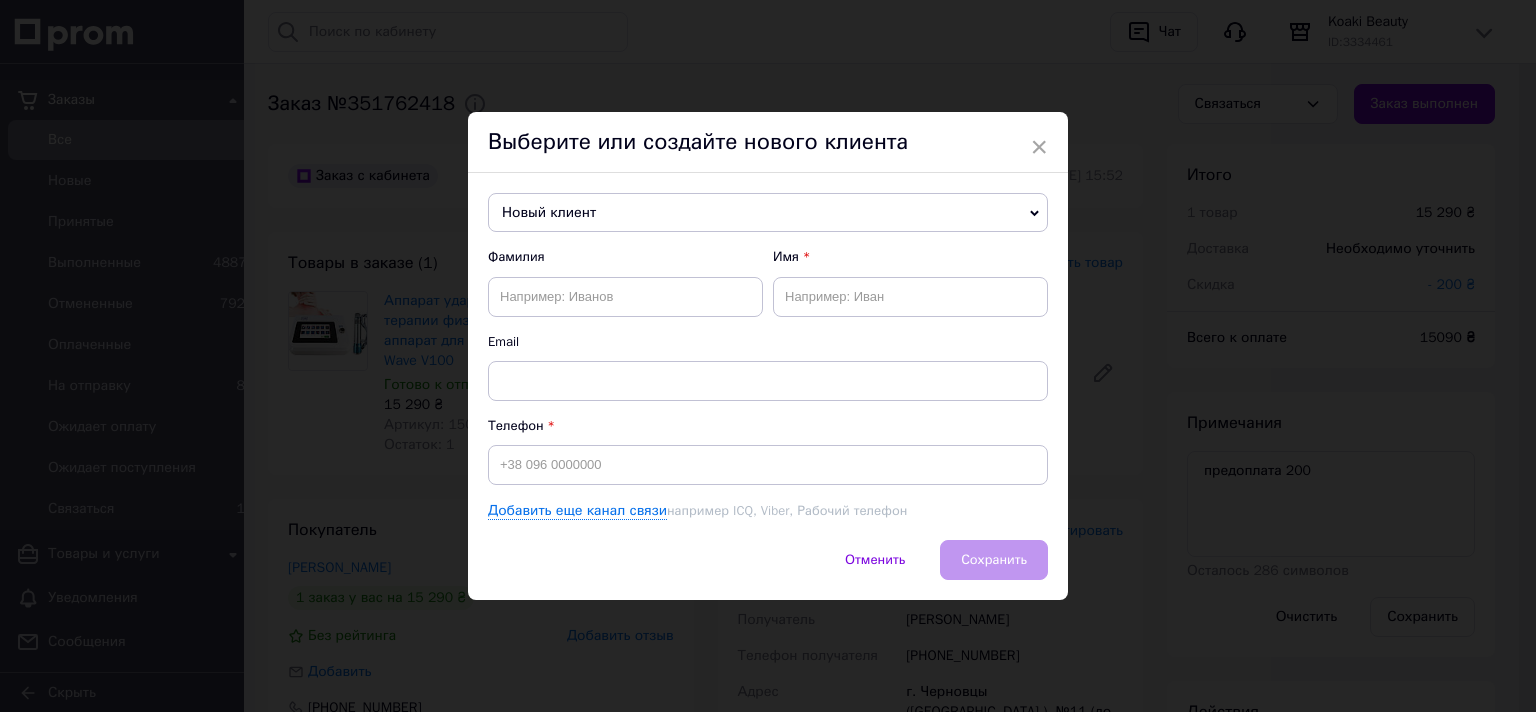 type 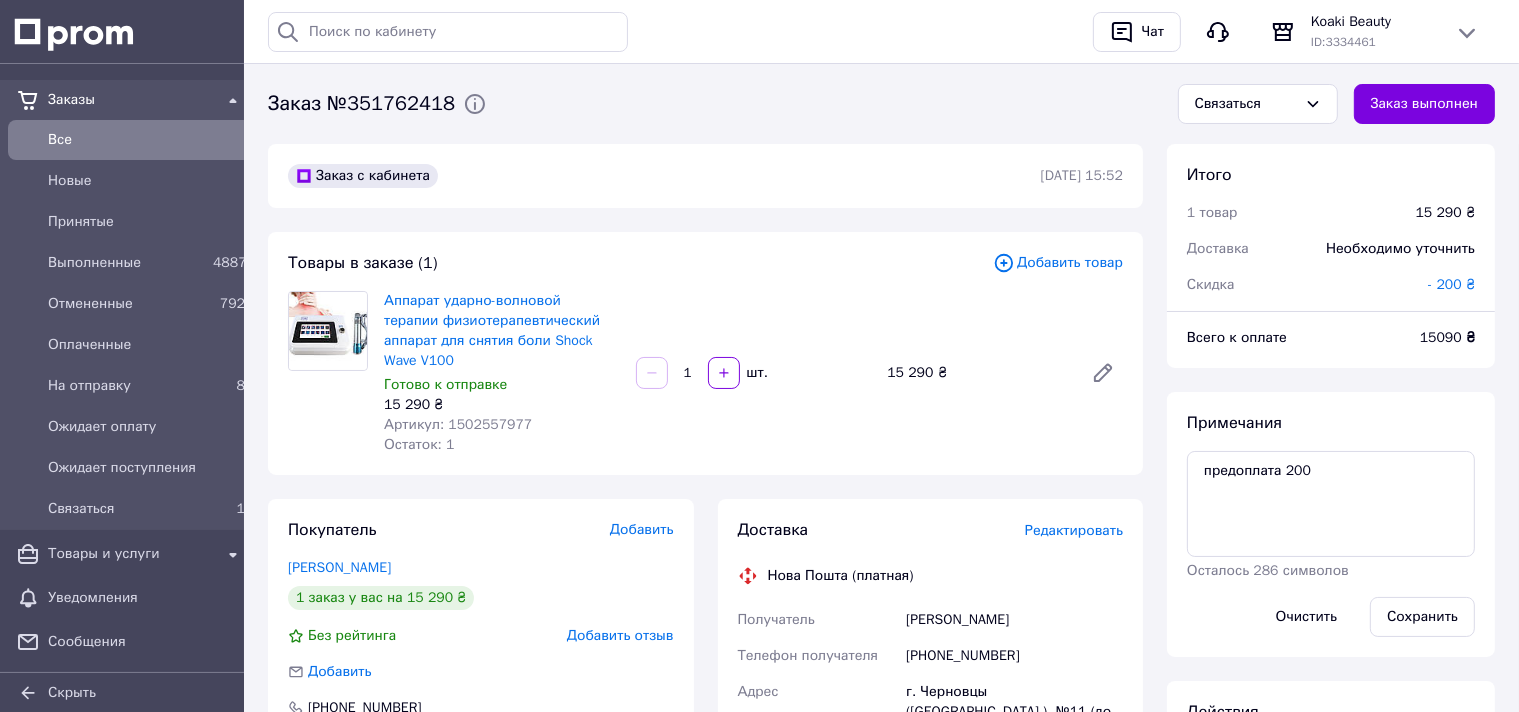 click on "Добавить" at bounding box center [642, 529] 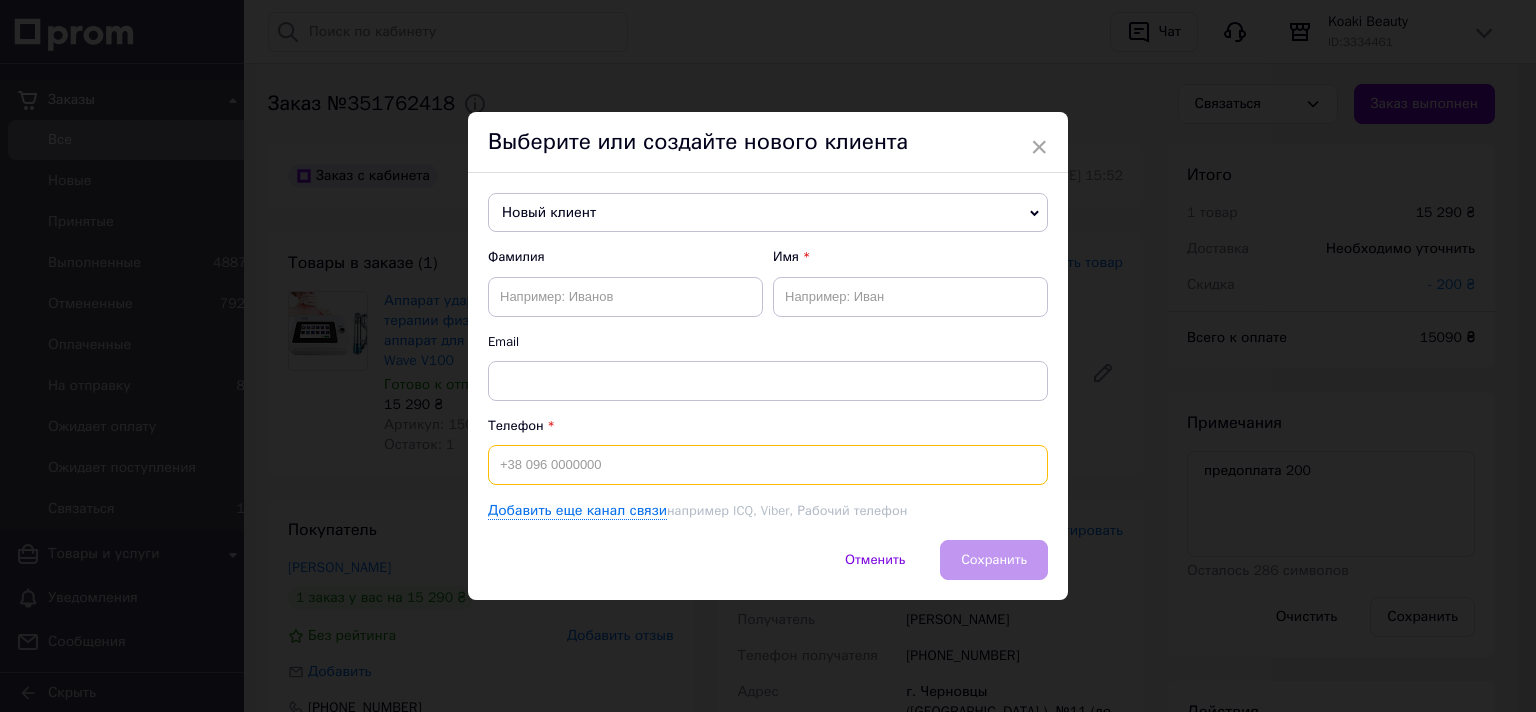 paste on "0979259577" 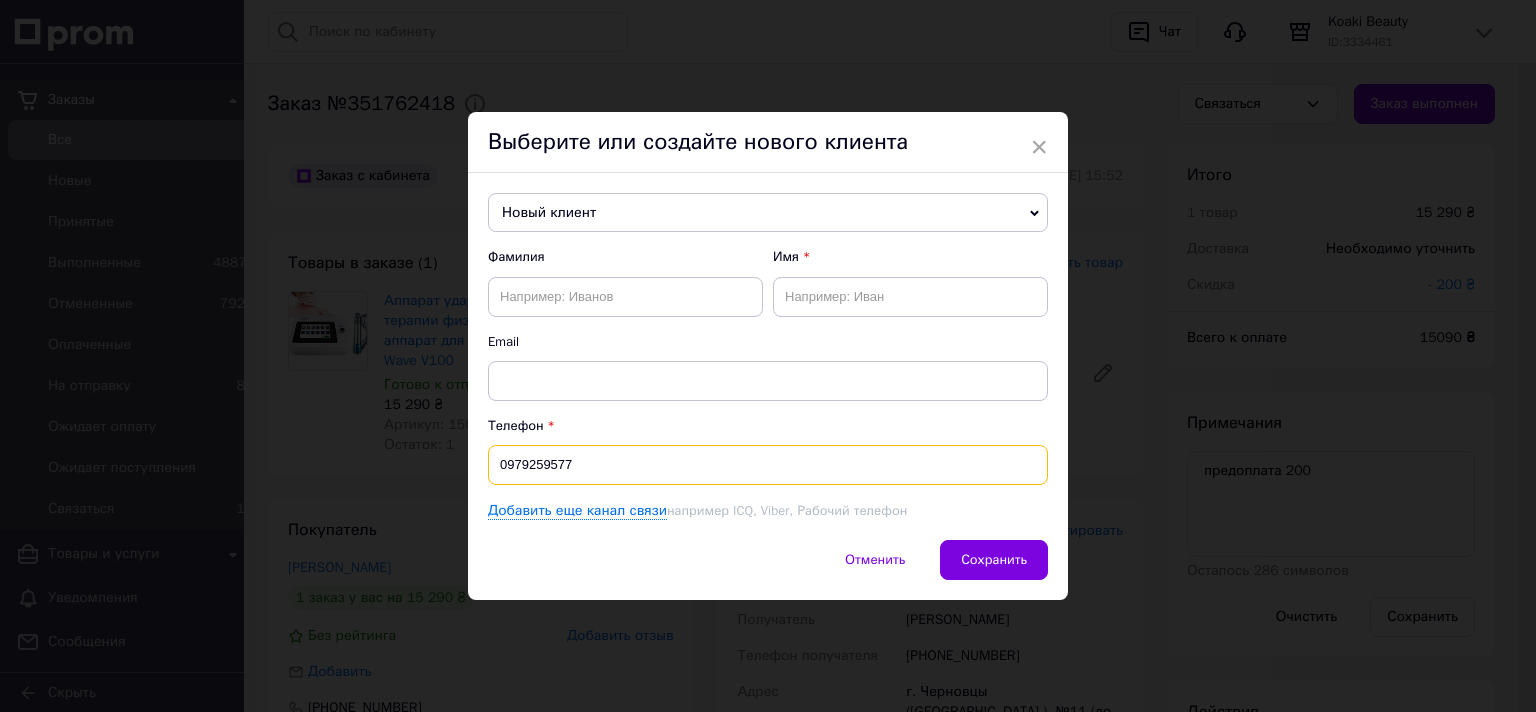 type on "0979259577" 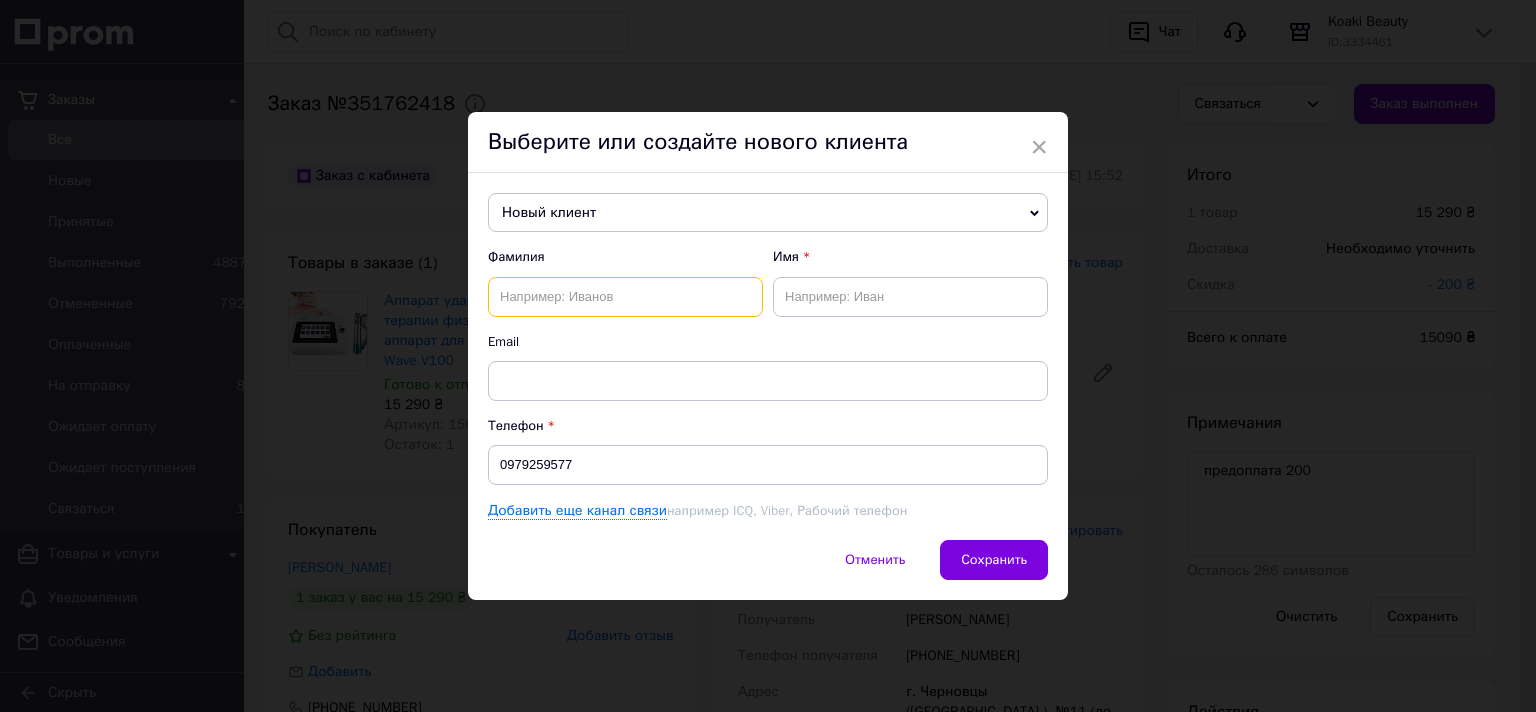 click at bounding box center (625, 297) 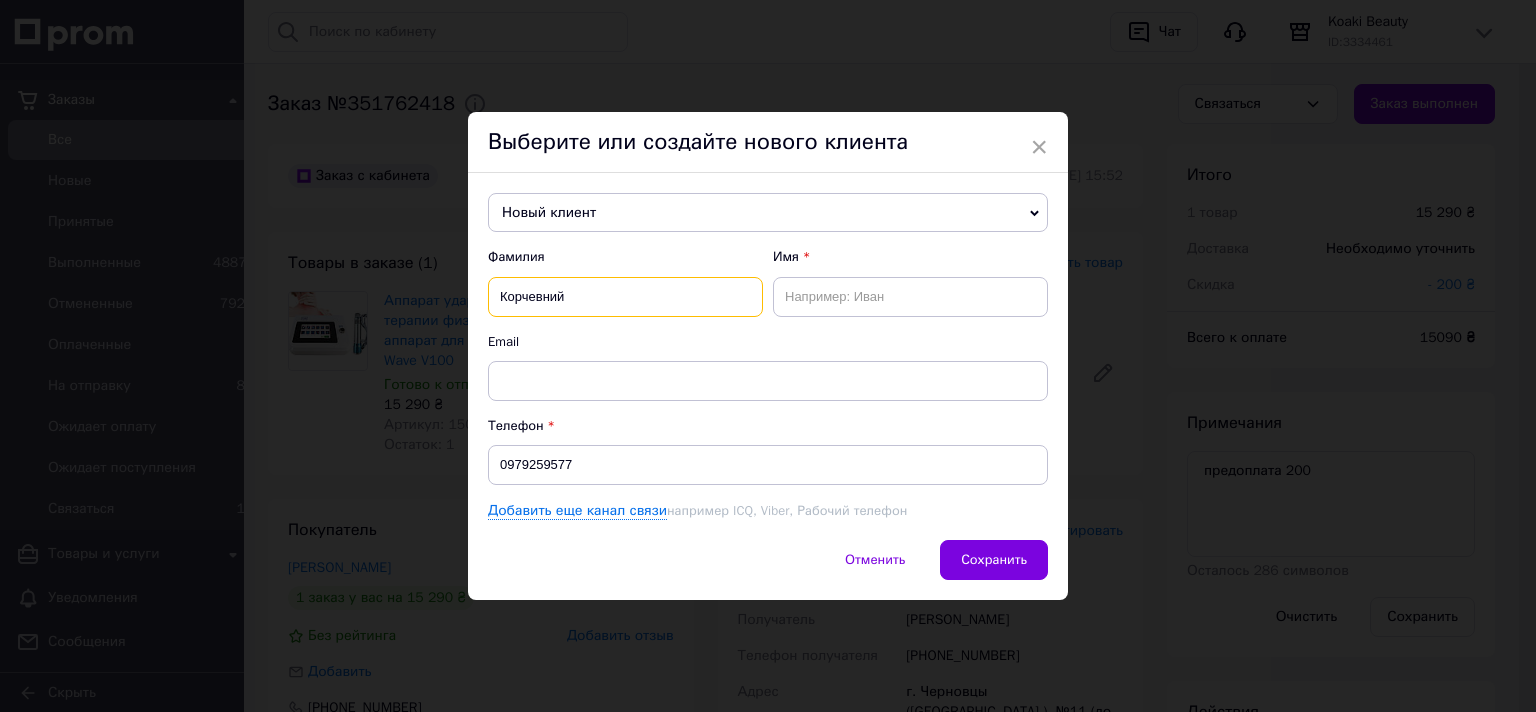 type on "Корчевний" 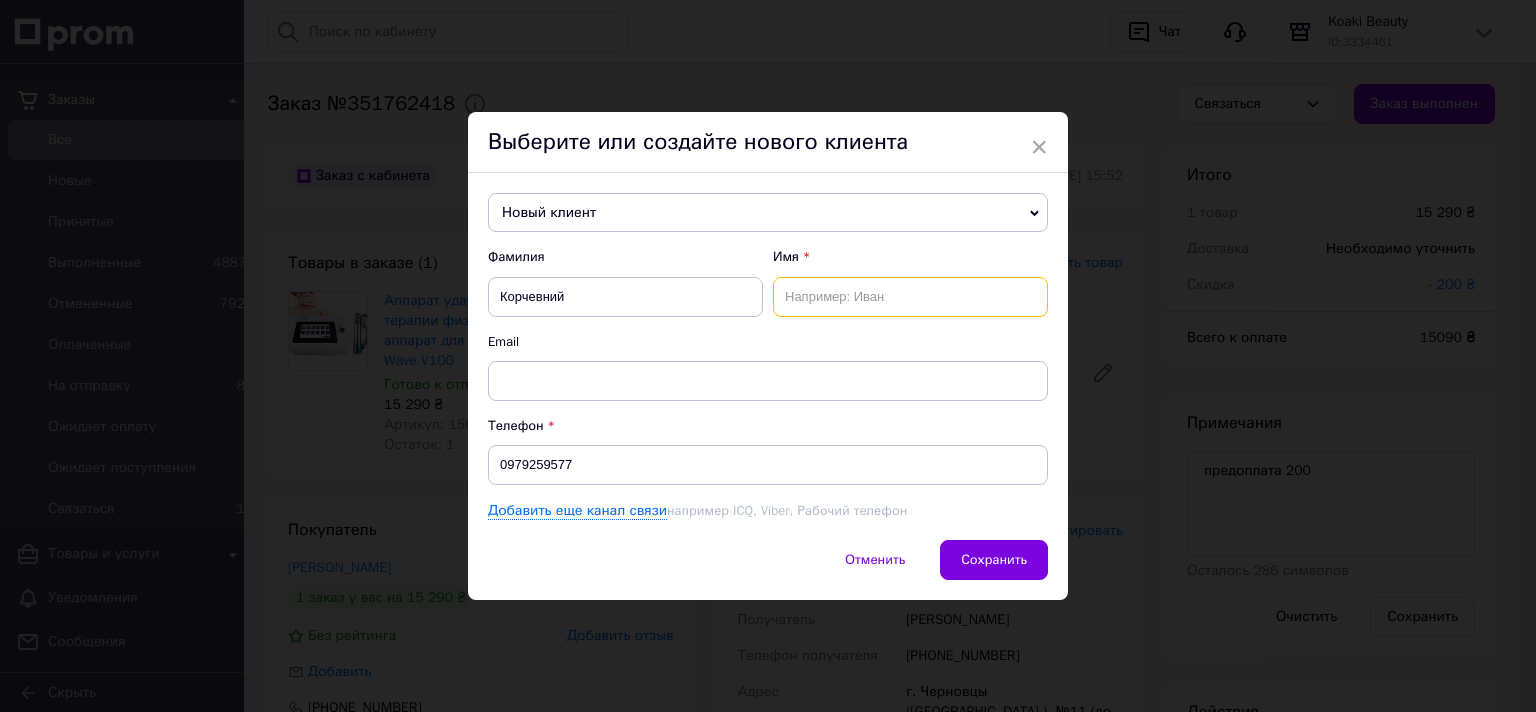 click at bounding box center [910, 297] 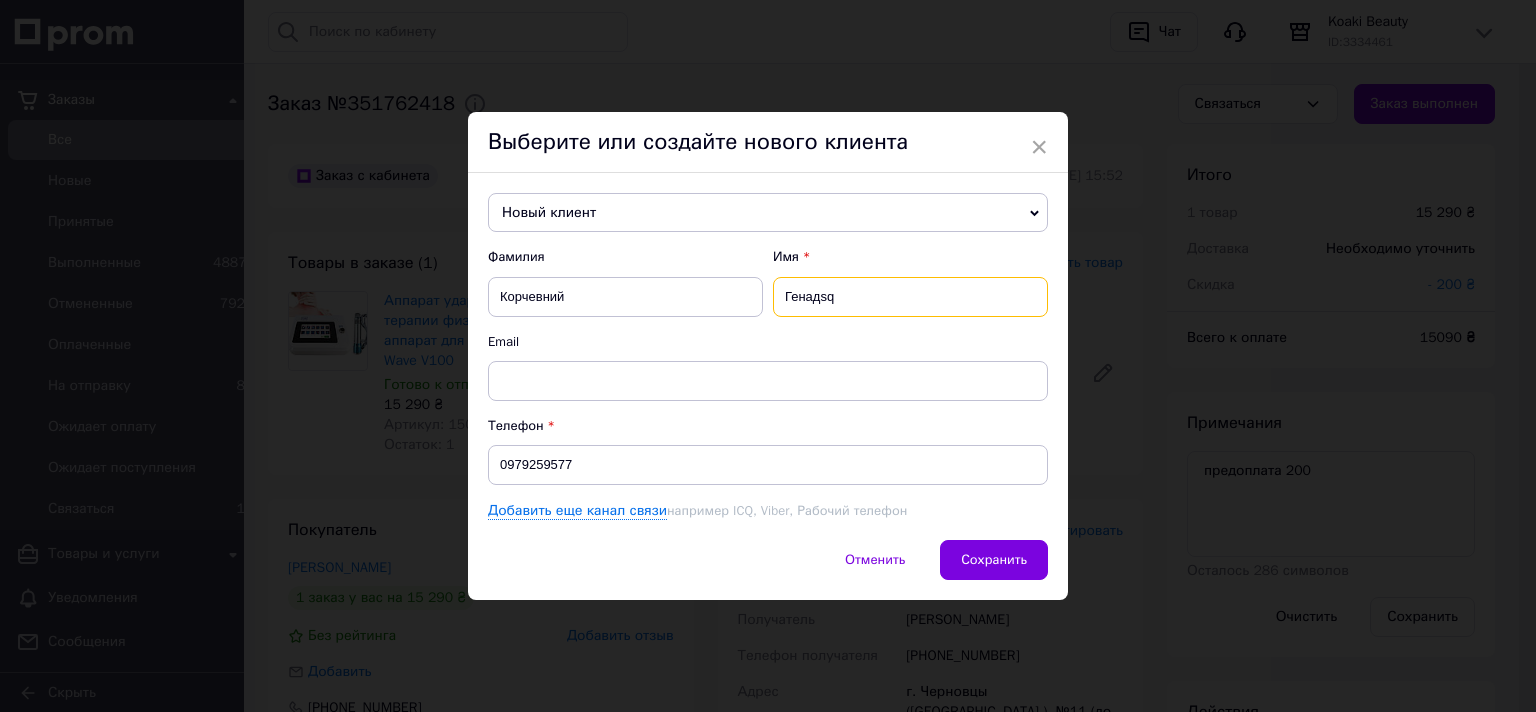 click on "Генадsq" at bounding box center [910, 297] 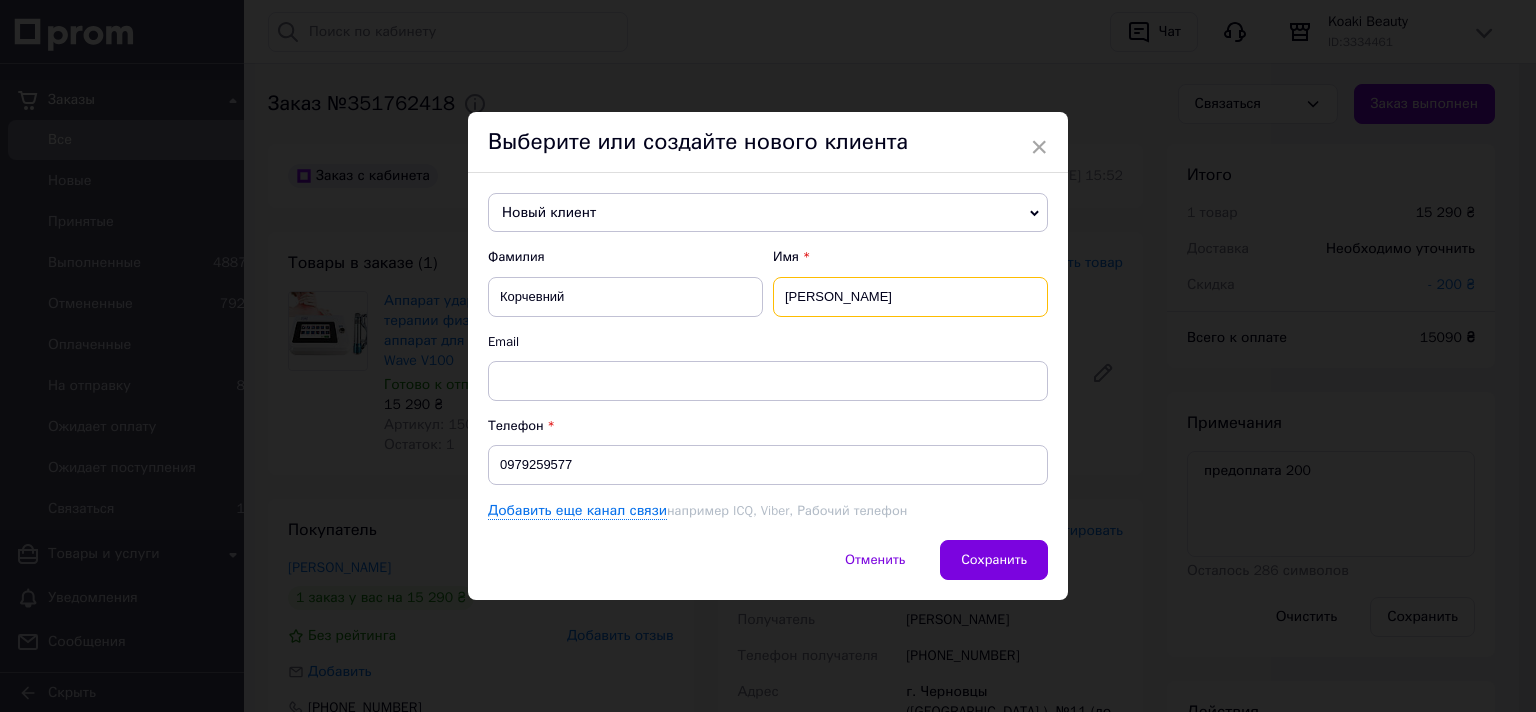type on "Генадій" 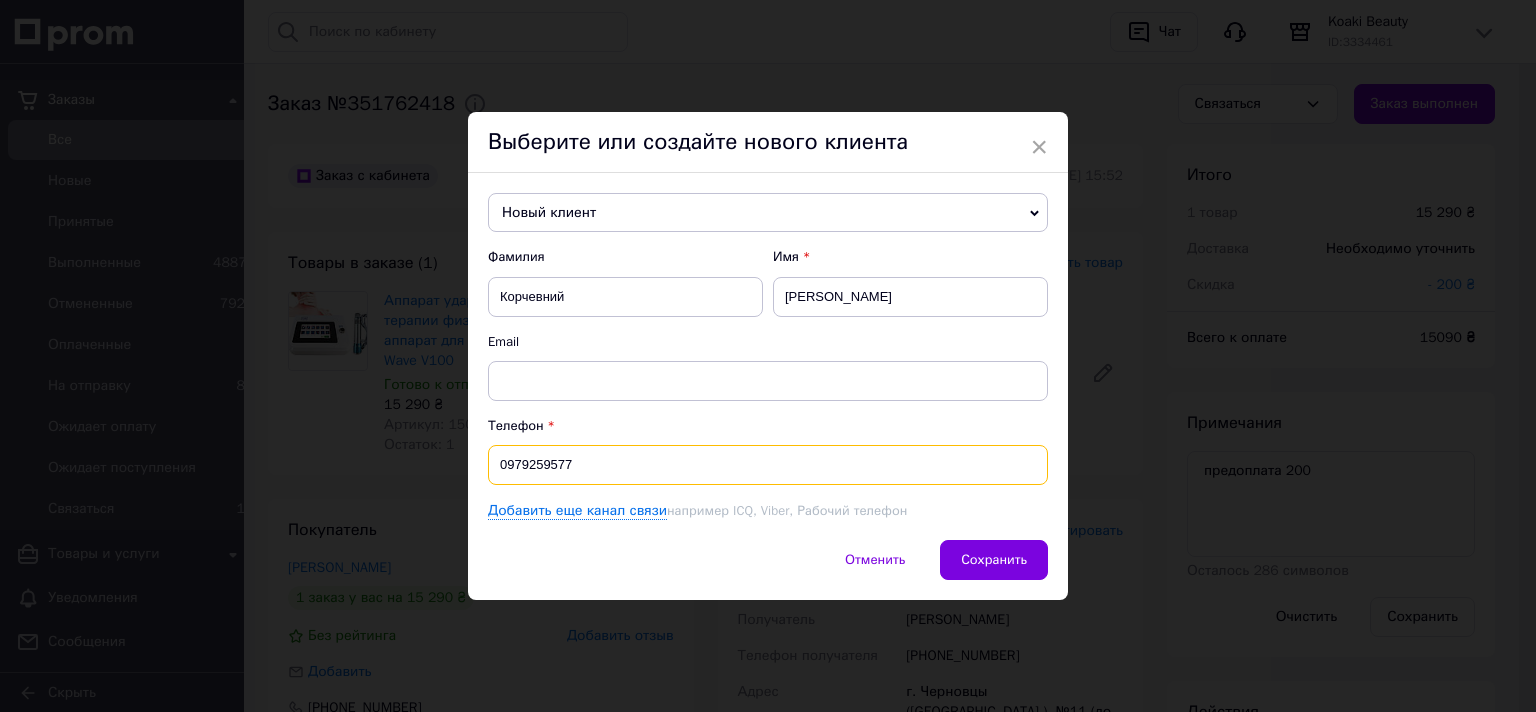 click on "0979259577" at bounding box center (768, 465) 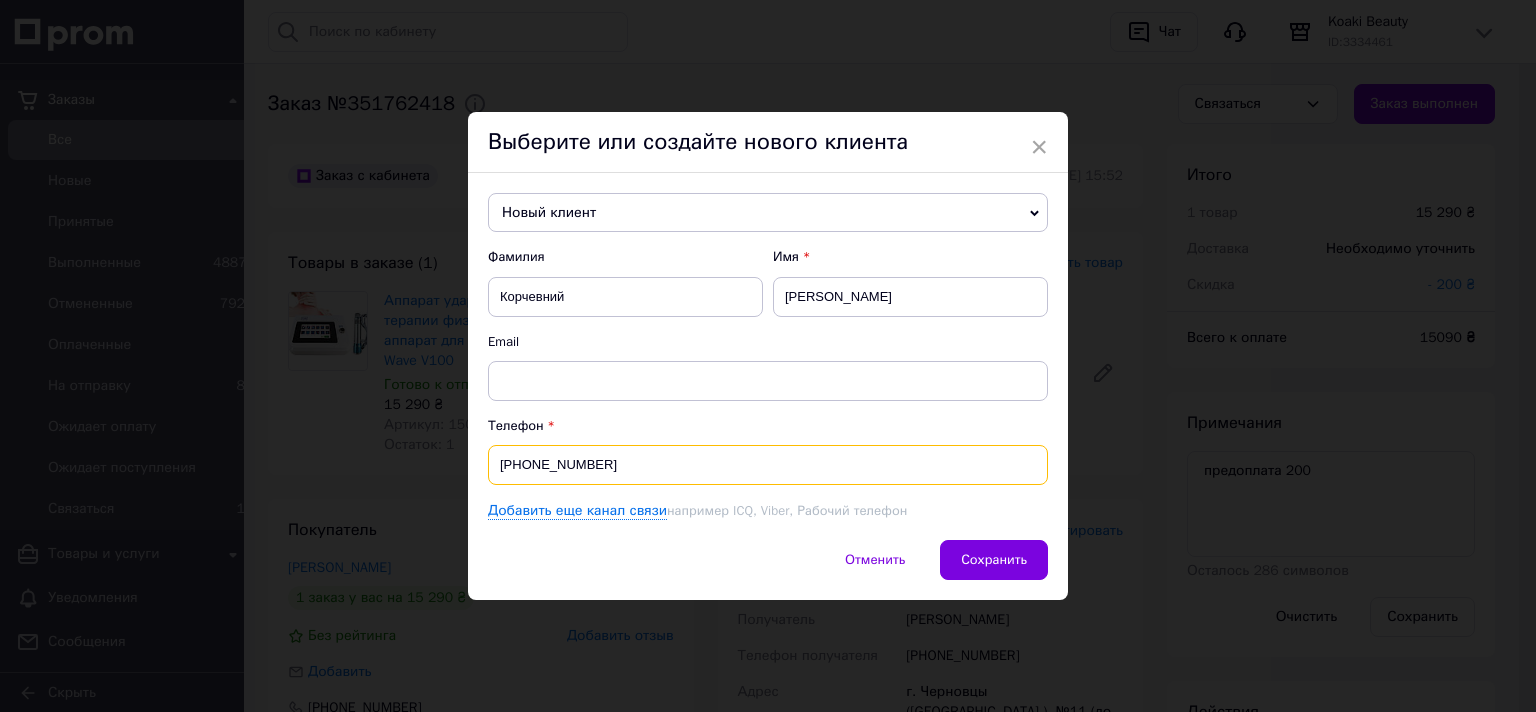 drag, startPoint x: 494, startPoint y: 460, endPoint x: 606, endPoint y: 470, distance: 112.44554 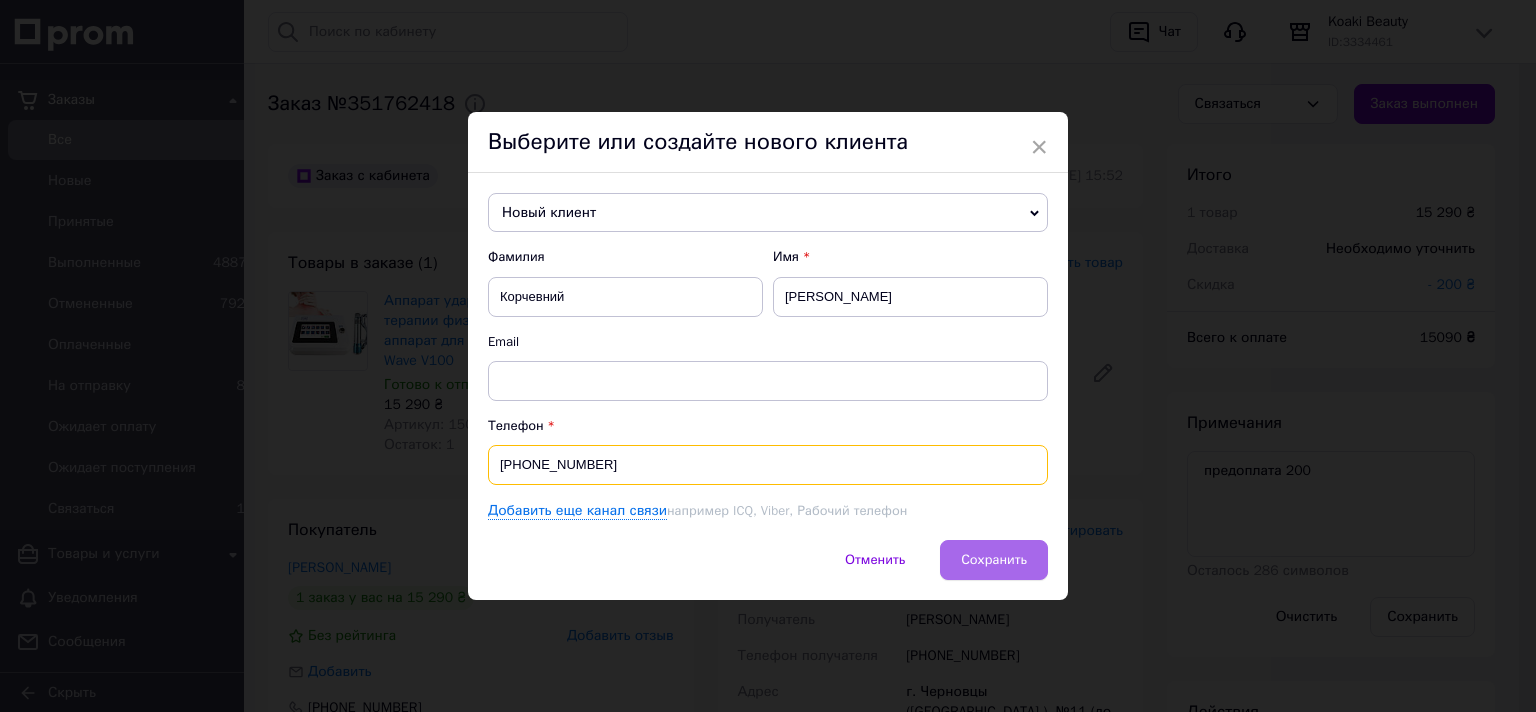 type on "[PHONE_NUMBER]" 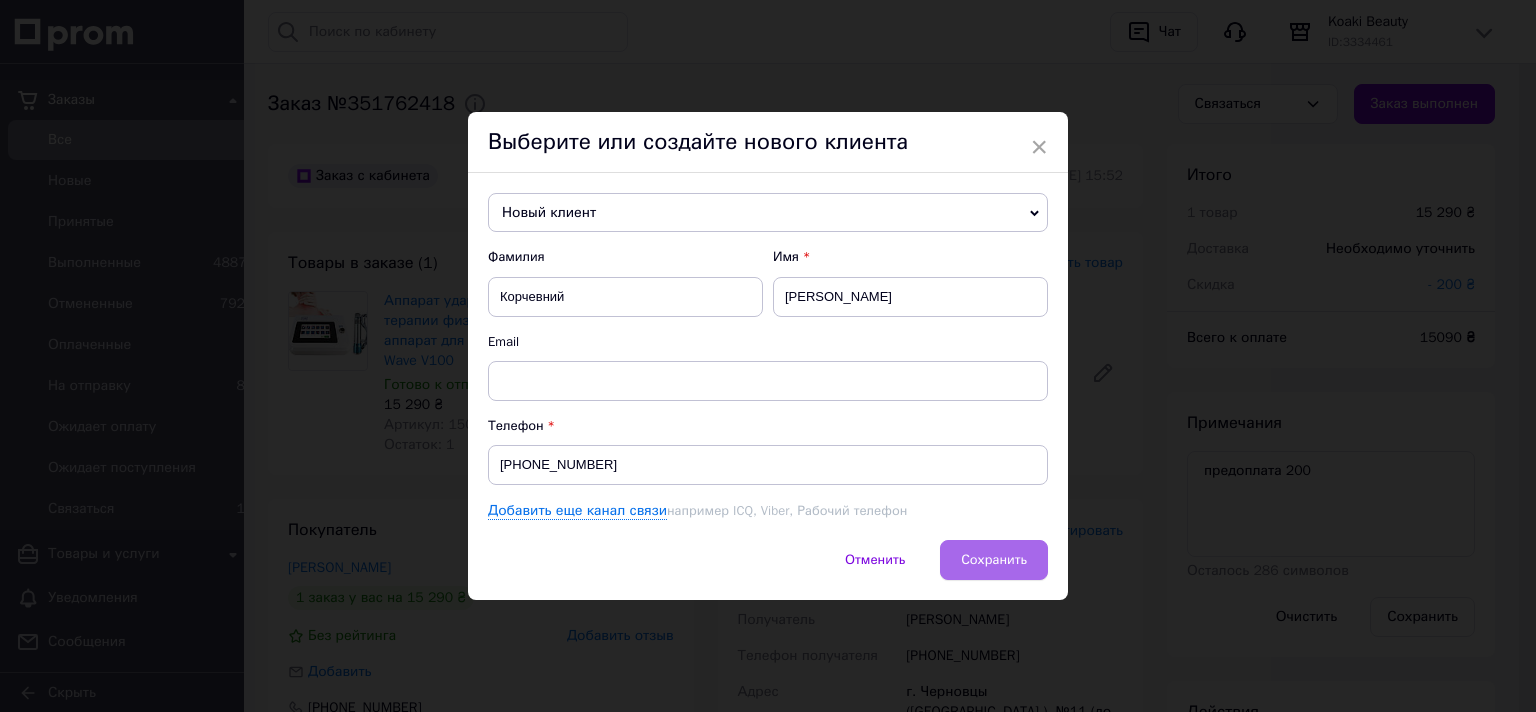 click on "Сохранить" at bounding box center [994, 559] 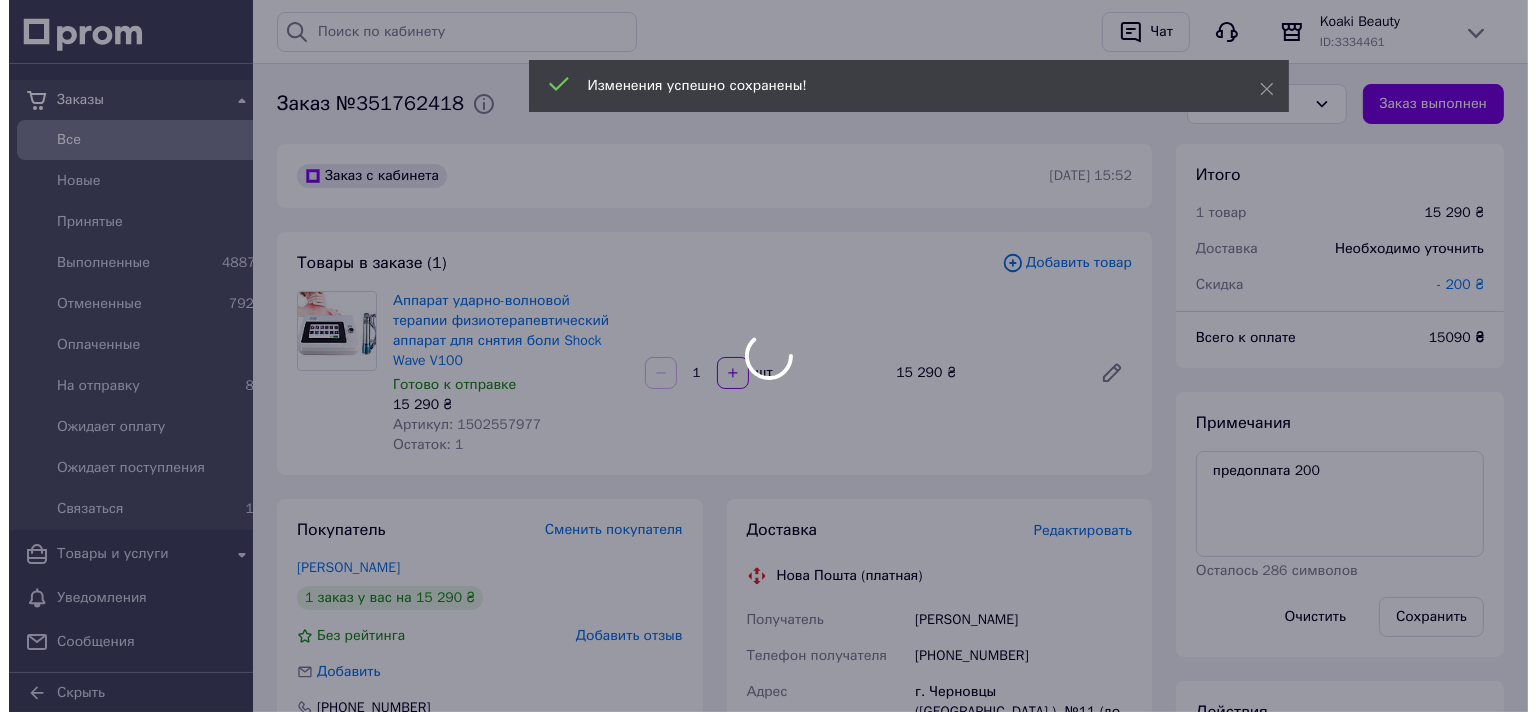 scroll, scrollTop: 12, scrollLeft: 0, axis: vertical 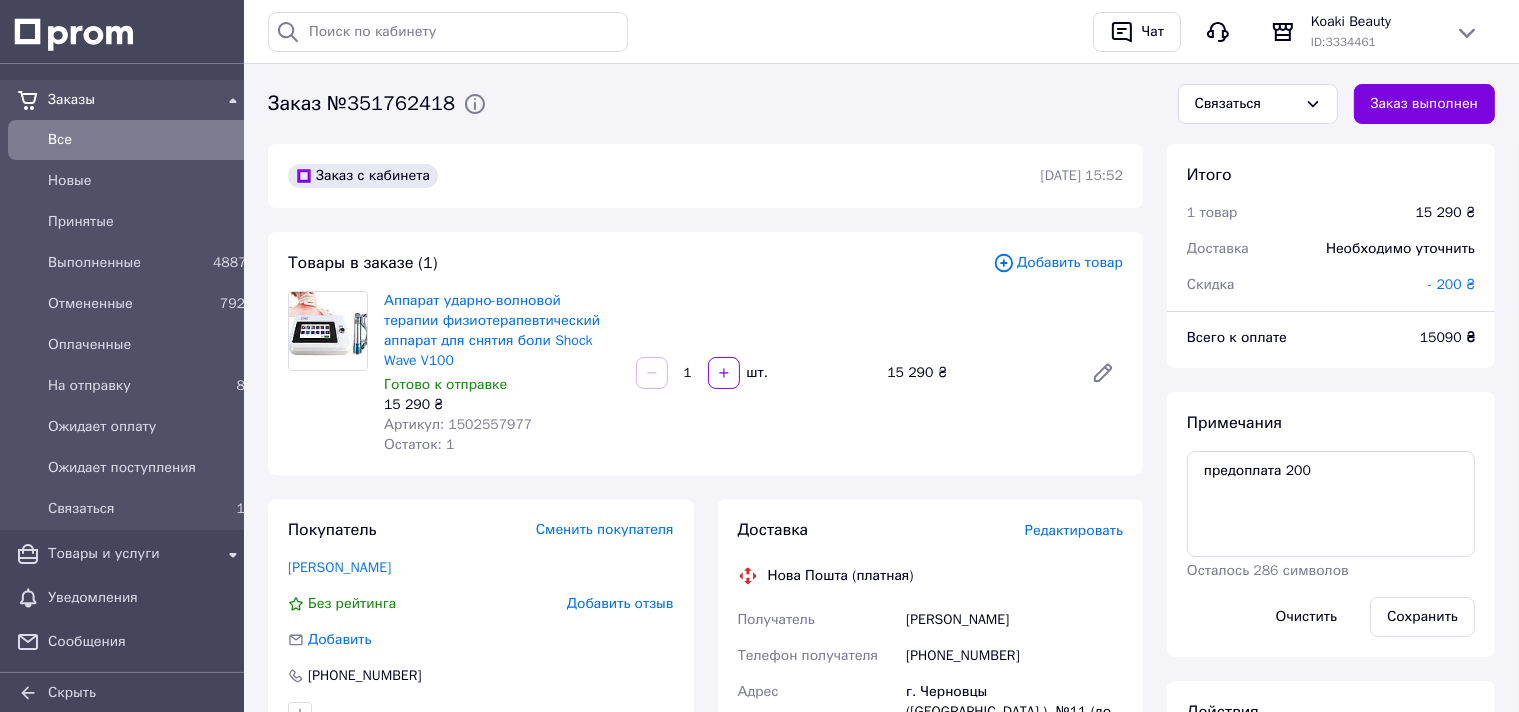 click on "Редактировать" at bounding box center (1074, 530) 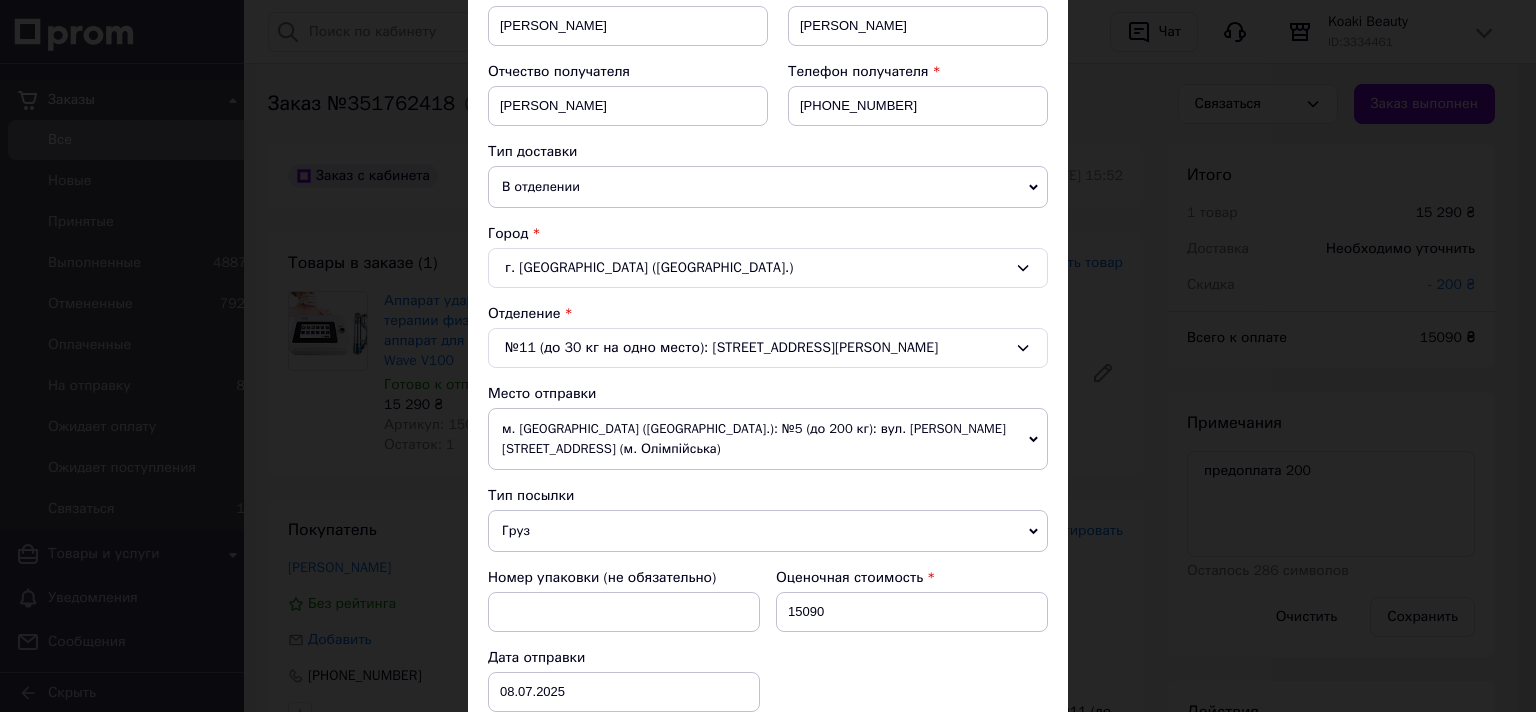 scroll, scrollTop: 0, scrollLeft: 0, axis: both 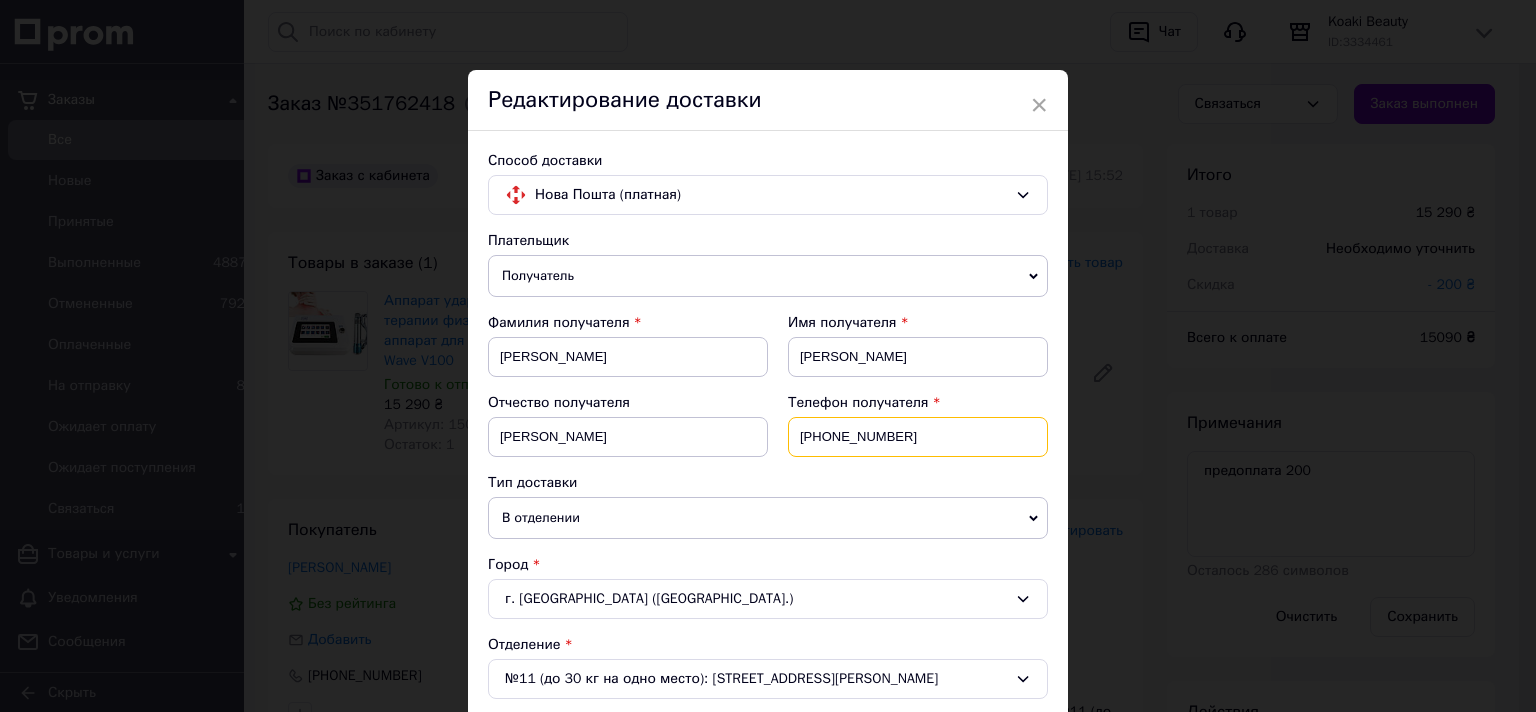 drag, startPoint x: 788, startPoint y: 431, endPoint x: 936, endPoint y: 442, distance: 148.40822 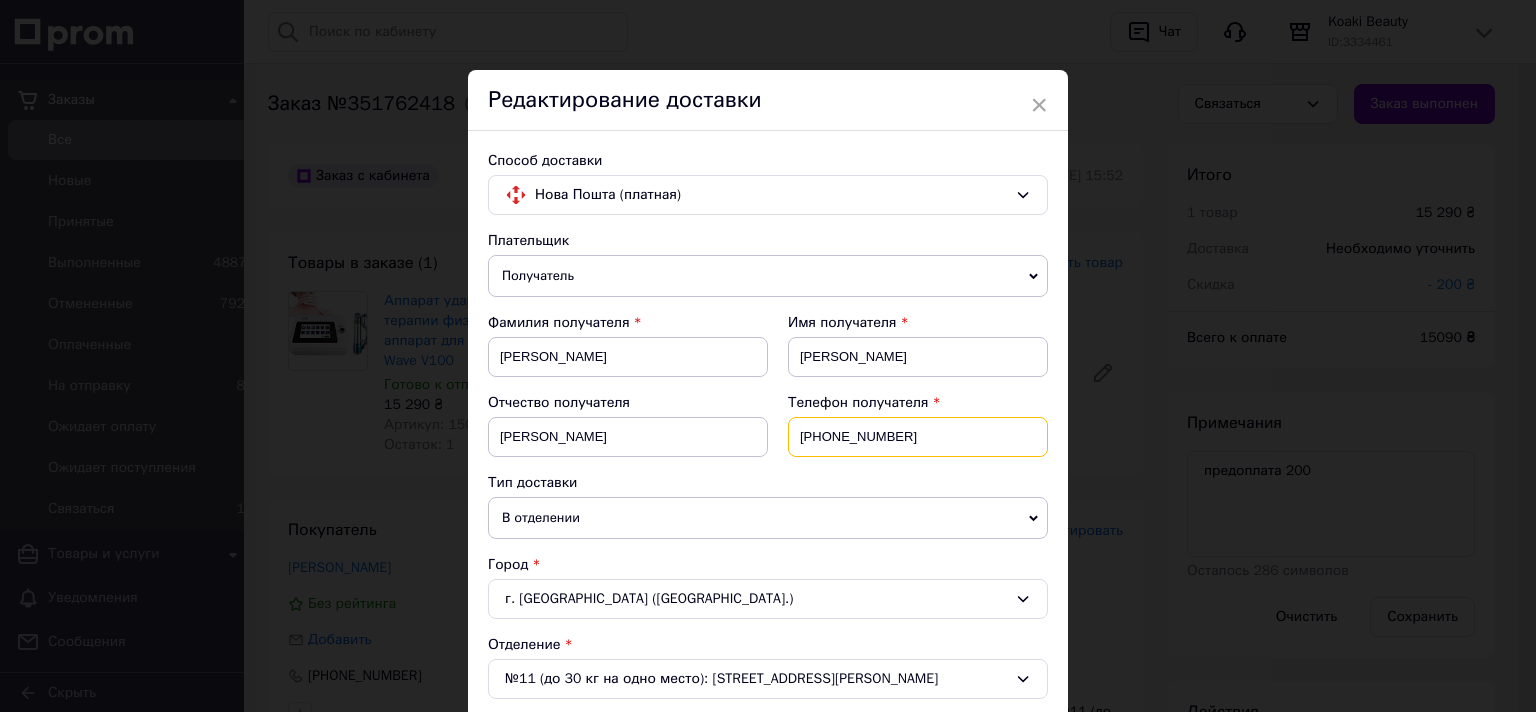 paste on "7925957" 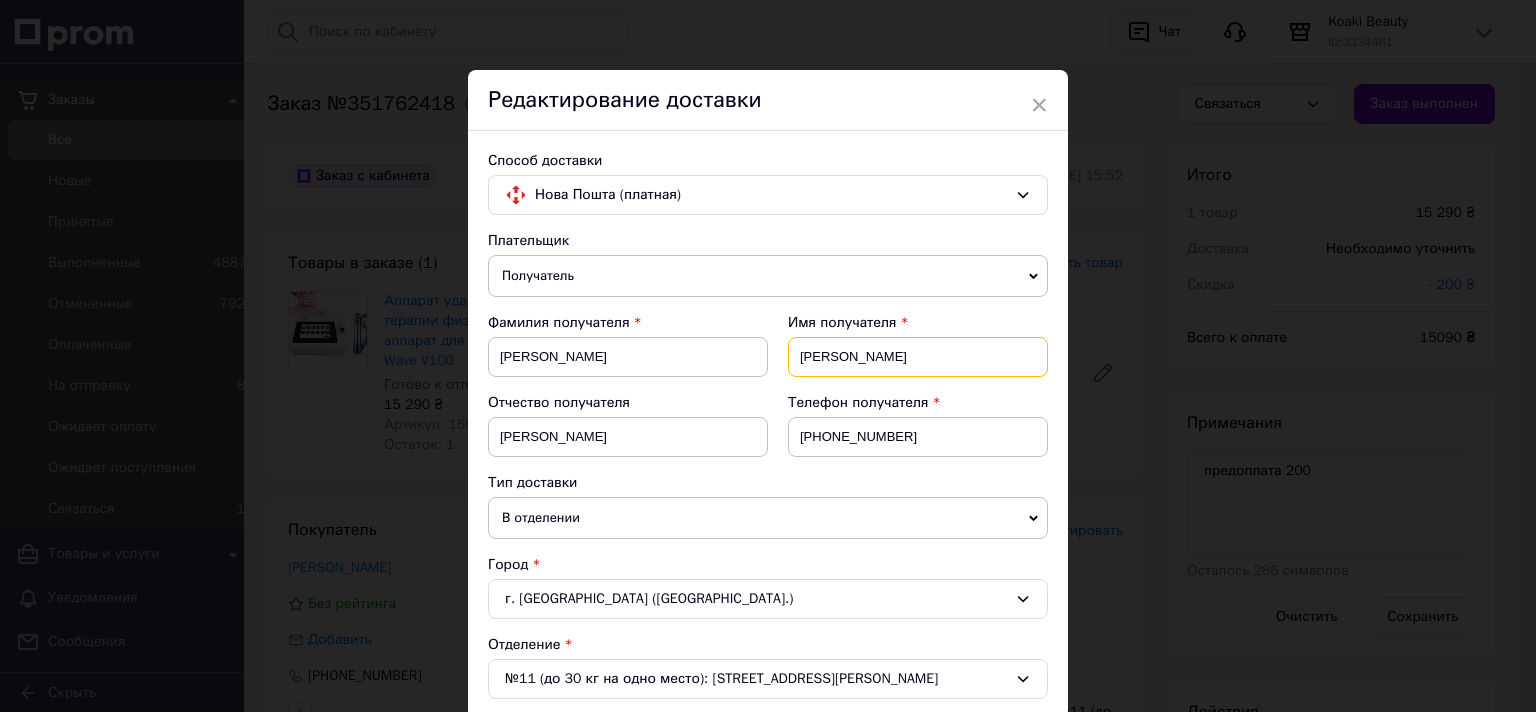 click on "Юрий" at bounding box center [918, 357] 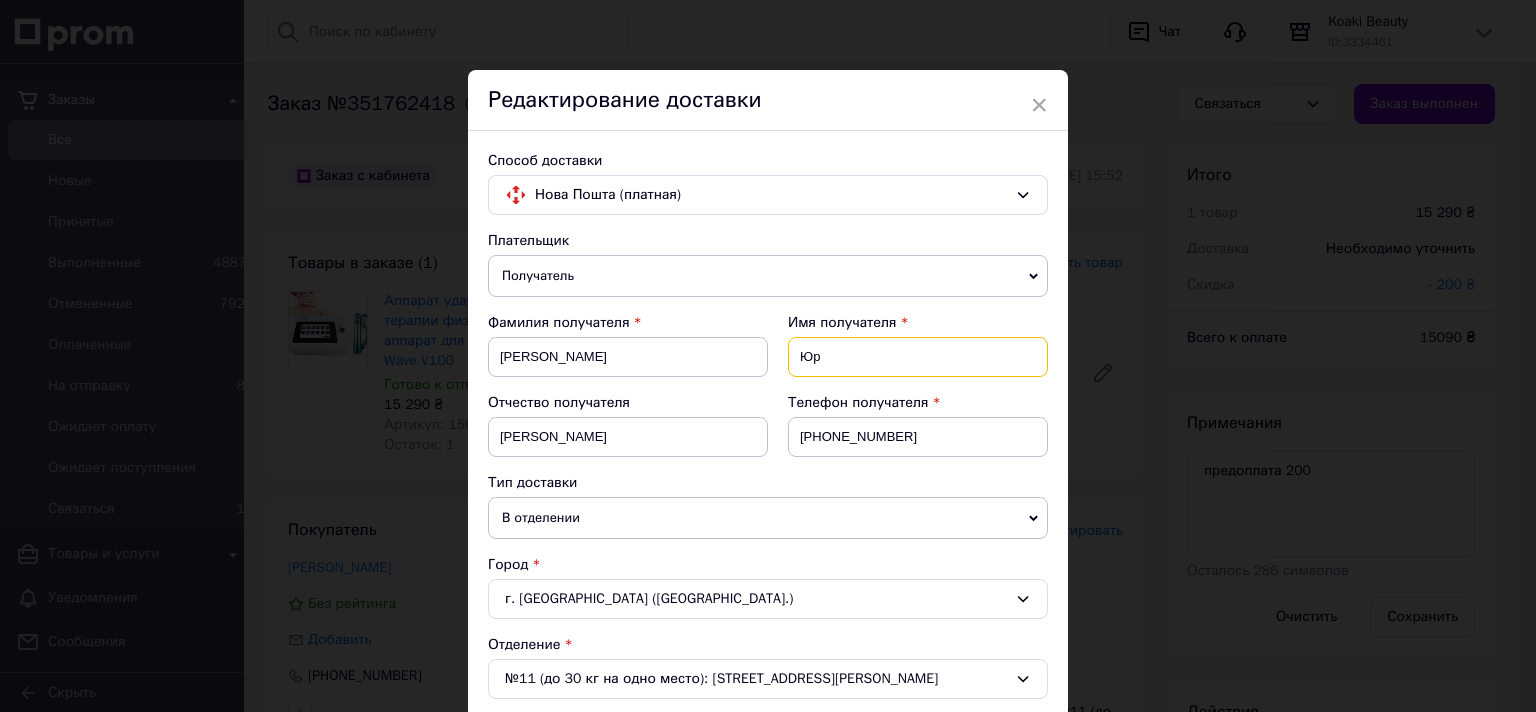 type on "Ю" 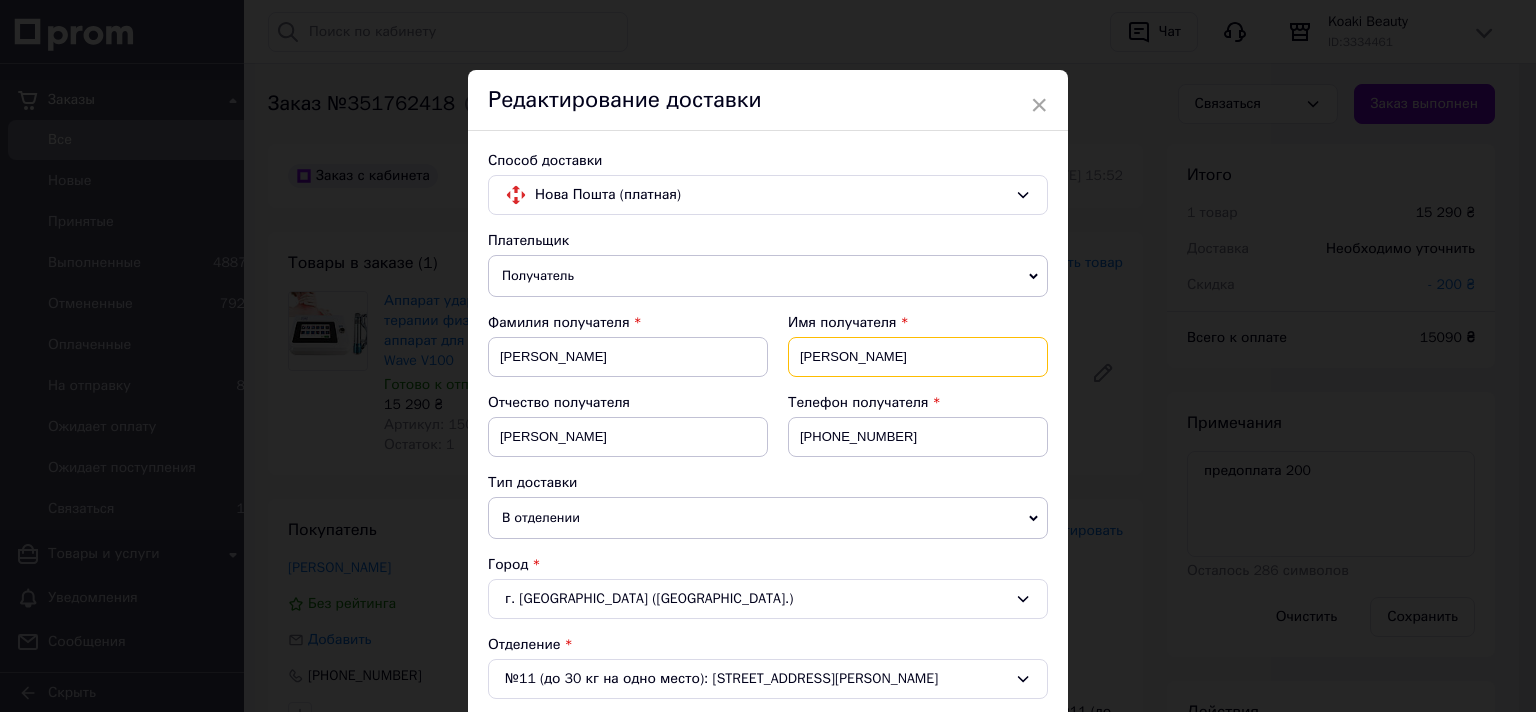 type on "Генадій" 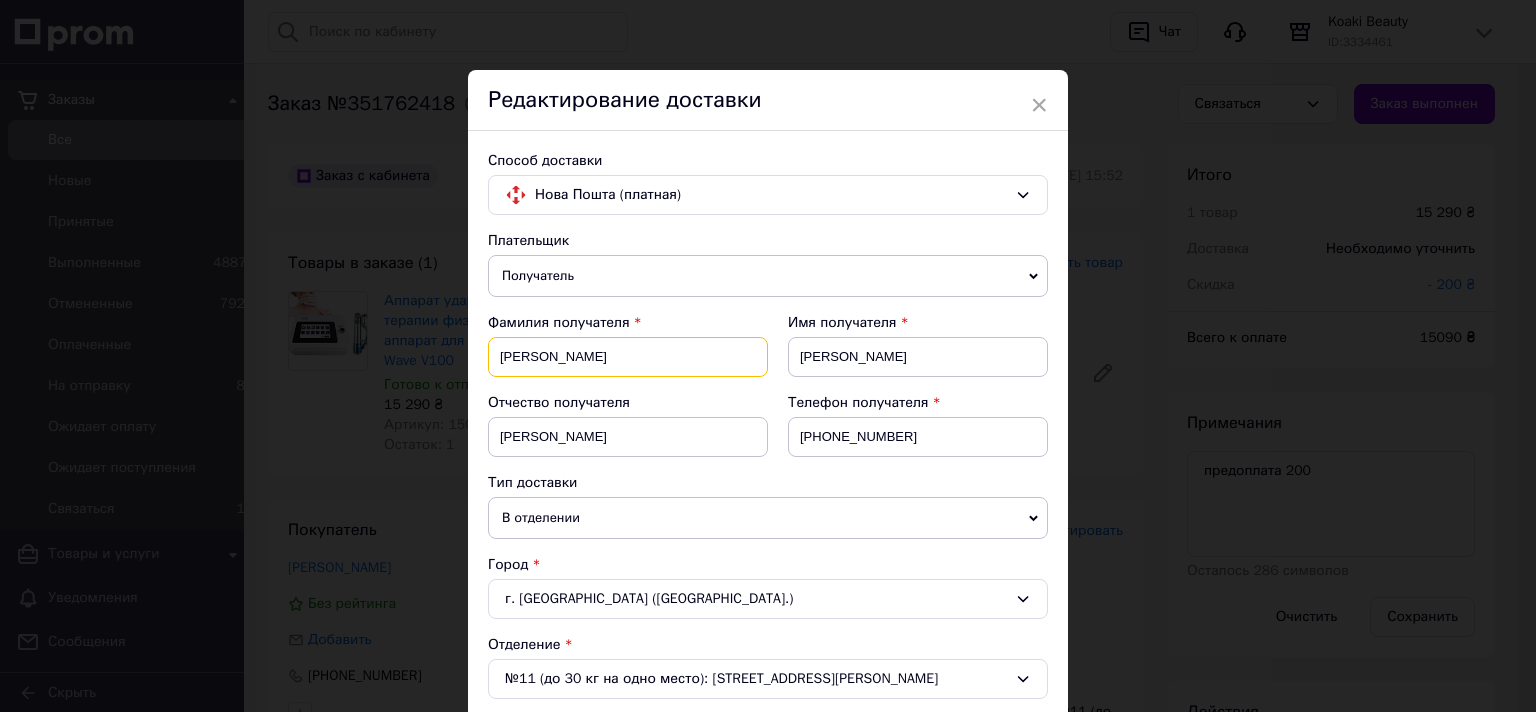 click on "Богатов" at bounding box center [628, 357] 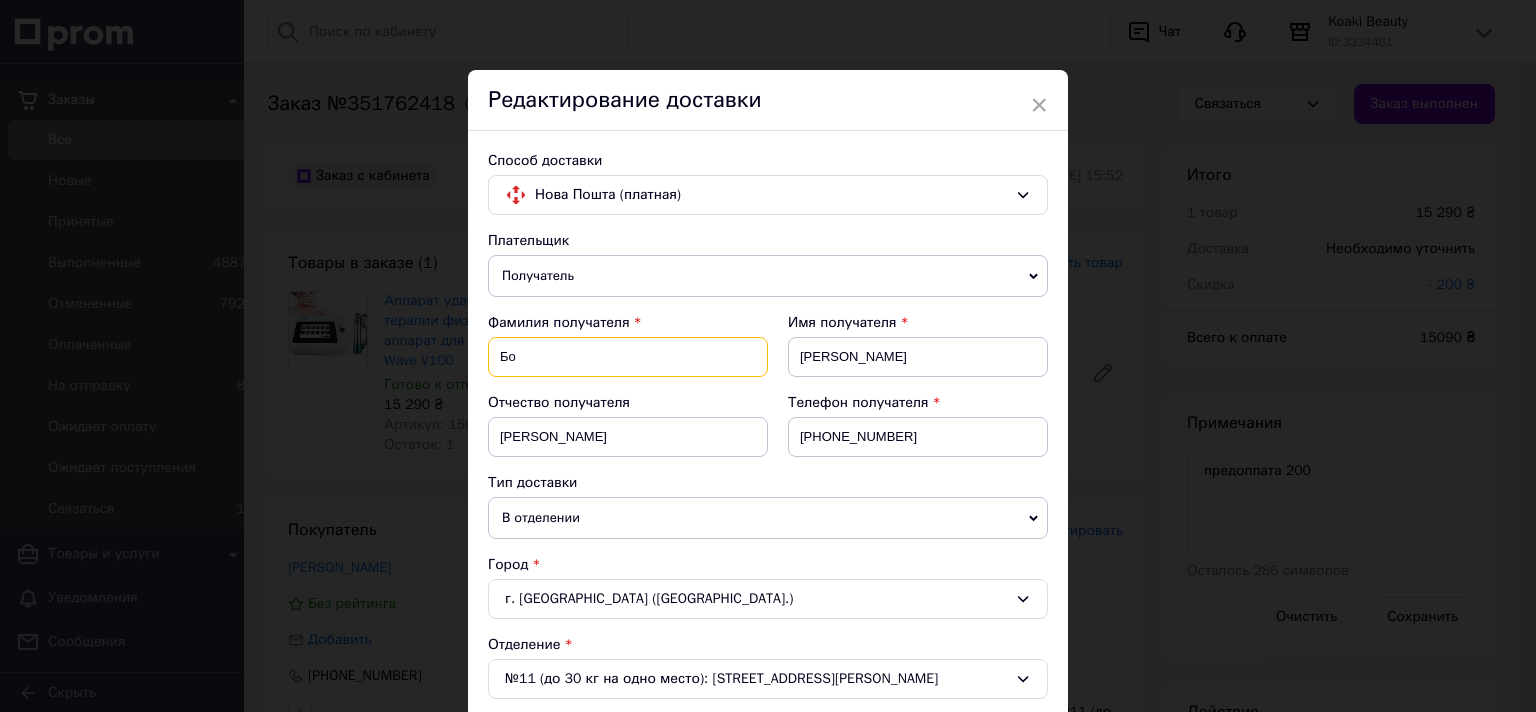 type on "Б" 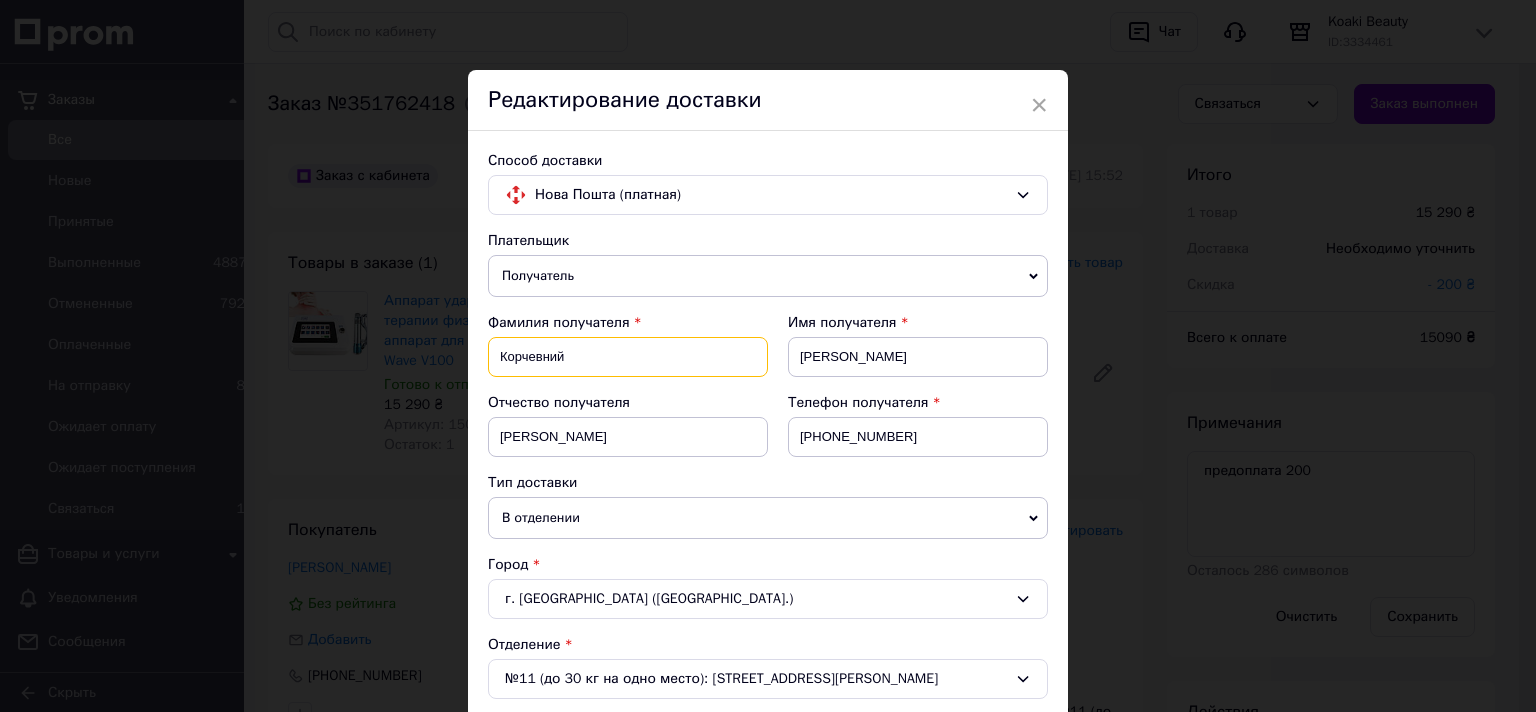 type on "Корчевний" 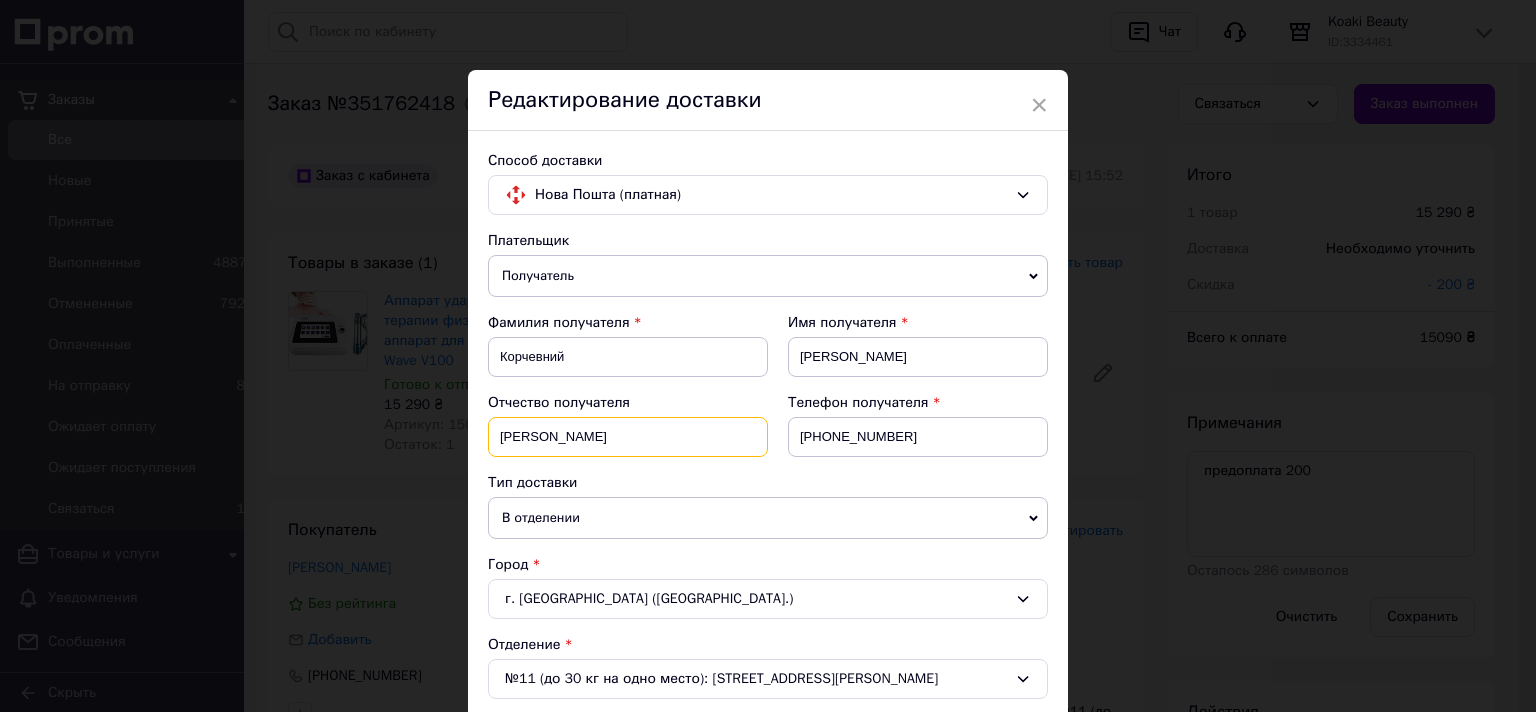 click on "Георгиевич" at bounding box center (628, 437) 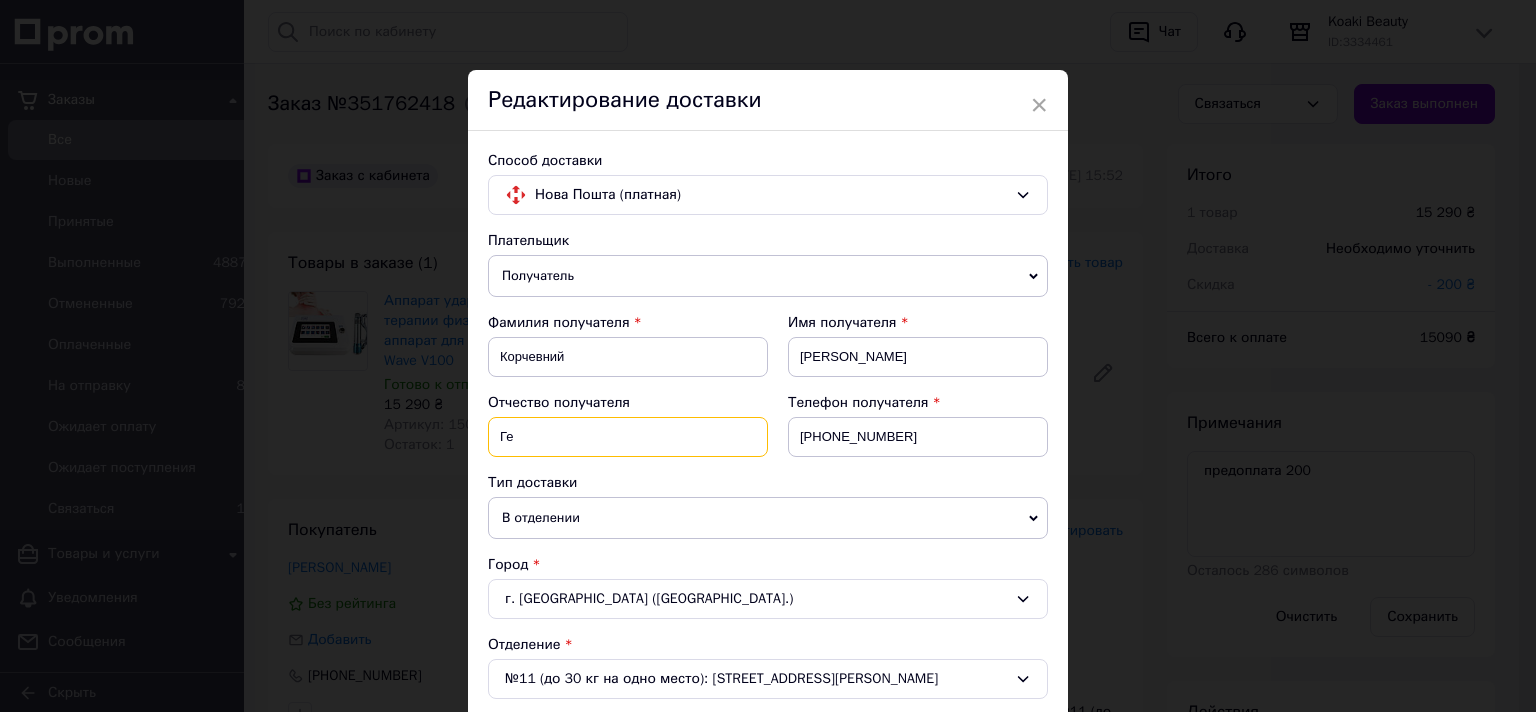type on "Г" 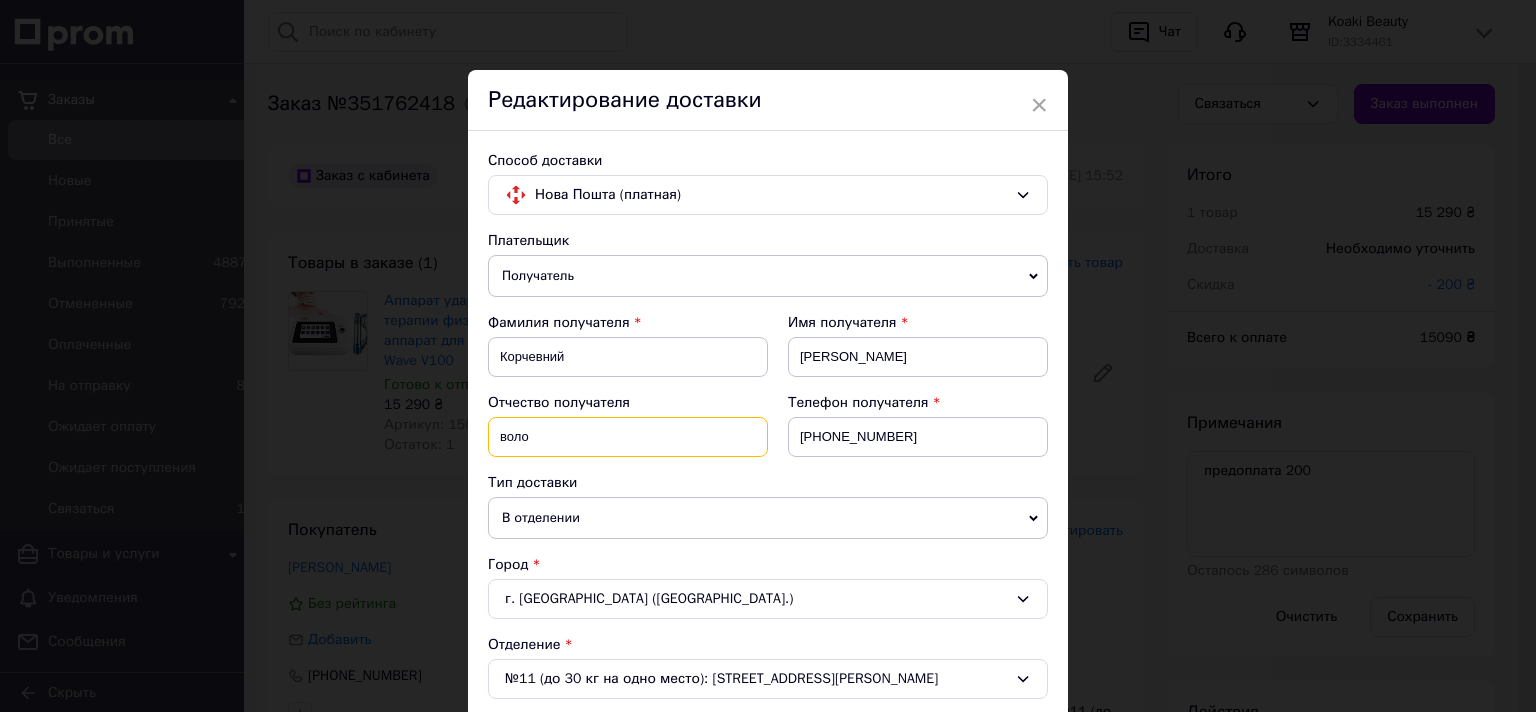 click on "воло" at bounding box center (628, 437) 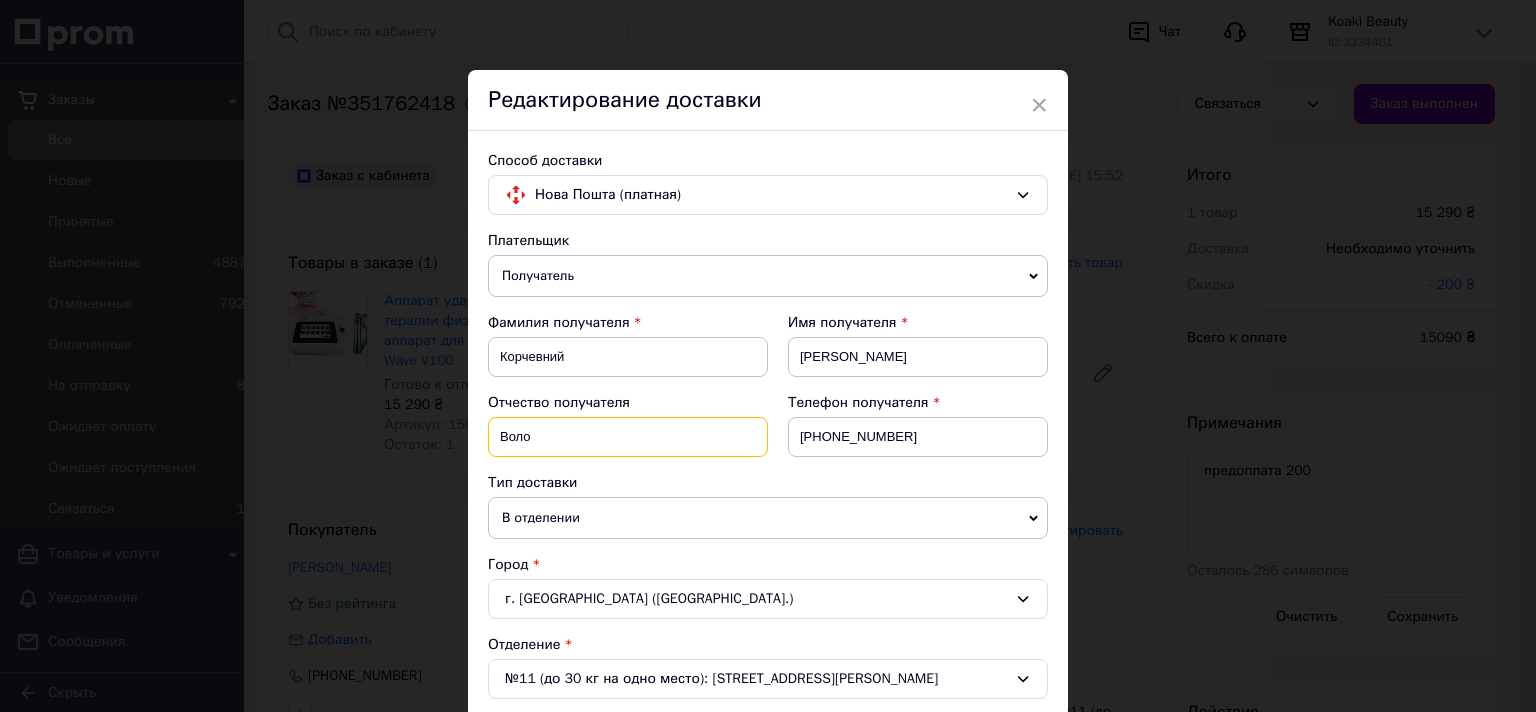 click on "Воло" at bounding box center (628, 437) 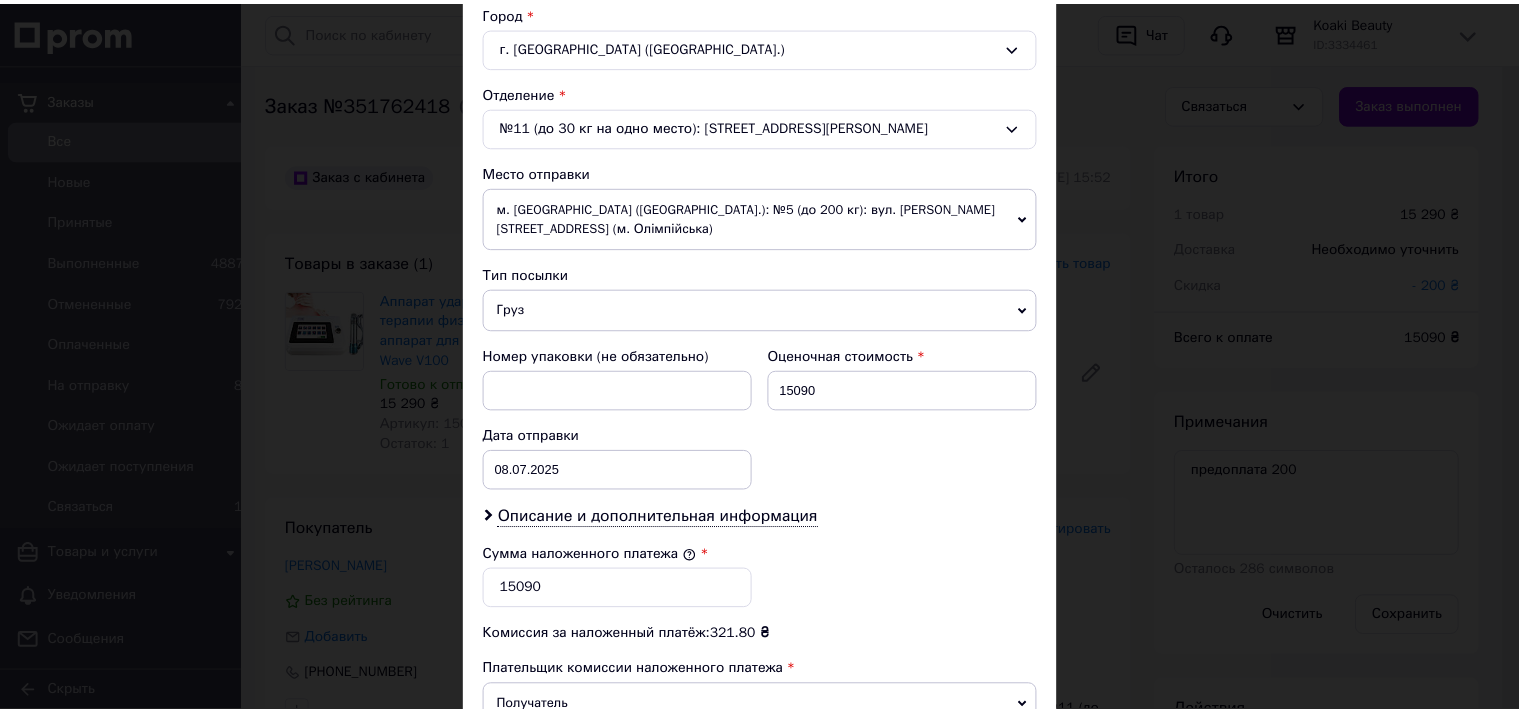scroll, scrollTop: 808, scrollLeft: 0, axis: vertical 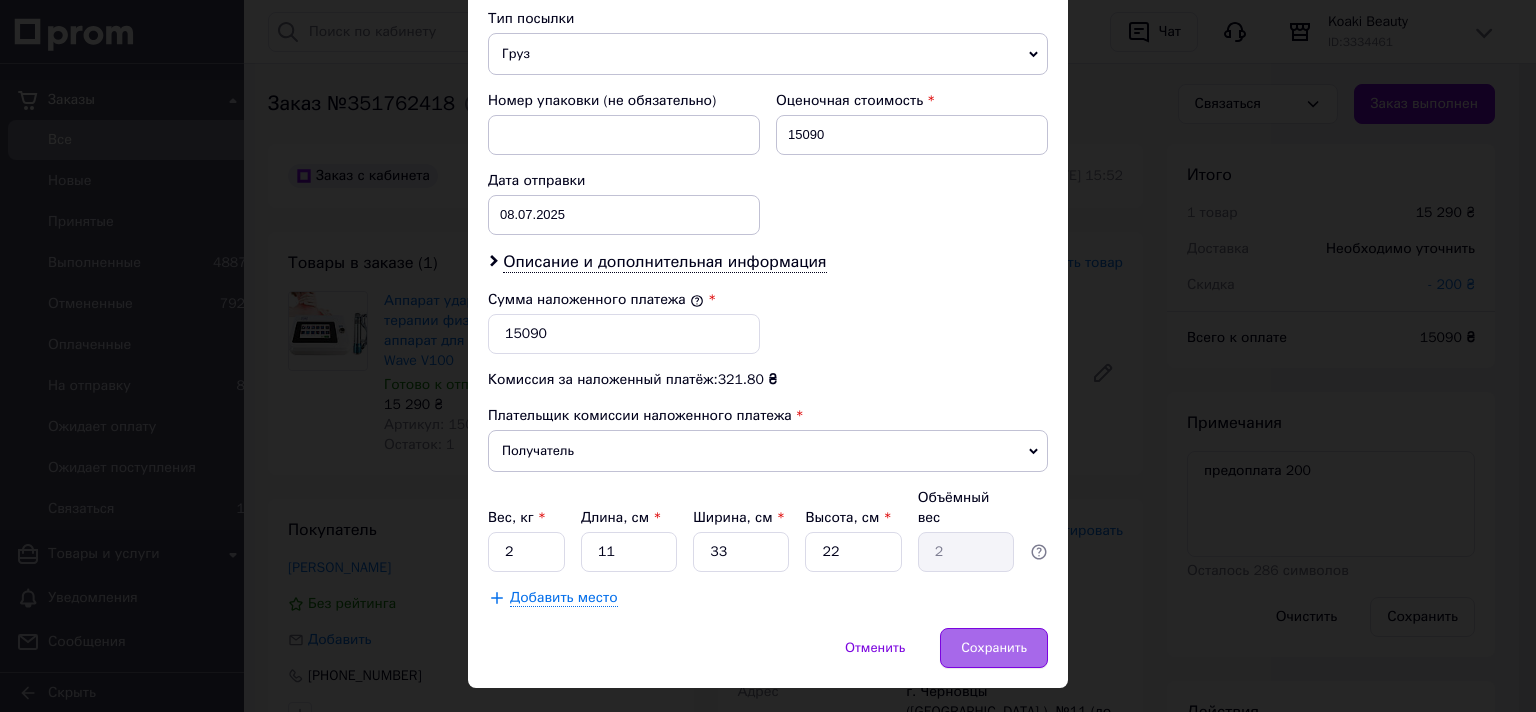type on "Володимирович" 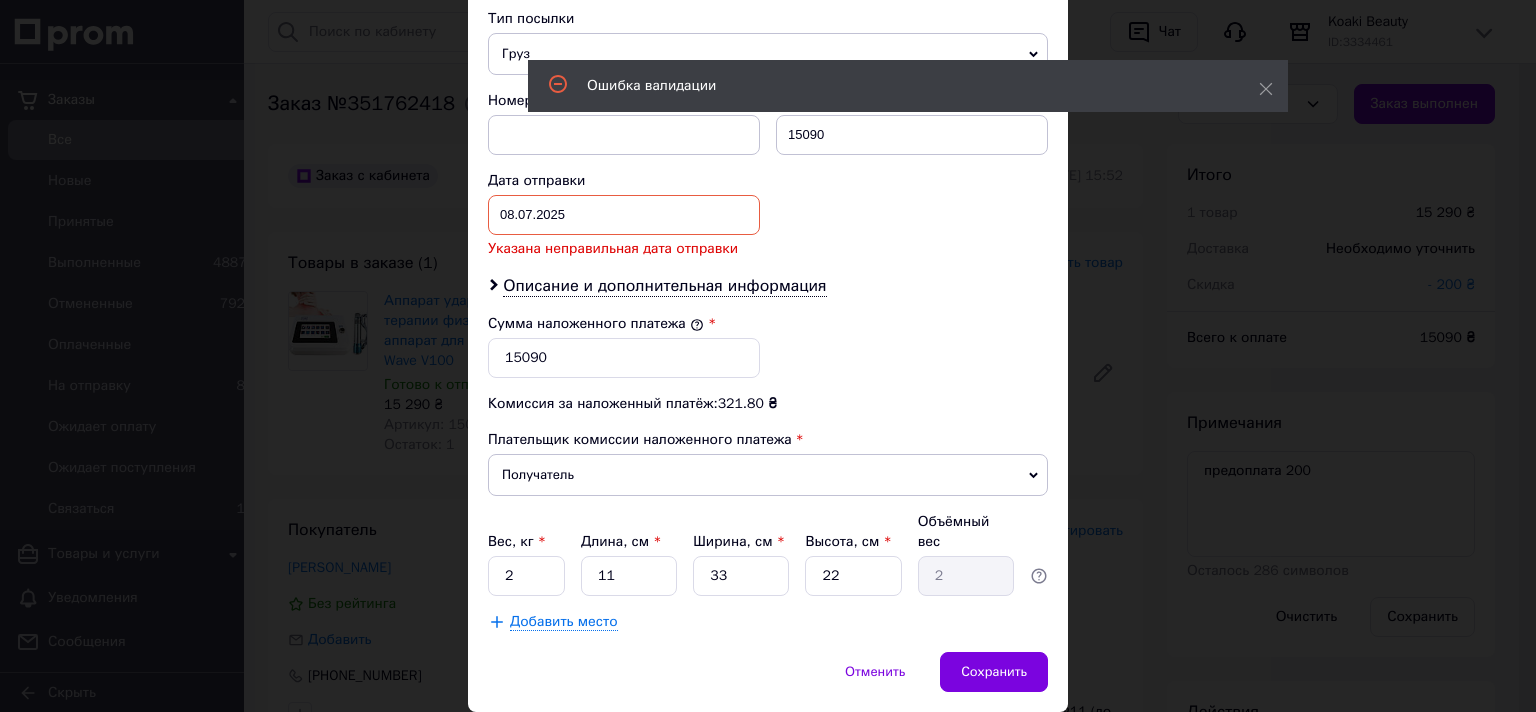 click on "08.07.2025" at bounding box center (624, 215) 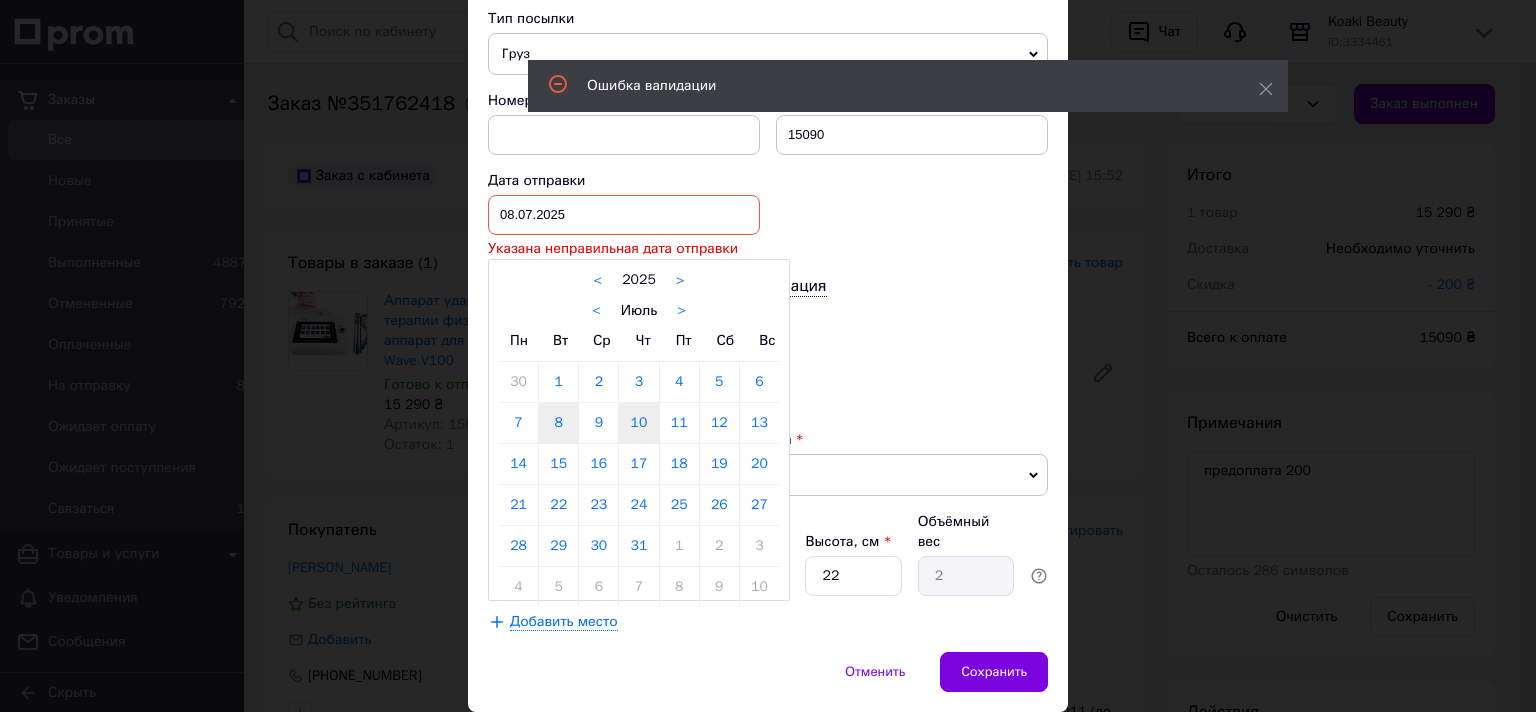 click on "10" at bounding box center (638, 423) 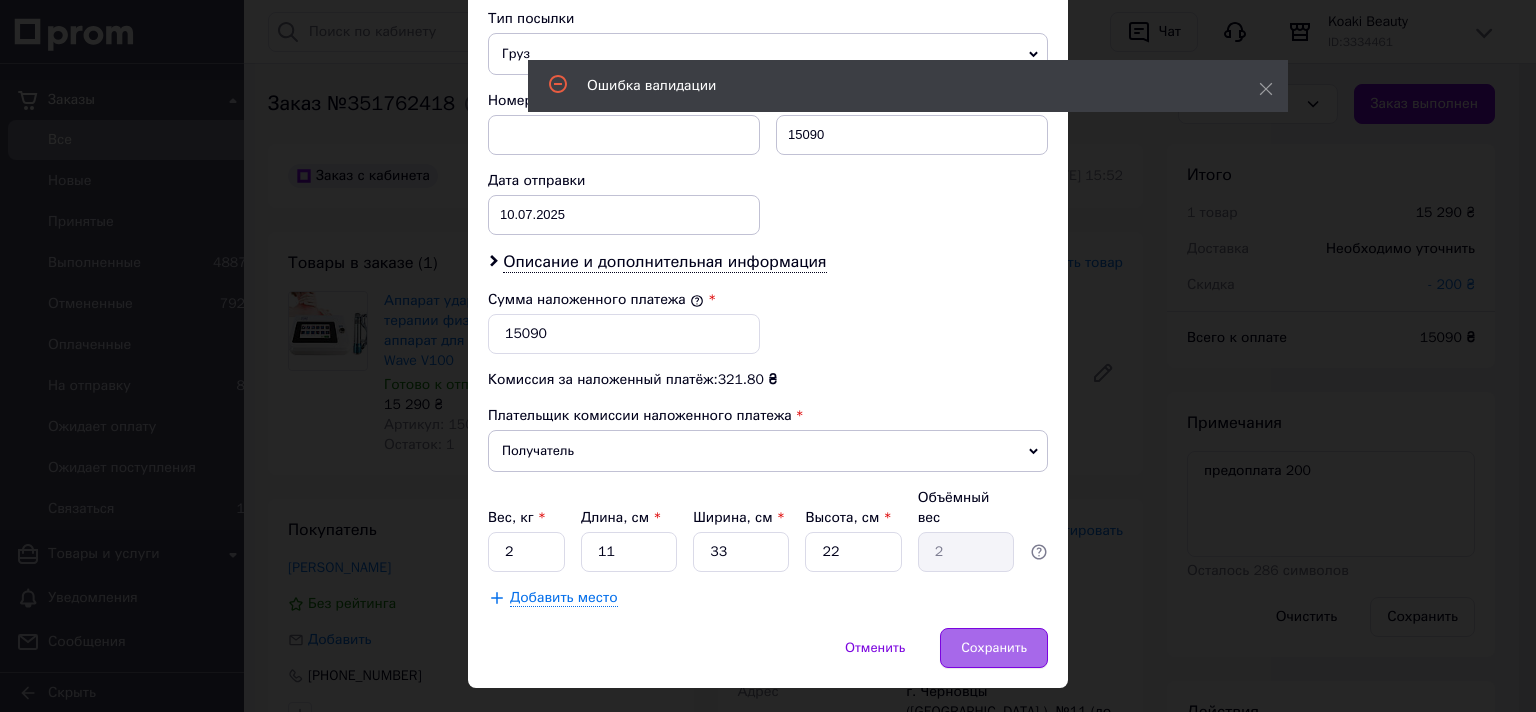 click on "Сохранить" at bounding box center (994, 648) 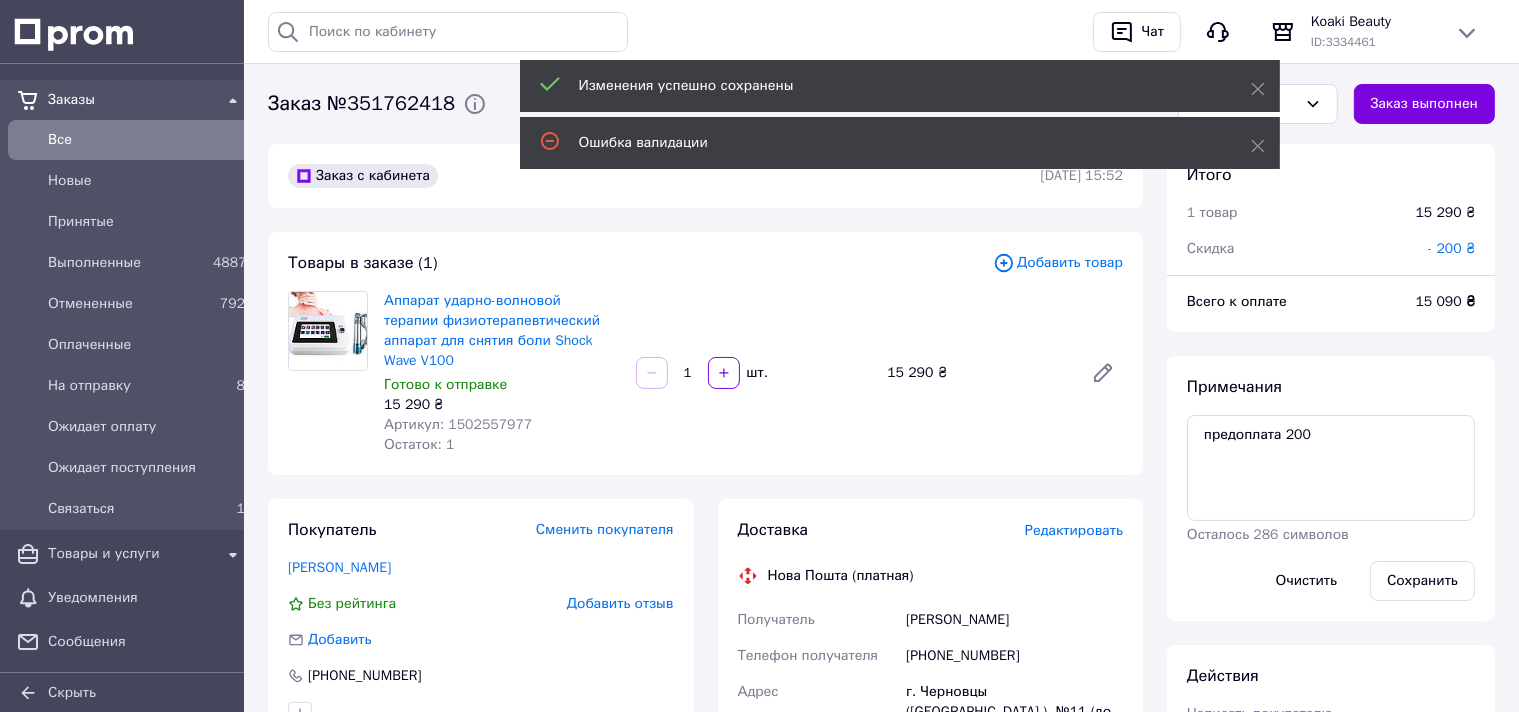 scroll, scrollTop: 80, scrollLeft: 0, axis: vertical 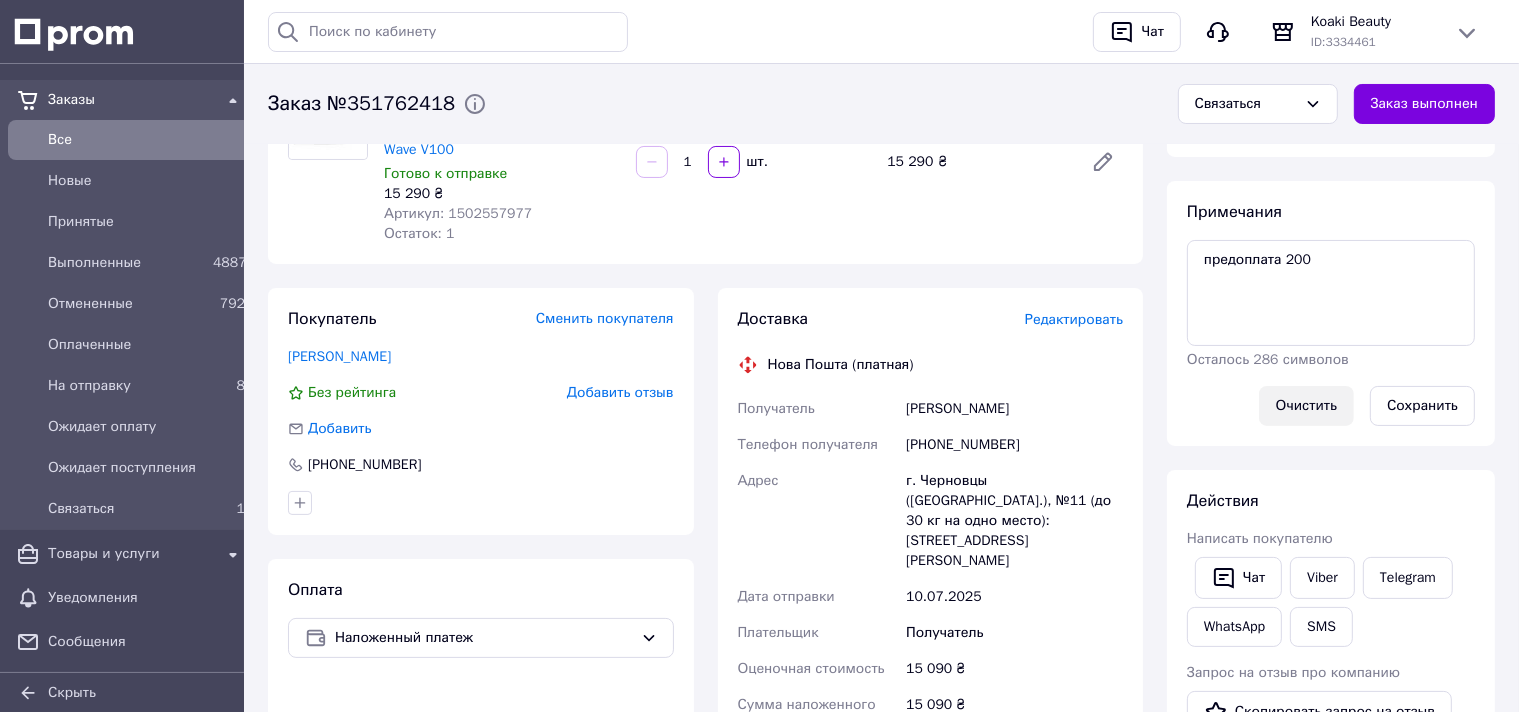 click on "Очистить" at bounding box center (1306, 406) 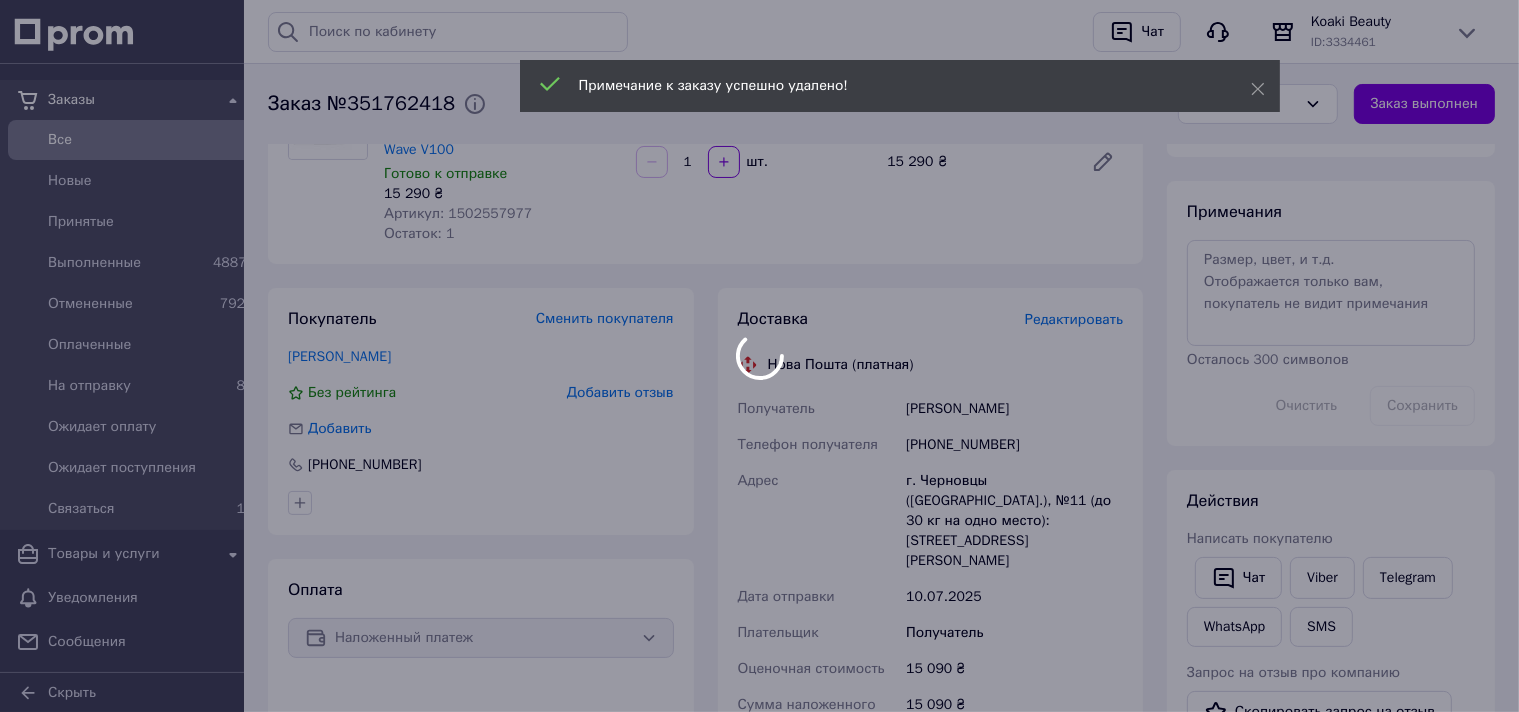 scroll, scrollTop: 128, scrollLeft: 0, axis: vertical 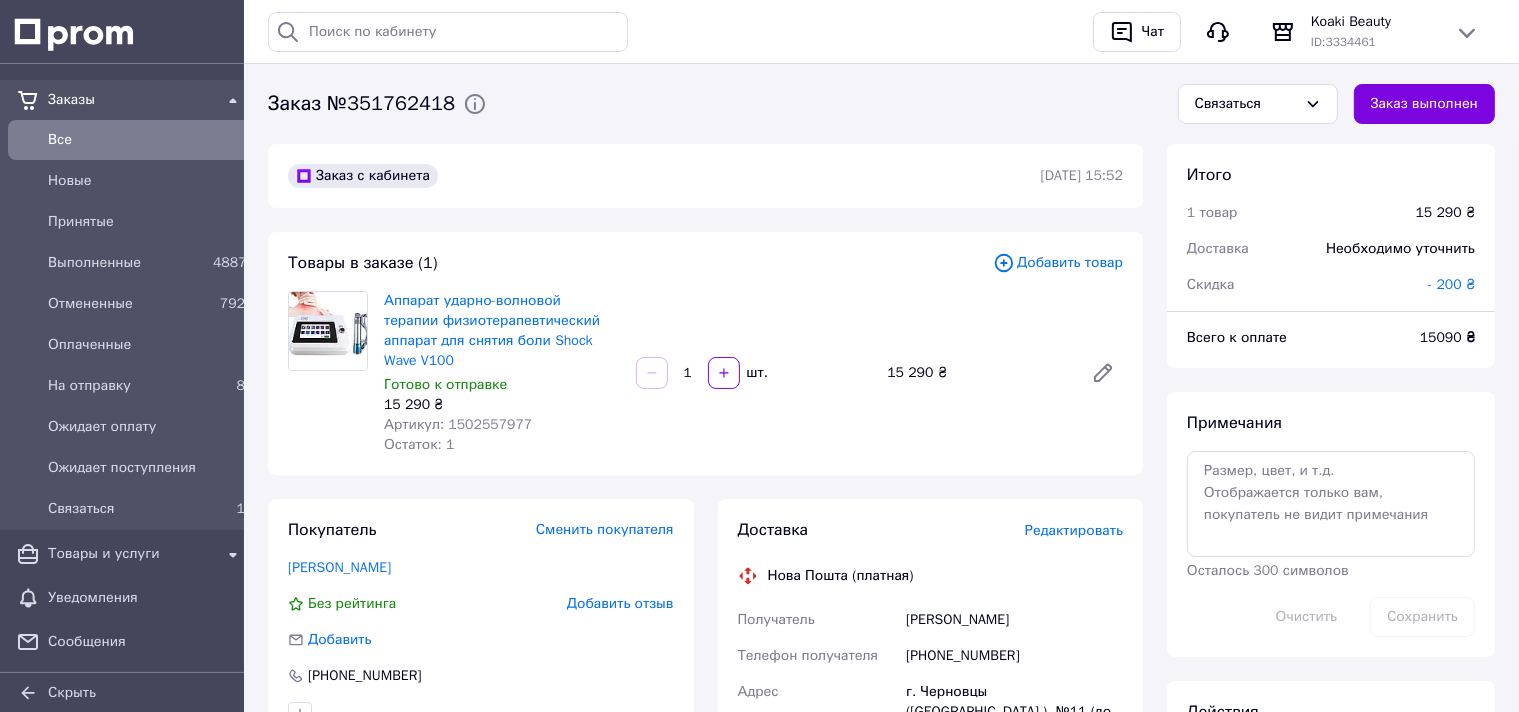 click on "Добавить товар" at bounding box center [1058, 263] 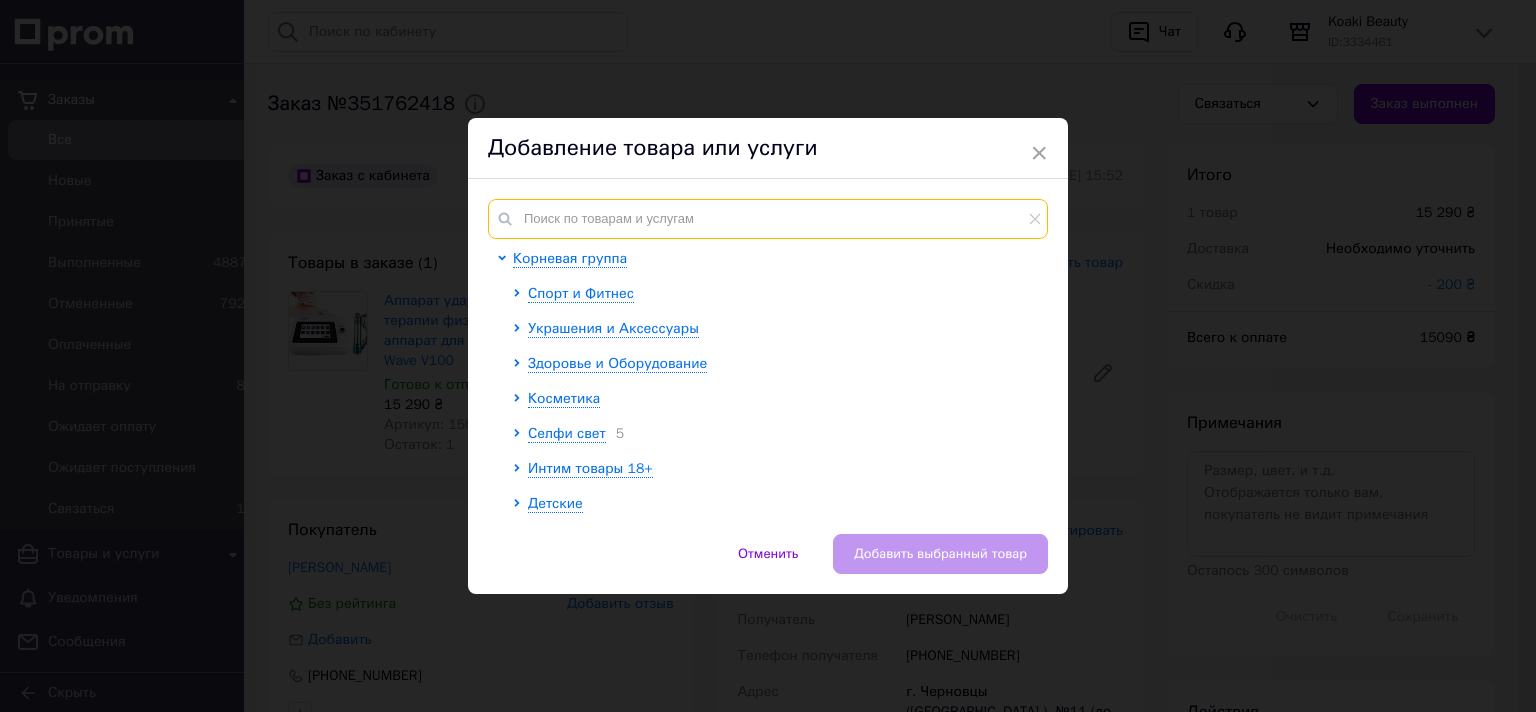 paste on "X0000052" 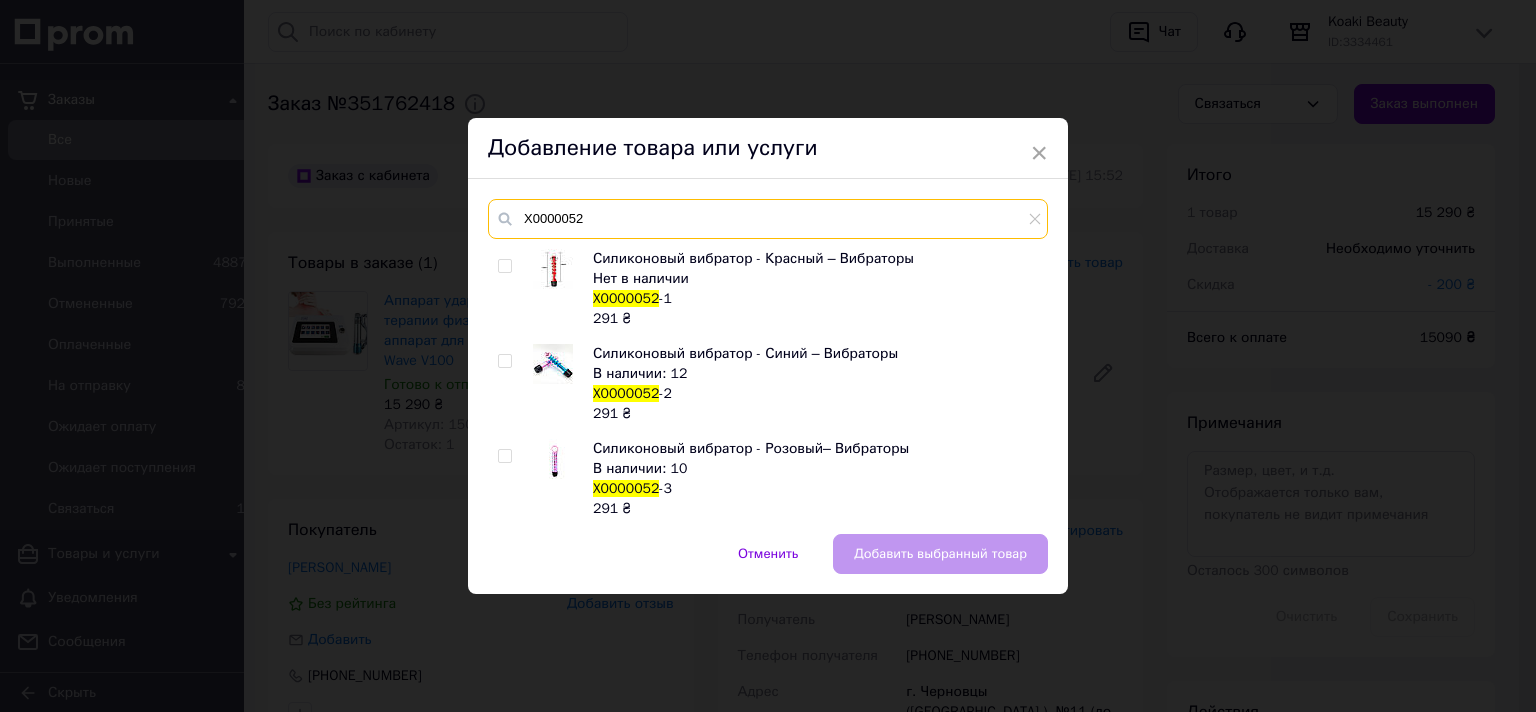 type on "X0000052" 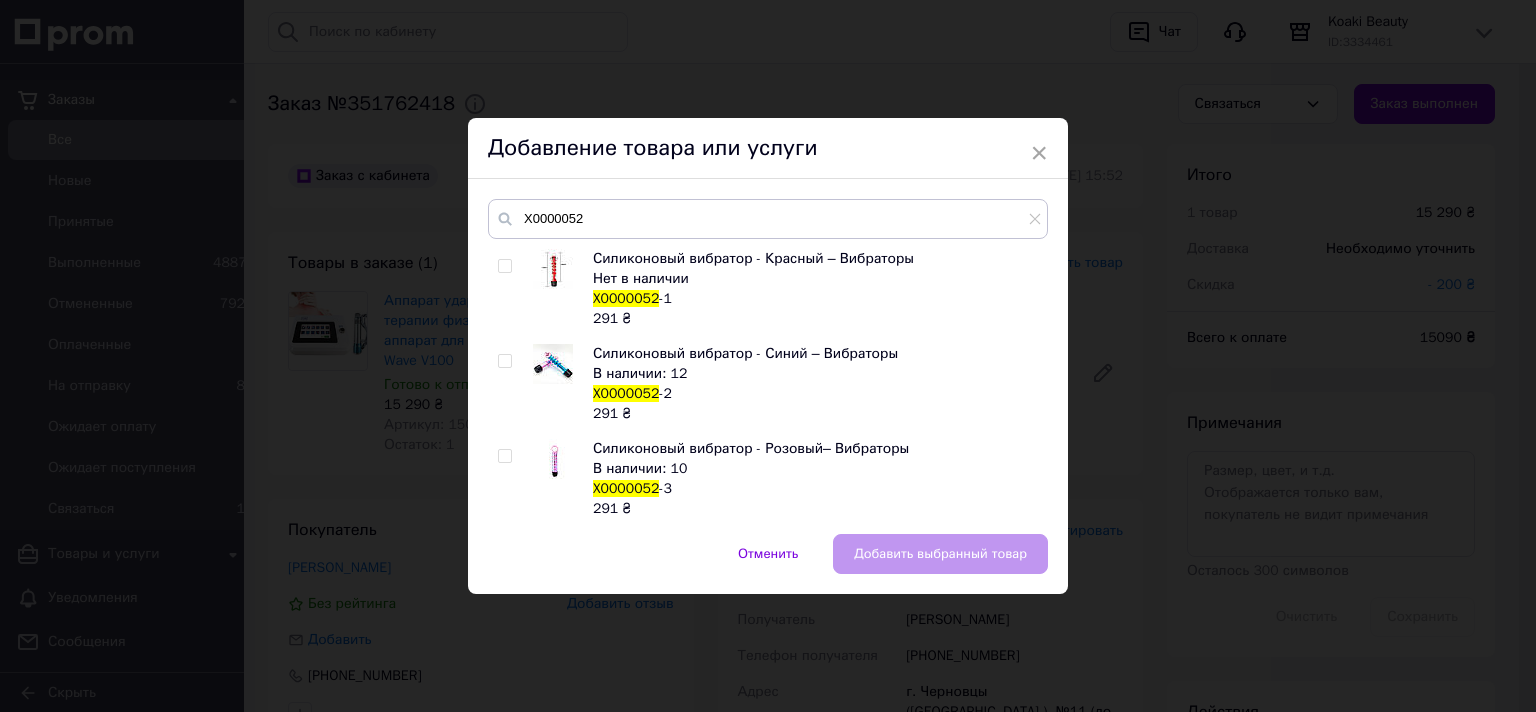 click at bounding box center (553, 459) 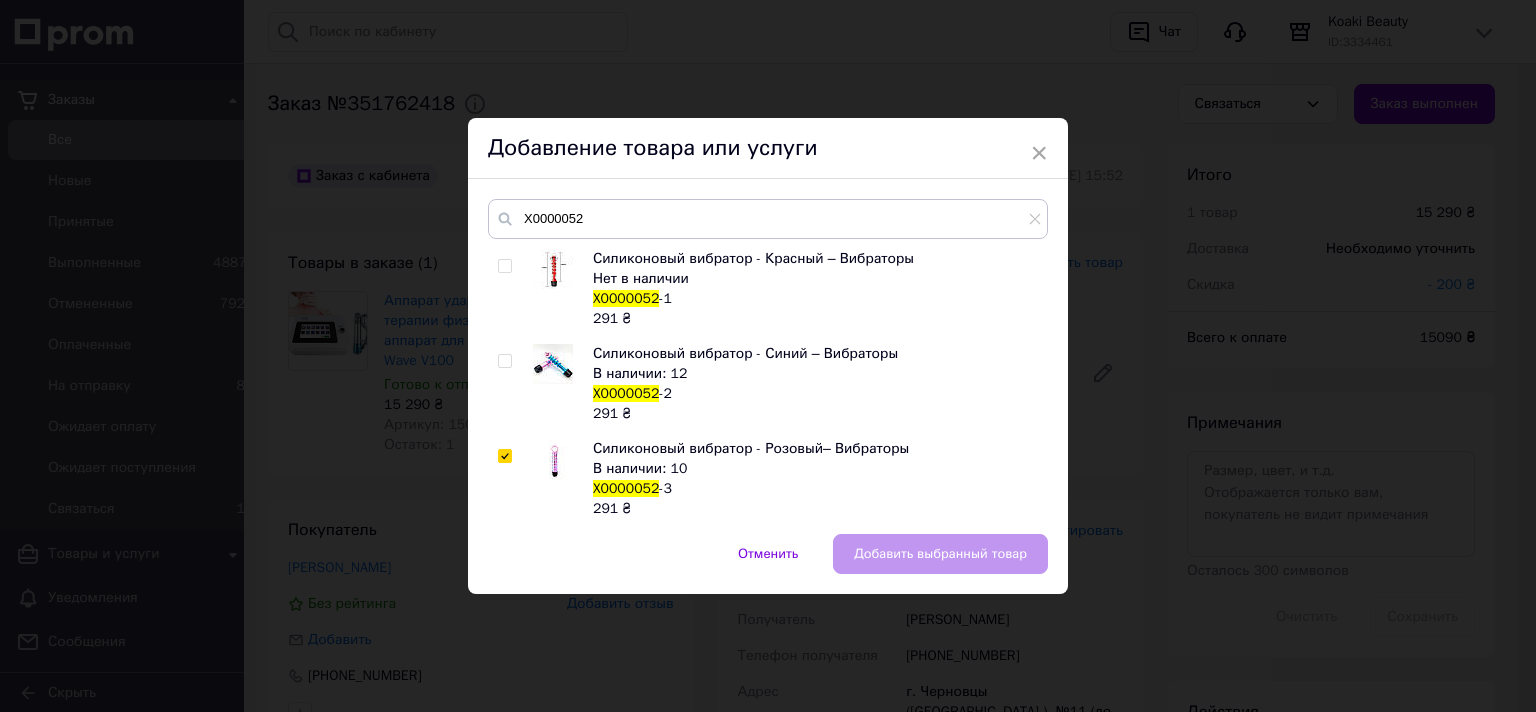 checkbox on "true" 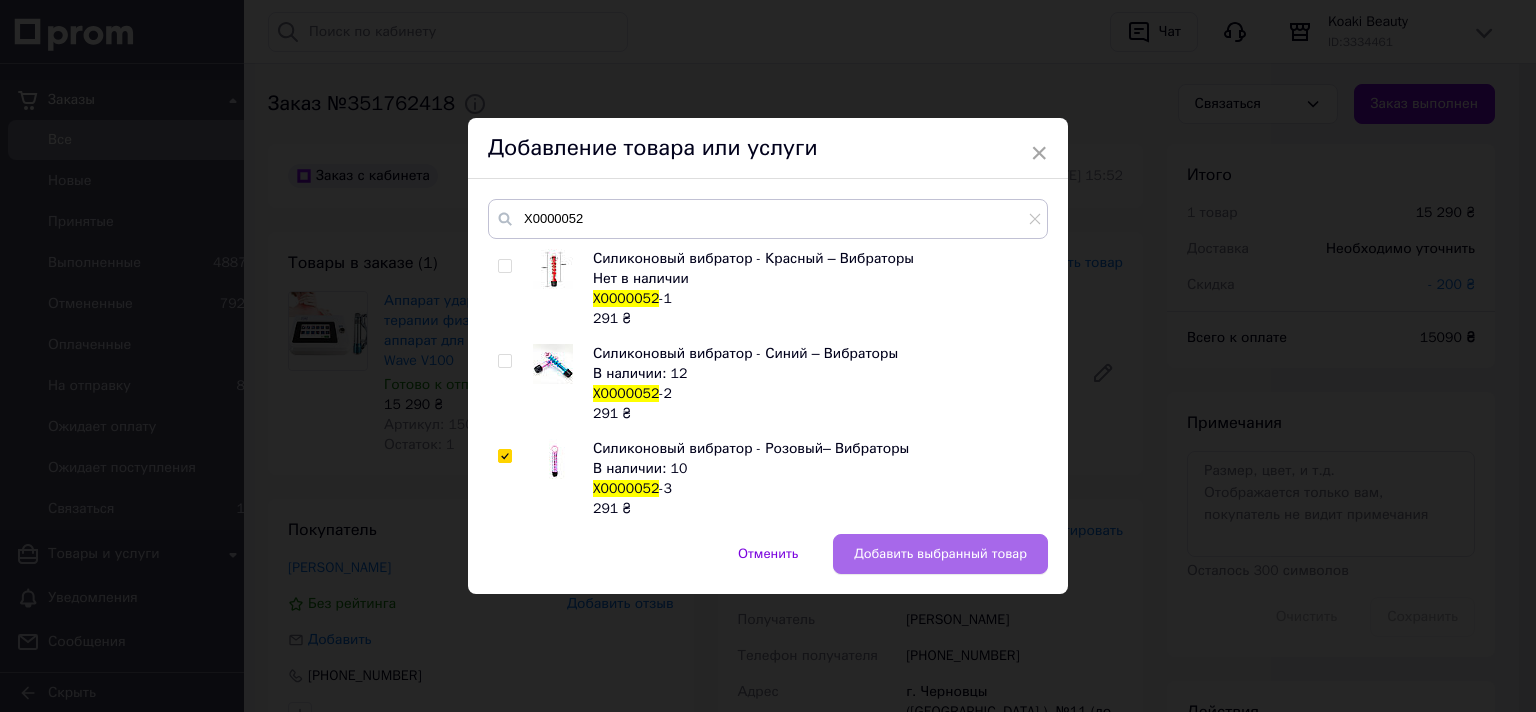 click on "Добавить выбранный товар" at bounding box center [940, 554] 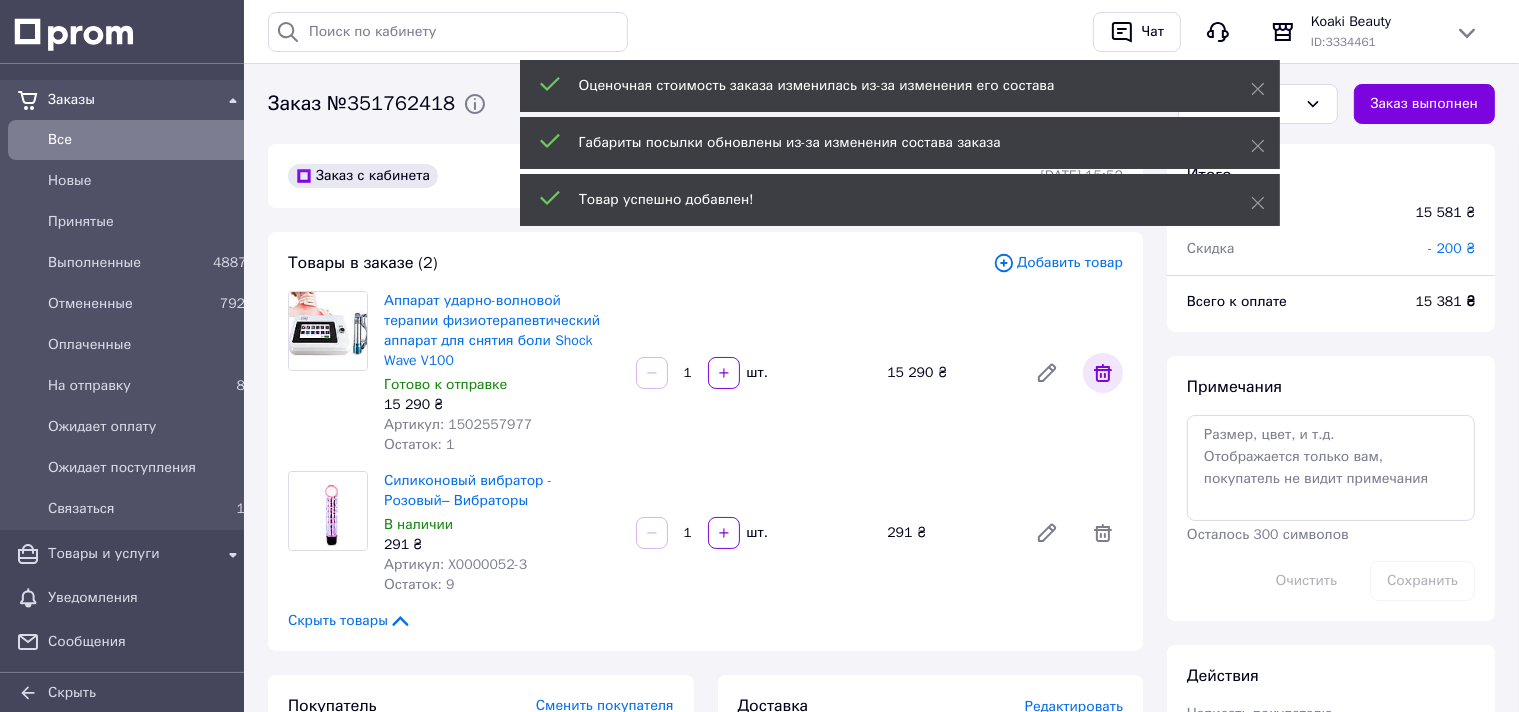 scroll, scrollTop: 224, scrollLeft: 0, axis: vertical 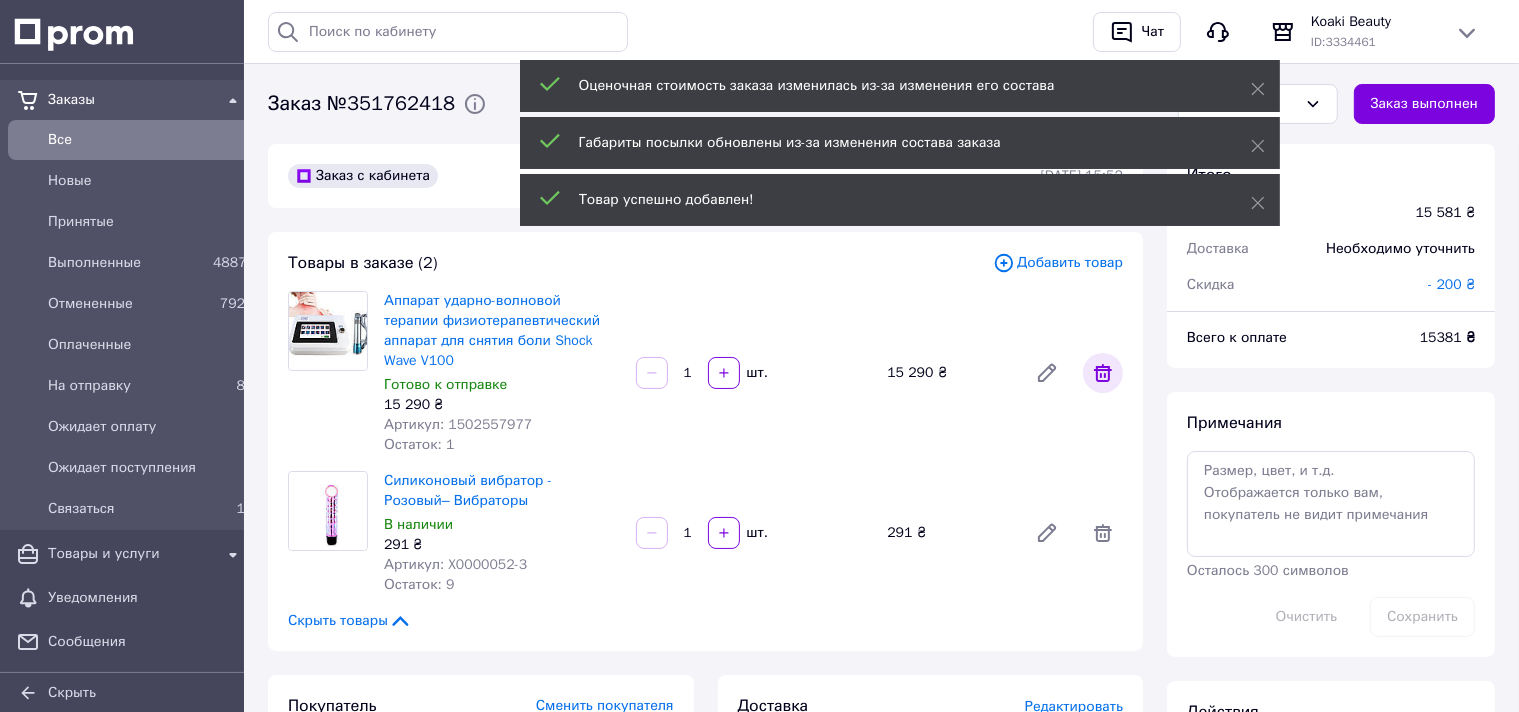 click 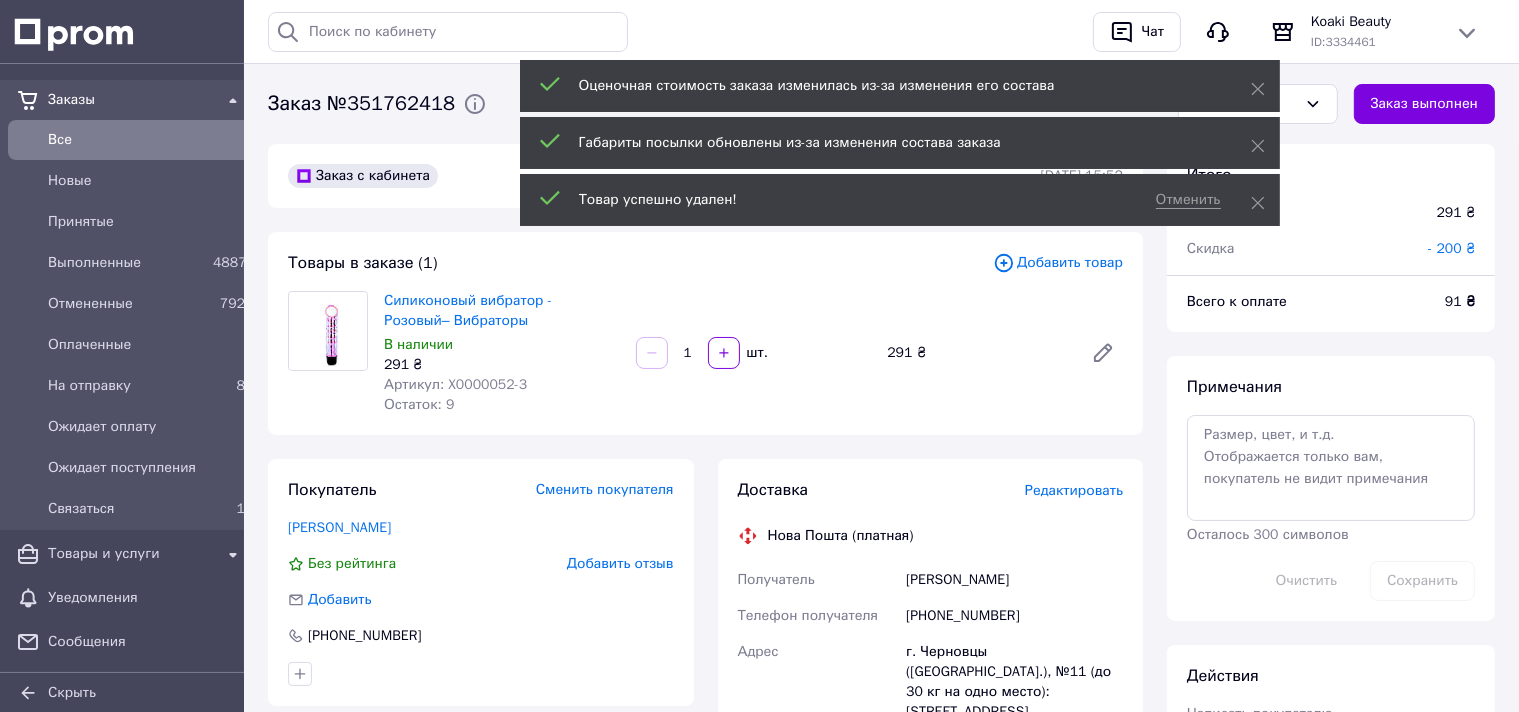 scroll, scrollTop: 340, scrollLeft: 0, axis: vertical 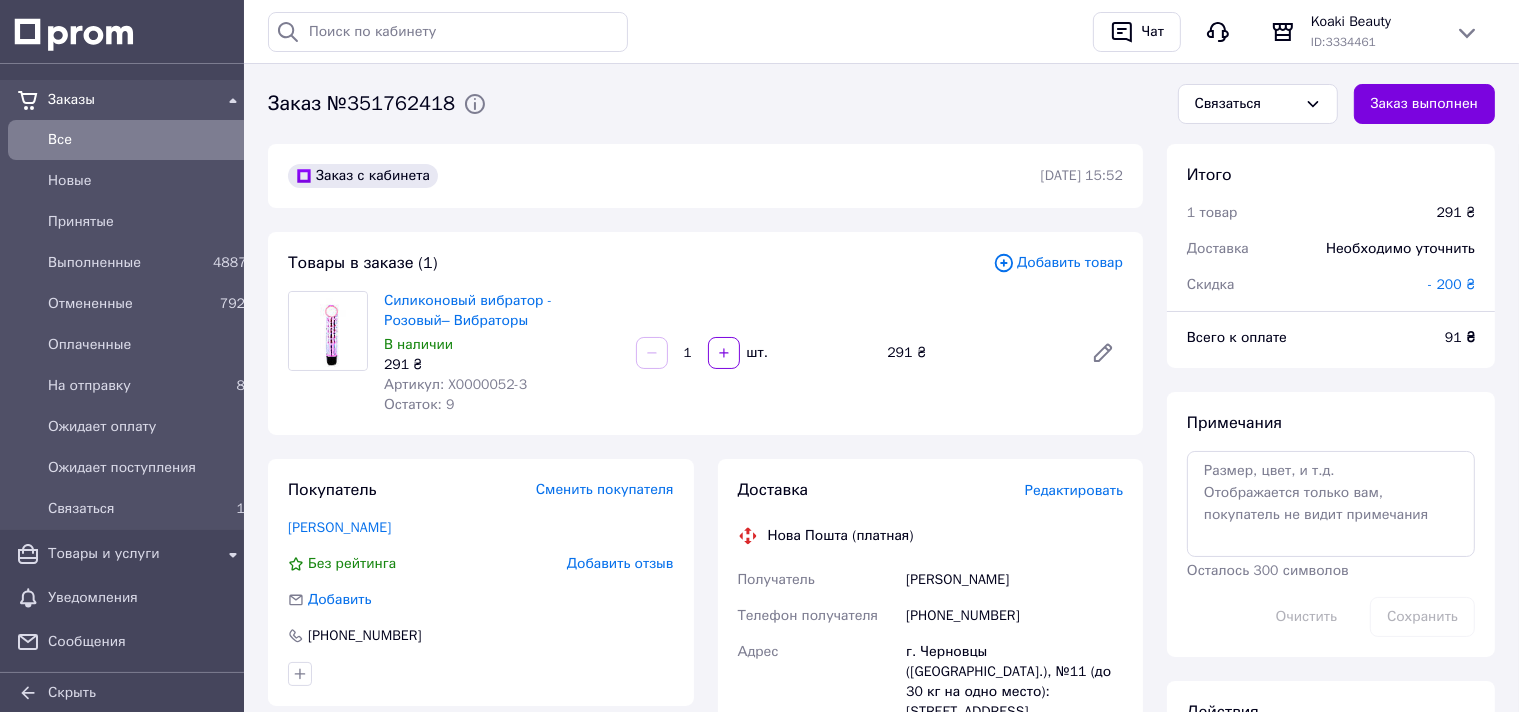 click on "Скидка" at bounding box center (1211, 284) 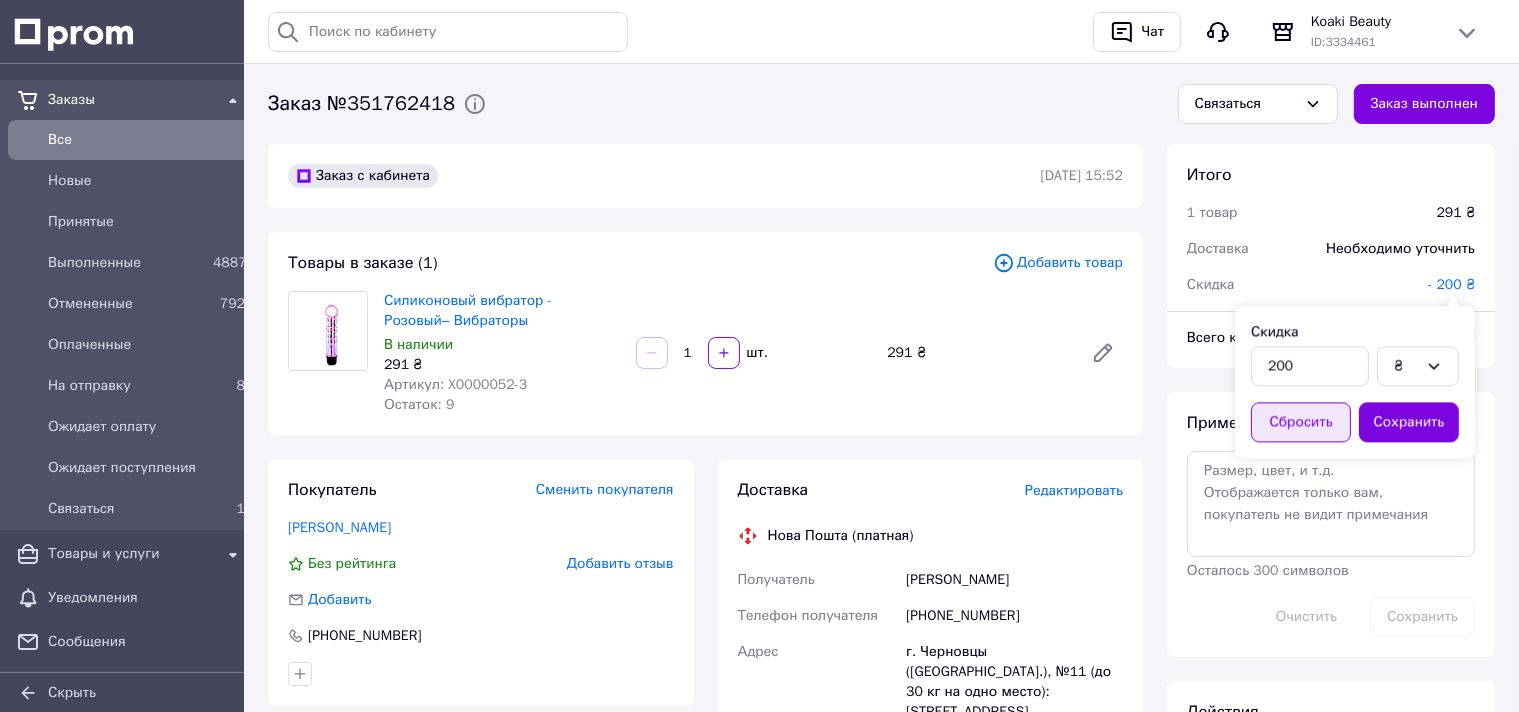 click on "Сбросить" at bounding box center (1301, 422) 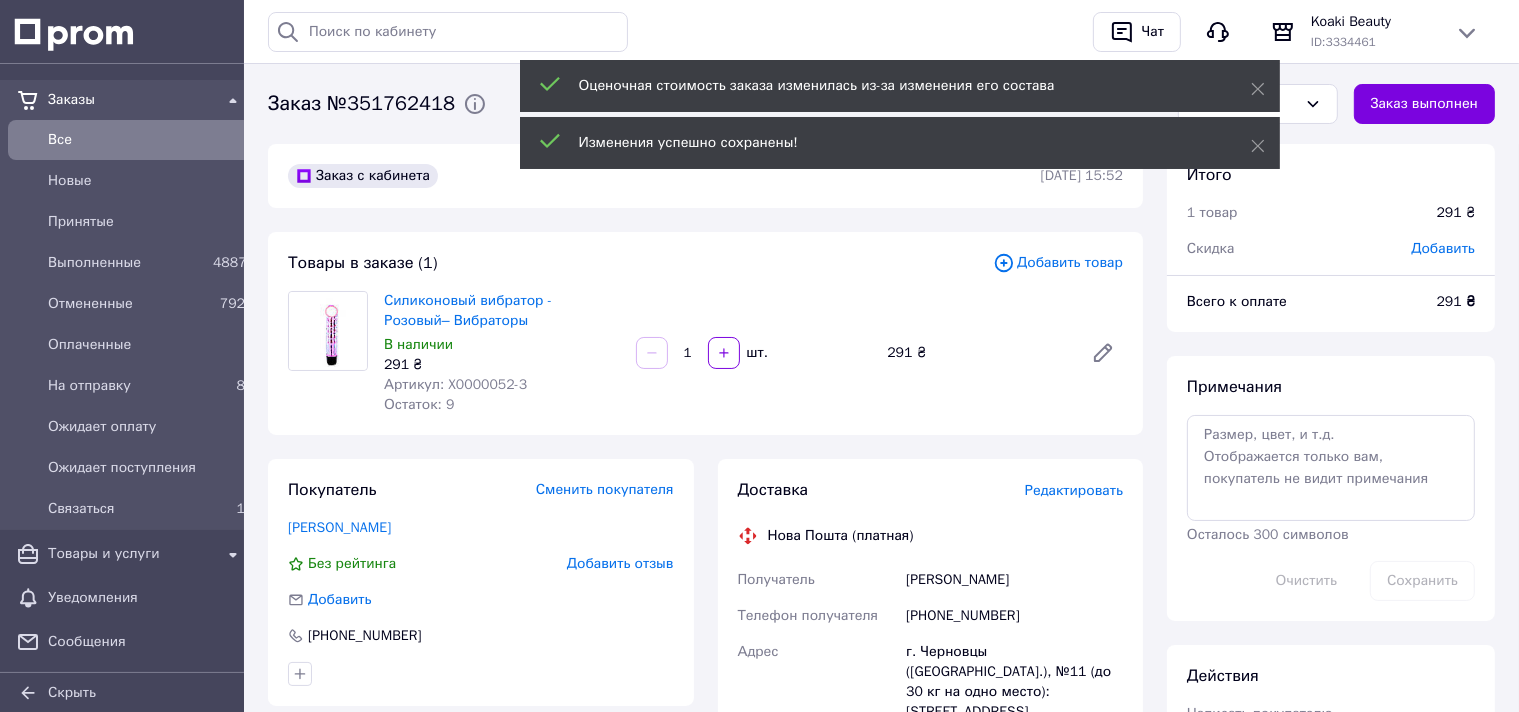 scroll, scrollTop: 436, scrollLeft: 0, axis: vertical 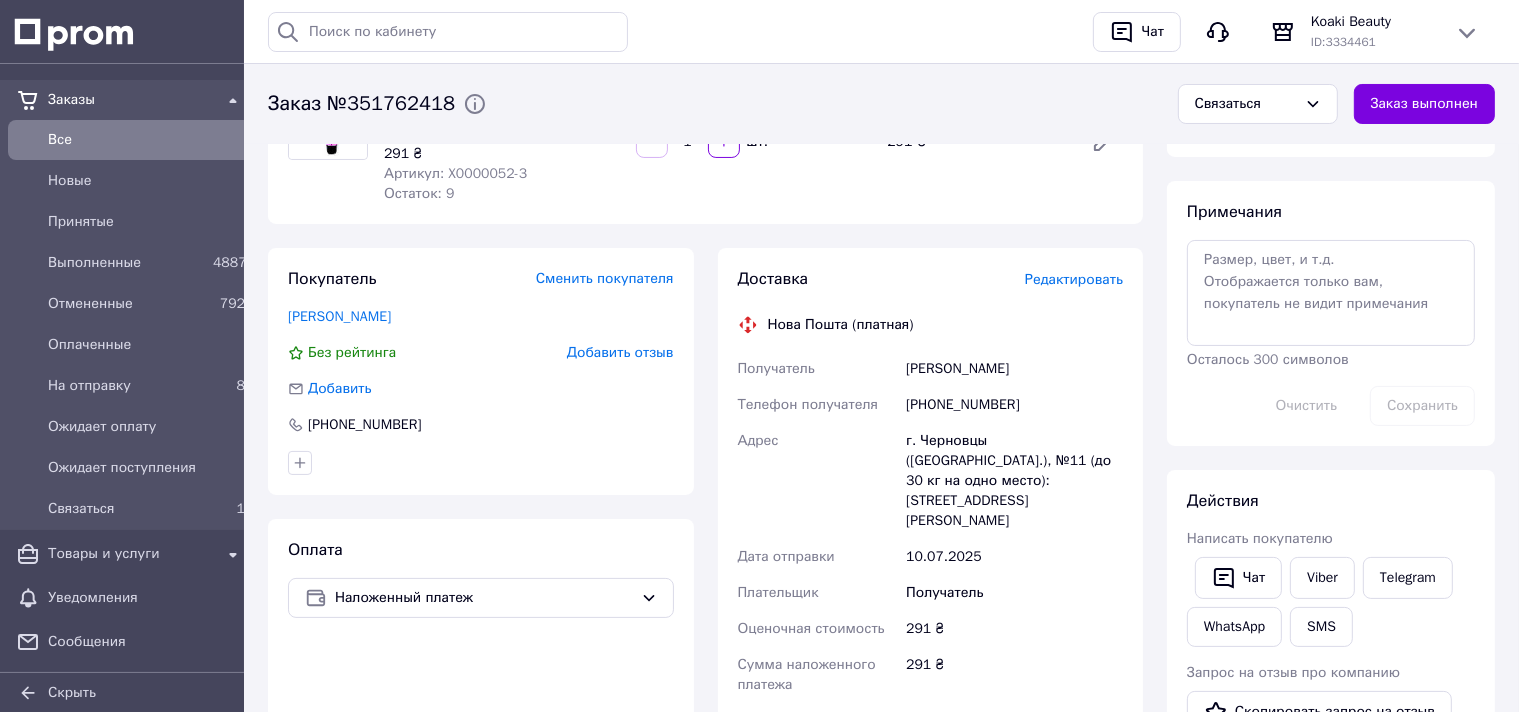 click on "Редактировать" at bounding box center (1074, 279) 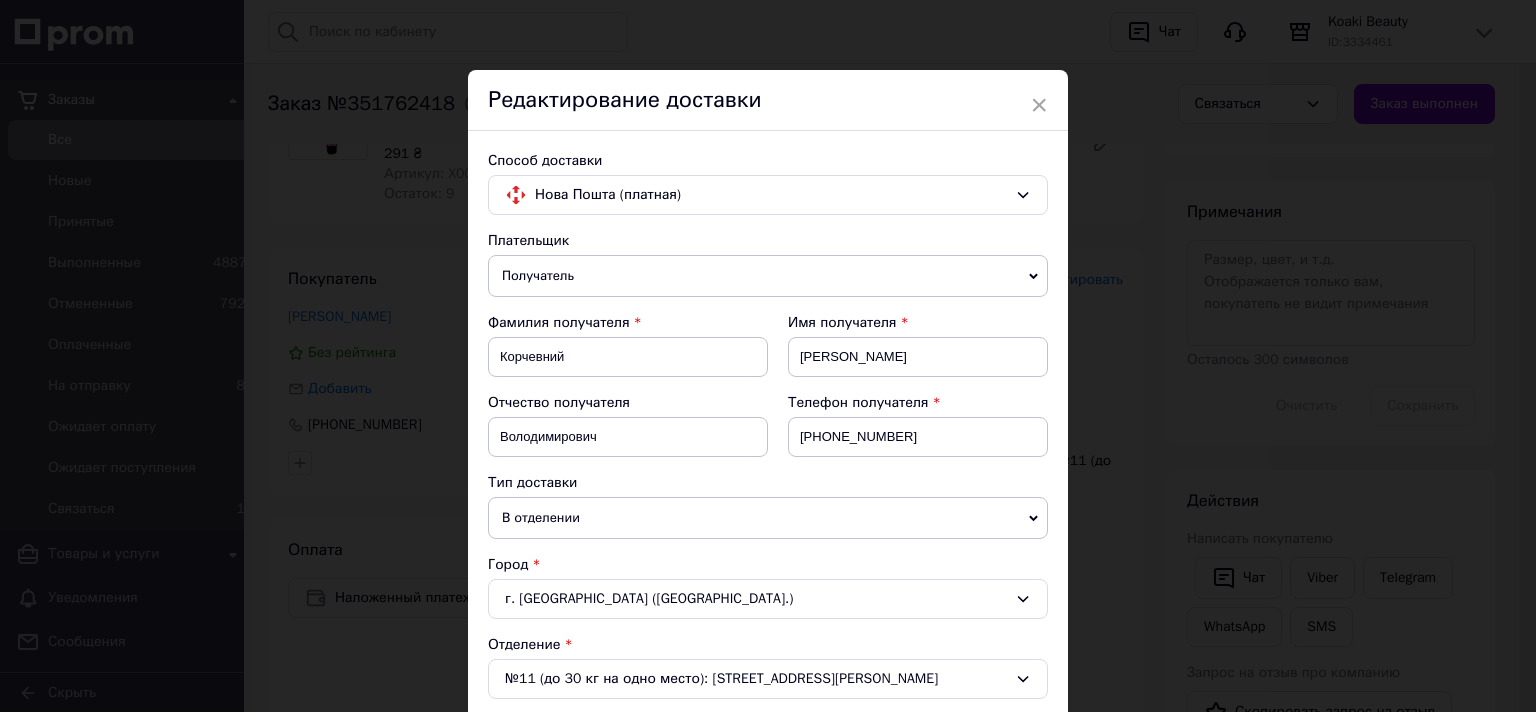 scroll, scrollTop: 331, scrollLeft: 0, axis: vertical 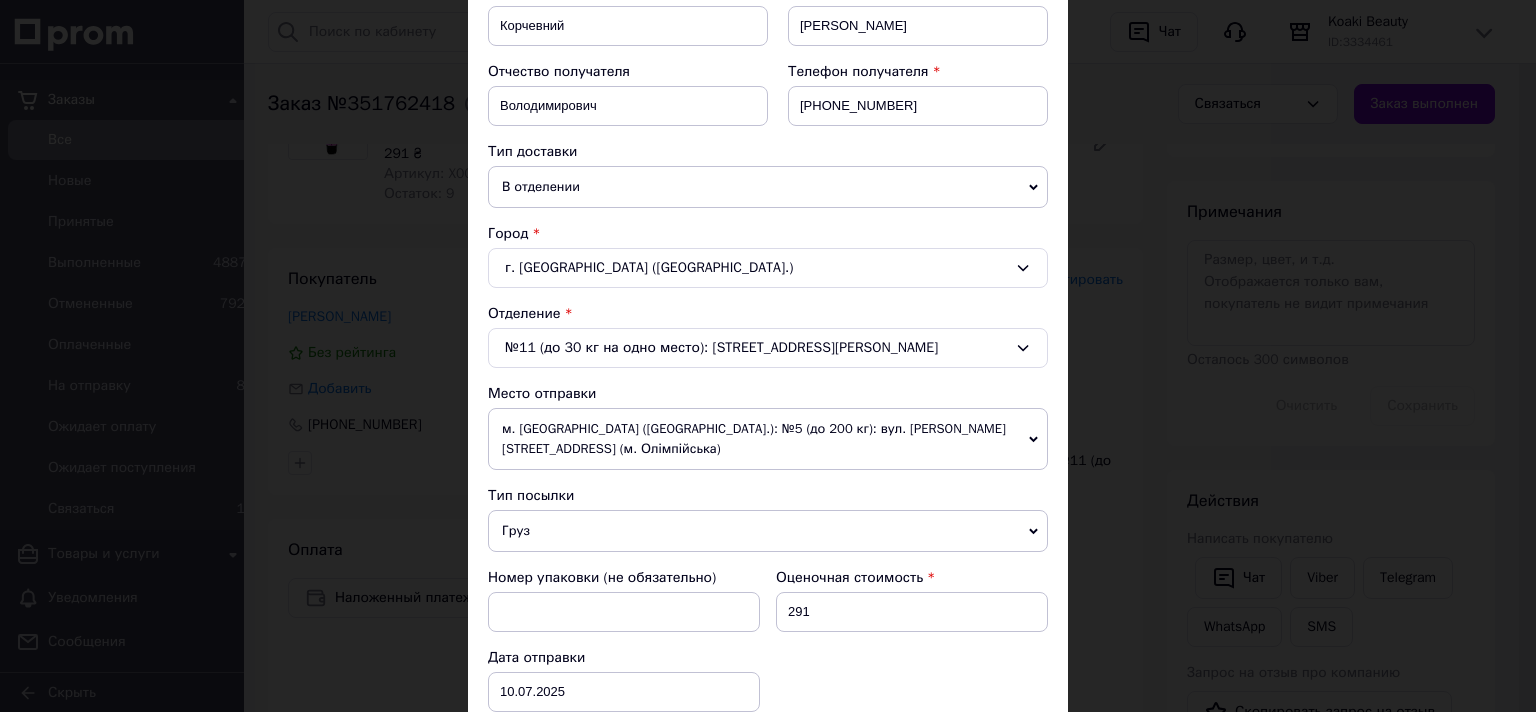 click on "г. Черновцы (Черновицкая обл.)" at bounding box center (768, 268) 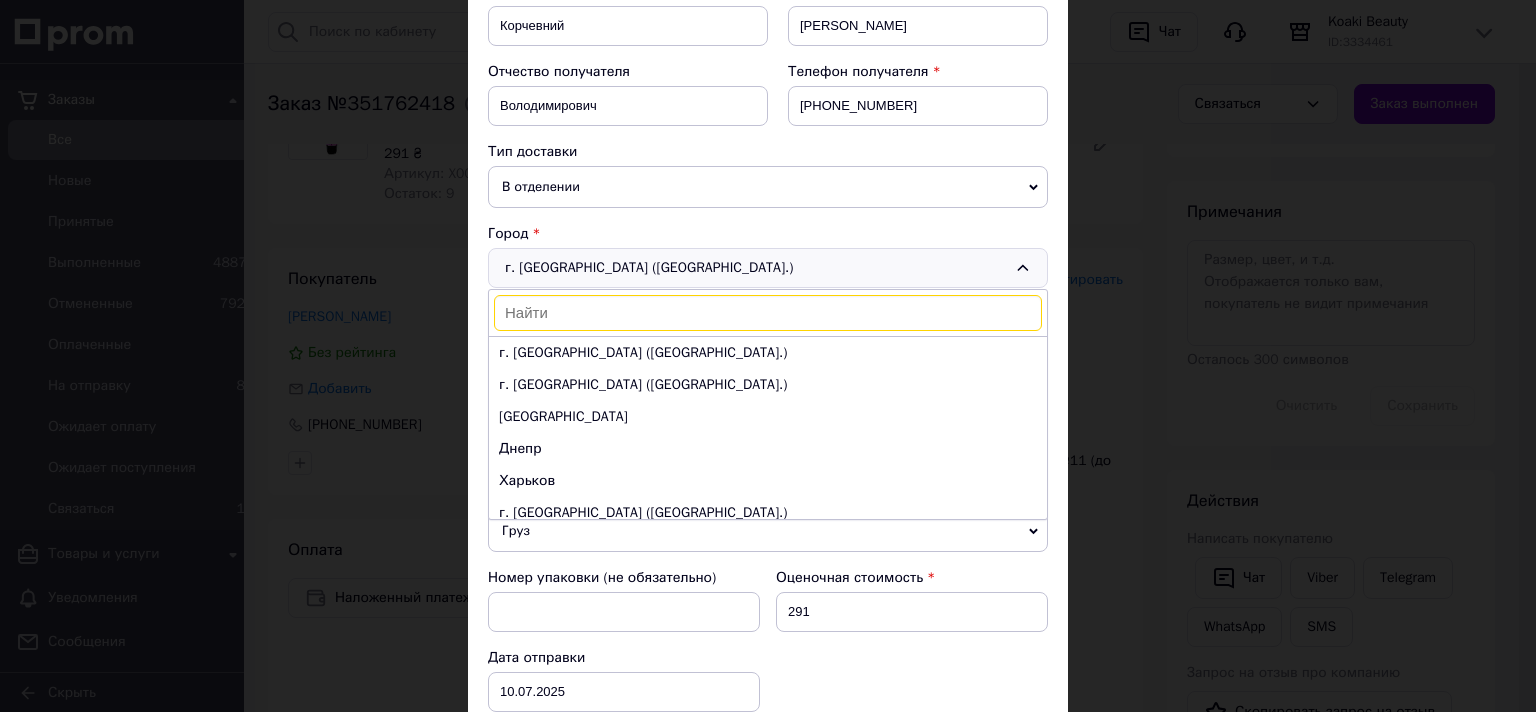 click at bounding box center [768, 313] 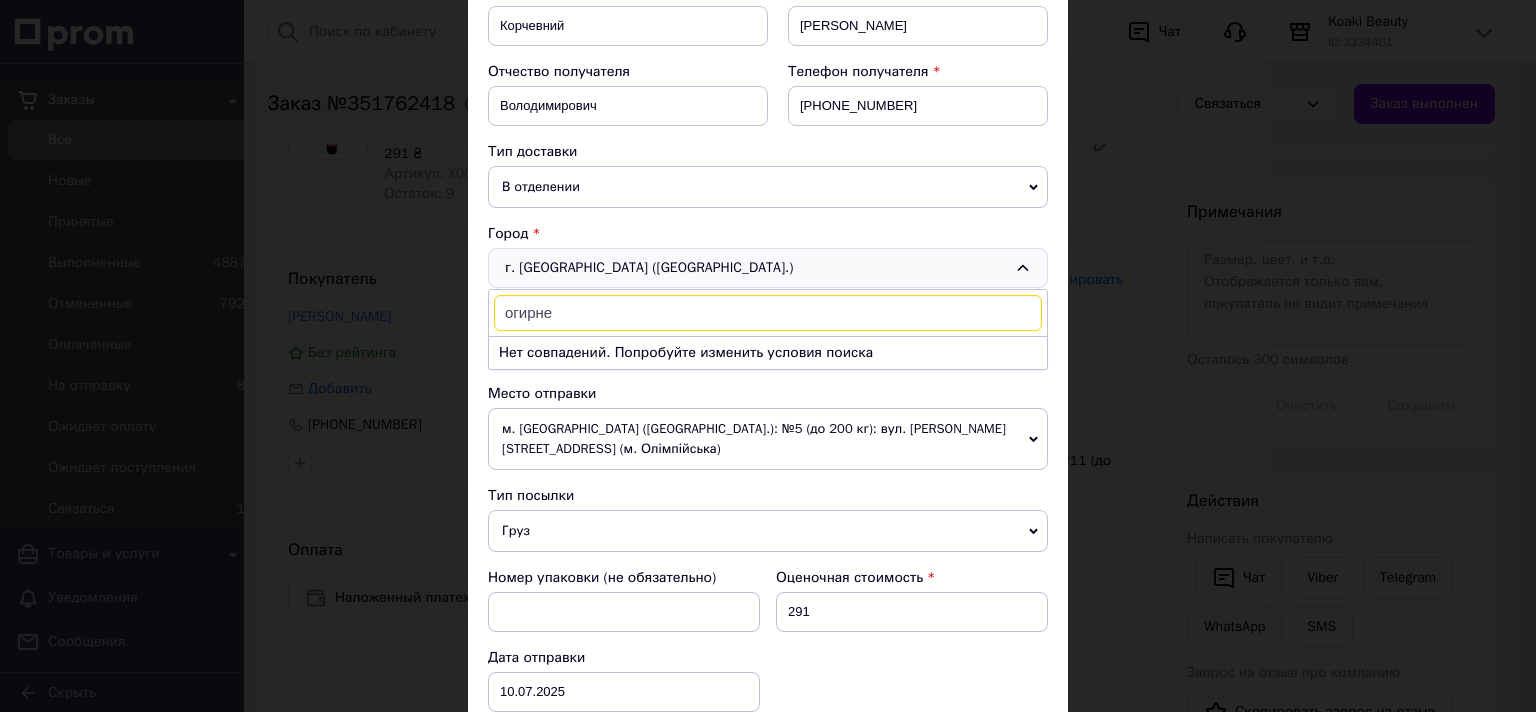 type on "огирне" 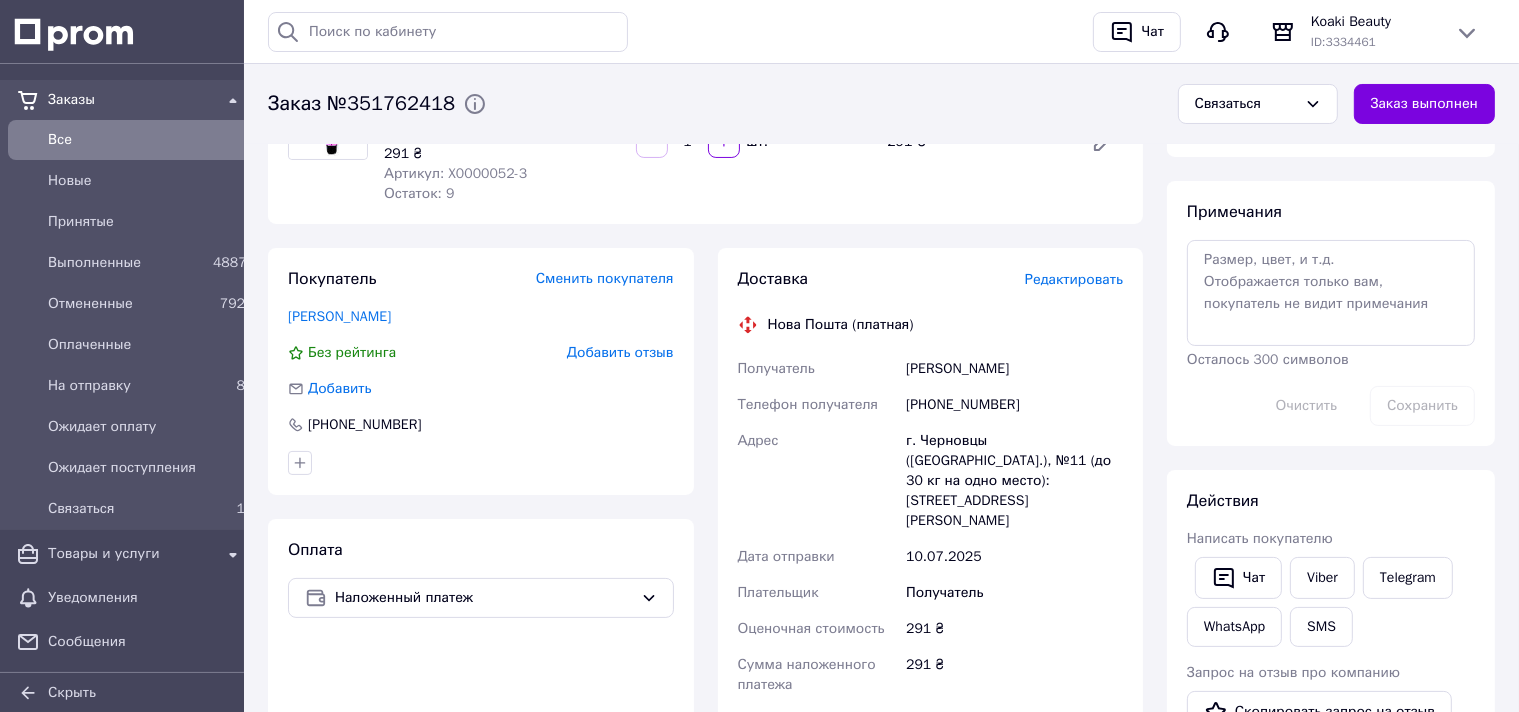 click on "Редактировать" at bounding box center (1074, 279) 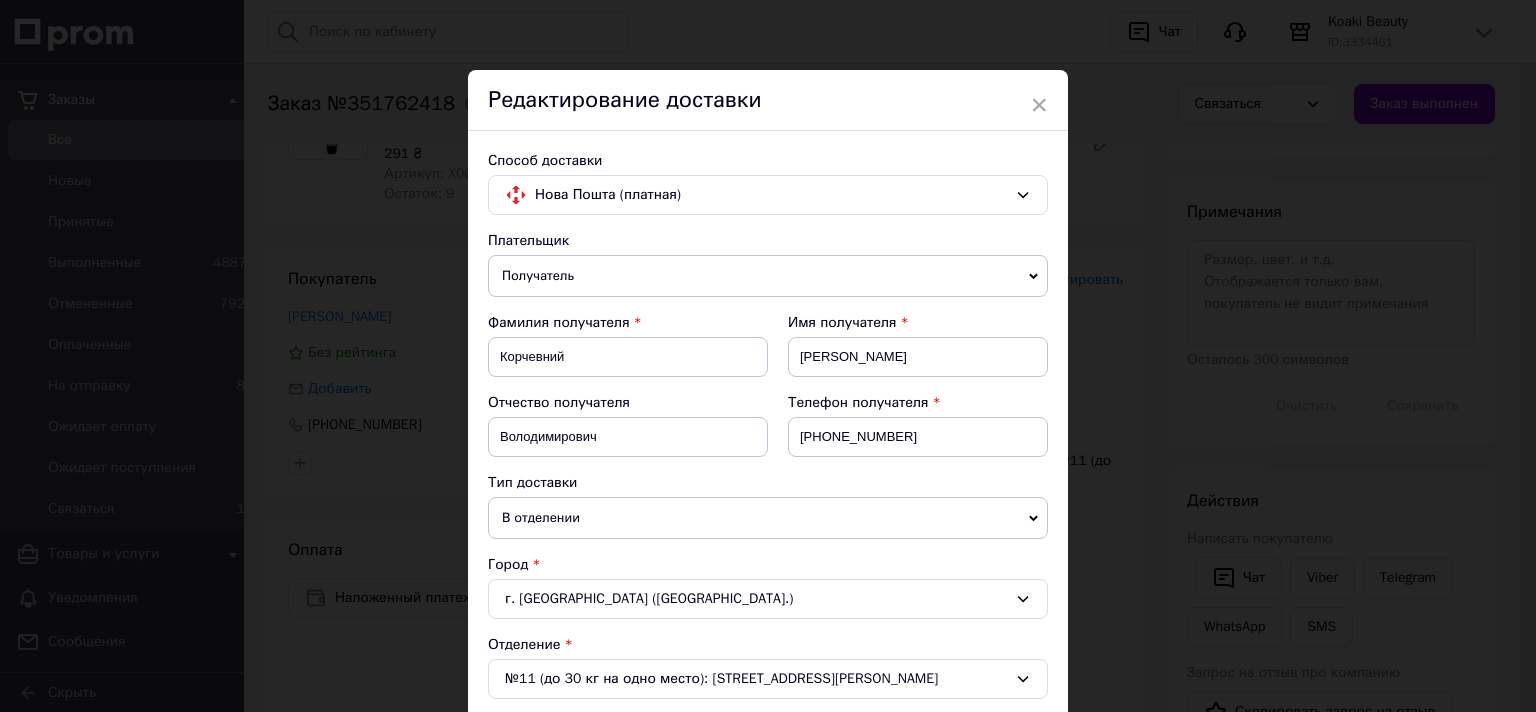 scroll, scrollTop: 331, scrollLeft: 0, axis: vertical 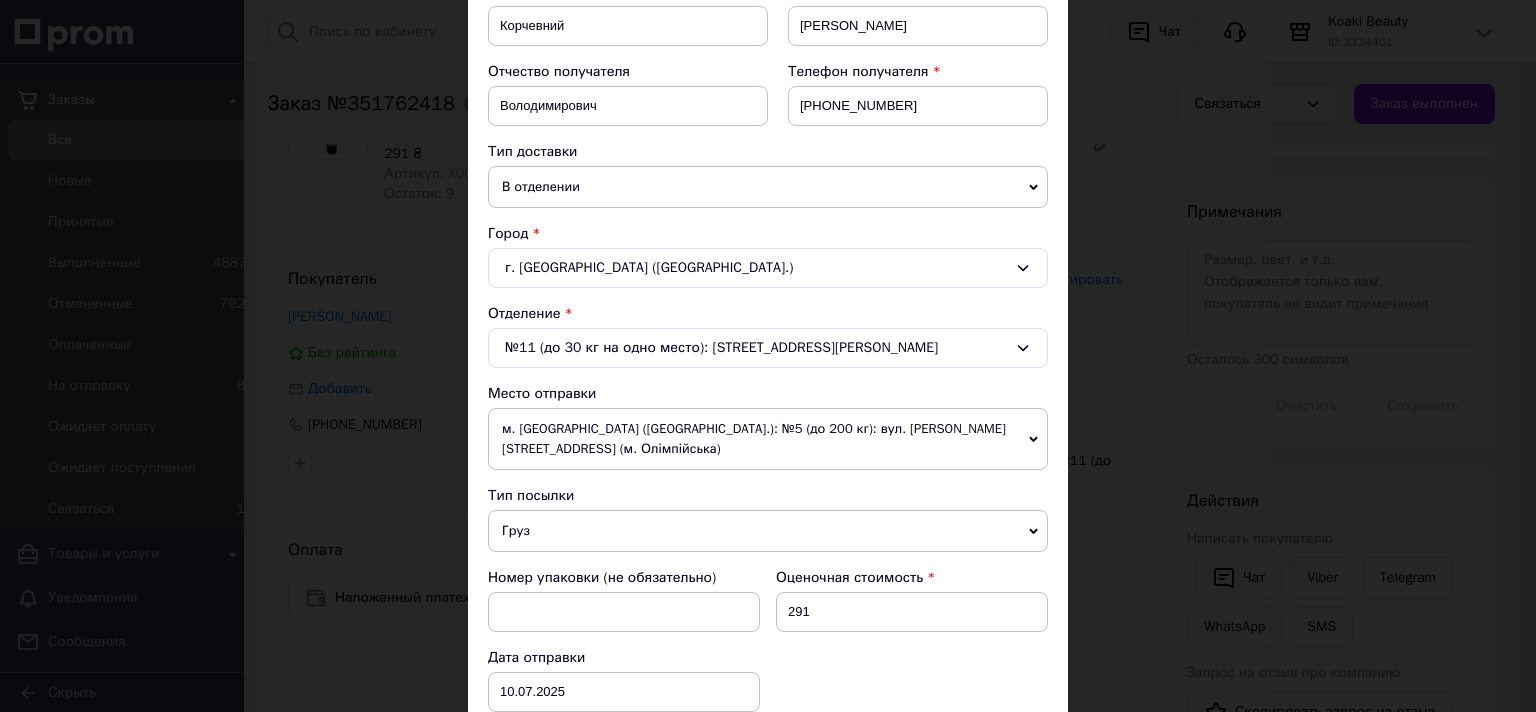 click on "г. Черновцы (Черновицкая обл.)" at bounding box center [768, 268] 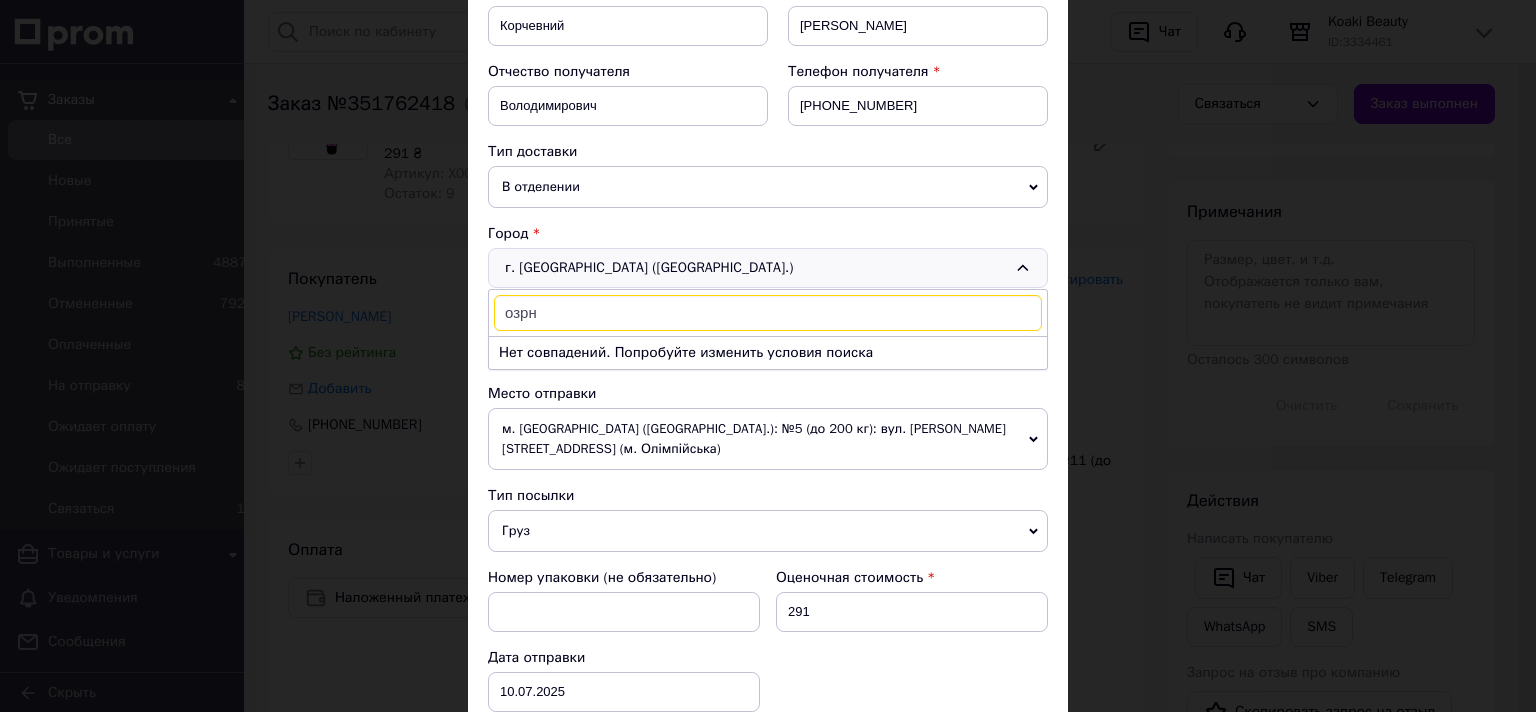 click on "озрн" at bounding box center [768, 313] 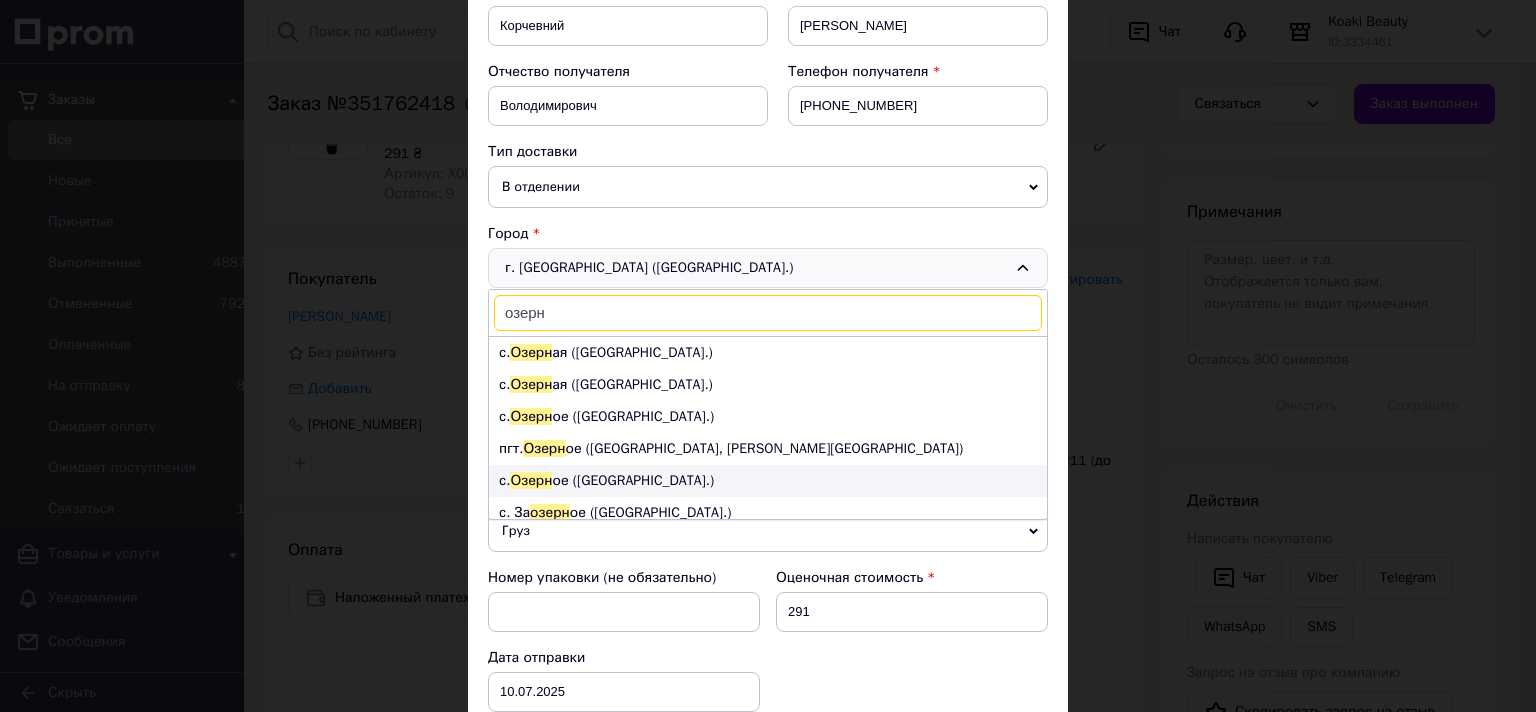 scroll, scrollTop: 74, scrollLeft: 0, axis: vertical 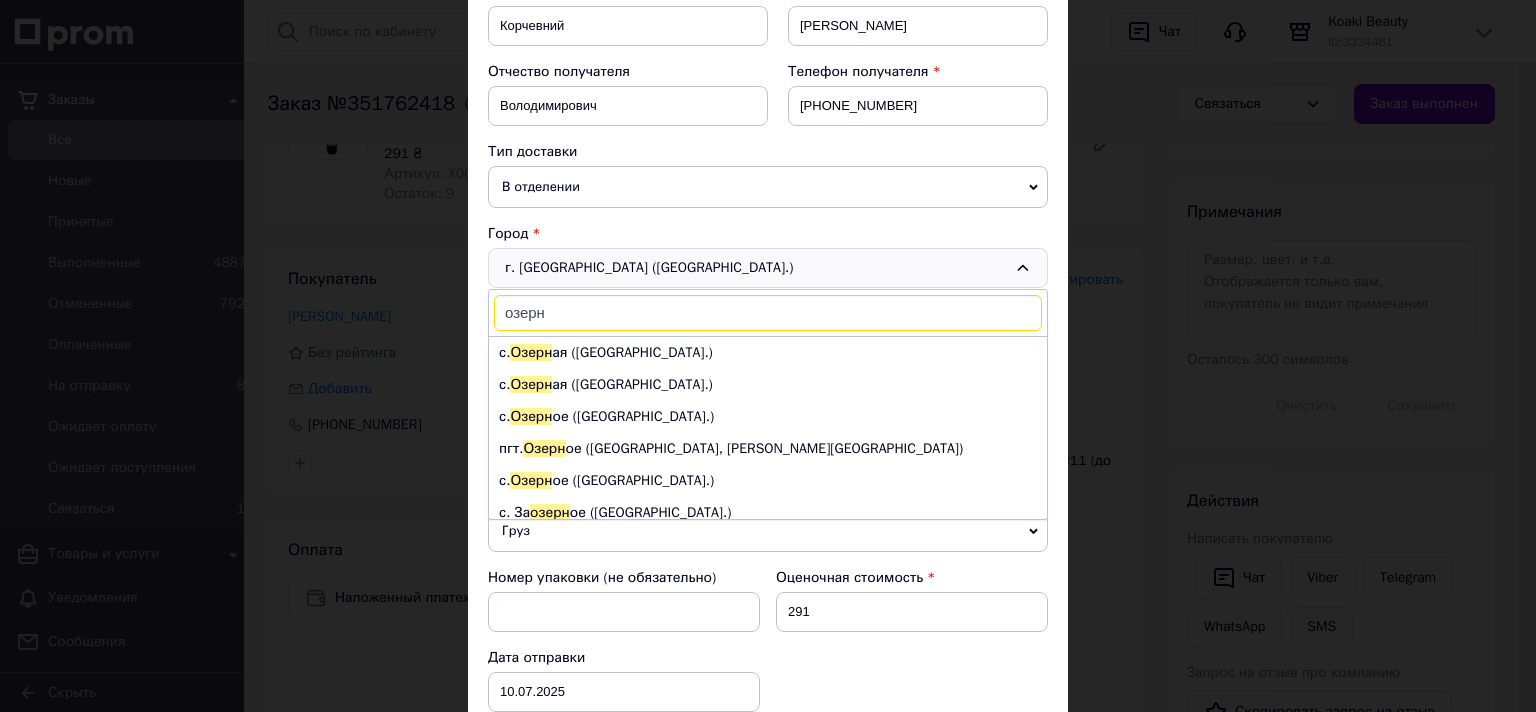 click on "озерн" at bounding box center [768, 313] 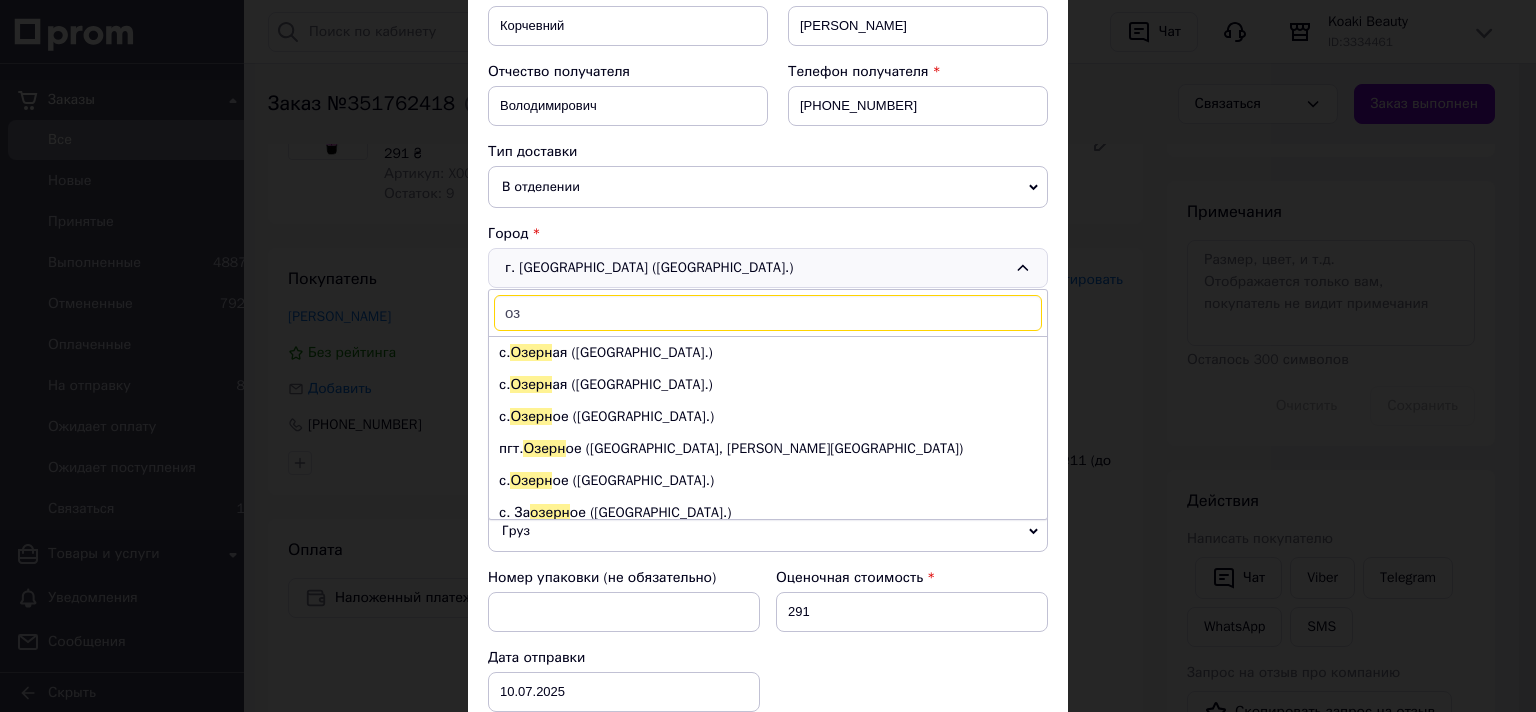 type on "о" 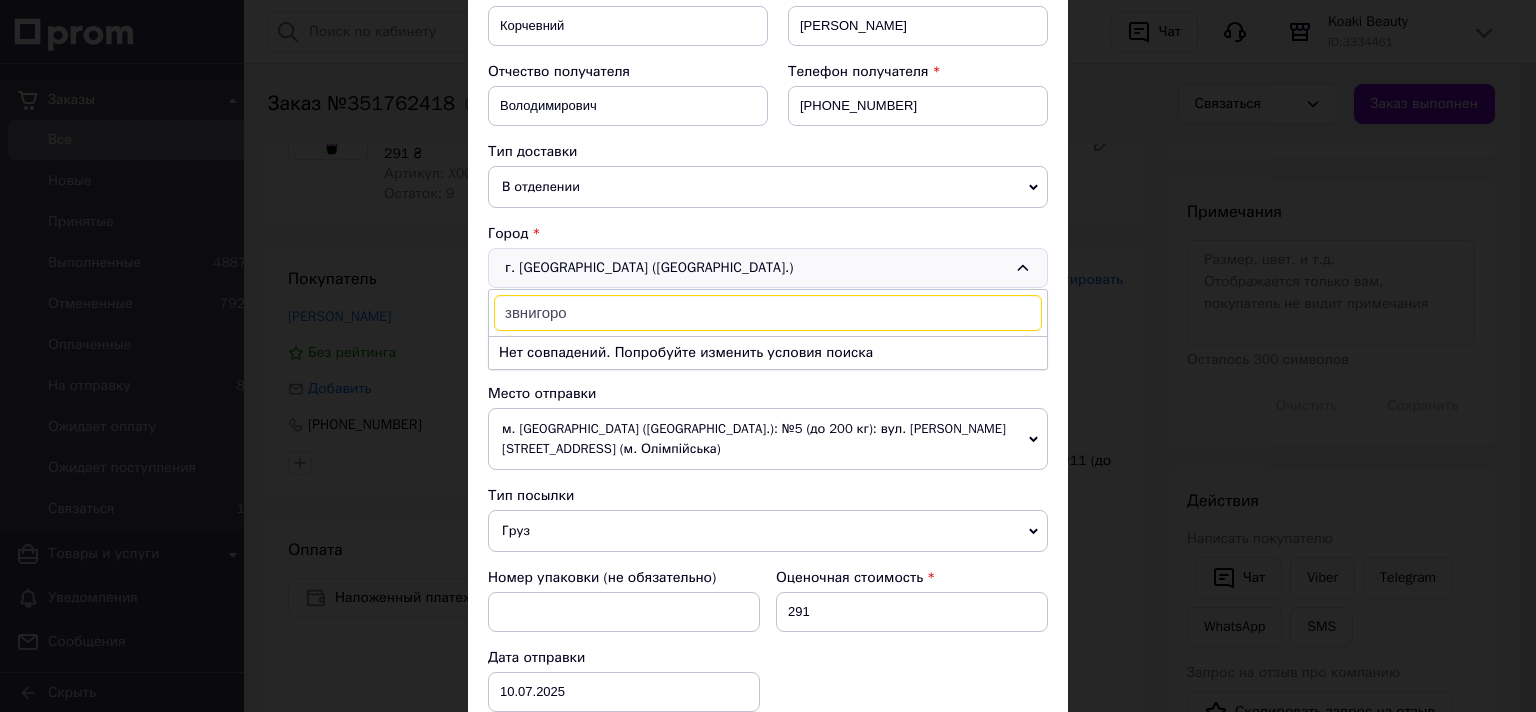 click on "звнигоро" at bounding box center [768, 313] 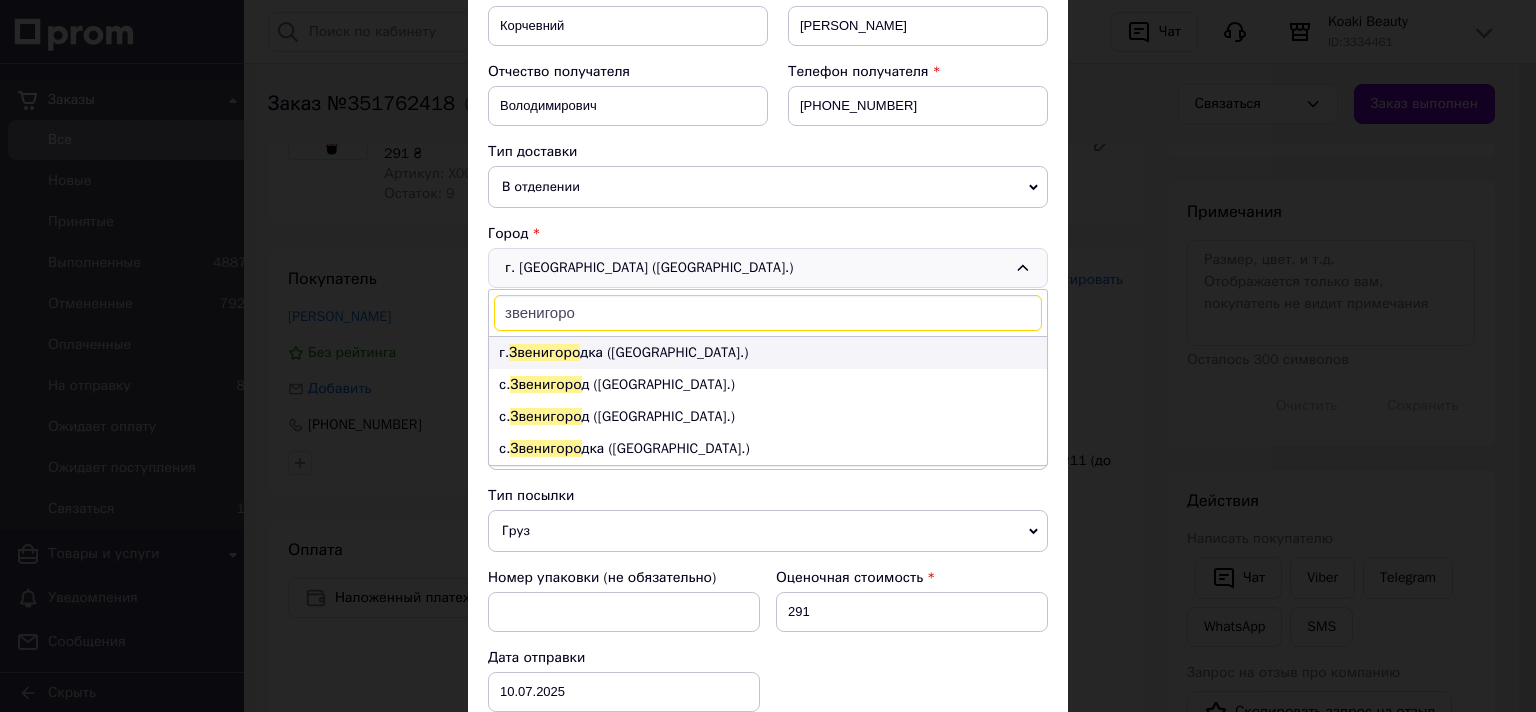 type on "звенигоро" 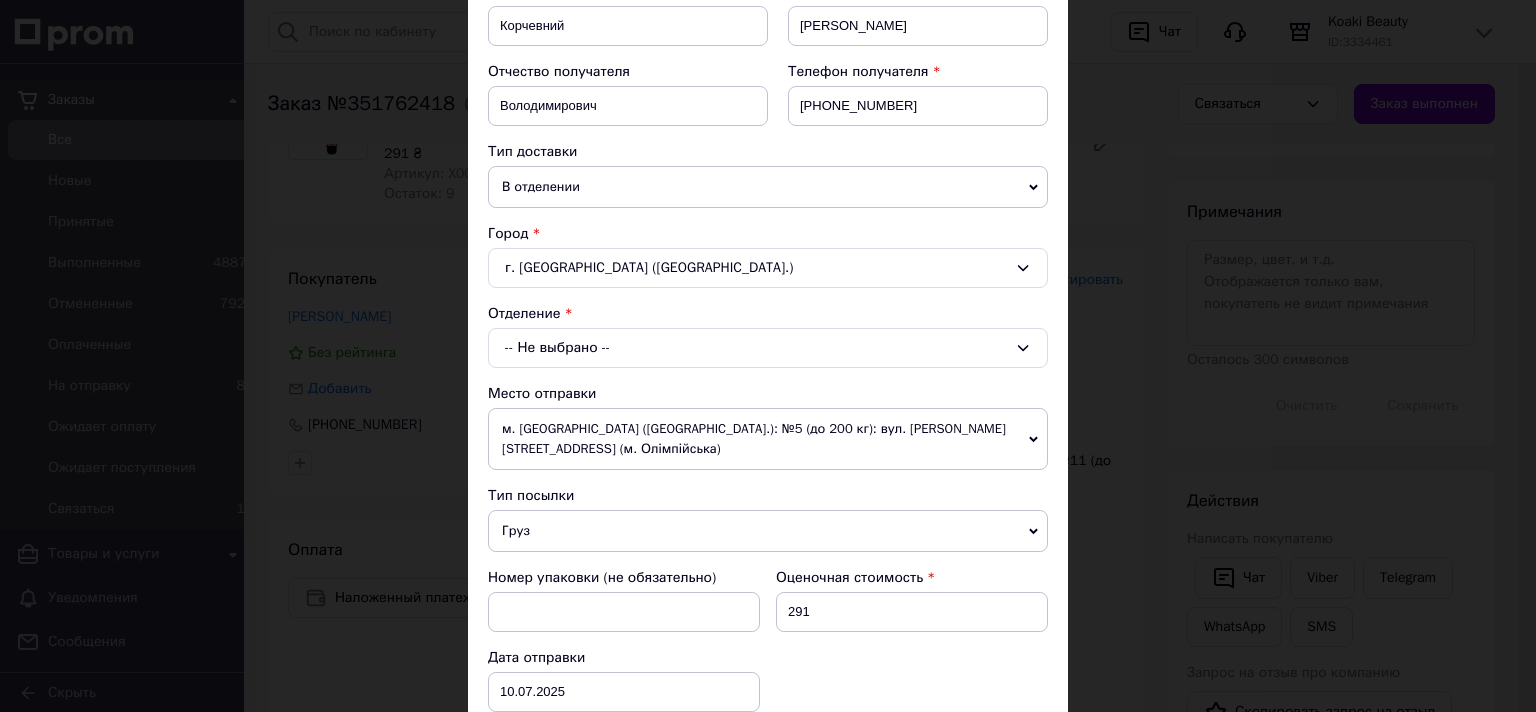 click on "-- Не выбрано --" at bounding box center [768, 348] 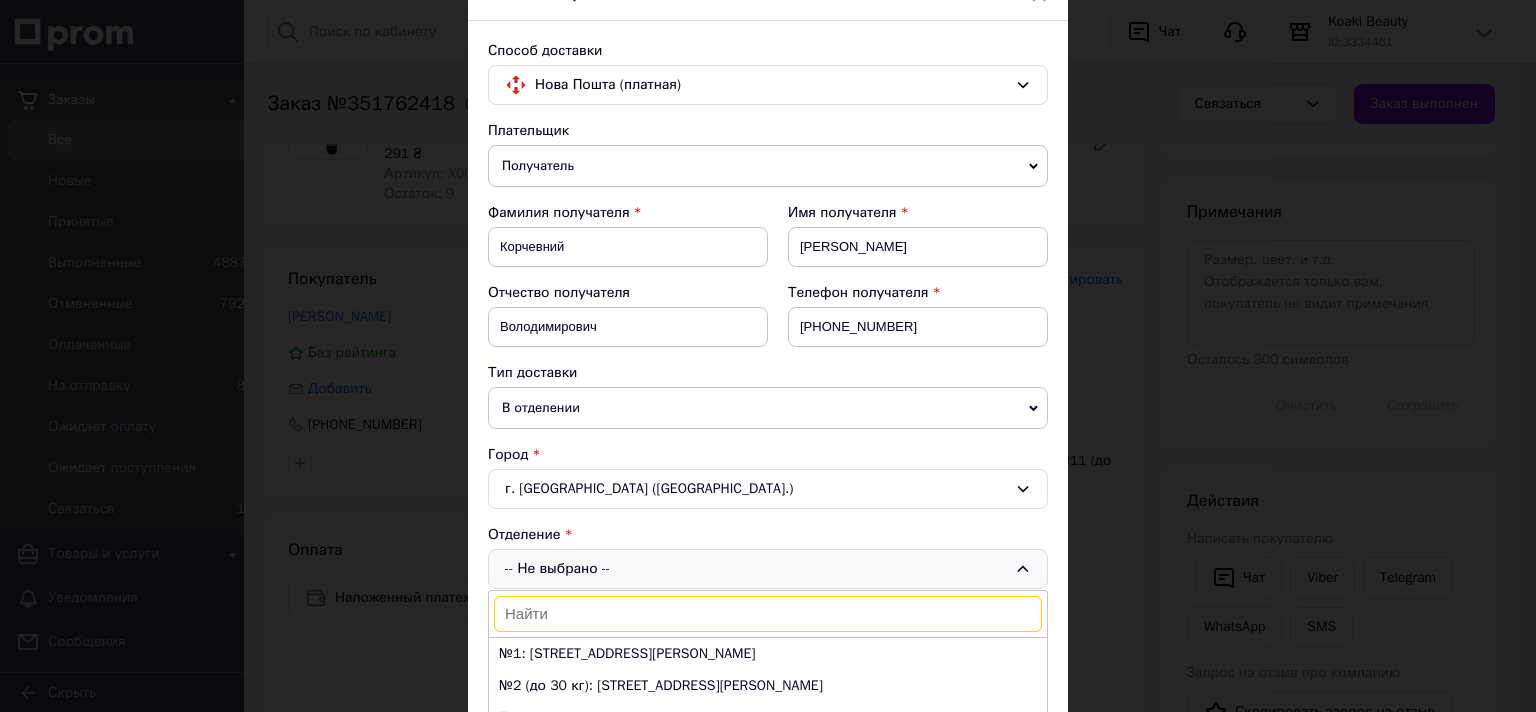 scroll, scrollTop: 331, scrollLeft: 0, axis: vertical 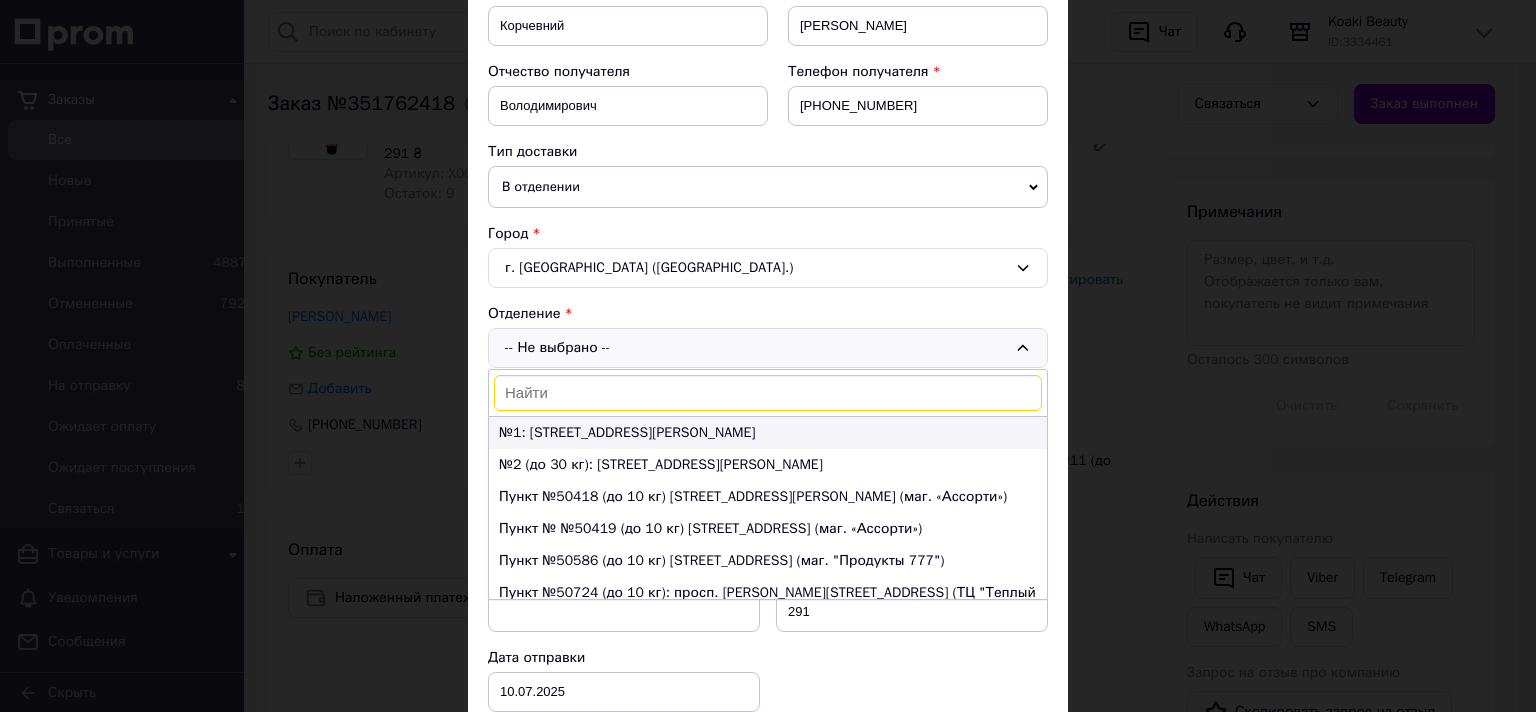 click on "№1: ул. Шевченко, 4" at bounding box center (768, 433) 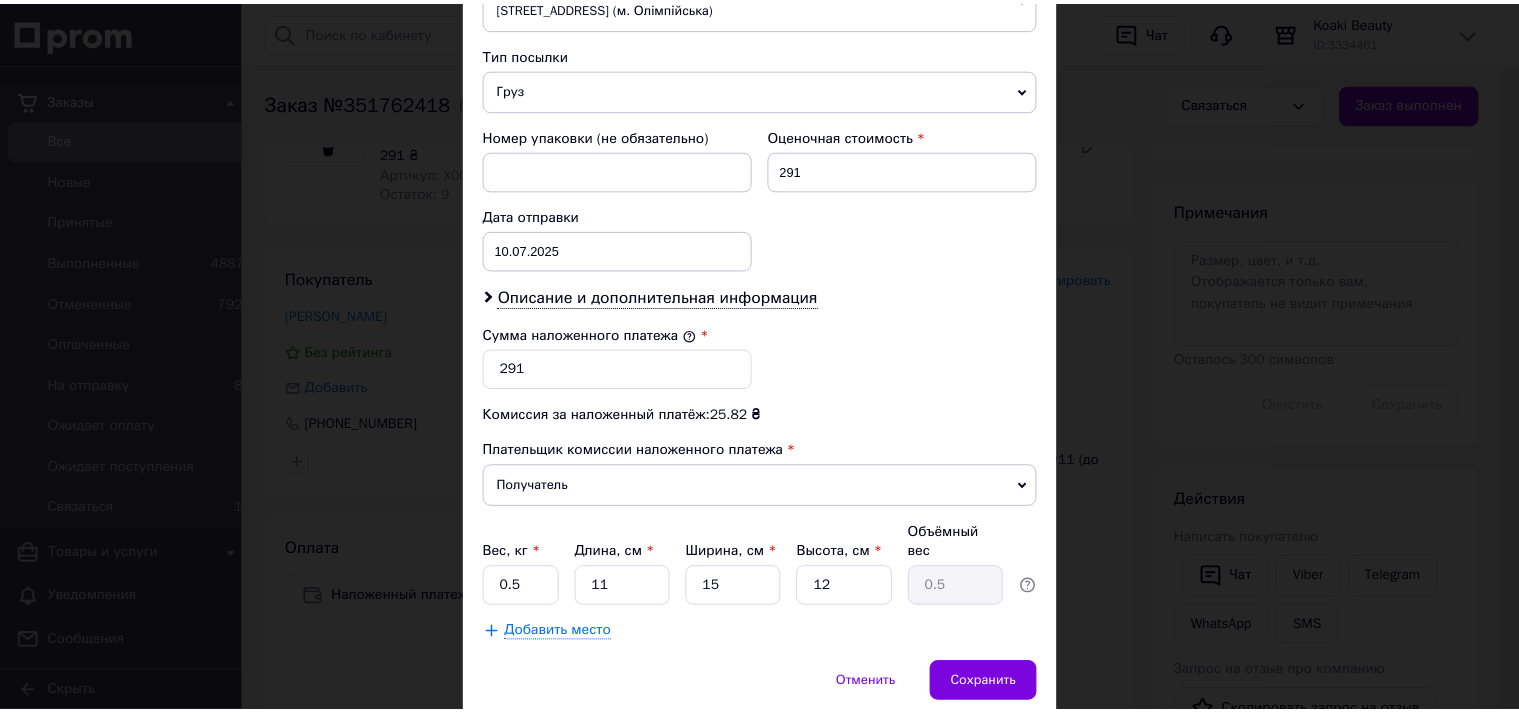 scroll, scrollTop: 808, scrollLeft: 0, axis: vertical 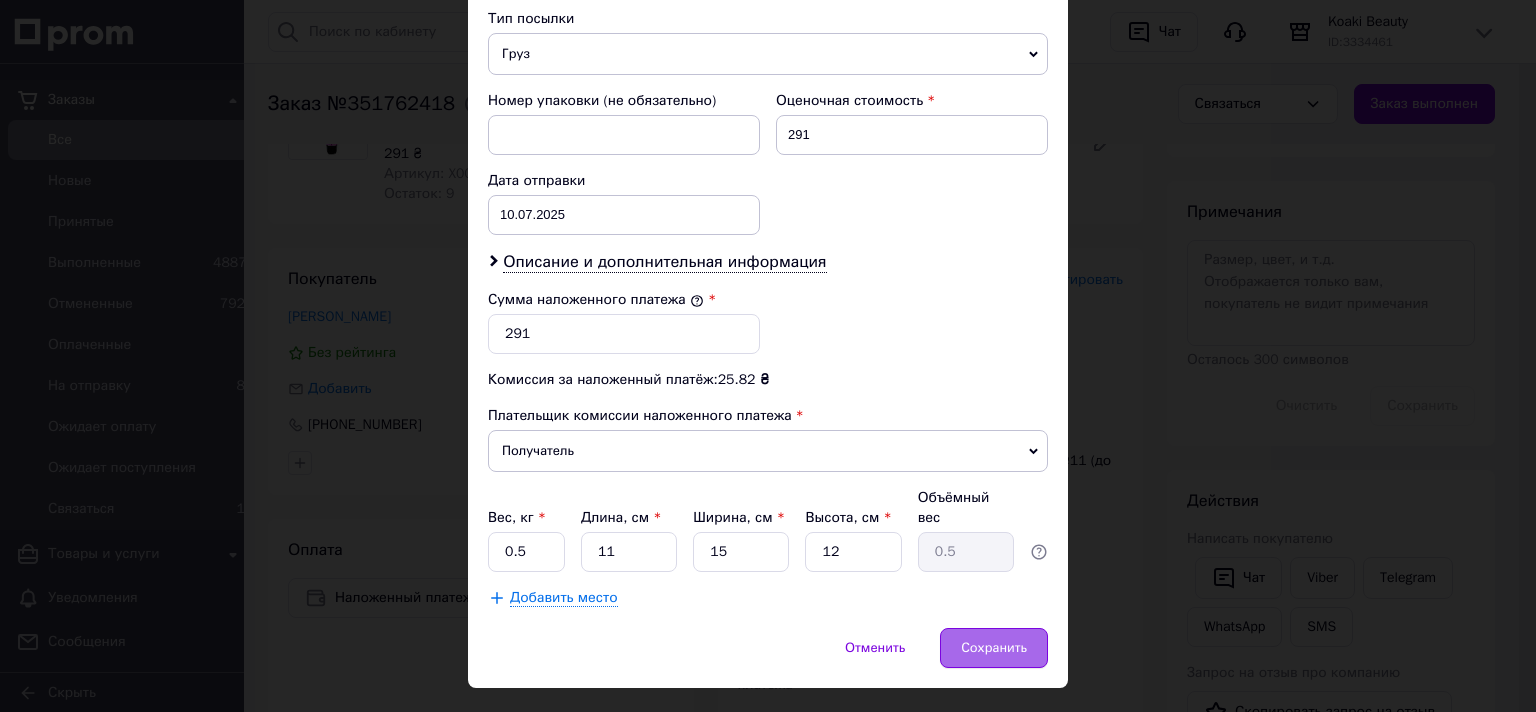 click on "Сохранить" at bounding box center (994, 648) 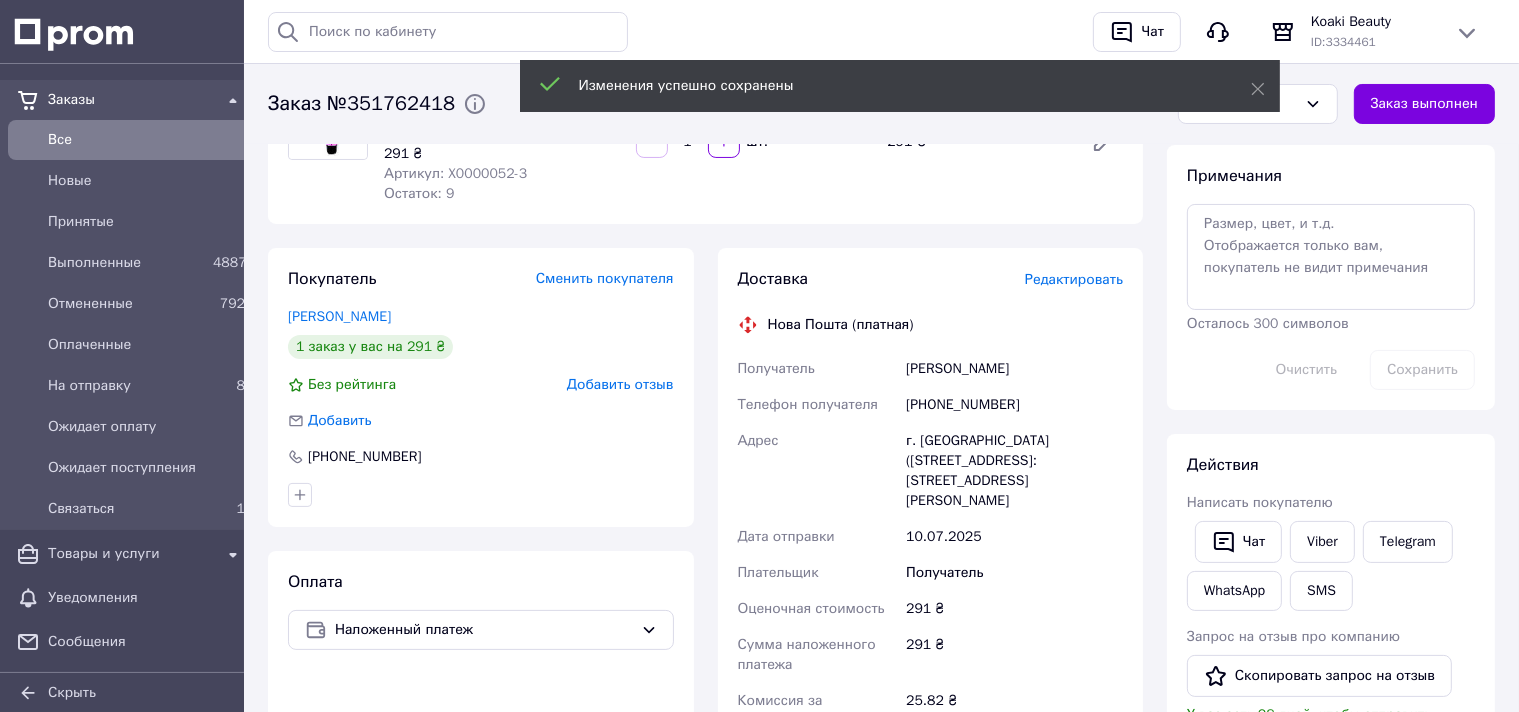 scroll, scrollTop: 564, scrollLeft: 0, axis: vertical 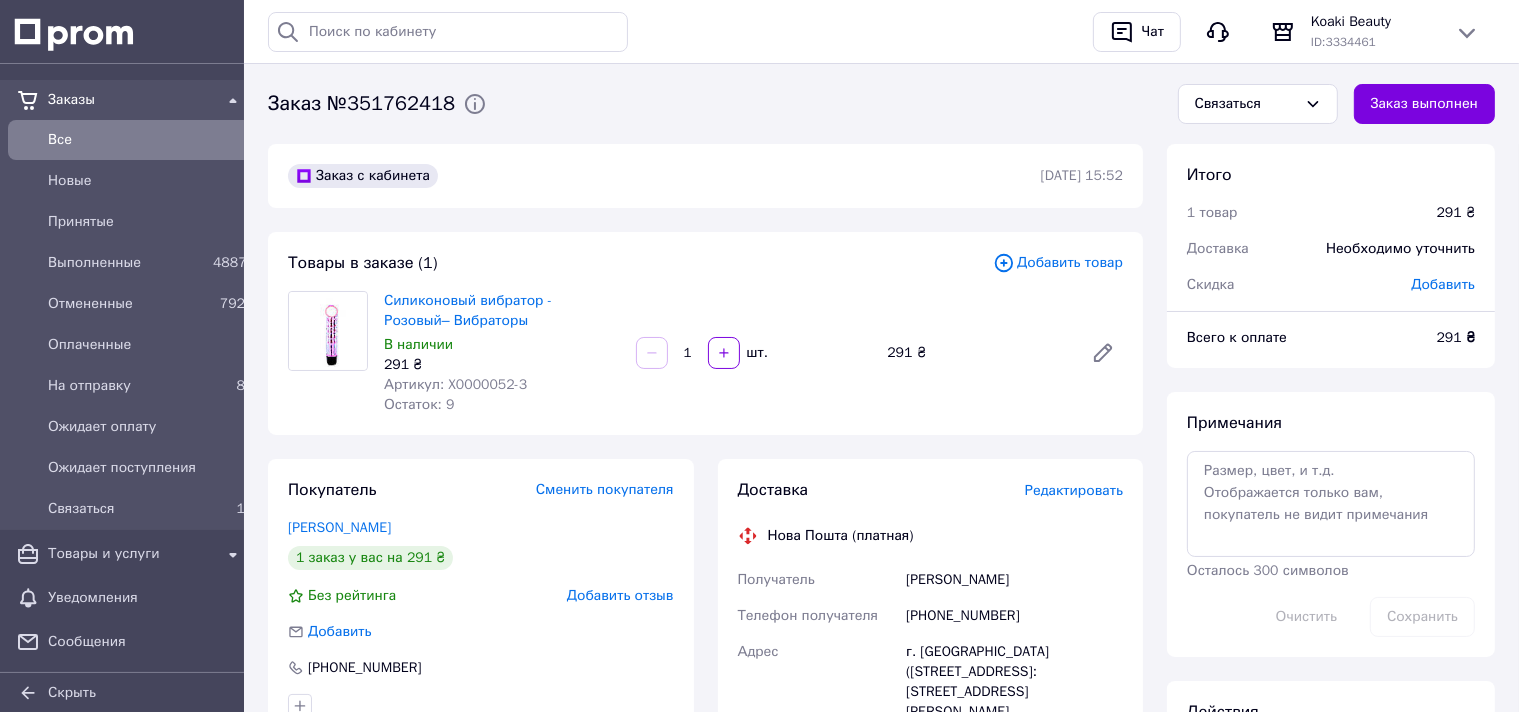 click on "Редактировать" at bounding box center [1074, 490] 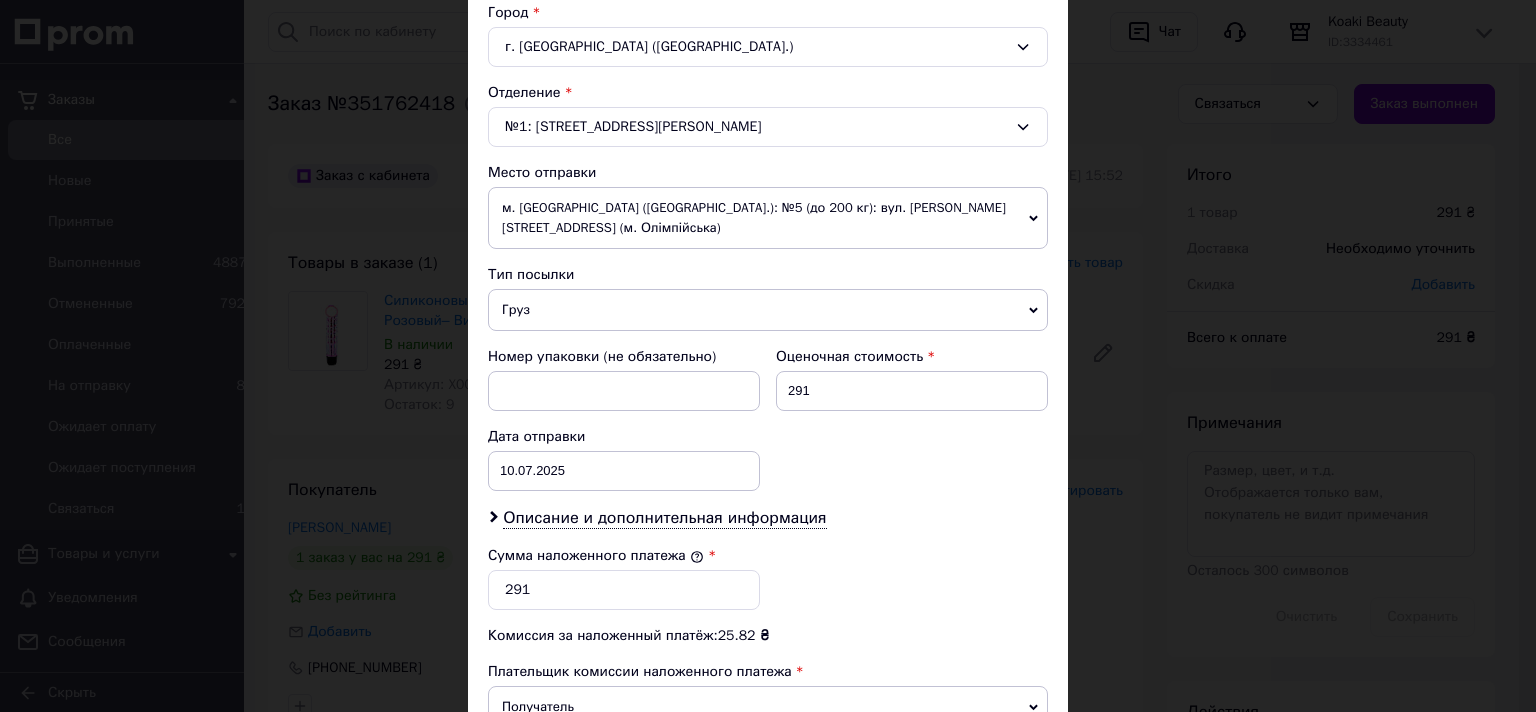 scroll, scrollTop: 808, scrollLeft: 0, axis: vertical 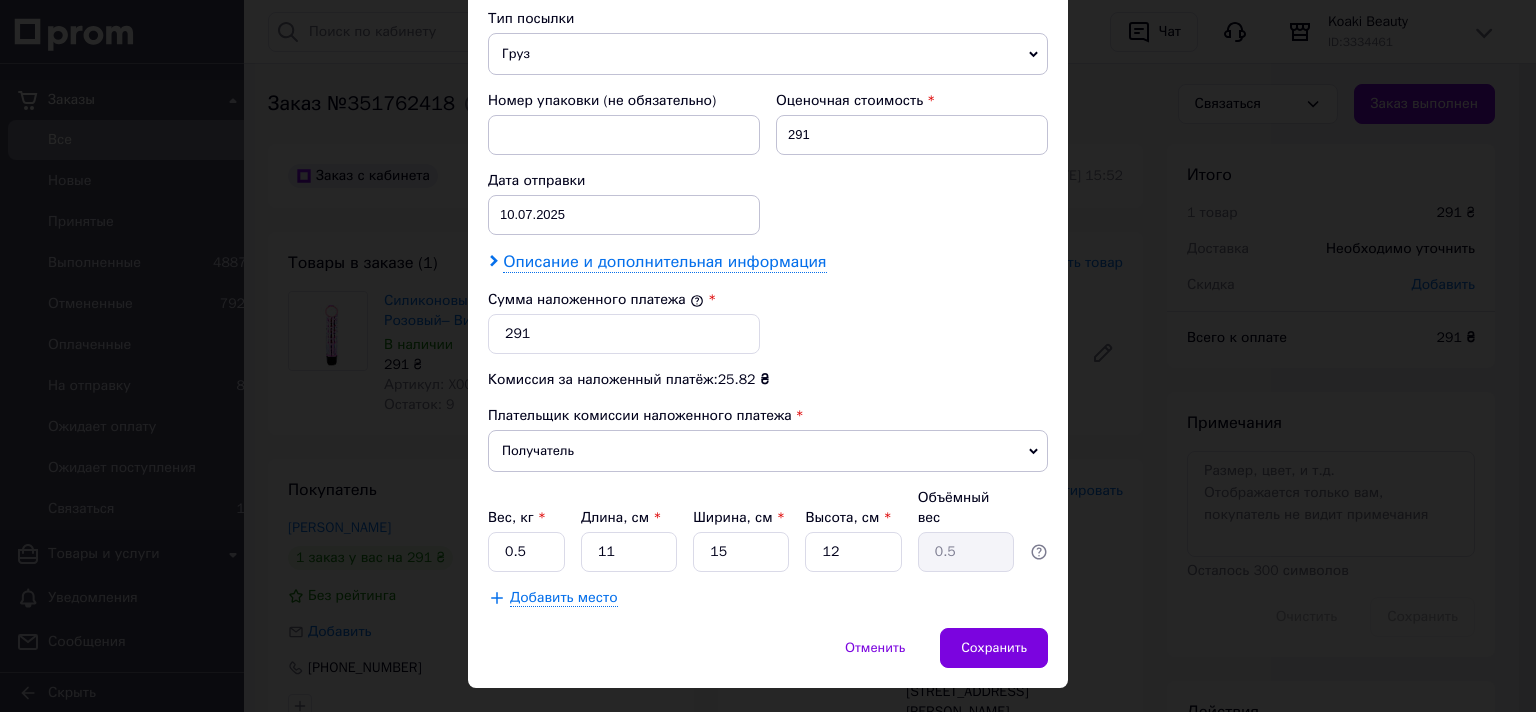click on "Описание и дополнительная информация" at bounding box center (664, 262) 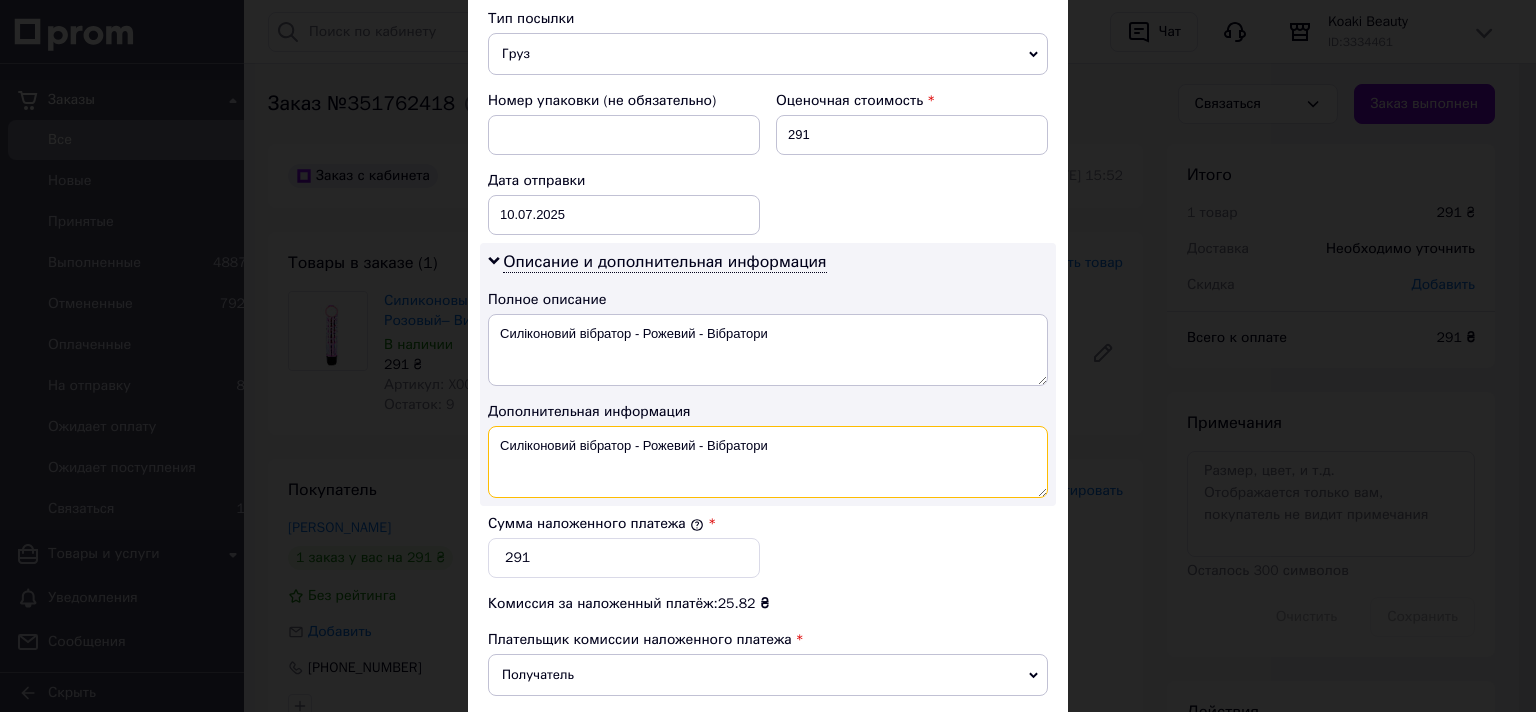 click on "Силіконовий вібратор - Рожевий - Вібратори" at bounding box center [768, 462] 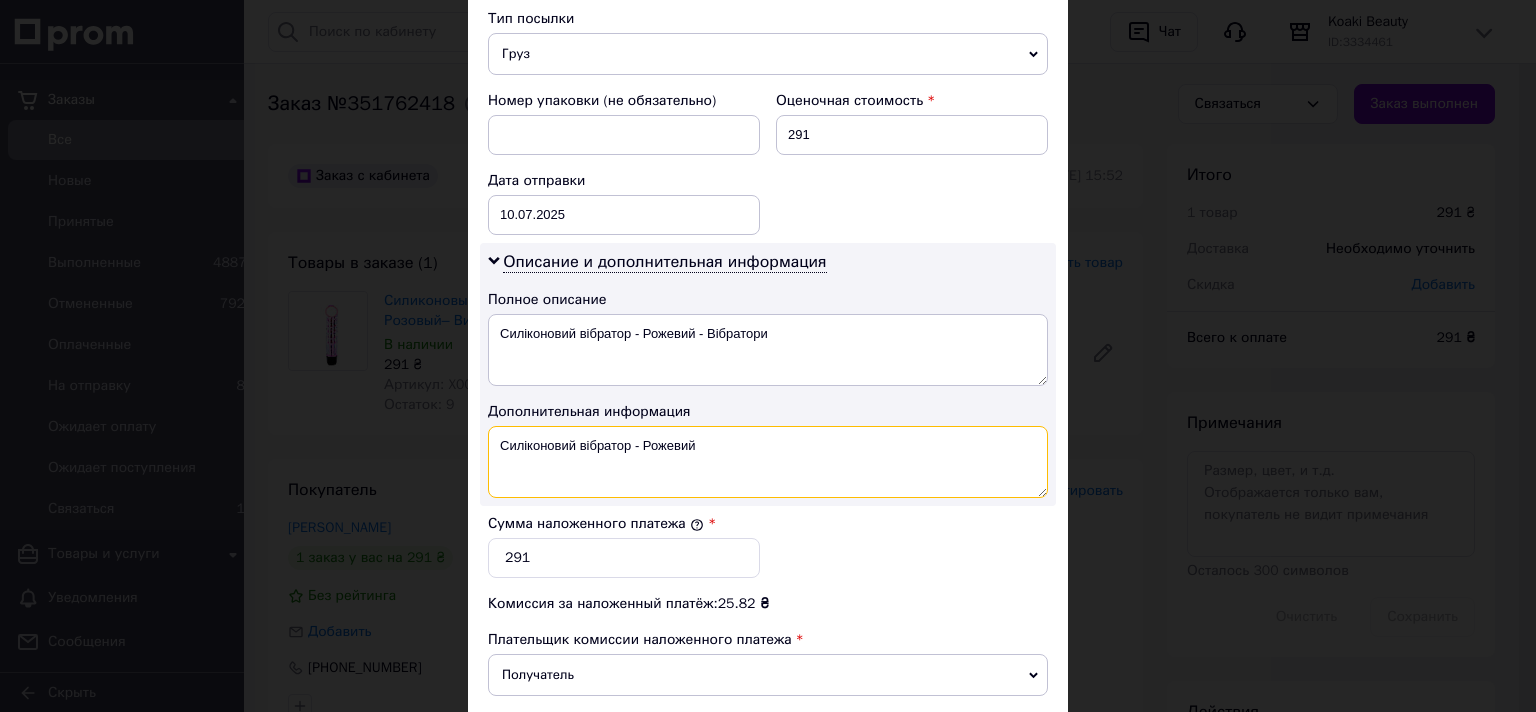 type on "Силіконовий вібратор - Рожевий" 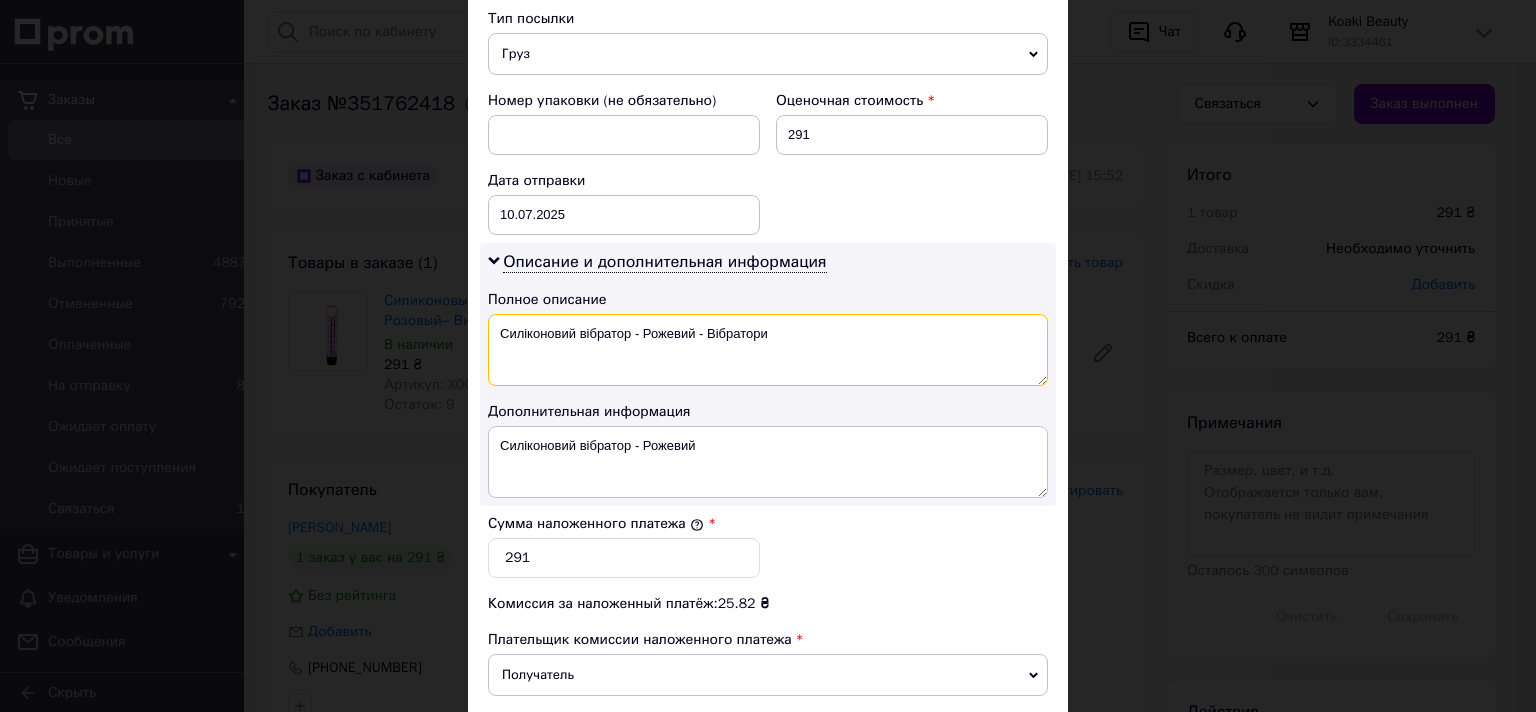 click on "Силіконовий вібратор - Рожевий - Вібратори" at bounding box center [768, 350] 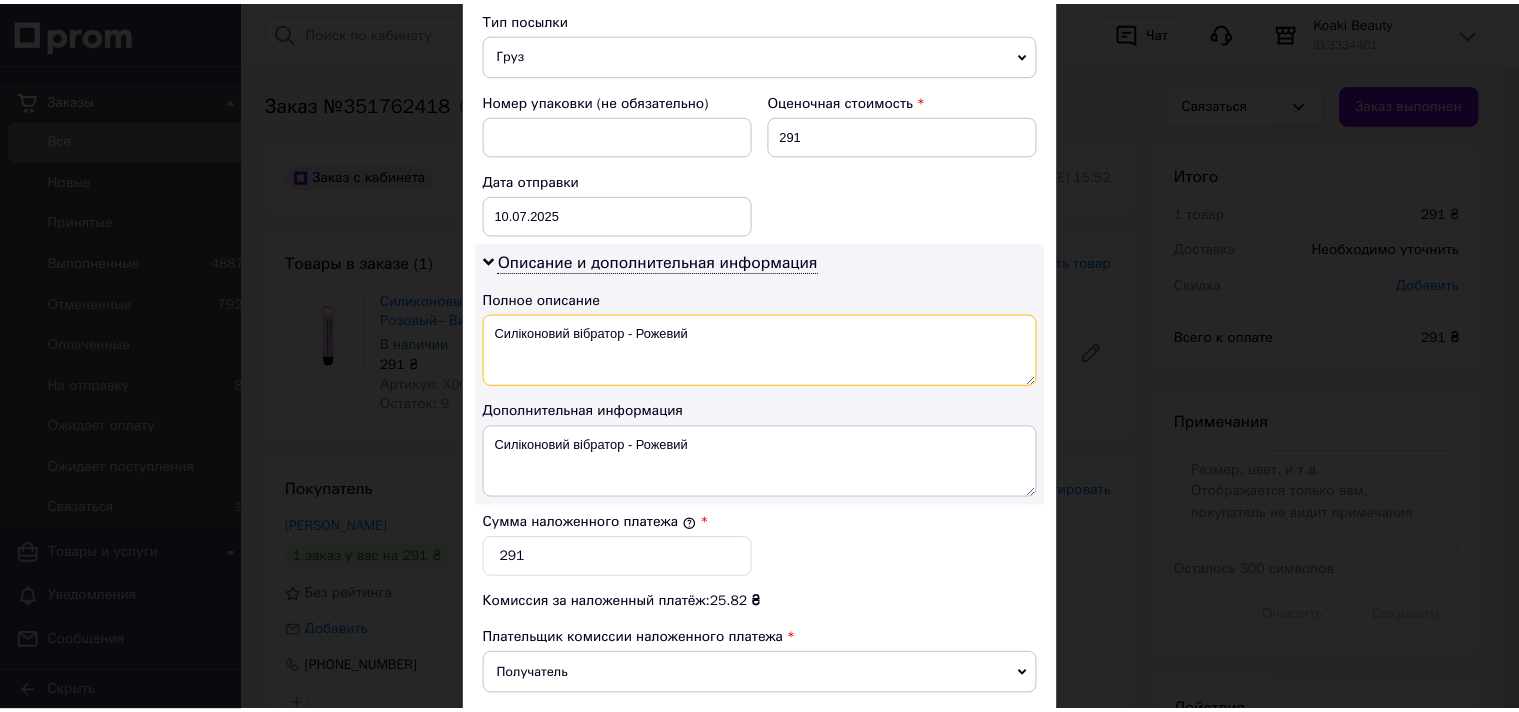 scroll, scrollTop: 1031, scrollLeft: 0, axis: vertical 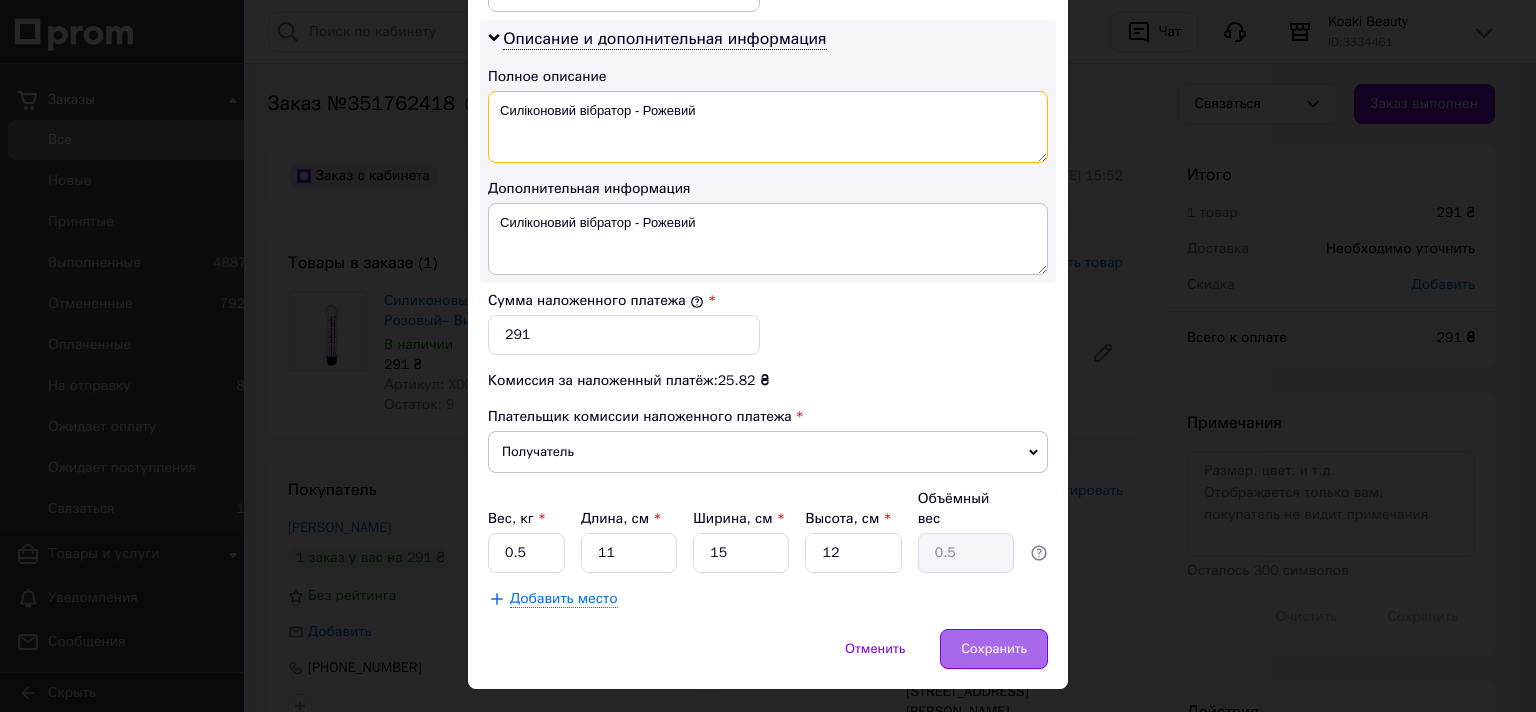 type on "Силіконовий вібратор - Рожевий" 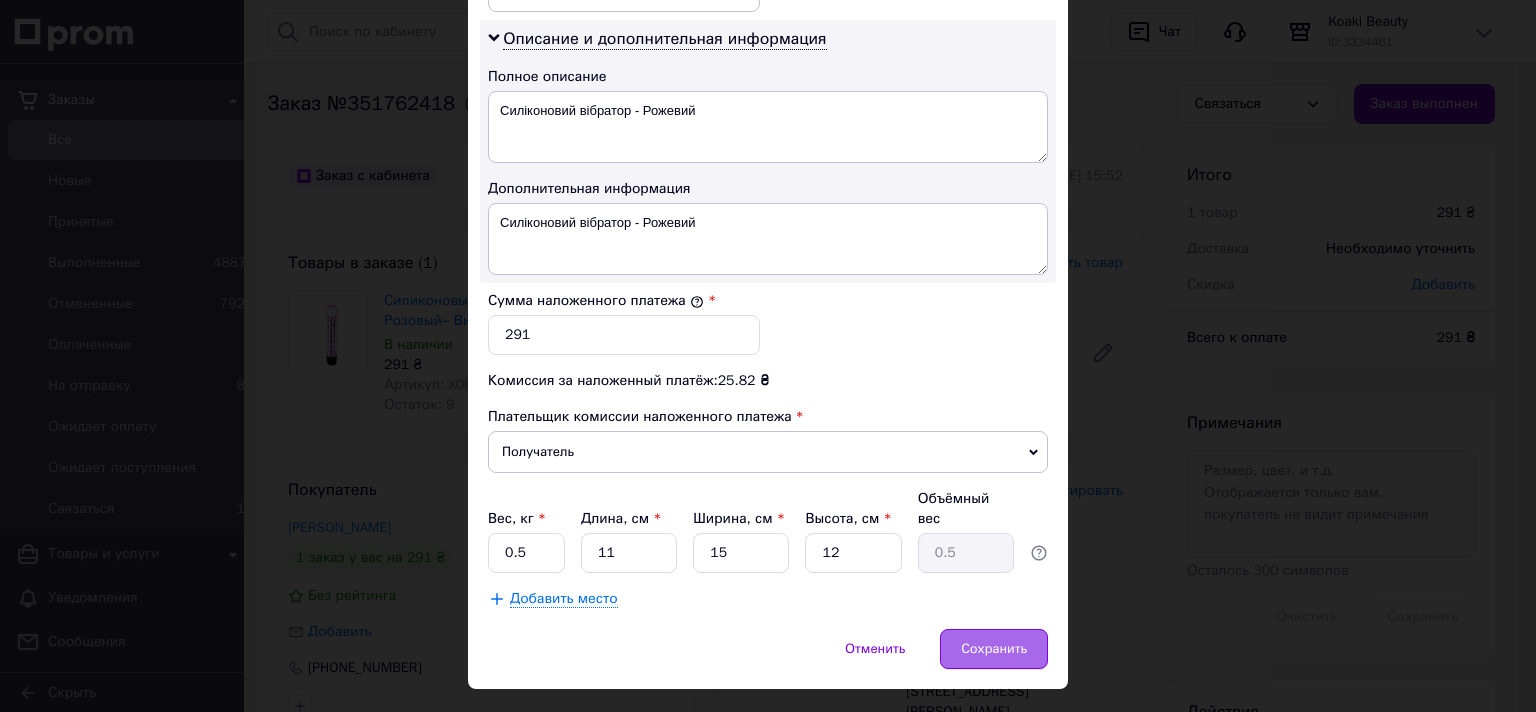 click on "Сохранить" at bounding box center [994, 649] 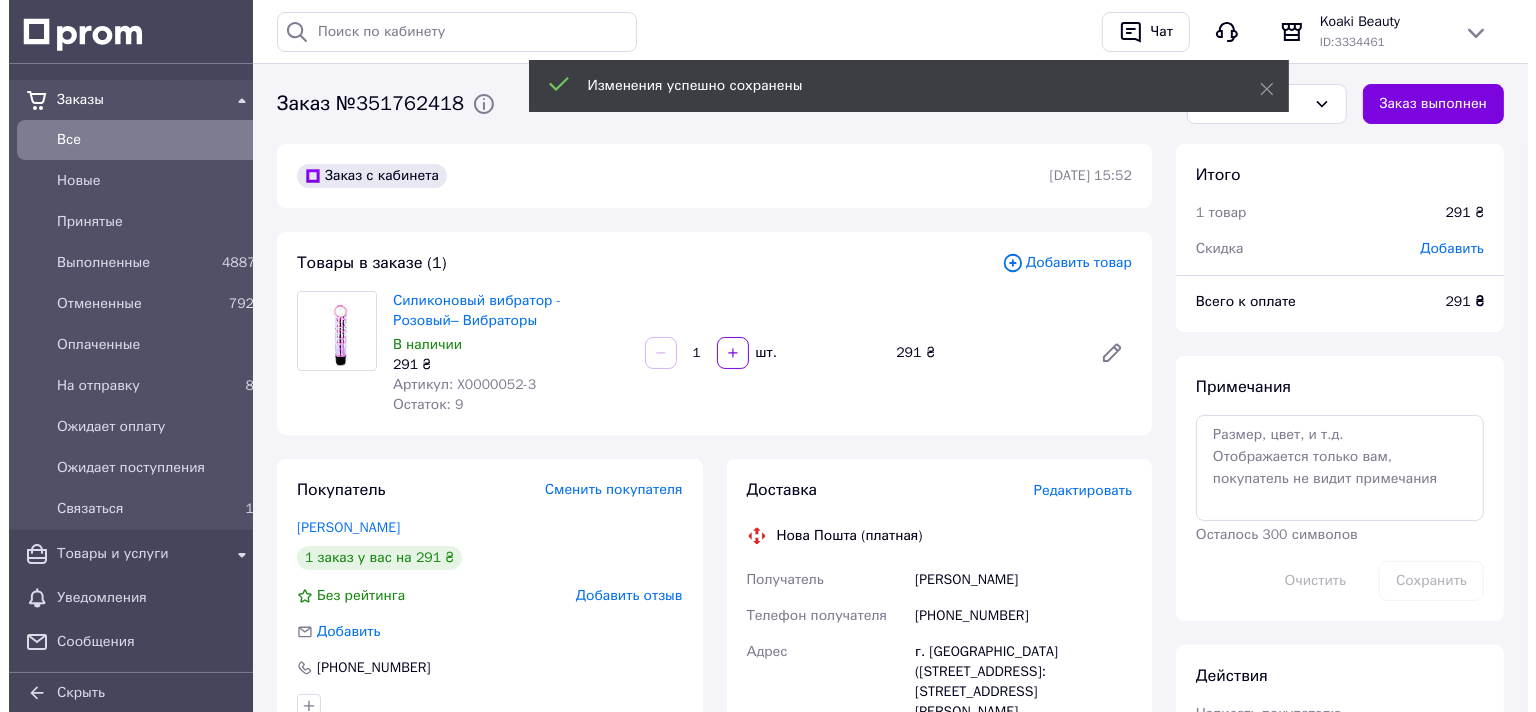scroll, scrollTop: 632, scrollLeft: 0, axis: vertical 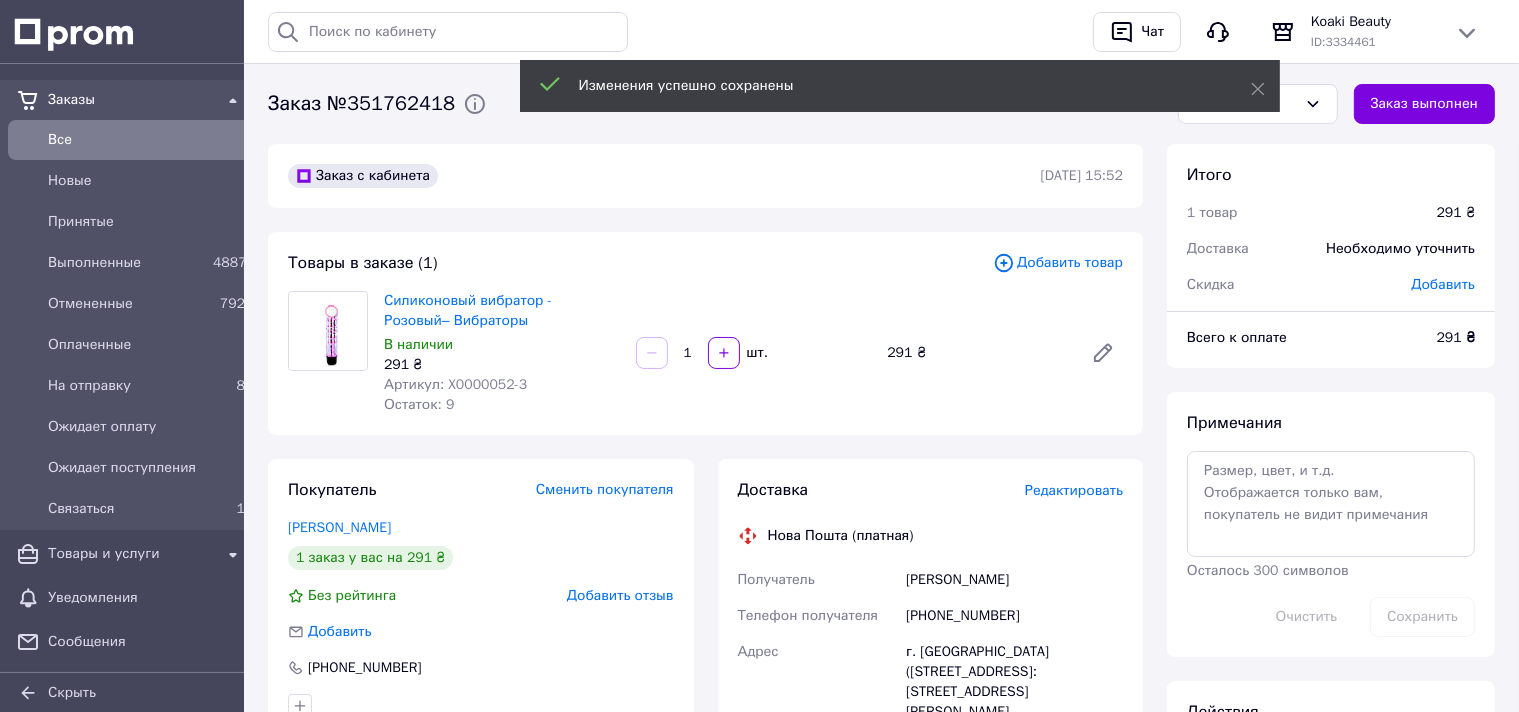 click on "Редактировать" at bounding box center (1074, 490) 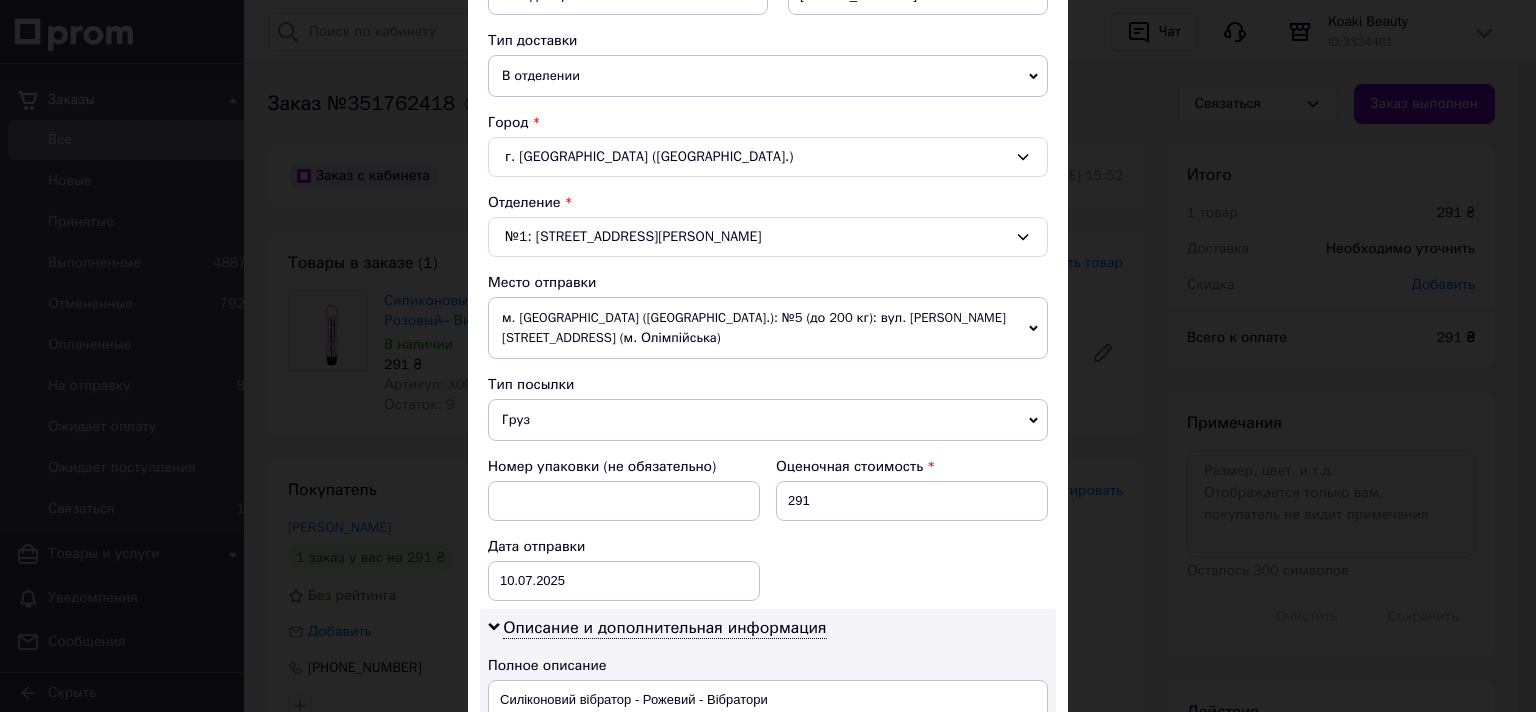 scroll, scrollTop: 883, scrollLeft: 0, axis: vertical 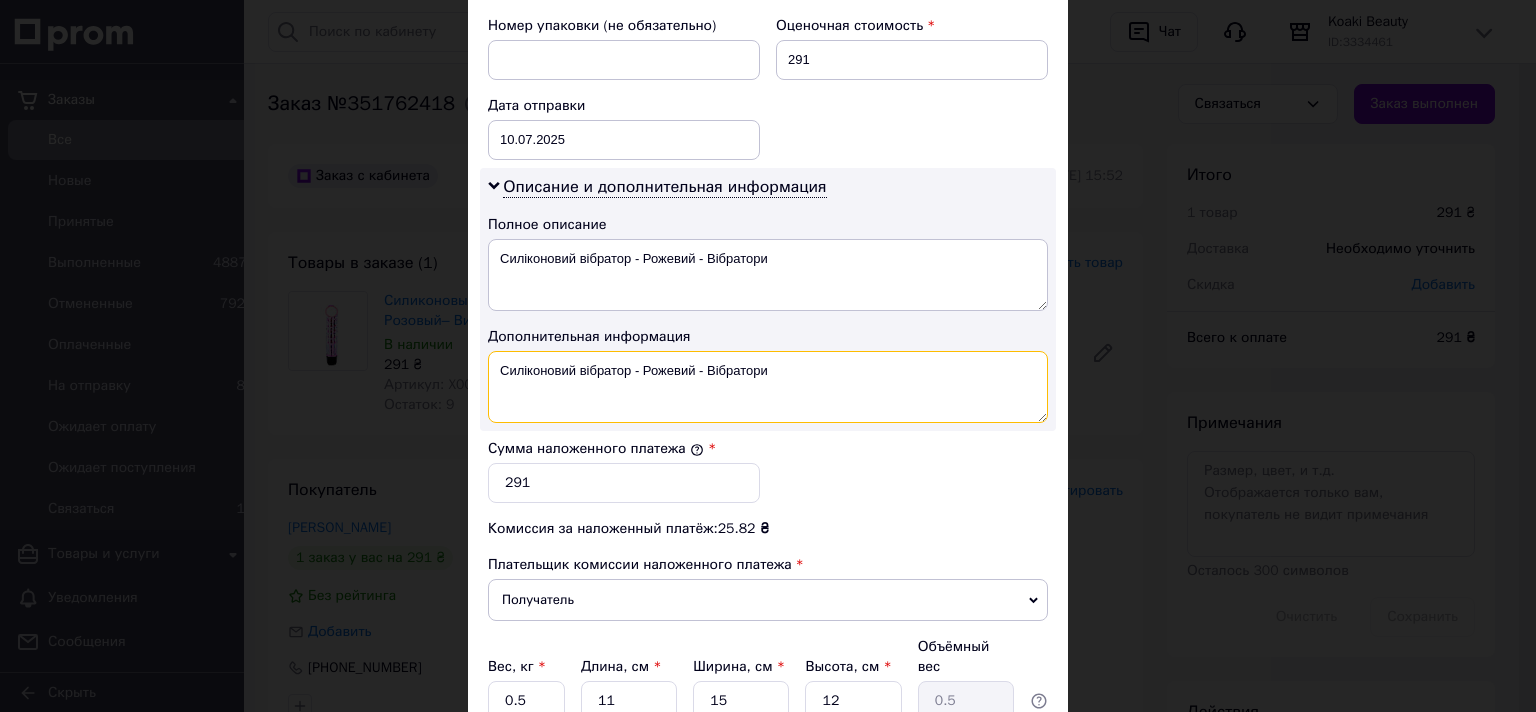 click on "Силіконовий вібратор - Рожевий - Вібратори" at bounding box center [768, 387] 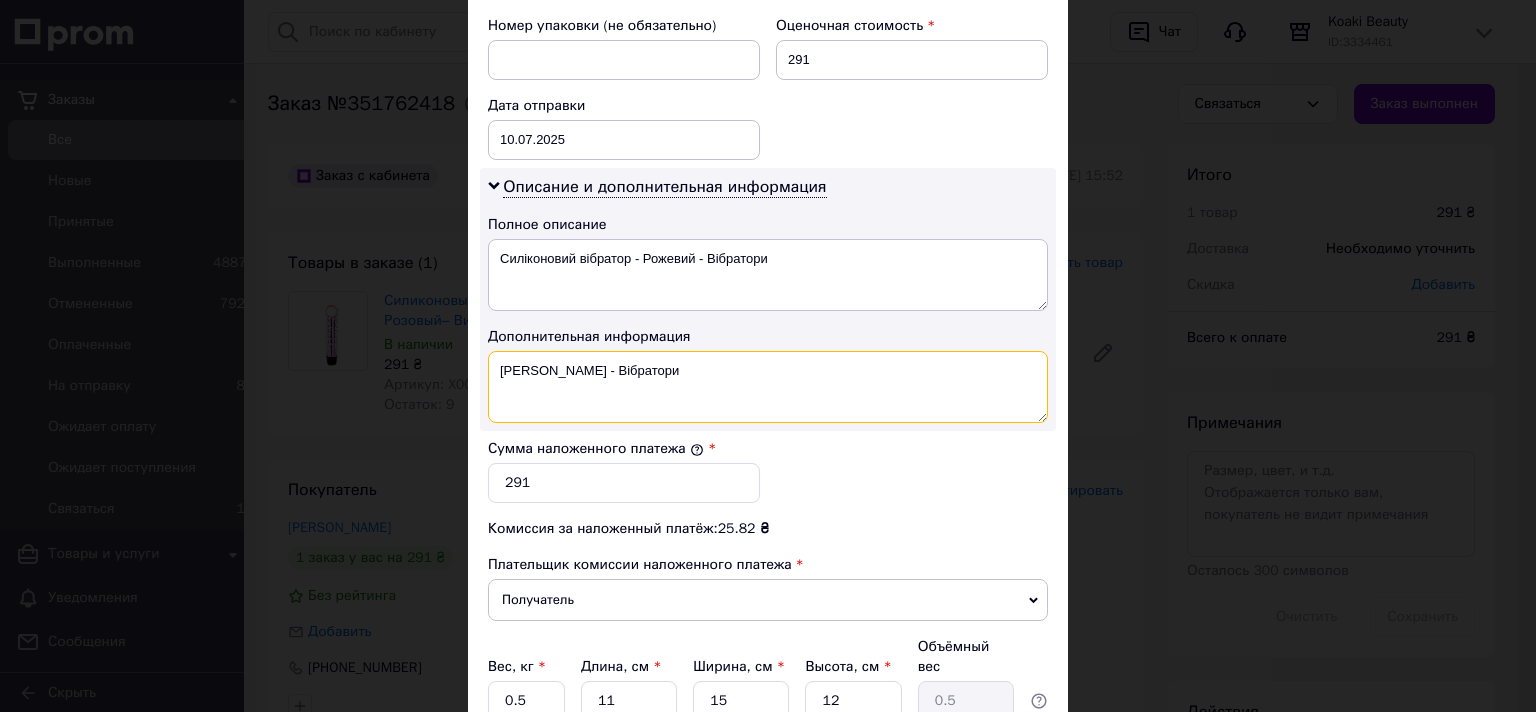 click on "Сувенір Рожевий - Вібратори" at bounding box center [768, 387] 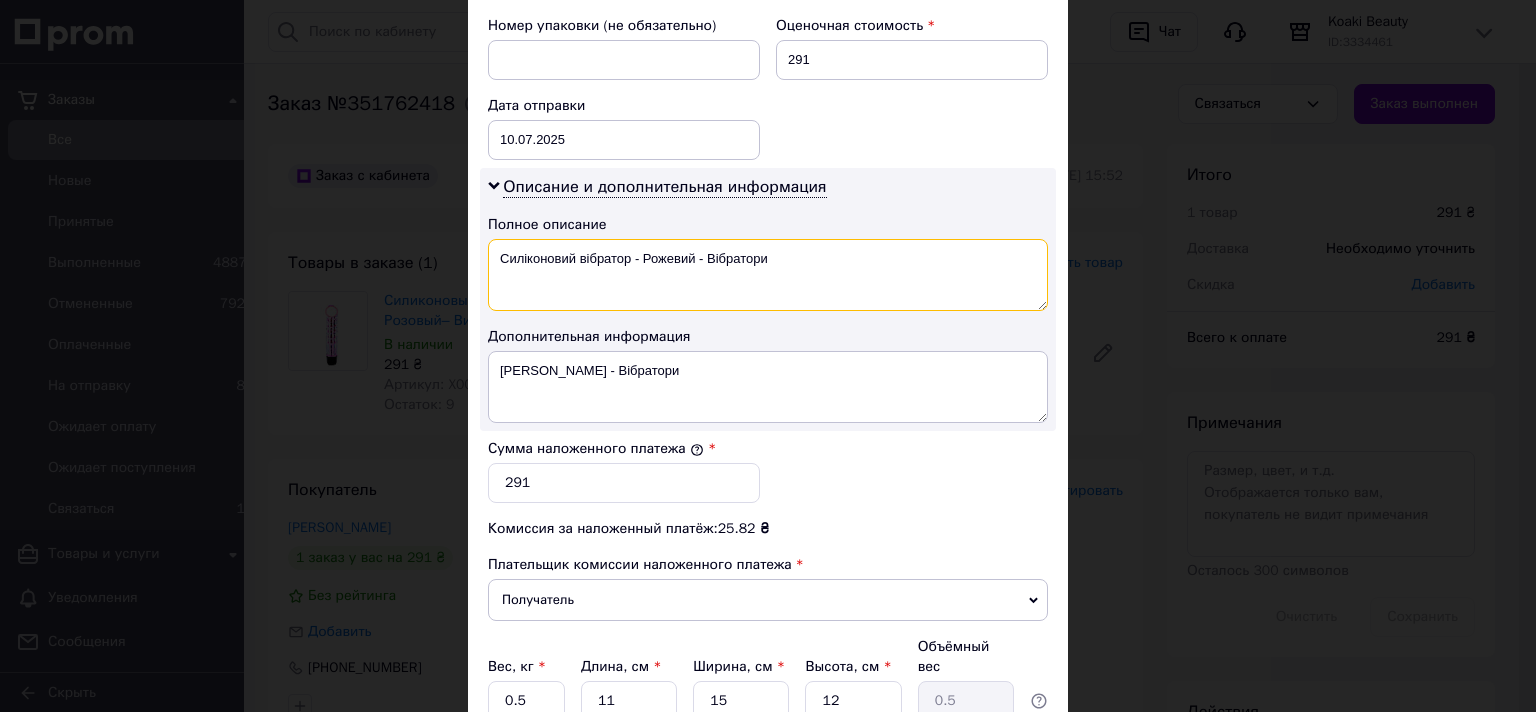 click on "Силіконовий вібратор - Рожевий - Вібратори" at bounding box center (768, 275) 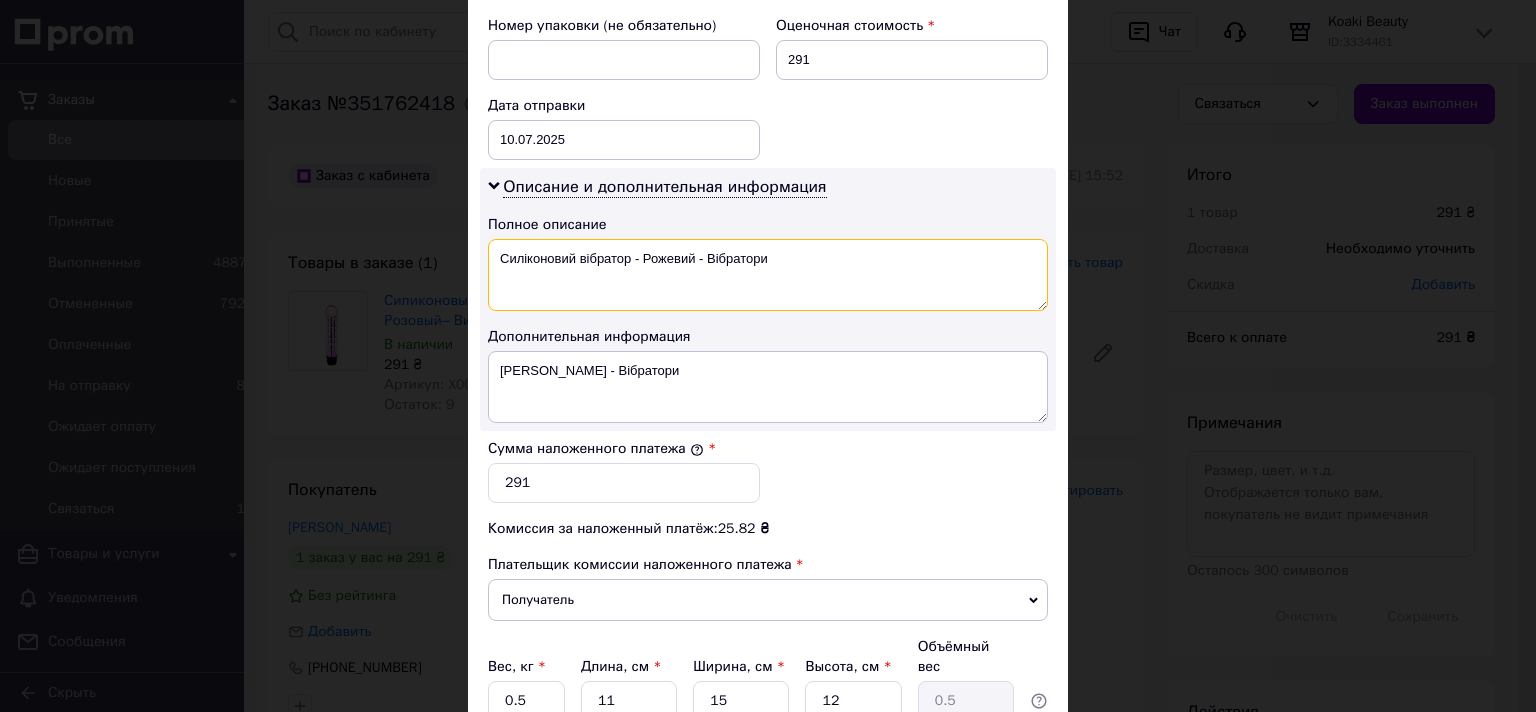 click on "Силіконовий вібратор - Рожевий - Вібратори" at bounding box center (768, 275) 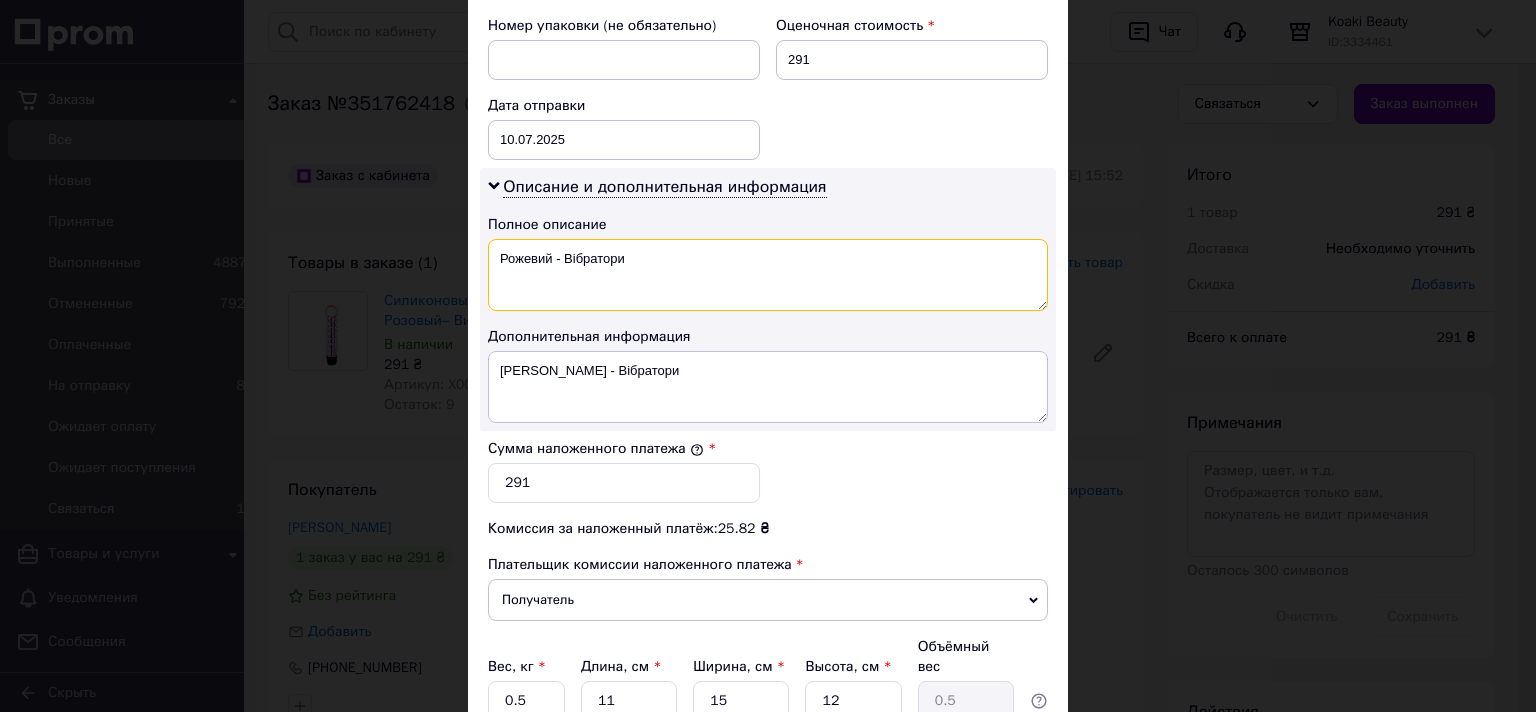 paste on "Сувенір" 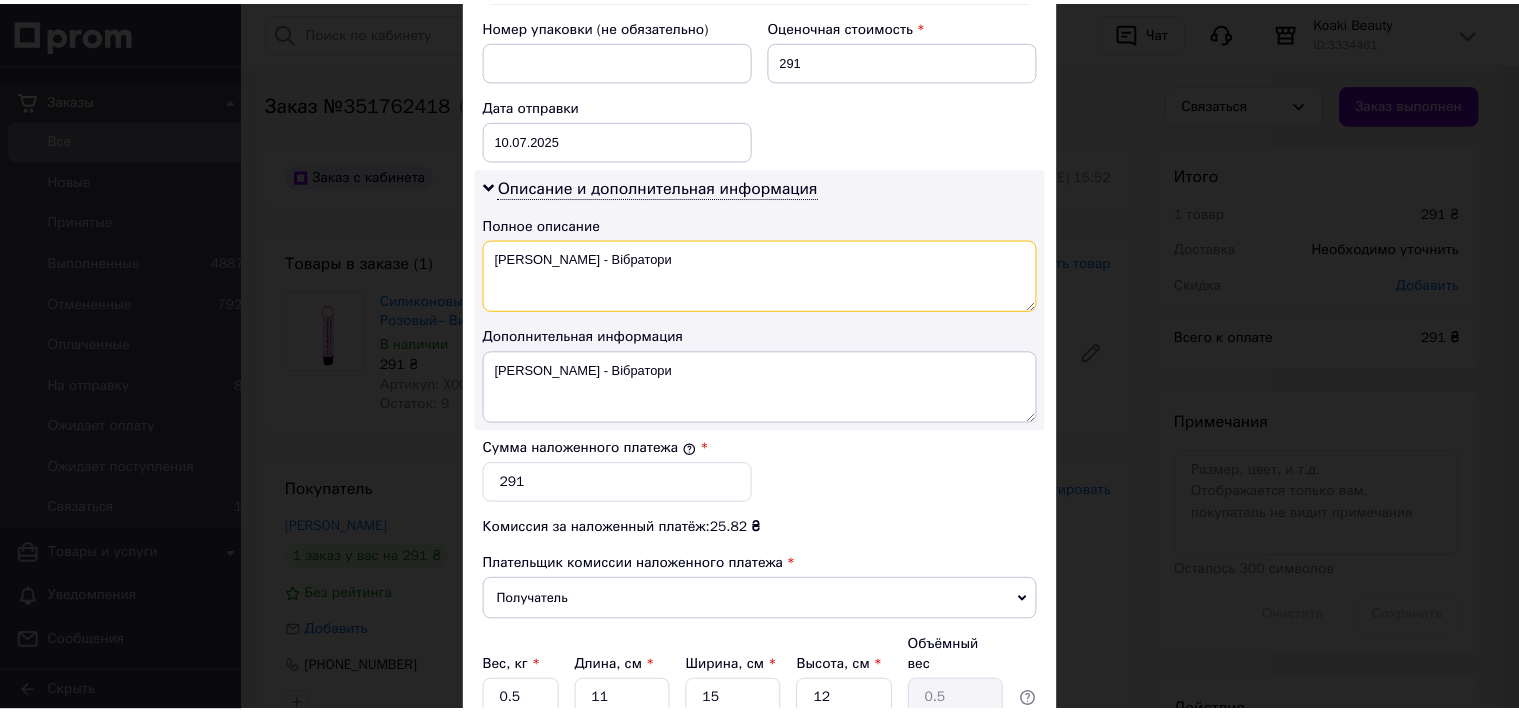 scroll, scrollTop: 1031, scrollLeft: 0, axis: vertical 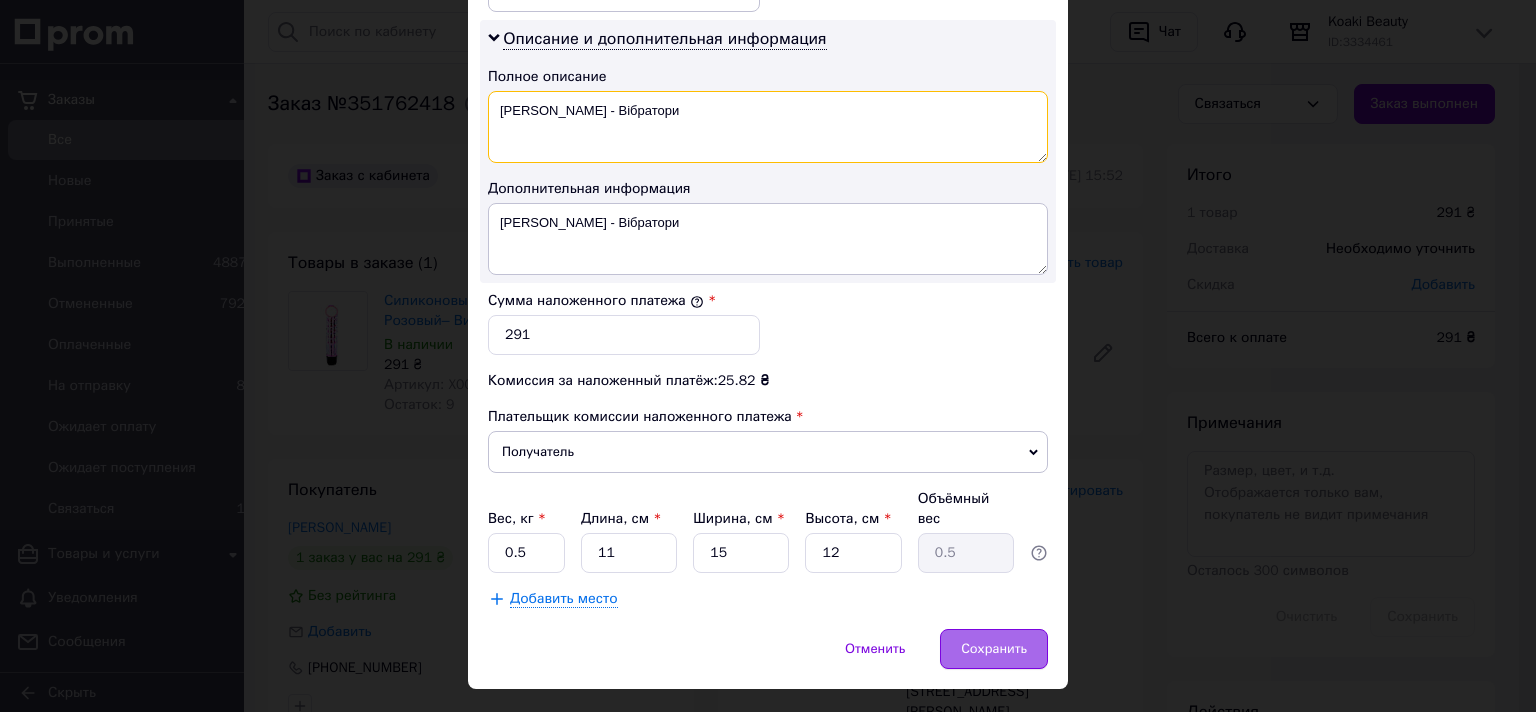 type on "Сувенір  Рожевий - Вібратори" 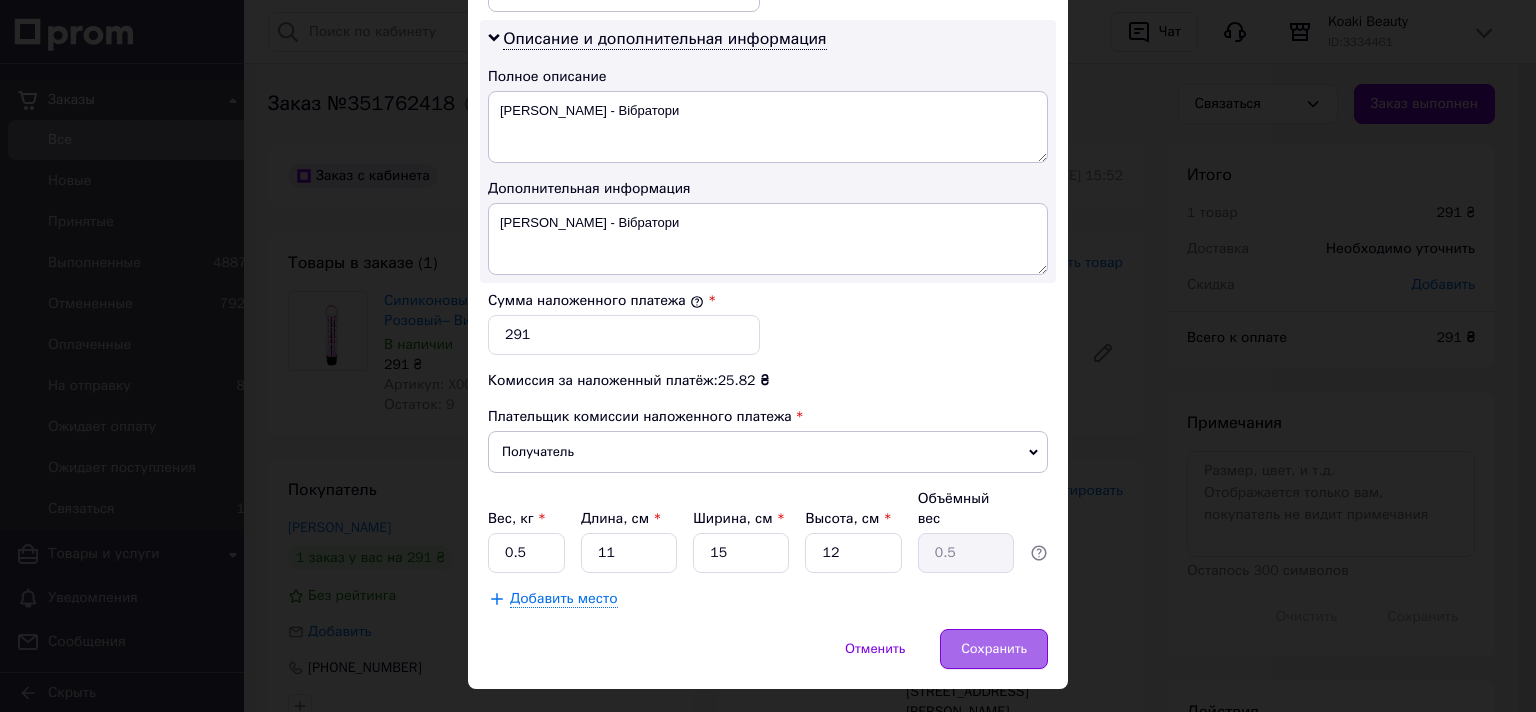 click on "Сохранить" at bounding box center (994, 649) 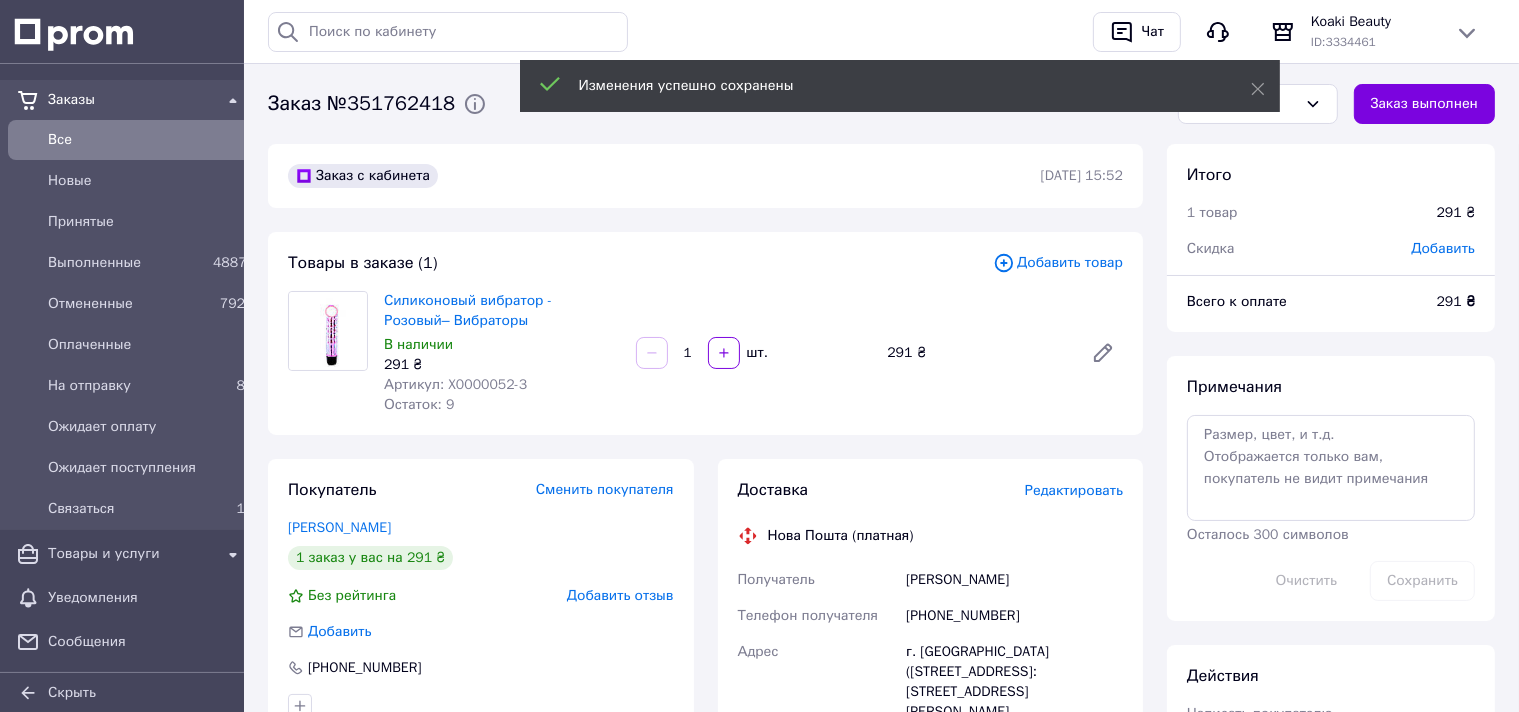 scroll, scrollTop: 700, scrollLeft: 0, axis: vertical 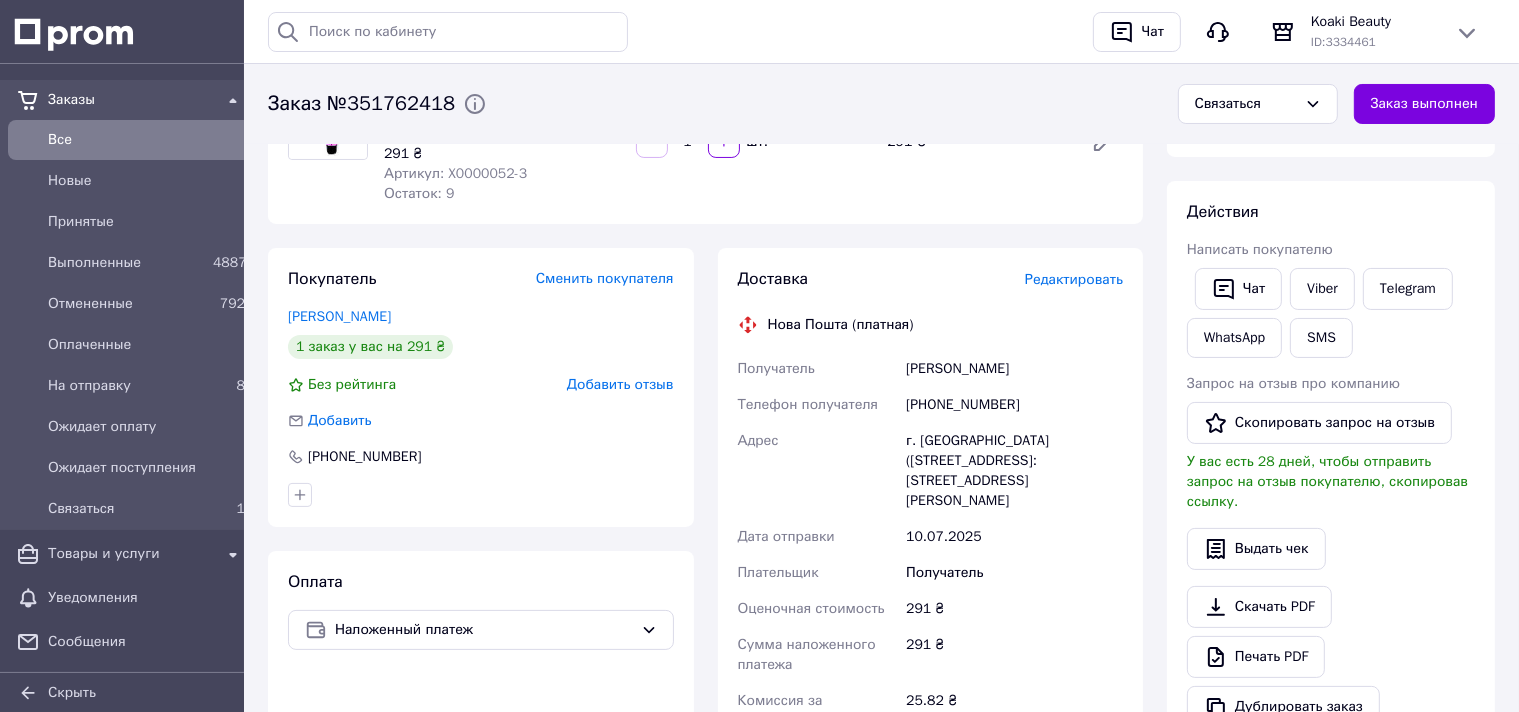 click on "Редактировать" at bounding box center (1074, 279) 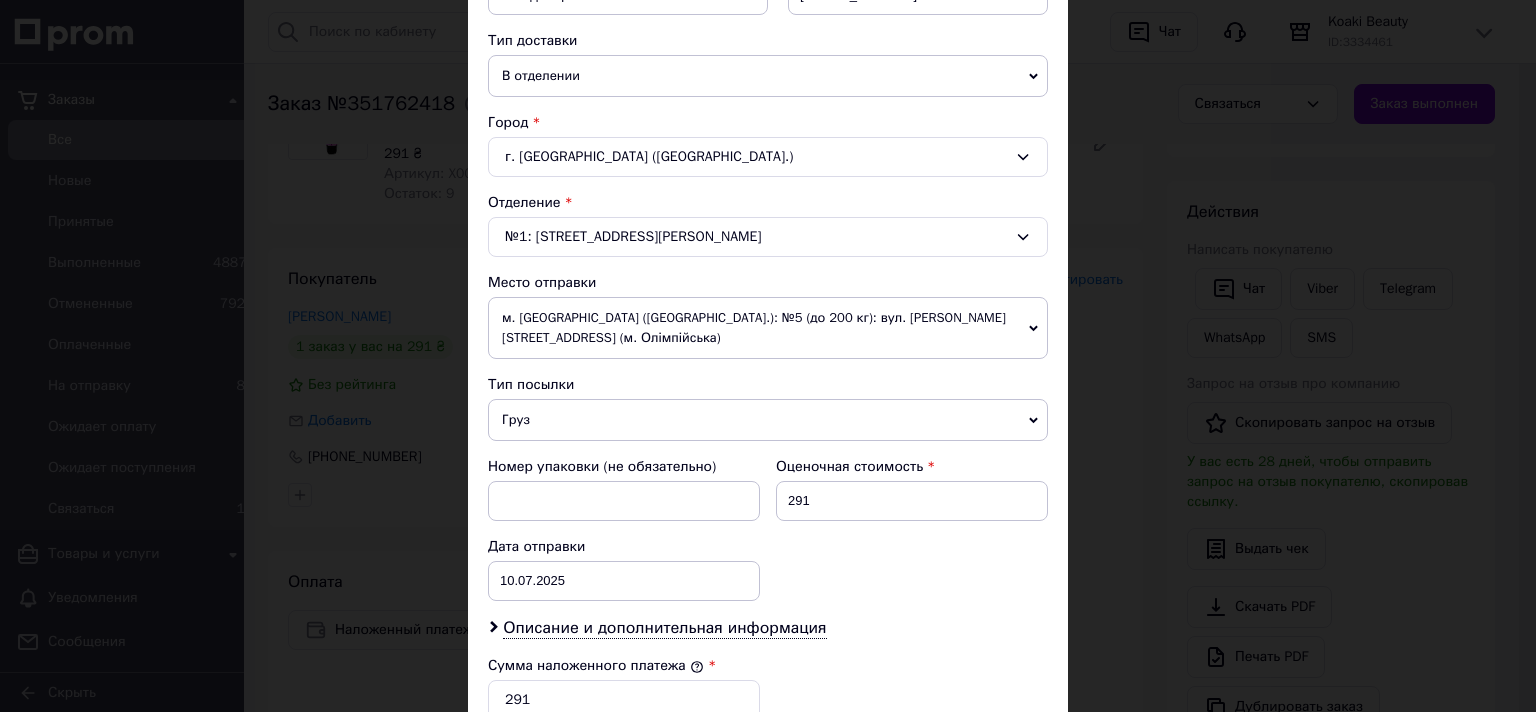 scroll, scrollTop: 773, scrollLeft: 0, axis: vertical 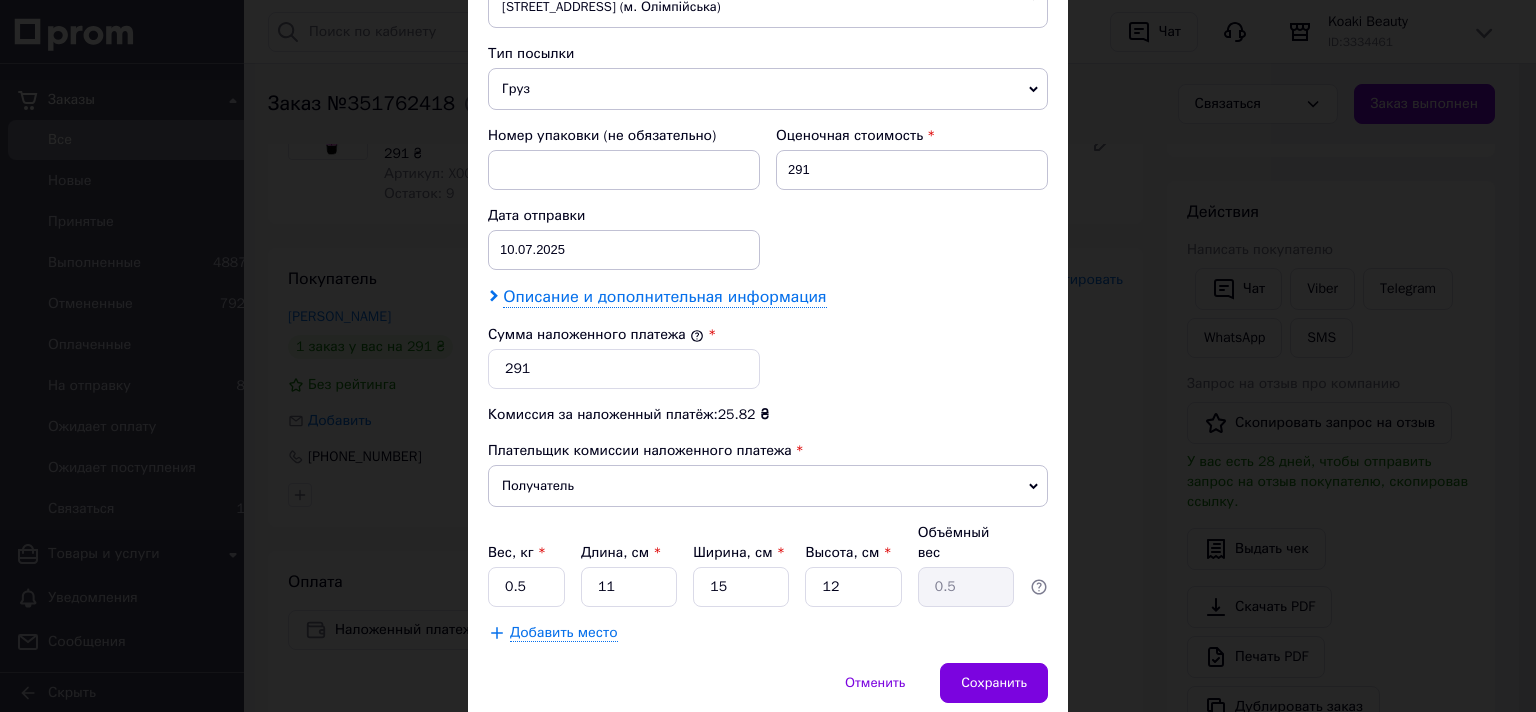 click on "Описание и дополнительная информация" at bounding box center [664, 297] 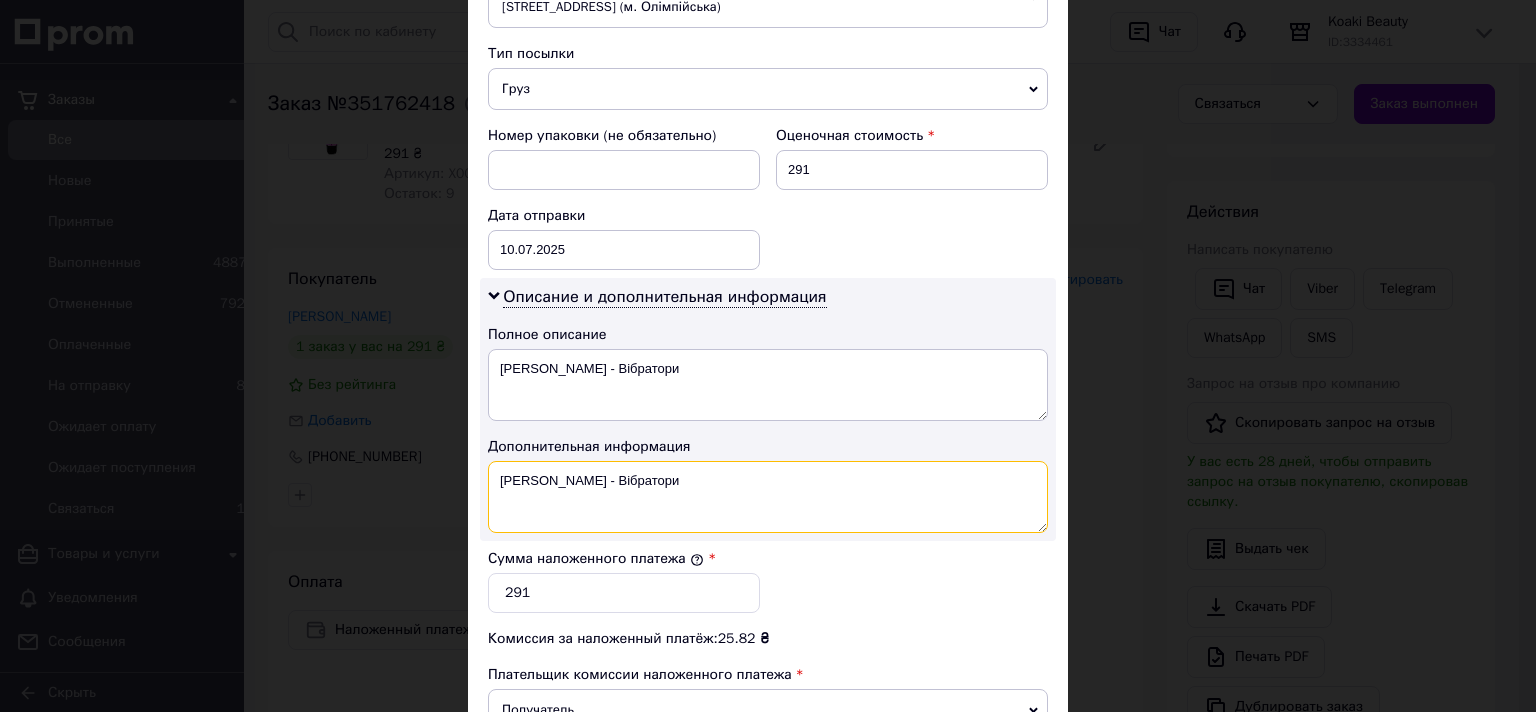drag, startPoint x: 598, startPoint y: 460, endPoint x: 678, endPoint y: 460, distance: 80 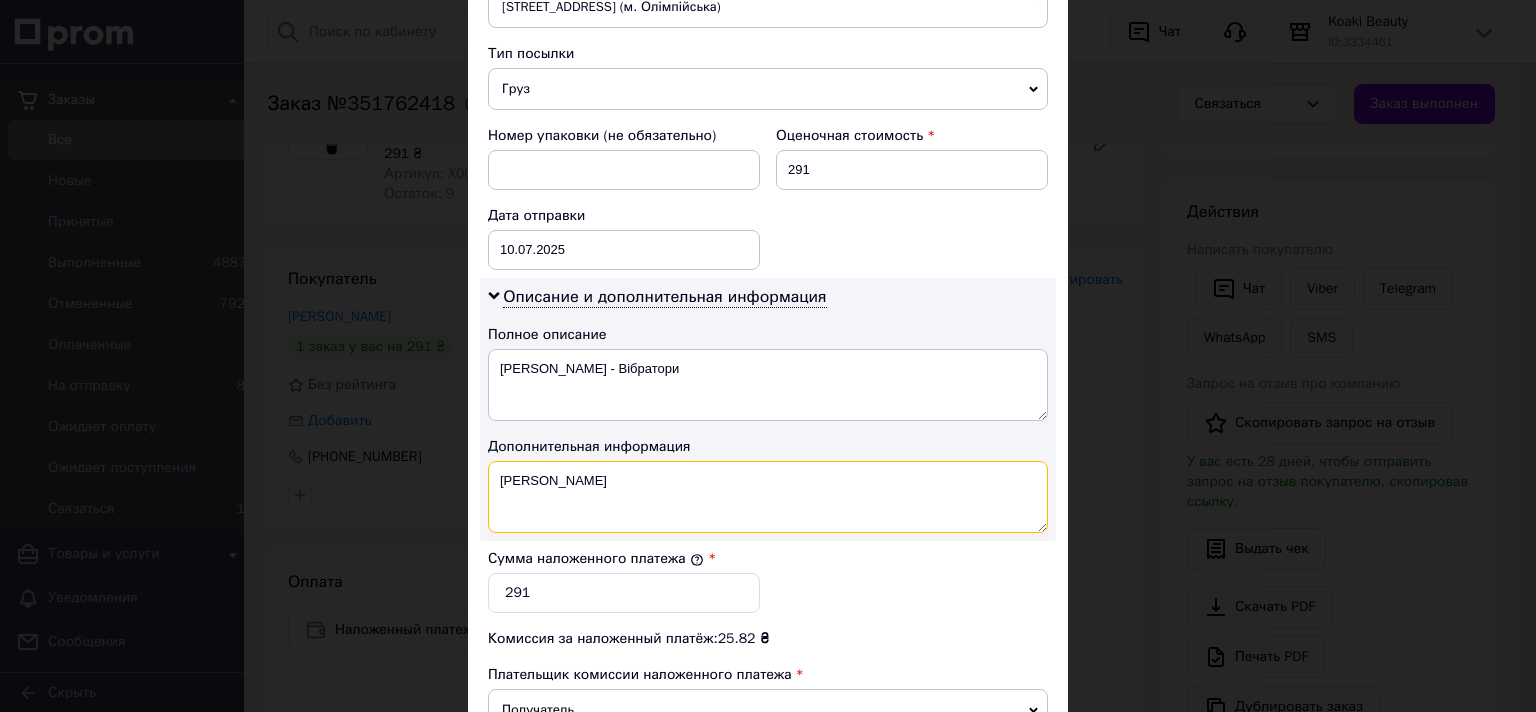 type on "Сувенір Рожевий" 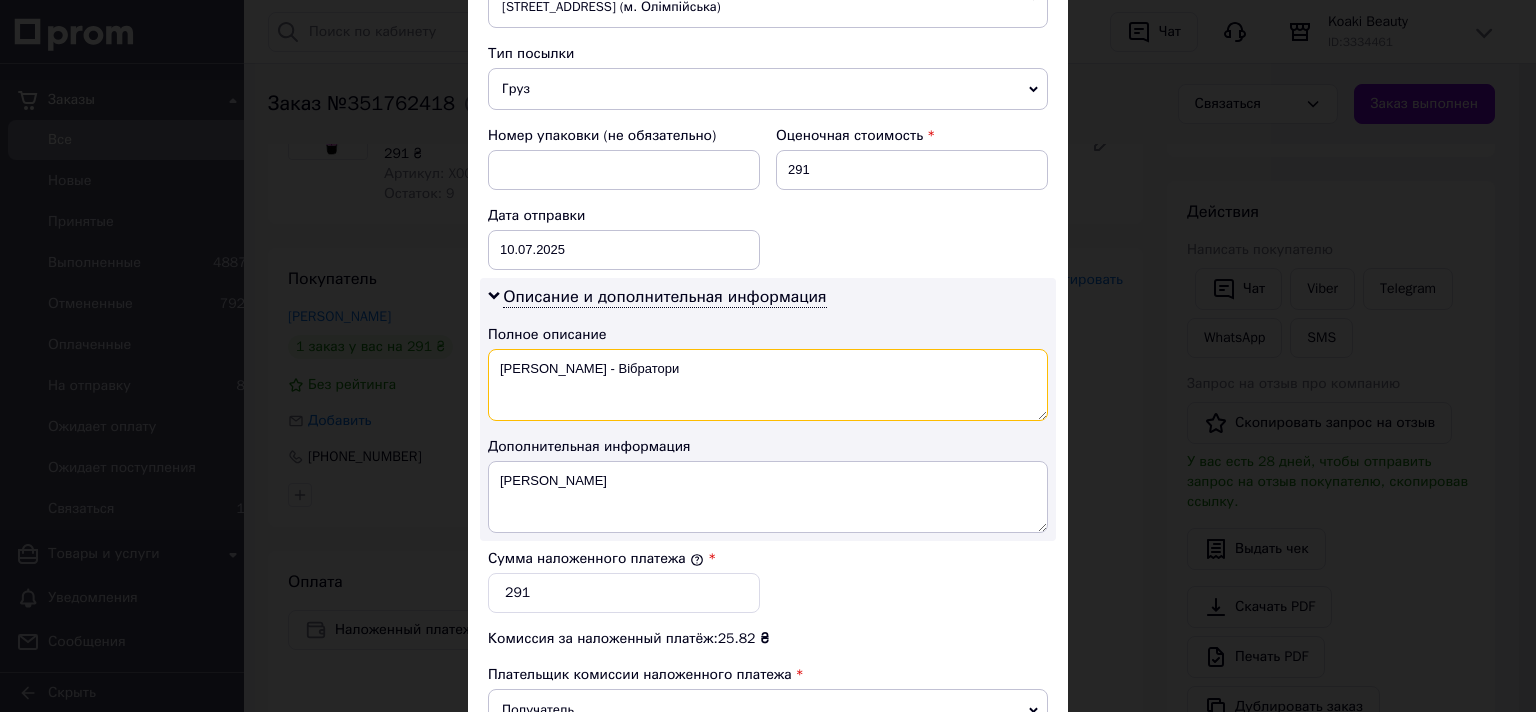 drag, startPoint x: 595, startPoint y: 338, endPoint x: 678, endPoint y: 338, distance: 83 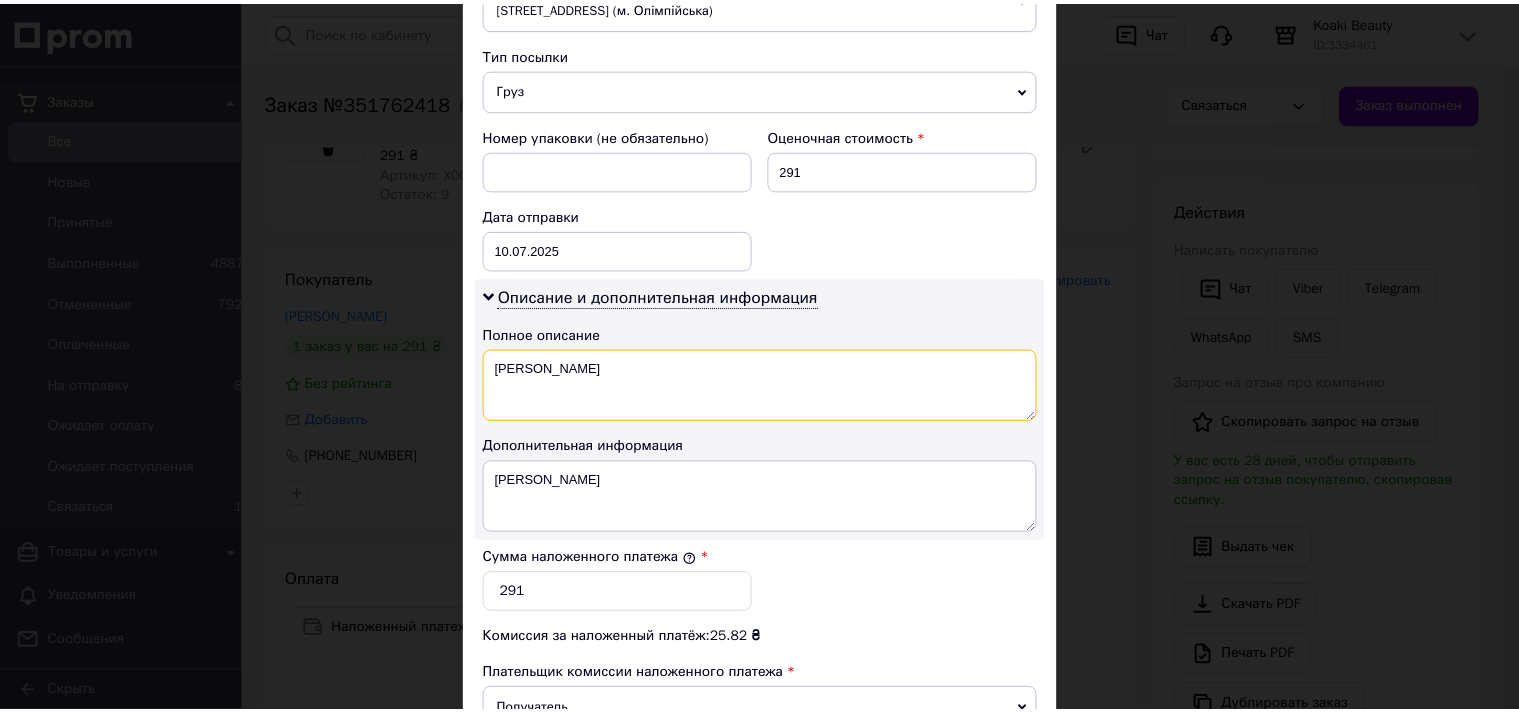 scroll, scrollTop: 1031, scrollLeft: 0, axis: vertical 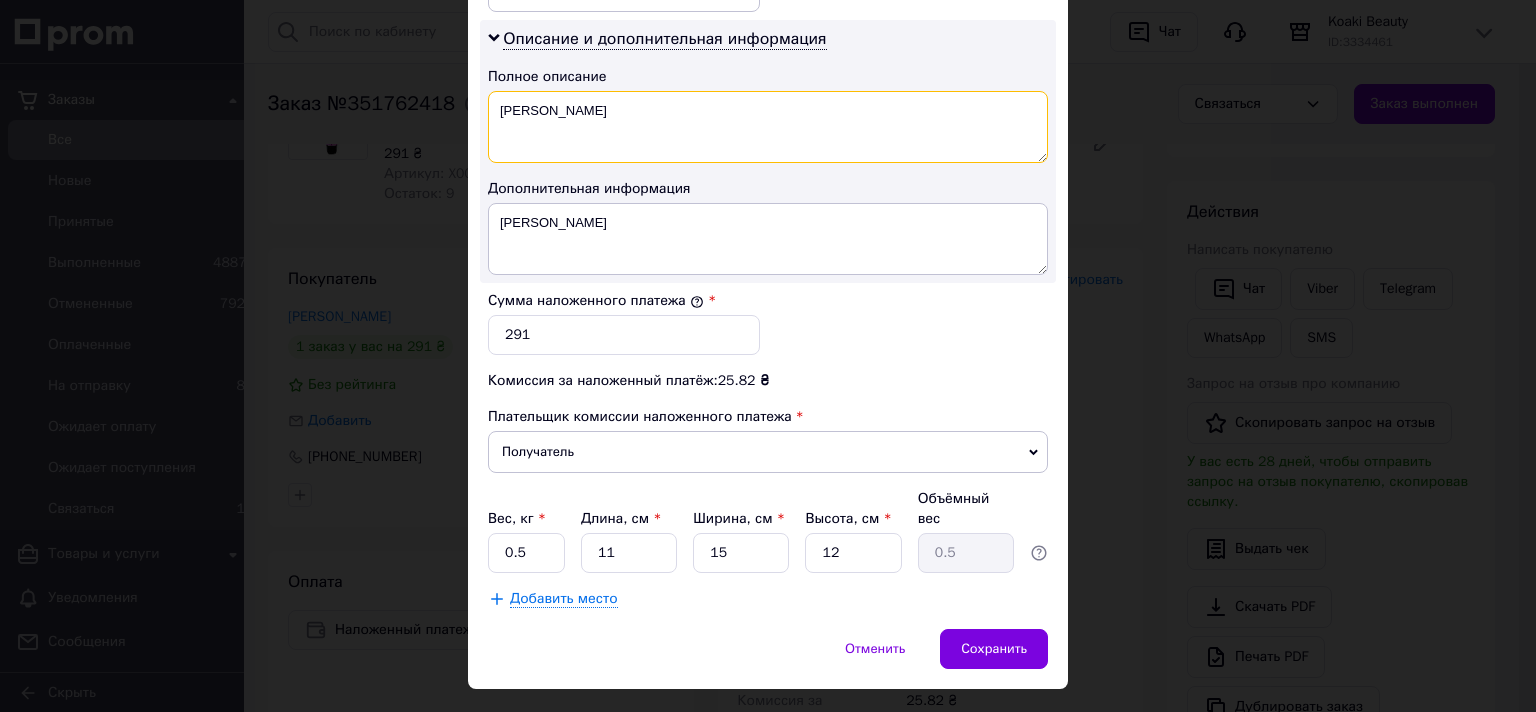 type on "Сувенір Рожевий" 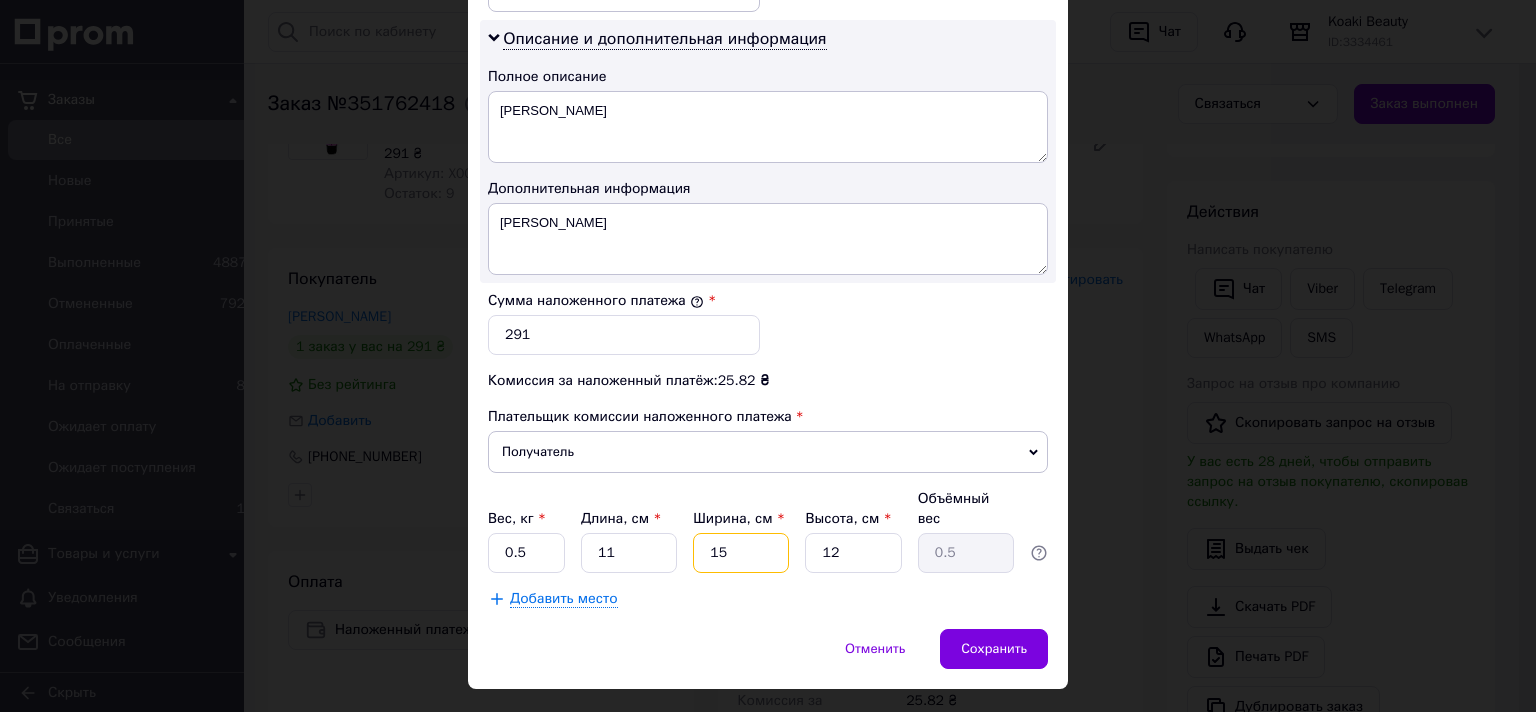 click on "15" at bounding box center (741, 553) 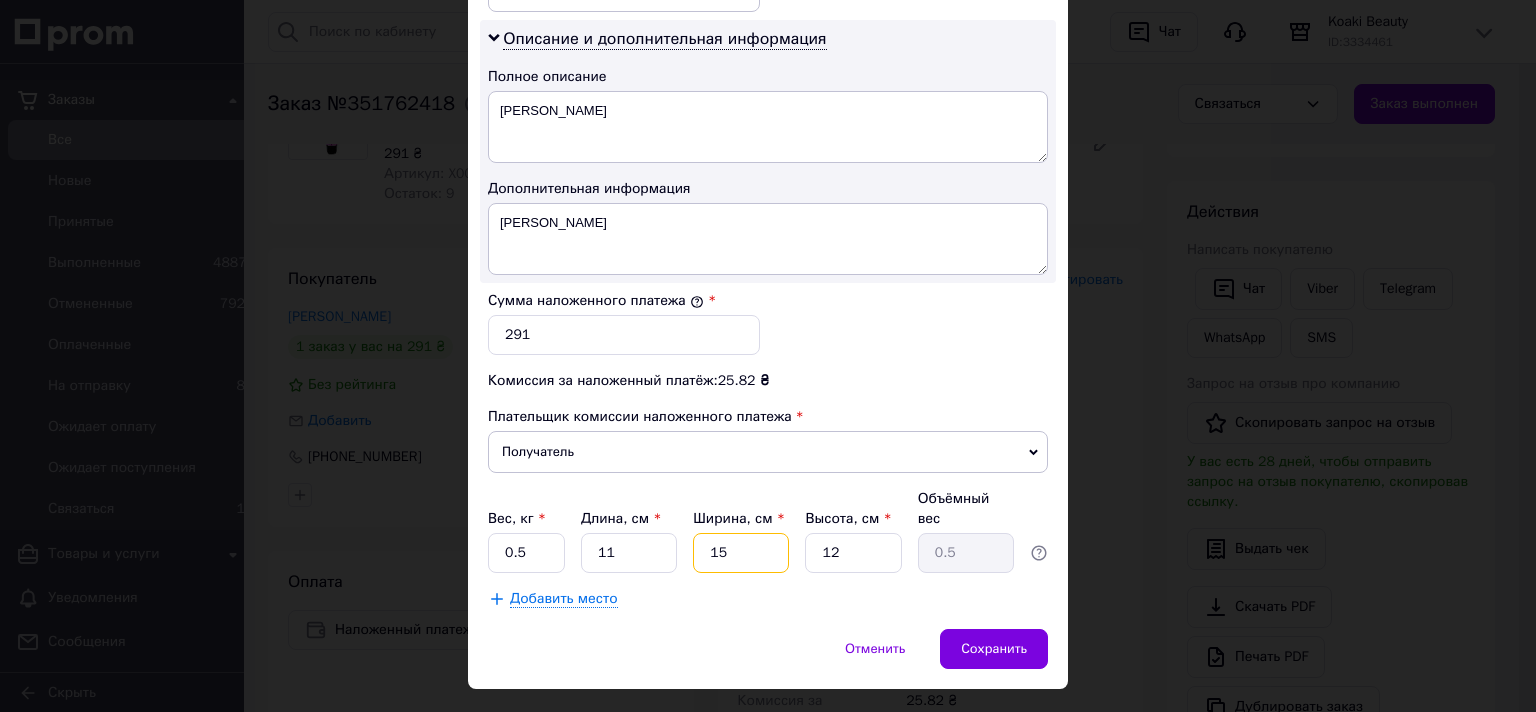 type on "0.1" 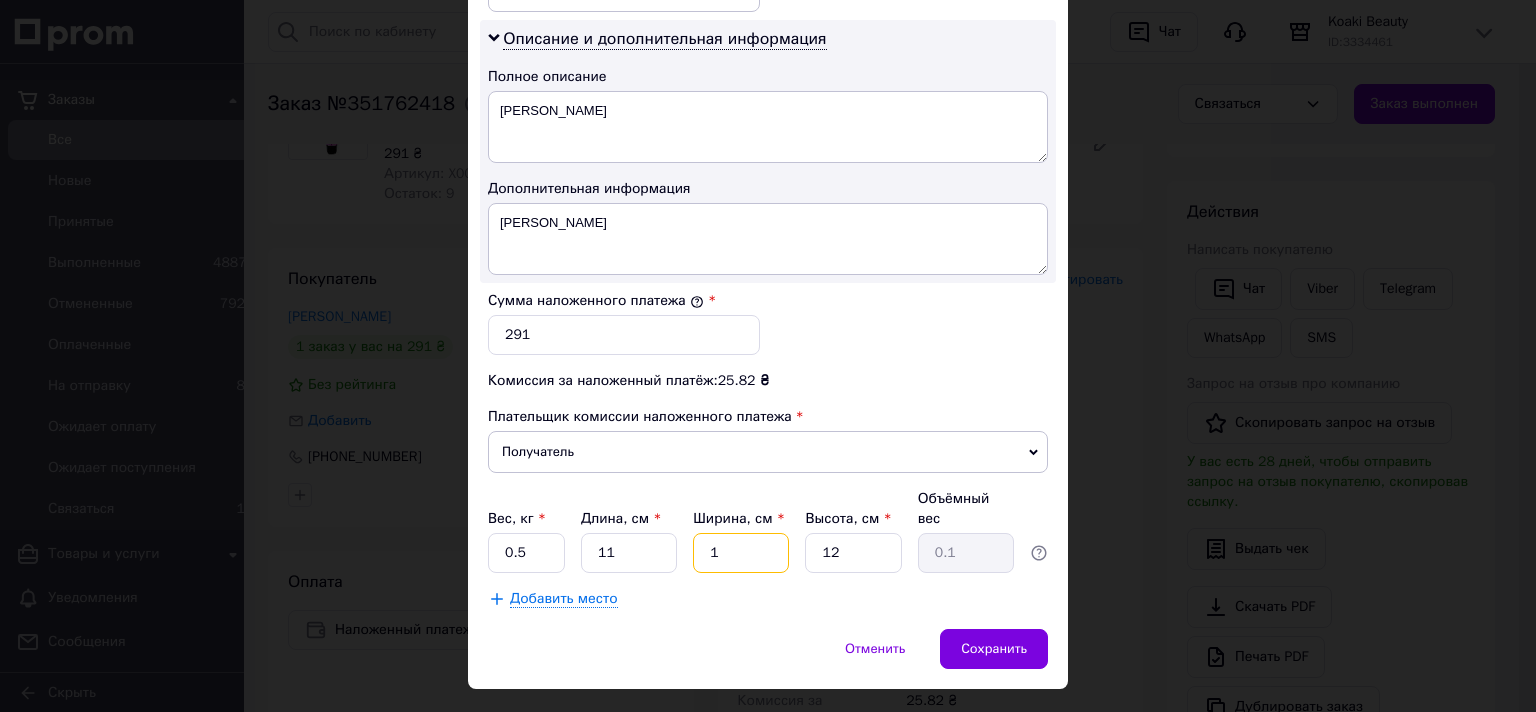 type on "10" 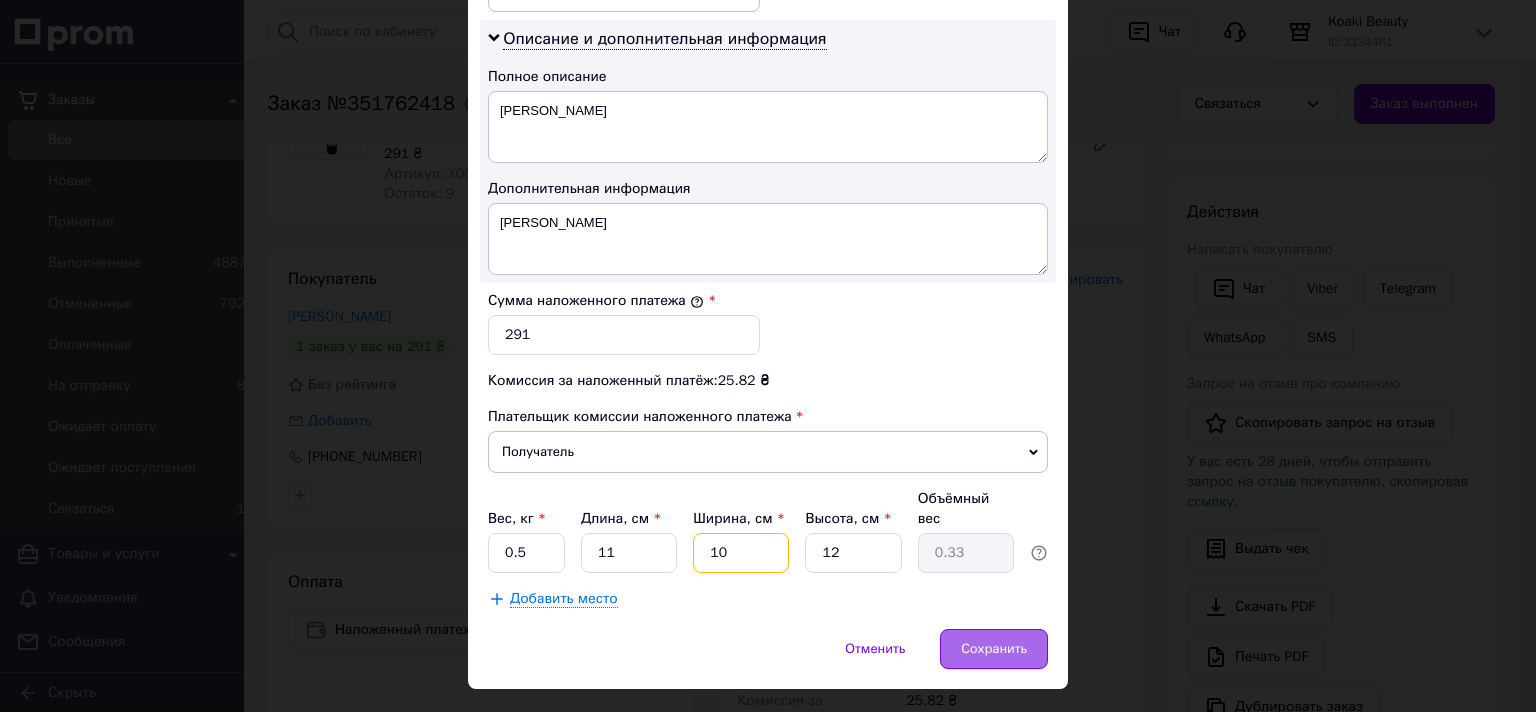 type on "10" 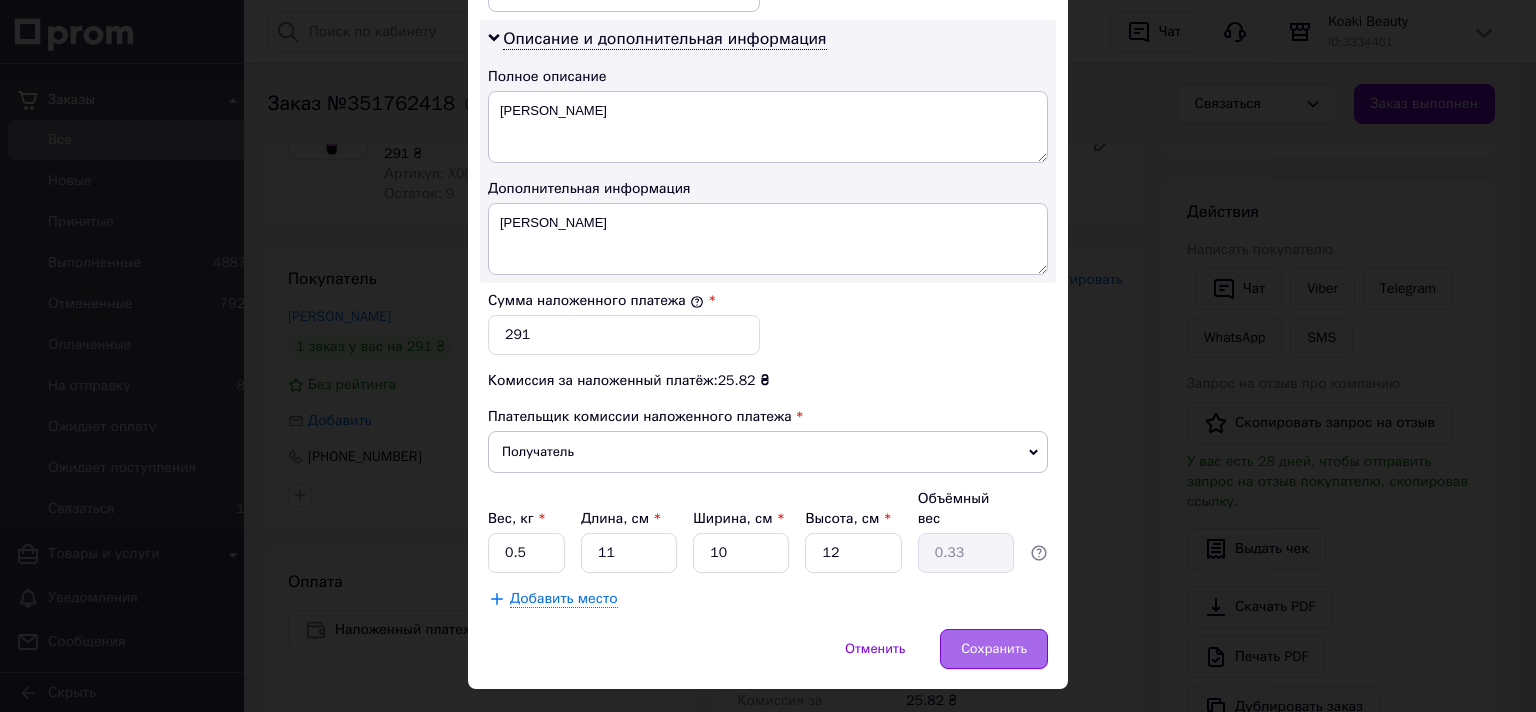 click on "Сохранить" at bounding box center [994, 649] 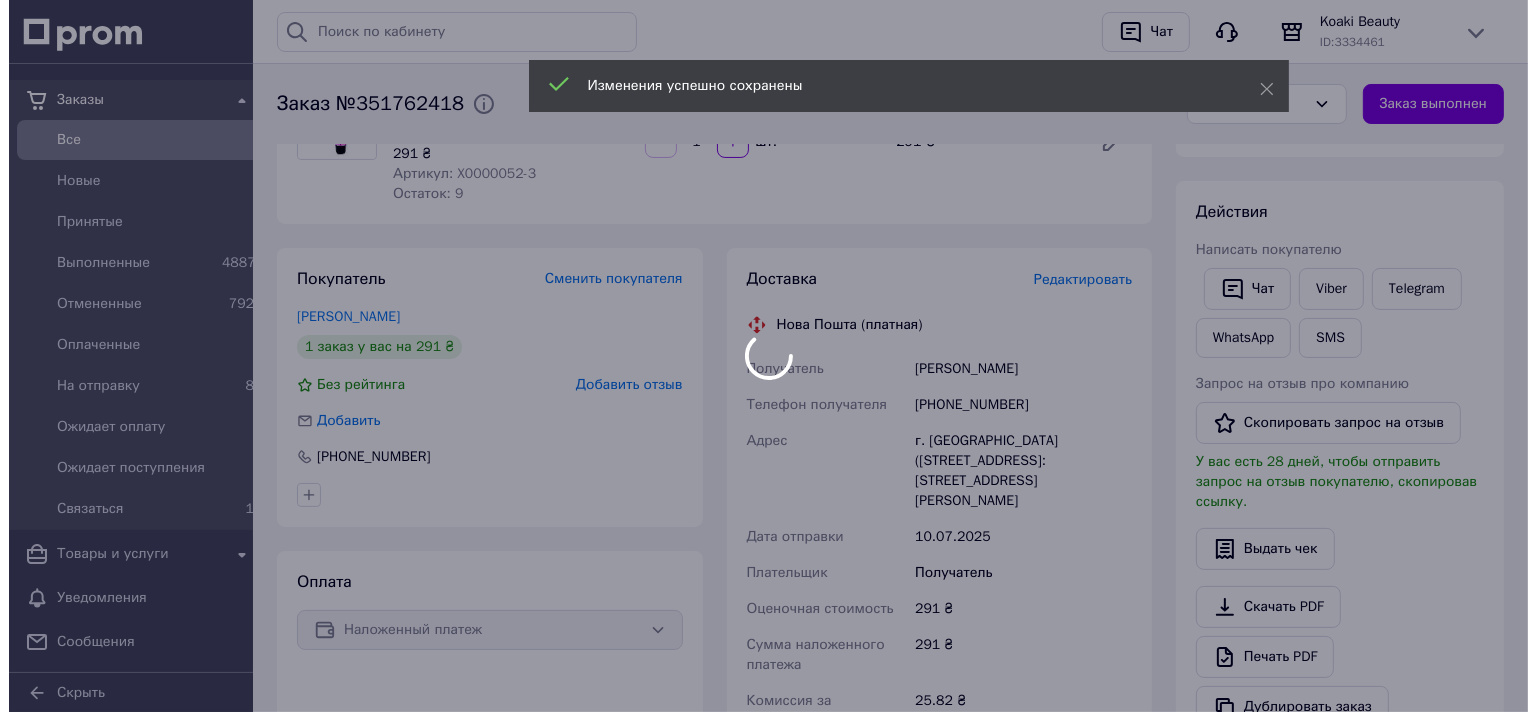 scroll, scrollTop: 768, scrollLeft: 0, axis: vertical 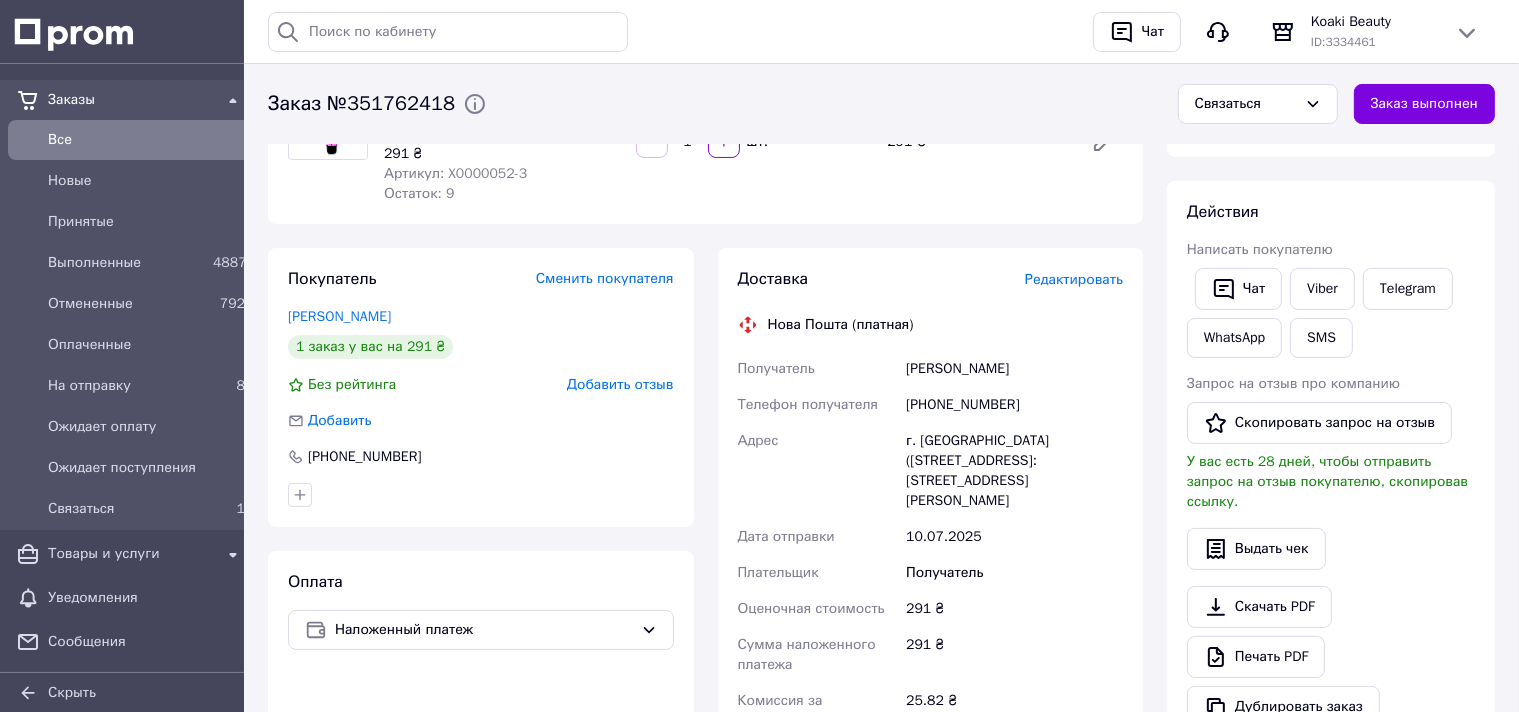 click on "Редактировать" at bounding box center [1074, 279] 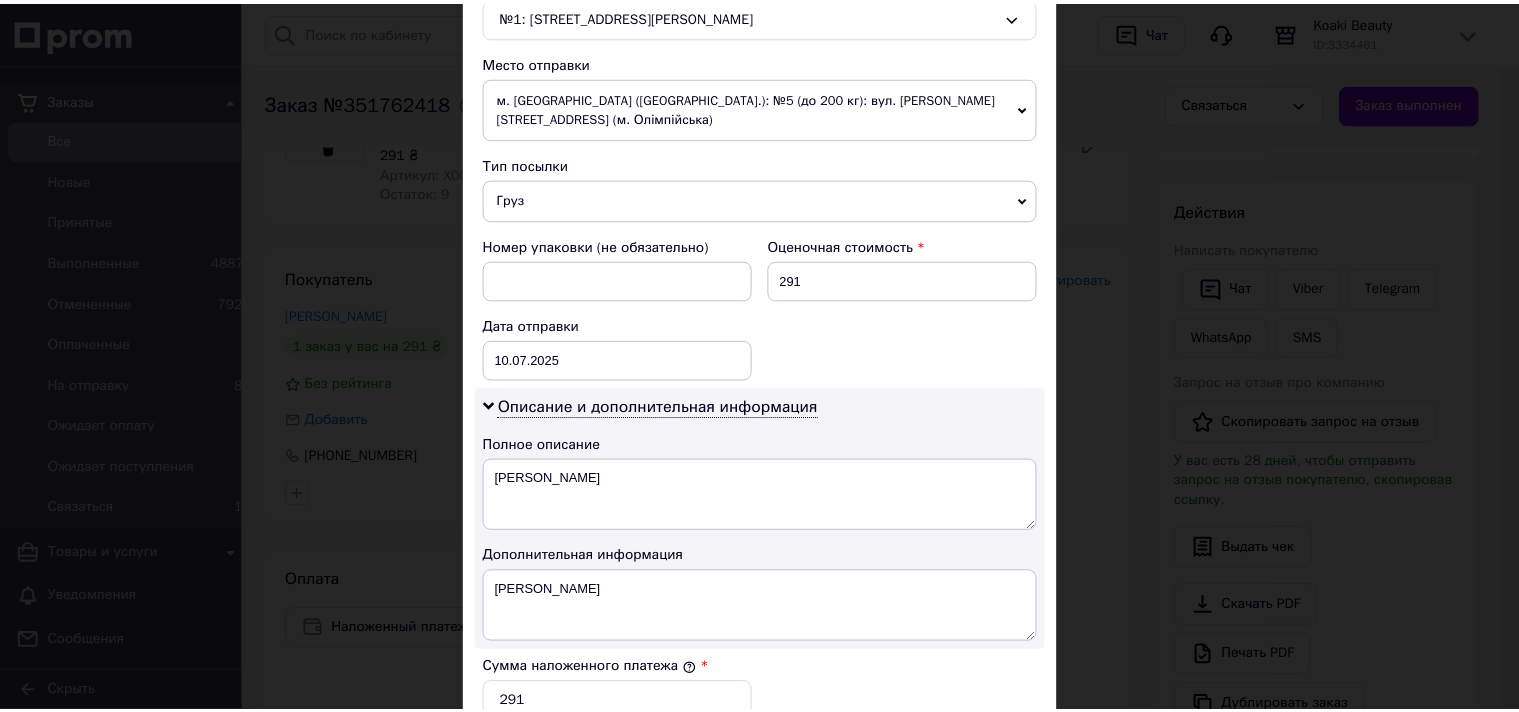 scroll, scrollTop: 994, scrollLeft: 0, axis: vertical 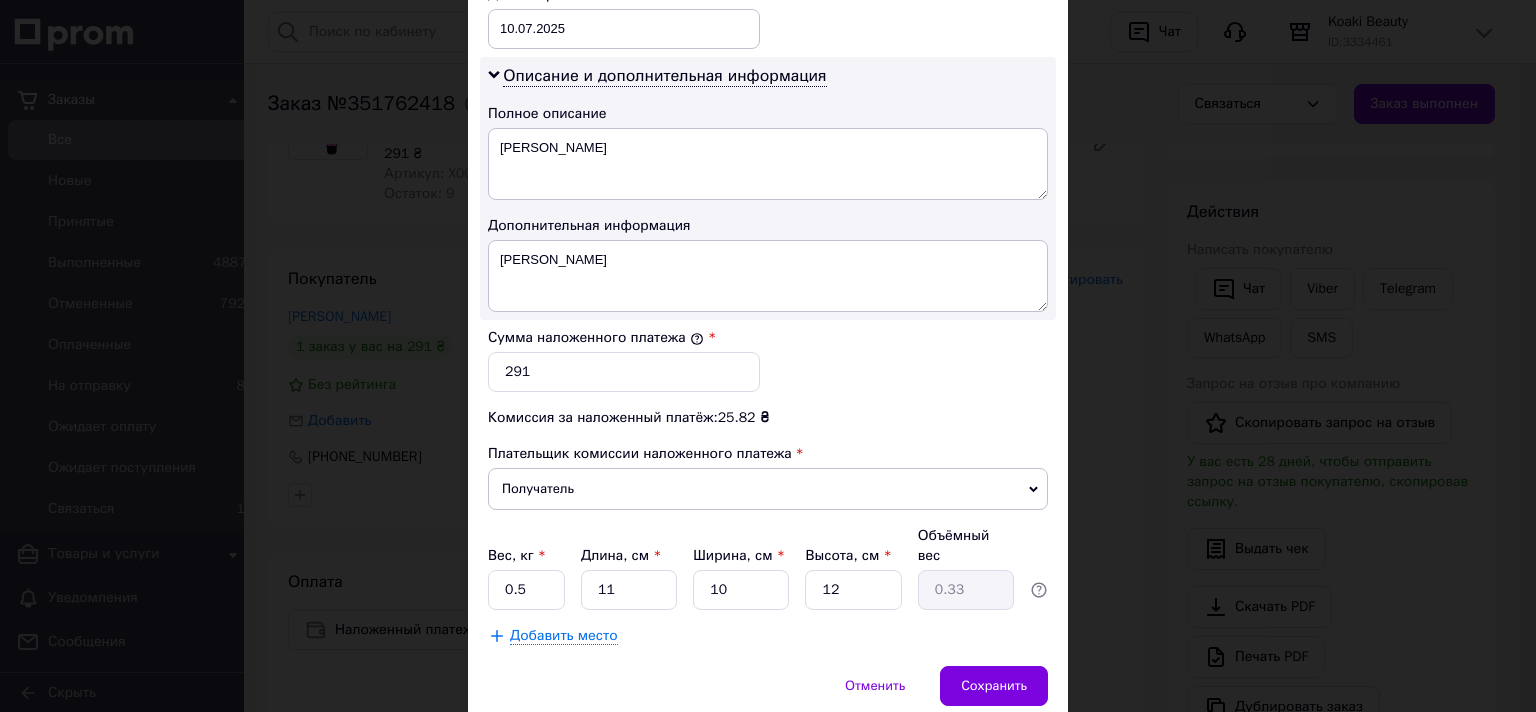 click on "× Редактирование доставки Способ доставки Нова Пошта (платная) Плательщик Получатель Отправитель Фамилия получателя Корчевний Имя получателя Генадій Отчество получателя Володимирович Телефон получателя +380979259577 Тип доставки В отделении Курьером В почтомате Город г. Звенигородка (Черкасская обл.) Отделение №1: ул. Шевченко, 4 Место отправки м. Київ (Київська обл.): №5 (до 200 кг): вул. Федорова, 32 (м. Олімпійська) Нет совпадений. Попробуйте изменить условия поиска Добавить еще место отправки Тип посылки Груз Документы Номер упаковки (не обязательно) 291 10.07.2025 < >" at bounding box center (768, 356) 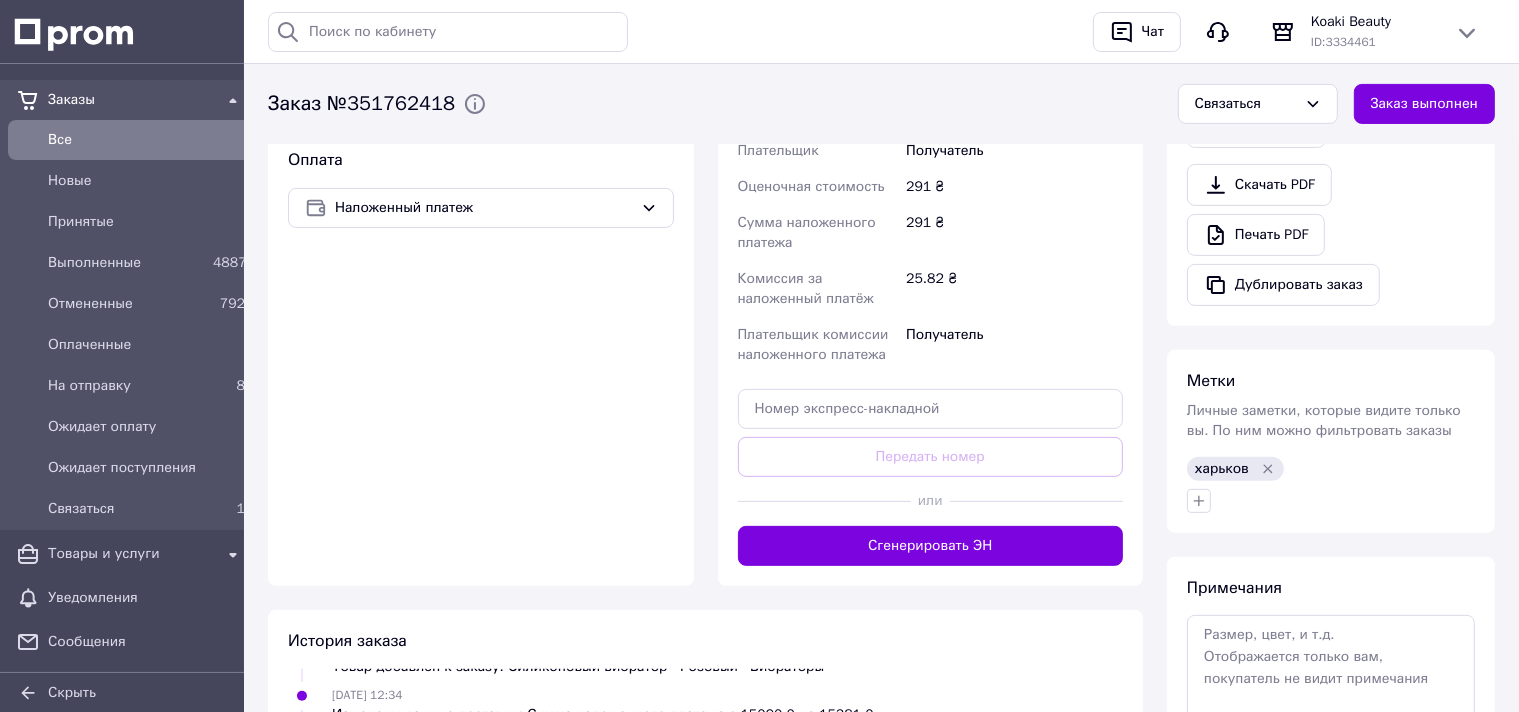 scroll, scrollTop: 950, scrollLeft: 0, axis: vertical 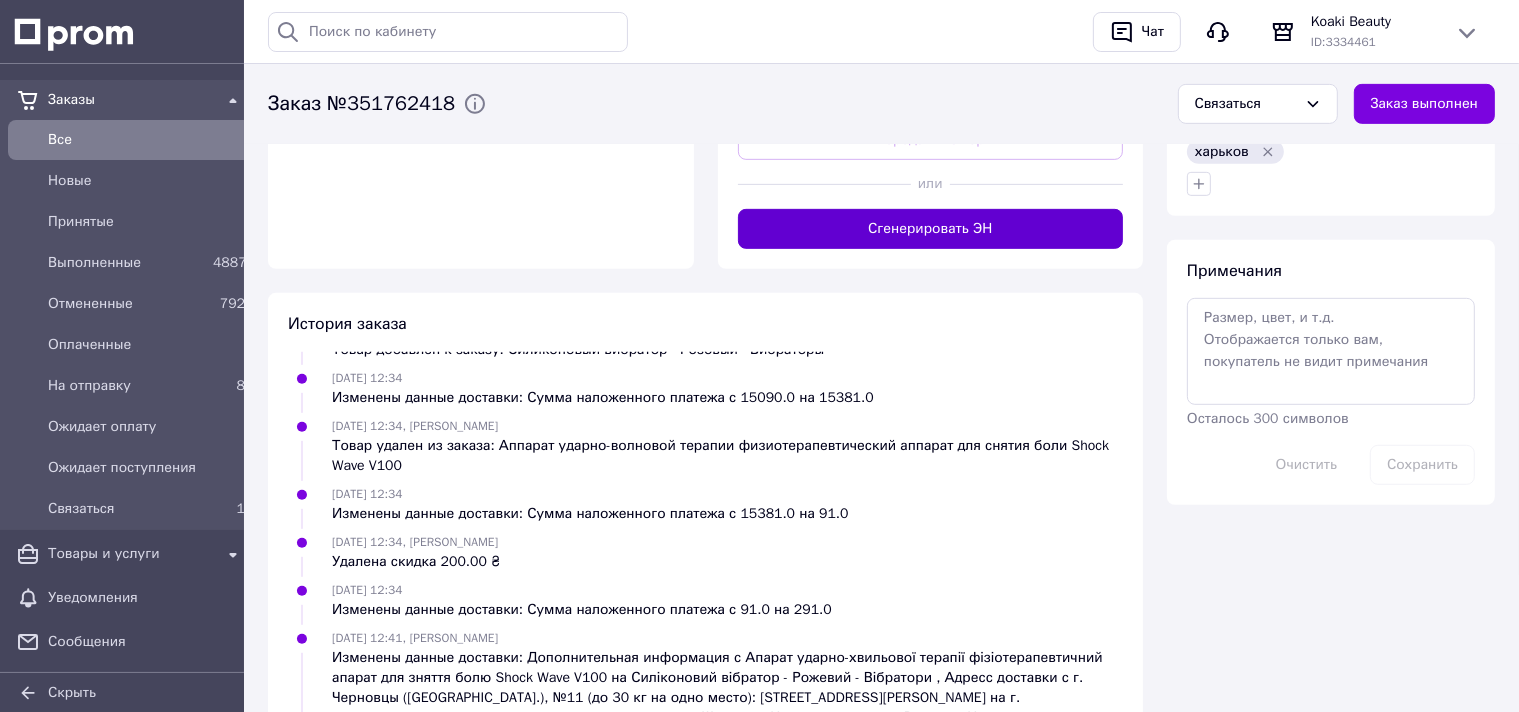 click on "Сгенерировать ЭН" at bounding box center [931, 229] 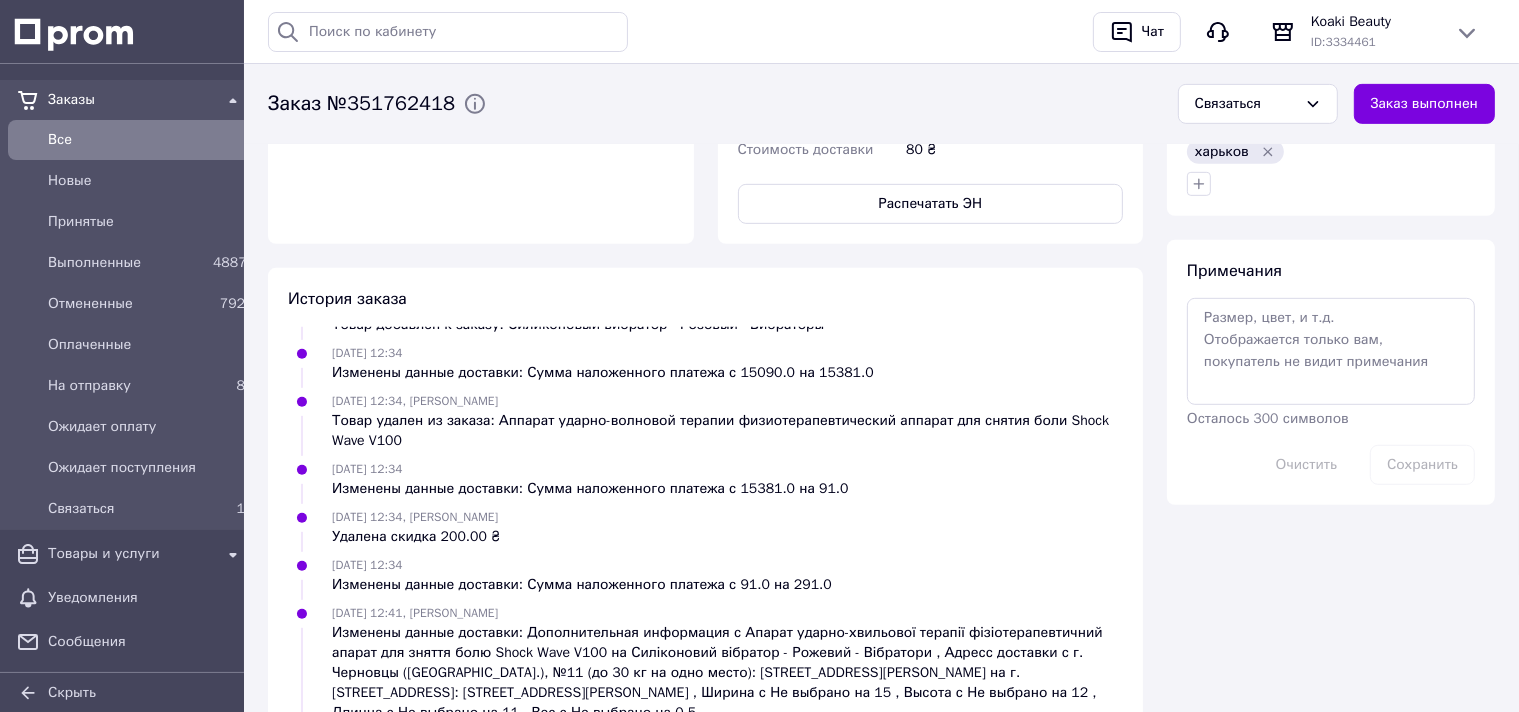 scroll, scrollTop: 816, scrollLeft: 0, axis: vertical 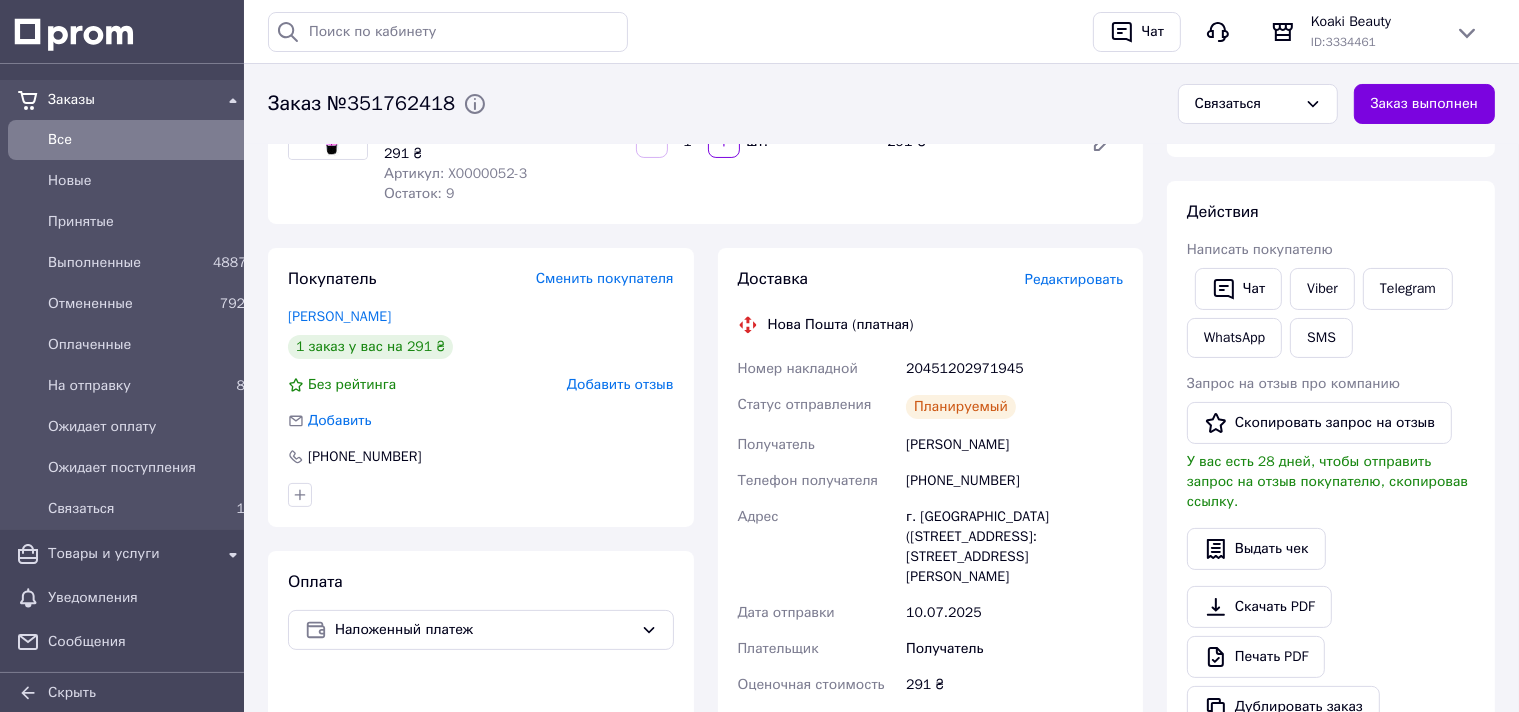 click on "20451202971945" at bounding box center [1014, 369] 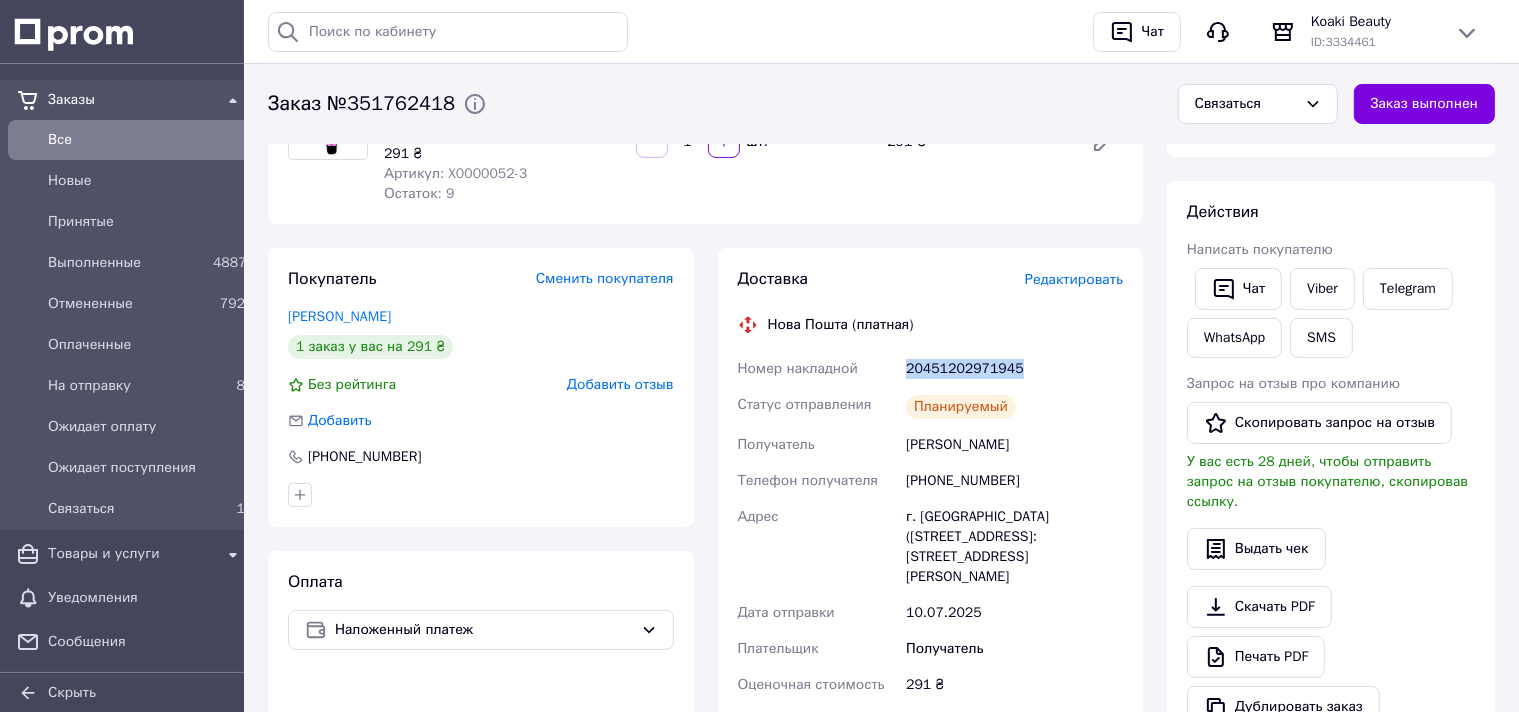 click on "20451202971945" at bounding box center (1014, 369) 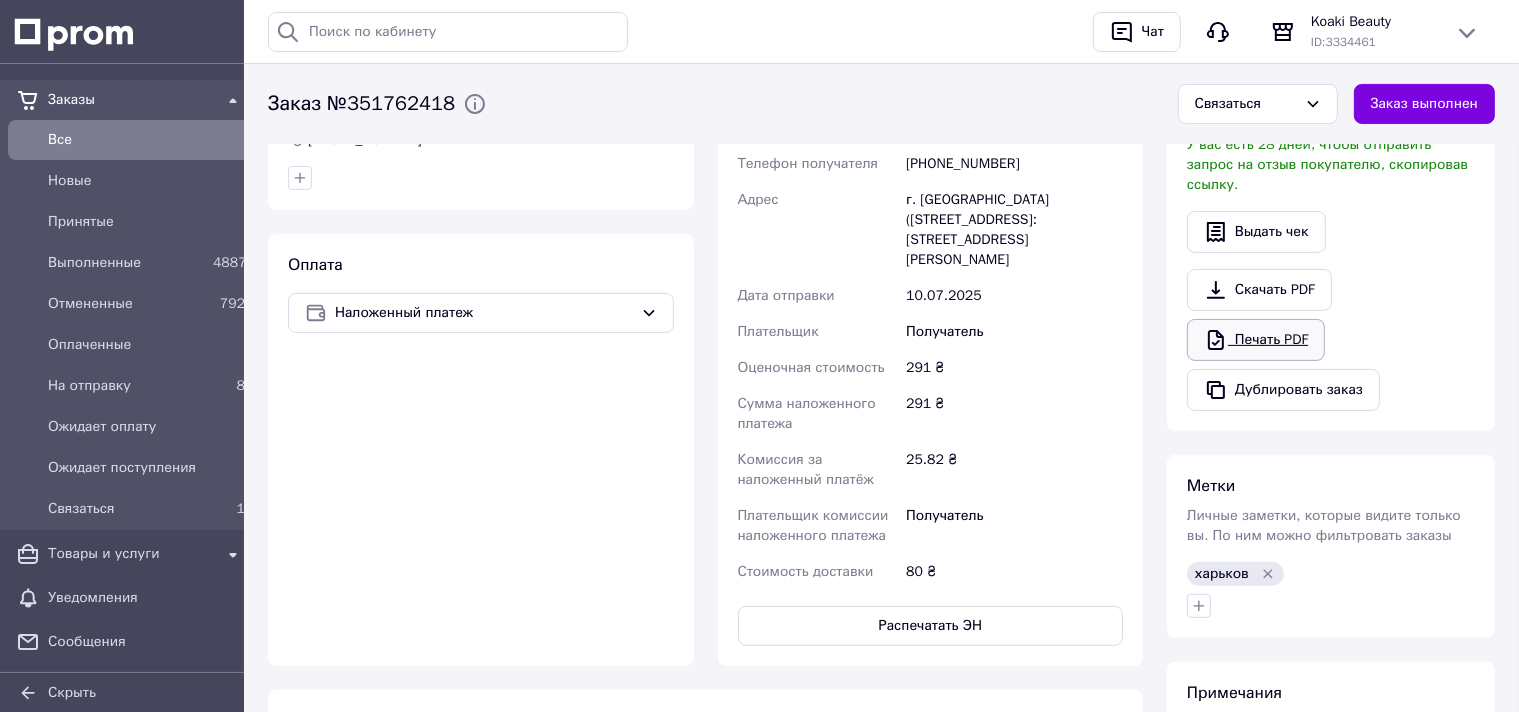 scroll, scrollTop: 950, scrollLeft: 0, axis: vertical 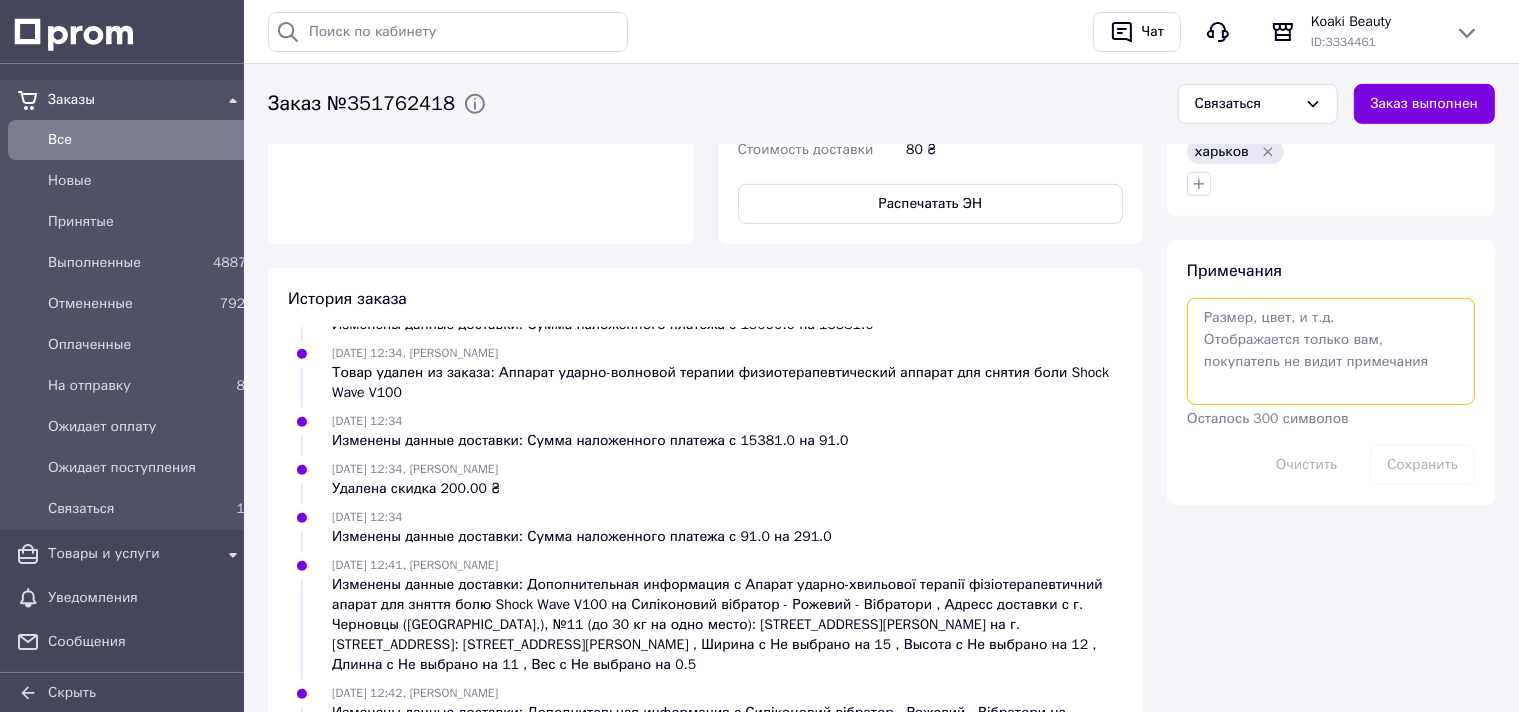click at bounding box center (1331, 351) 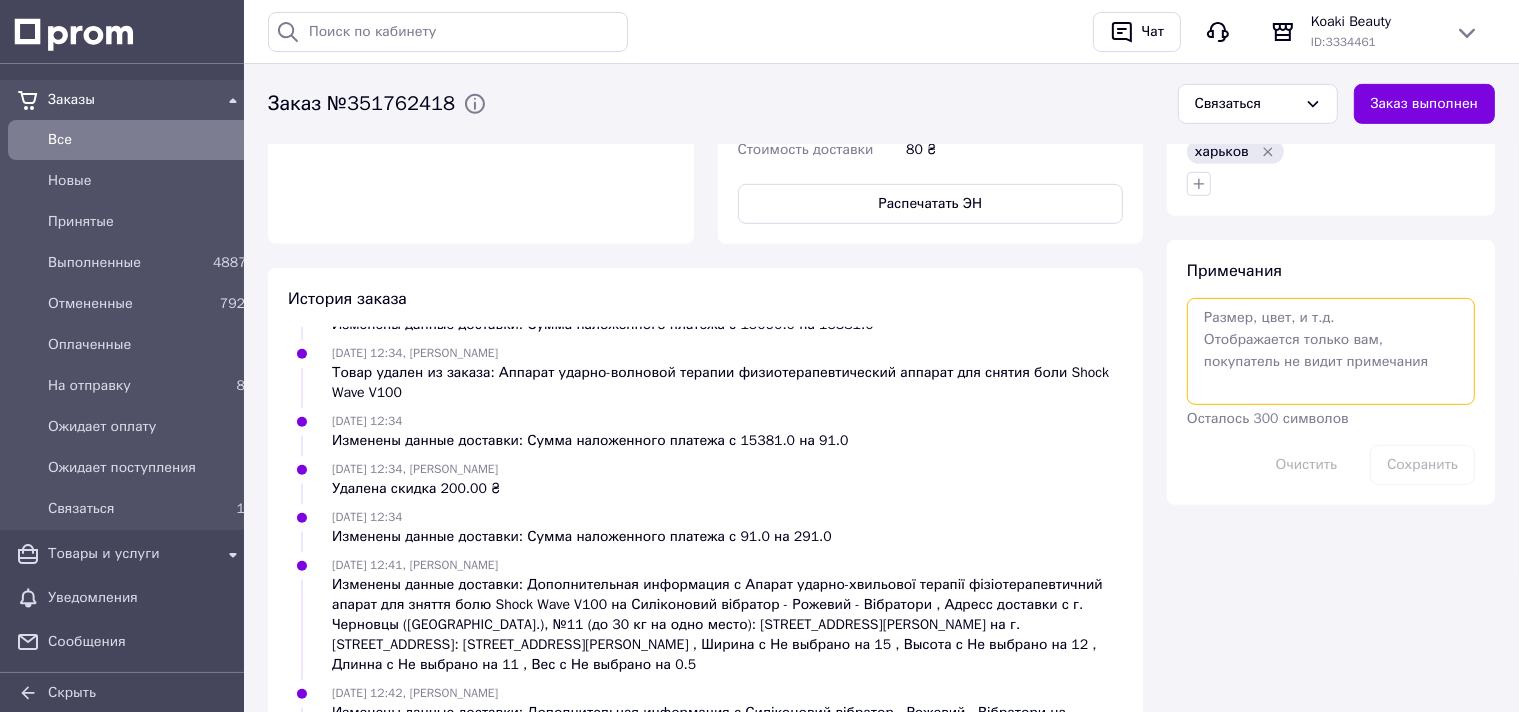 paste on "20451202971945" 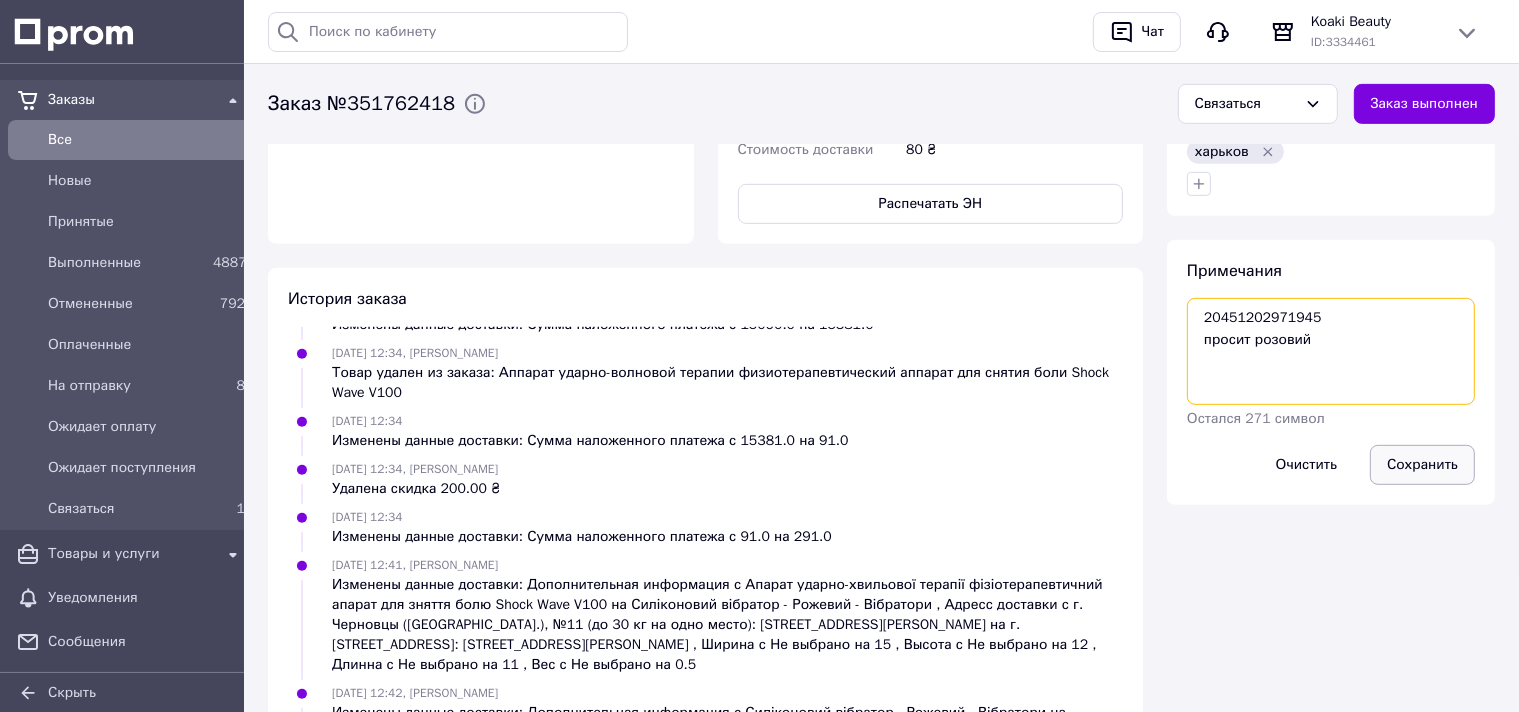 type on "20451202971945
просит розовий" 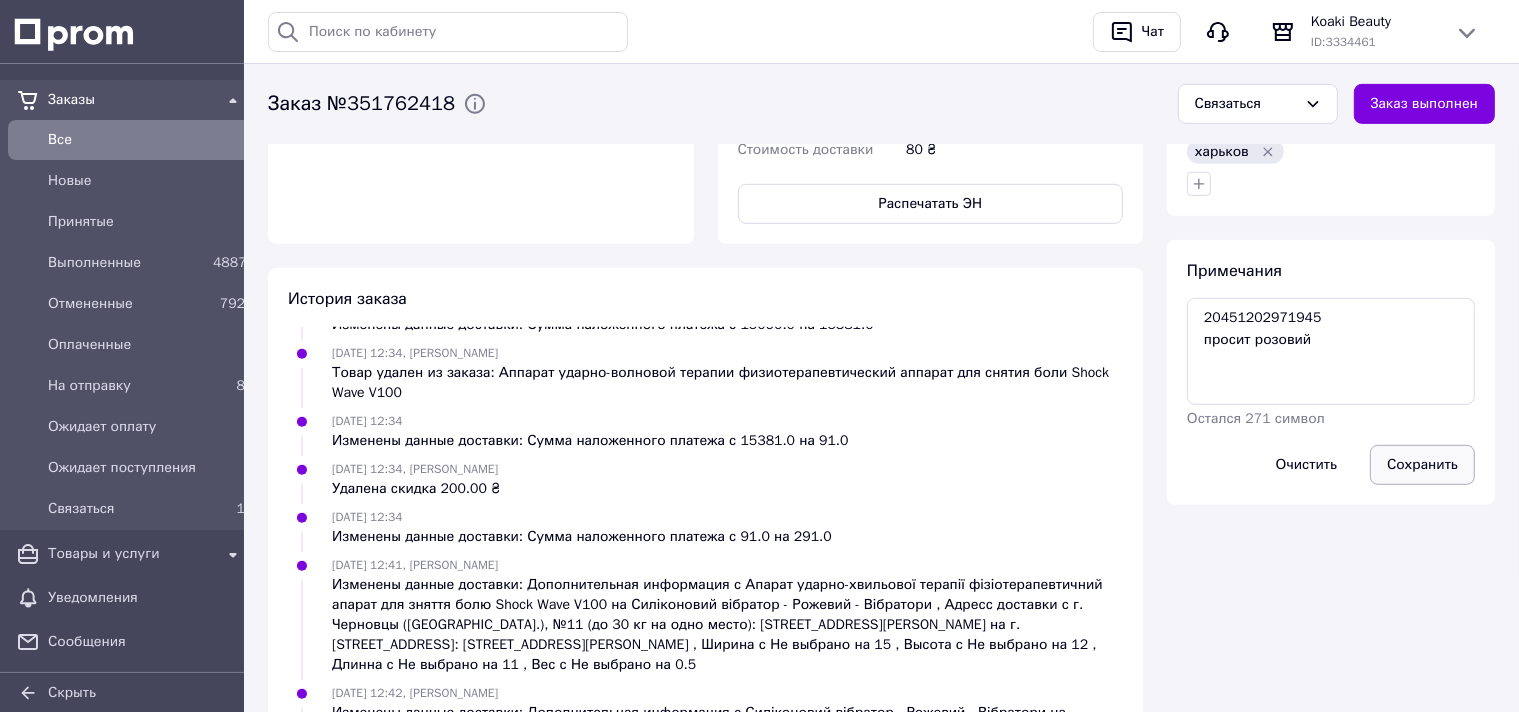 click on "Сохранить" at bounding box center [1422, 465] 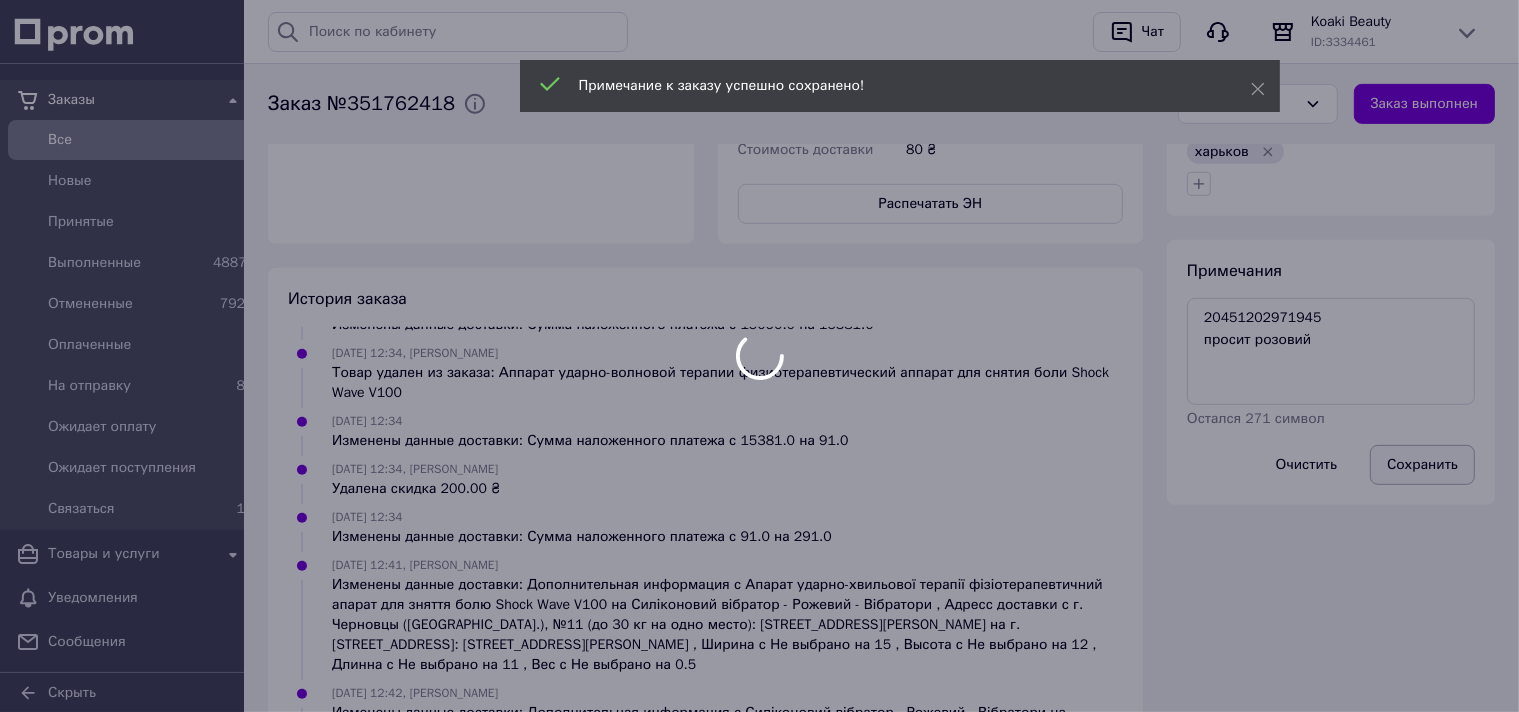 scroll, scrollTop: 864, scrollLeft: 0, axis: vertical 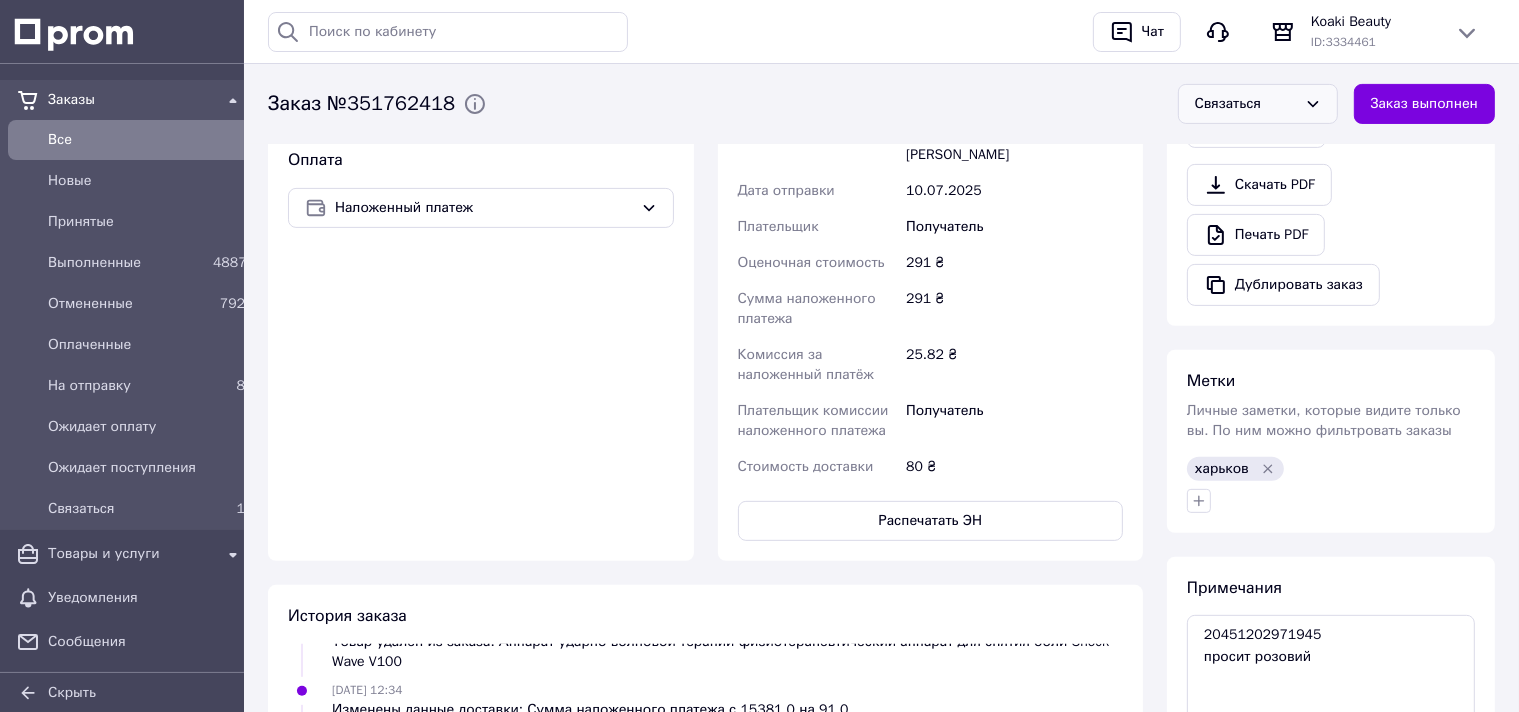 click on "Связаться" at bounding box center (1246, 104) 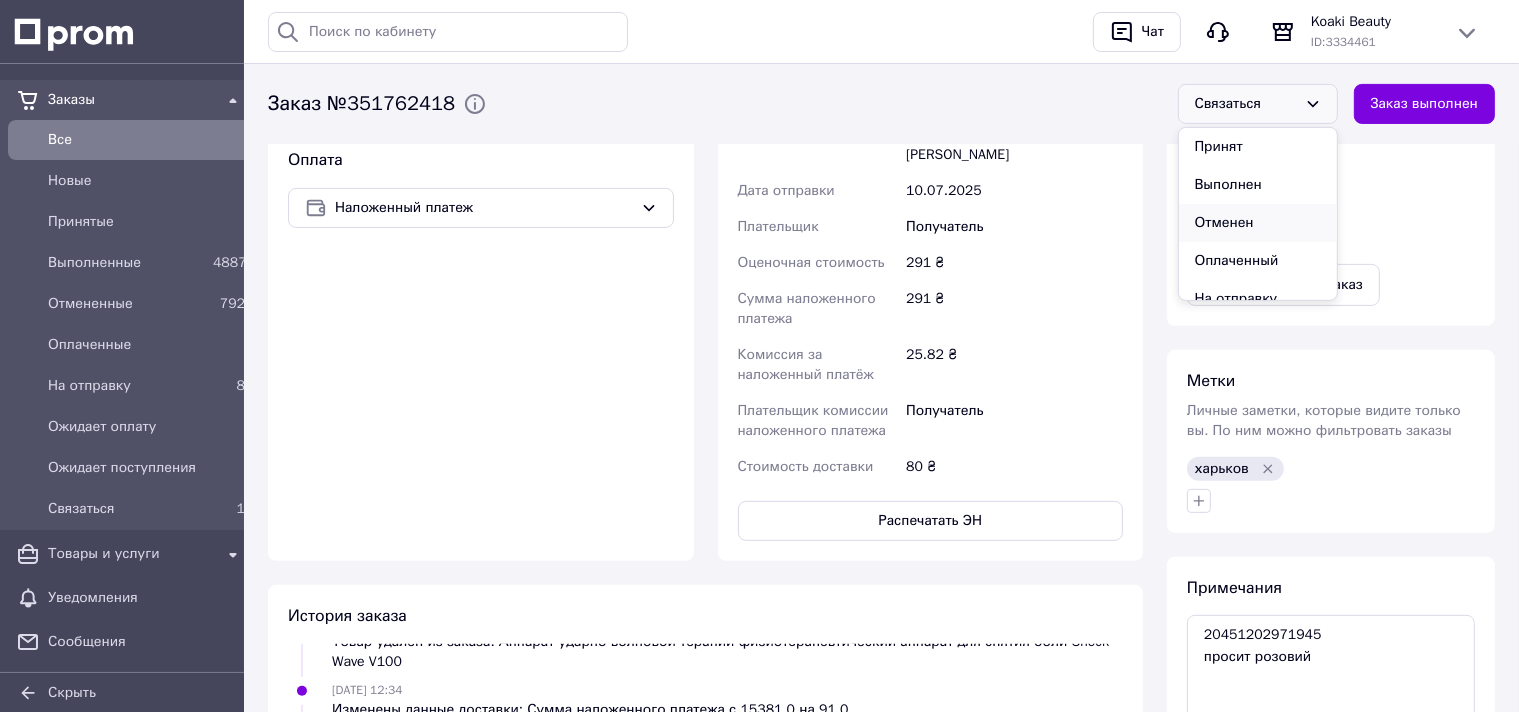 scroll, scrollTop: 110, scrollLeft: 0, axis: vertical 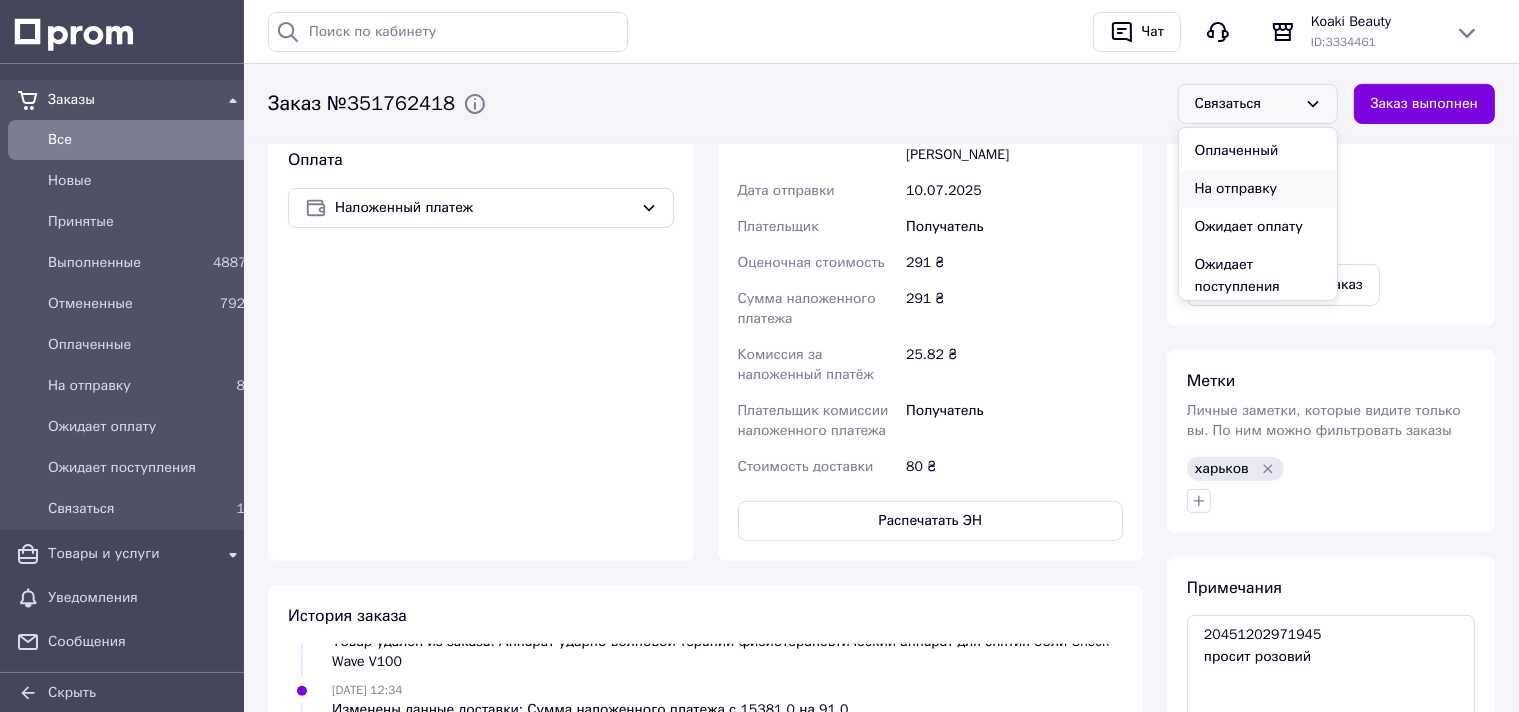 click on "На отправку" at bounding box center [1258, 189] 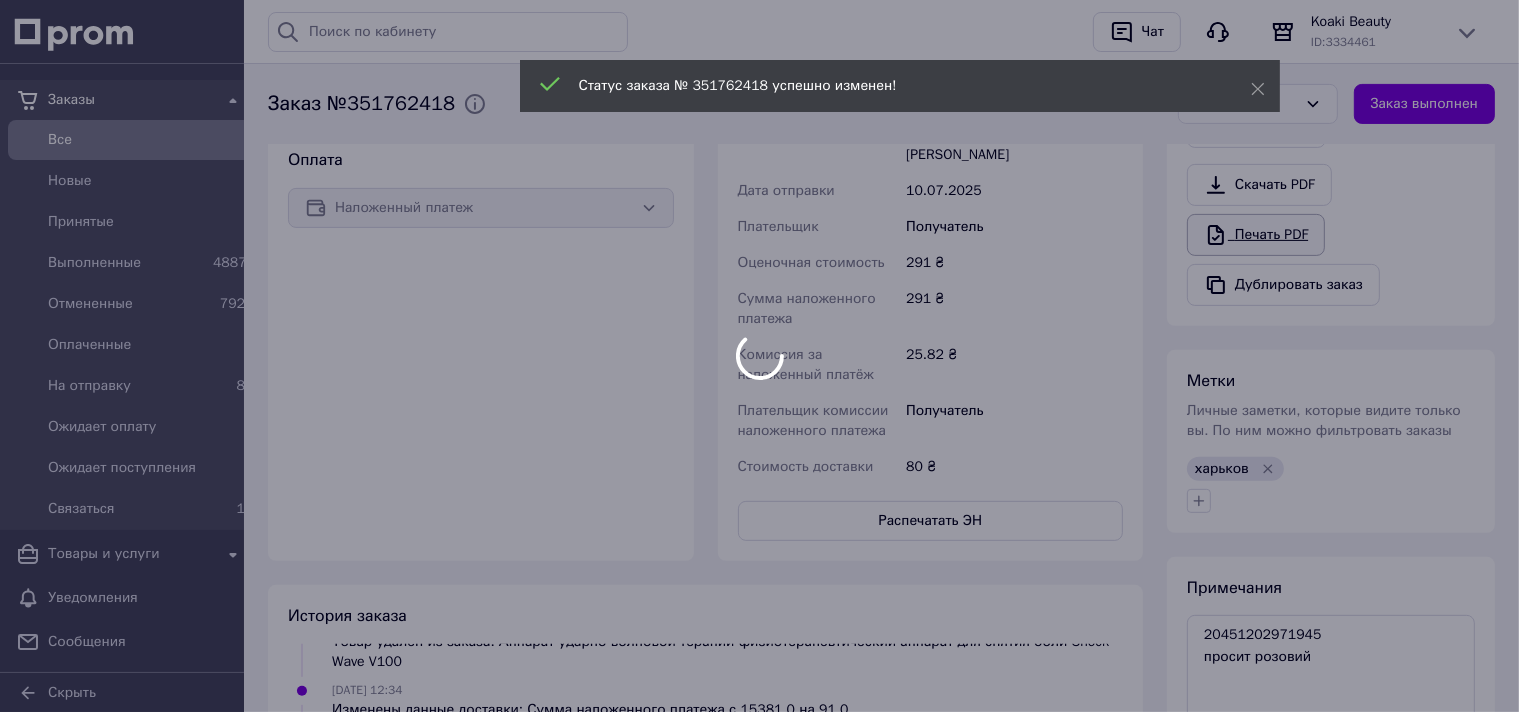 scroll, scrollTop: 912, scrollLeft: 0, axis: vertical 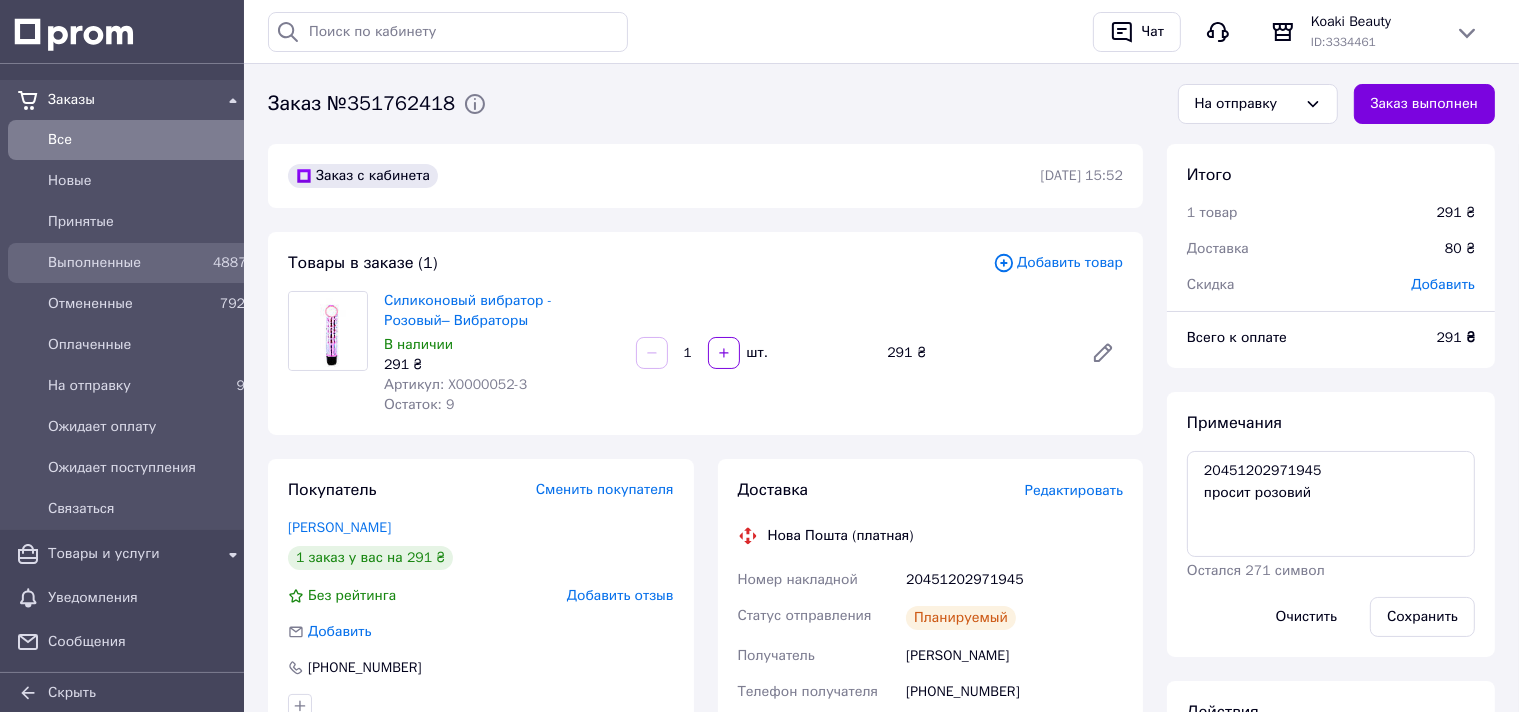 click on "Выполненные" at bounding box center (126, 263) 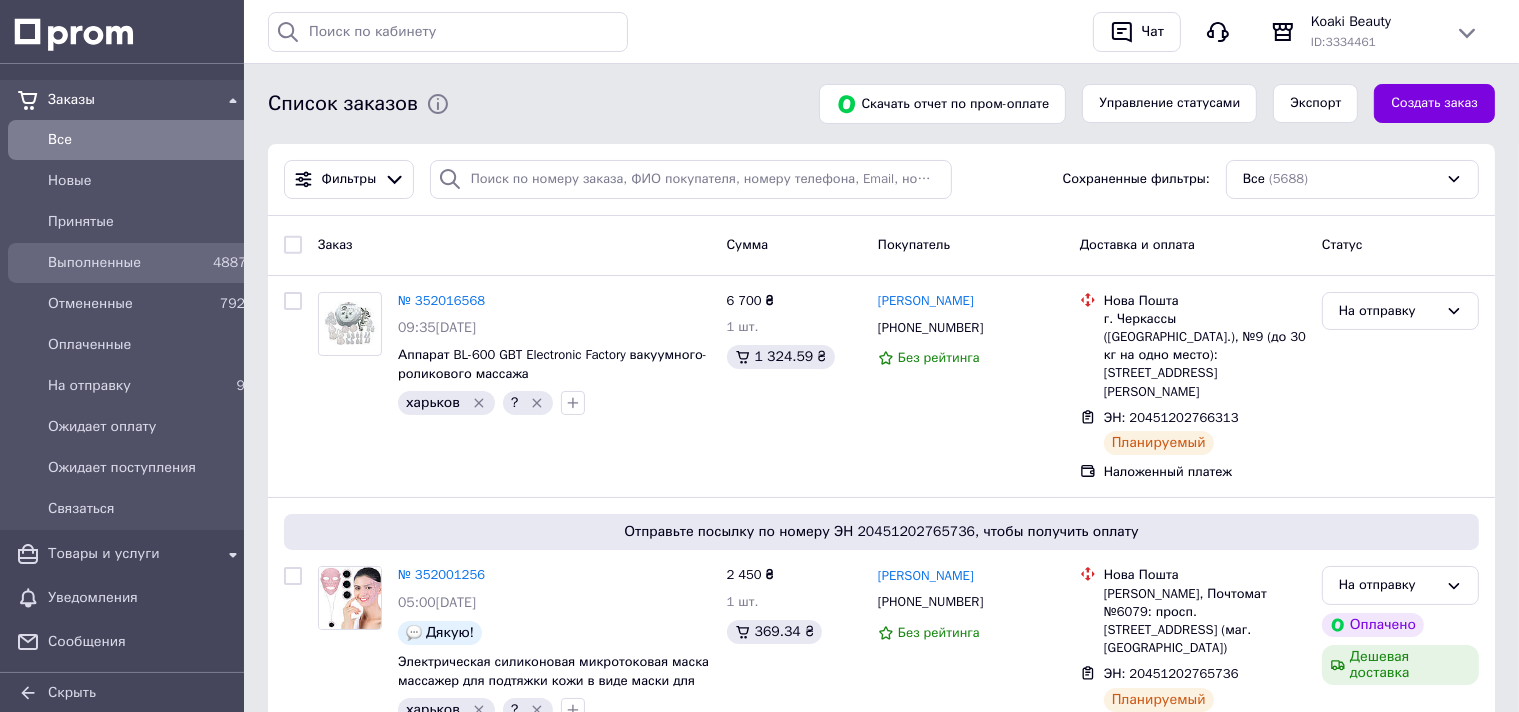 click on "Выполненные" at bounding box center [126, 263] 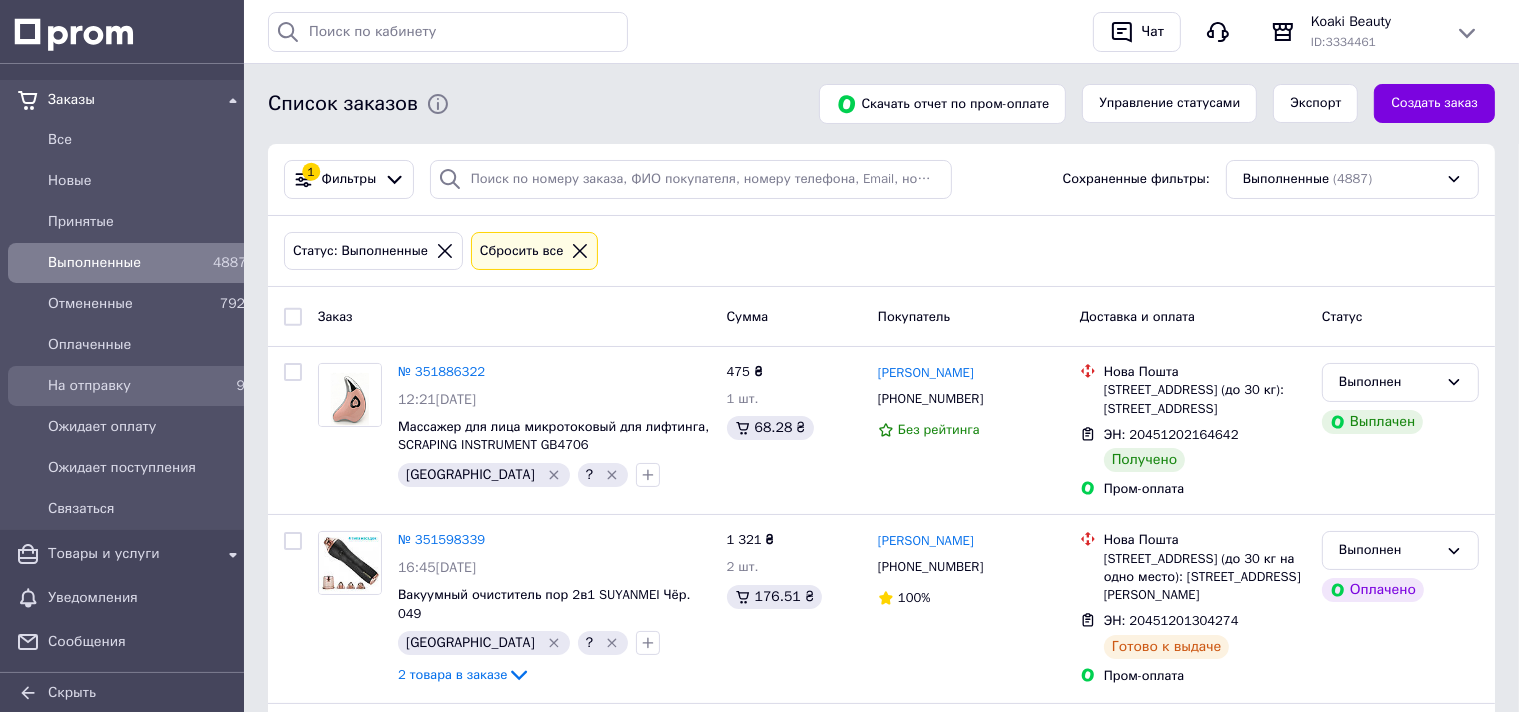 click on "На отправку" at bounding box center (126, 386) 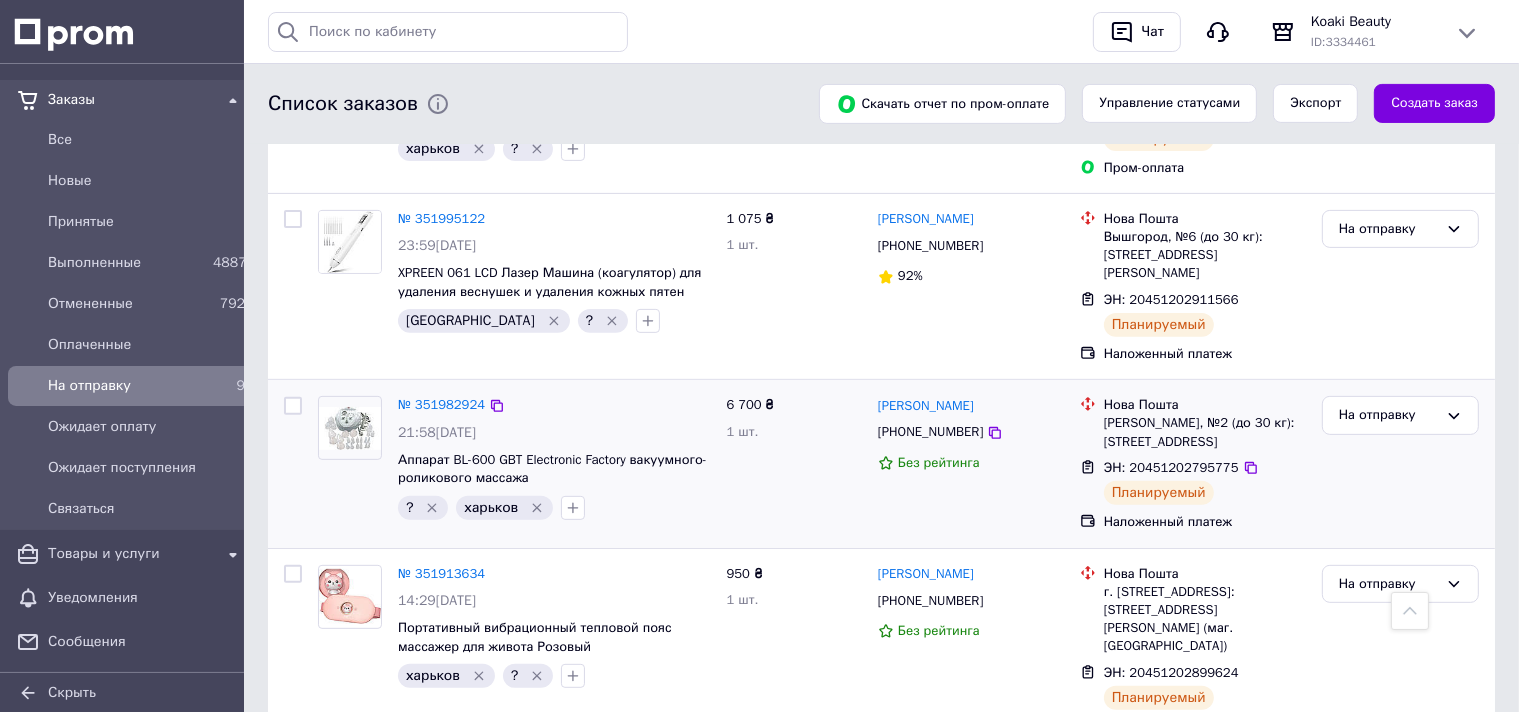 scroll, scrollTop: 844, scrollLeft: 0, axis: vertical 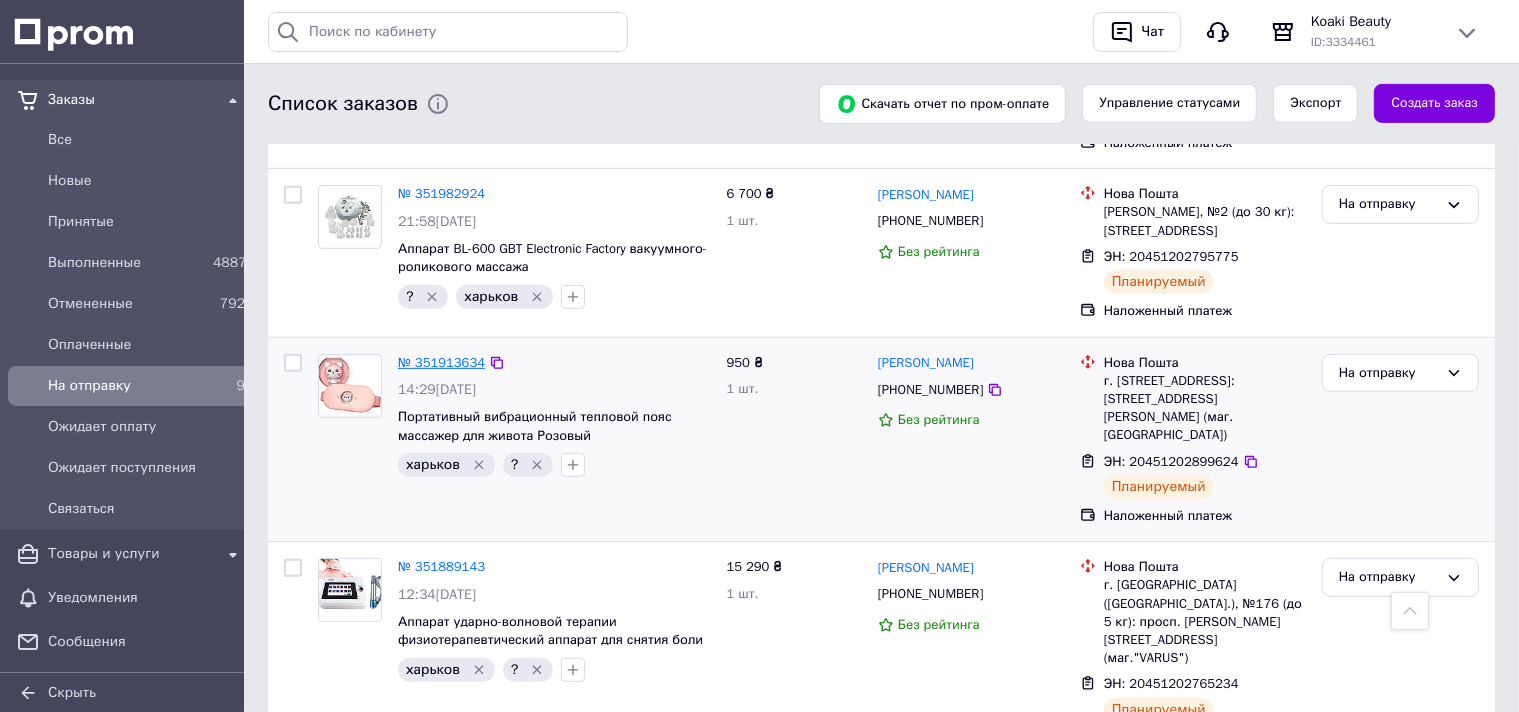 click on "№ 351913634" at bounding box center [441, 362] 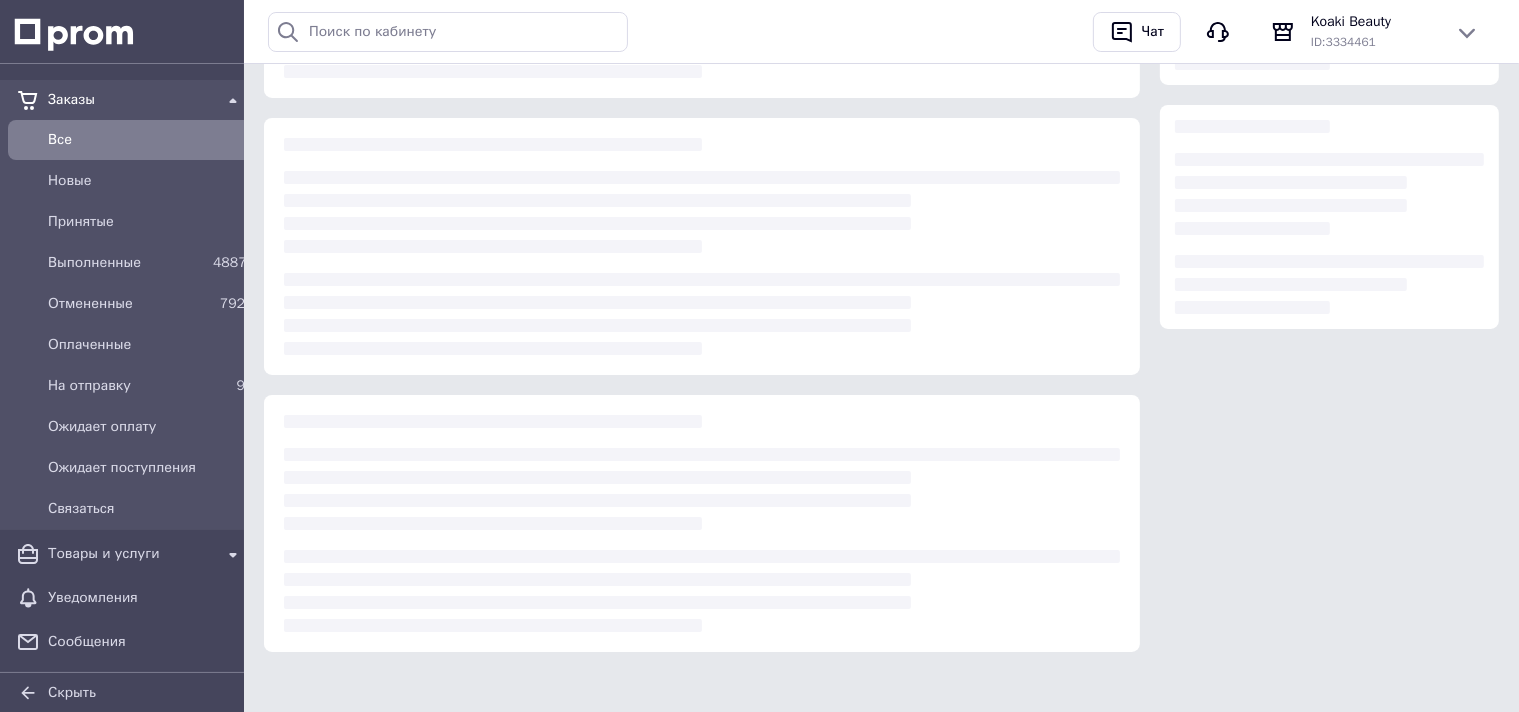 scroll, scrollTop: 0, scrollLeft: 0, axis: both 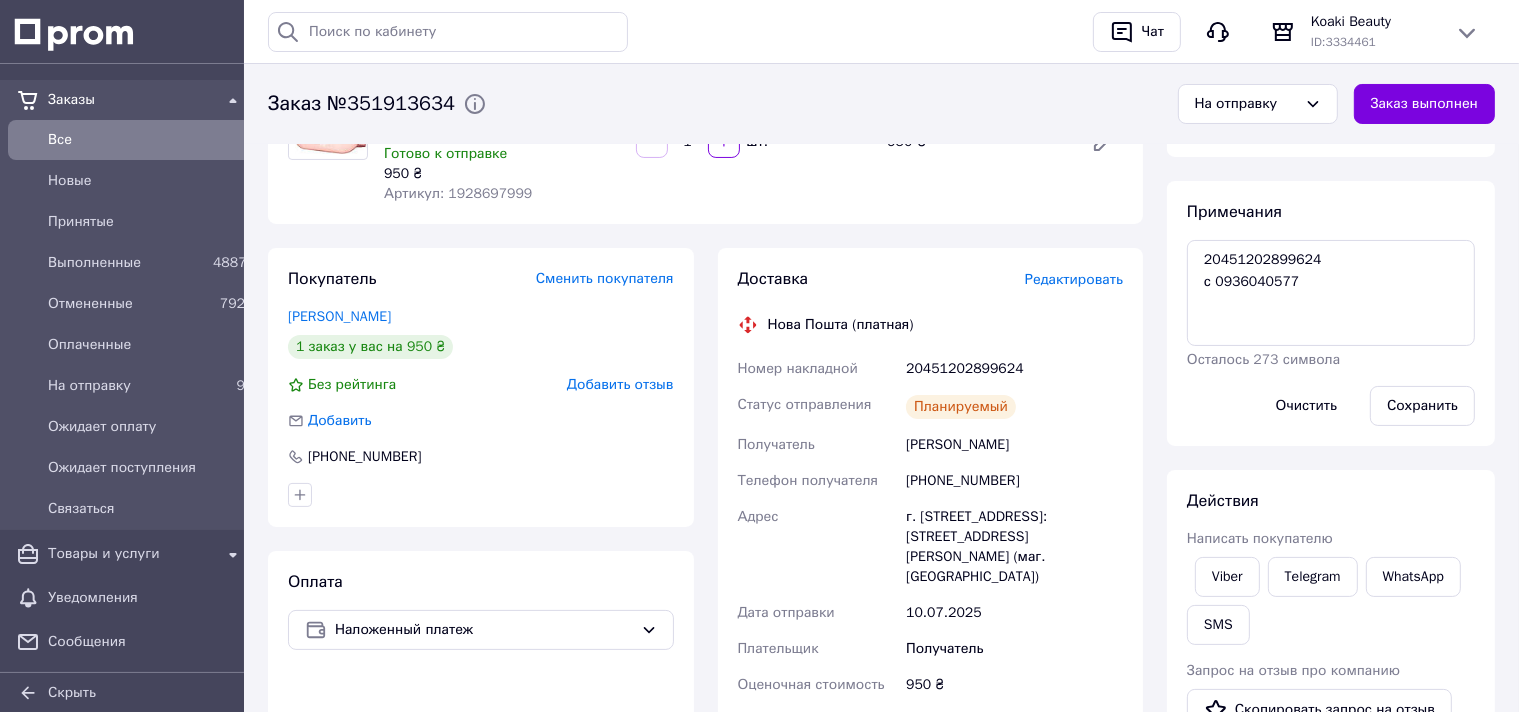 click on "20451202899624" at bounding box center [1014, 369] 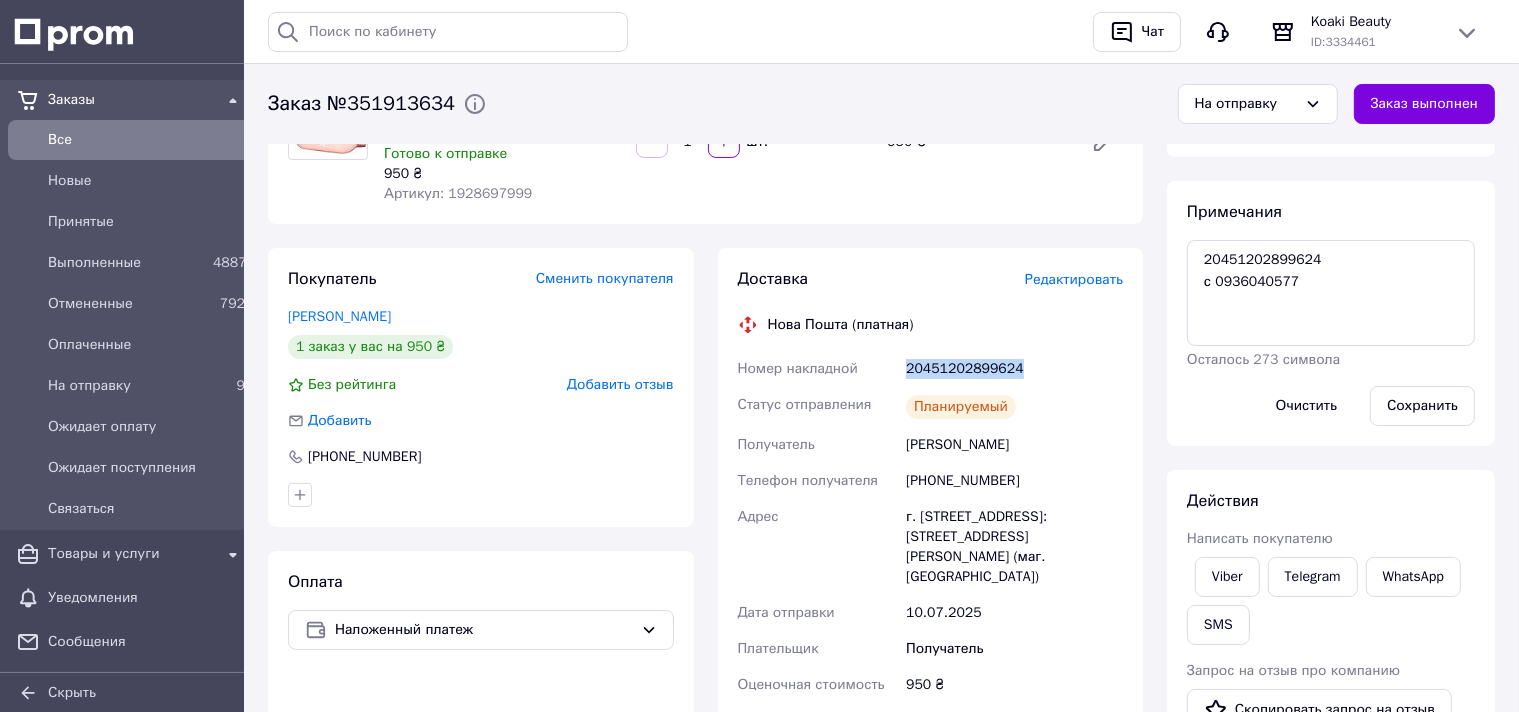 click on "20451202899624" at bounding box center [1014, 369] 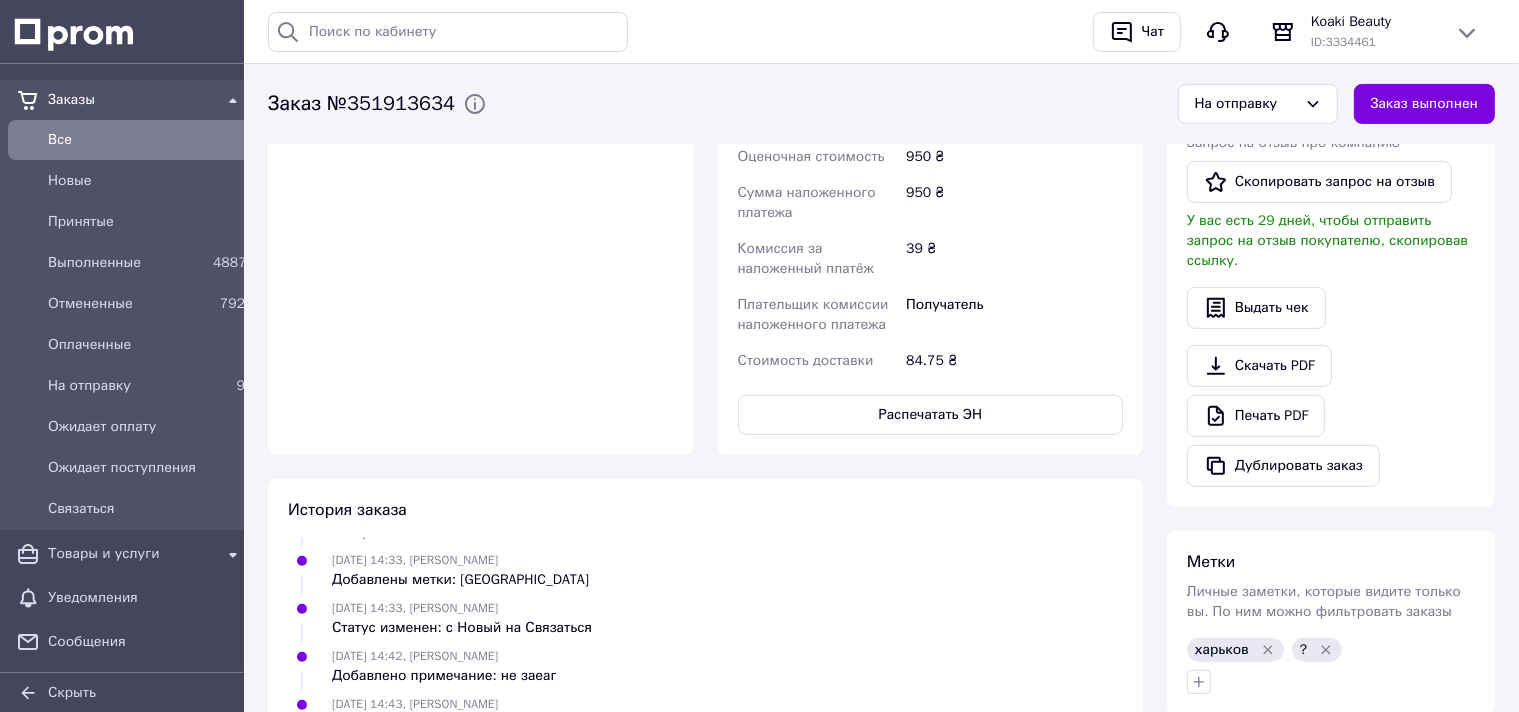 scroll, scrollTop: 844, scrollLeft: 0, axis: vertical 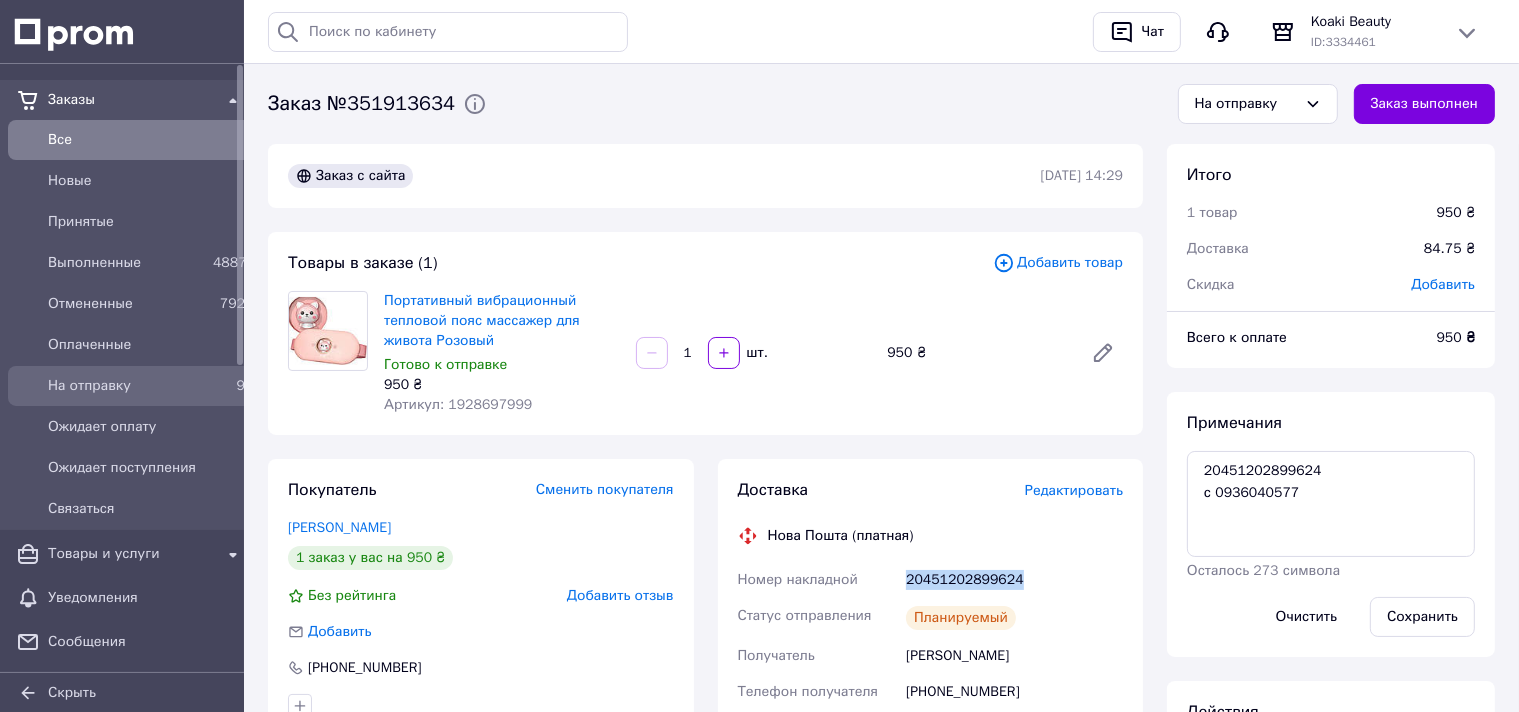click on "На отправку" at bounding box center [126, 386] 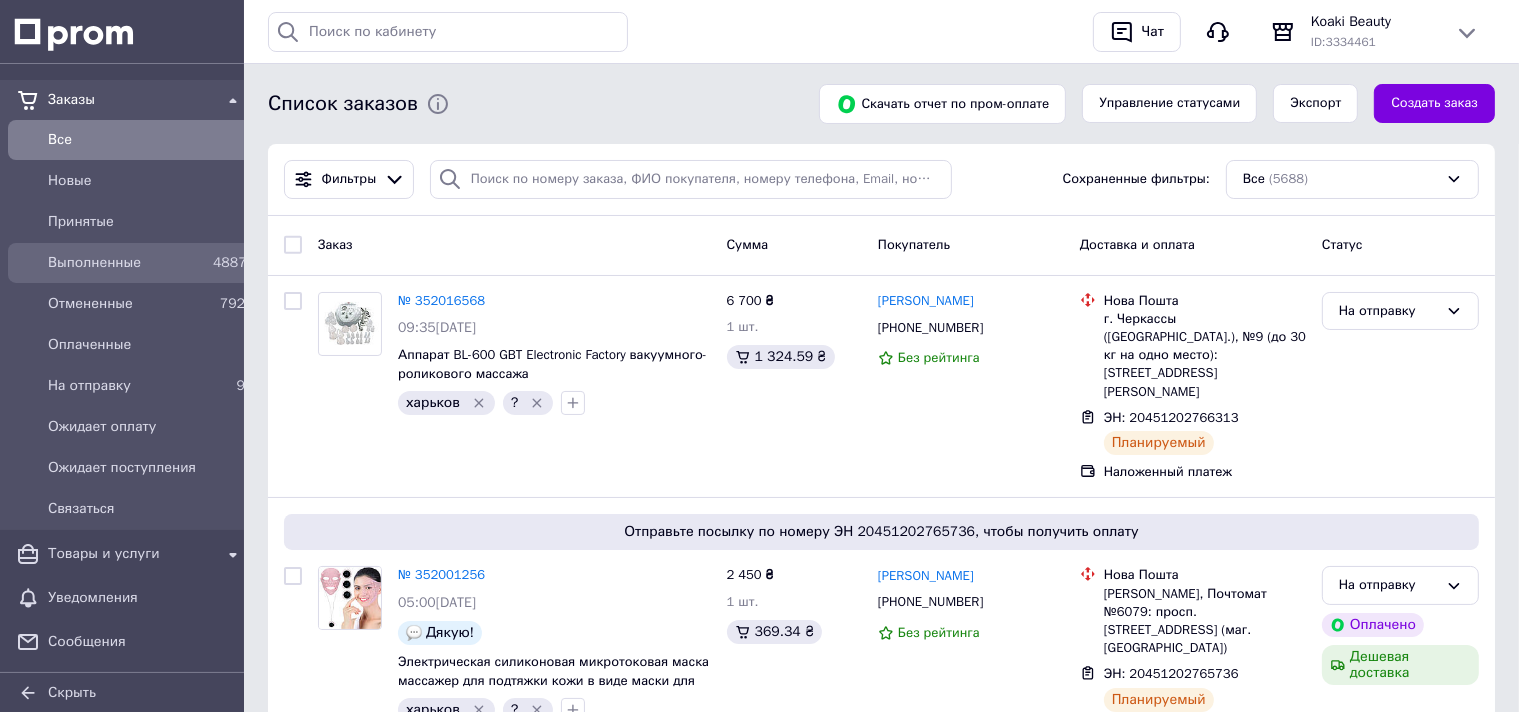 click on "Выполненные" at bounding box center [126, 263] 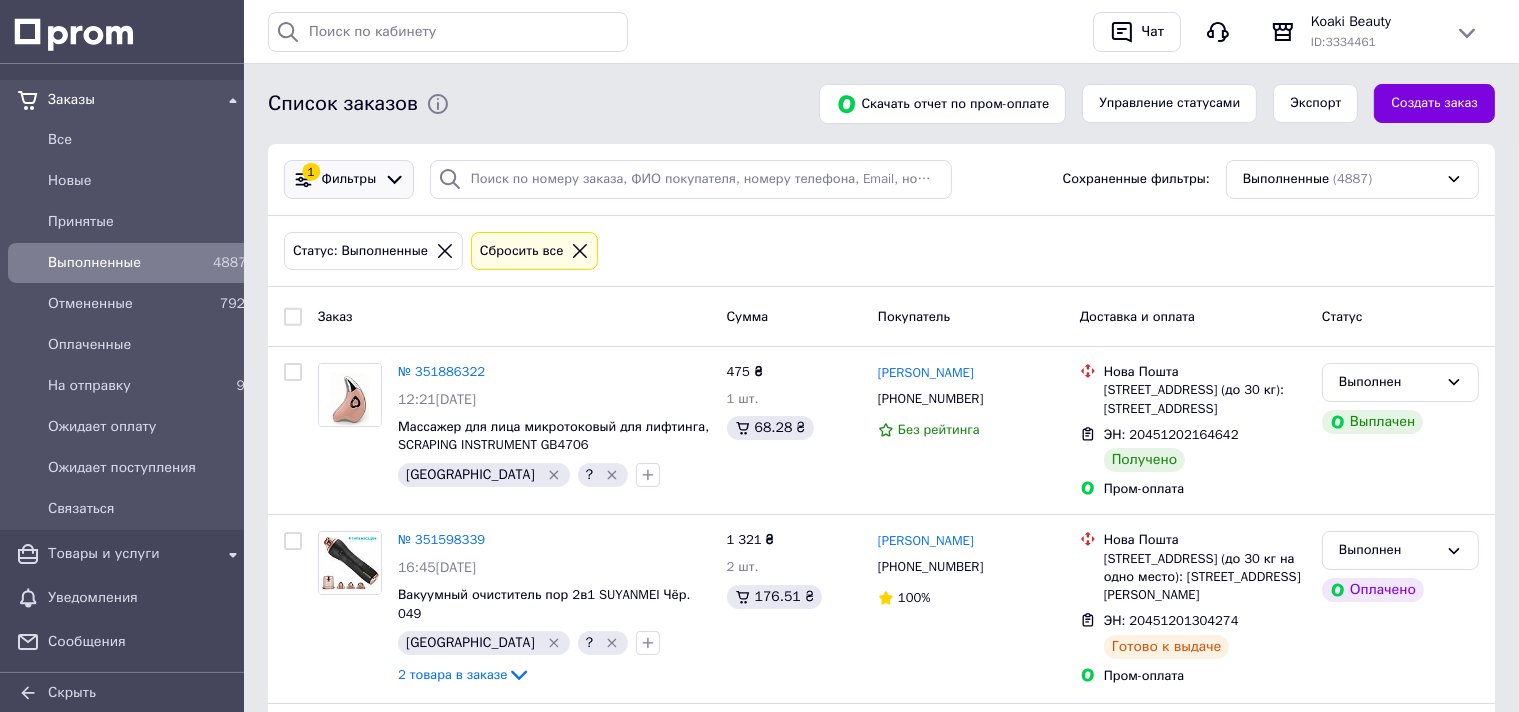 click 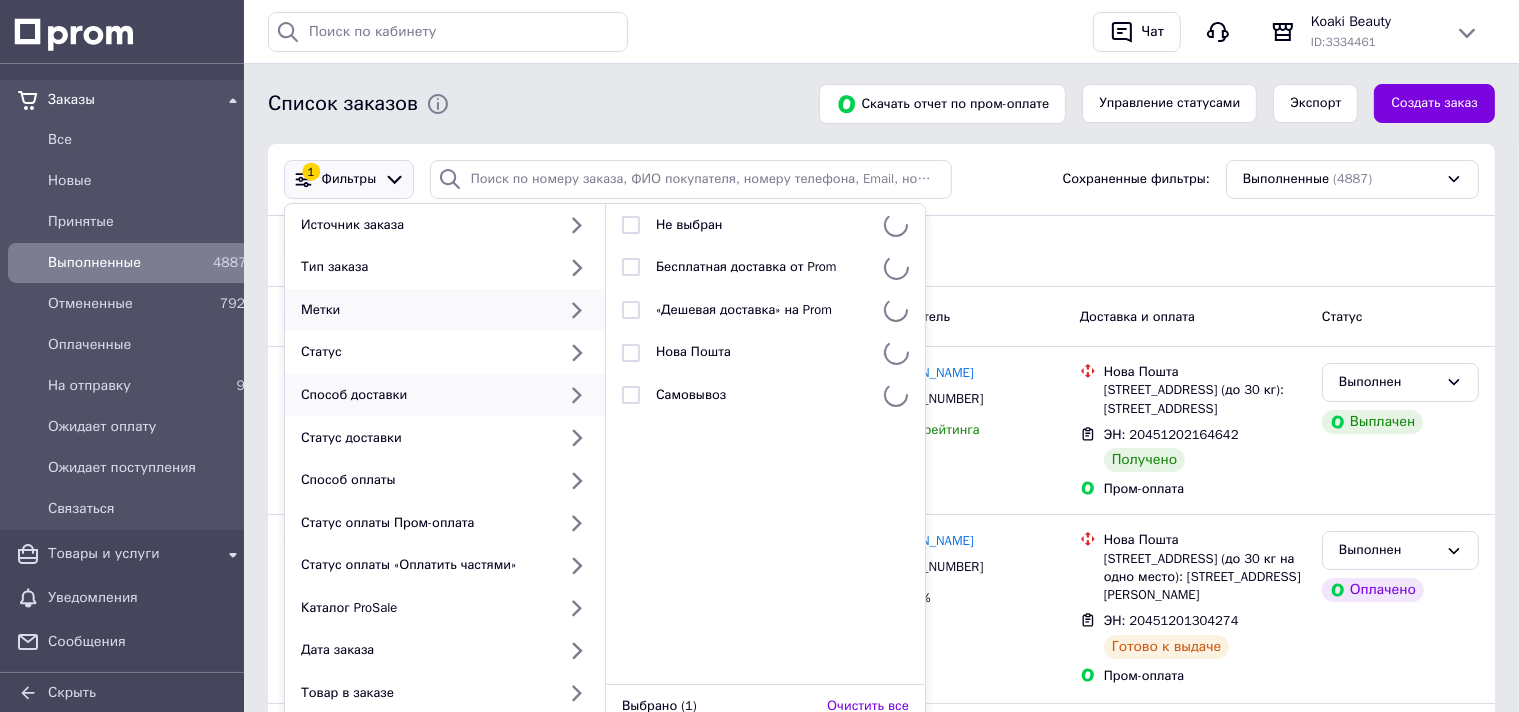 click 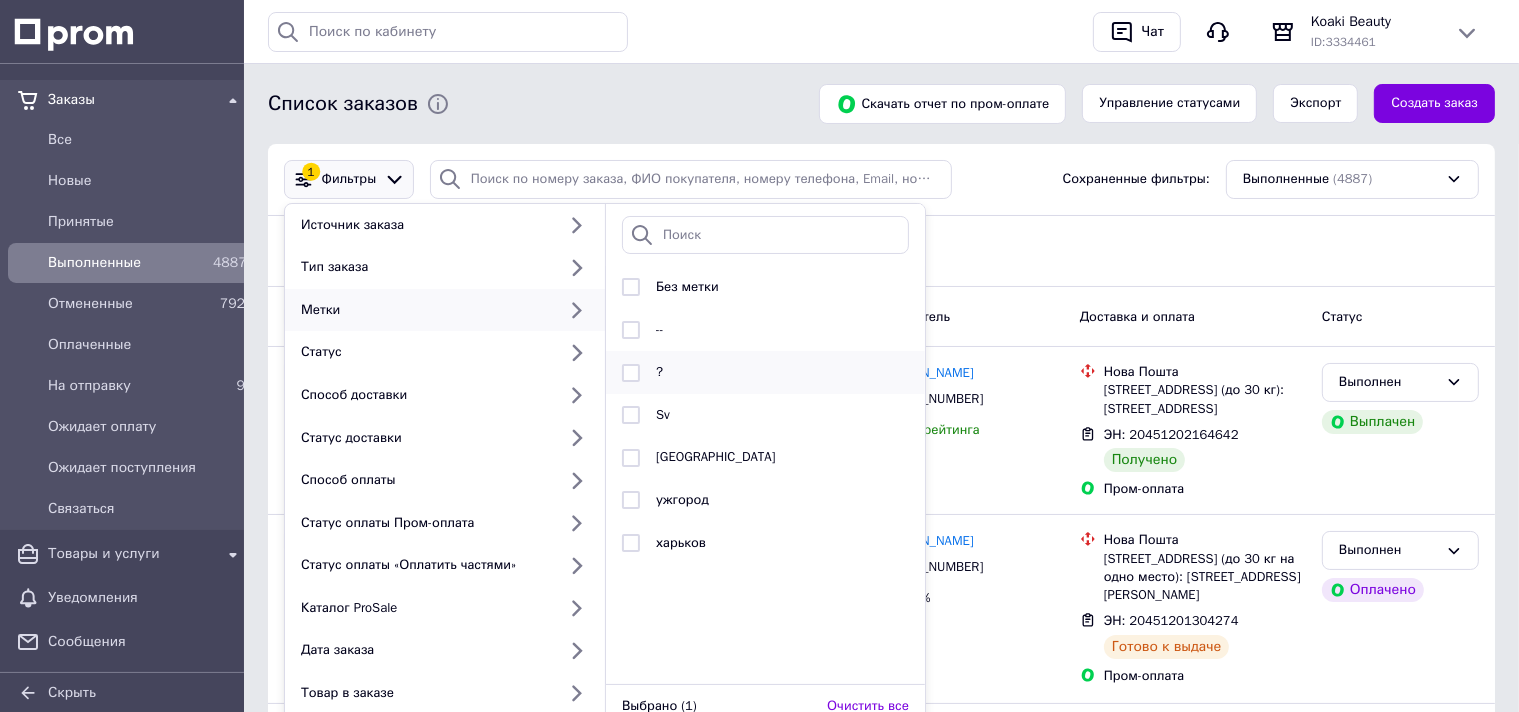 click at bounding box center [631, 373] 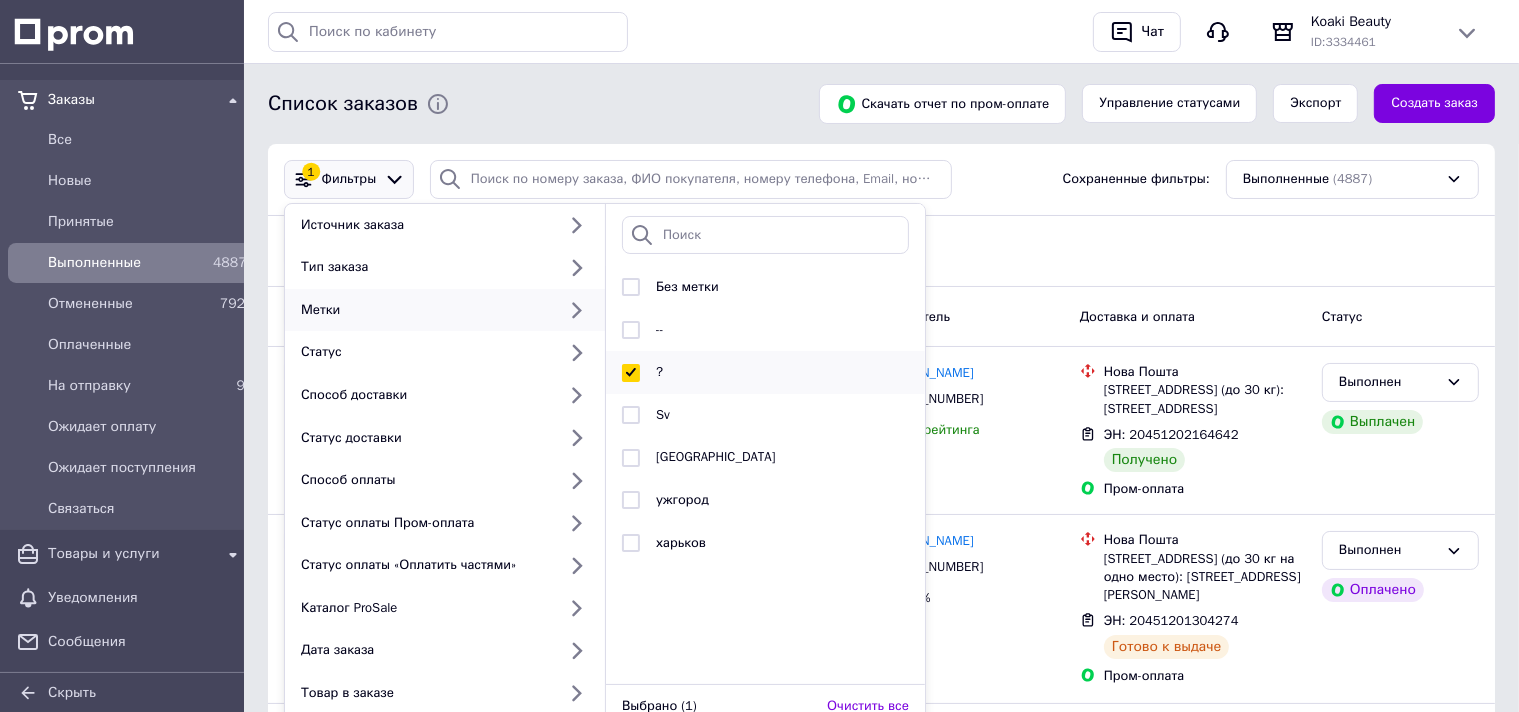 checkbox on "true" 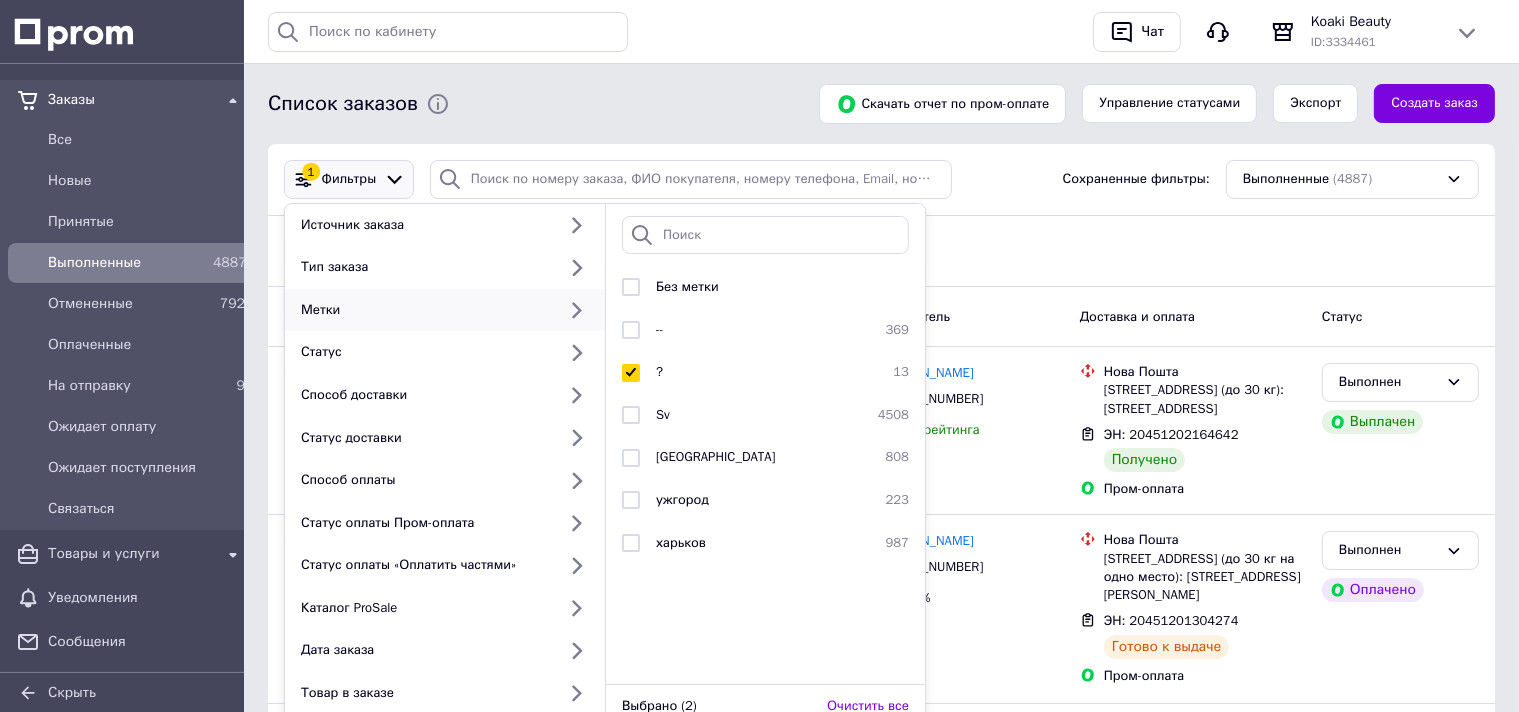 scroll, scrollTop: 211, scrollLeft: 0, axis: vertical 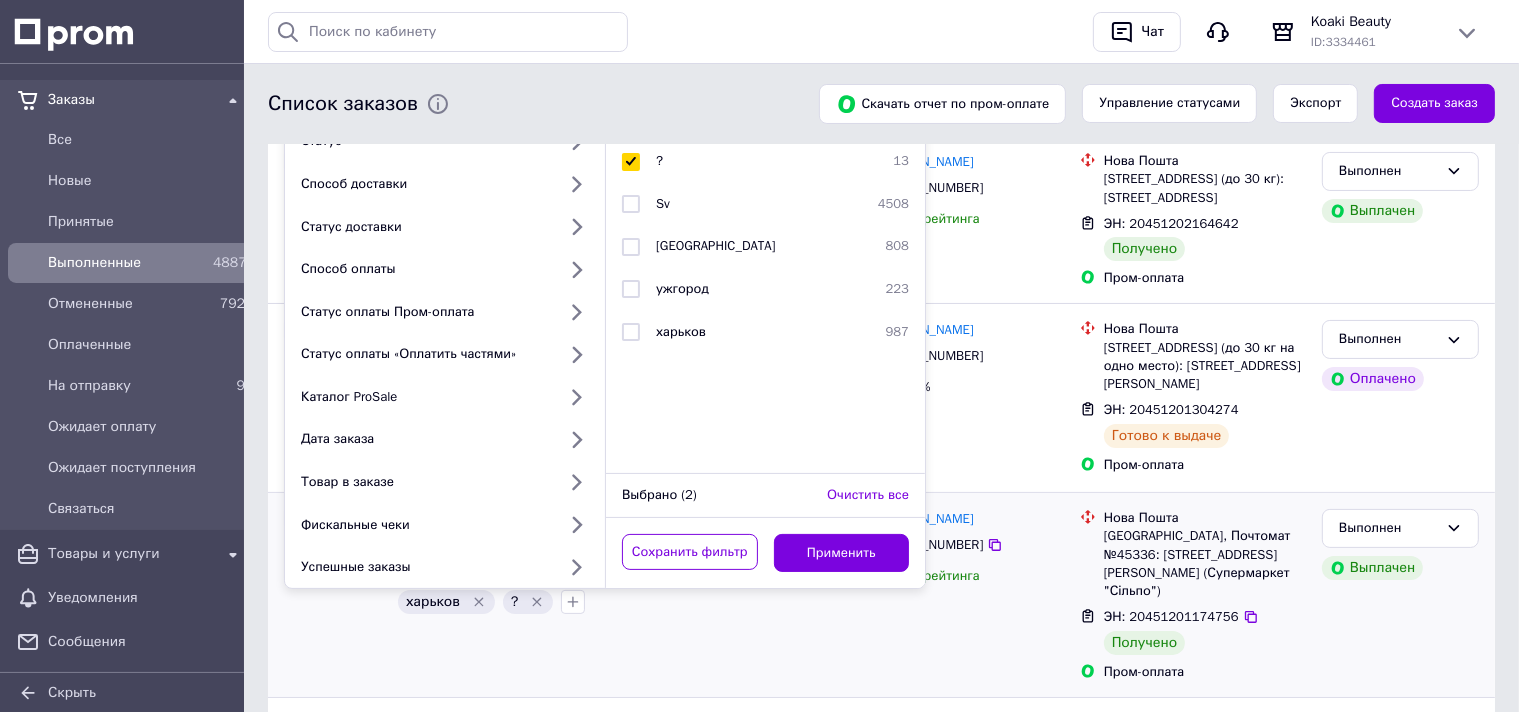 click on "Применить" at bounding box center [842, 553] 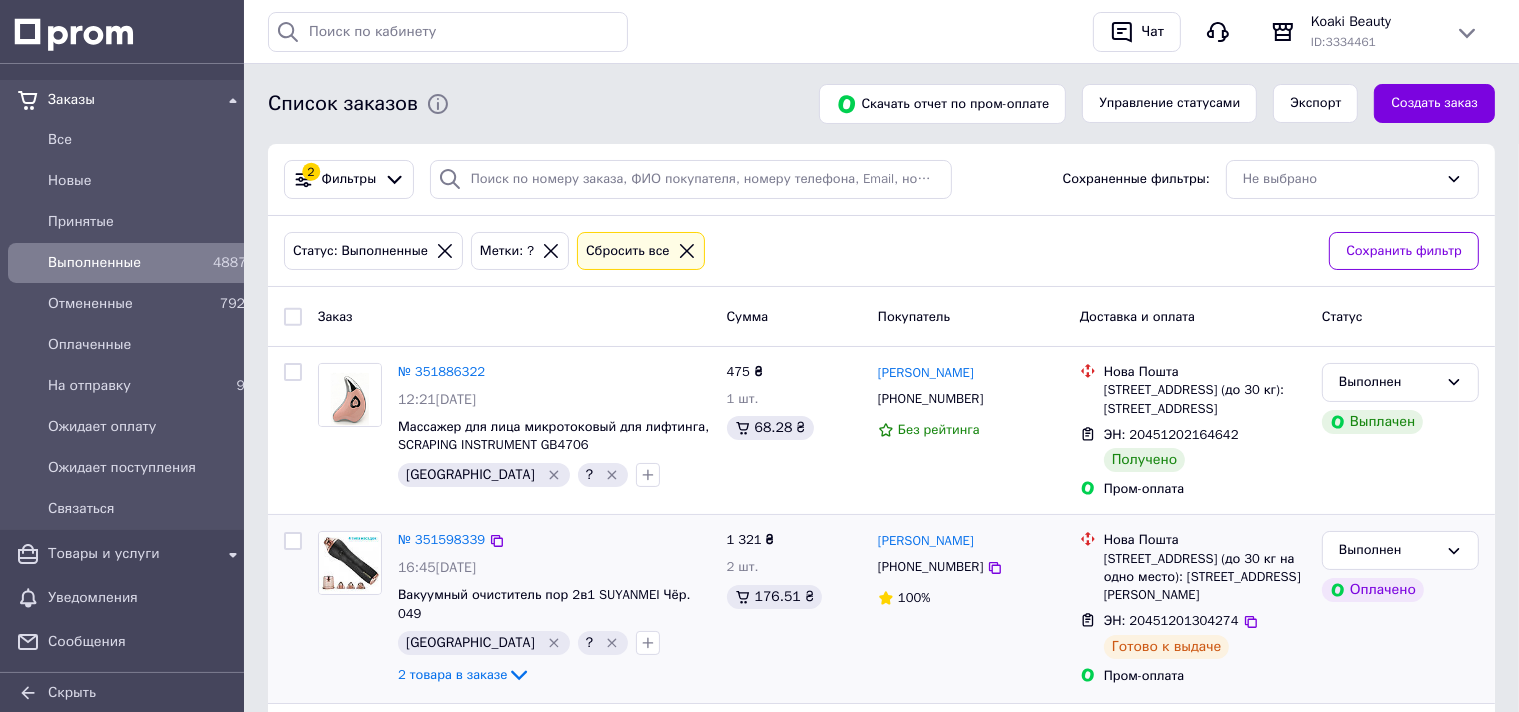 scroll, scrollTop: 105, scrollLeft: 0, axis: vertical 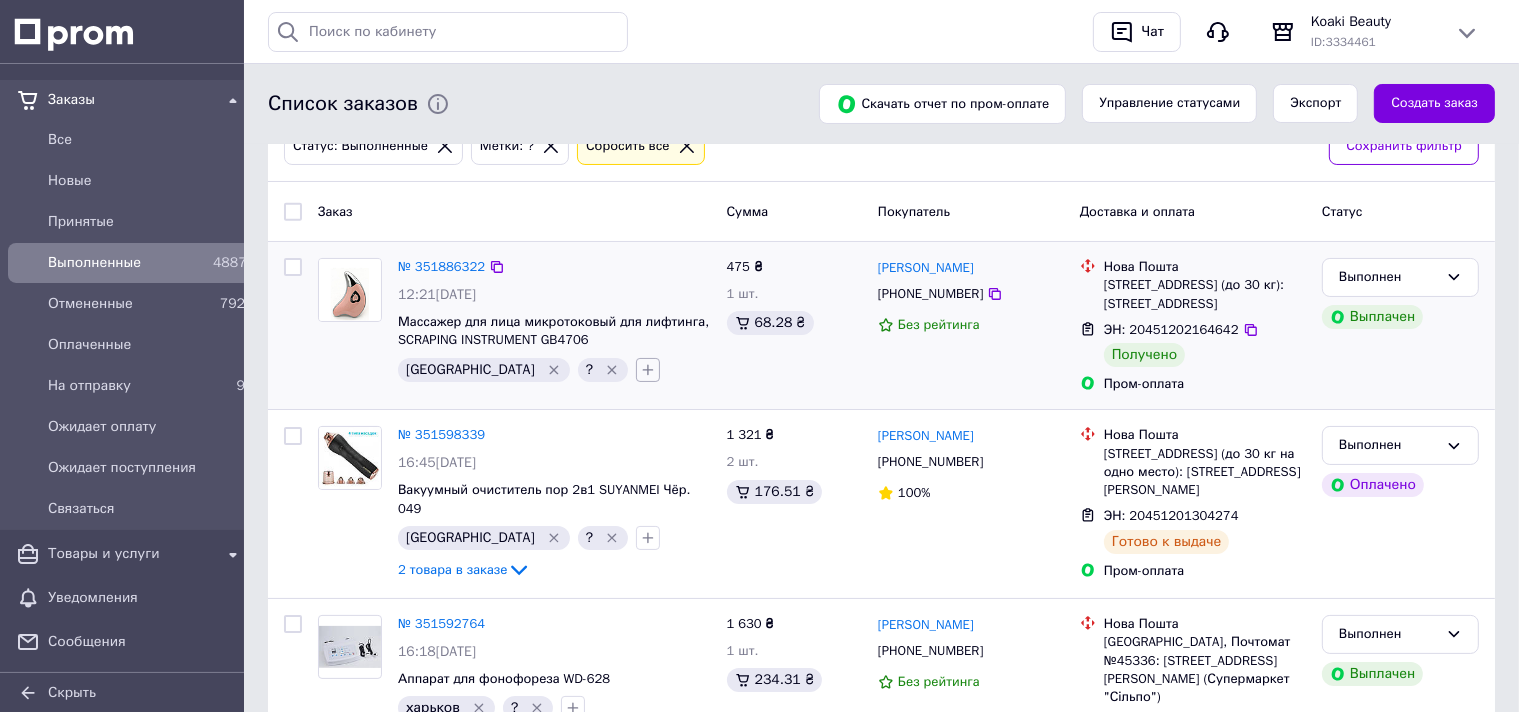click 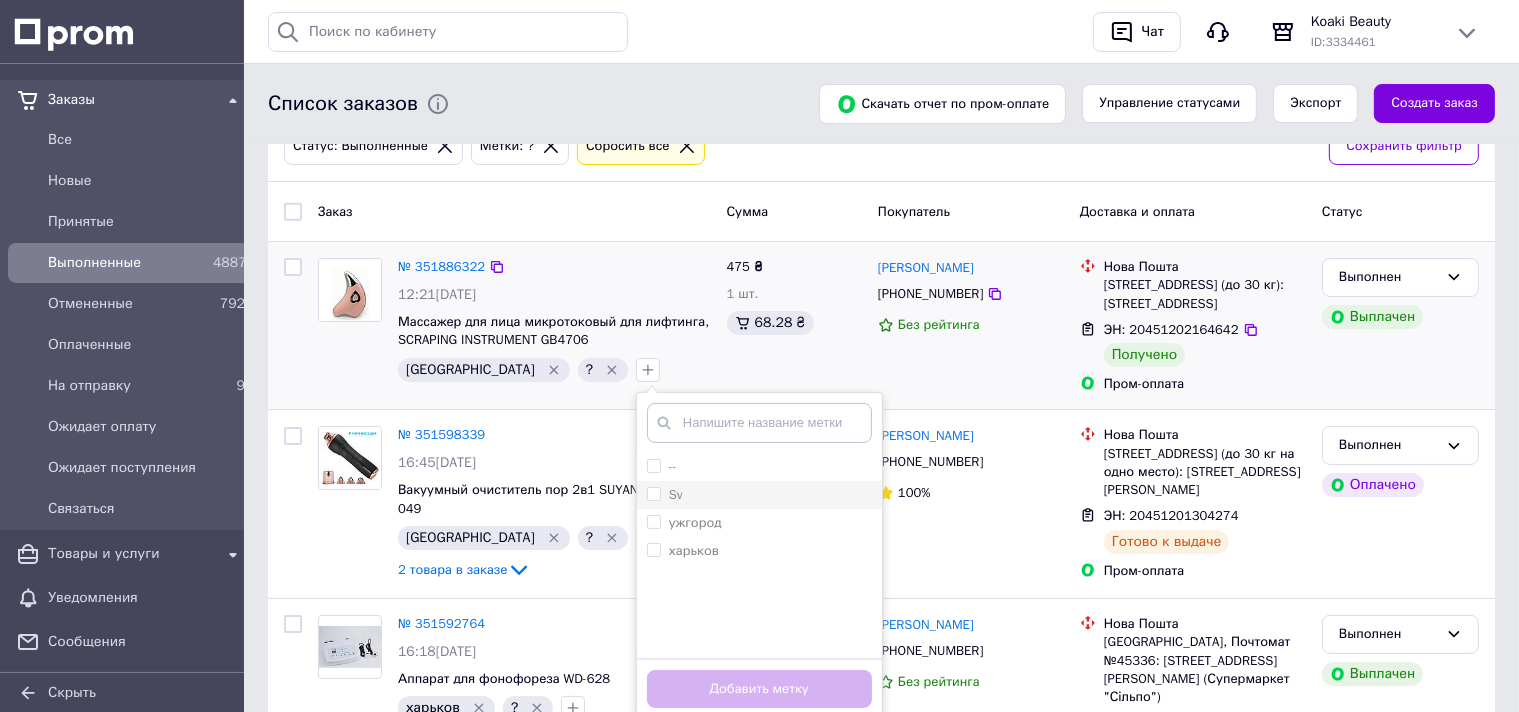 click on "Sv" at bounding box center (653, 493) 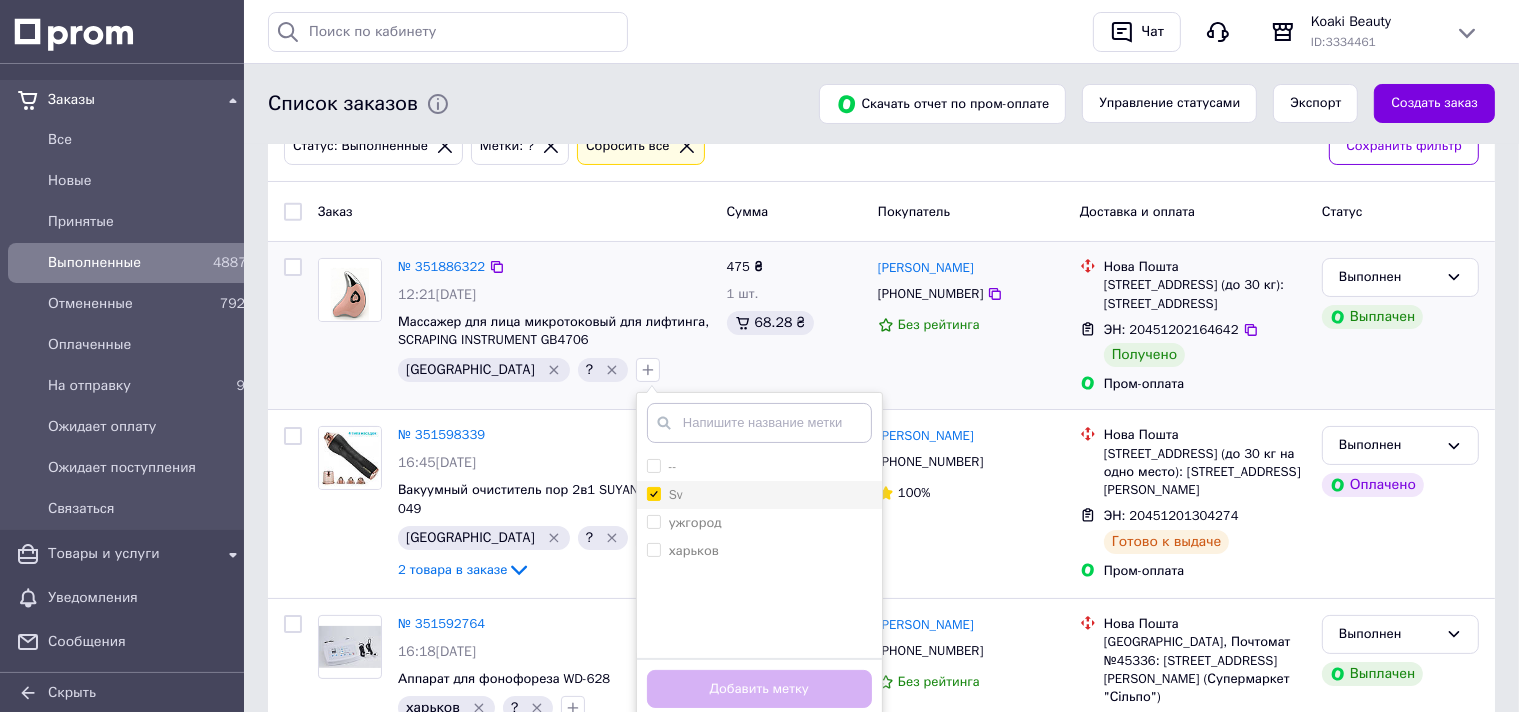 checkbox on "true" 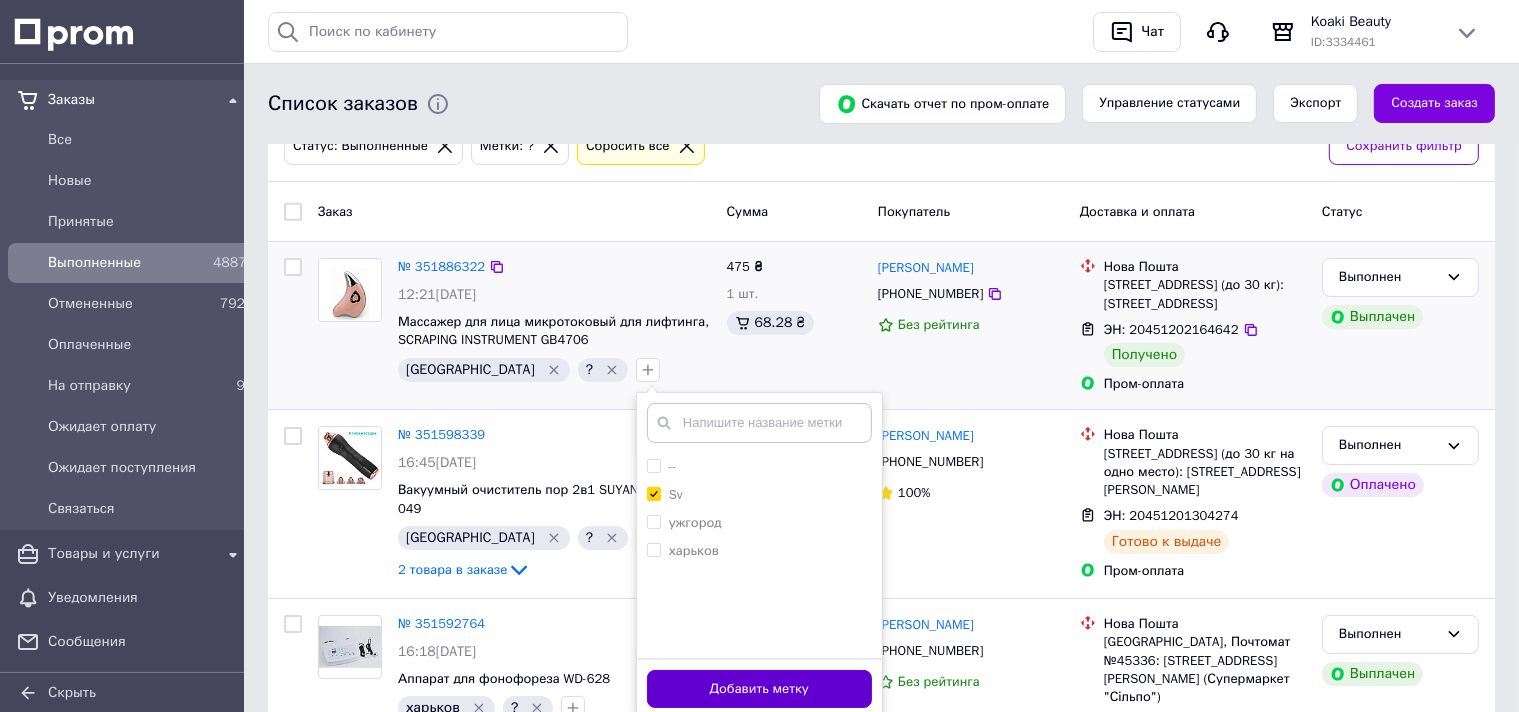 click on "Добавить метку" at bounding box center [759, 689] 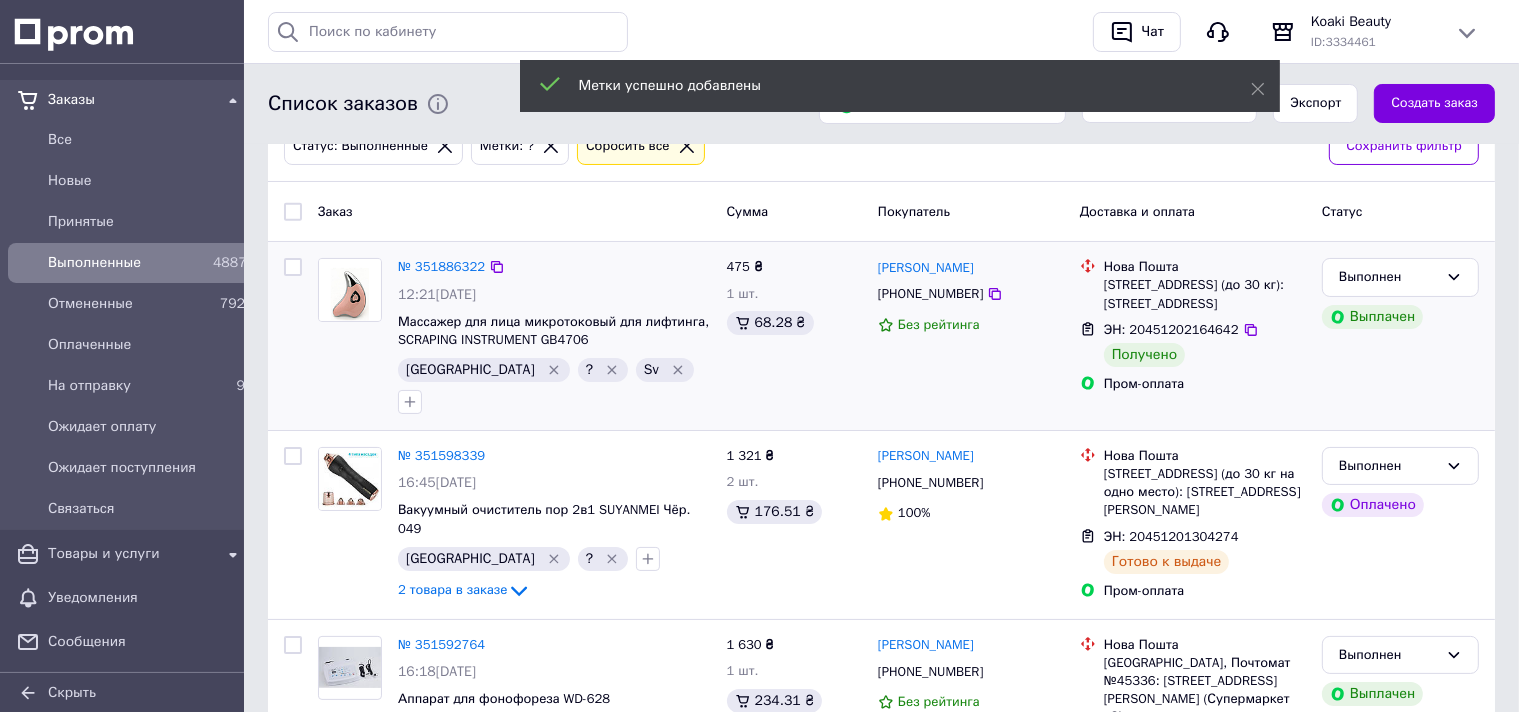click 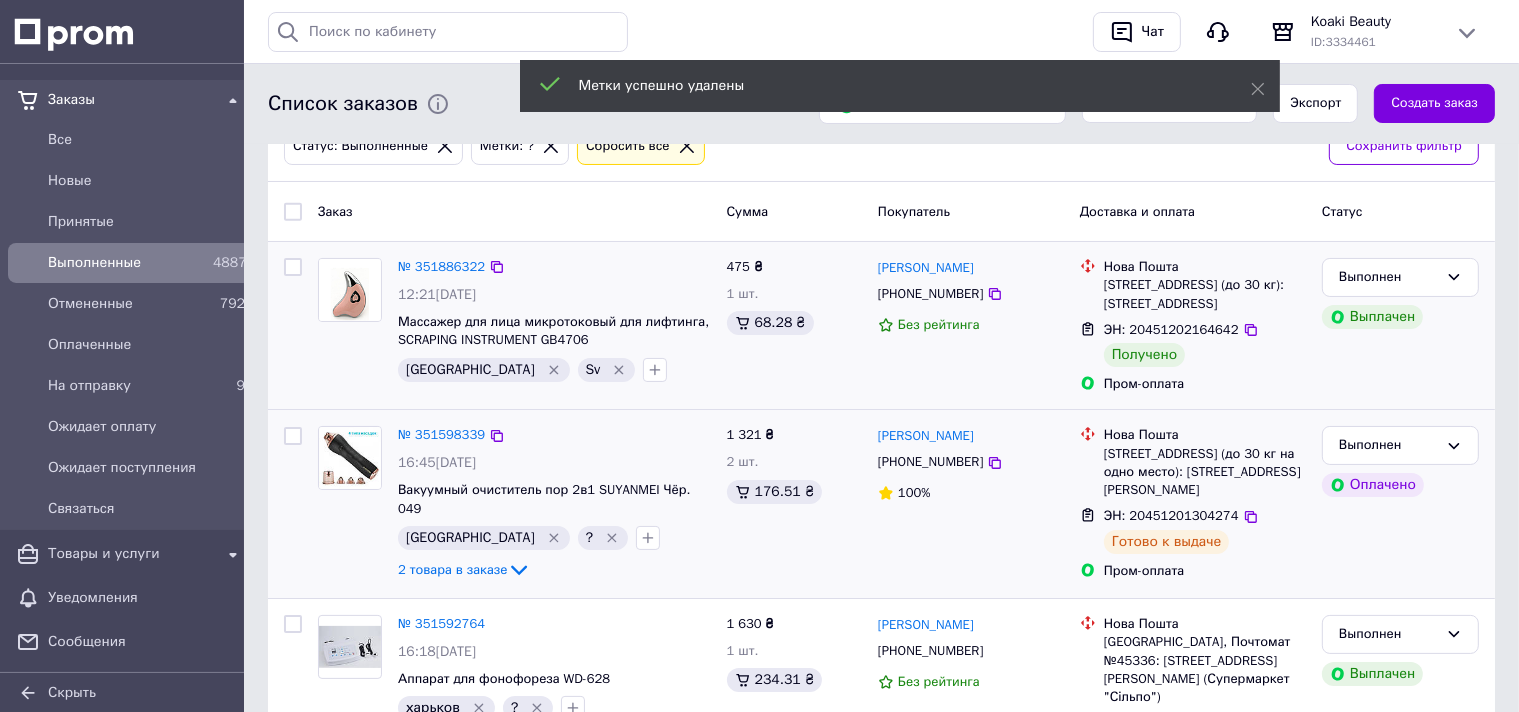 scroll, scrollTop: 422, scrollLeft: 0, axis: vertical 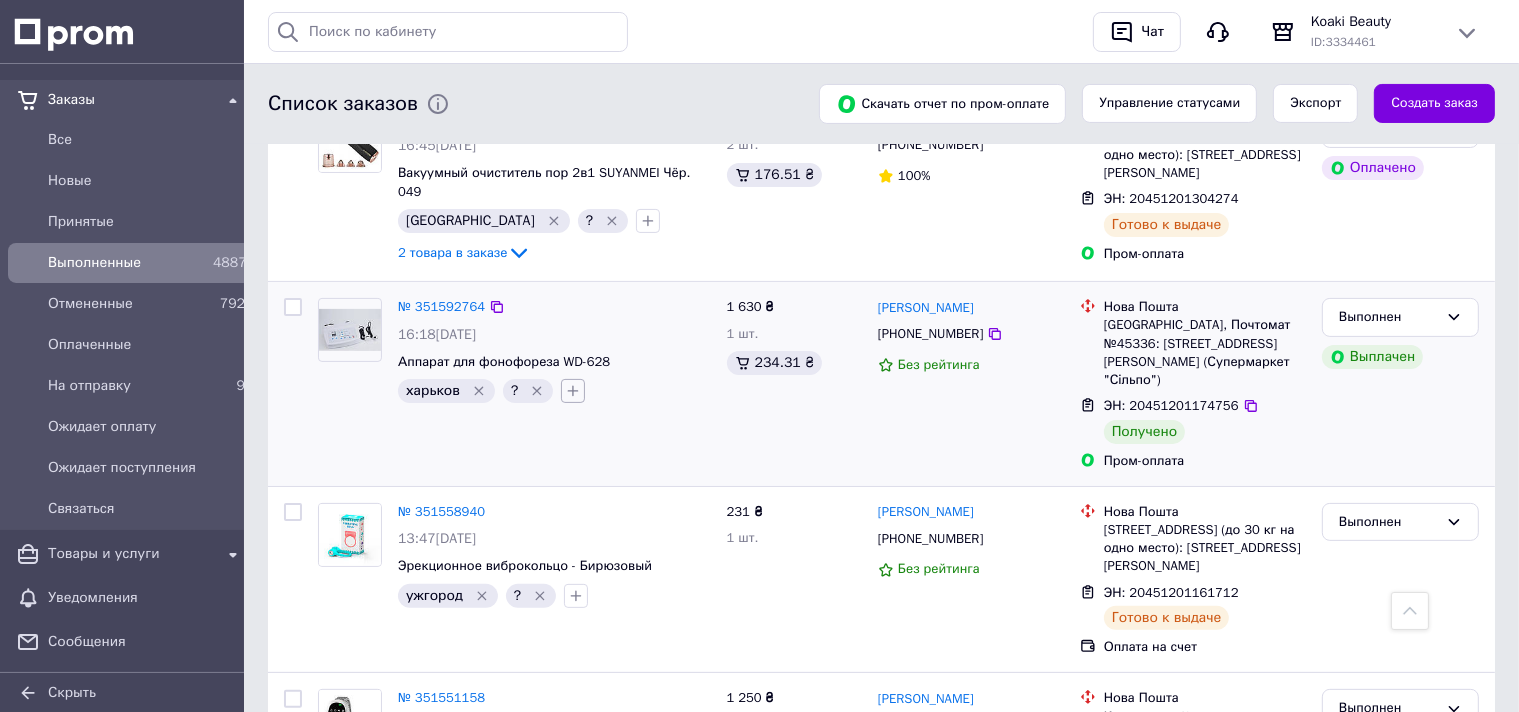 click 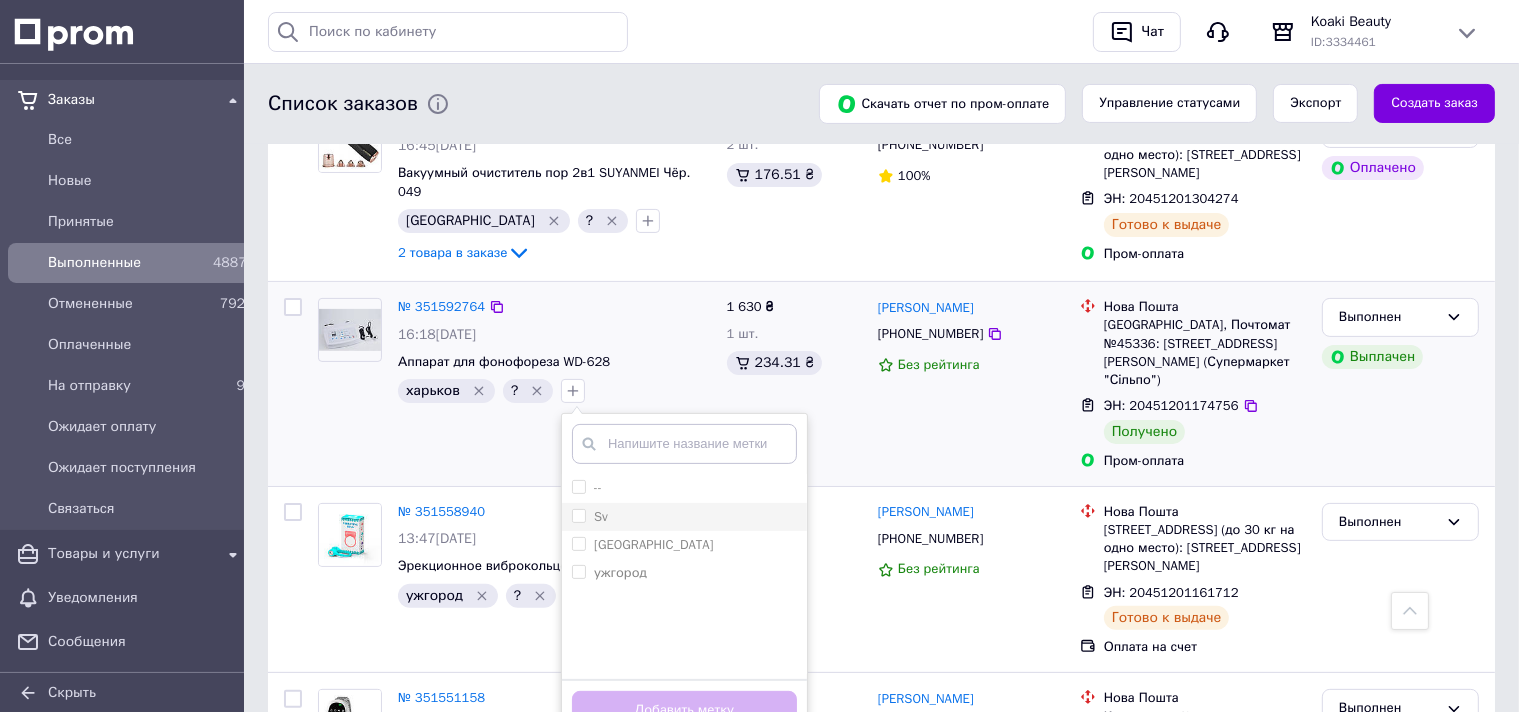 click on "Sv" at bounding box center (578, 515) 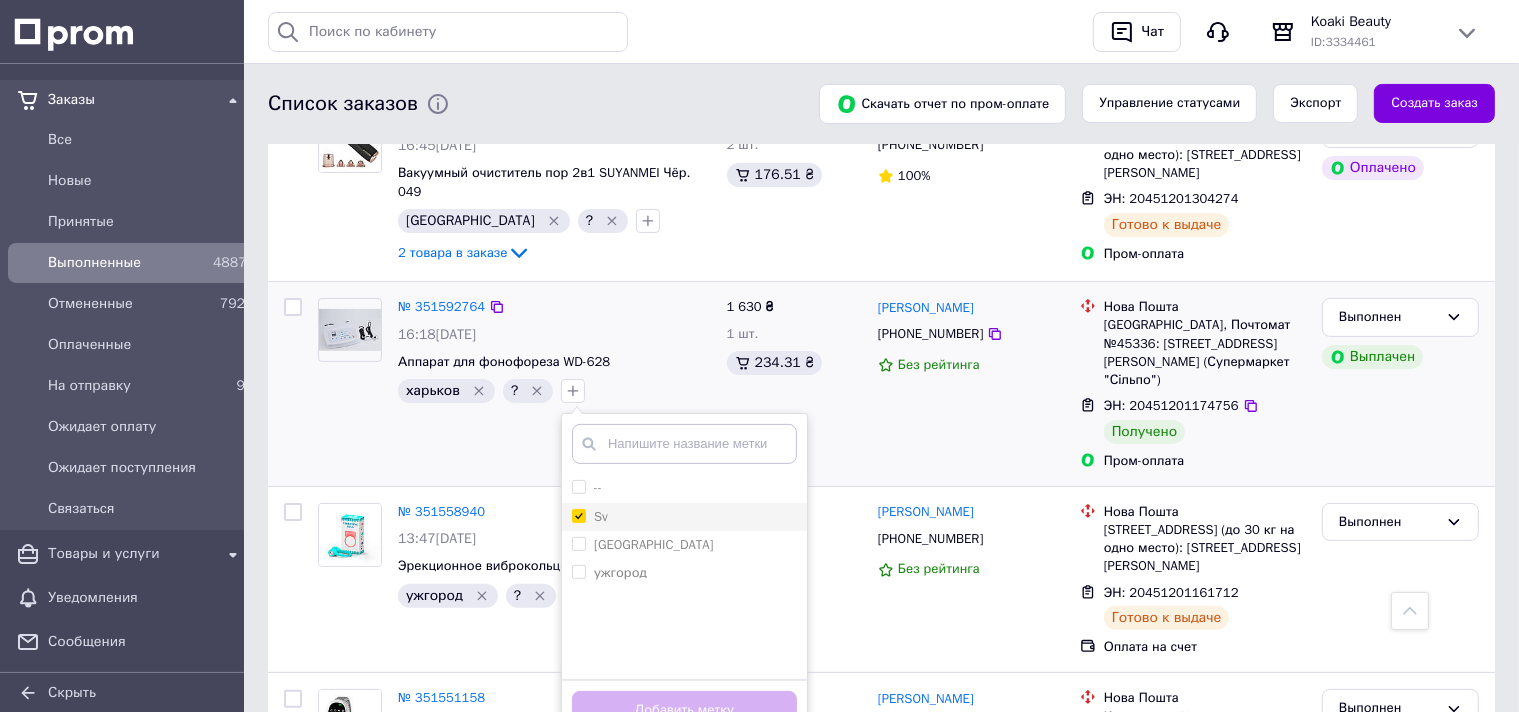 checkbox on "true" 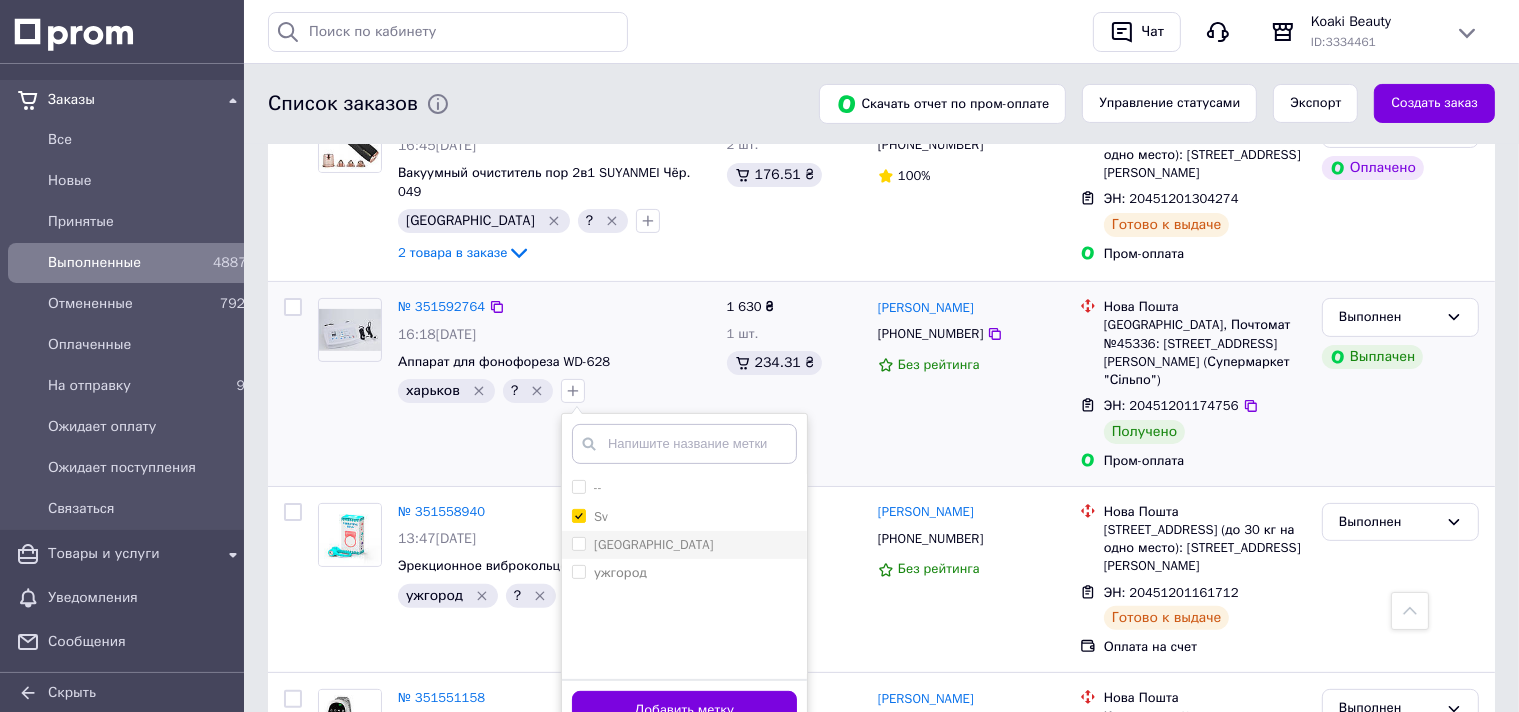 scroll, scrollTop: 528, scrollLeft: 0, axis: vertical 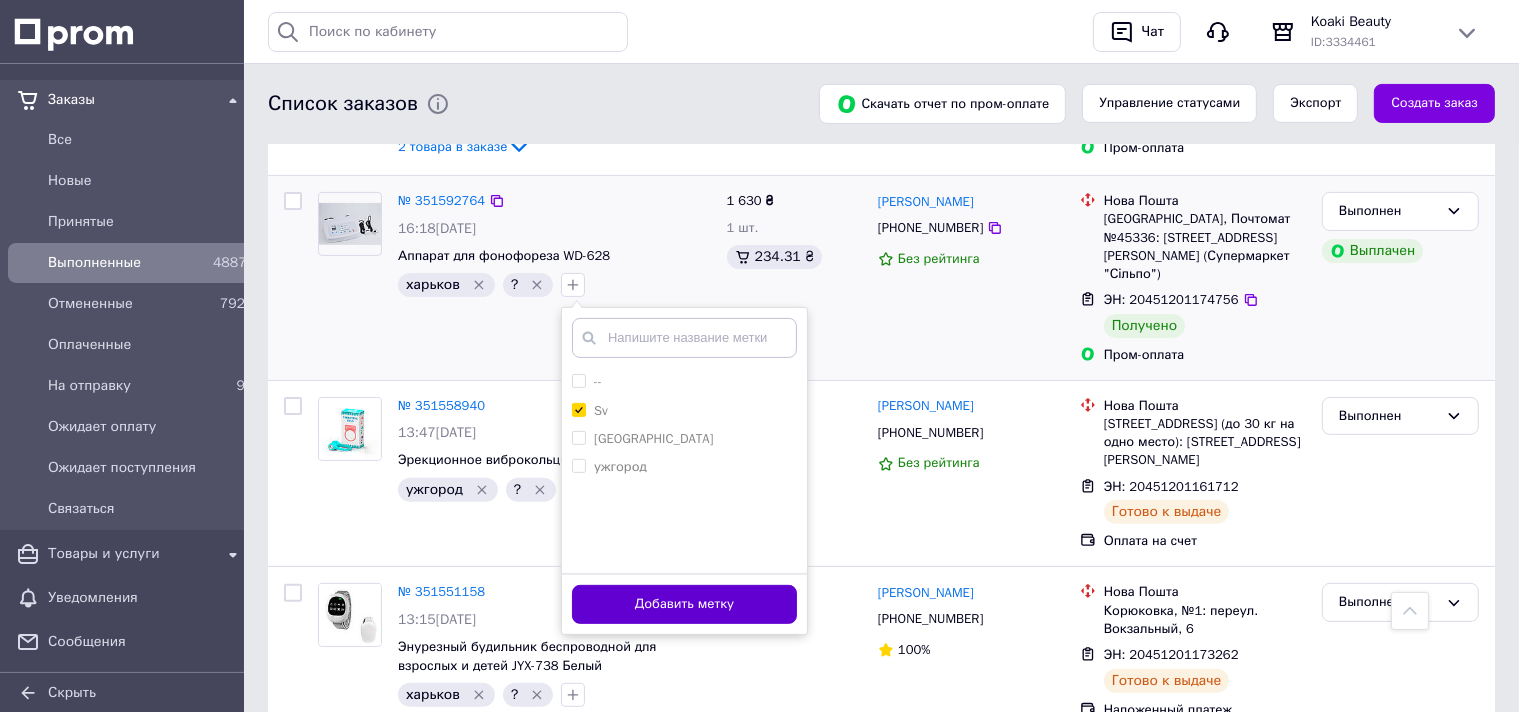 click on "Добавить метку" at bounding box center [684, 604] 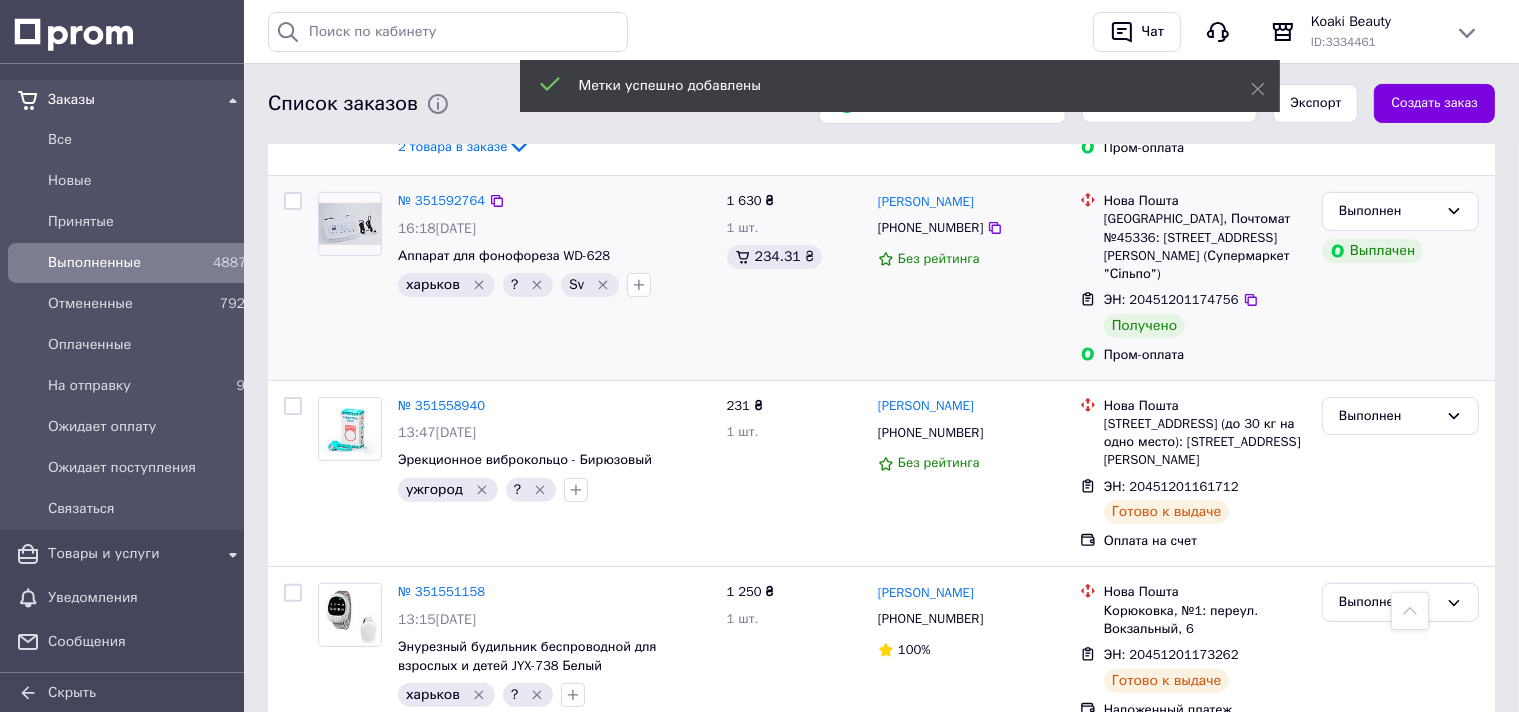 click 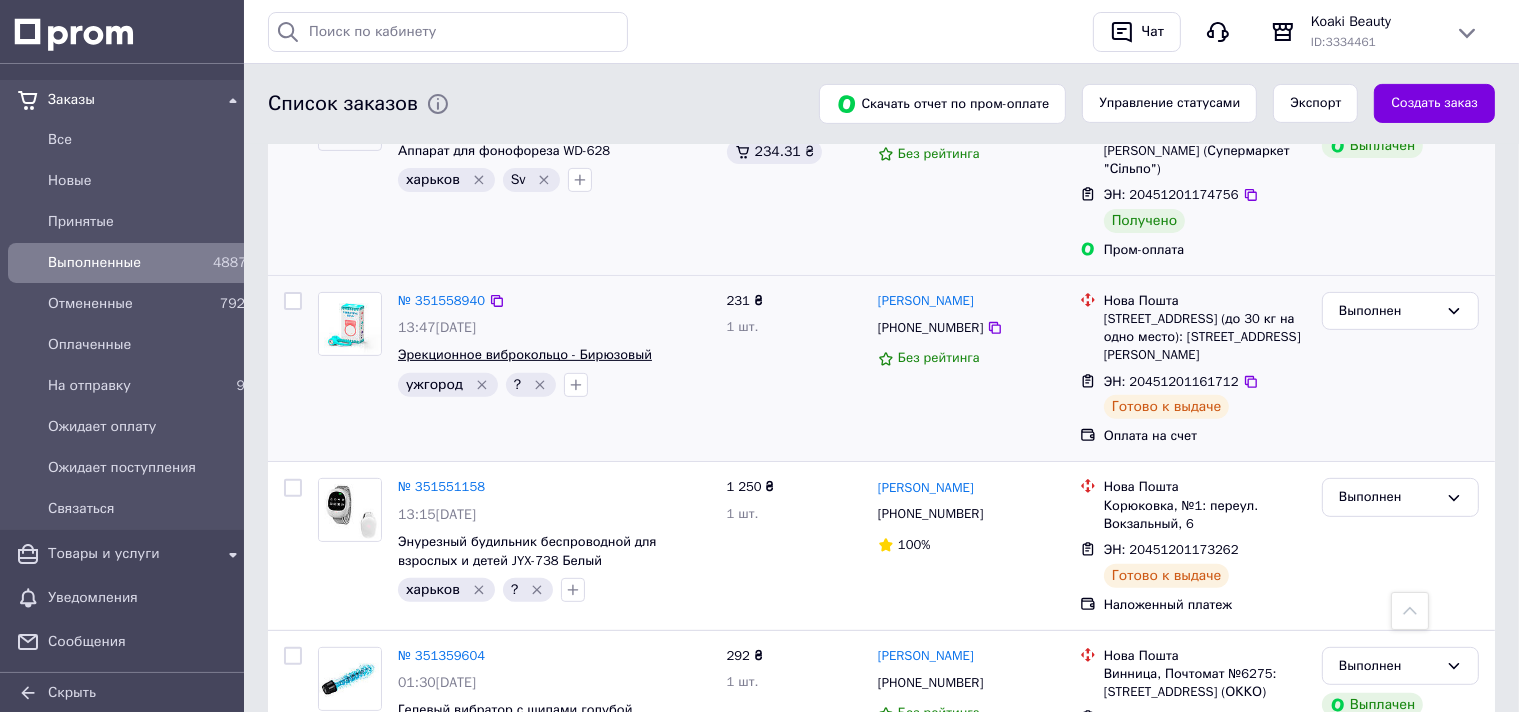 scroll, scrollTop: 844, scrollLeft: 0, axis: vertical 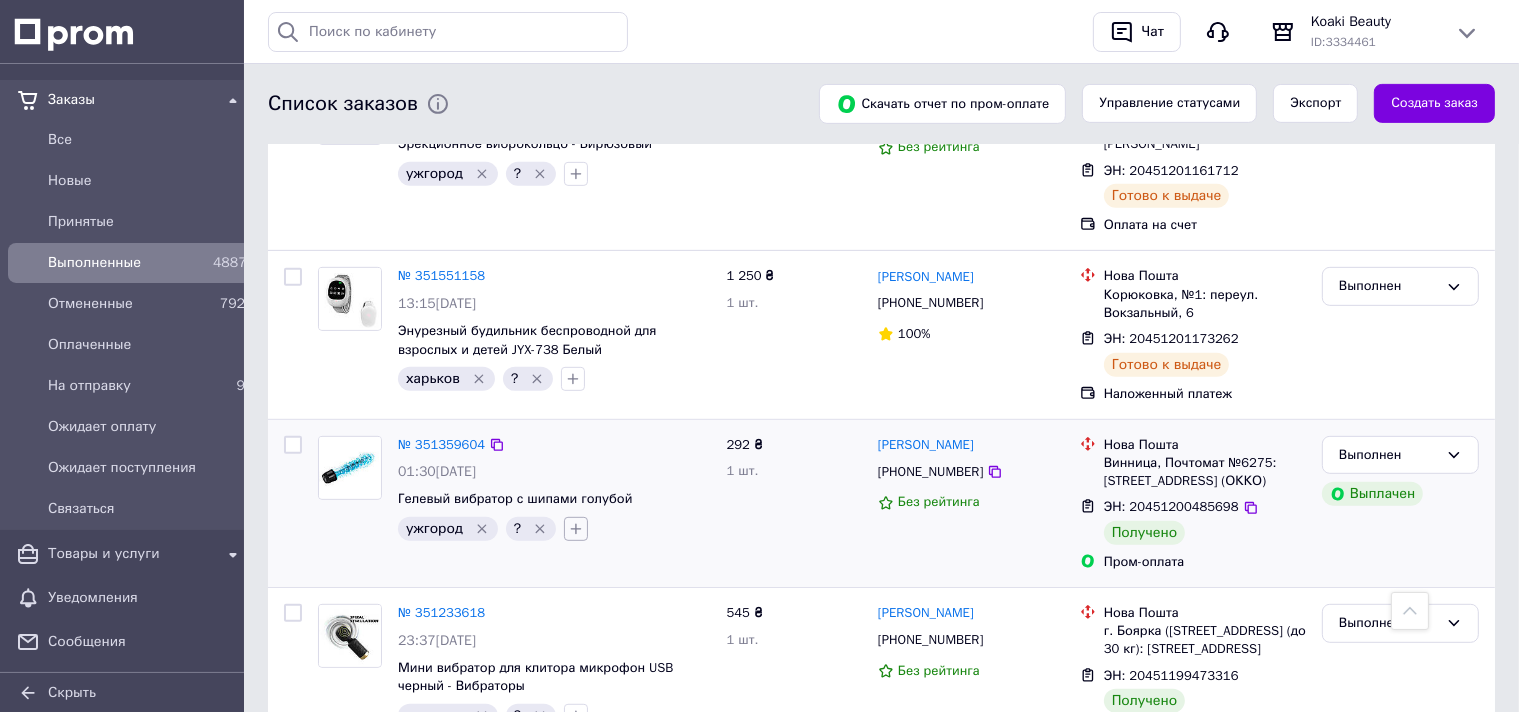click 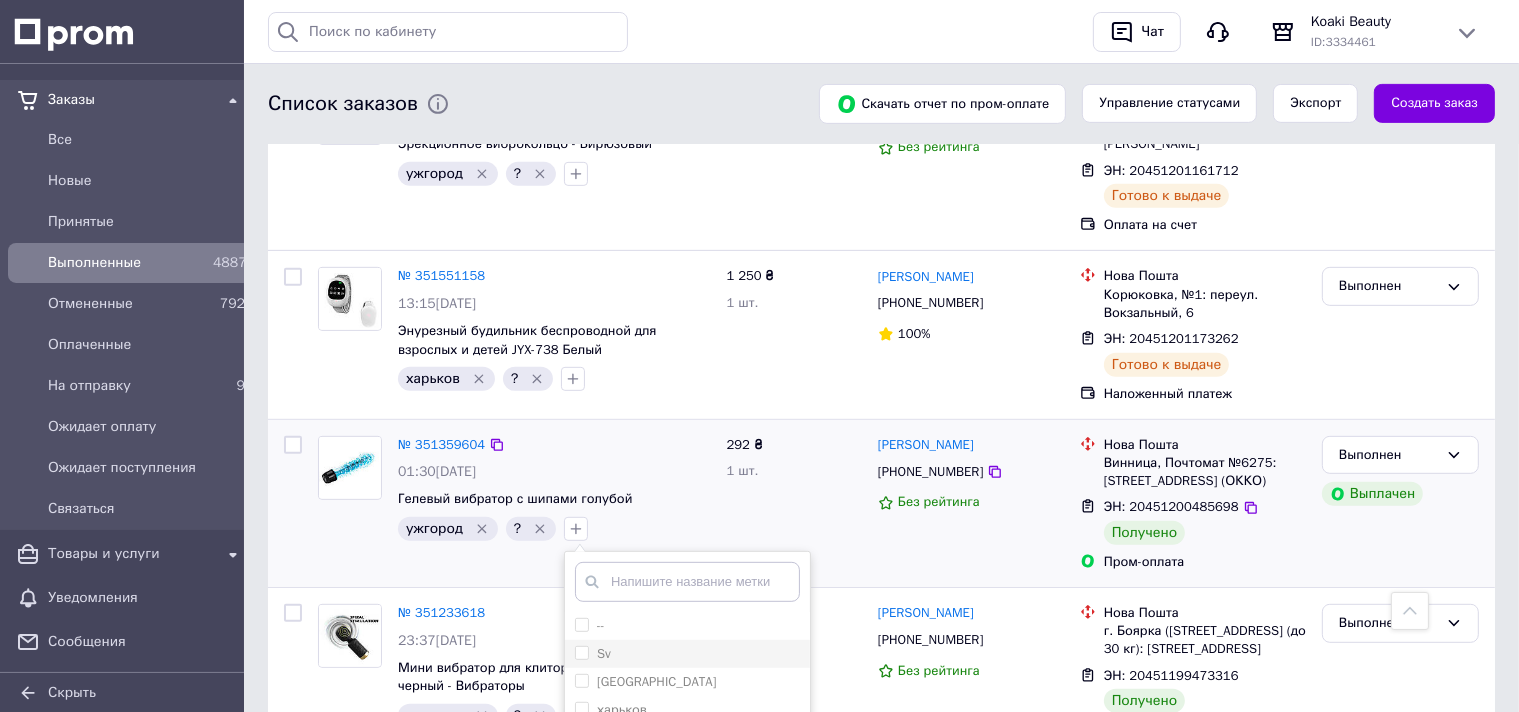 click on "Sv" at bounding box center [581, 652] 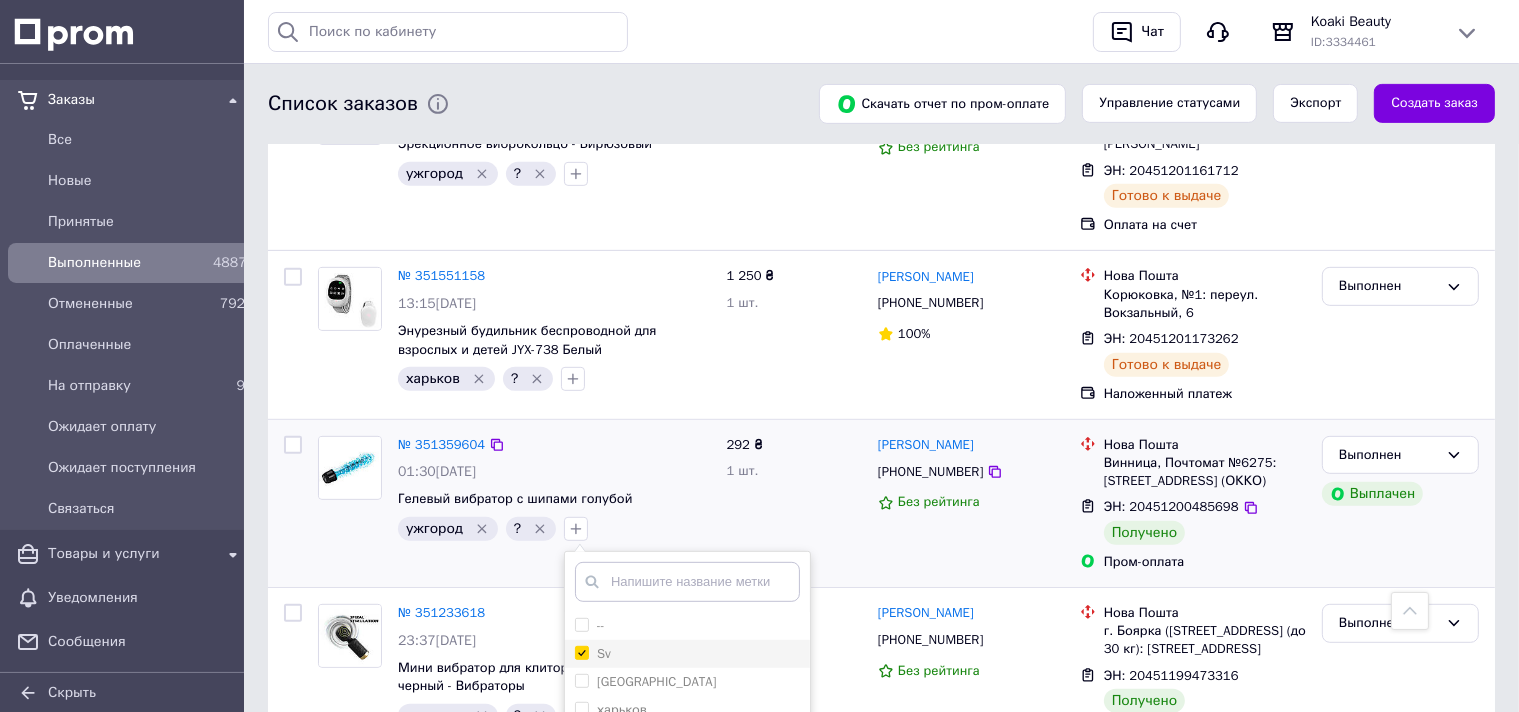 checkbox on "true" 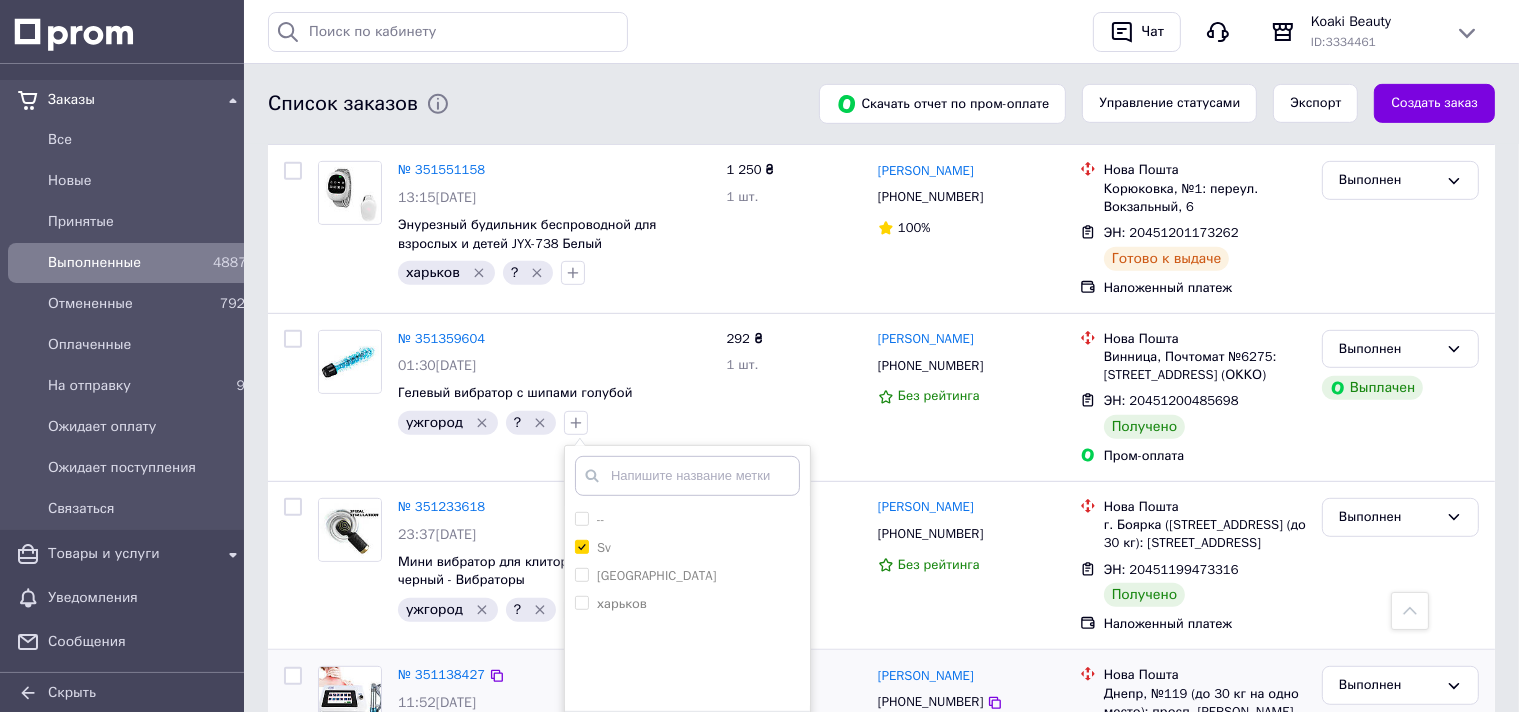 scroll, scrollTop: 1056, scrollLeft: 0, axis: vertical 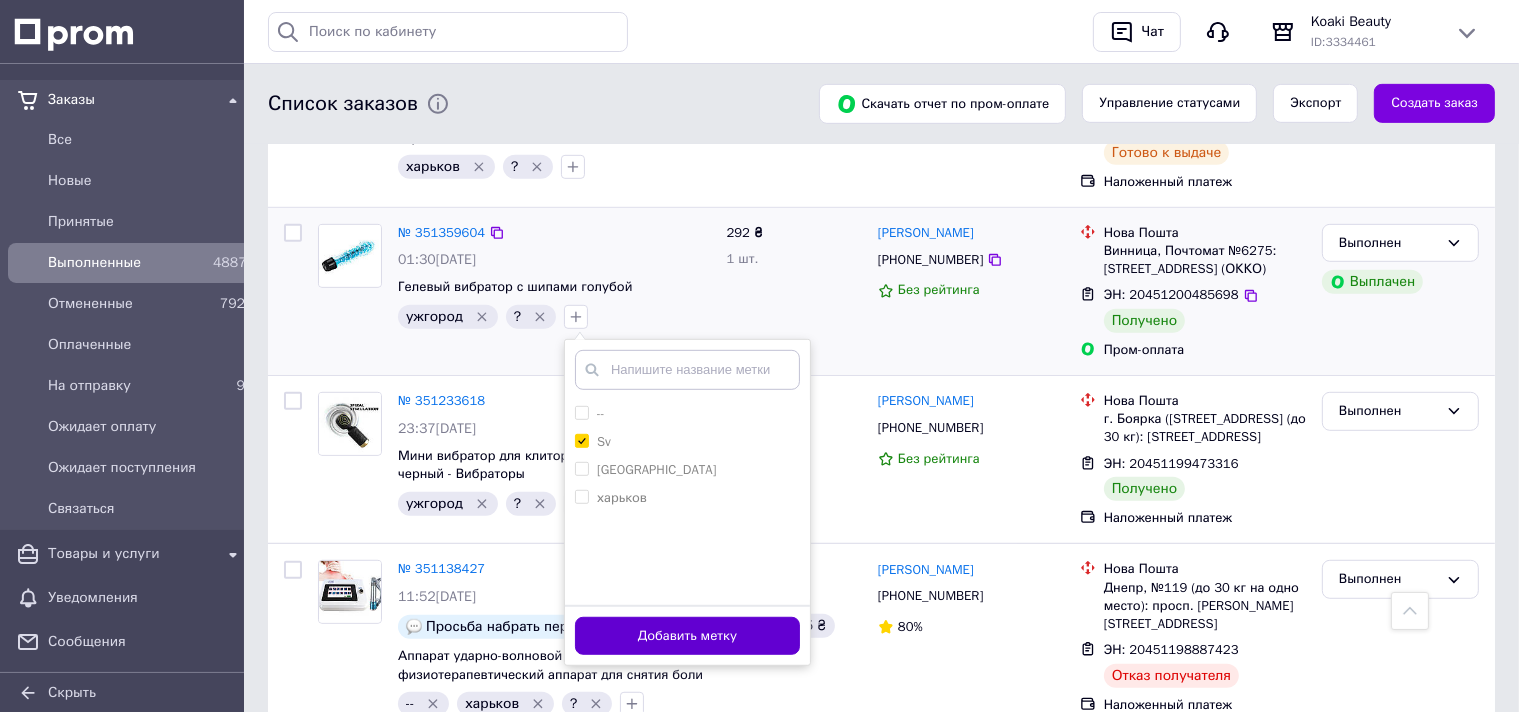 click on "Добавить метку" at bounding box center [687, 636] 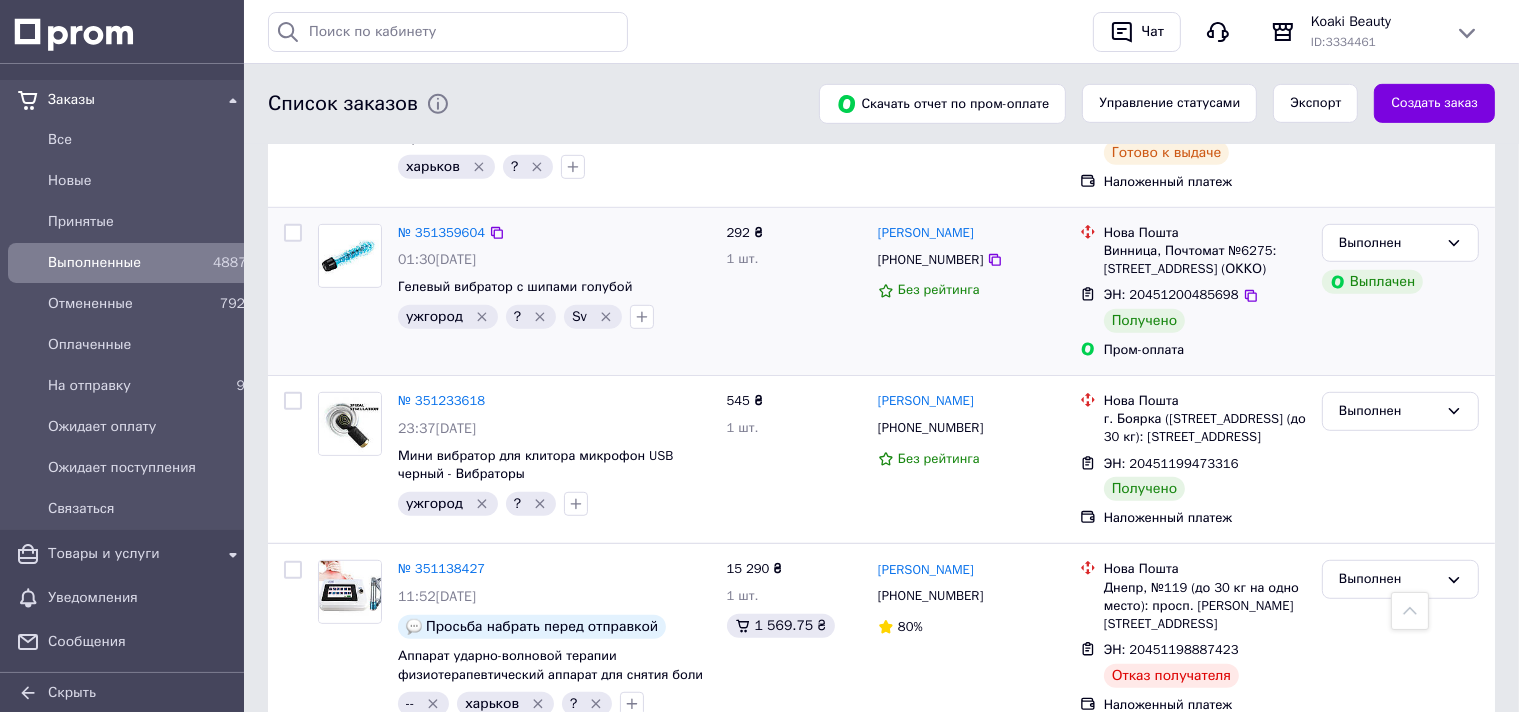 click 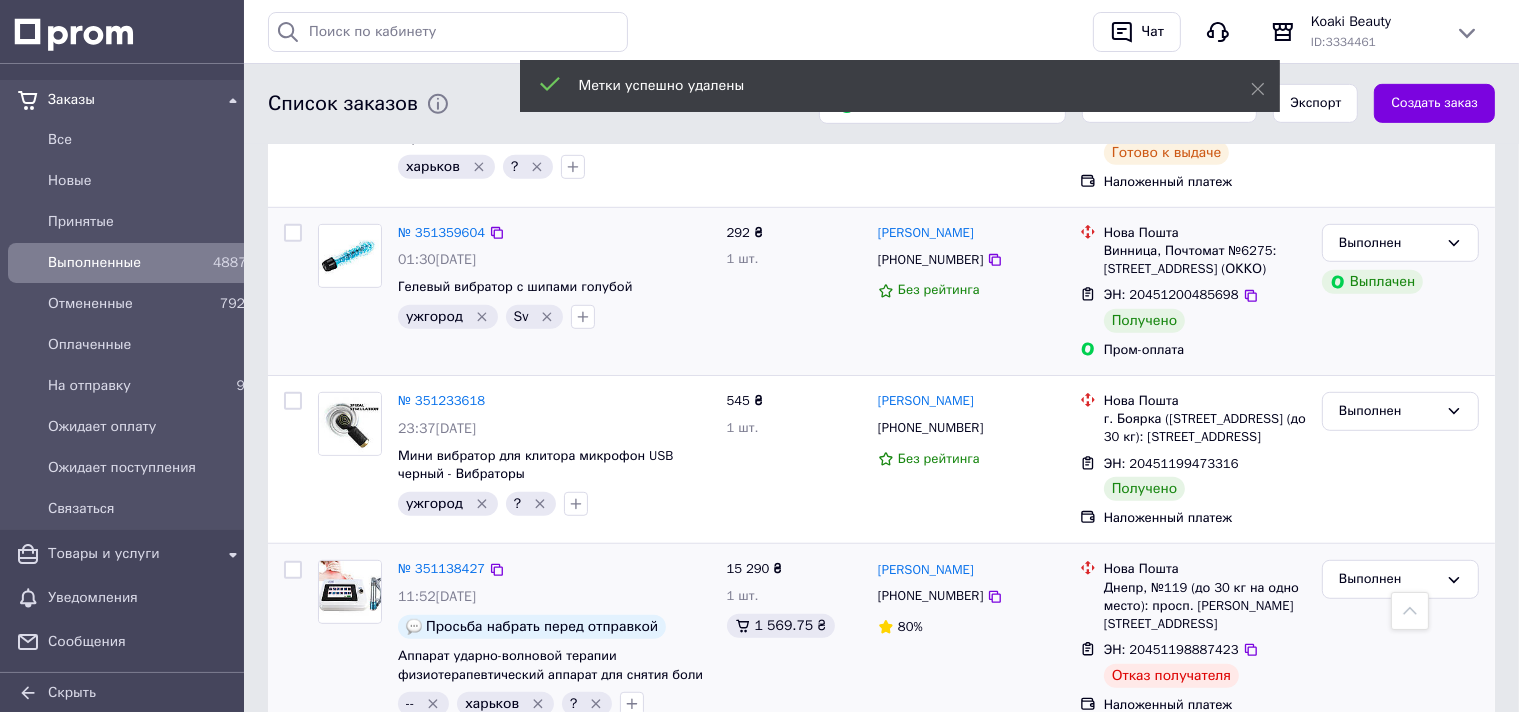 scroll, scrollTop: 1267, scrollLeft: 0, axis: vertical 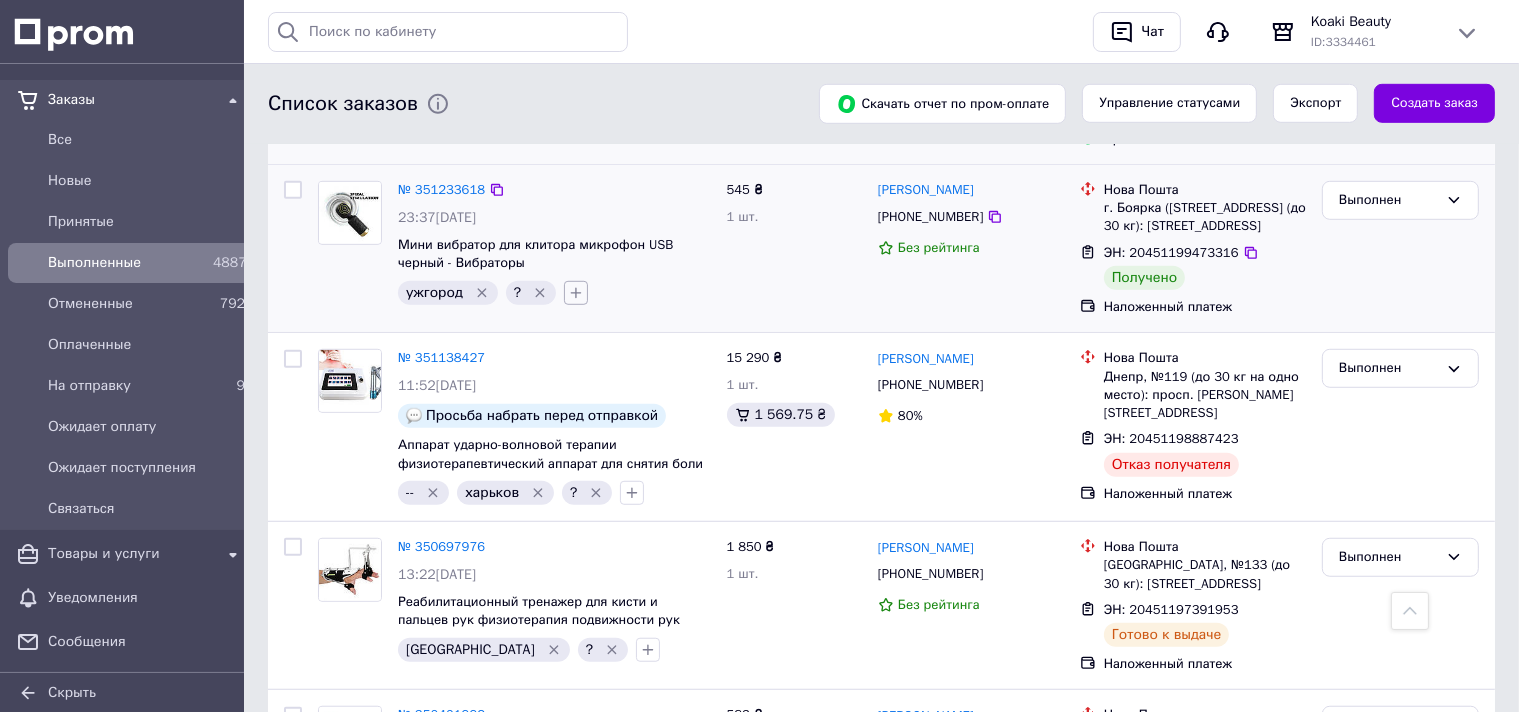 click 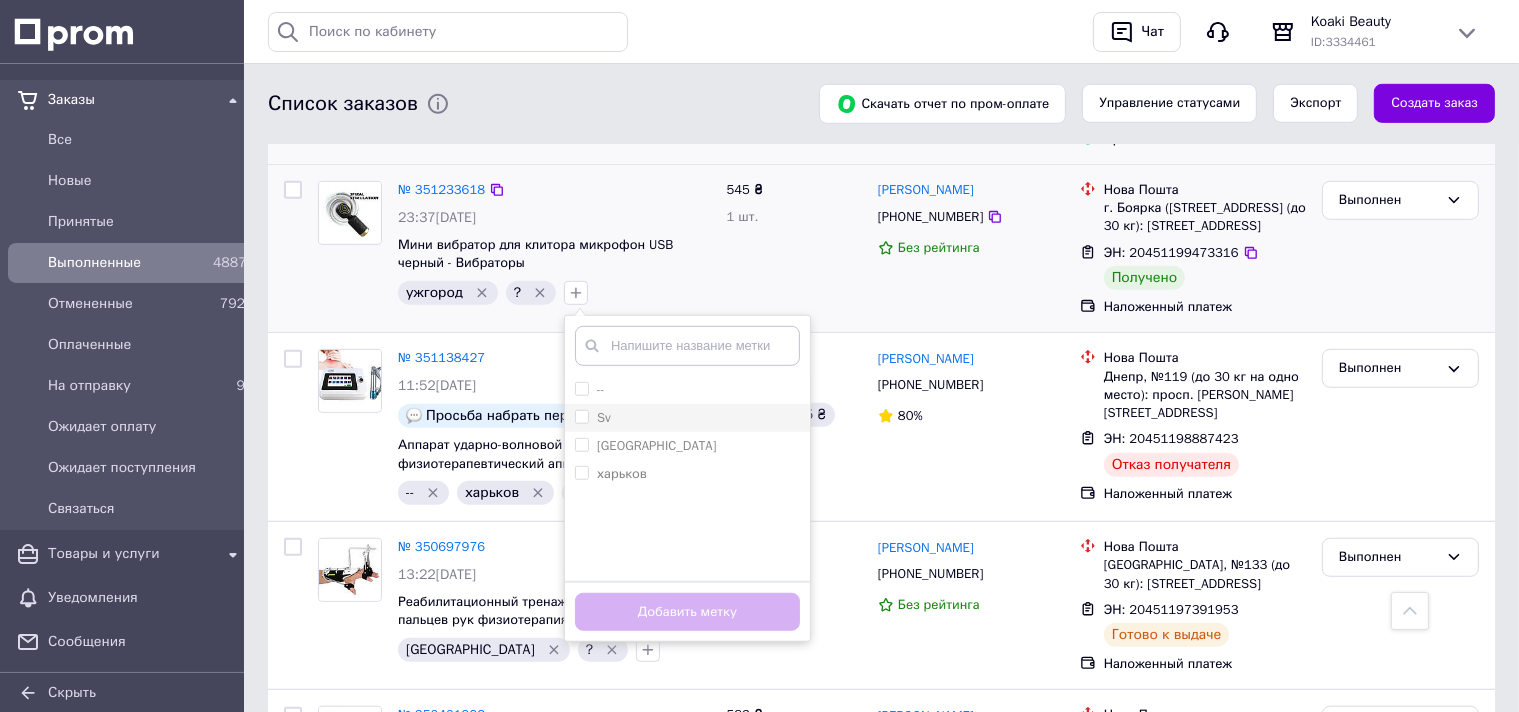 click on "Sv" at bounding box center [581, 416] 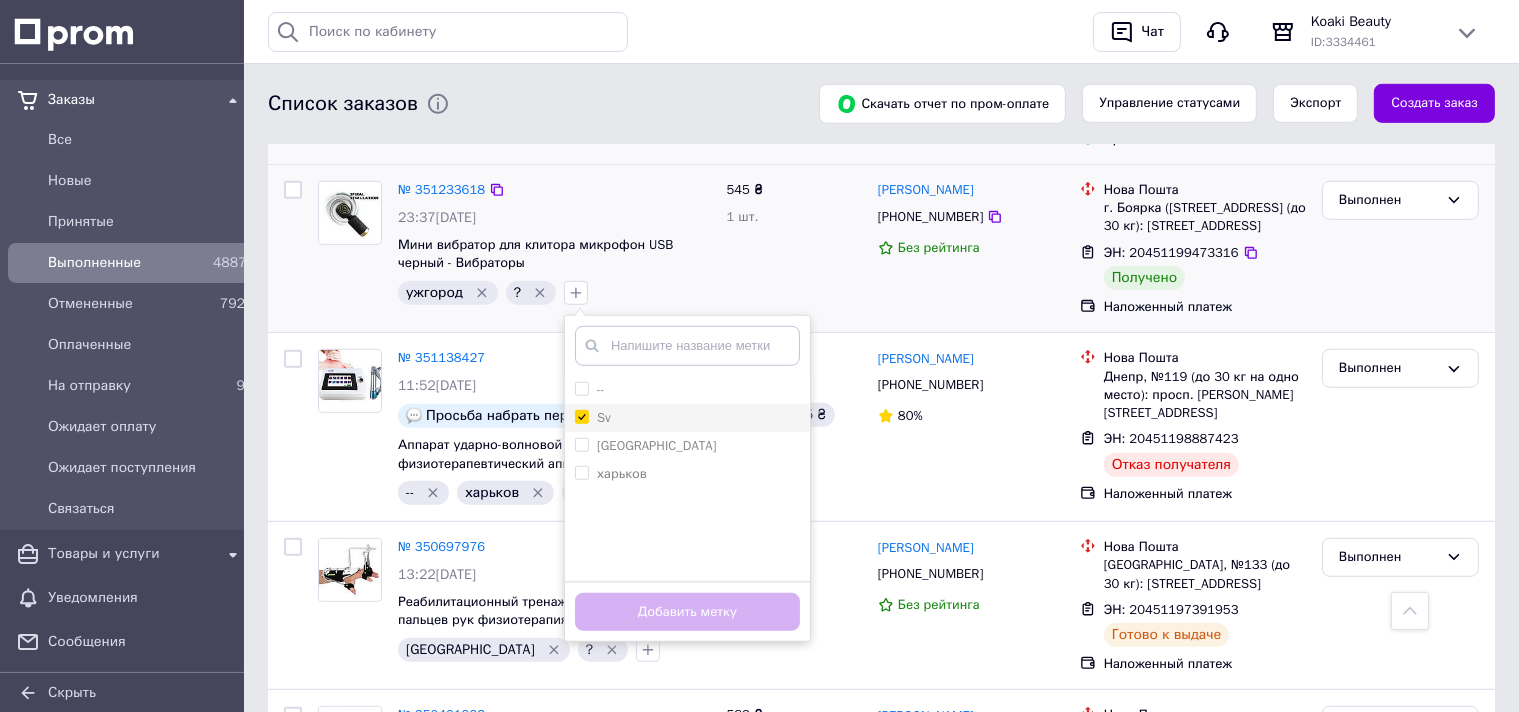 checkbox on "true" 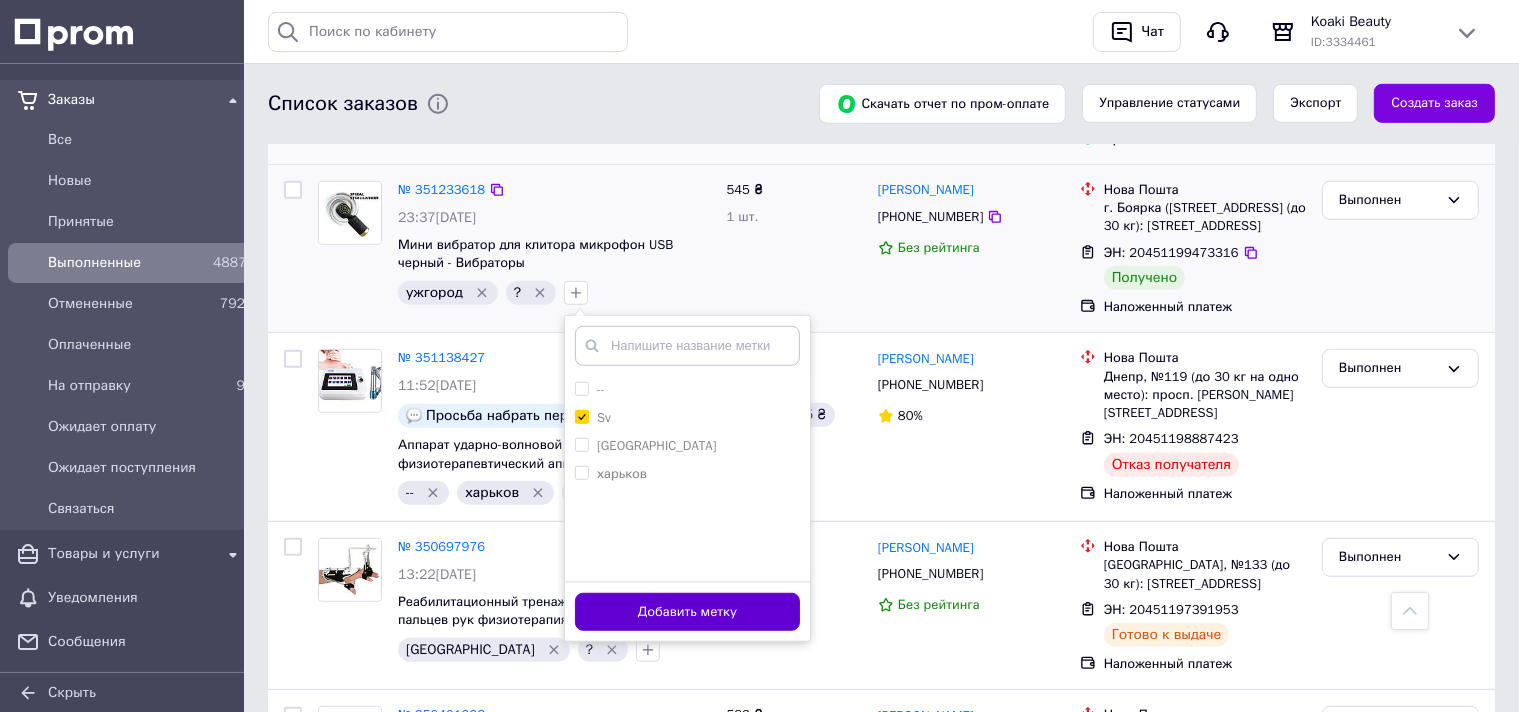 click on "Добавить метку" at bounding box center (687, 612) 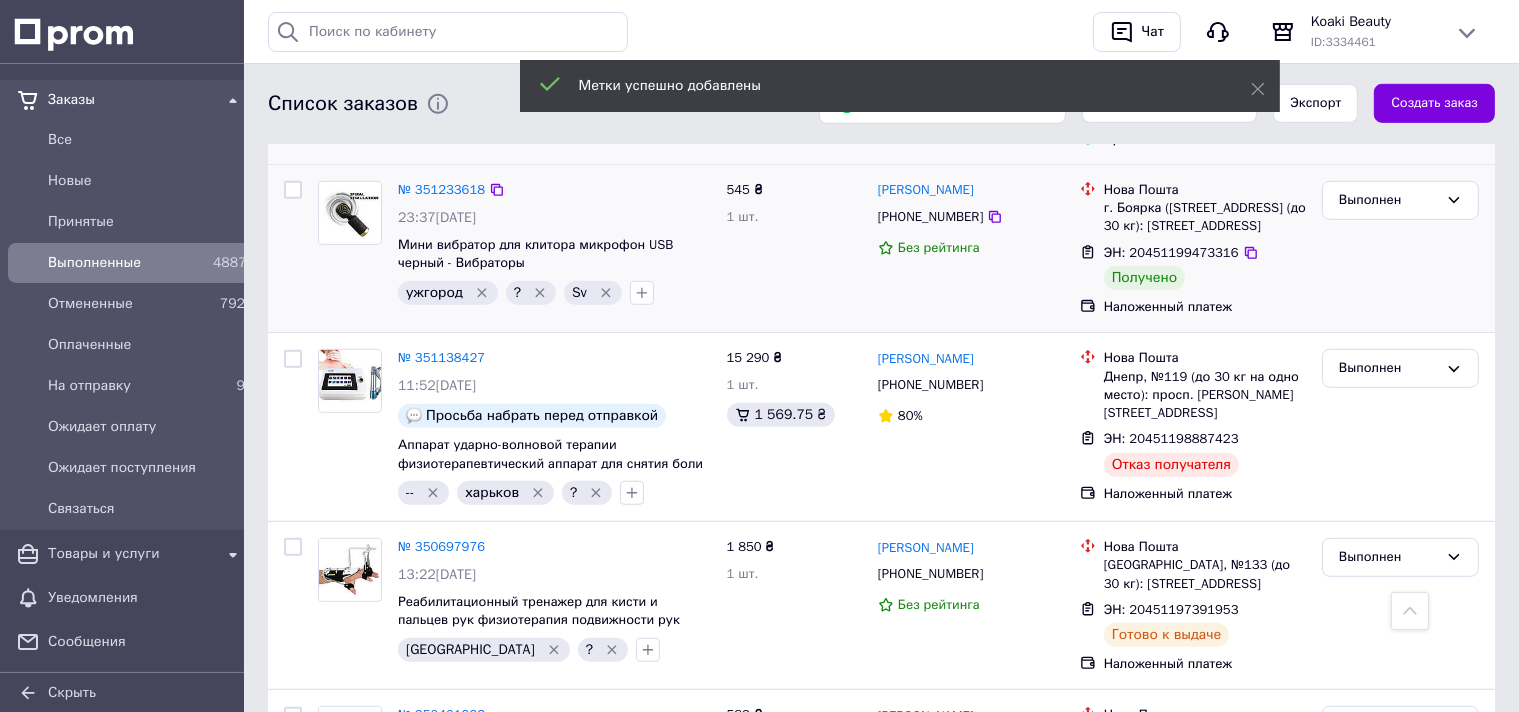 click 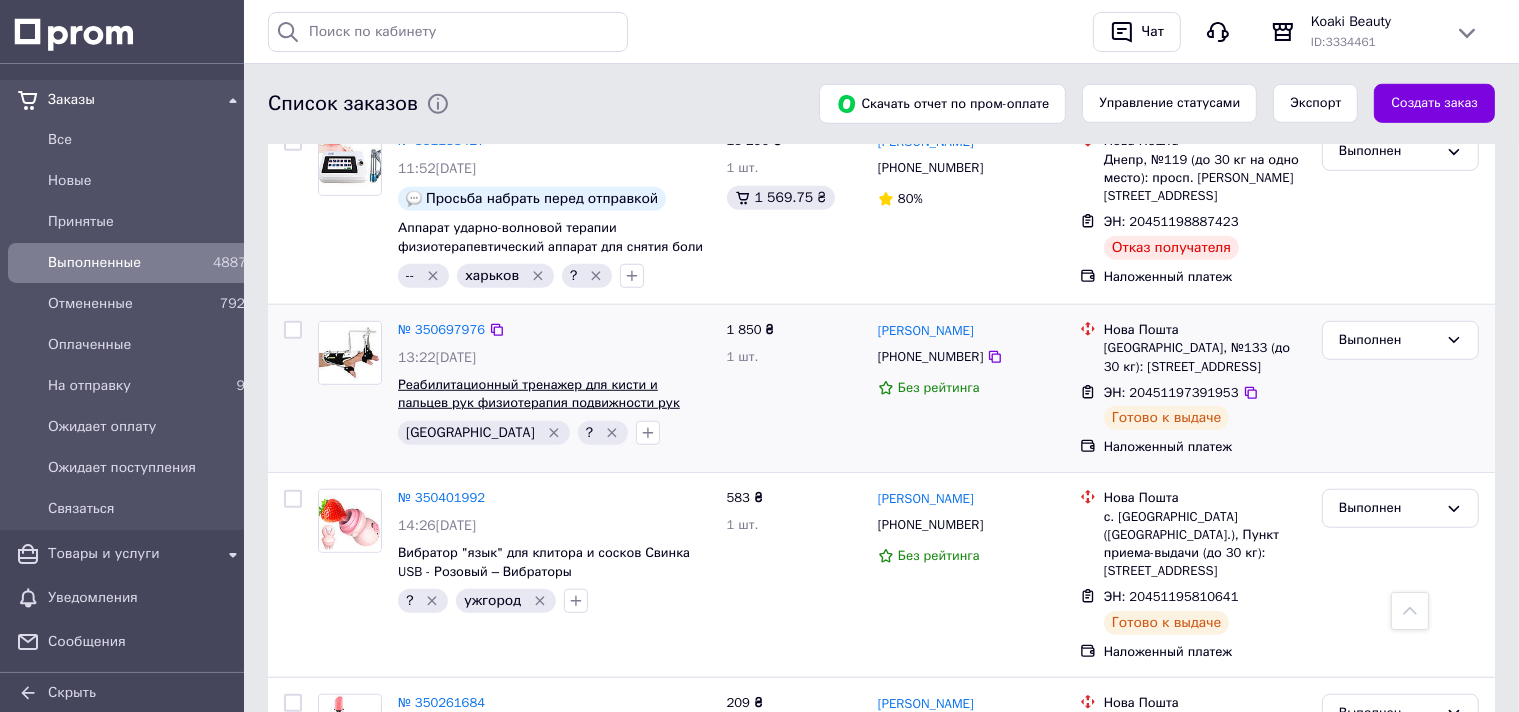 scroll, scrollTop: 1379, scrollLeft: 0, axis: vertical 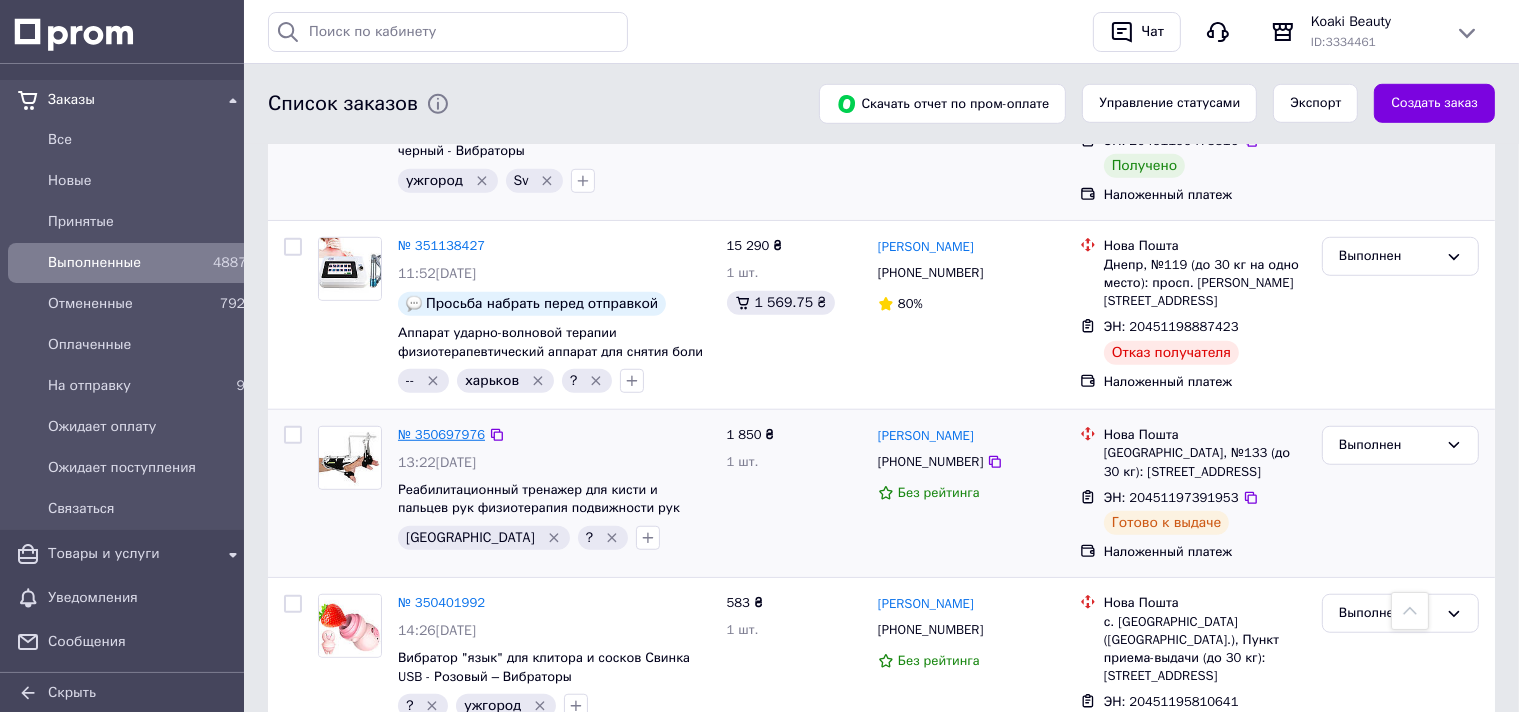 click on "№ 350697976" at bounding box center (441, 434) 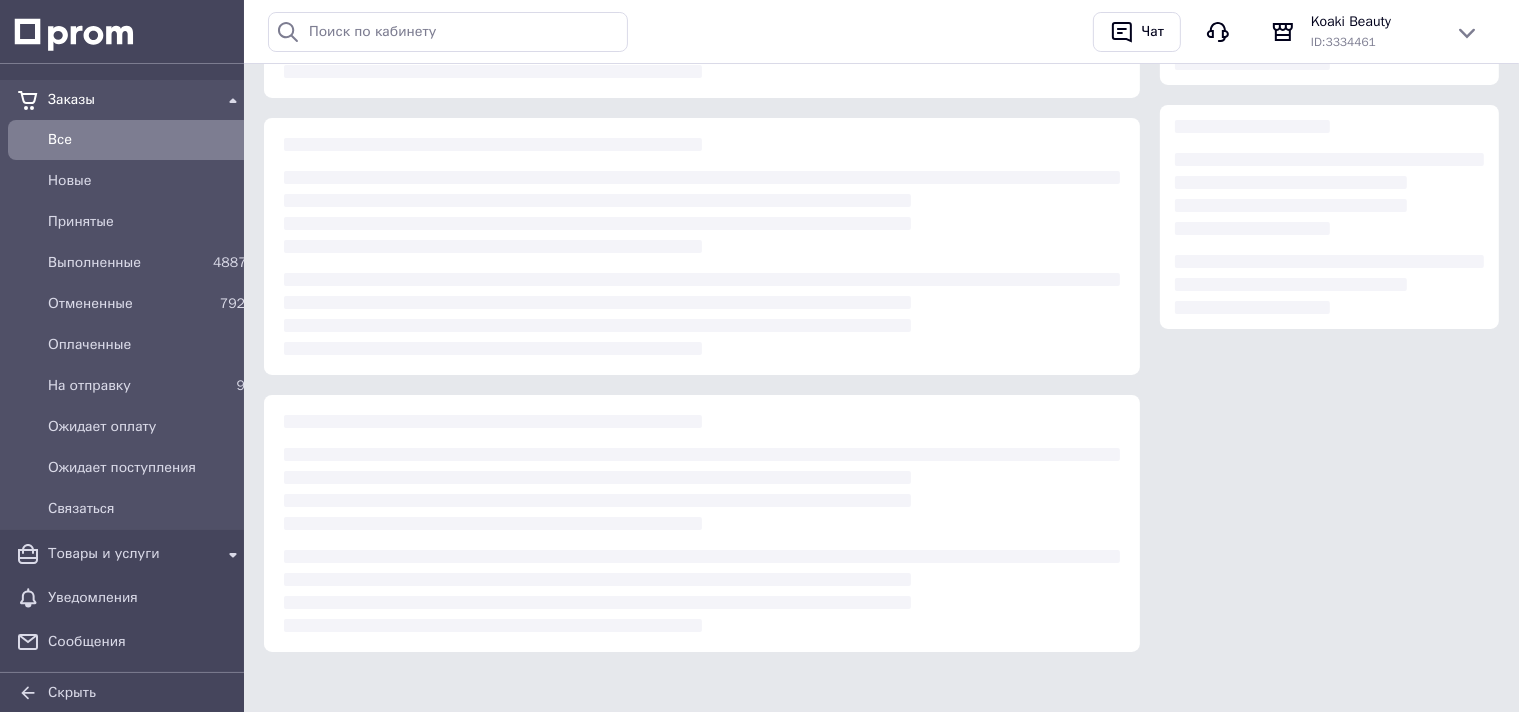scroll, scrollTop: 0, scrollLeft: 0, axis: both 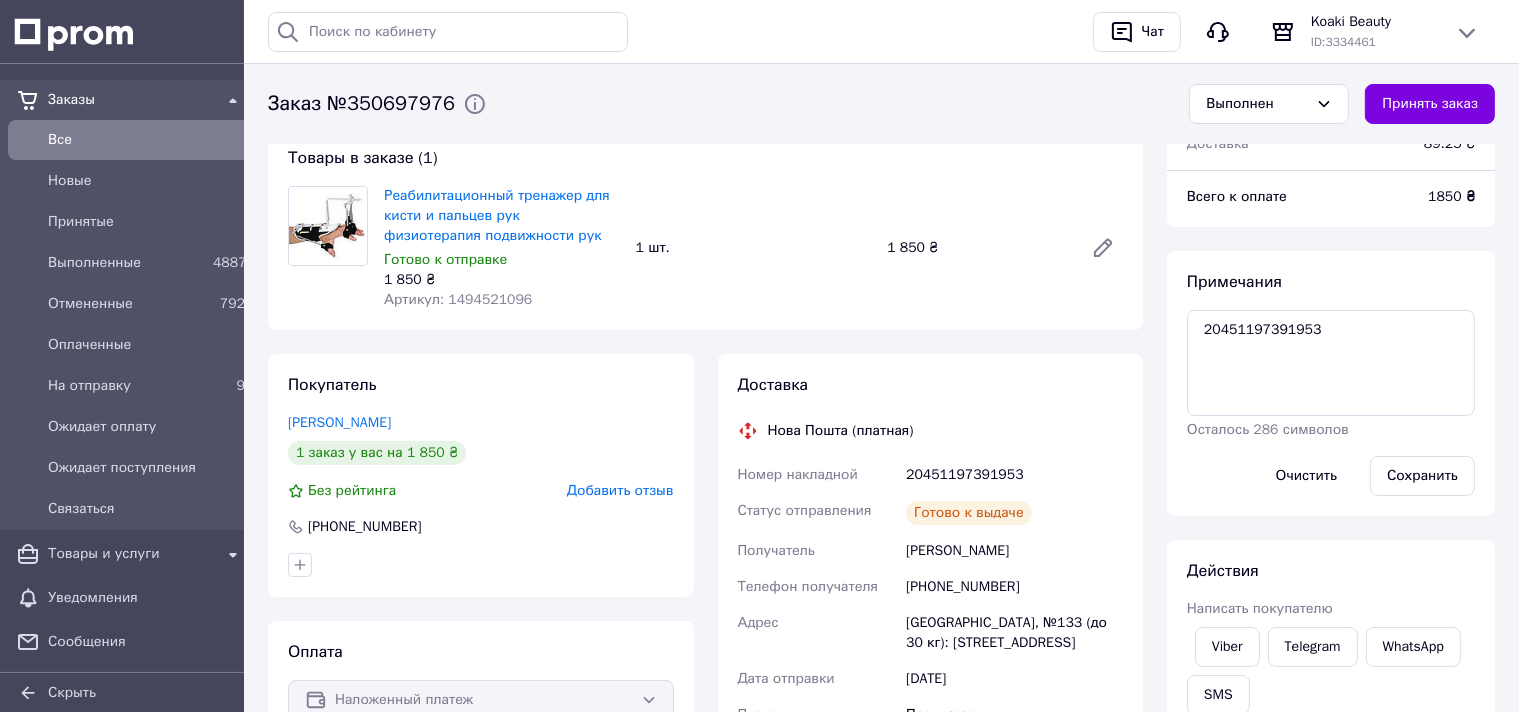 click on "20451197391953" at bounding box center (1014, 475) 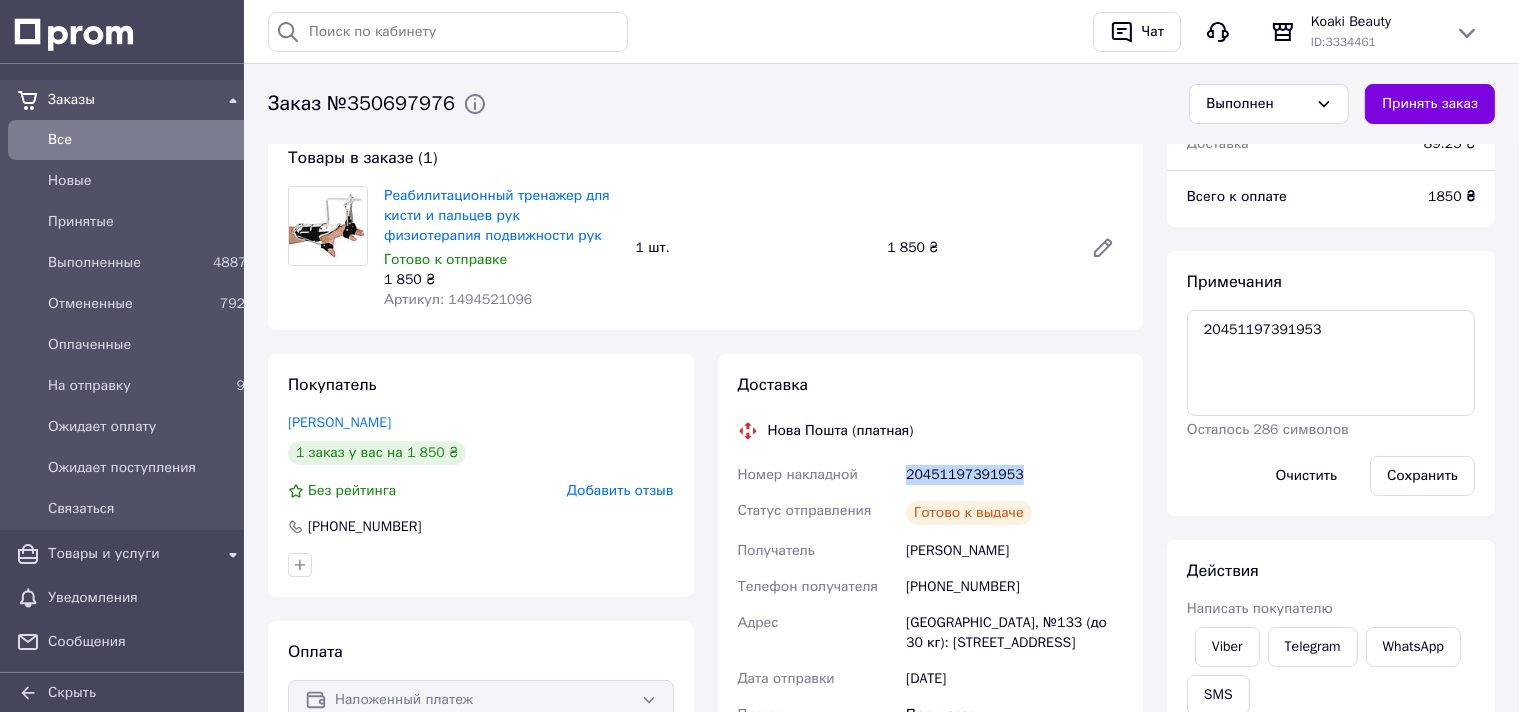 click on "20451197391953" at bounding box center [1014, 475] 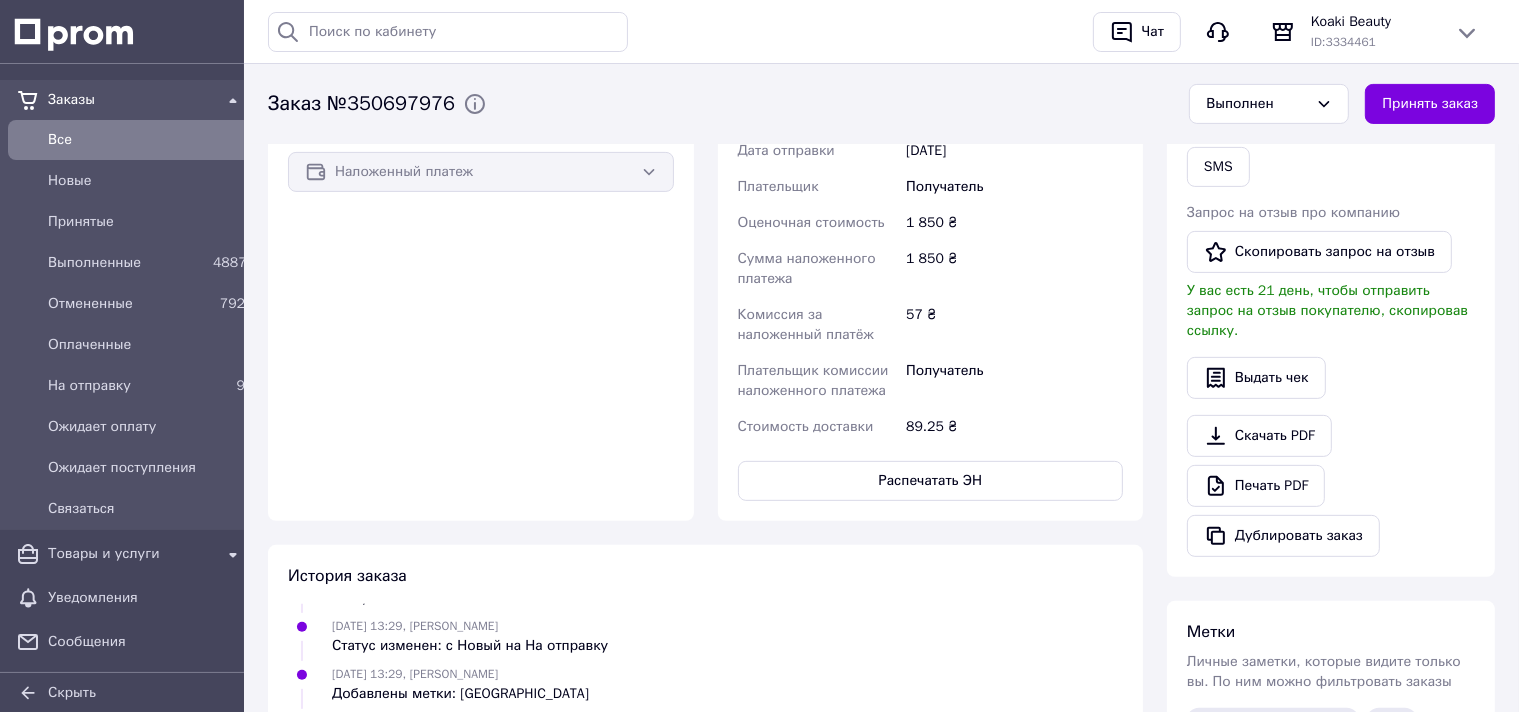 scroll, scrollTop: 1209, scrollLeft: 0, axis: vertical 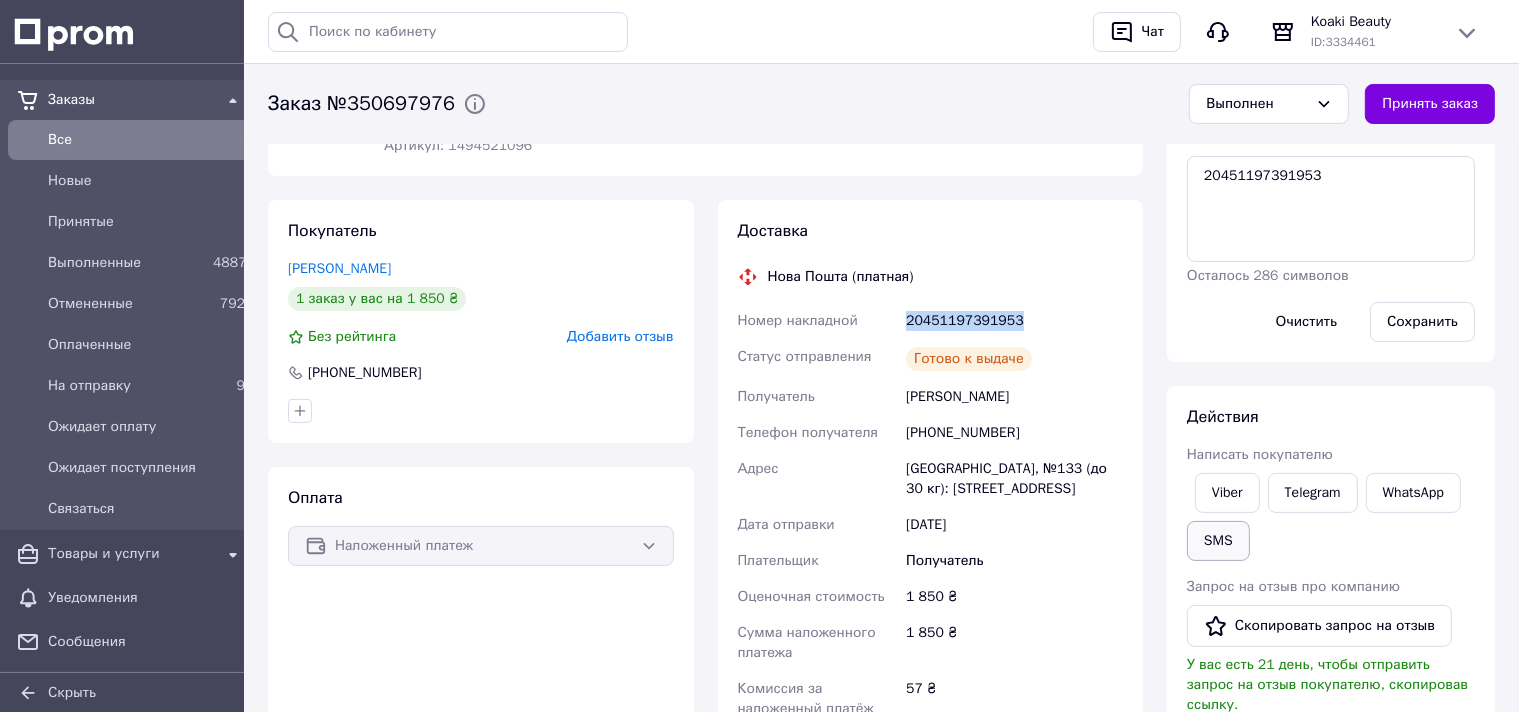 click on "SMS" at bounding box center [1218, 541] 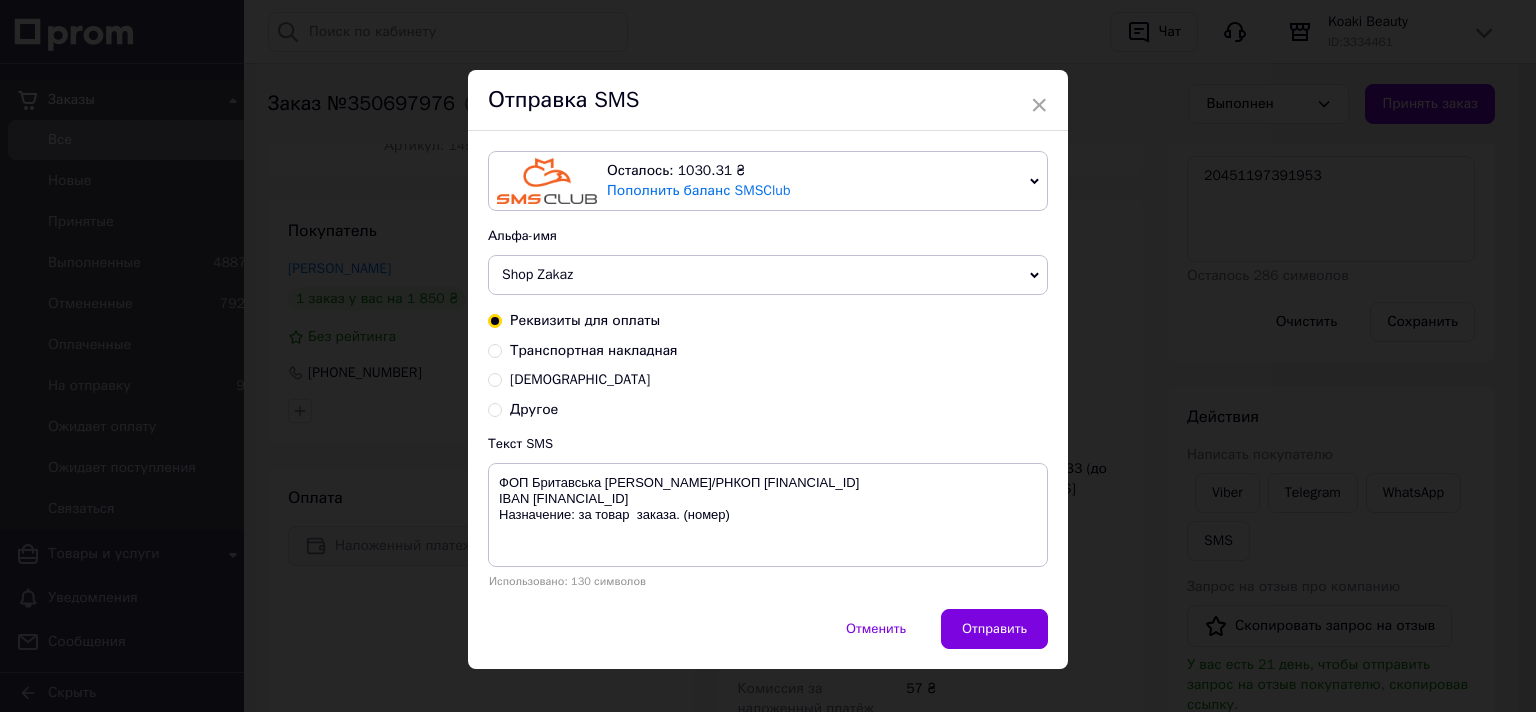 click on "Транспортная накладная" at bounding box center (594, 350) 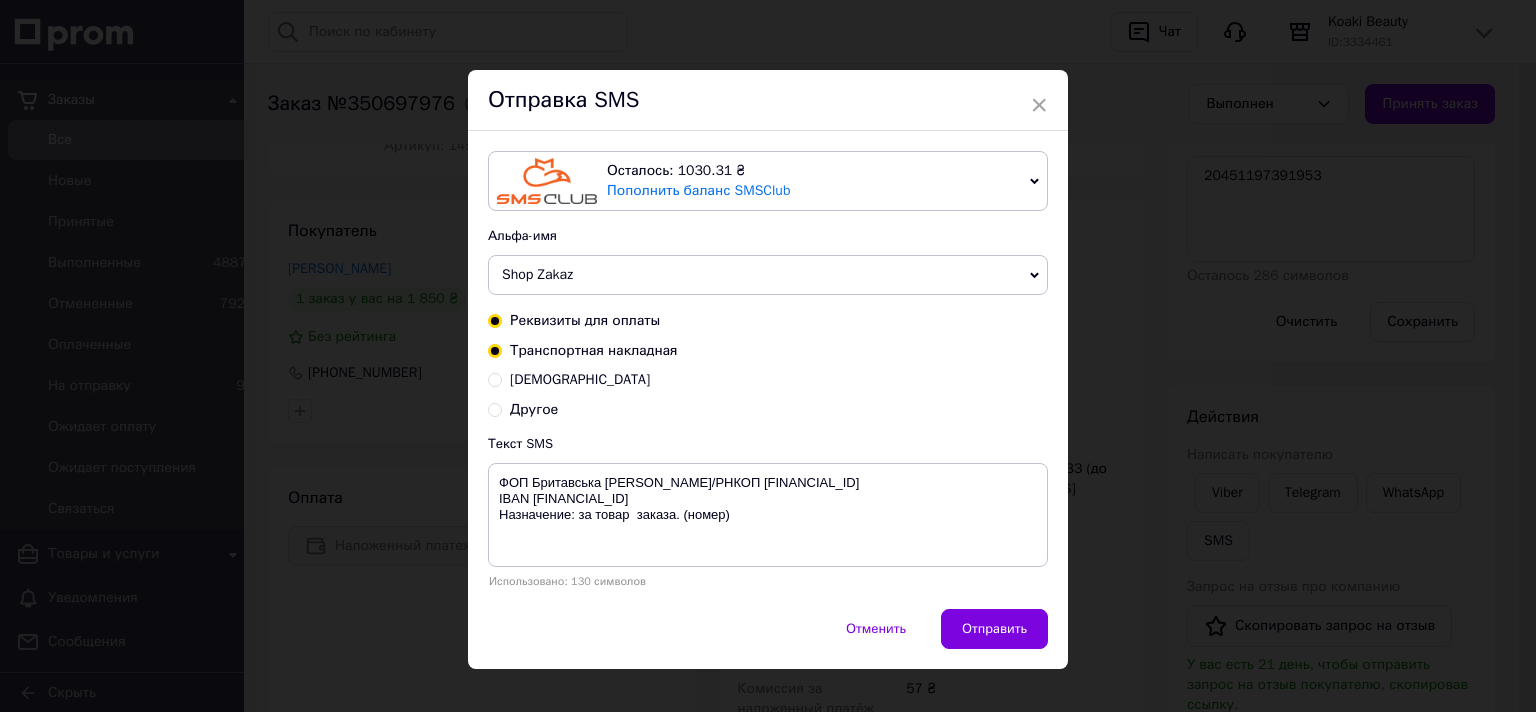 radio on "true" 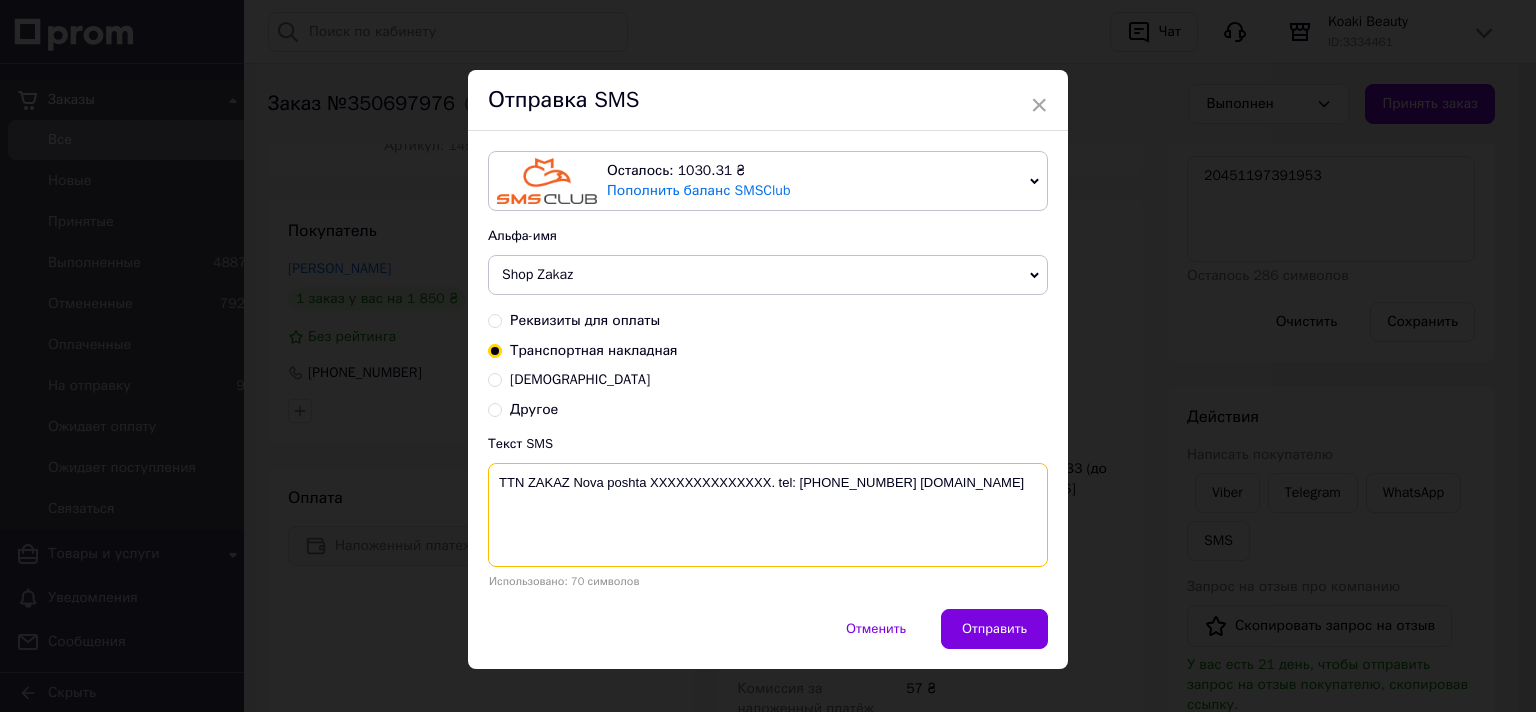 click on "TTN ZAKAZ Nova poshta XXXXXXXXXXXXXX. tel: +380982320653 Koaki.com.ua" at bounding box center [768, 515] 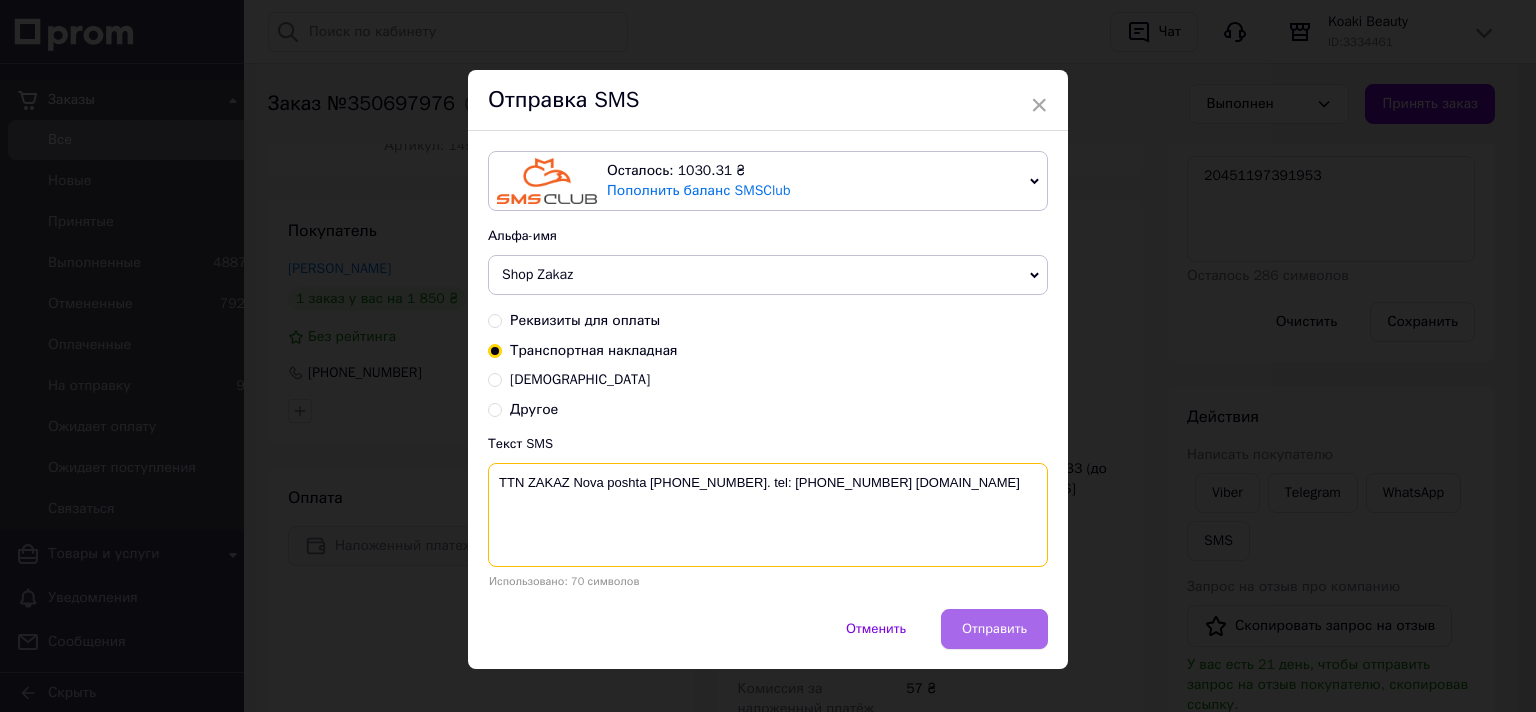 type on "TTN ZAKAZ Nova poshta 20451197391953. tel: +380982320653 Koaki.com.ua" 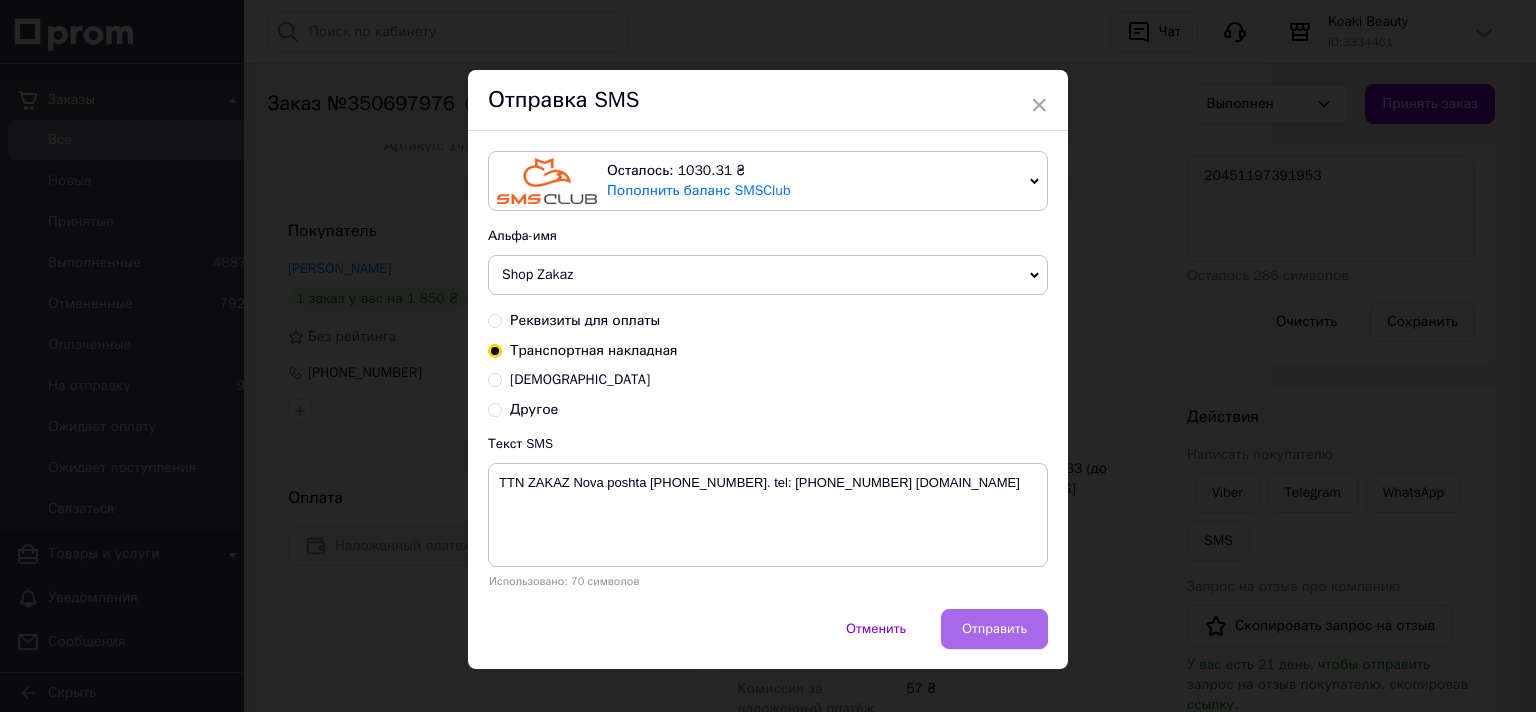 click on "Отправить" at bounding box center (994, 629) 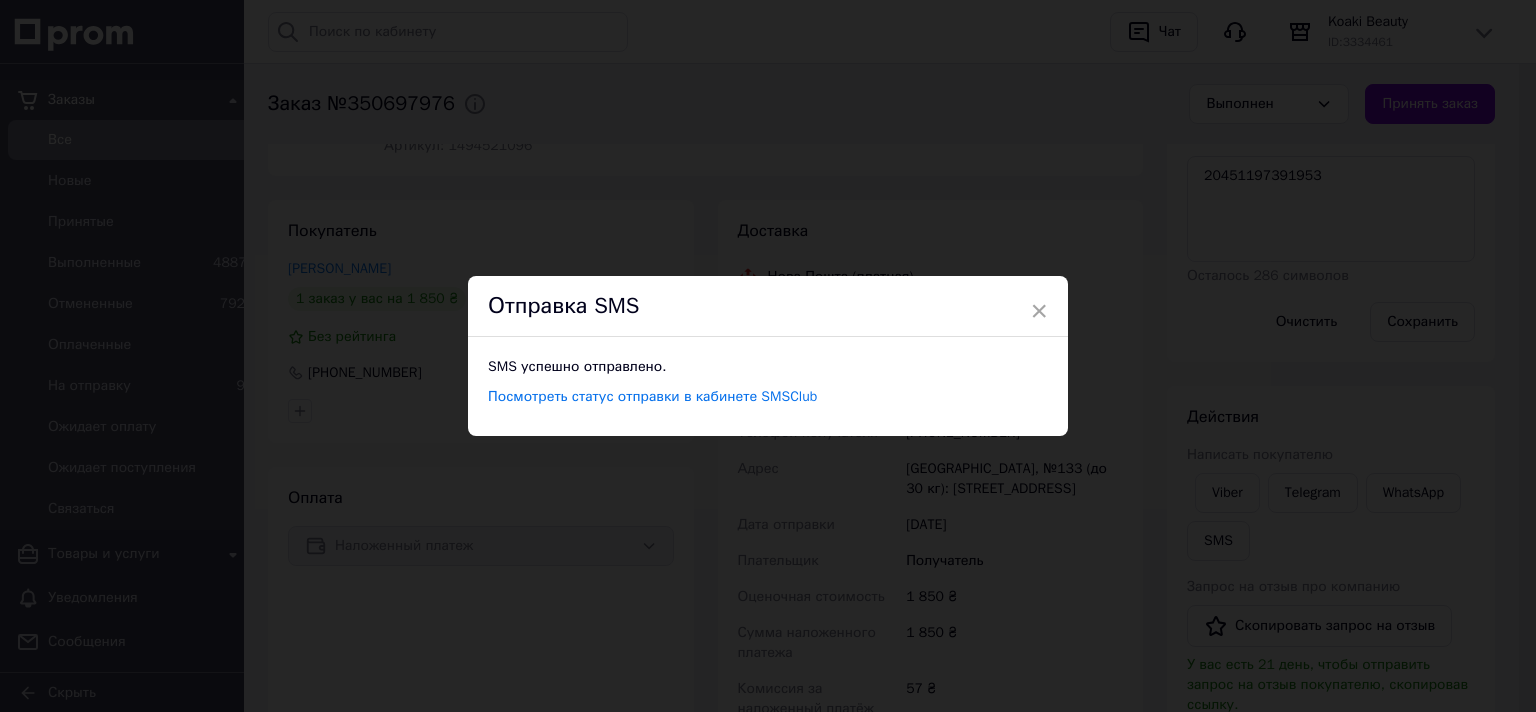 click on "× Отправка SMS SMS успешно отправлено. Посмотреть статус отправки в кабинете SMSClub" at bounding box center (768, 356) 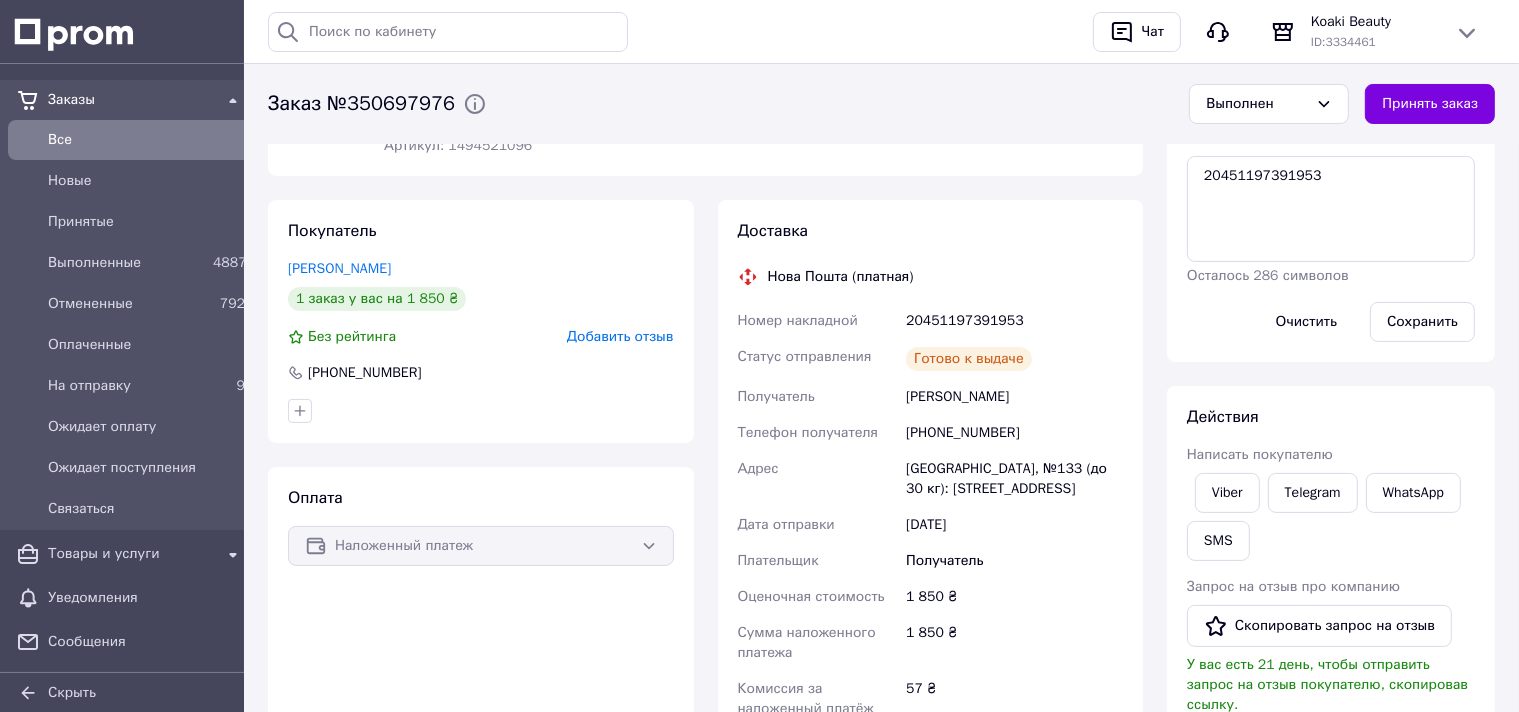 scroll, scrollTop: 0, scrollLeft: 0, axis: both 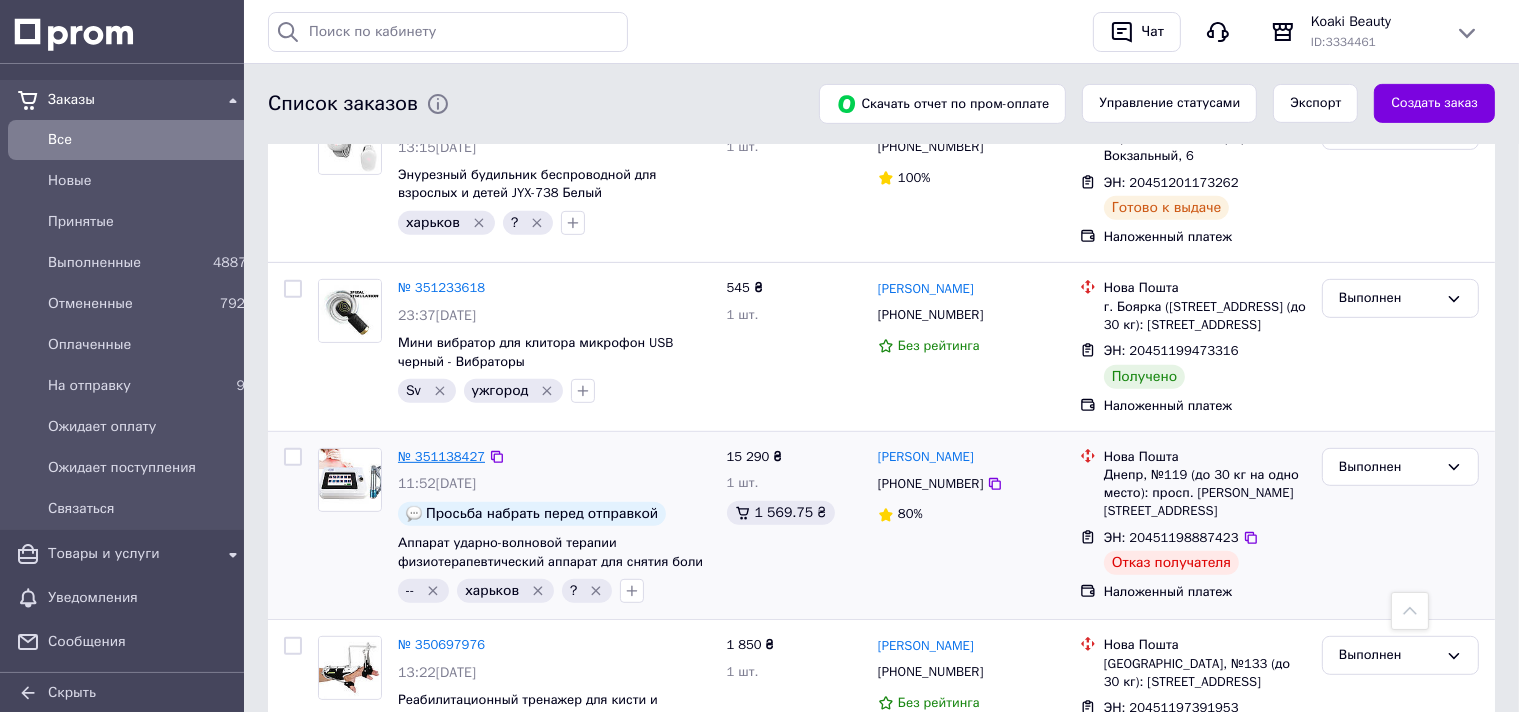 click on "№ 351138427" at bounding box center [441, 456] 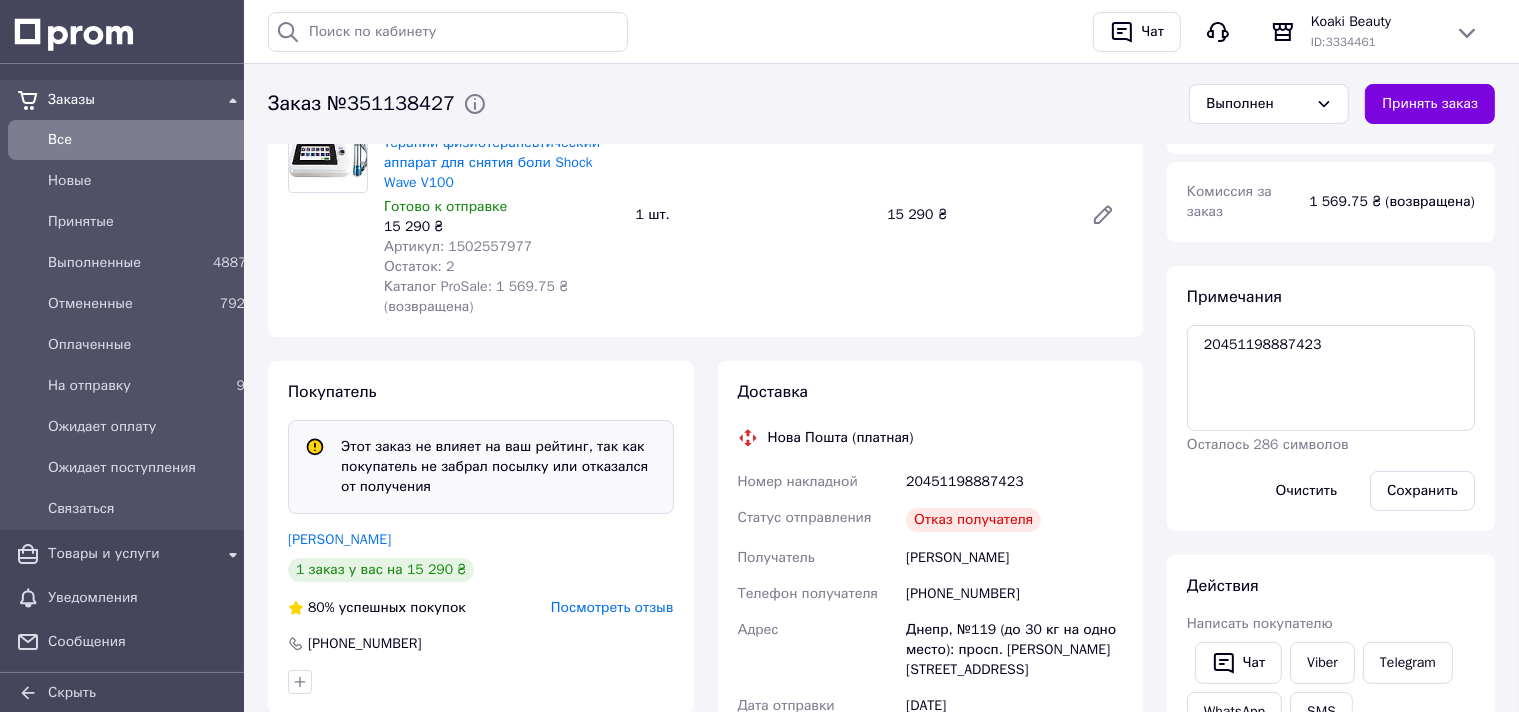 scroll, scrollTop: 314, scrollLeft: 0, axis: vertical 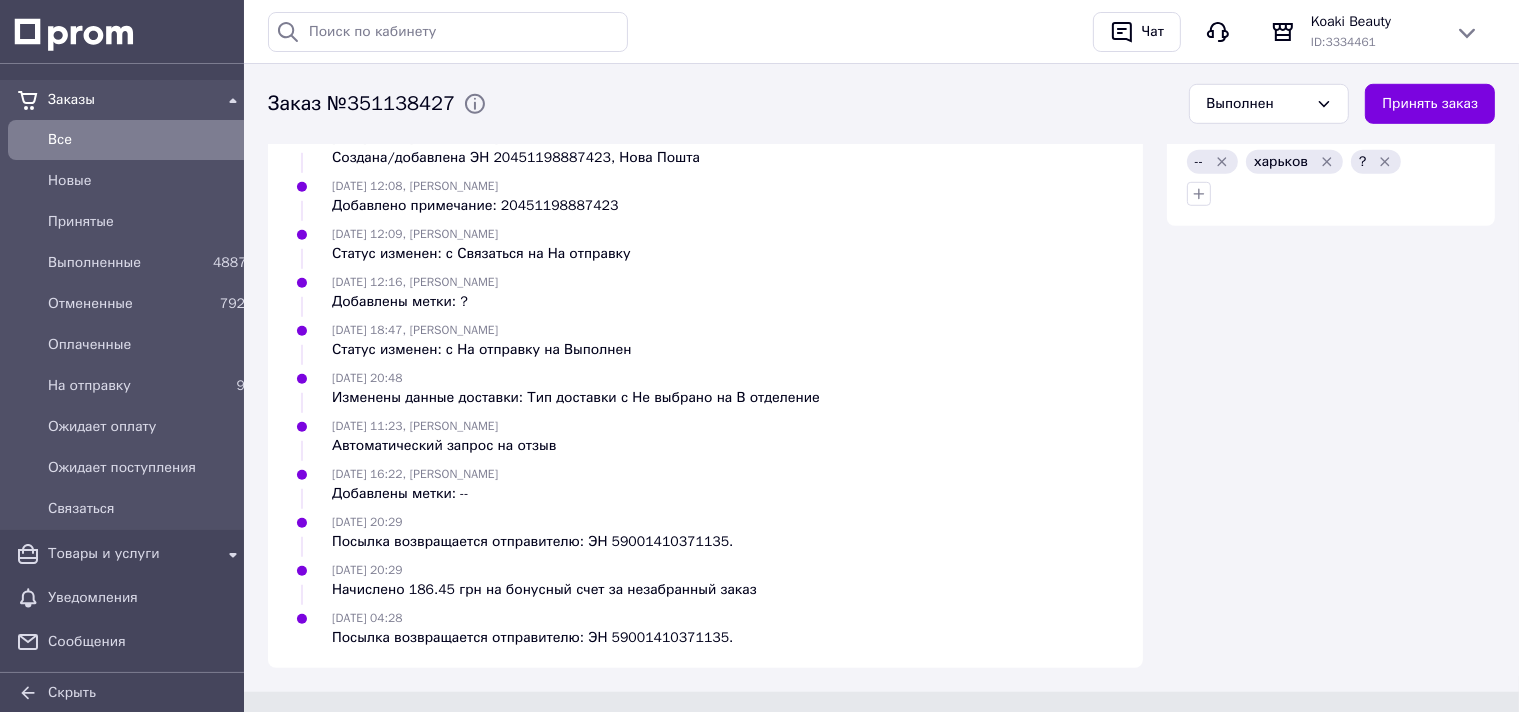 click on "Посылка возвращается отправителю: ЭН 59001410371135." at bounding box center [532, 638] 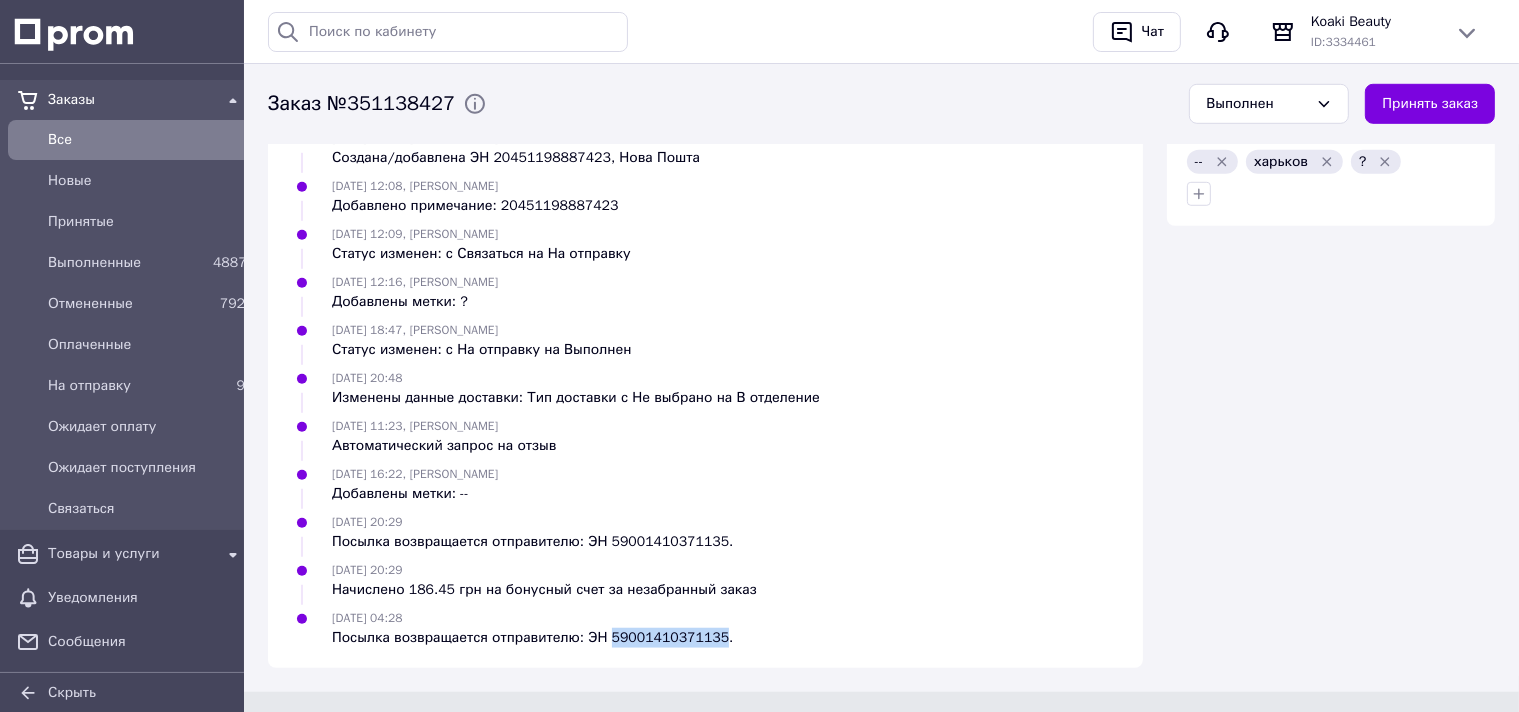 click on "Посылка возвращается отправителю: ЭН 59001410371135." at bounding box center [532, 638] 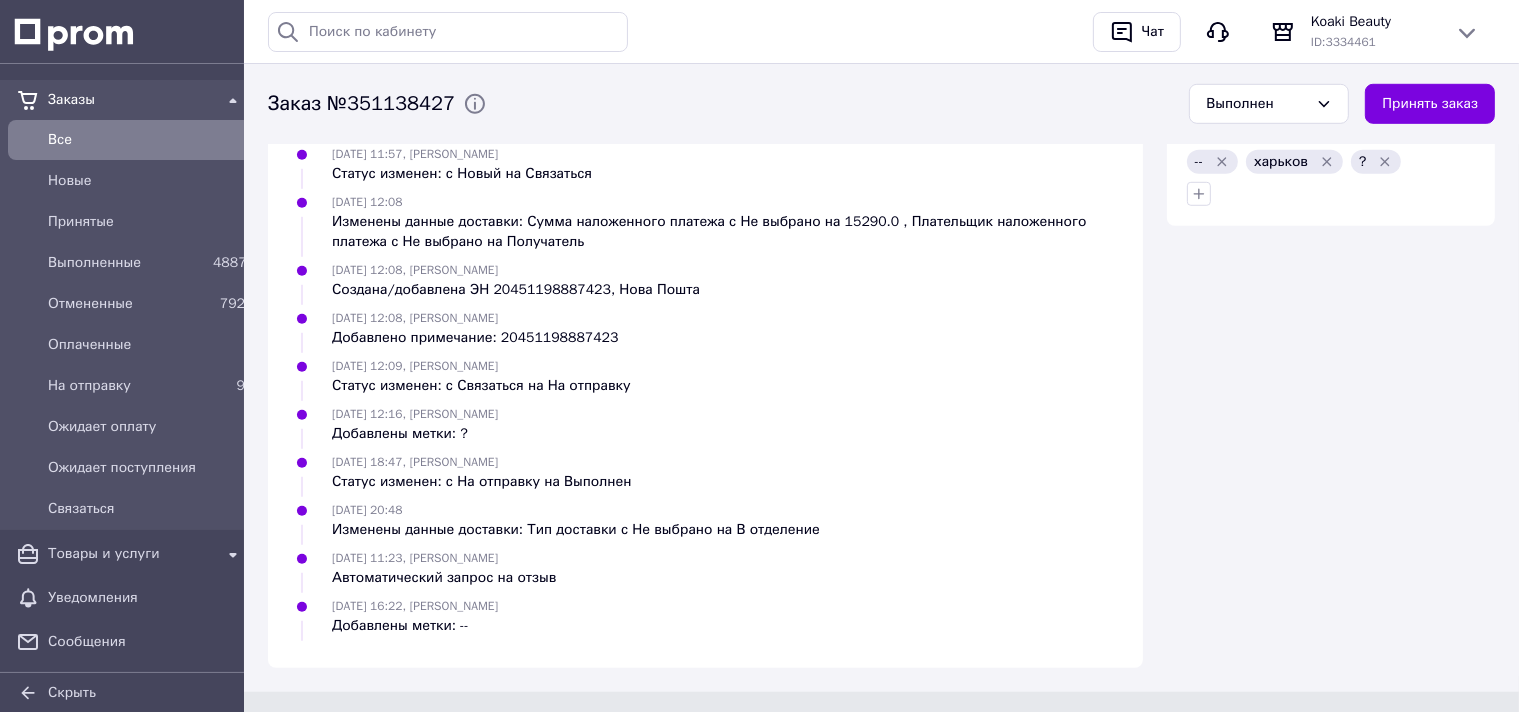 scroll, scrollTop: 1040, scrollLeft: 0, axis: vertical 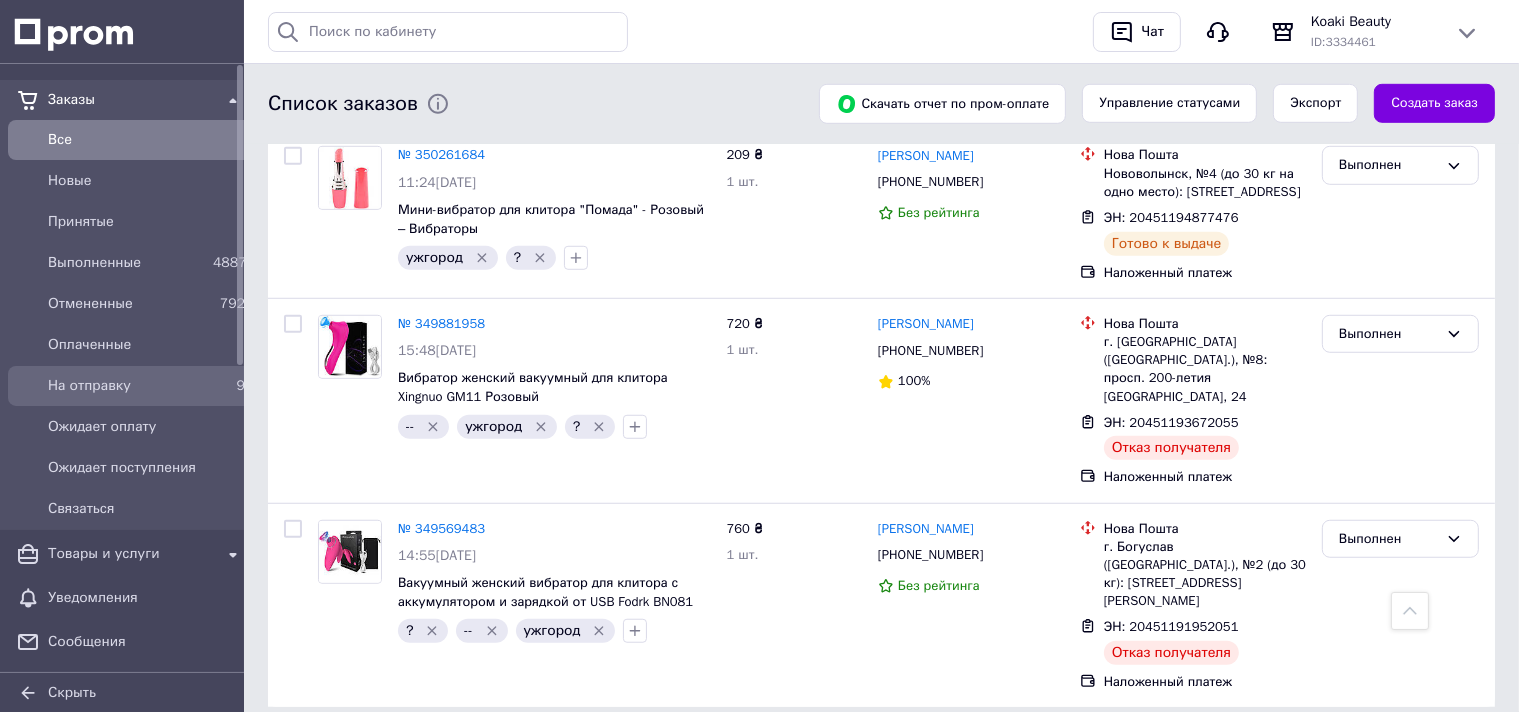 click on "На отправку" at bounding box center [126, 386] 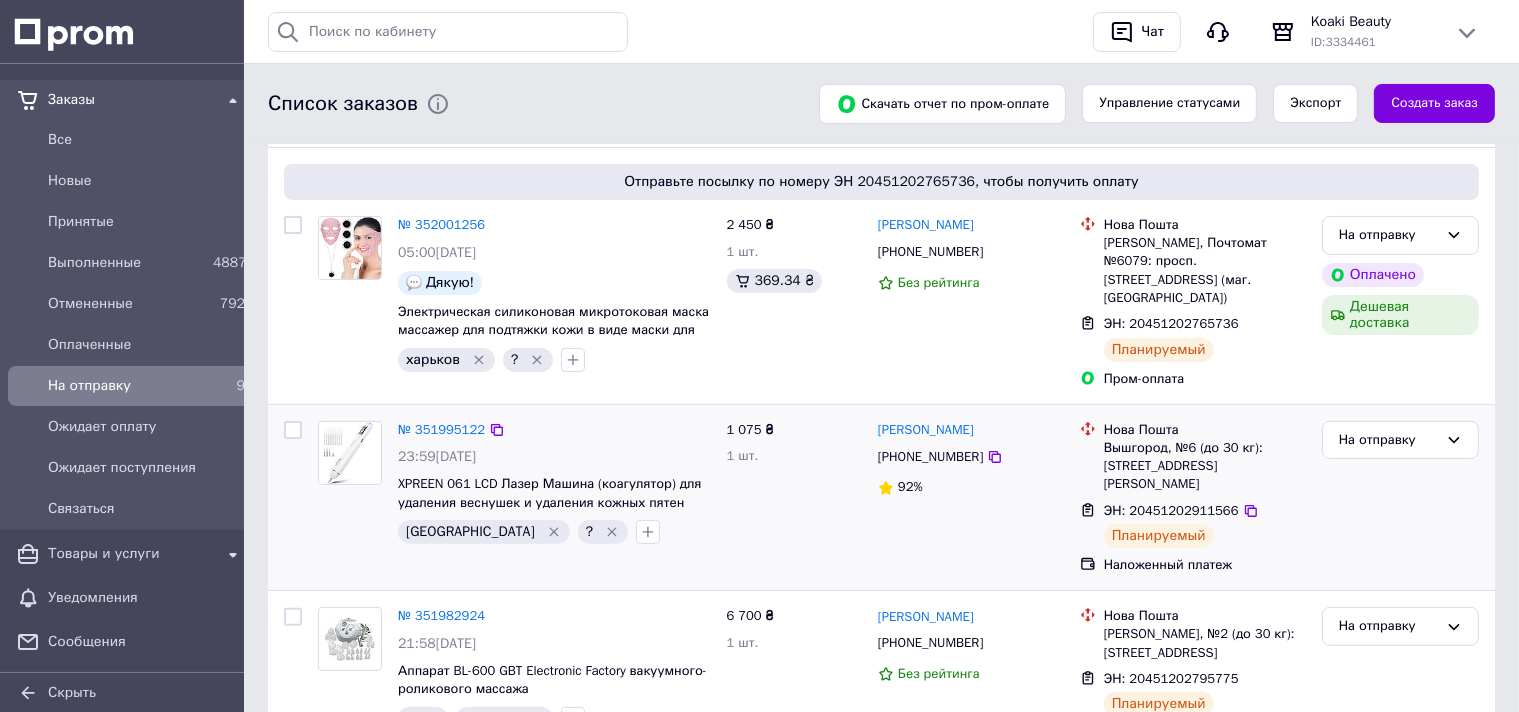scroll, scrollTop: 844, scrollLeft: 0, axis: vertical 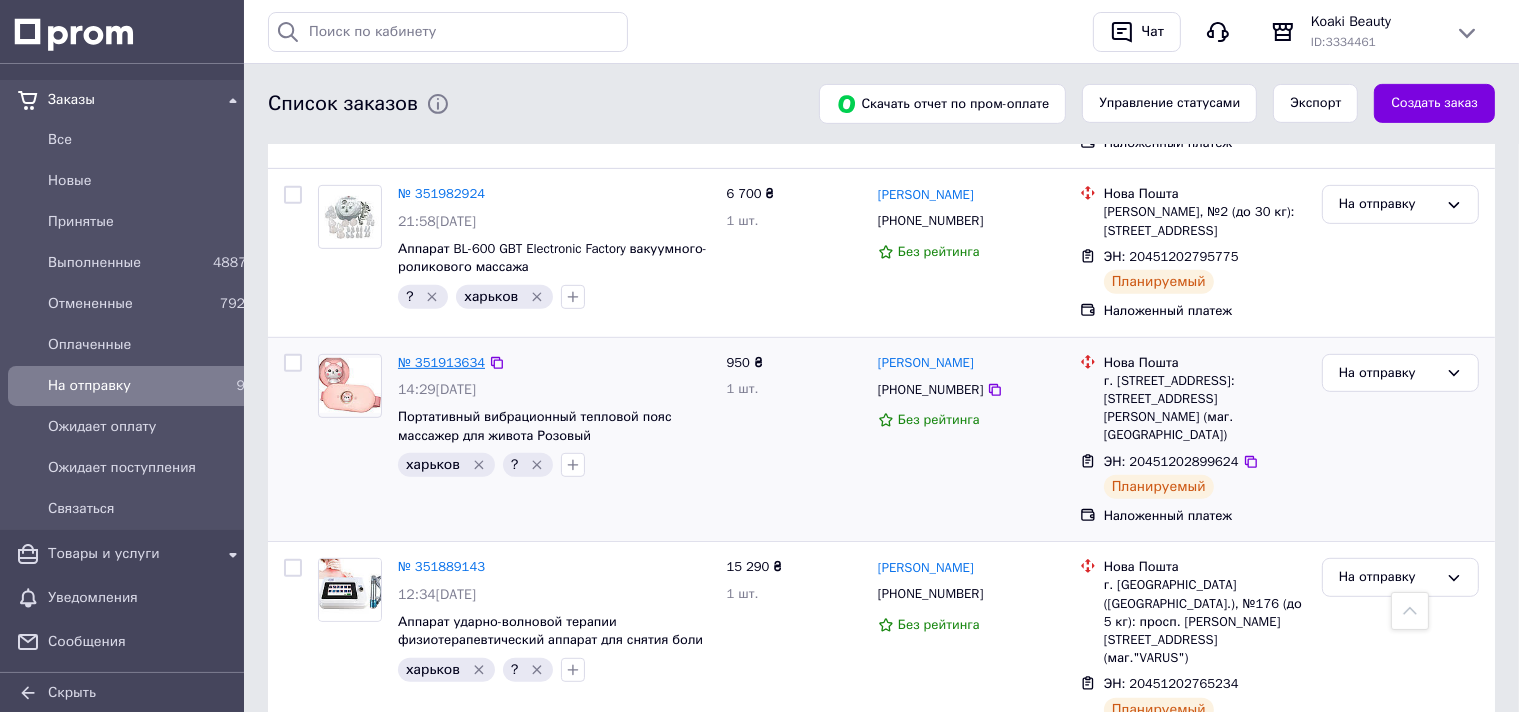 click on "№ 351913634" at bounding box center (441, 362) 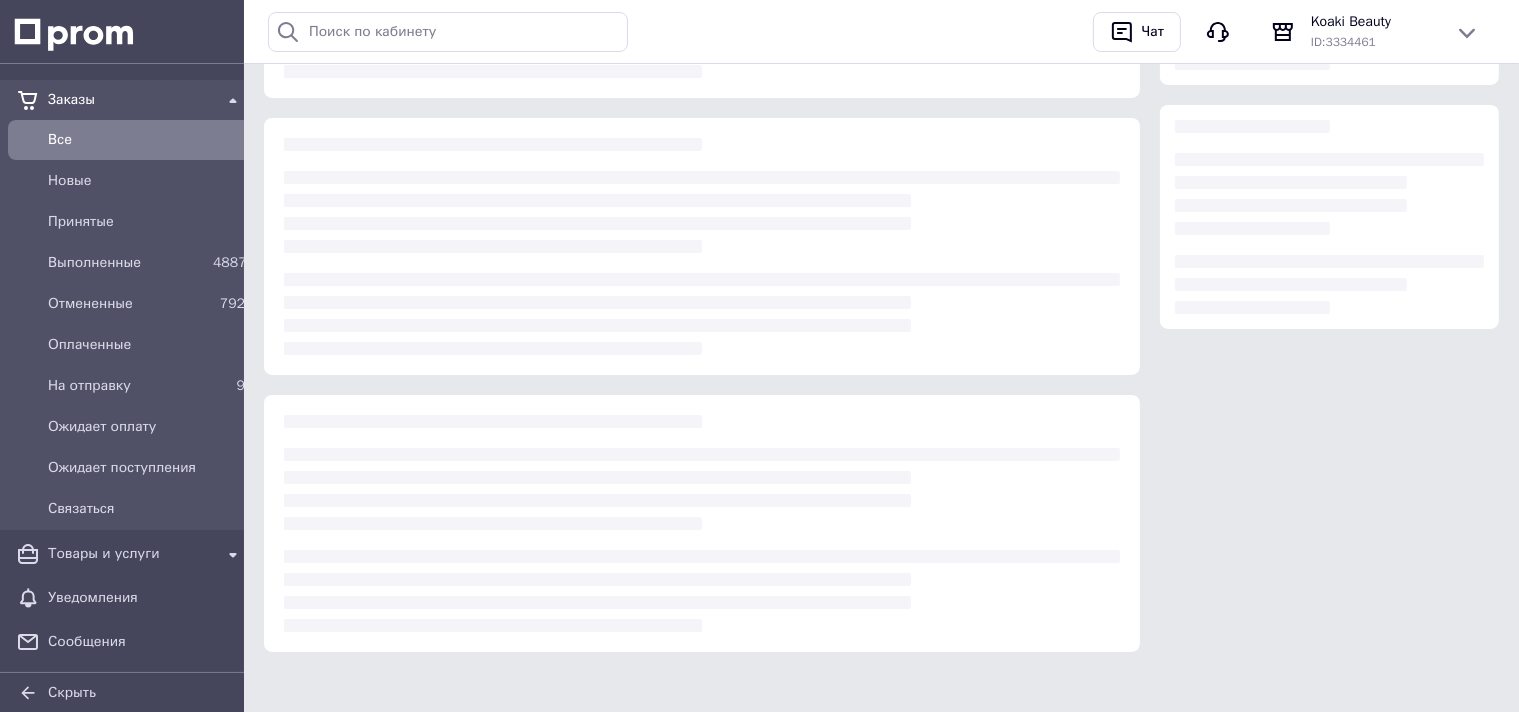 scroll, scrollTop: 0, scrollLeft: 0, axis: both 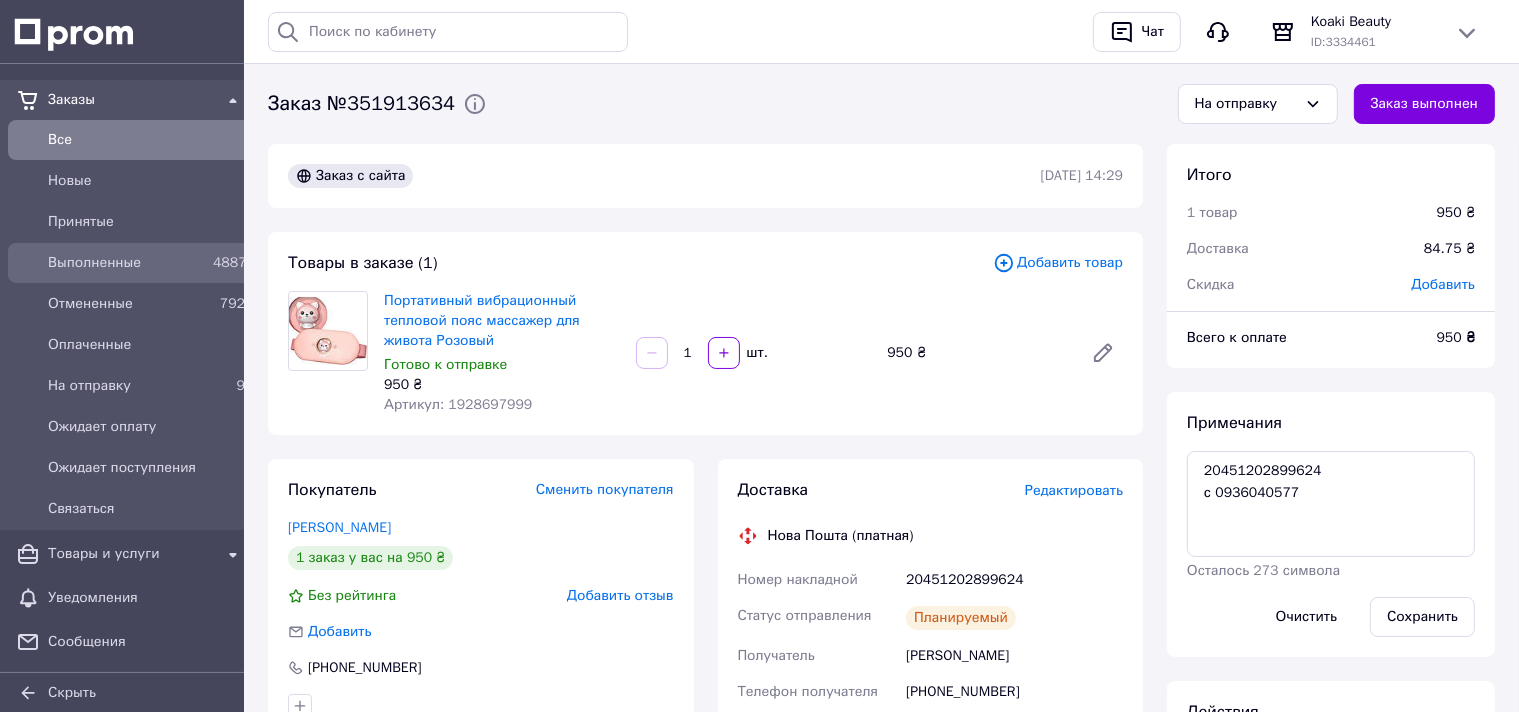 click on "Выполненные" at bounding box center (126, 263) 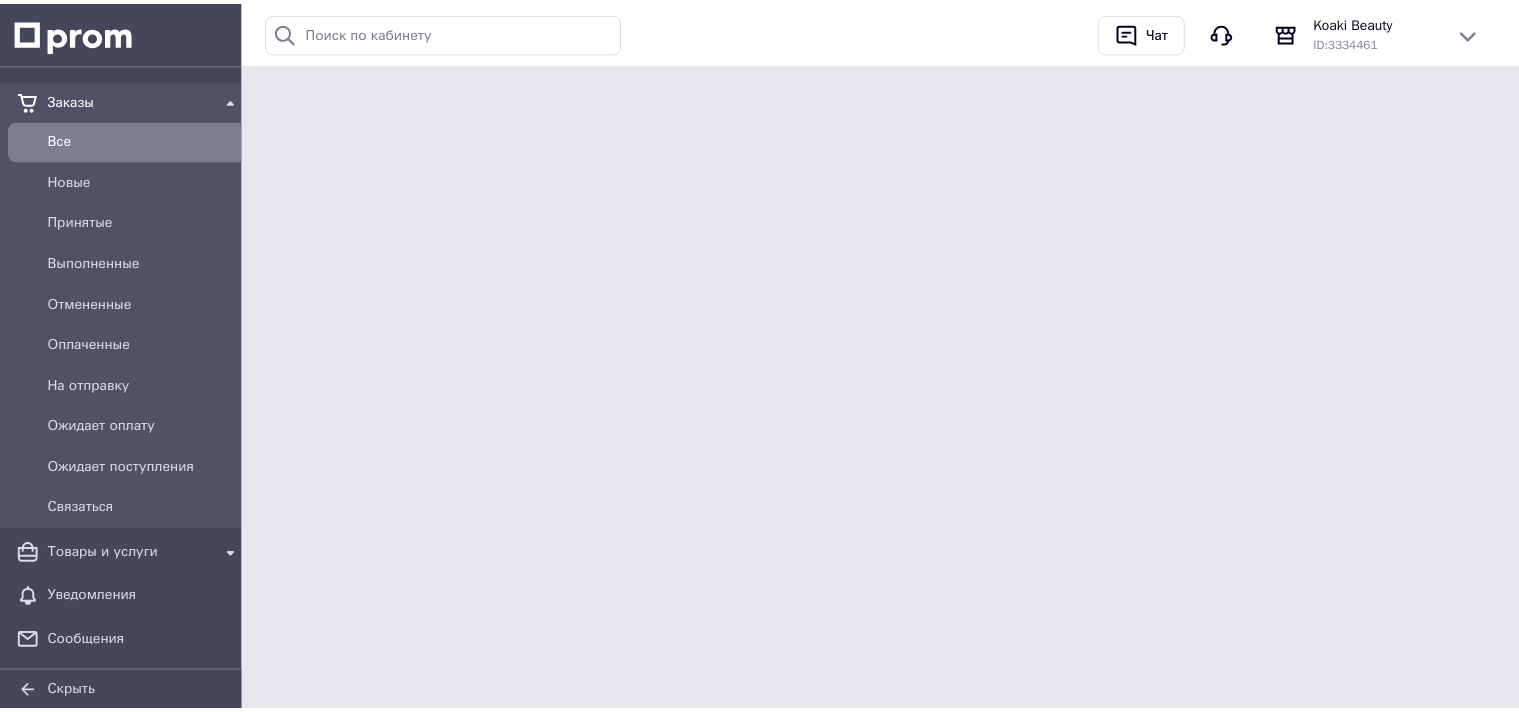 scroll, scrollTop: 0, scrollLeft: 0, axis: both 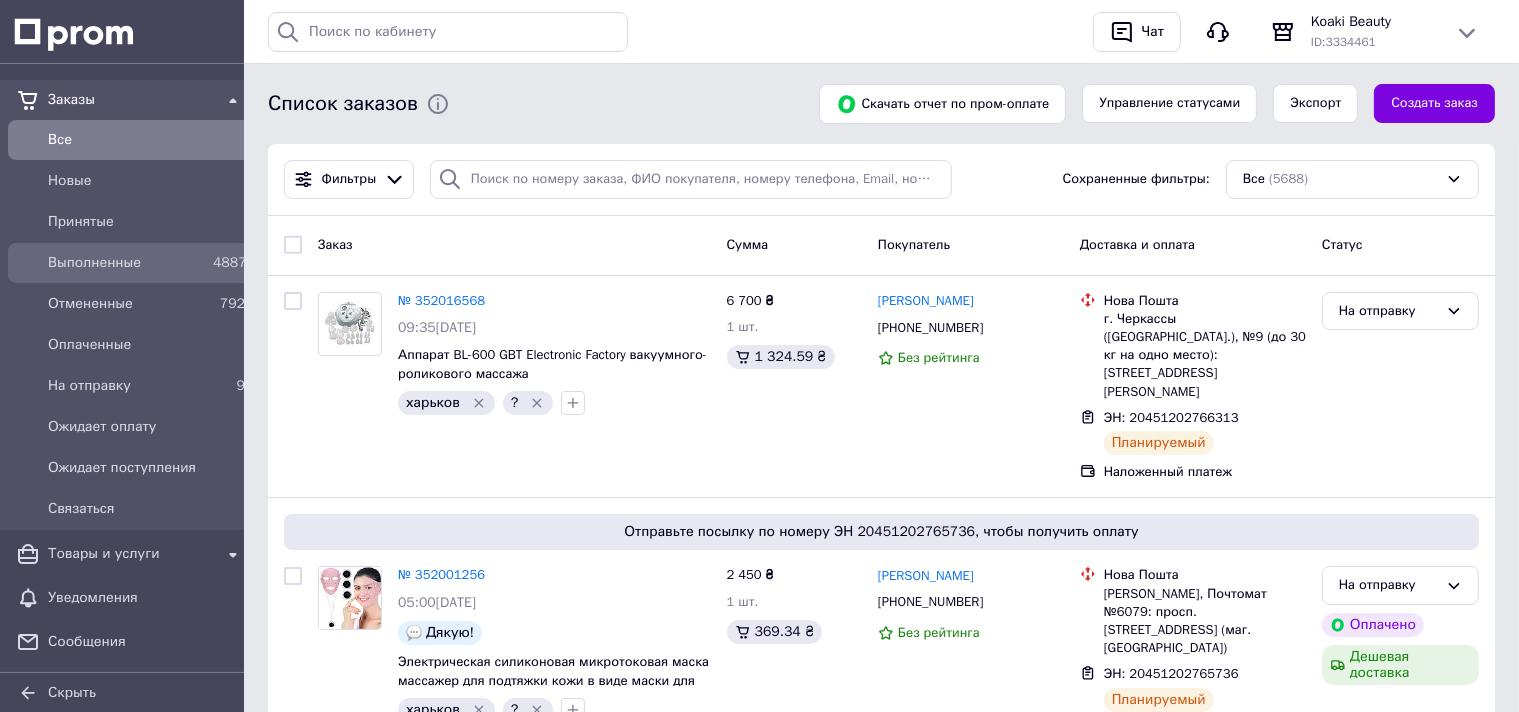 click on "Выполненные" at bounding box center (126, 263) 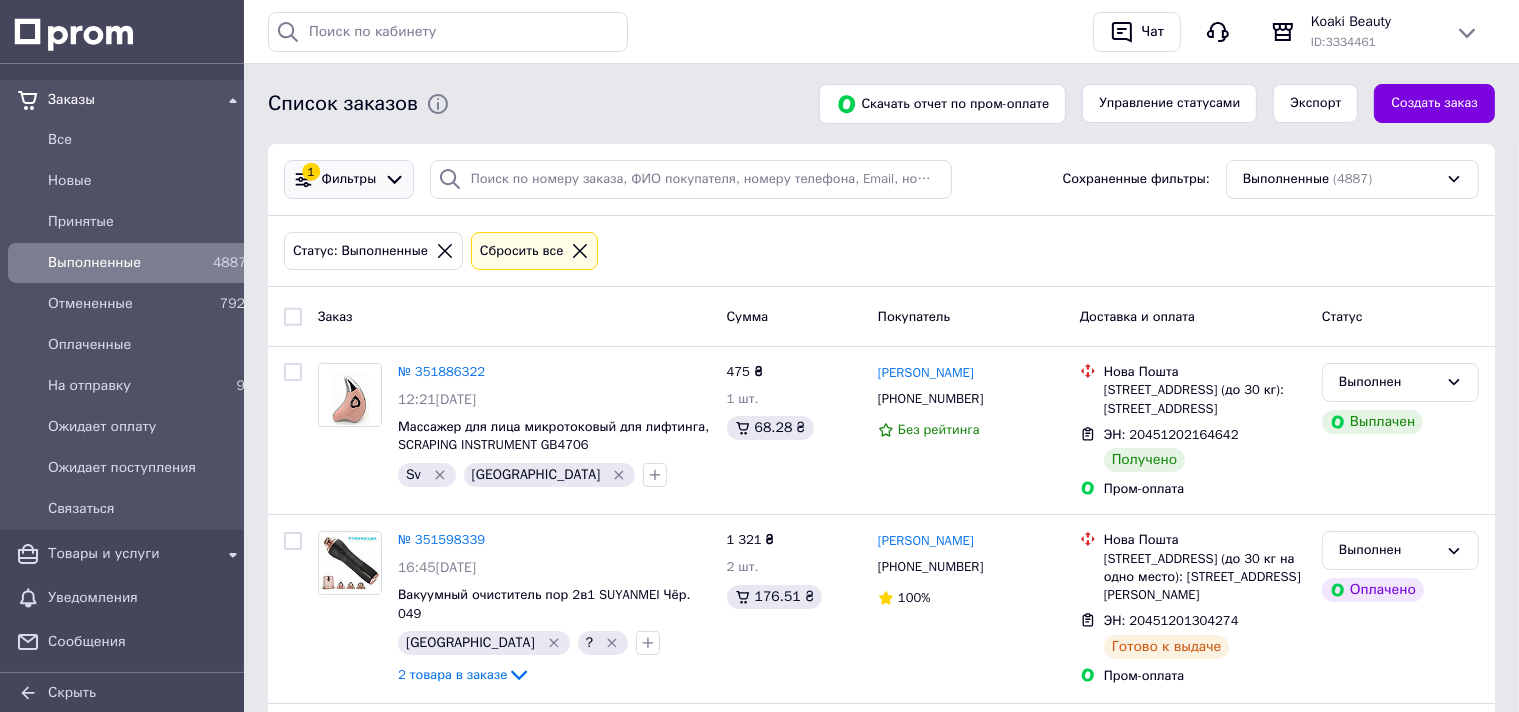 click 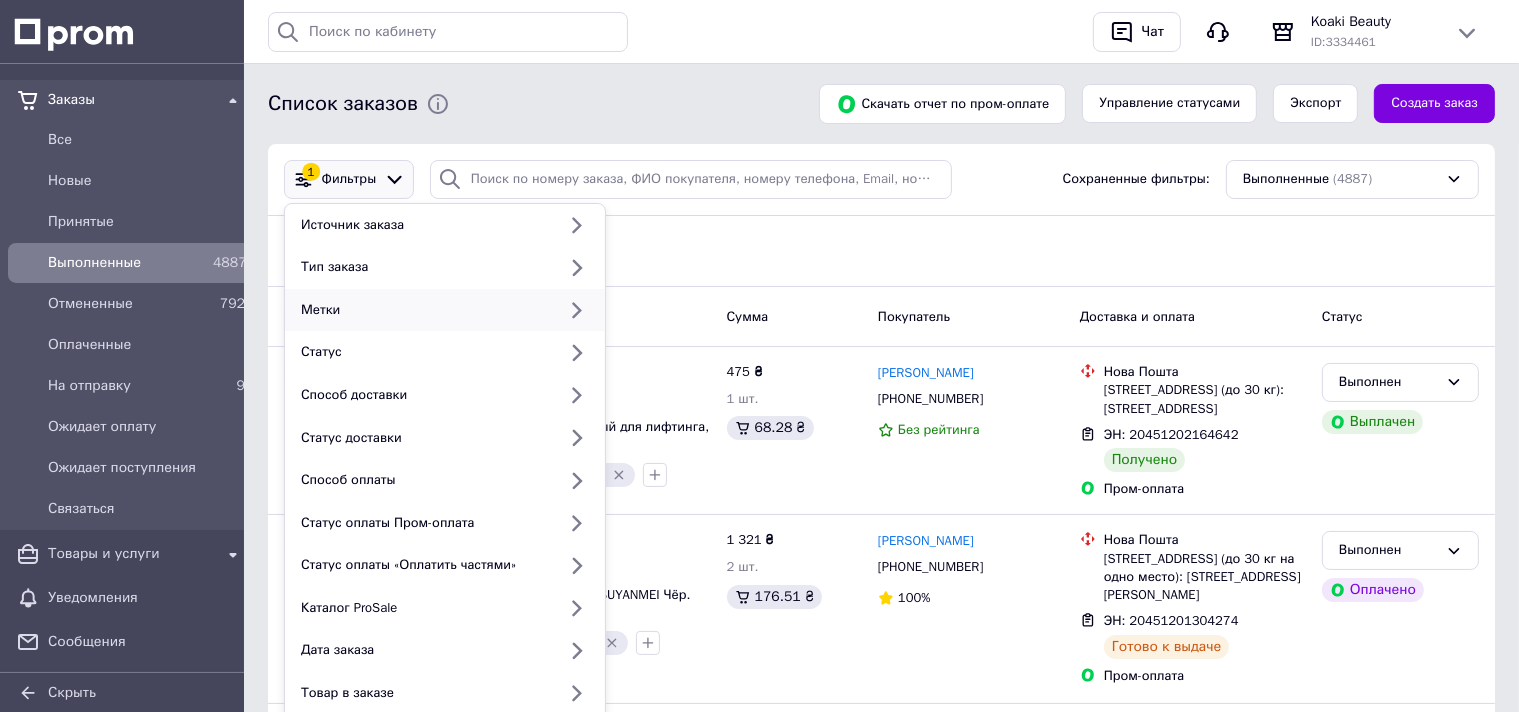 click 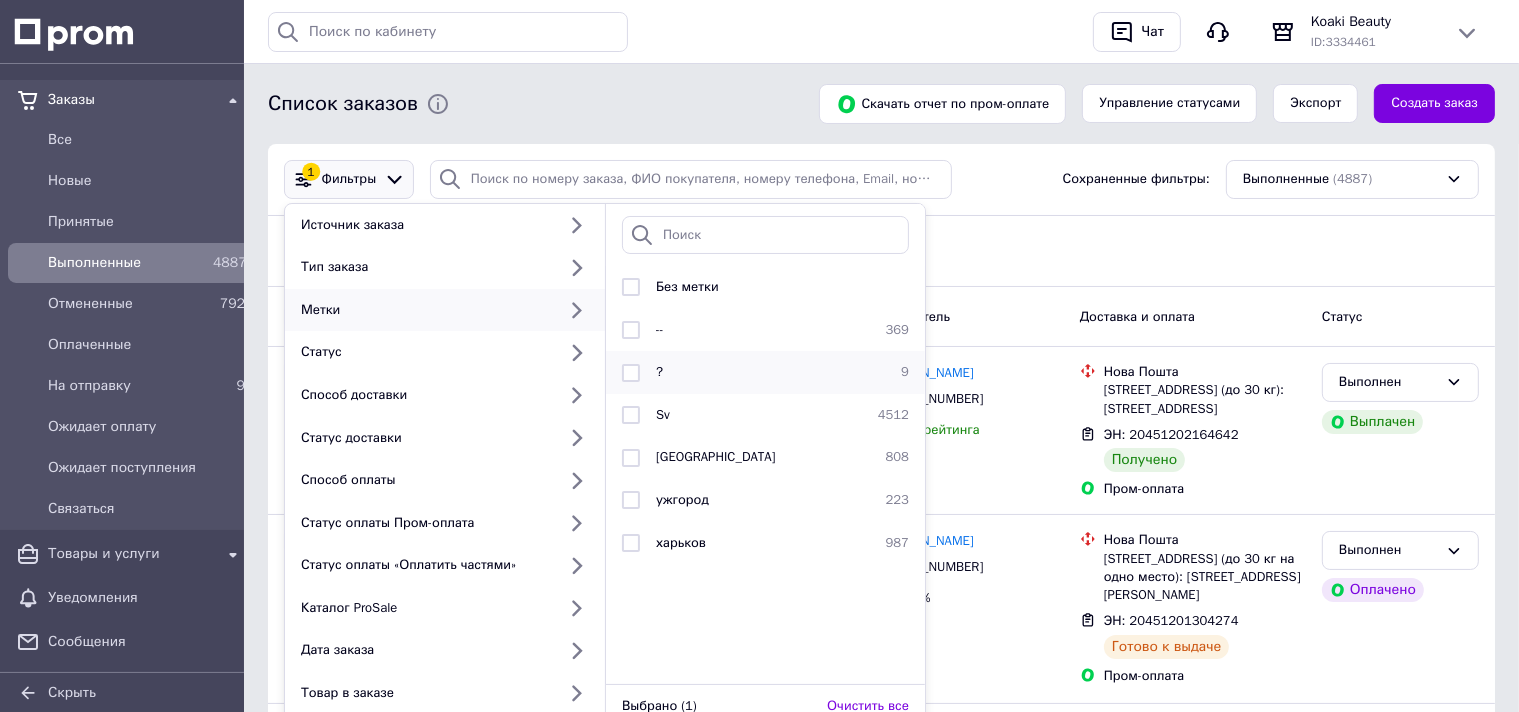 click at bounding box center [631, 373] 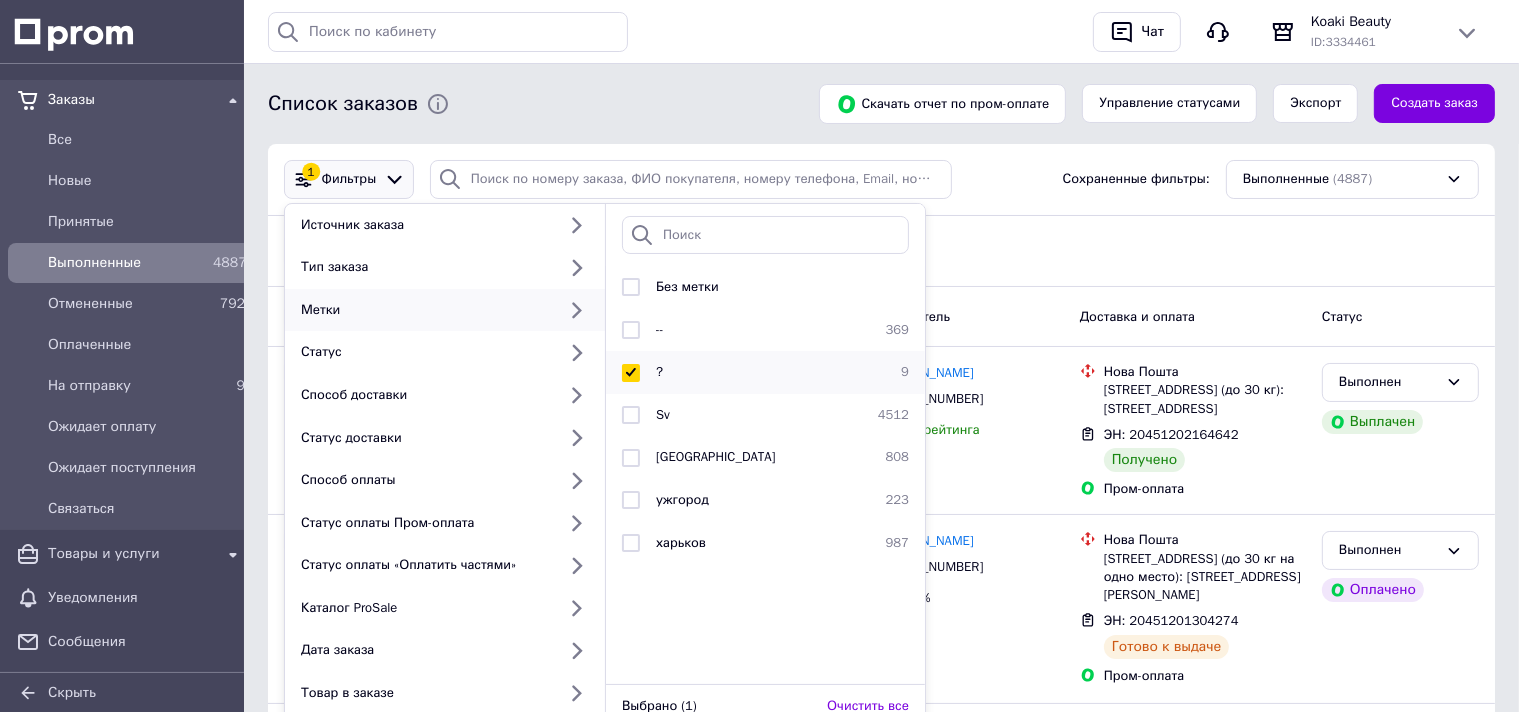 checkbox on "true" 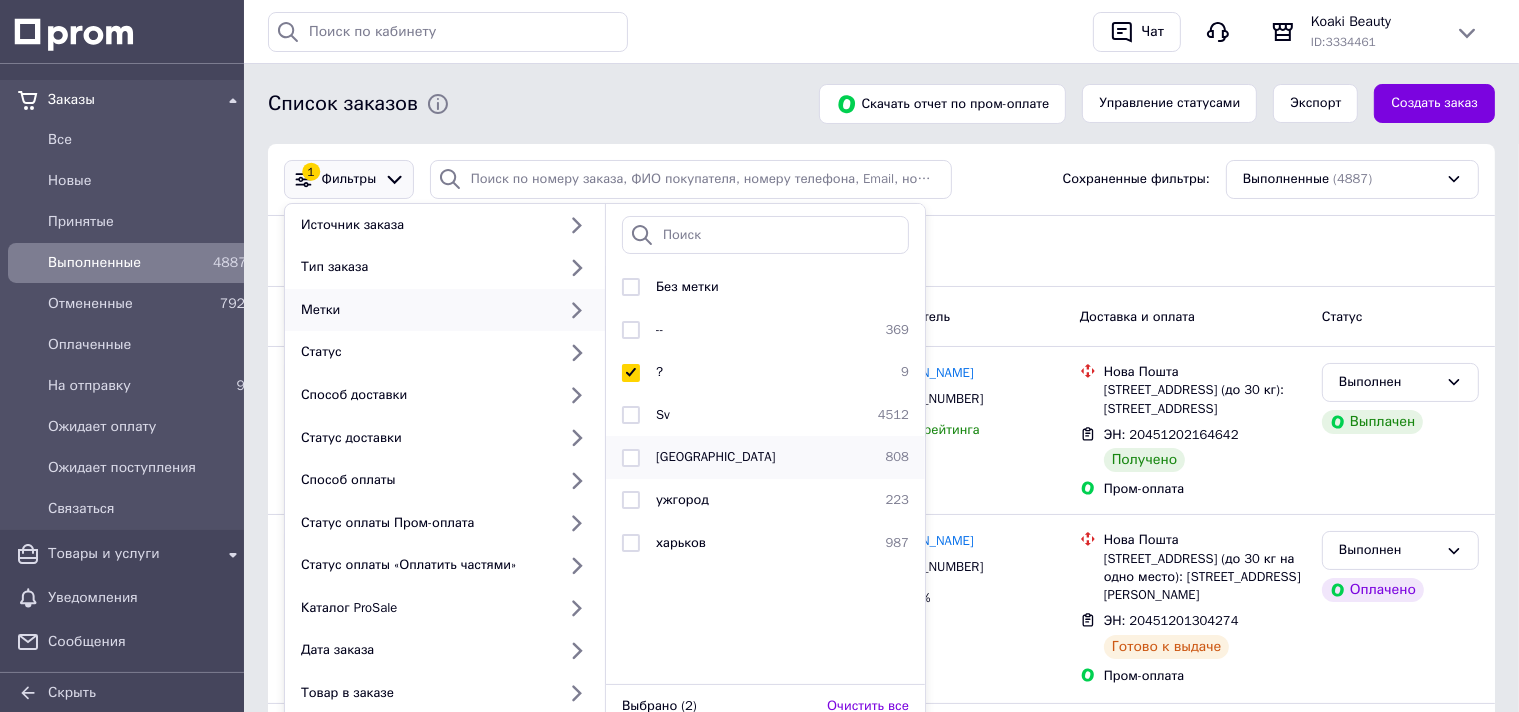 scroll, scrollTop: 211, scrollLeft: 0, axis: vertical 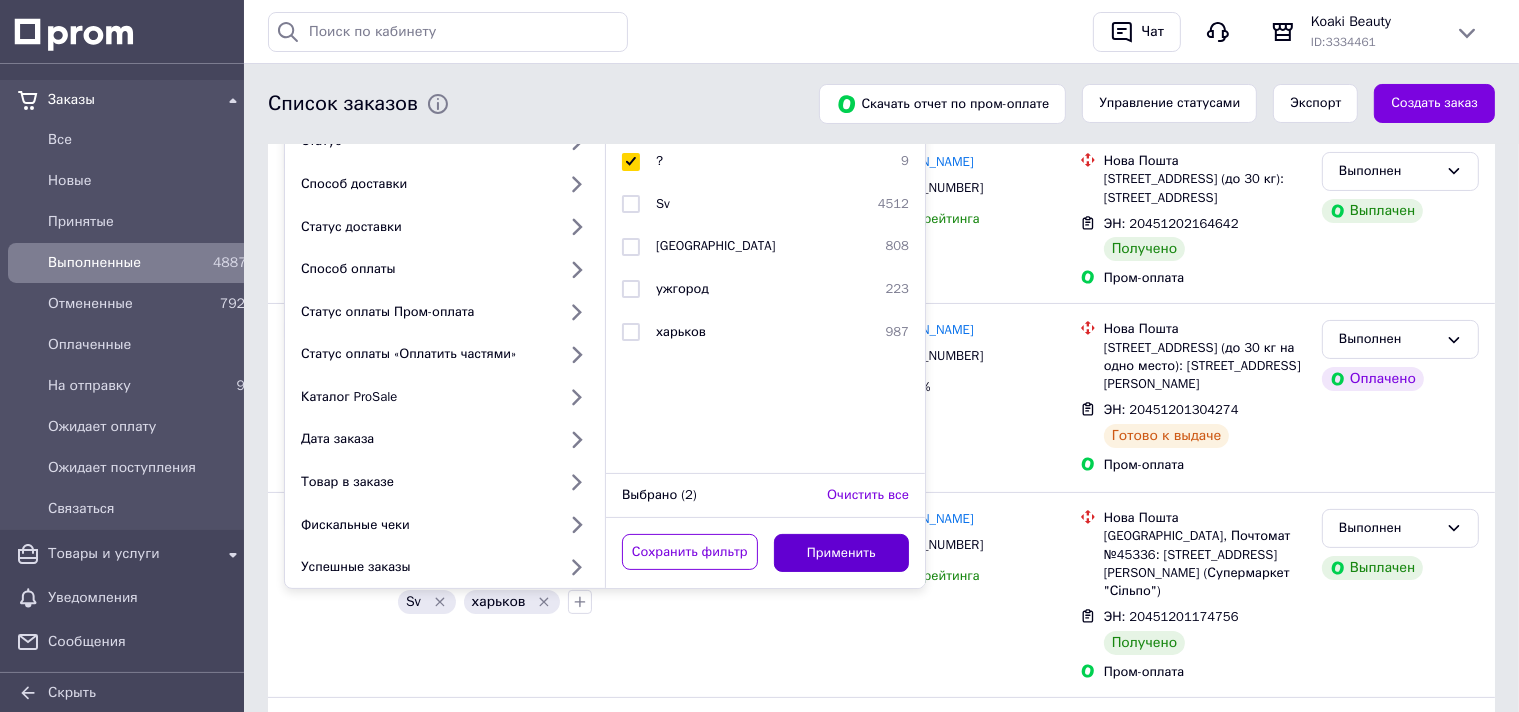 click on "Применить" at bounding box center (842, 553) 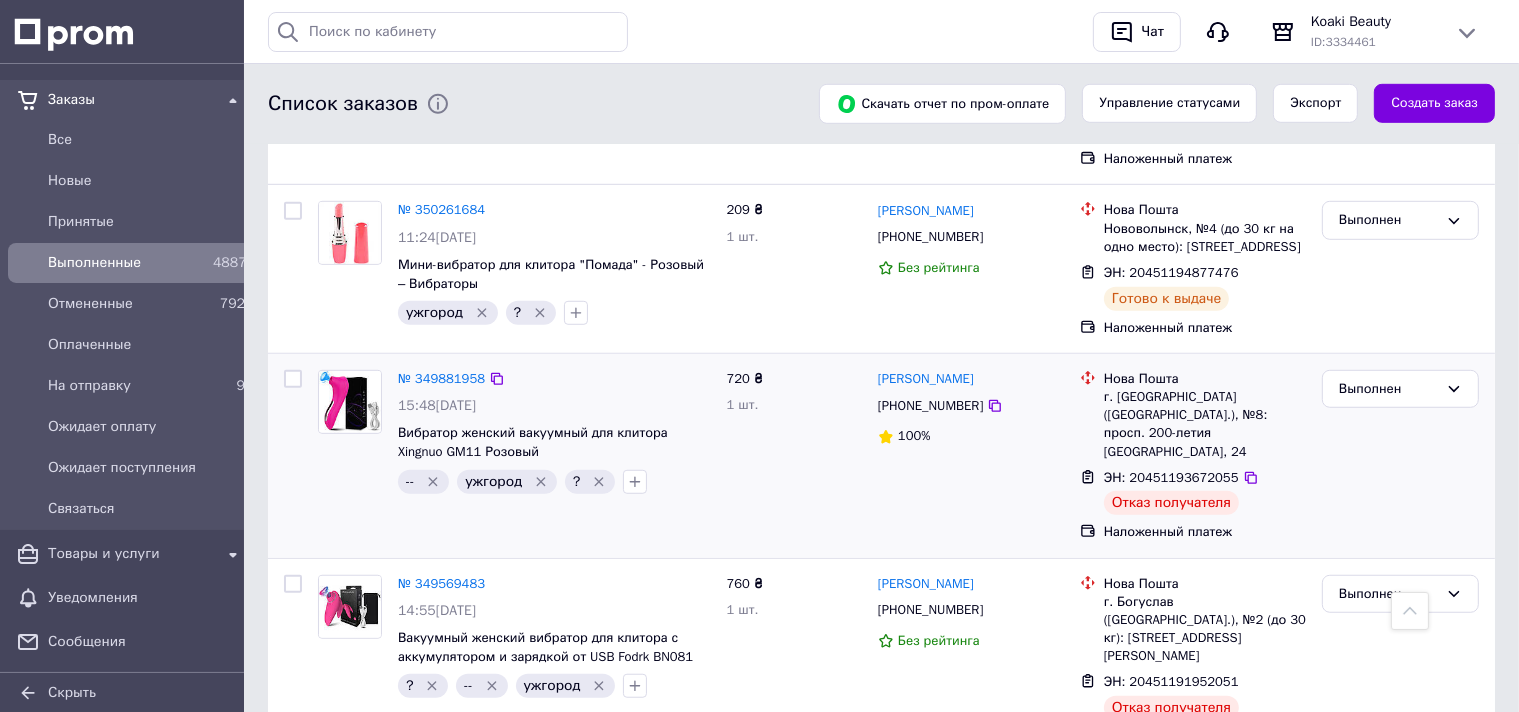 scroll, scrollTop: 1322, scrollLeft: 0, axis: vertical 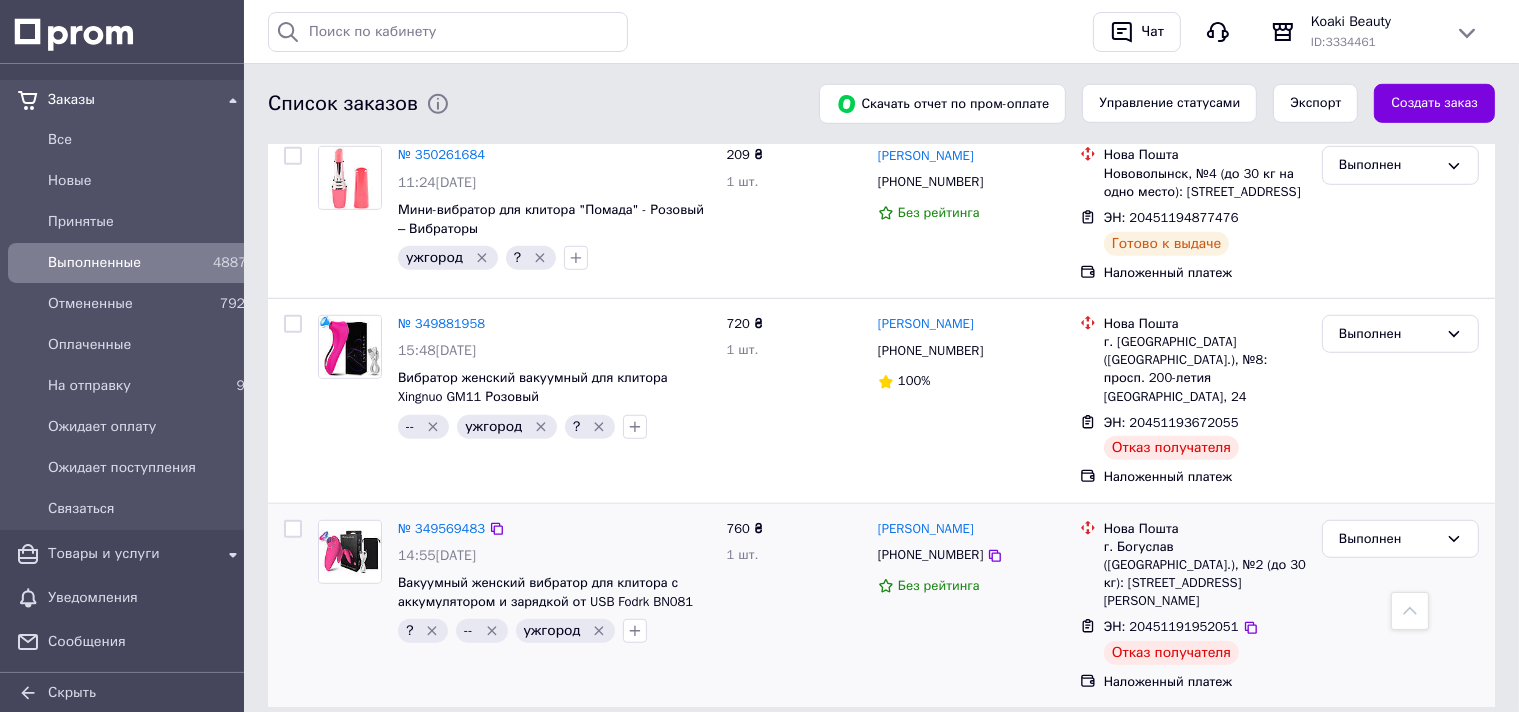 click at bounding box center [293, 529] 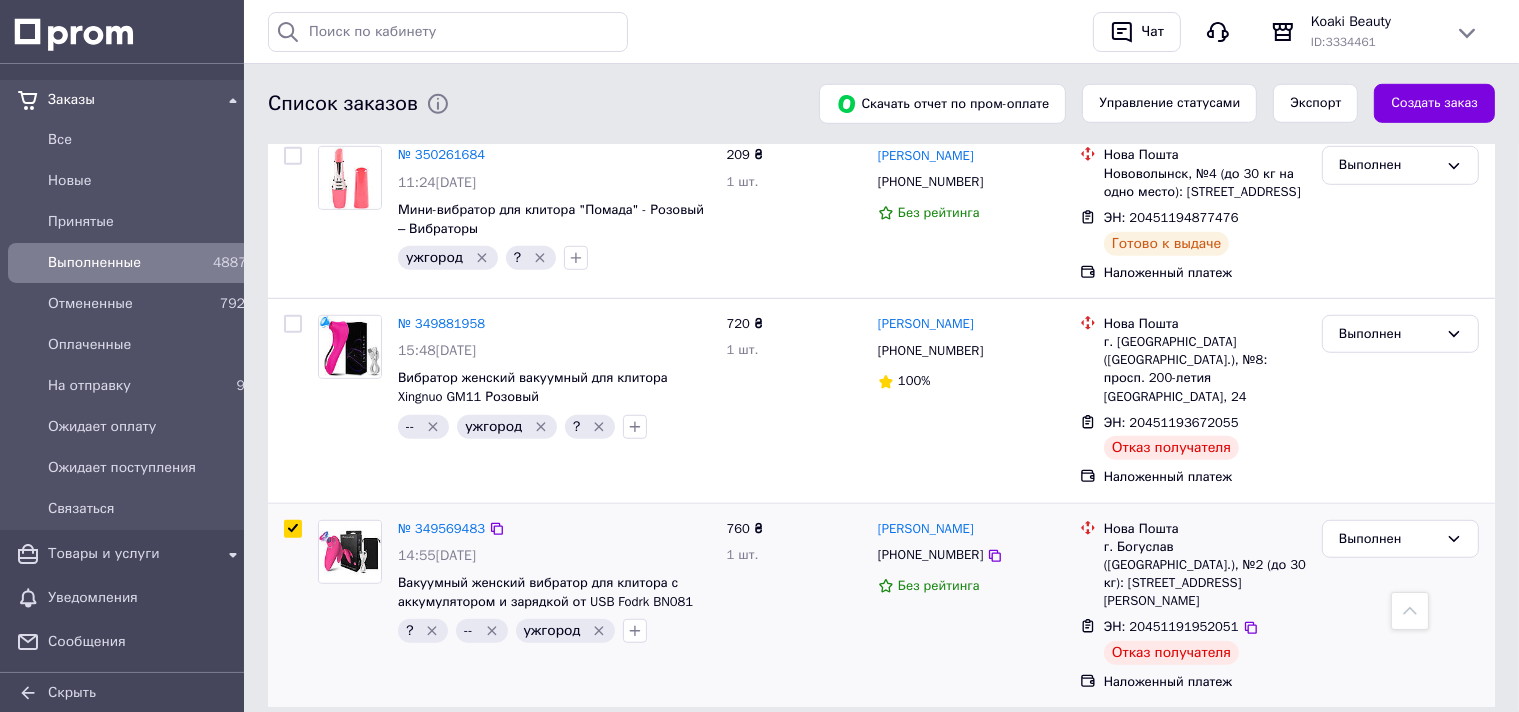 checkbox on "true" 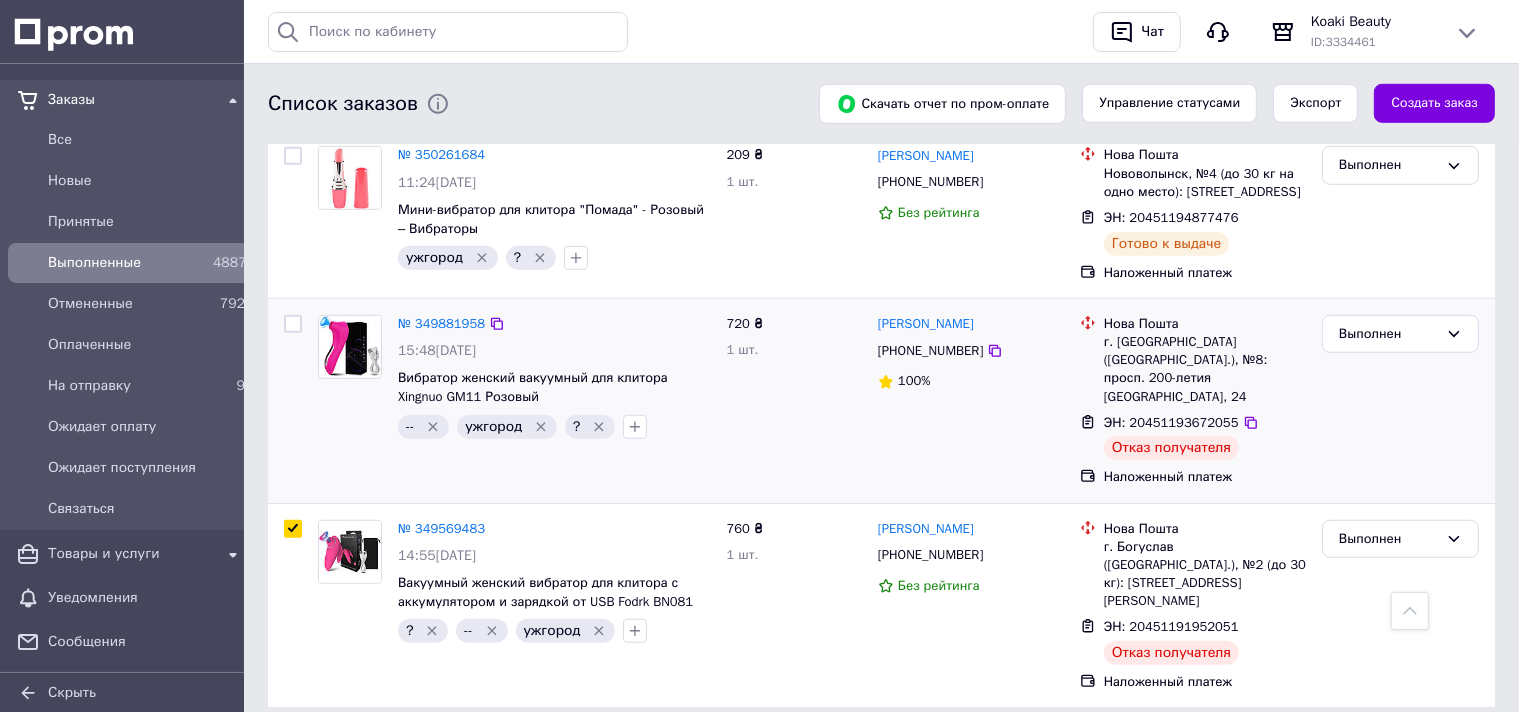 click at bounding box center (293, 324) 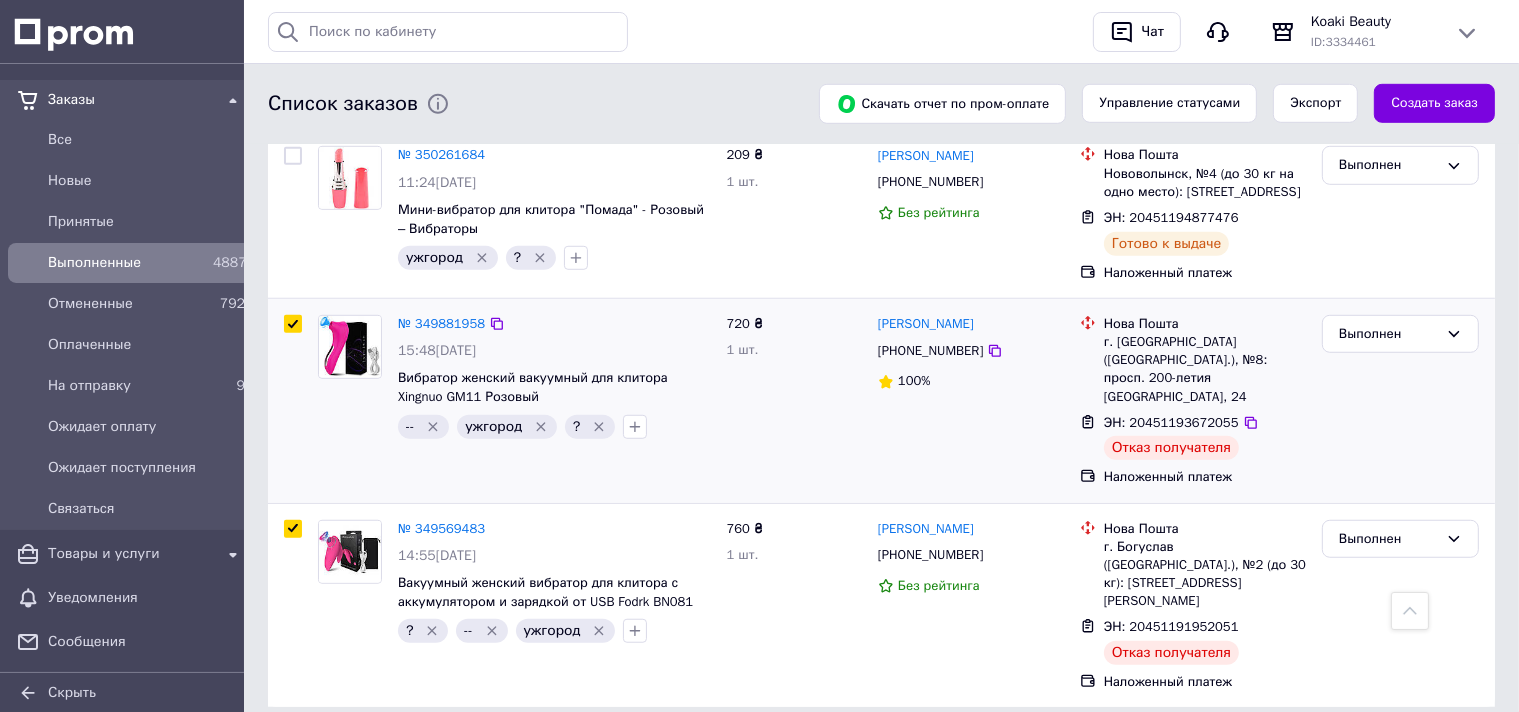 checkbox on "true" 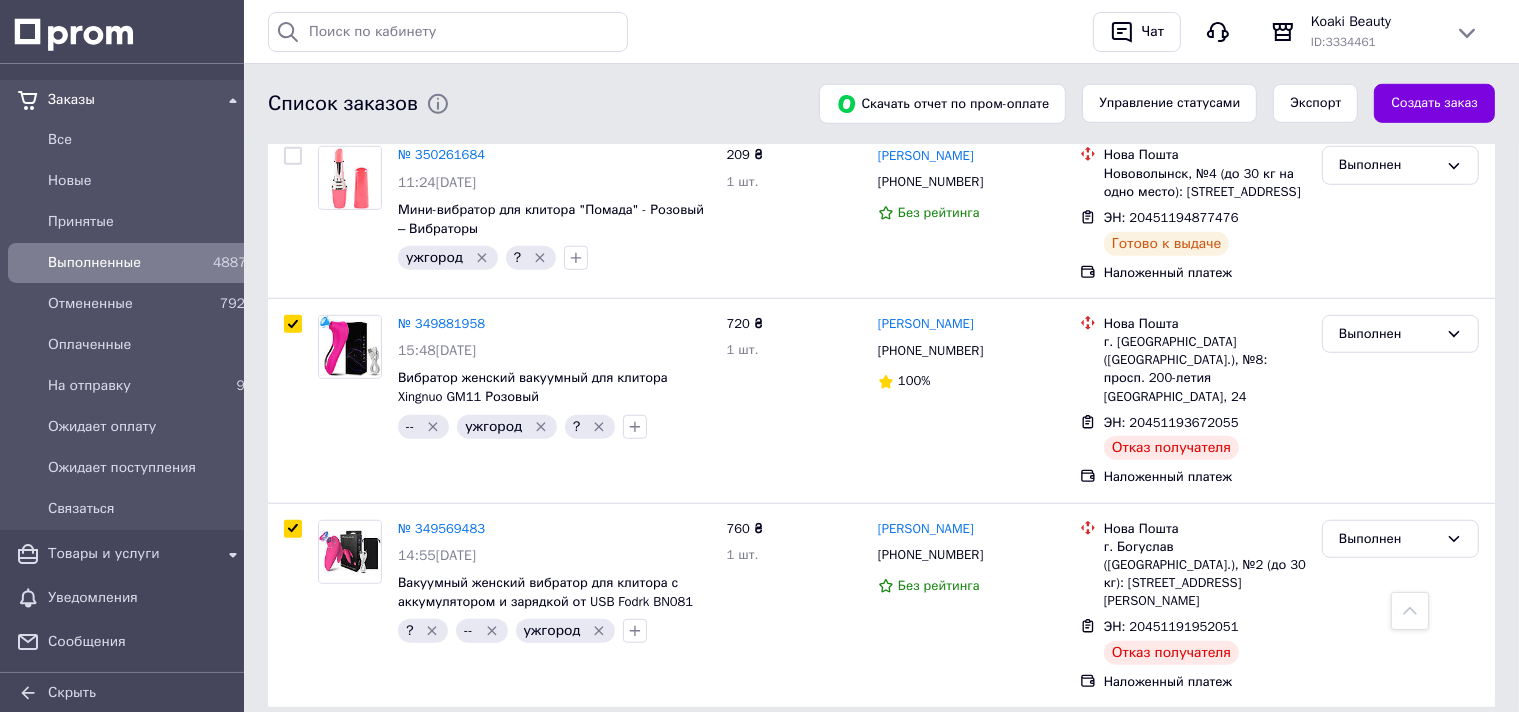 scroll, scrollTop: 1111, scrollLeft: 0, axis: vertical 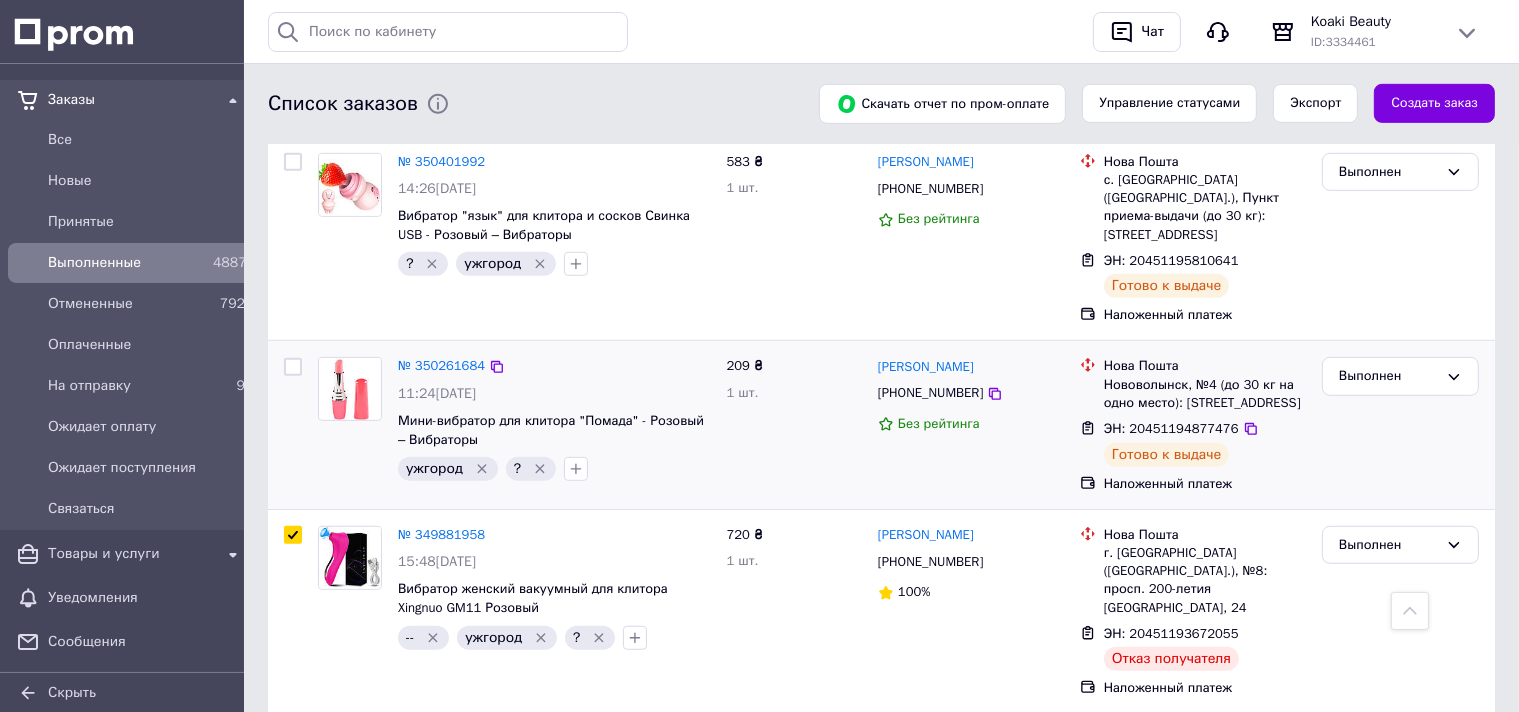 click at bounding box center [293, 367] 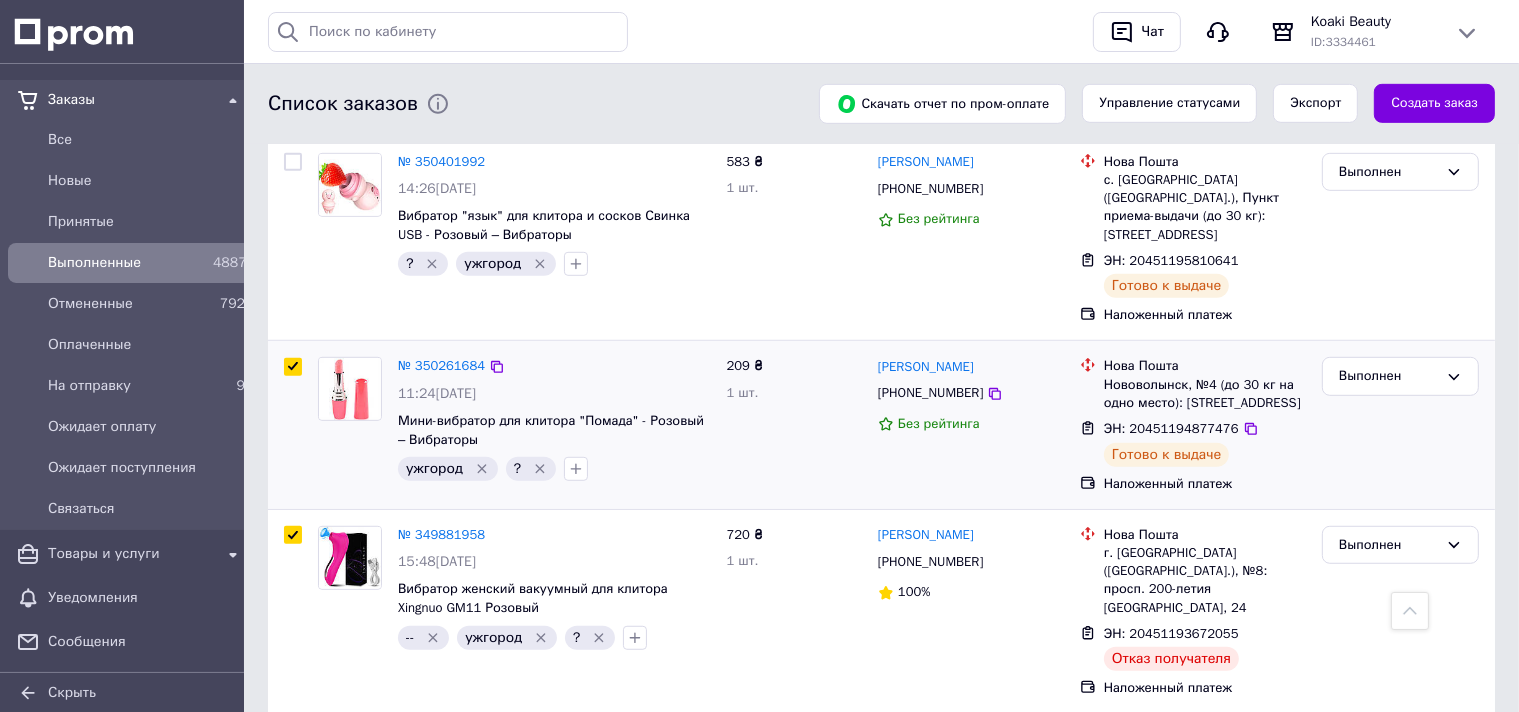 checkbox on "true" 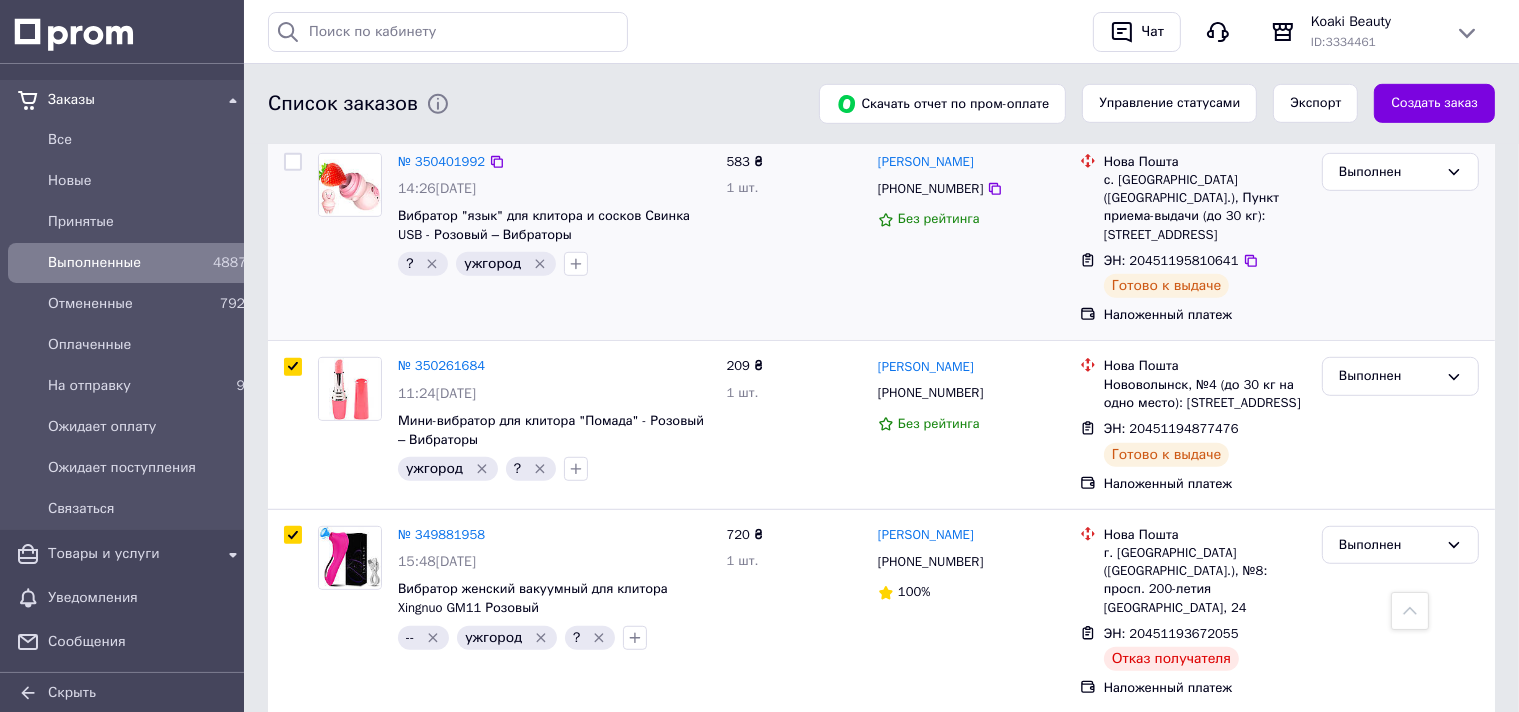 scroll, scrollTop: 1005, scrollLeft: 0, axis: vertical 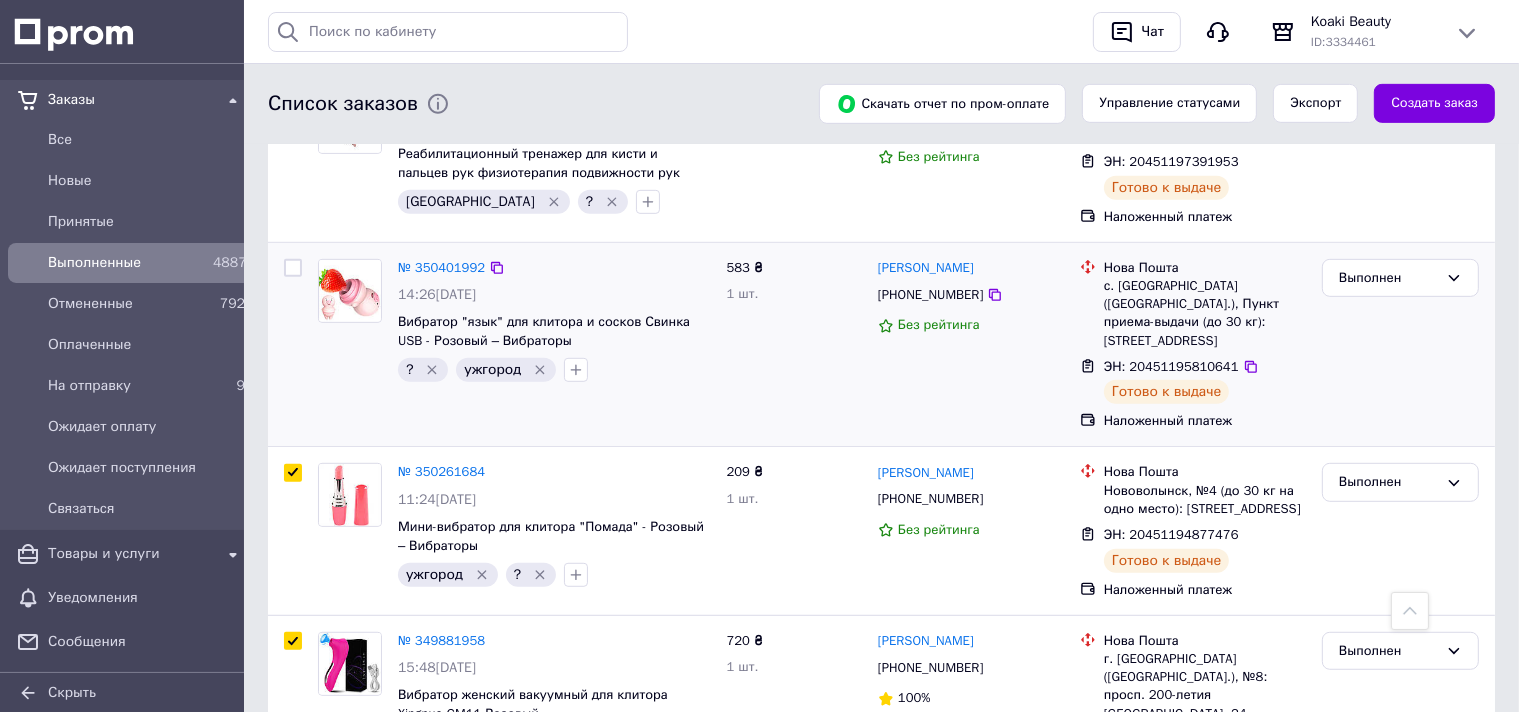 click at bounding box center (293, 268) 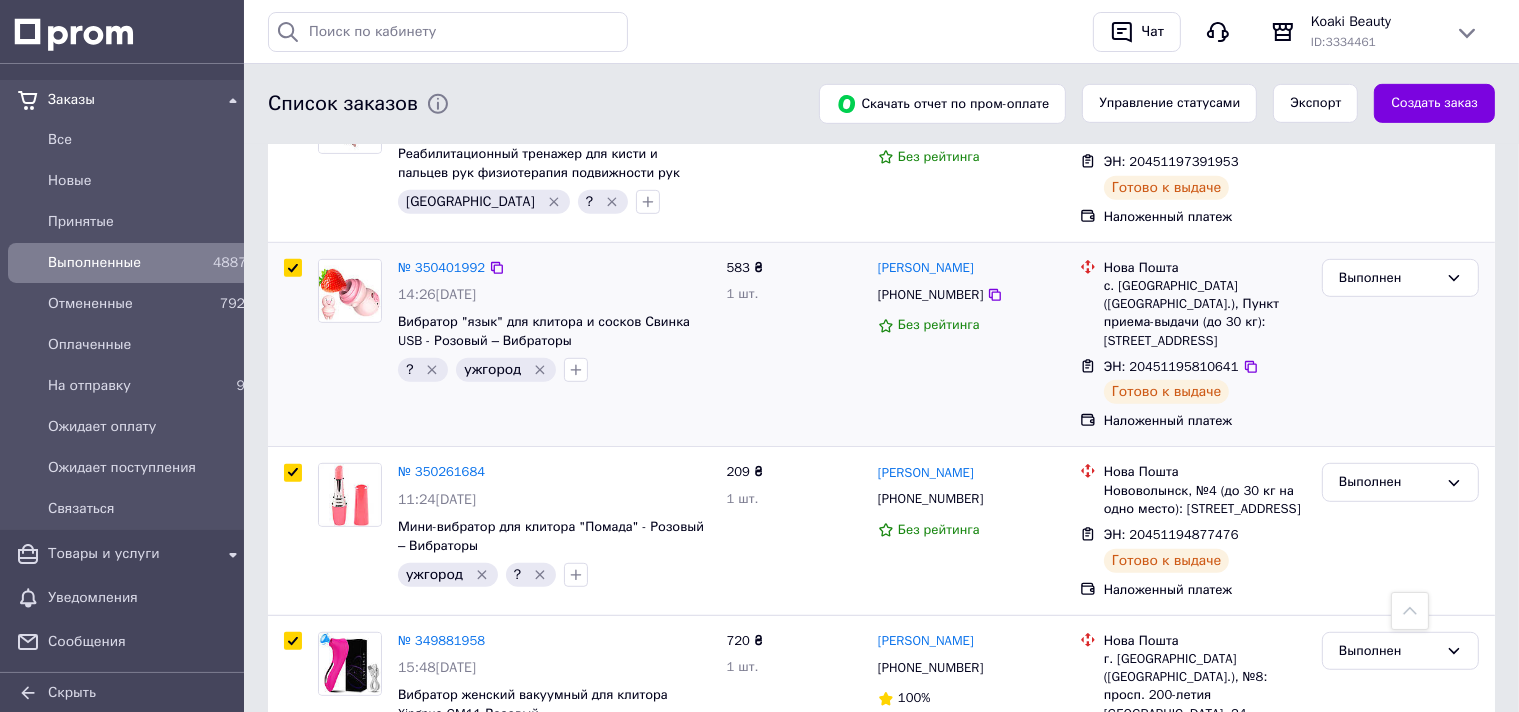 checkbox on "true" 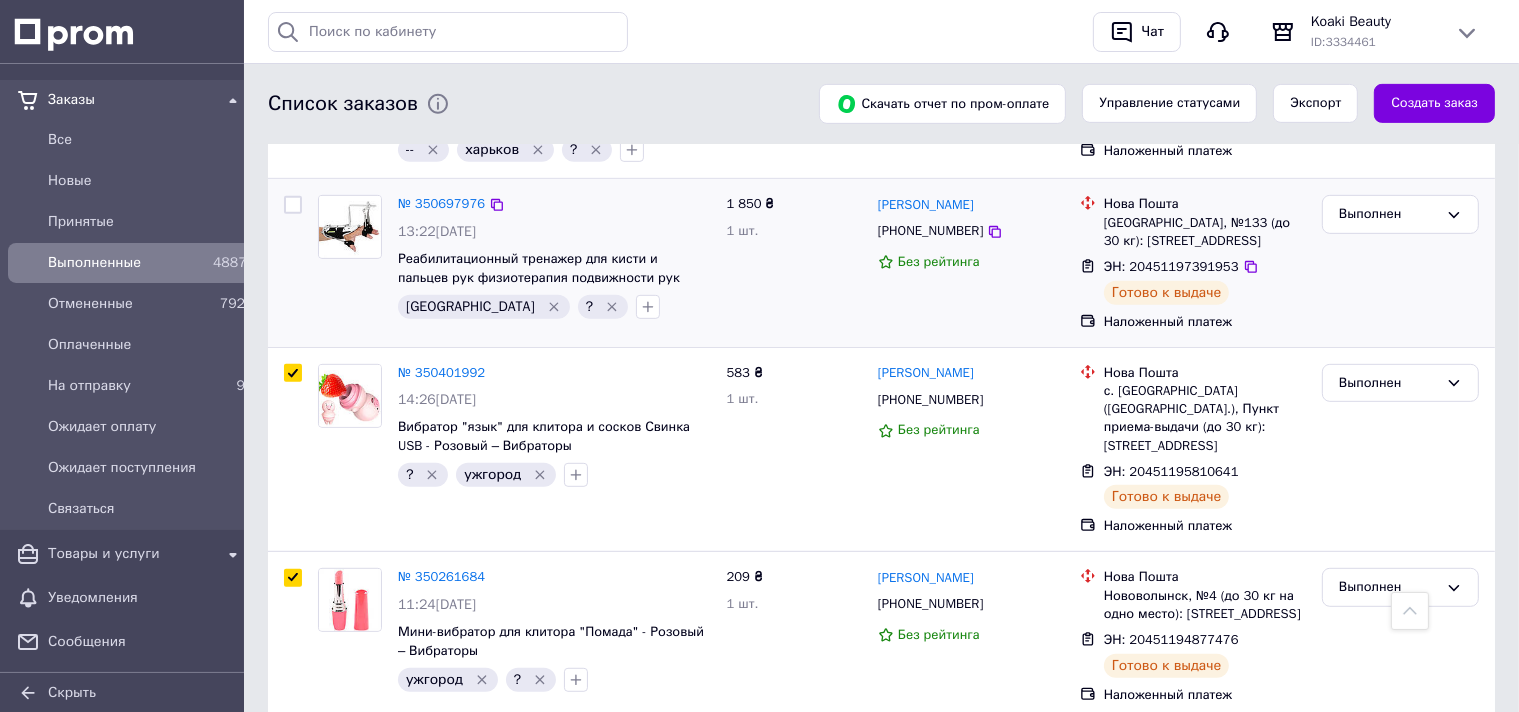 scroll, scrollTop: 794, scrollLeft: 0, axis: vertical 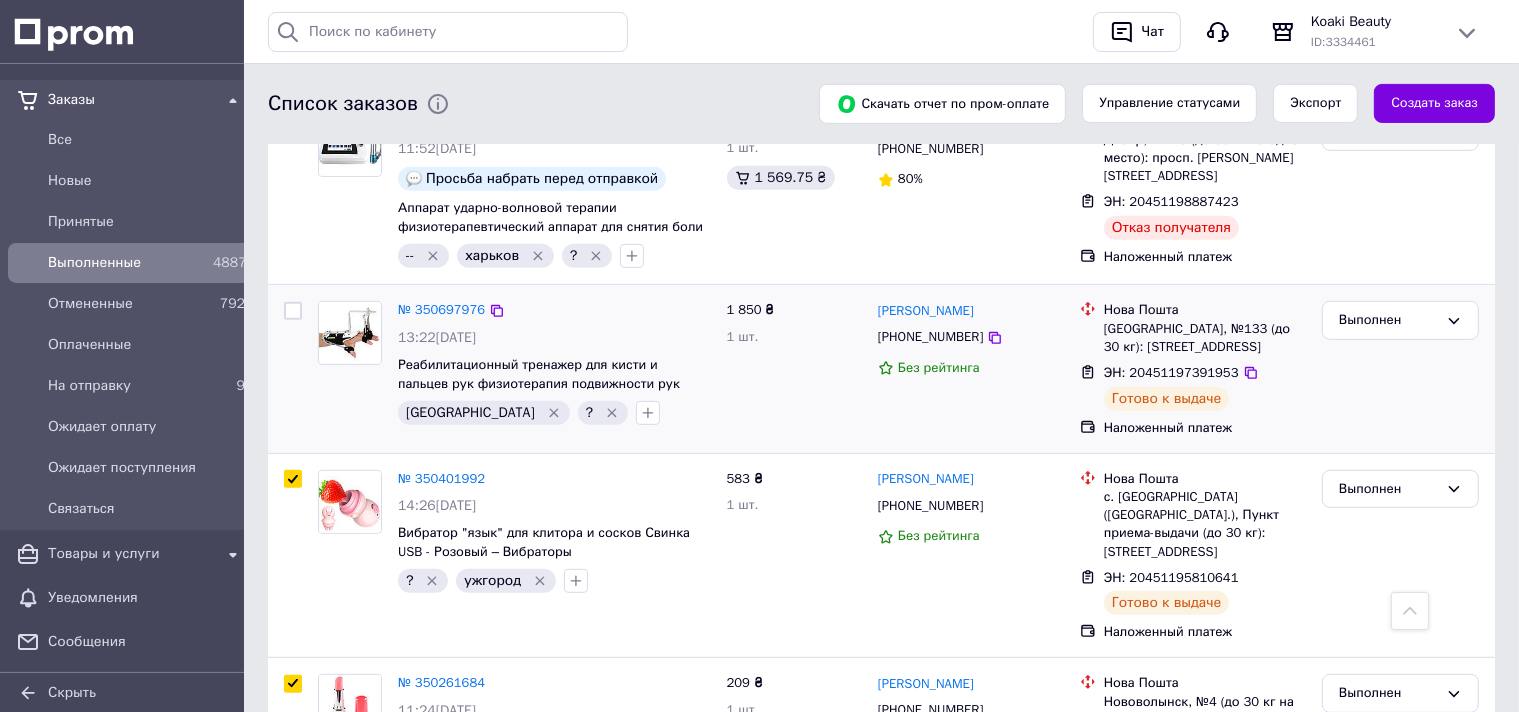 drag, startPoint x: 286, startPoint y: 301, endPoint x: 306, endPoint y: 304, distance: 20.22375 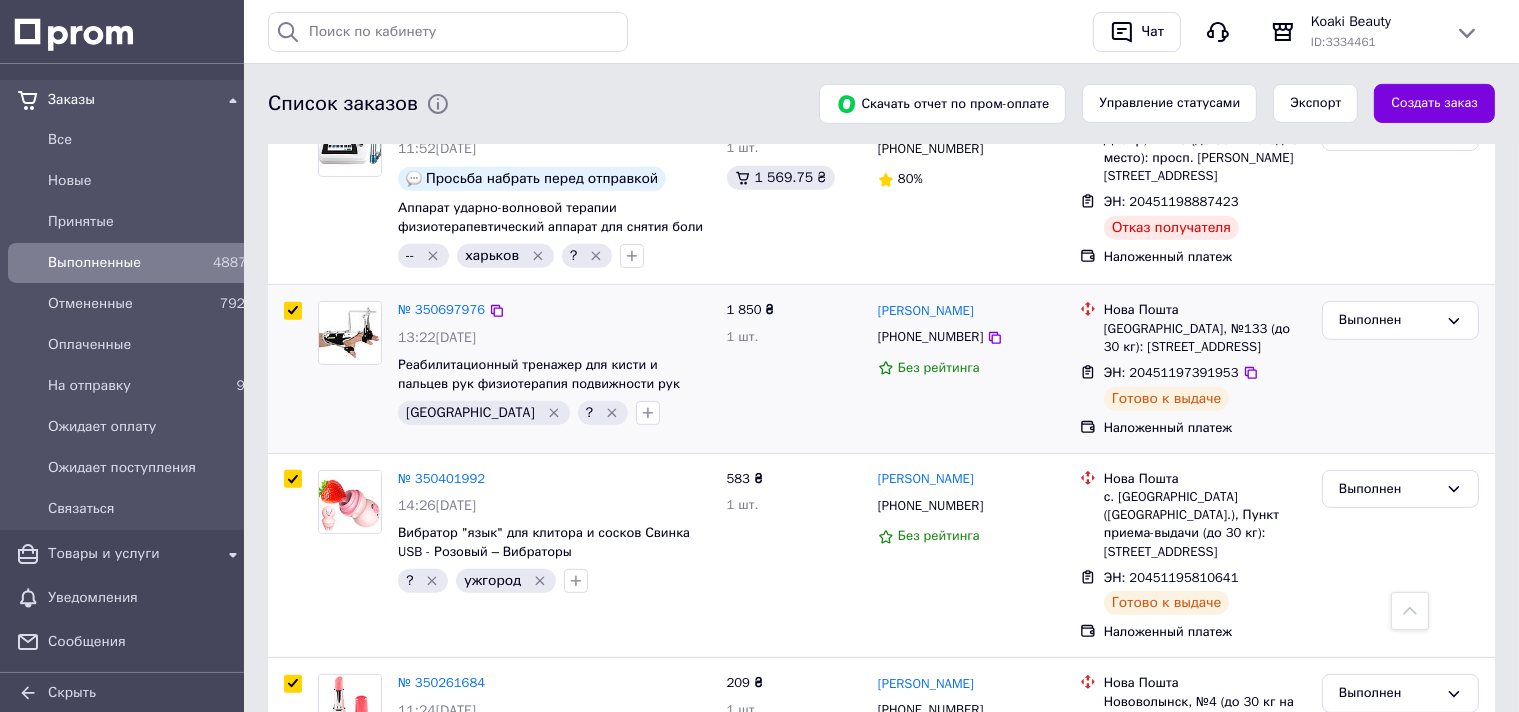 checkbox on "true" 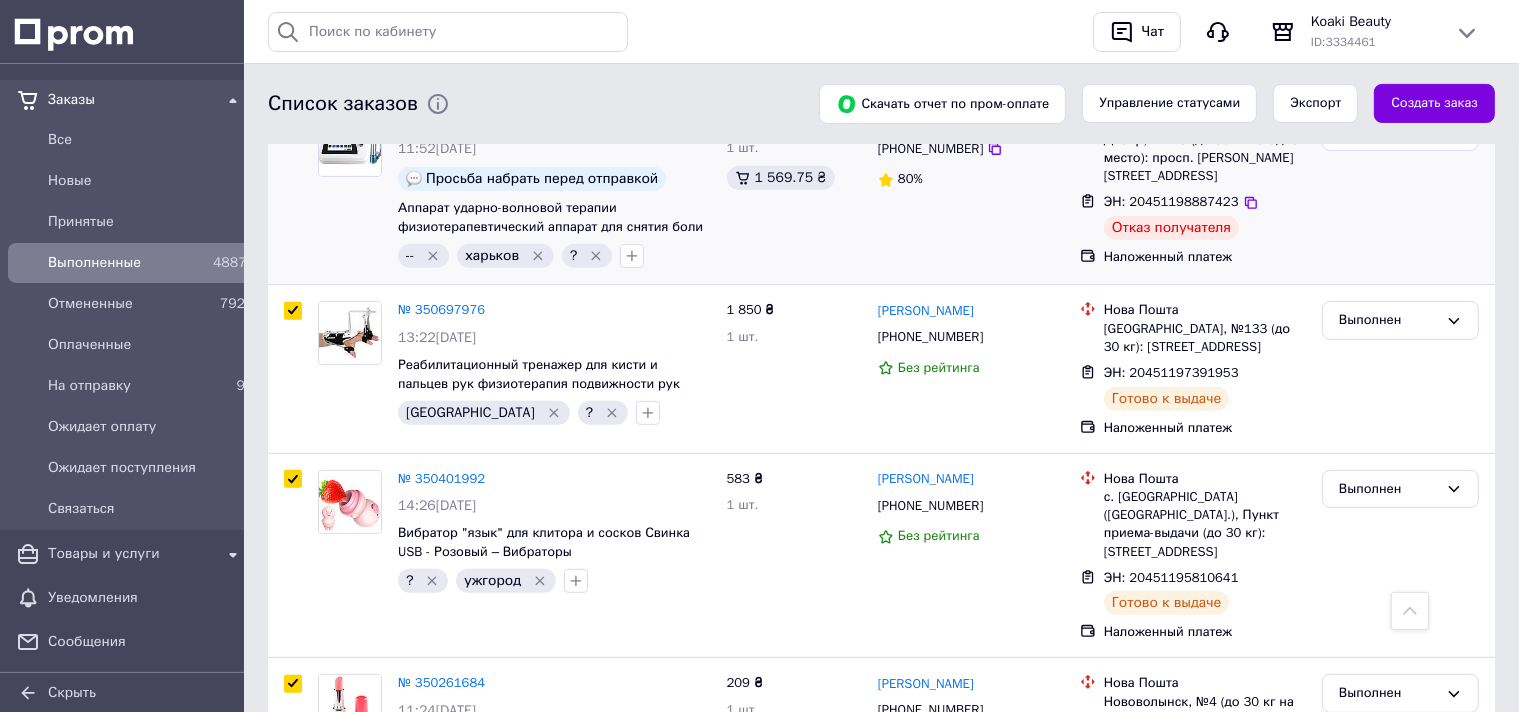 scroll, scrollTop: 688, scrollLeft: 0, axis: vertical 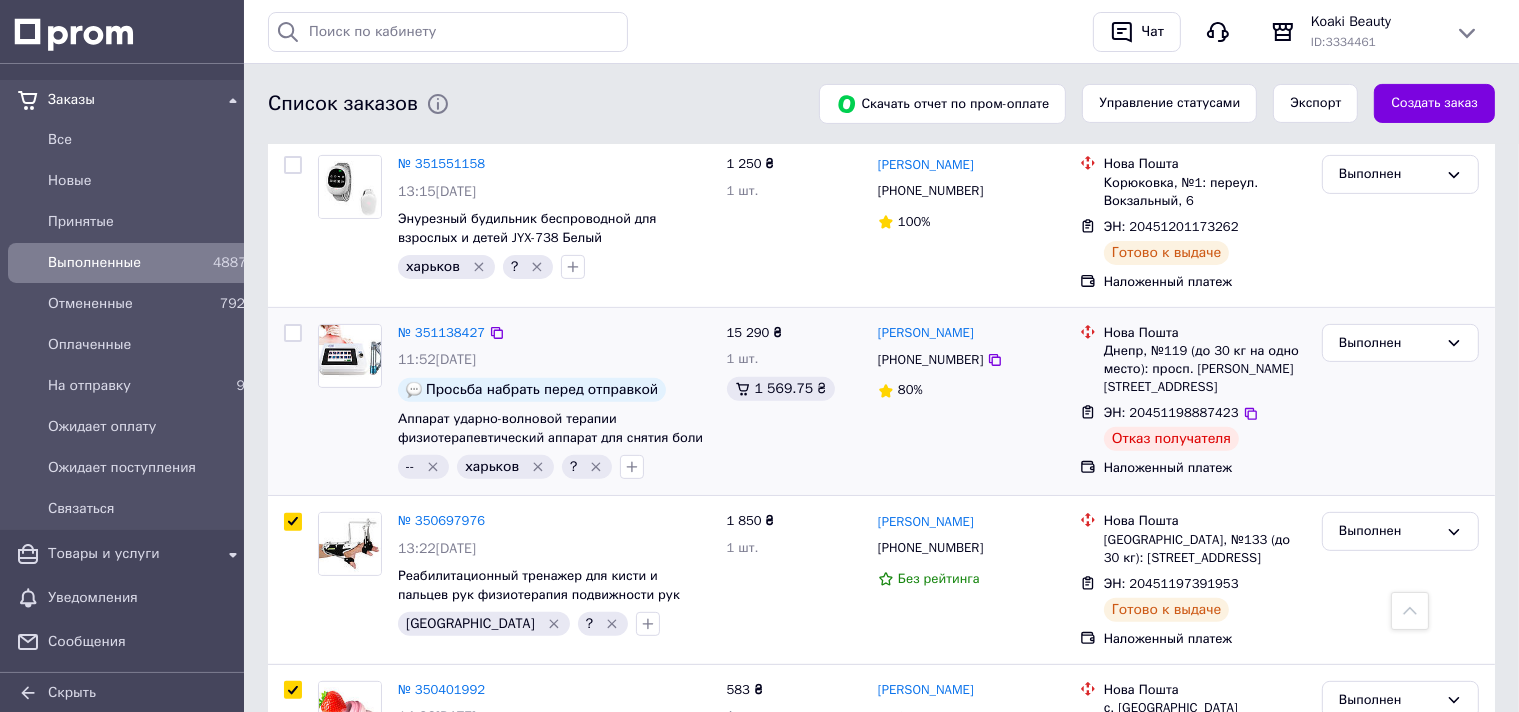 click at bounding box center (293, 333) 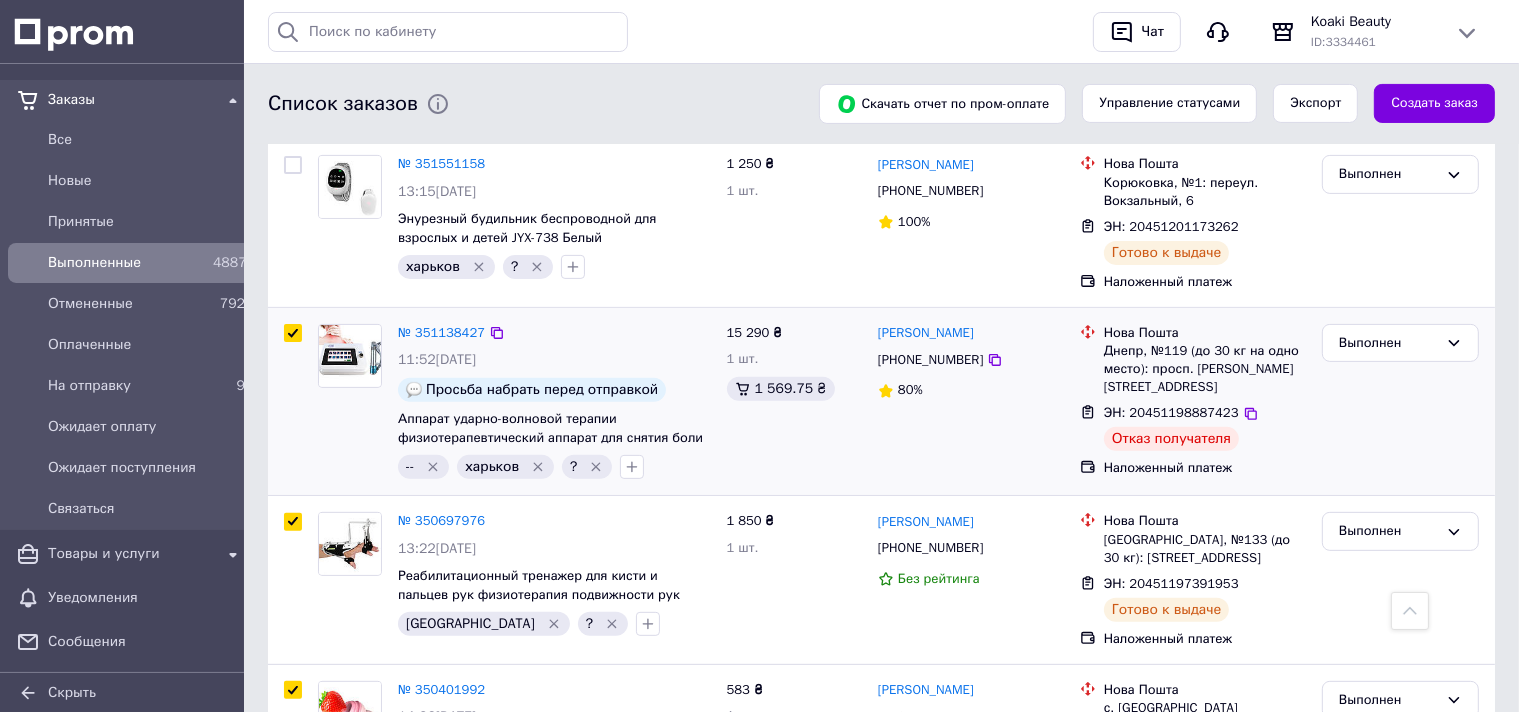 checkbox on "true" 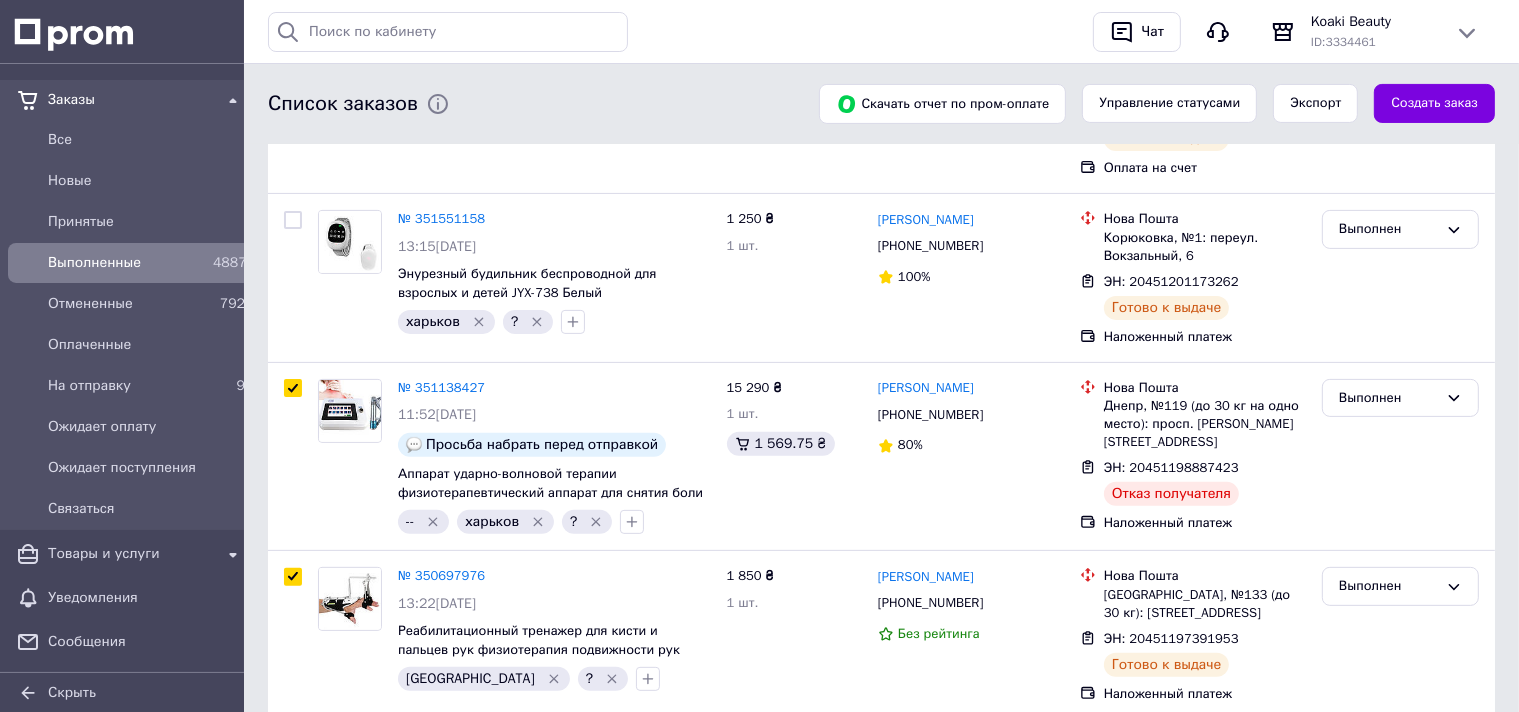 scroll, scrollTop: 739, scrollLeft: 0, axis: vertical 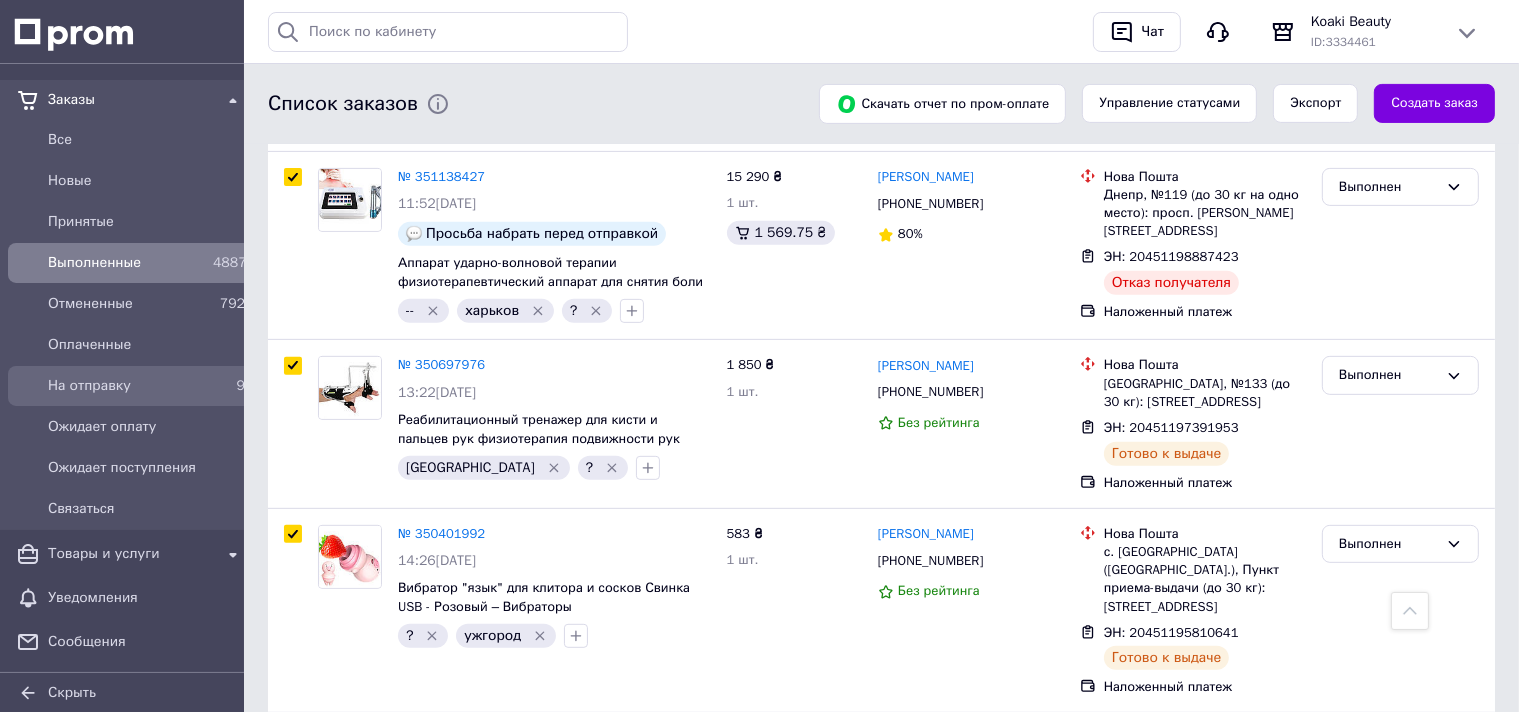 click on "На отправку" at bounding box center (126, 386) 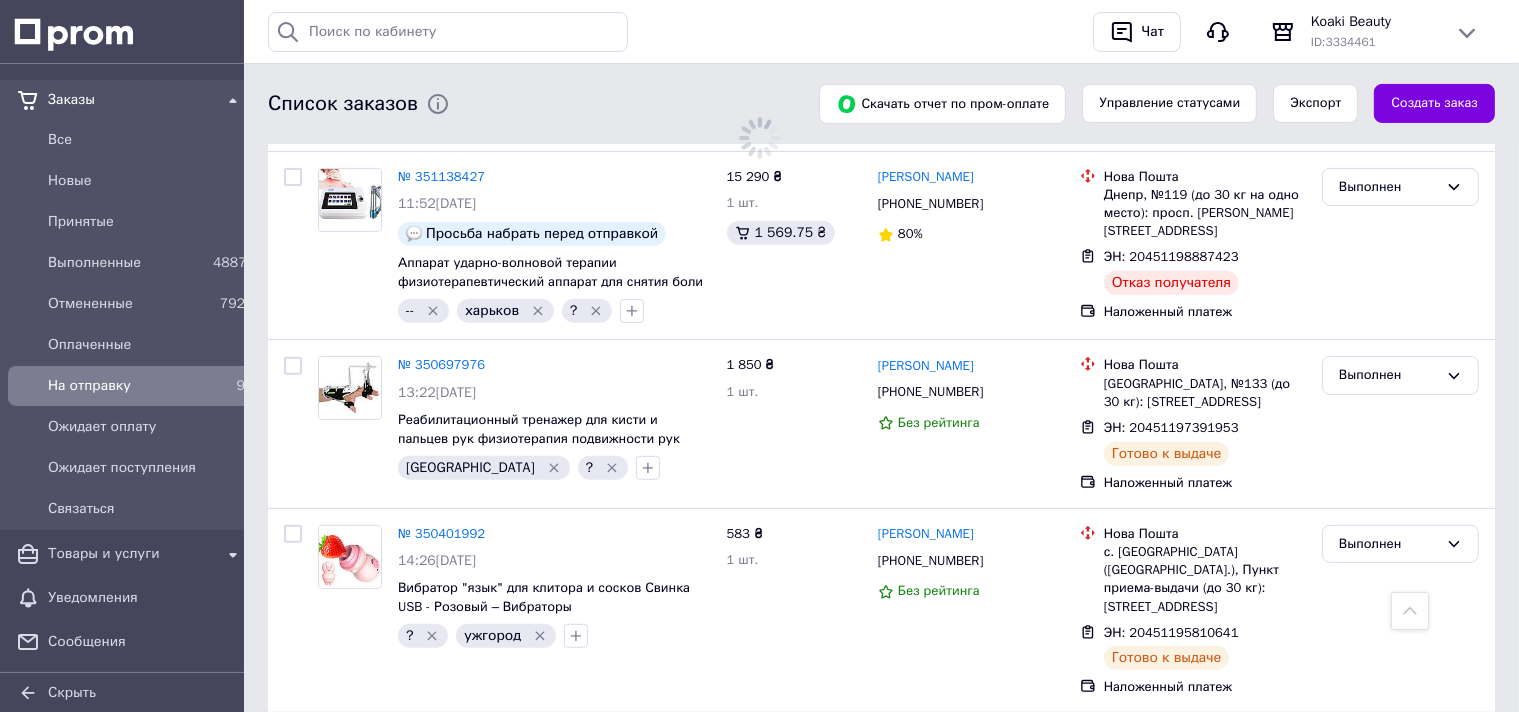 checkbox on "false" 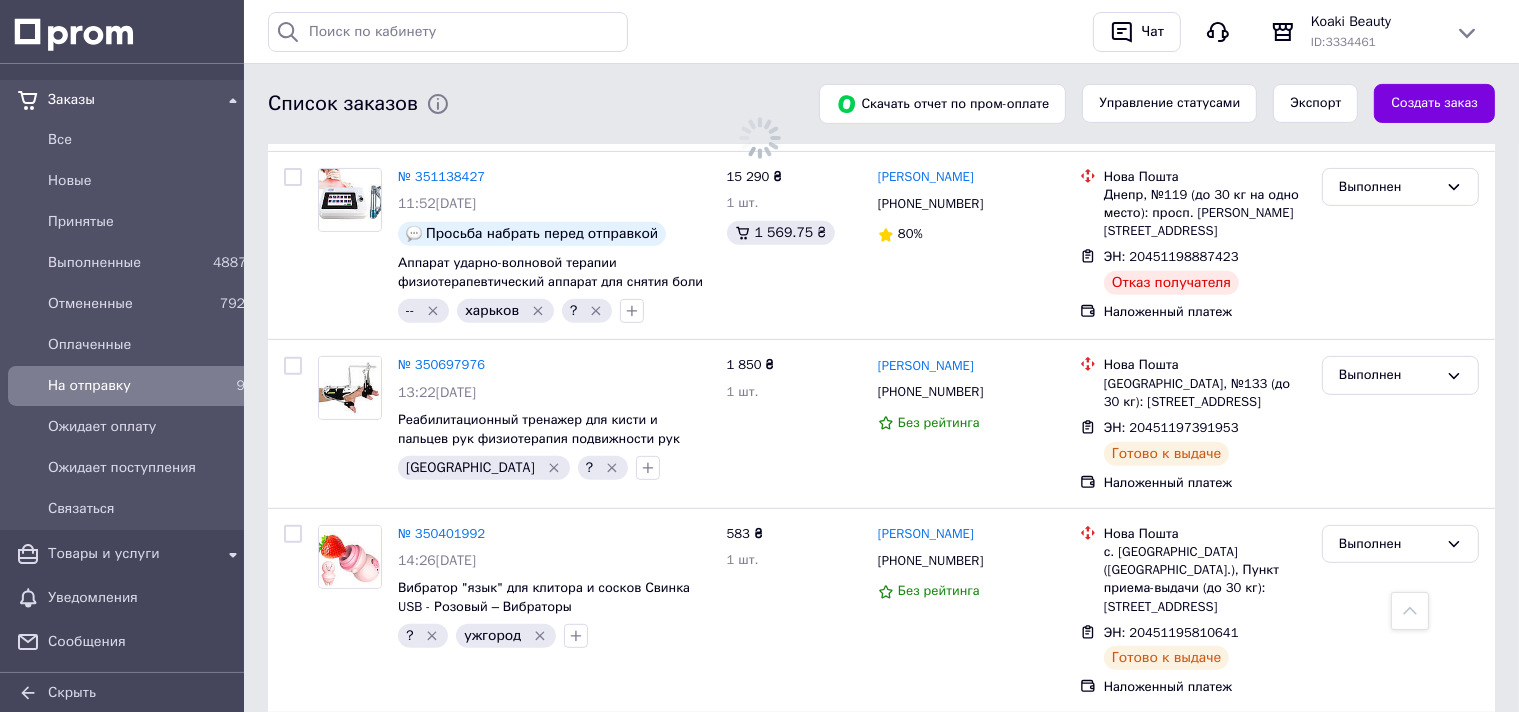 checkbox on "false" 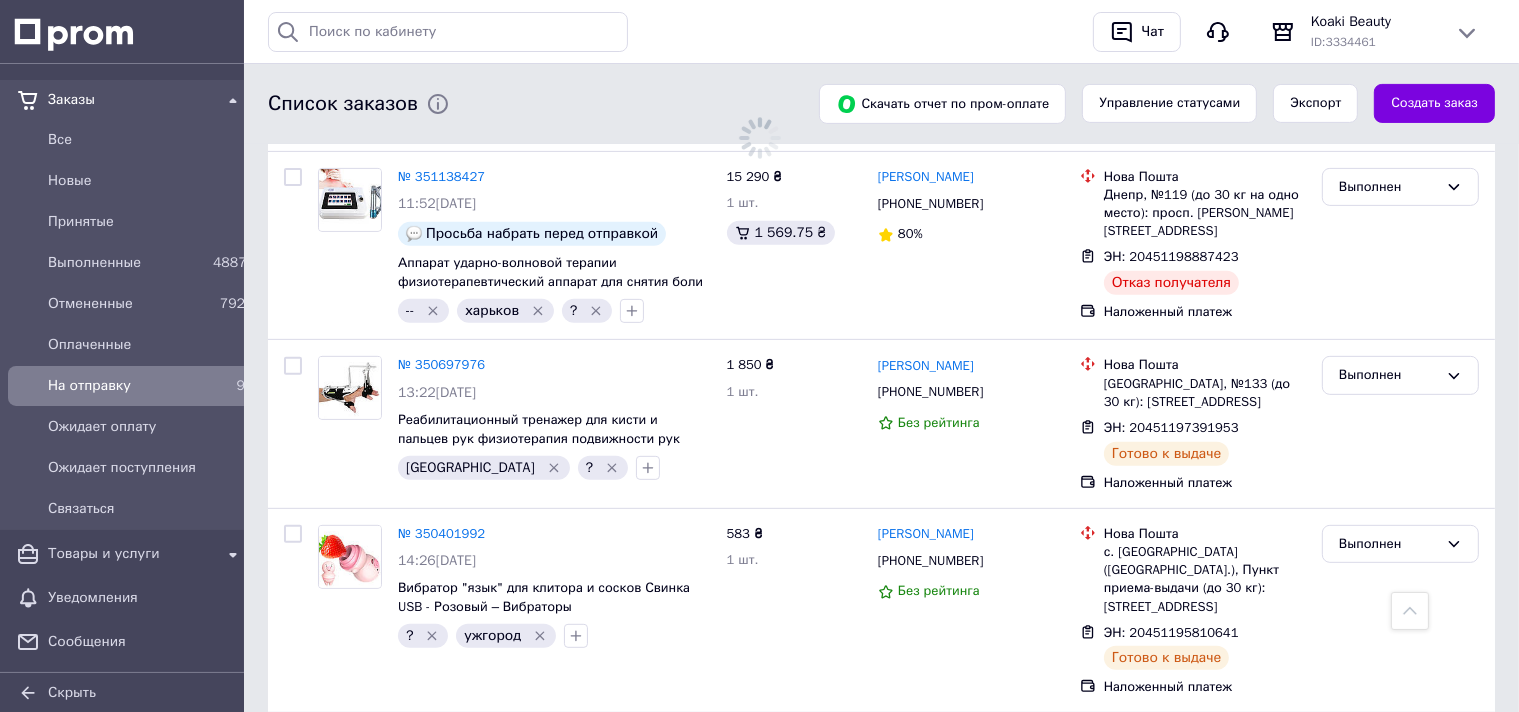 checkbox on "false" 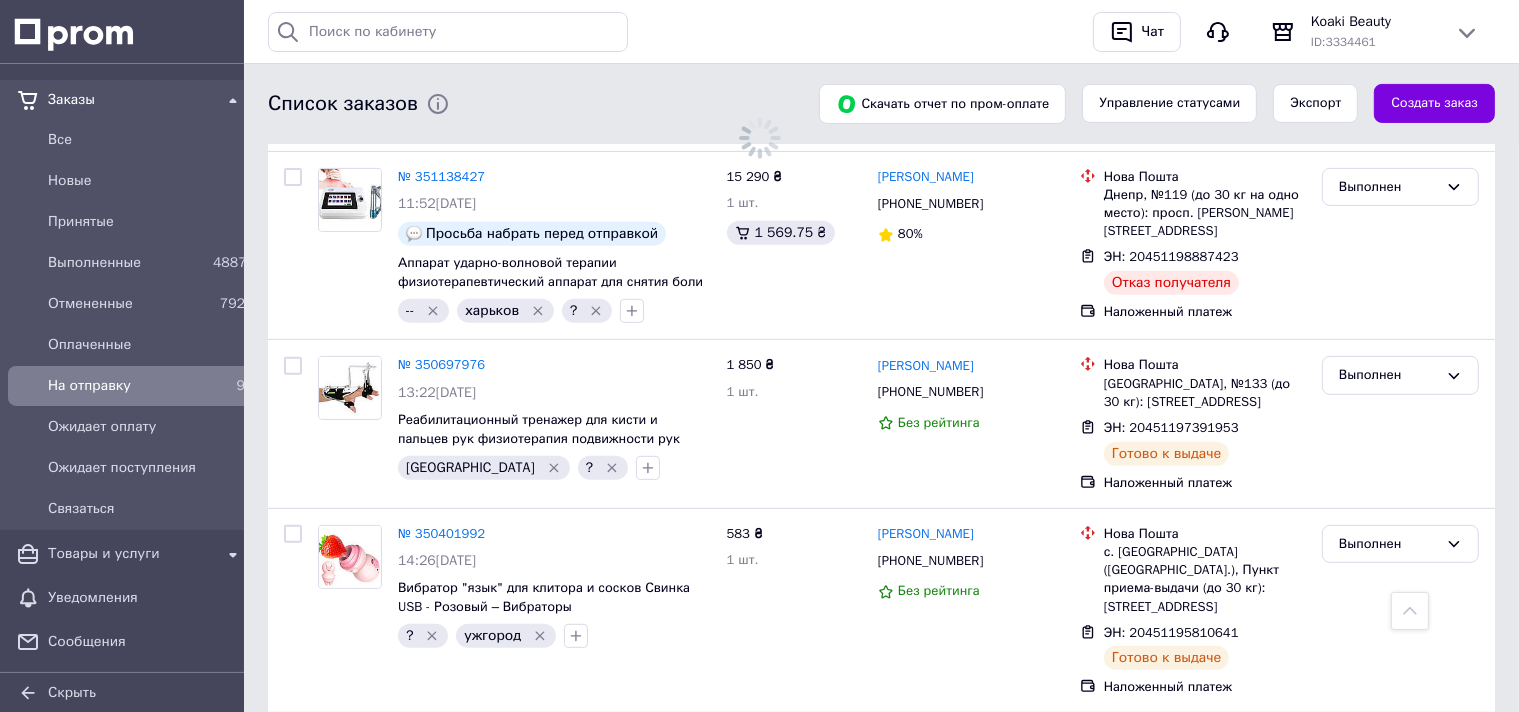 checkbox on "false" 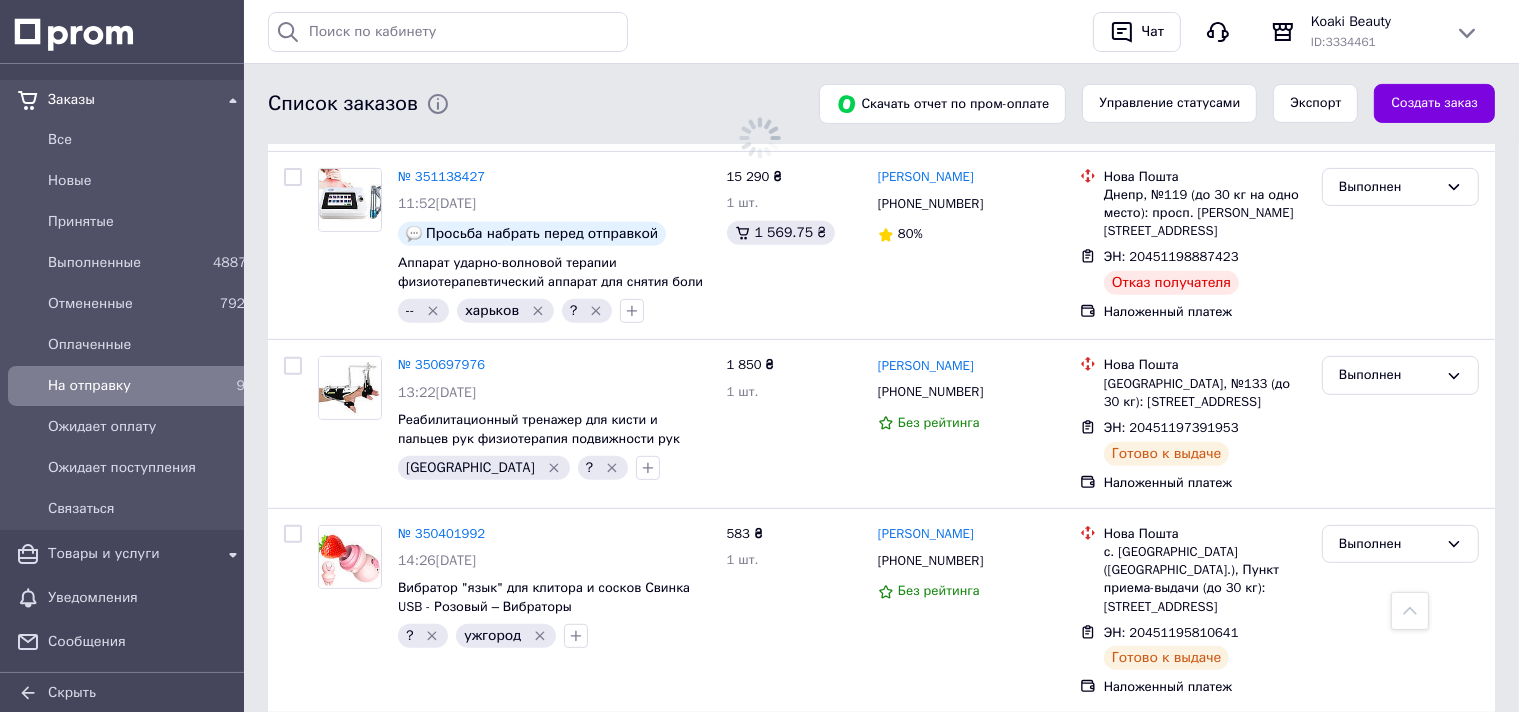 checkbox on "false" 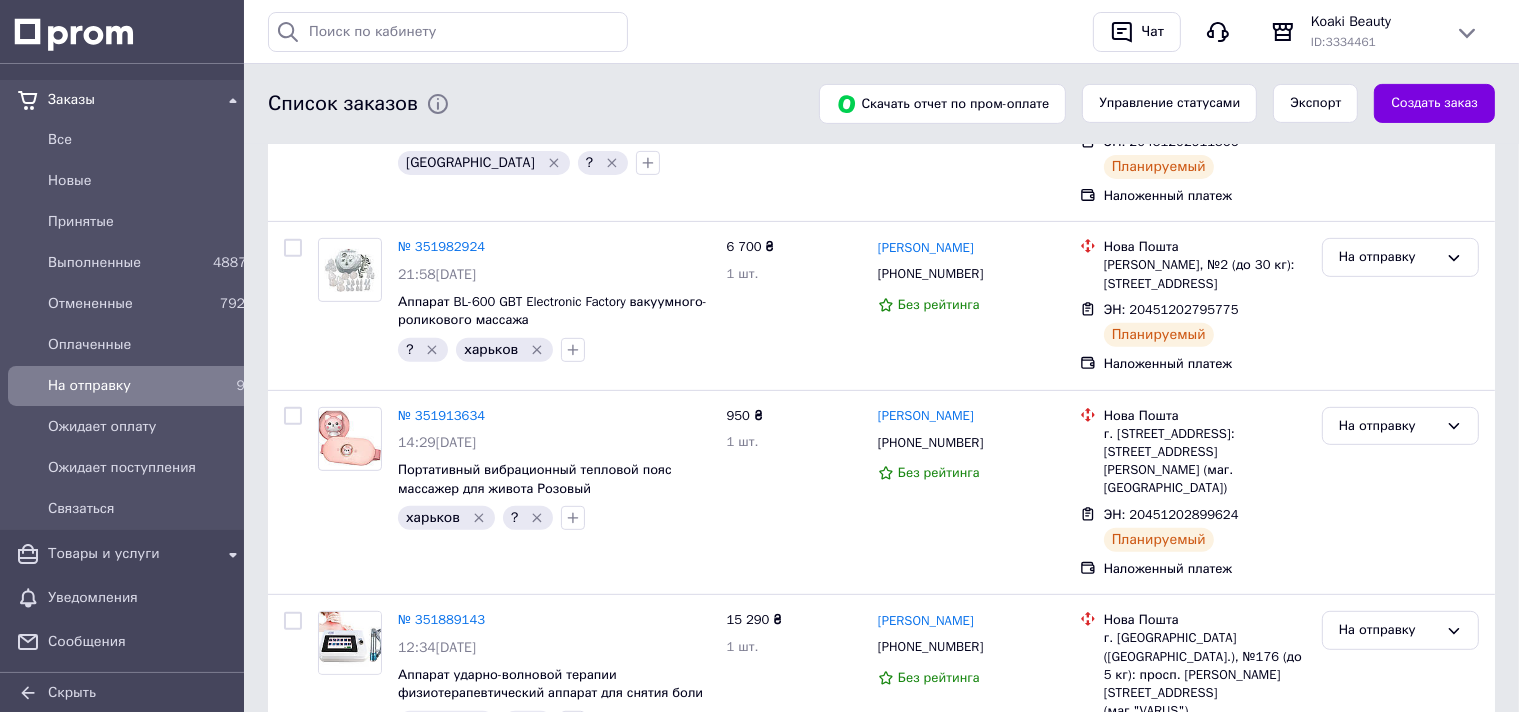 scroll, scrollTop: 0, scrollLeft: 0, axis: both 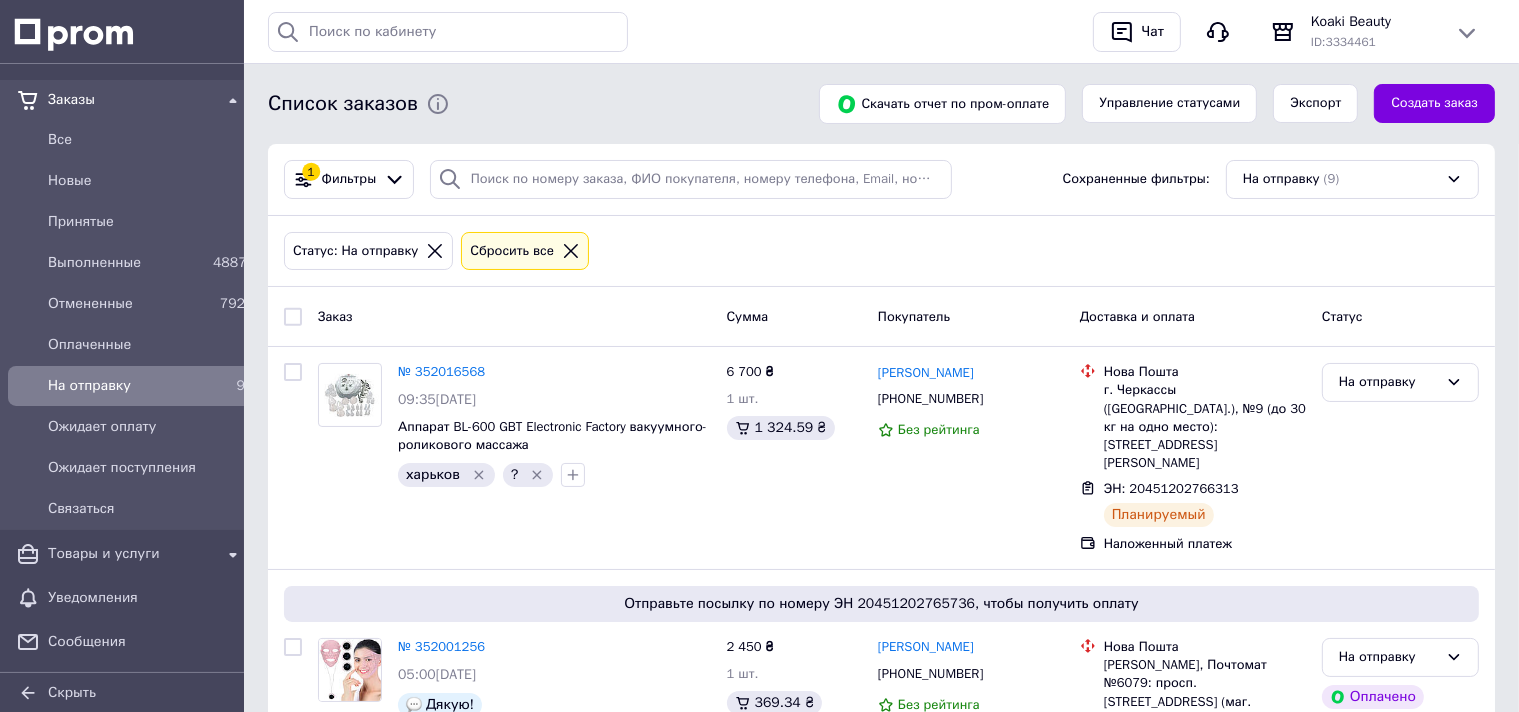 click on "Заказы" at bounding box center [130, 100] 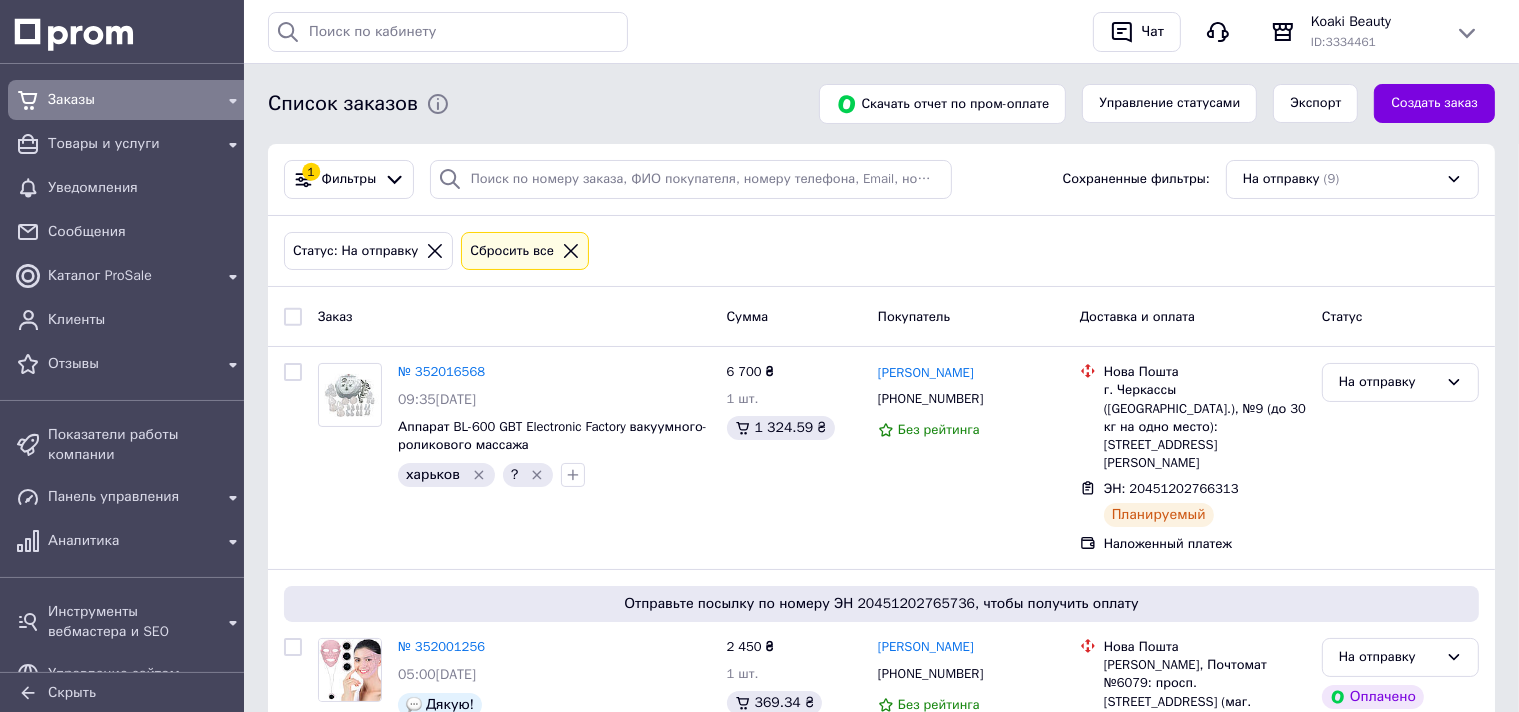 click on "Заказы" at bounding box center [130, 100] 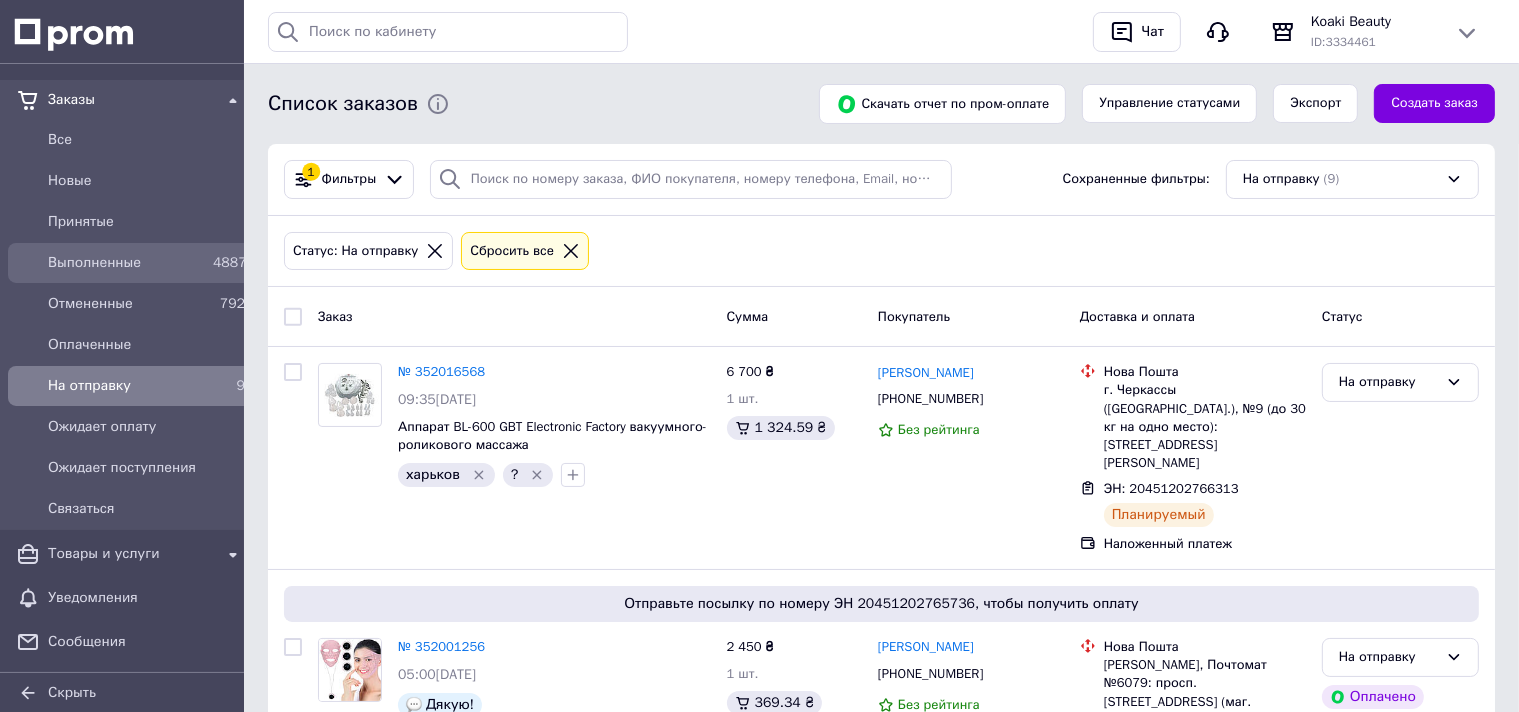click on "Выполненные" at bounding box center (126, 263) 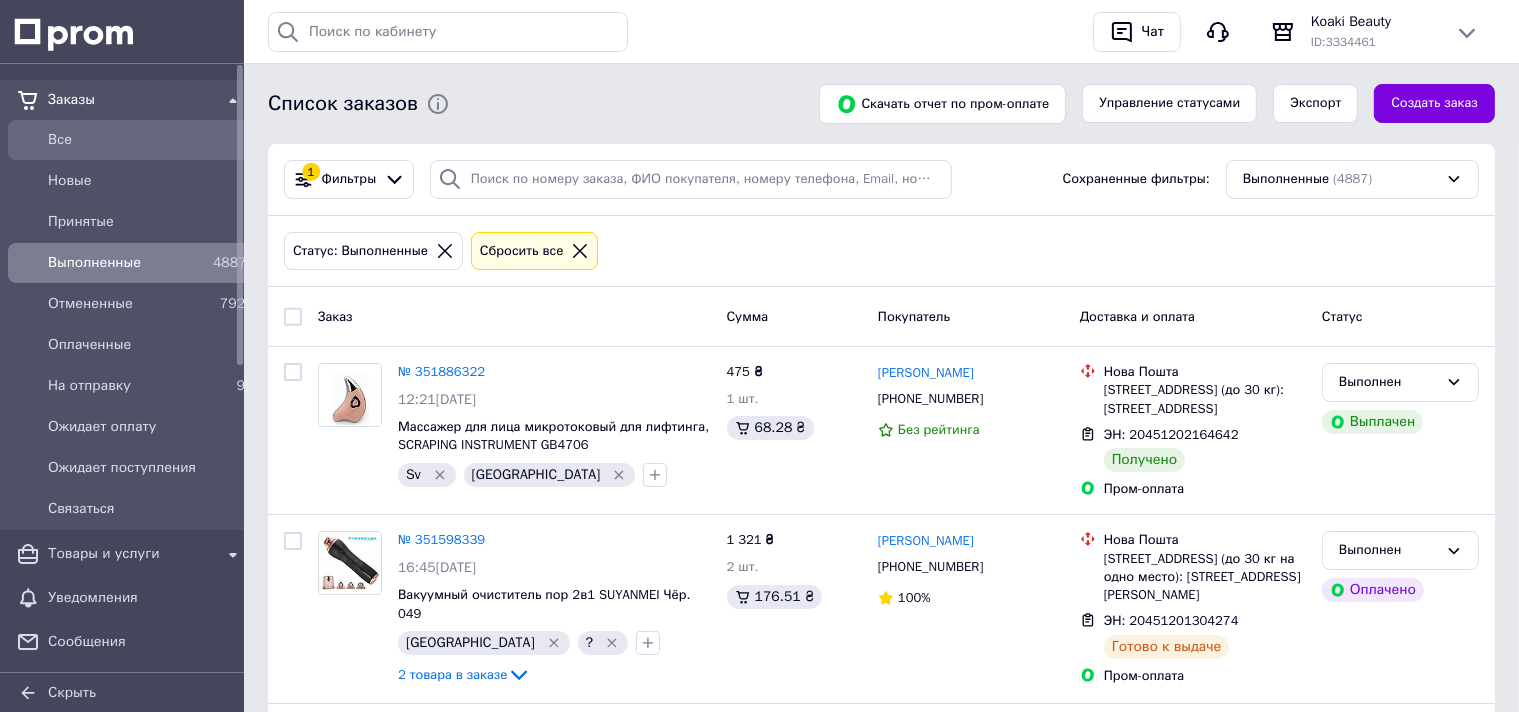 click on "Все" at bounding box center (146, 140) 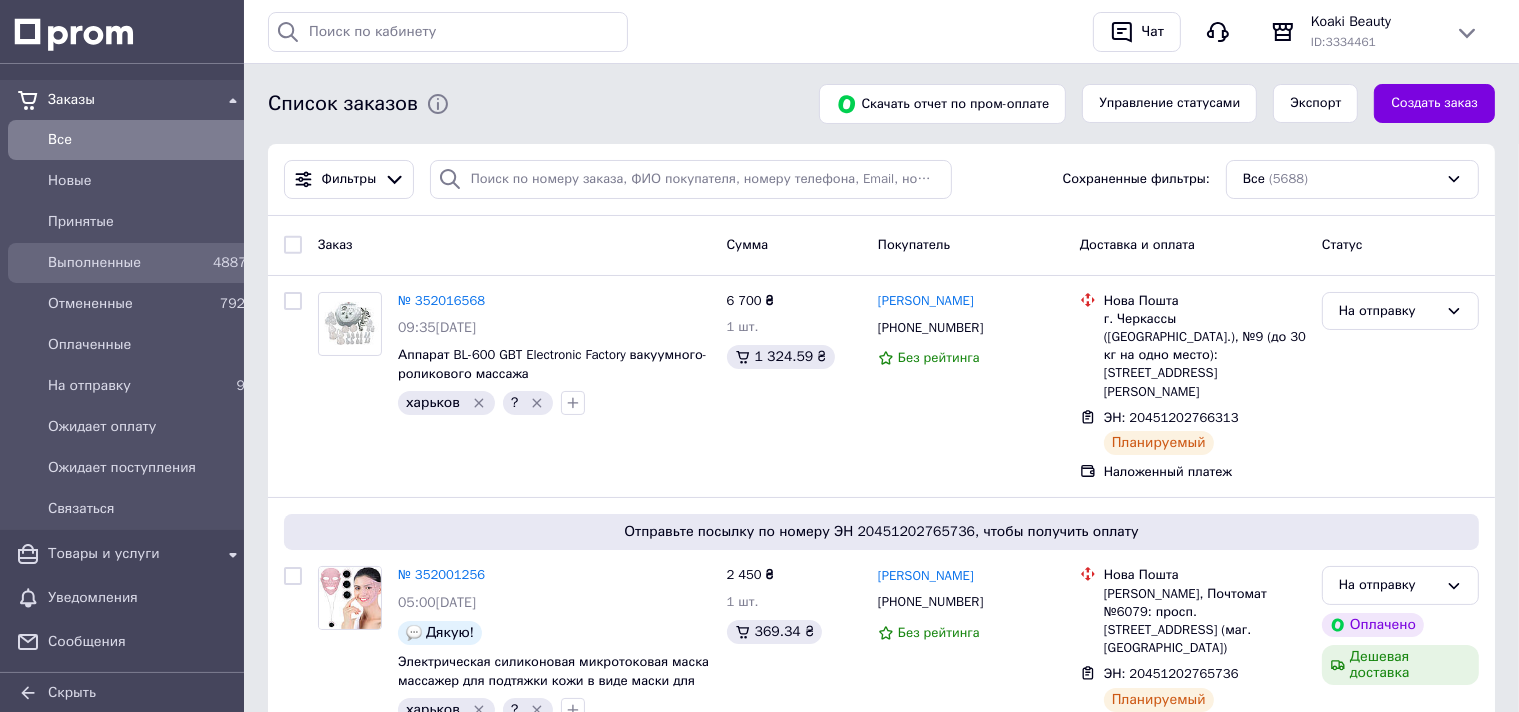 click on "Выполненные" at bounding box center (126, 263) 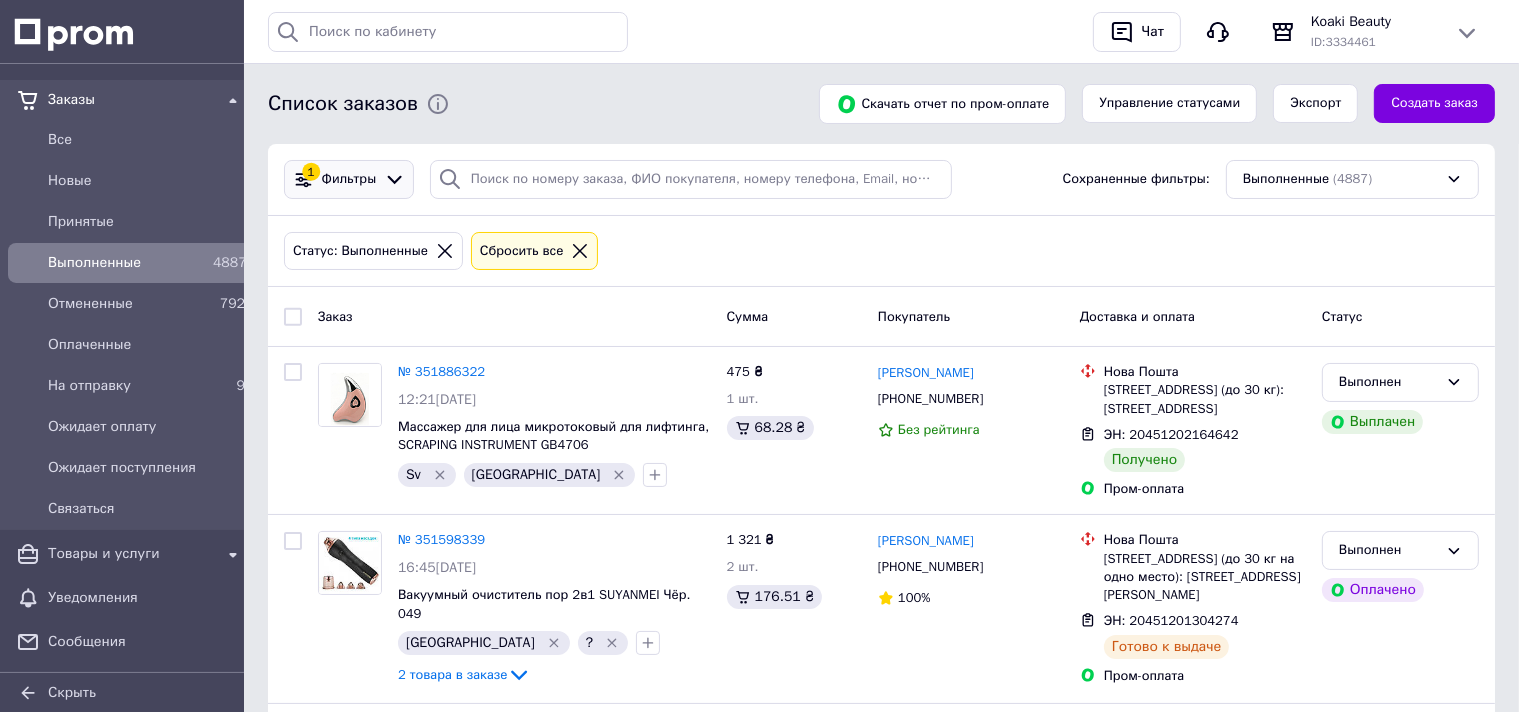 click 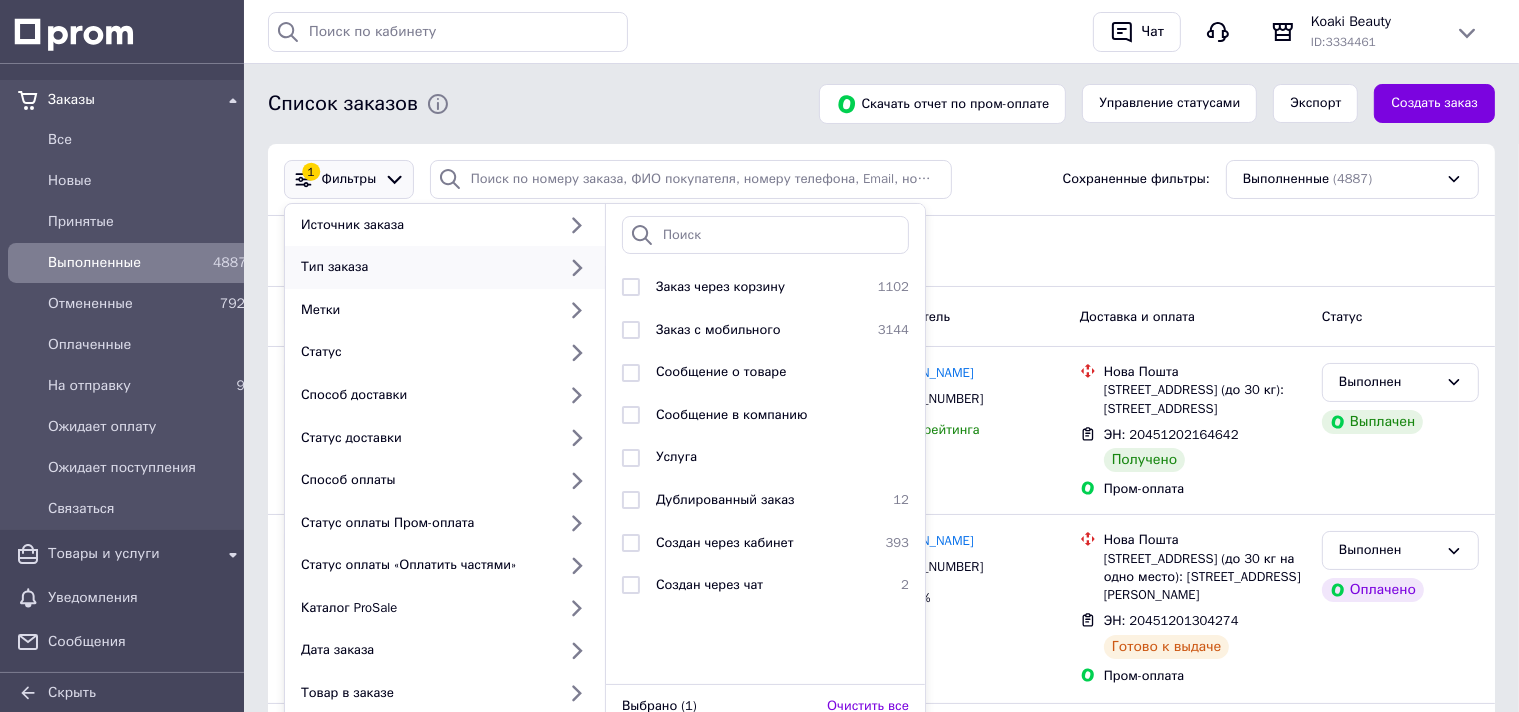 click on "Статус: Выполненные Сбросить все" at bounding box center (881, 251) 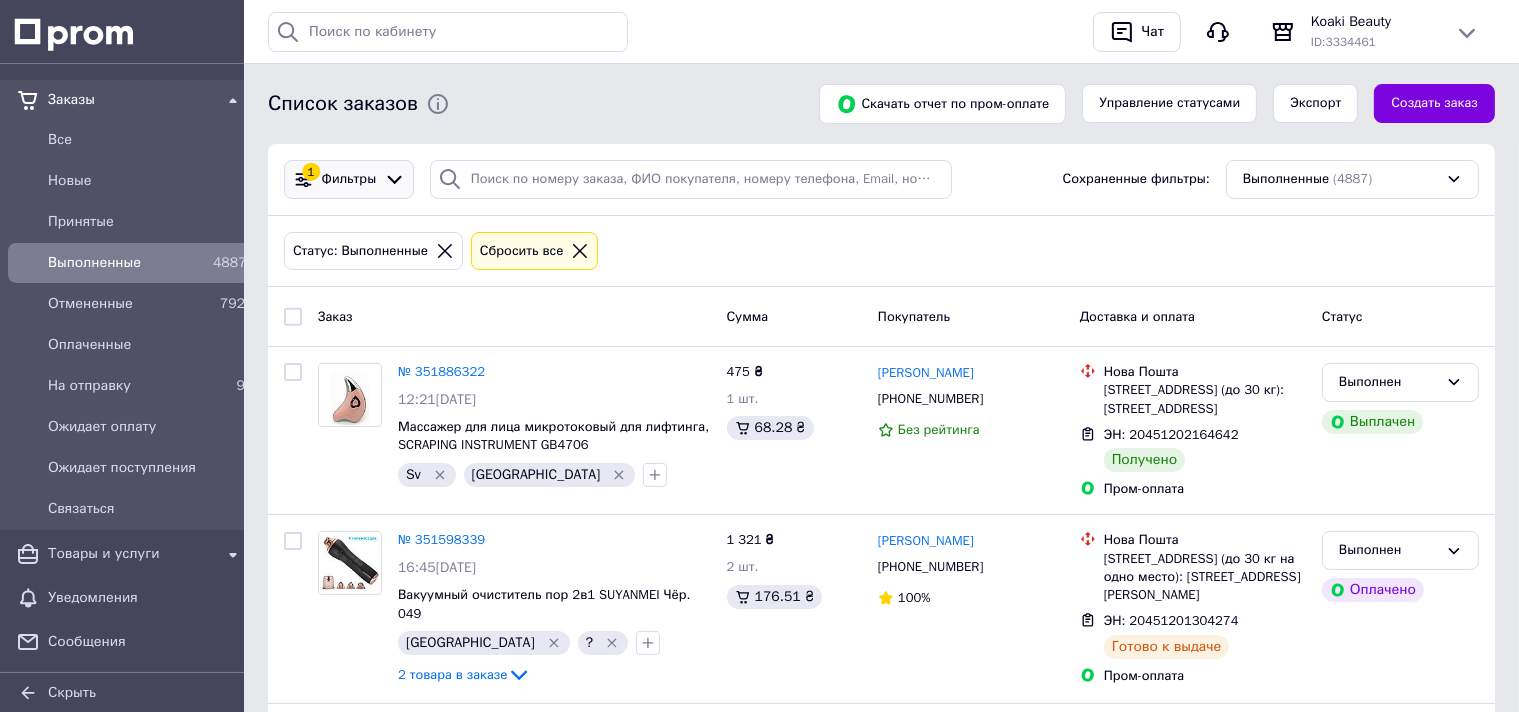 click at bounding box center [394, 179] 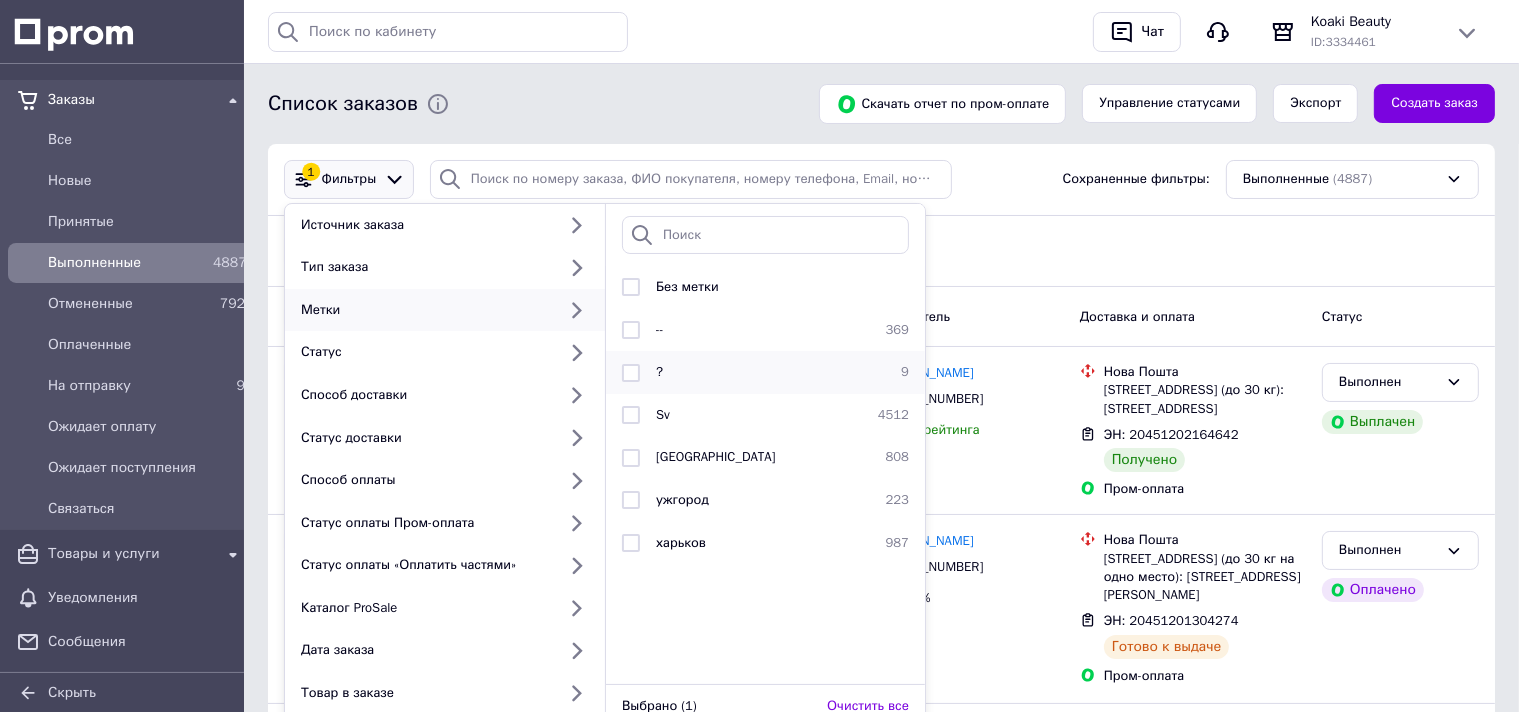 click at bounding box center (631, 373) 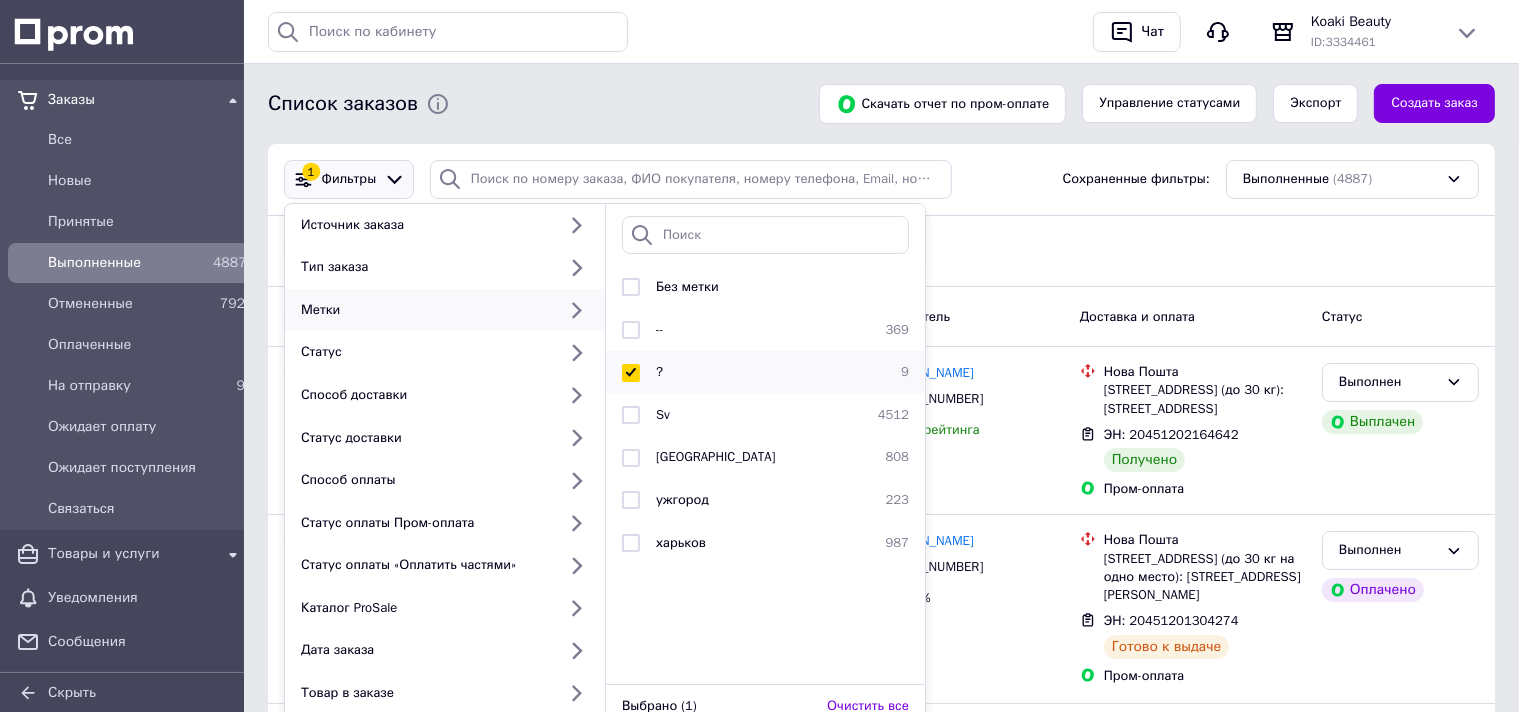 checkbox on "true" 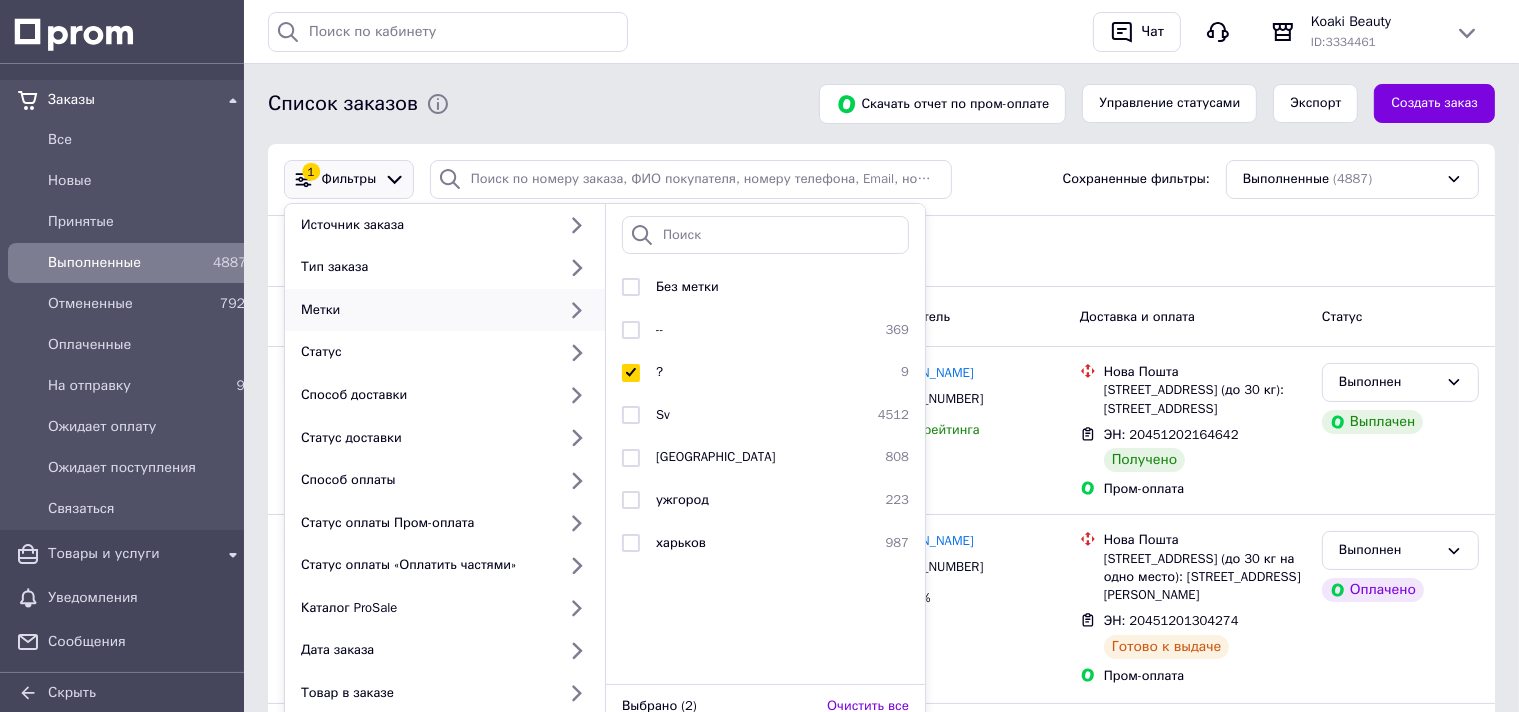 scroll, scrollTop: 316, scrollLeft: 0, axis: vertical 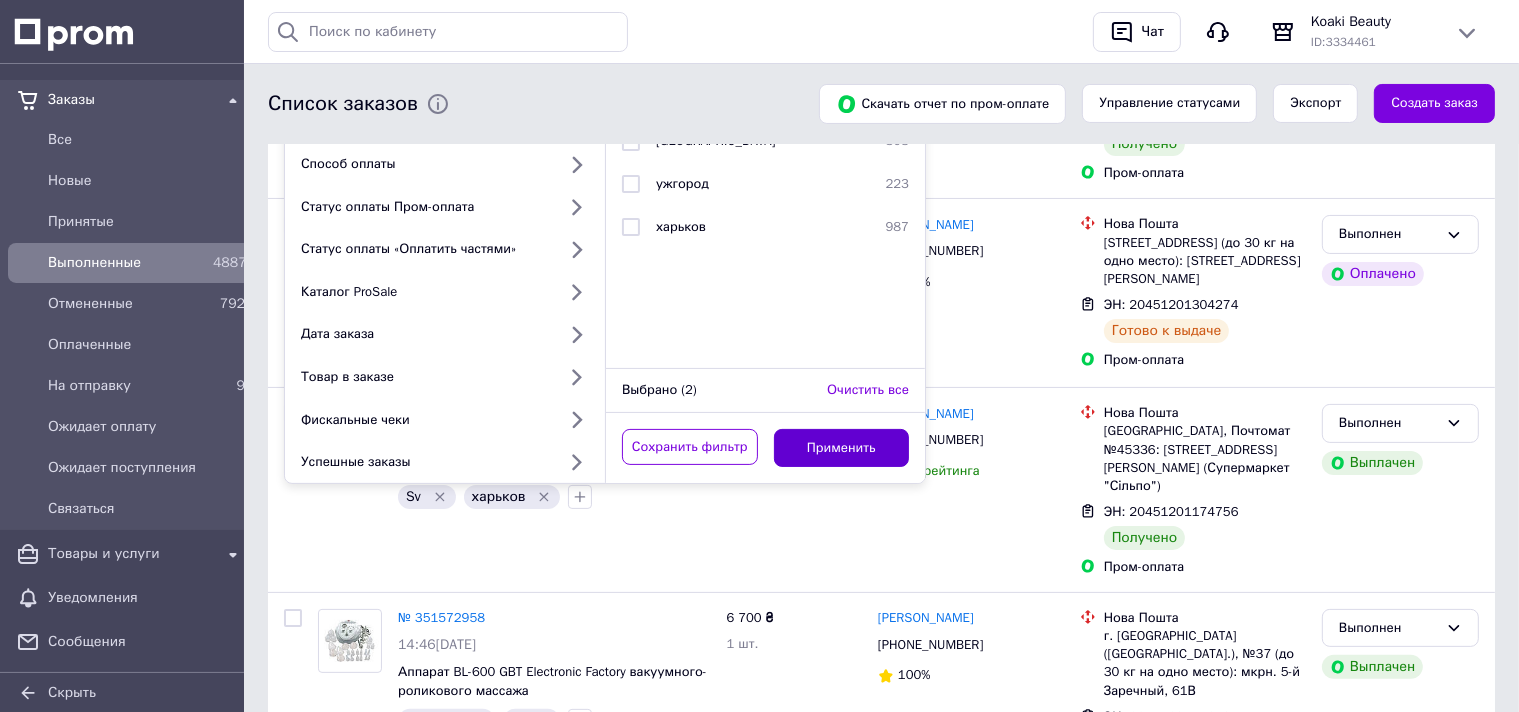 click on "Применить" at bounding box center (842, 448) 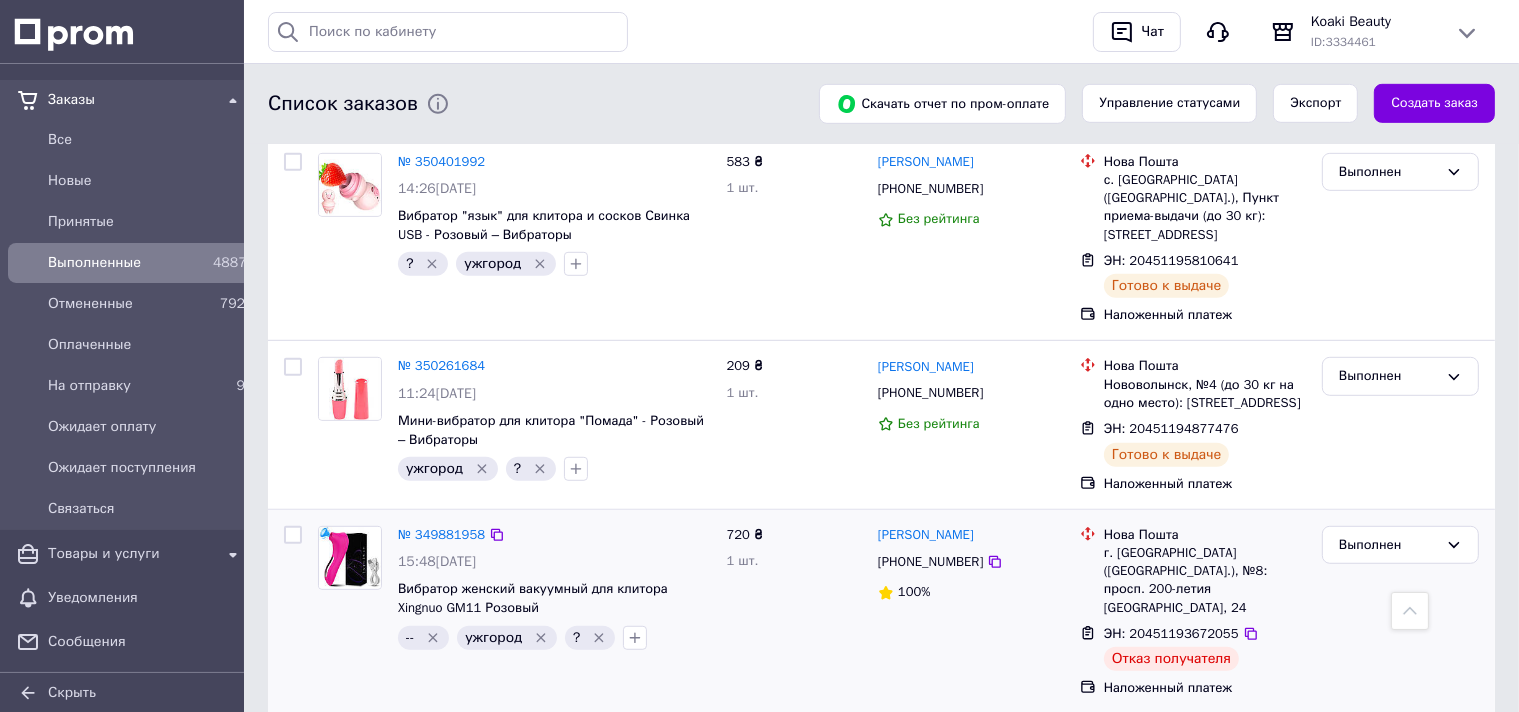 scroll, scrollTop: 1005, scrollLeft: 0, axis: vertical 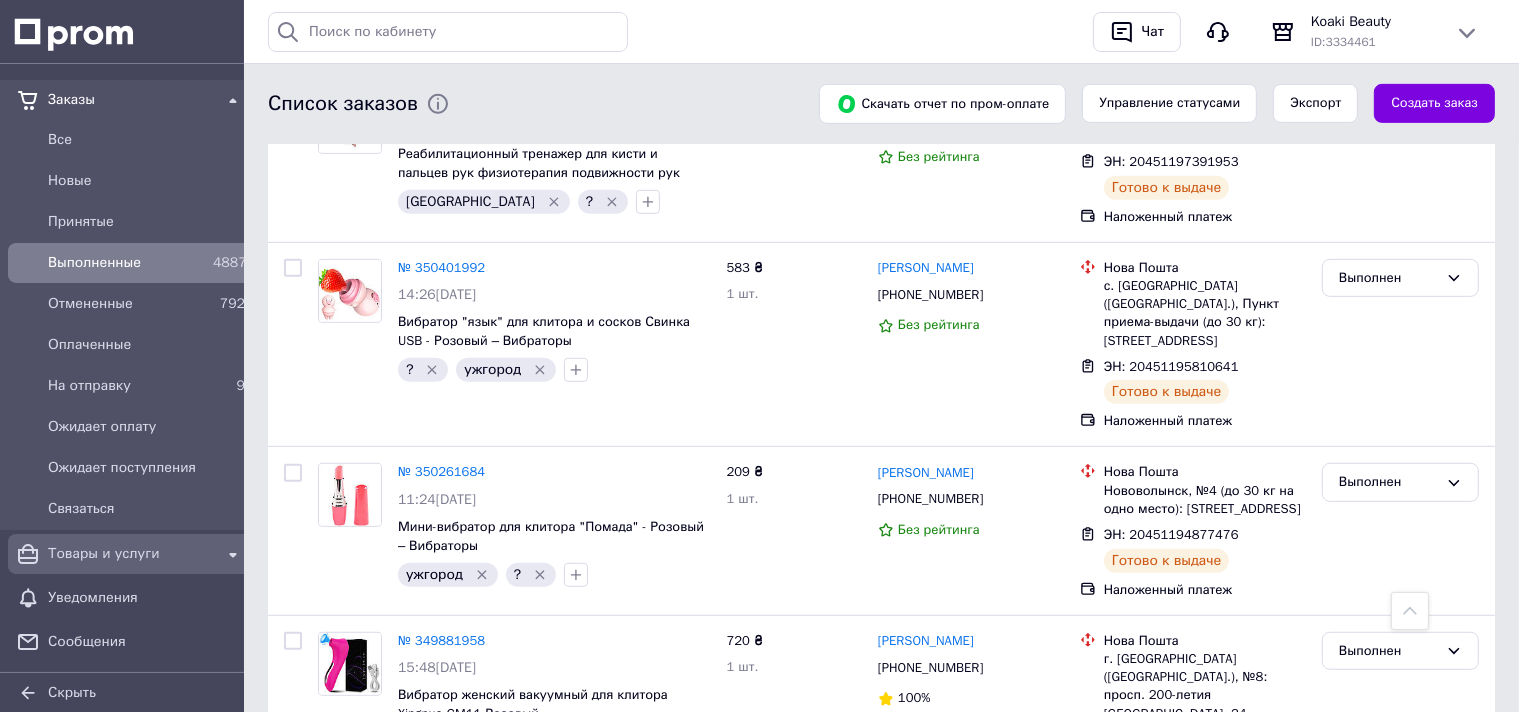 click on "Товары и услуги" at bounding box center (130, 554) 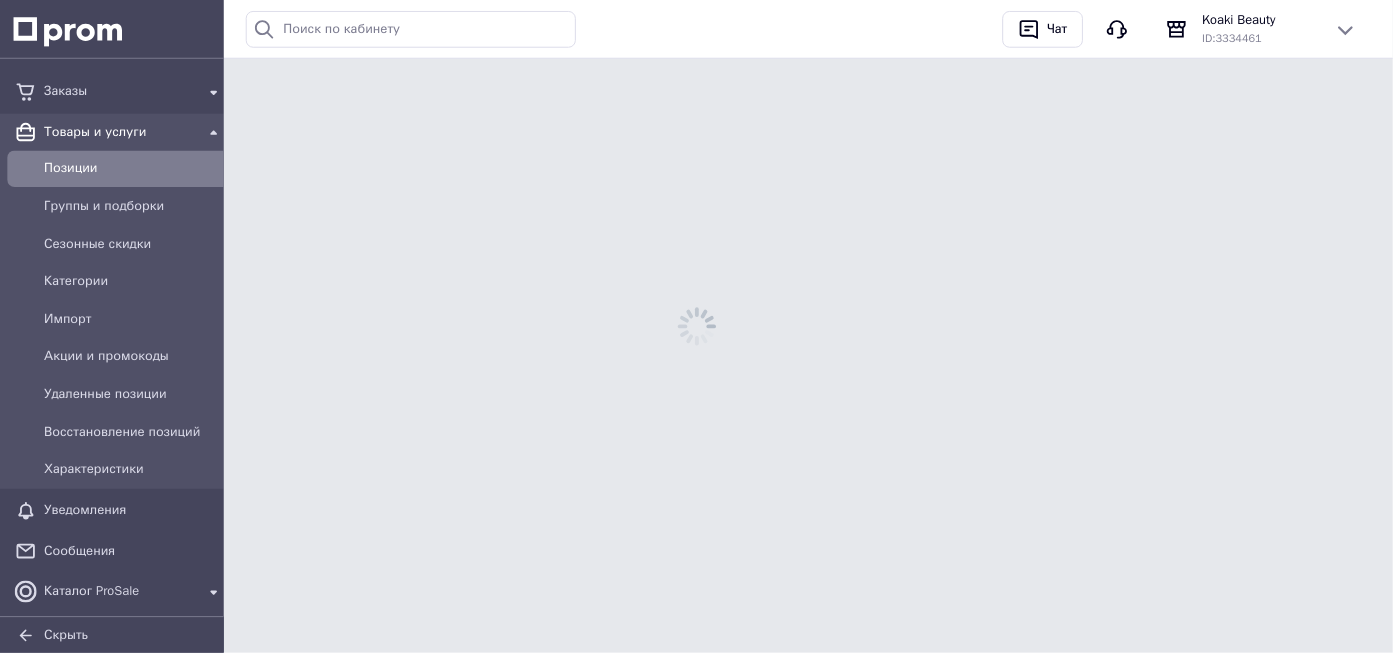 scroll, scrollTop: 0, scrollLeft: 0, axis: both 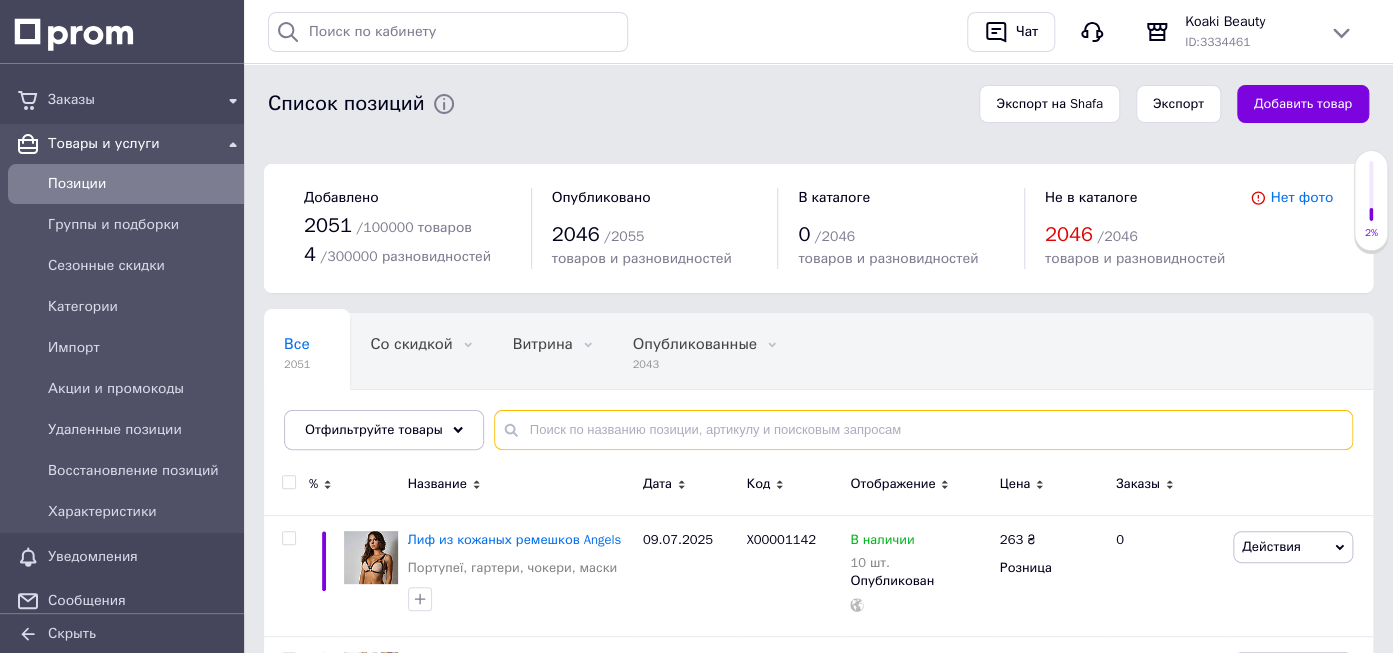 paste on "1219448880" 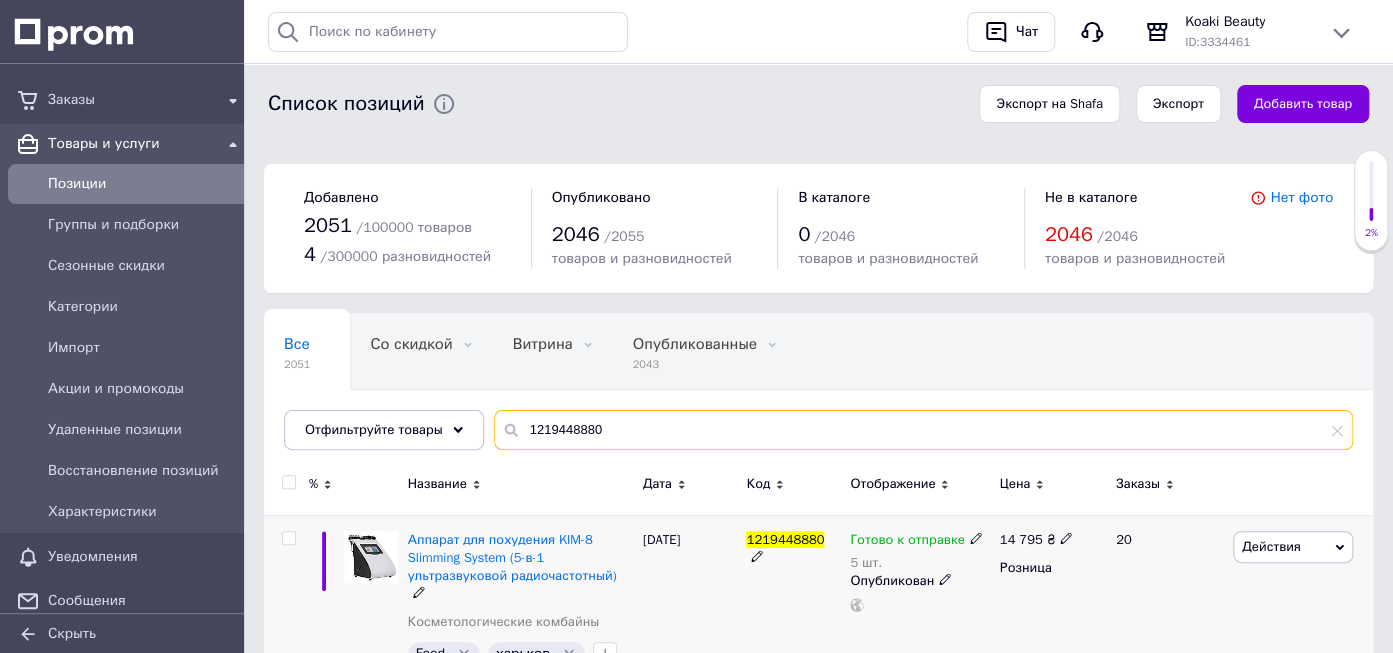 scroll, scrollTop: 78, scrollLeft: 0, axis: vertical 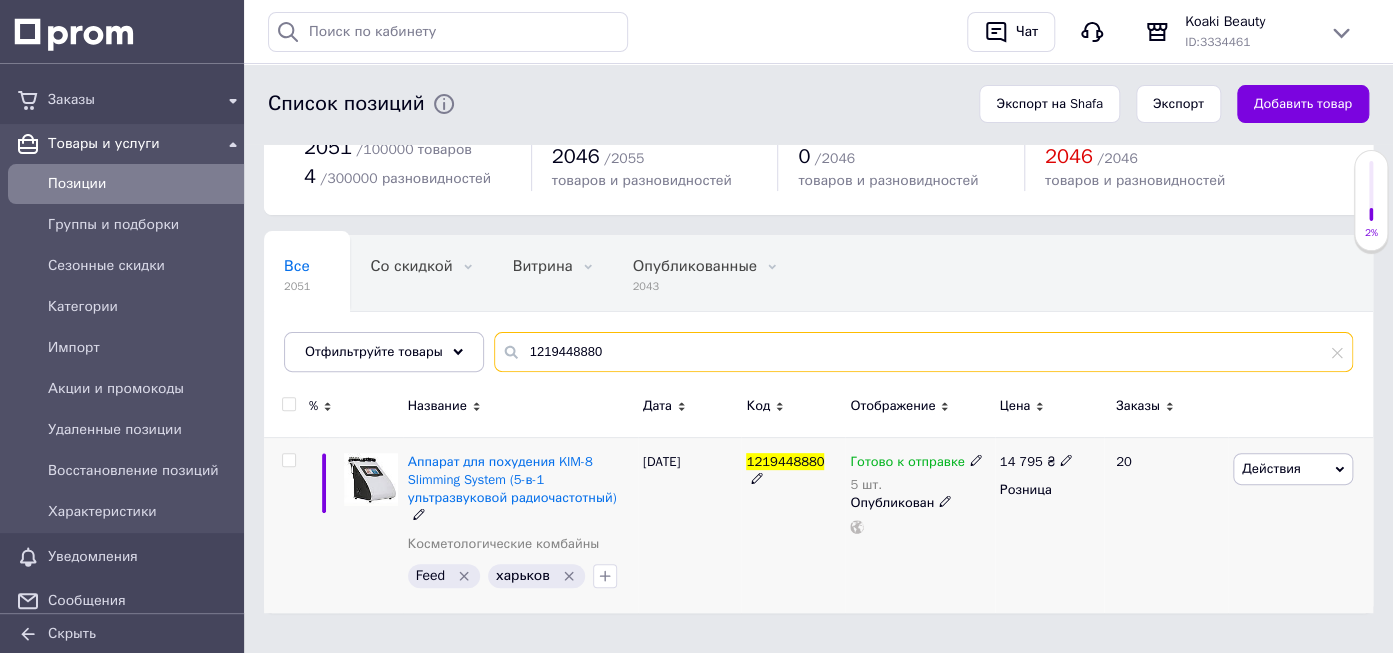 type on "1219448880" 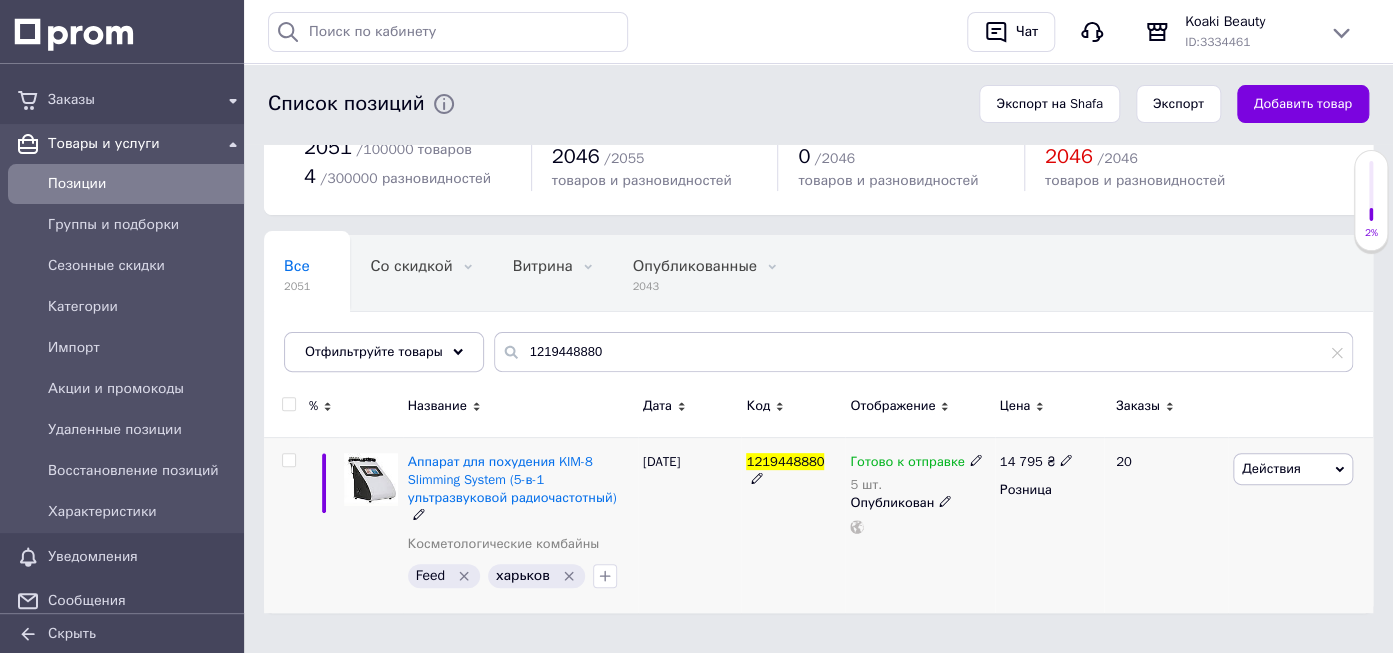 click on "Готово к отправке" at bounding box center (907, 464) 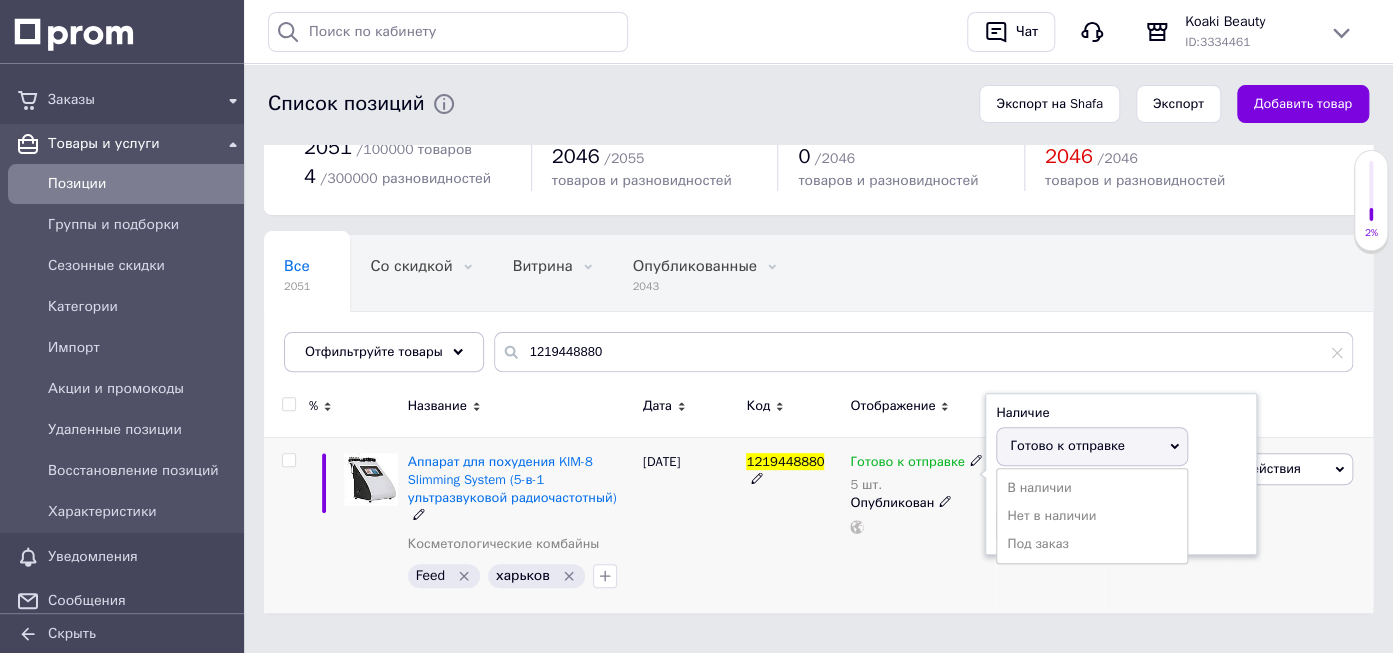 click on "Готово к отправке" at bounding box center (1092, 446) 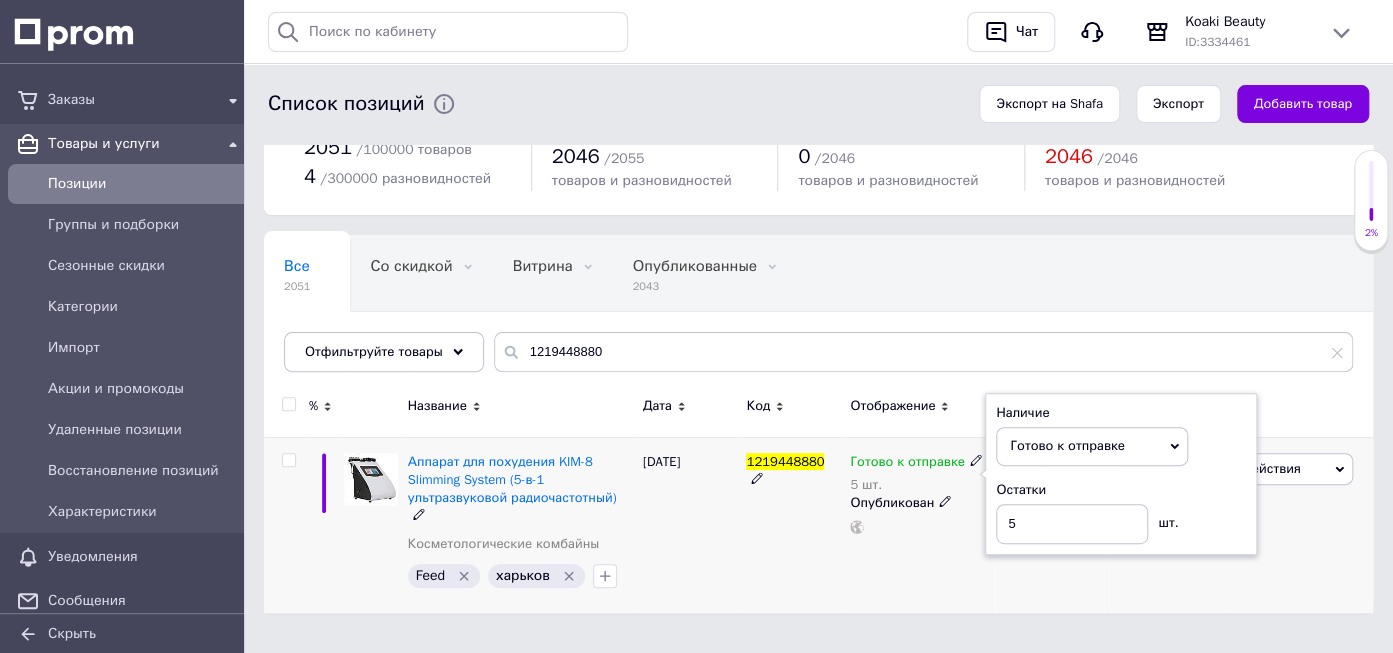 click on "Остатки 5 шт." at bounding box center (1121, 512) 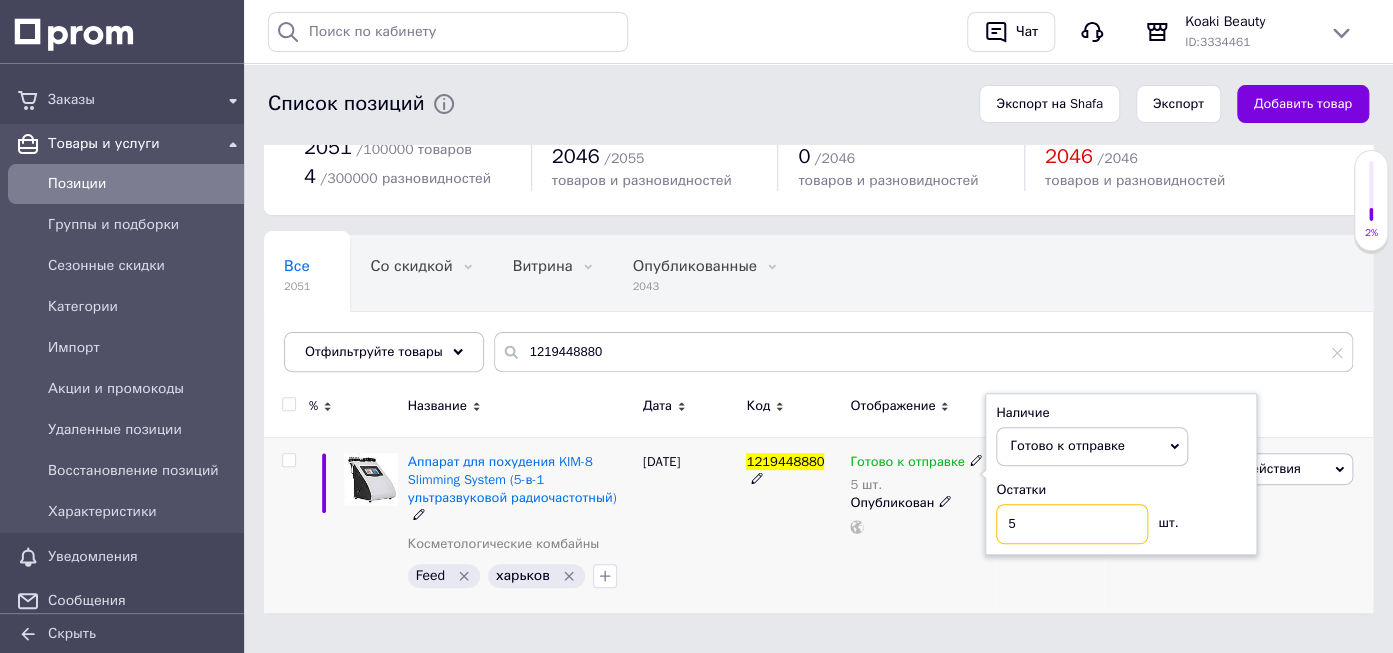 click on "5" at bounding box center [1072, 524] 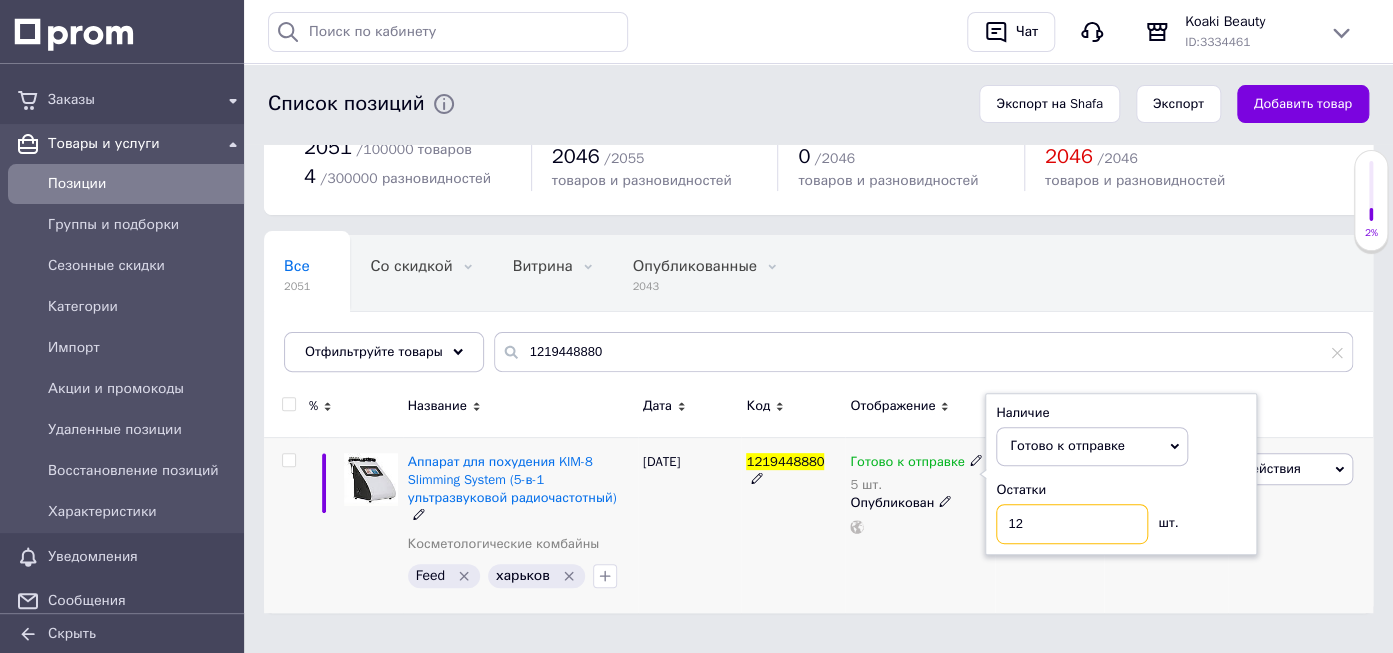 type on "12" 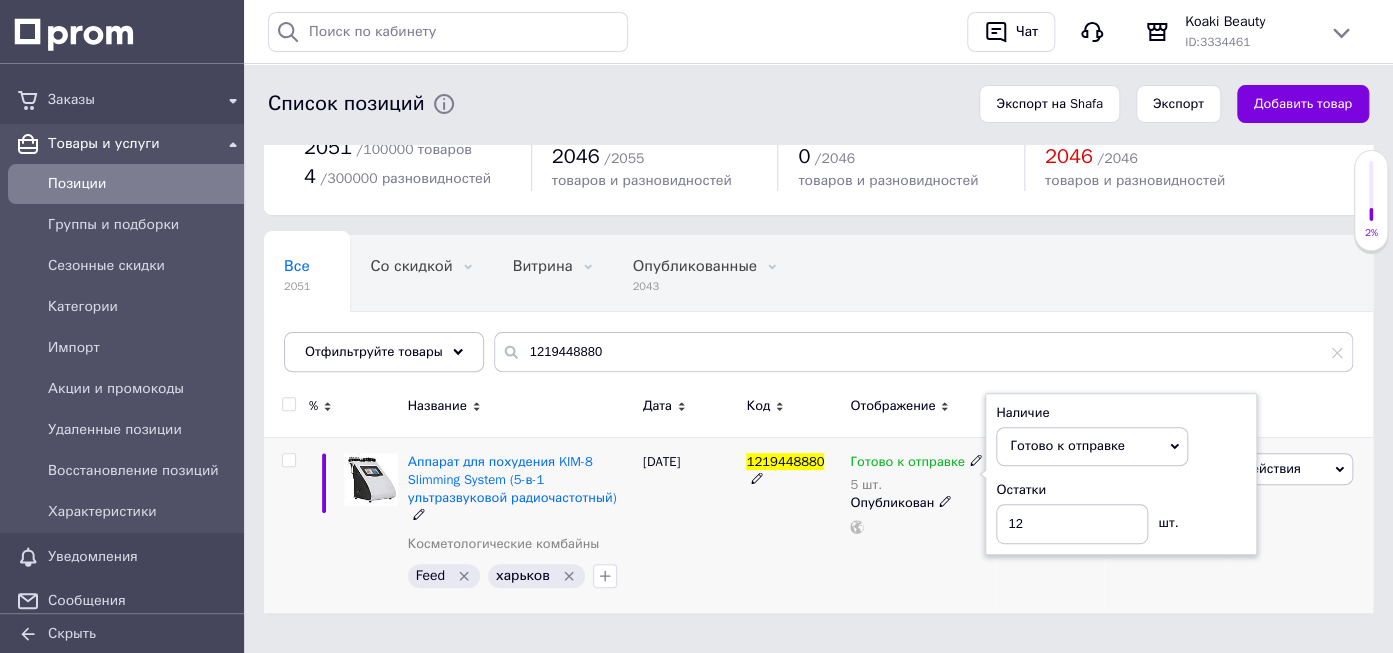 click on "21.06.2025" at bounding box center (690, 524) 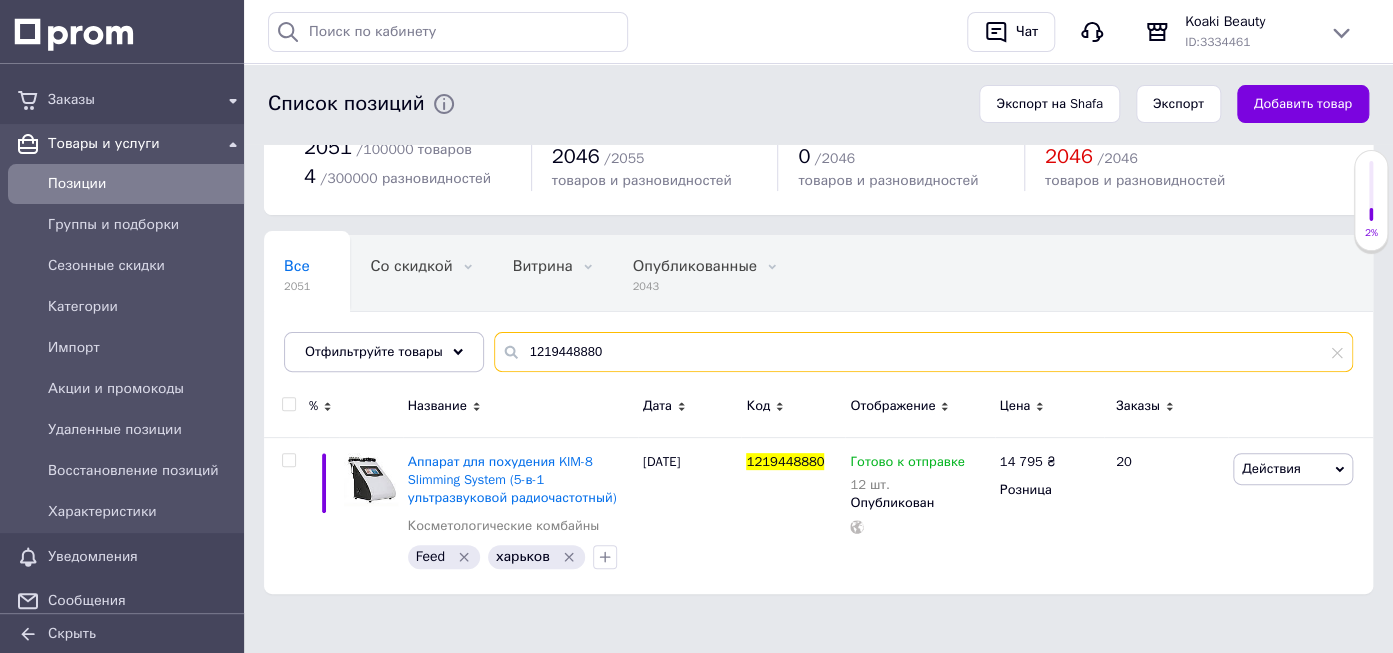 click on "1219448880" at bounding box center [923, 352] 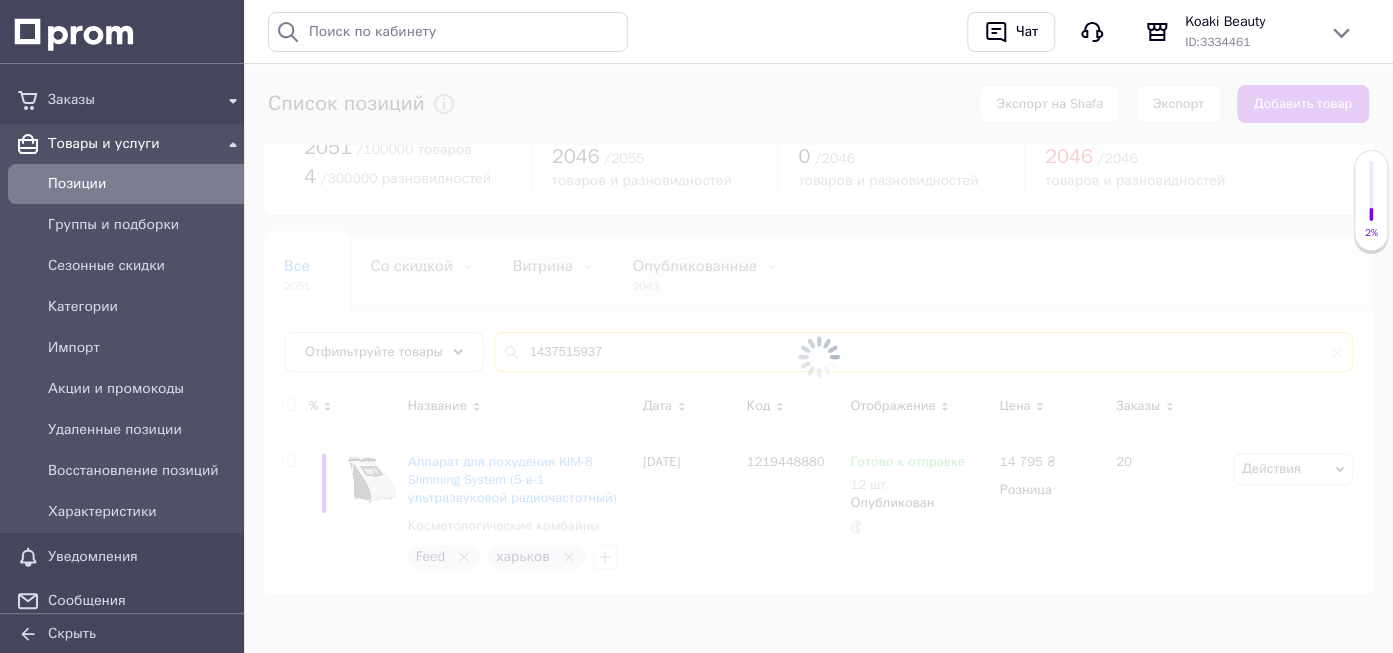 scroll, scrollTop: 60, scrollLeft: 0, axis: vertical 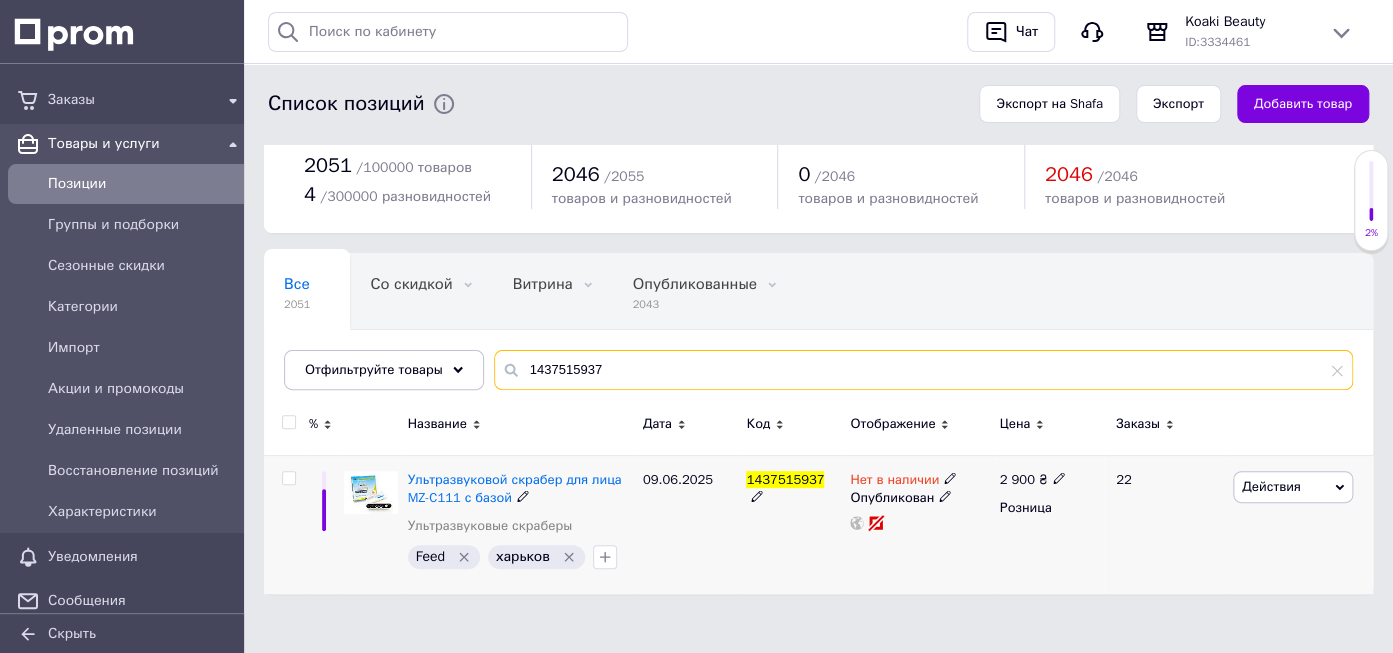 type on "1437515937" 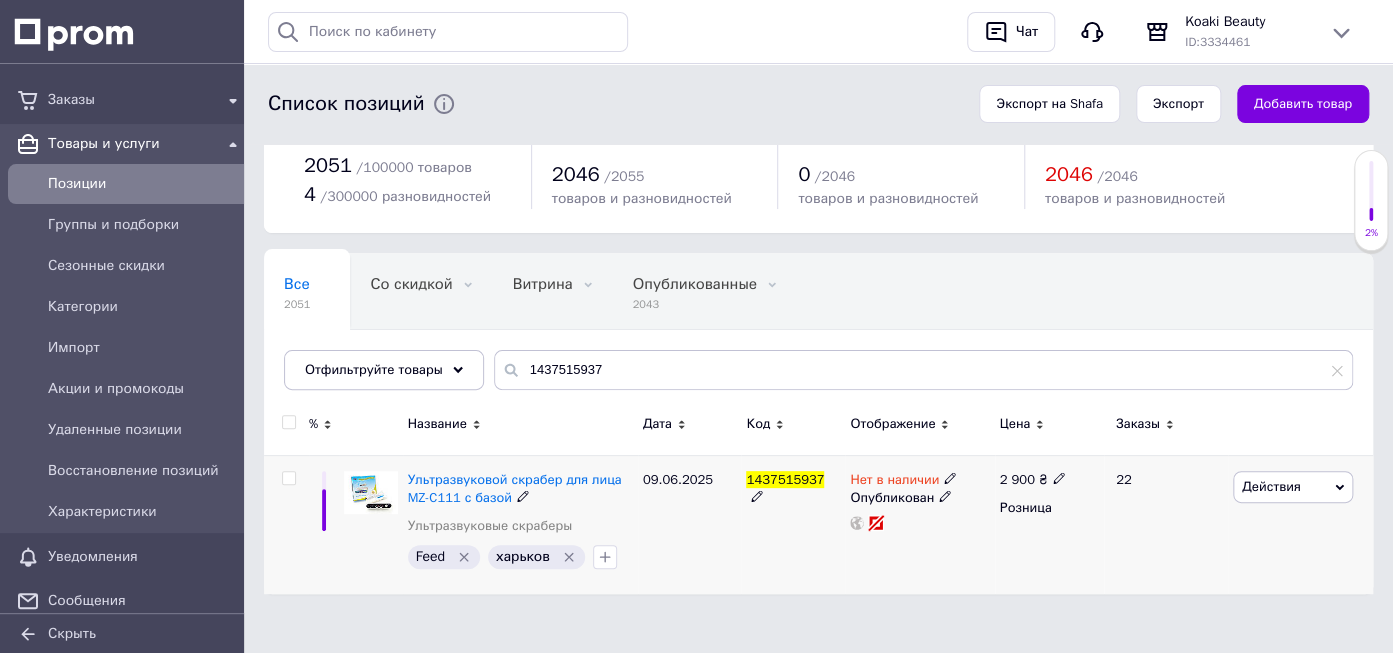 click on "Нет в наличии" at bounding box center (894, 482) 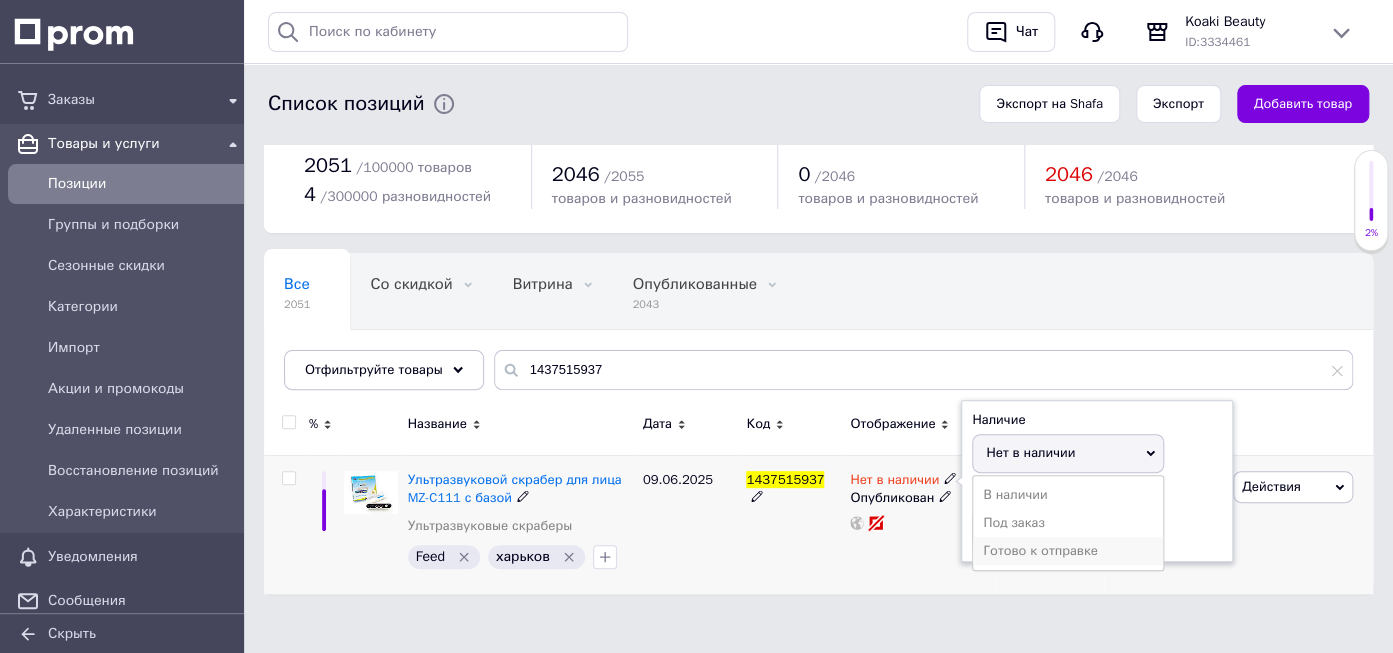 click on "Готово к отправке" at bounding box center (1068, 551) 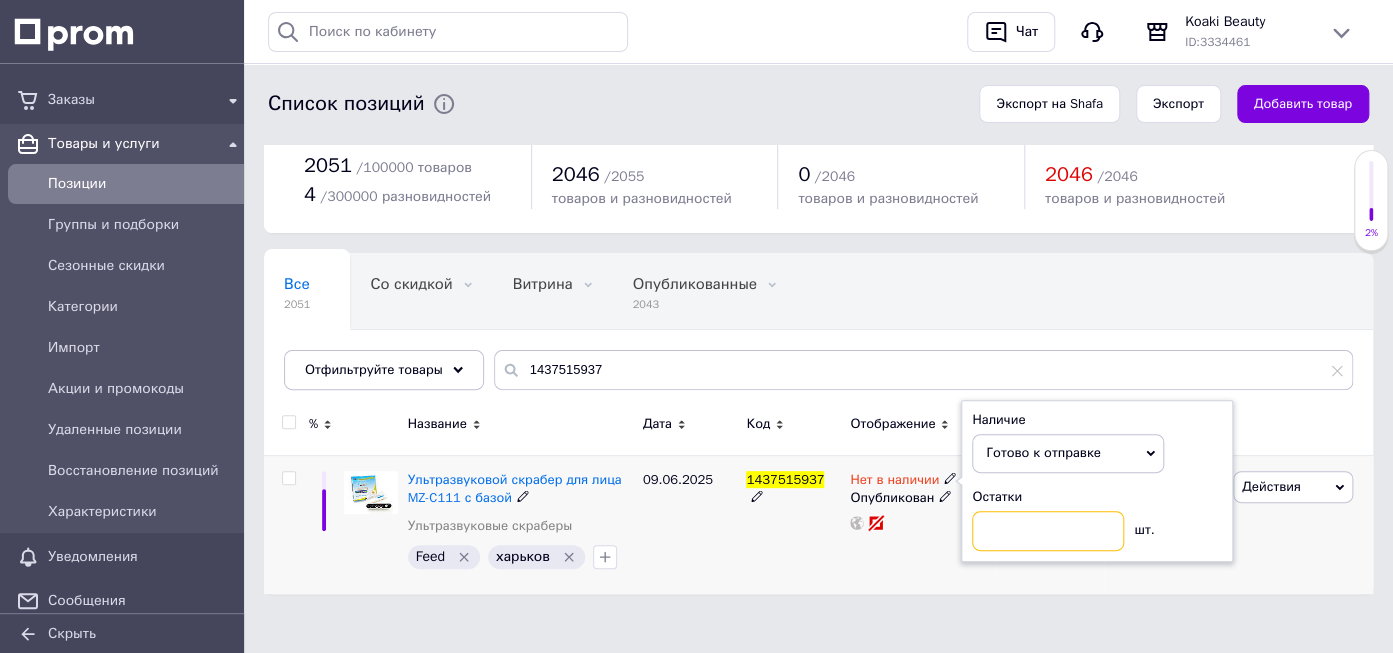 click at bounding box center (1048, 531) 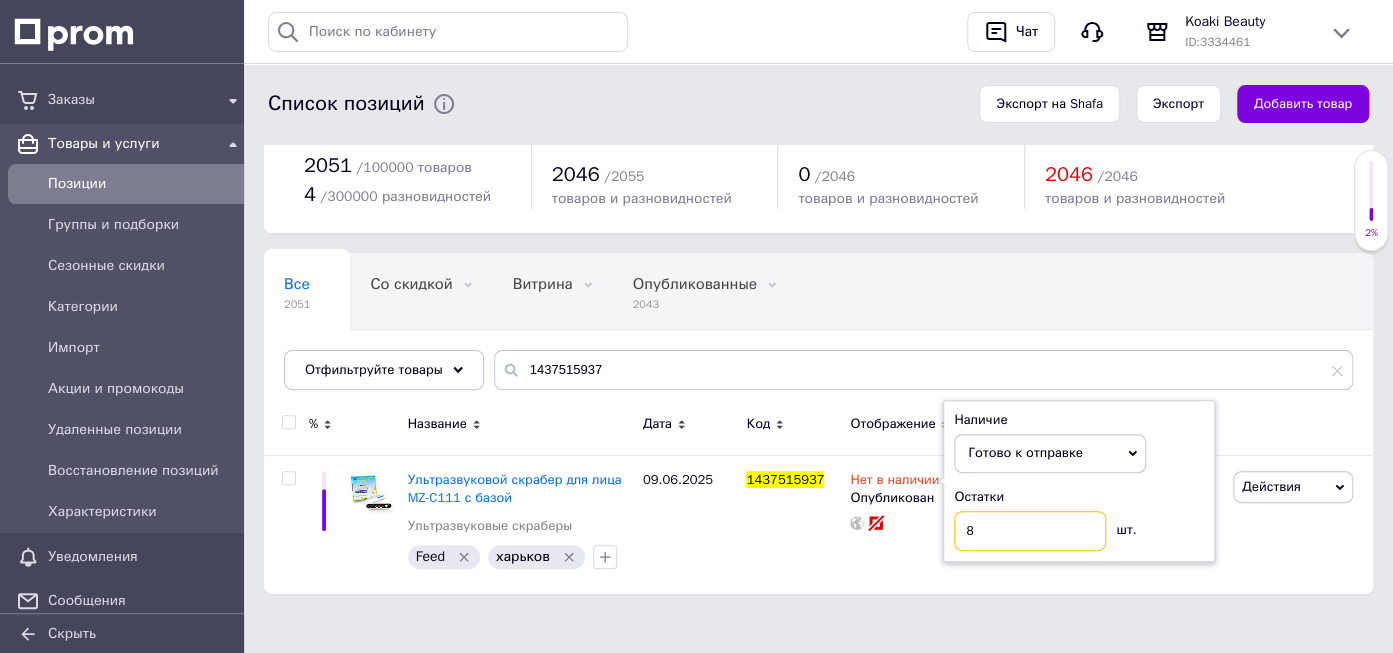 type on "8" 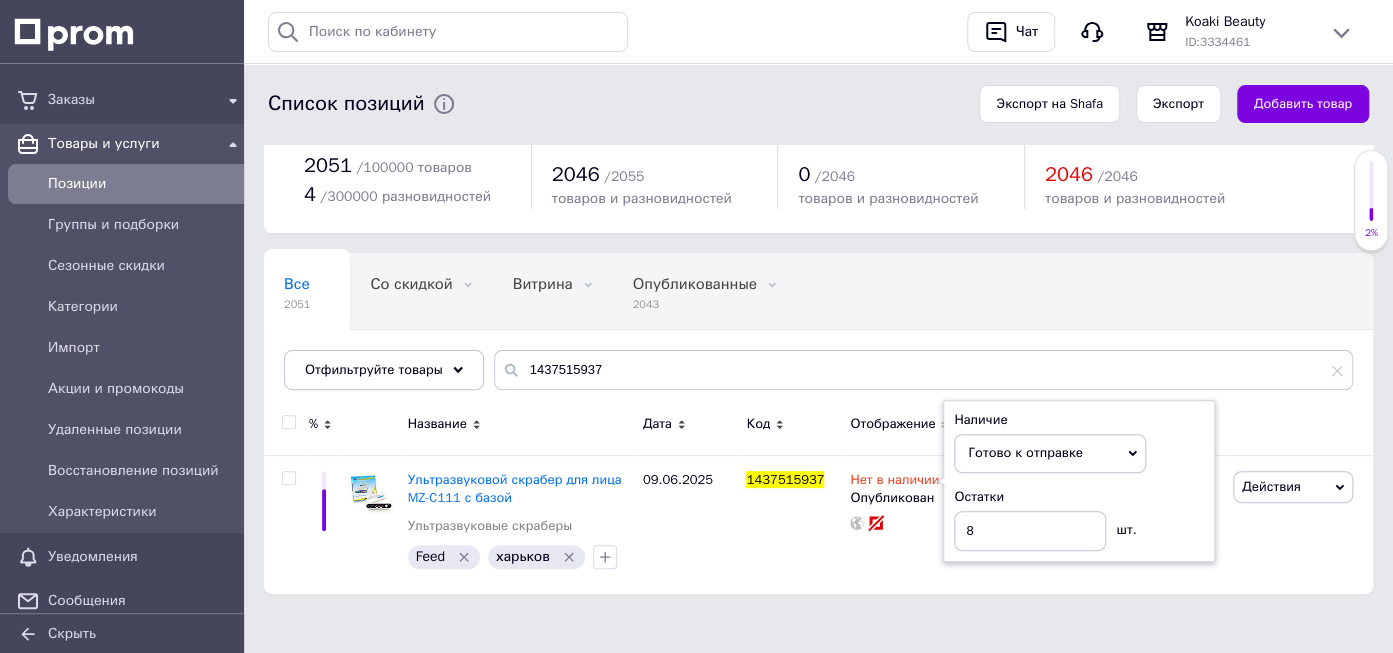 click on "Чат с покупателем" at bounding box center [696, 634] 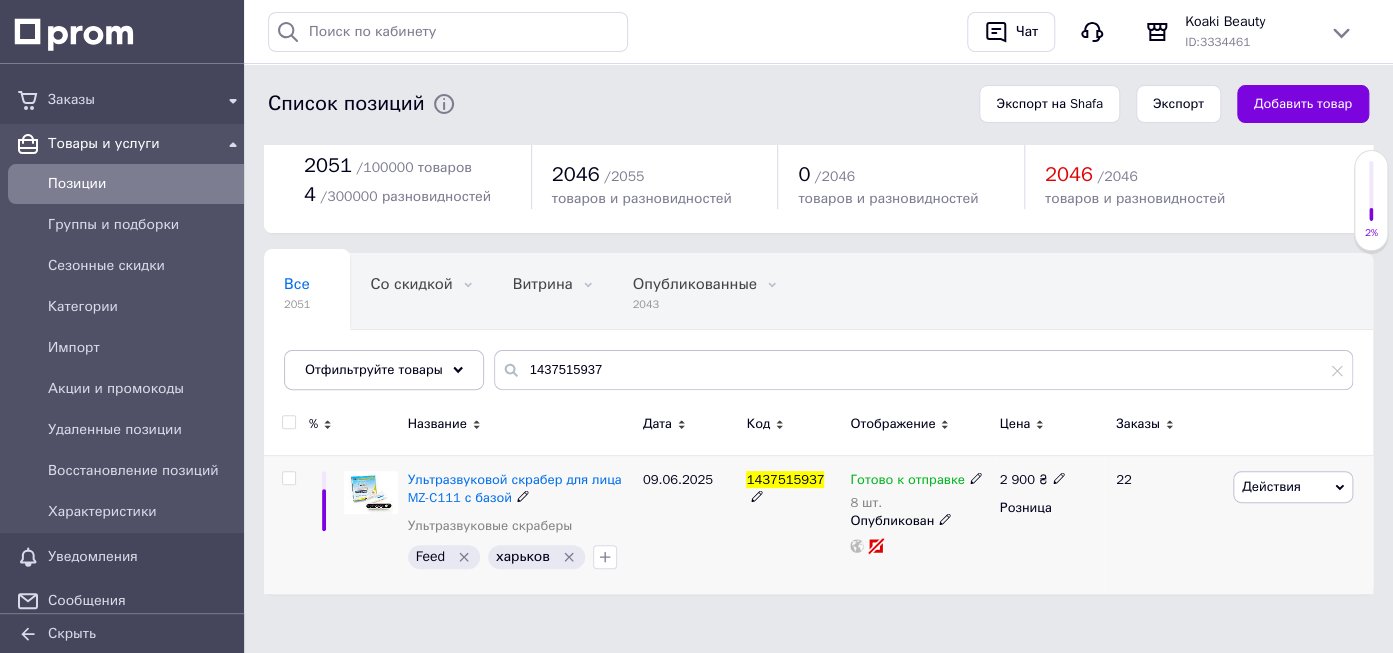 click on "2 900   ₴" at bounding box center [1033, 480] 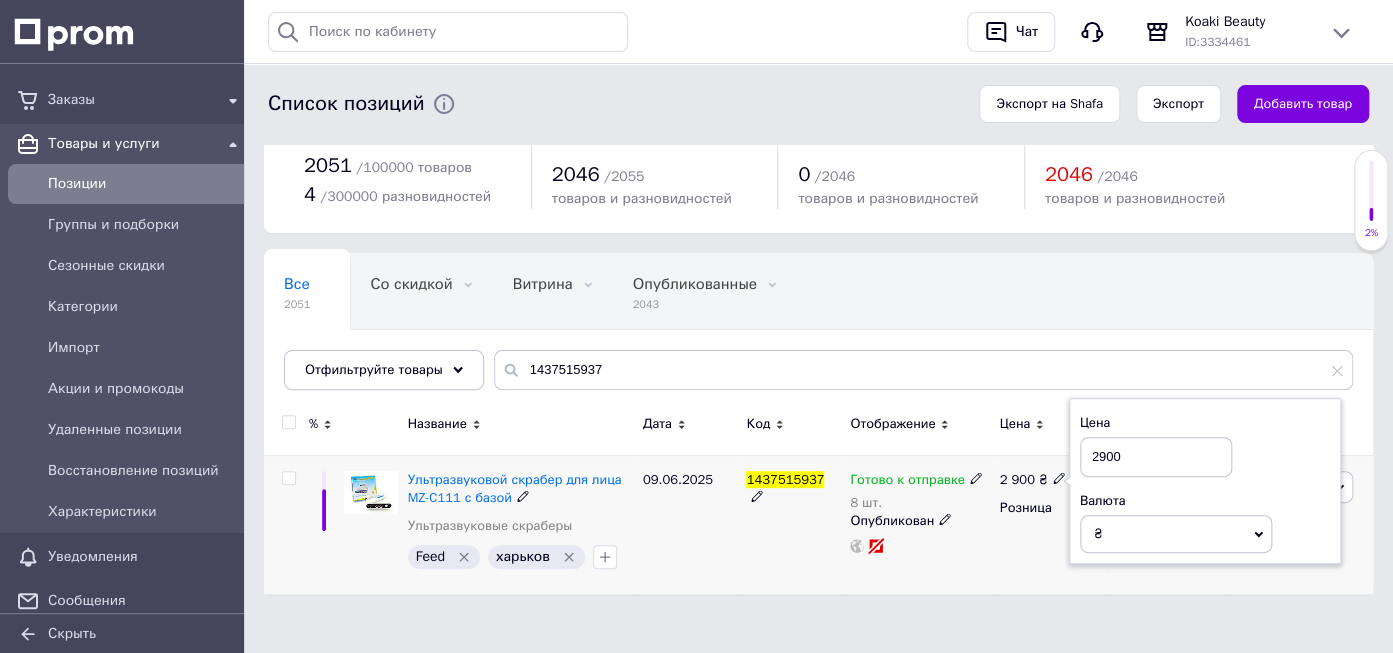 click on "2900" at bounding box center [1156, 457] 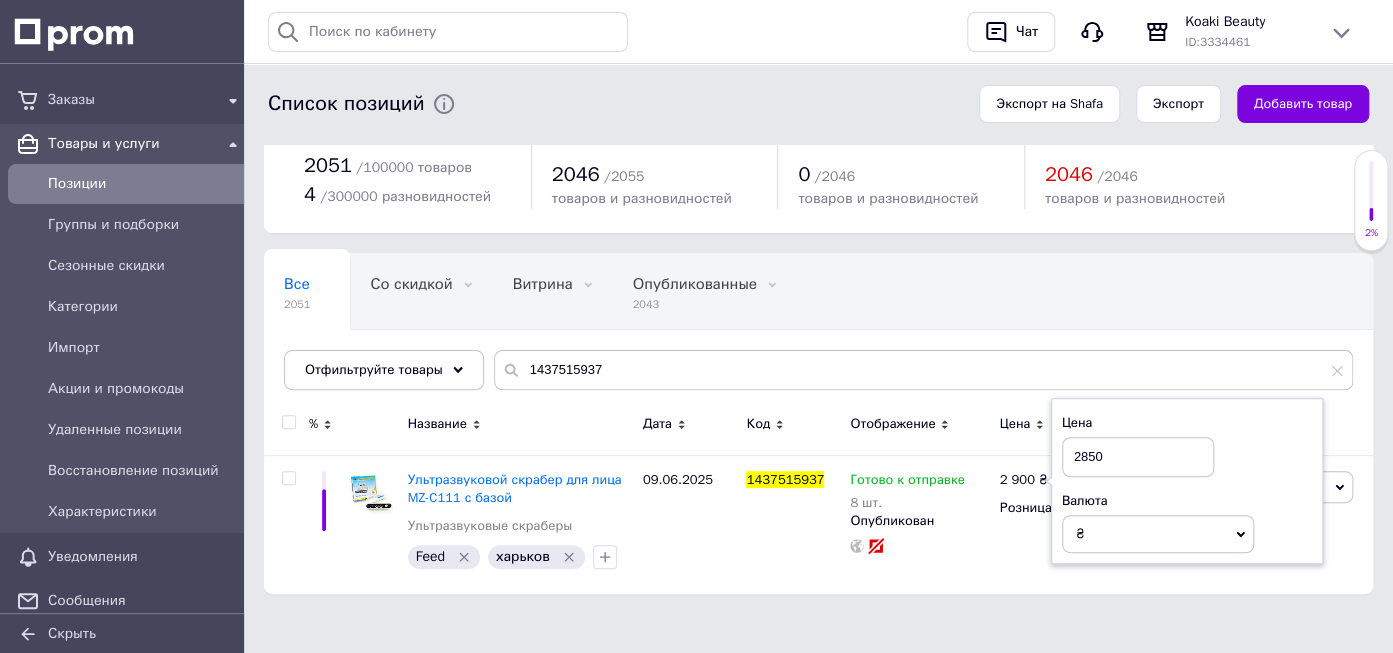type on "2850" 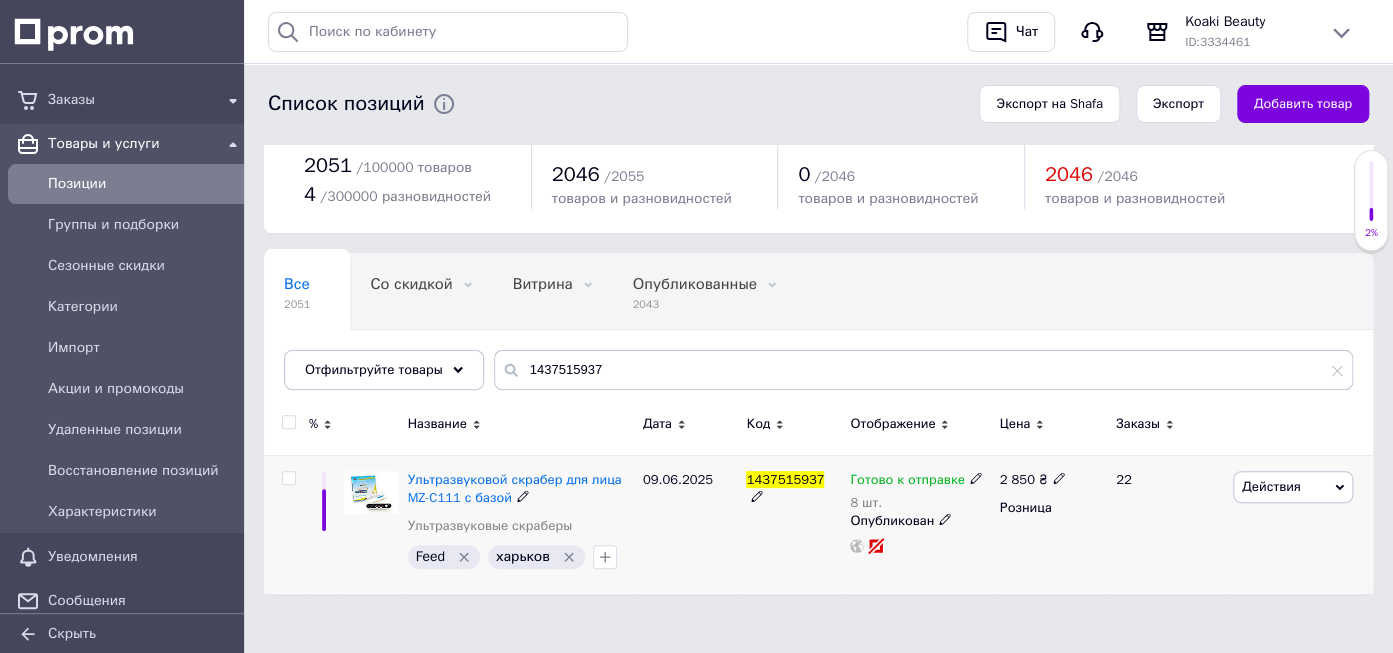 scroll, scrollTop: 0, scrollLeft: 0, axis: both 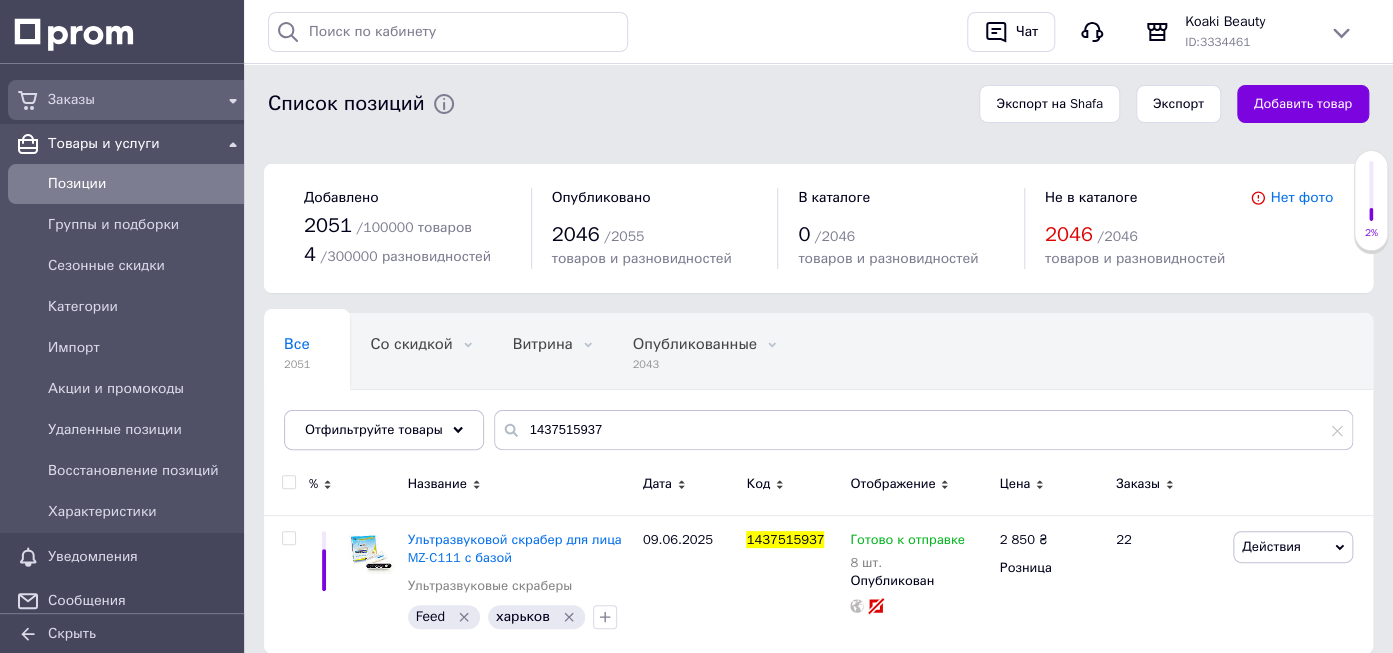 click on "Заказы" at bounding box center (130, 100) 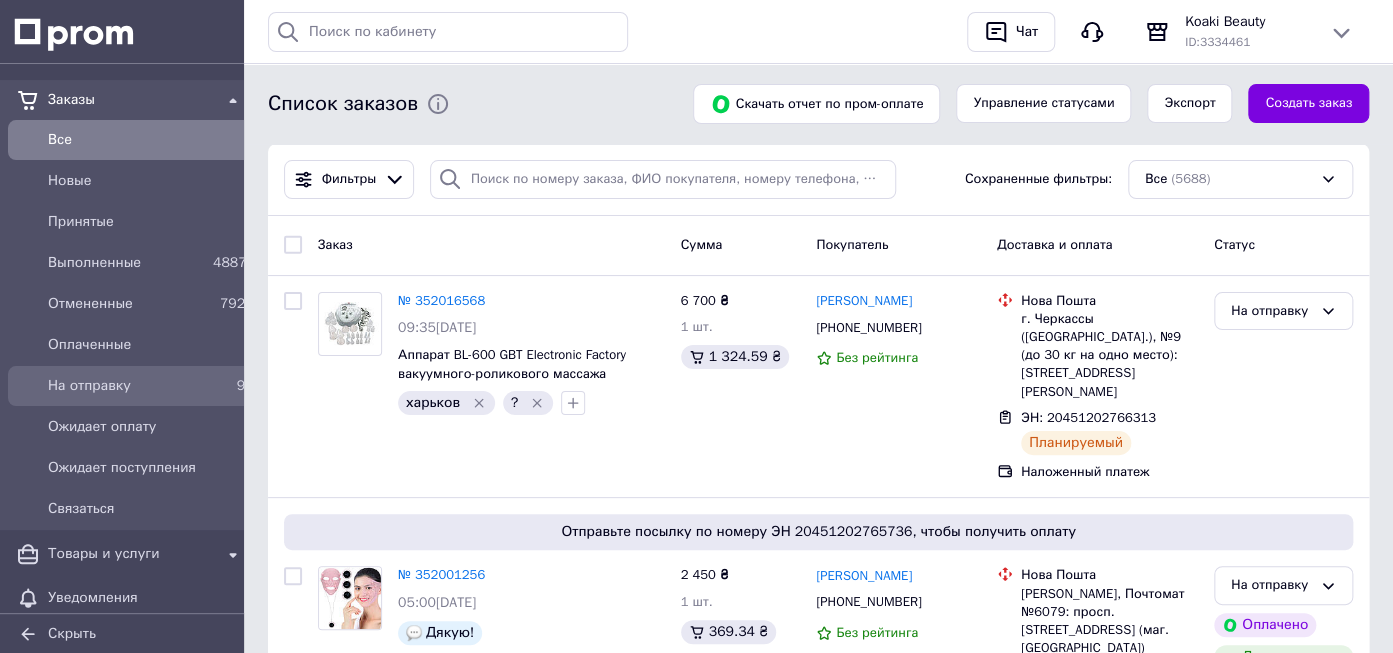 click on "На отправку" at bounding box center (126, 386) 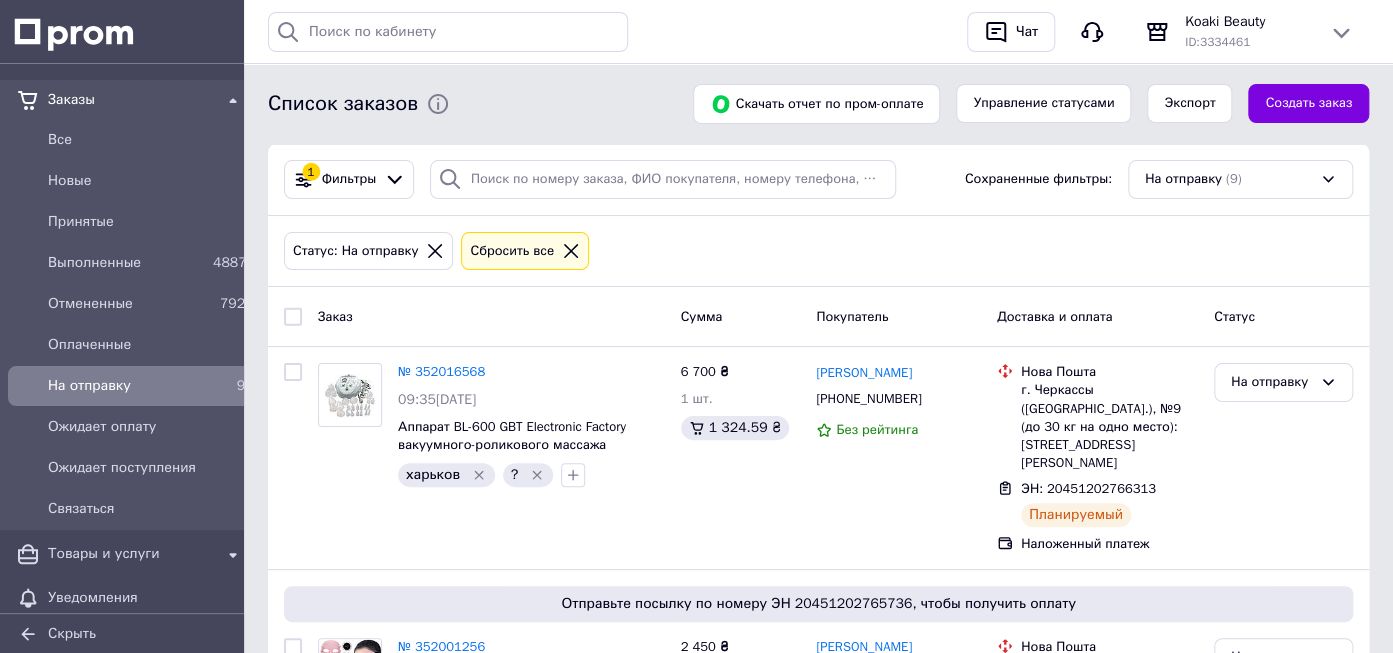 click at bounding box center (293, 317) 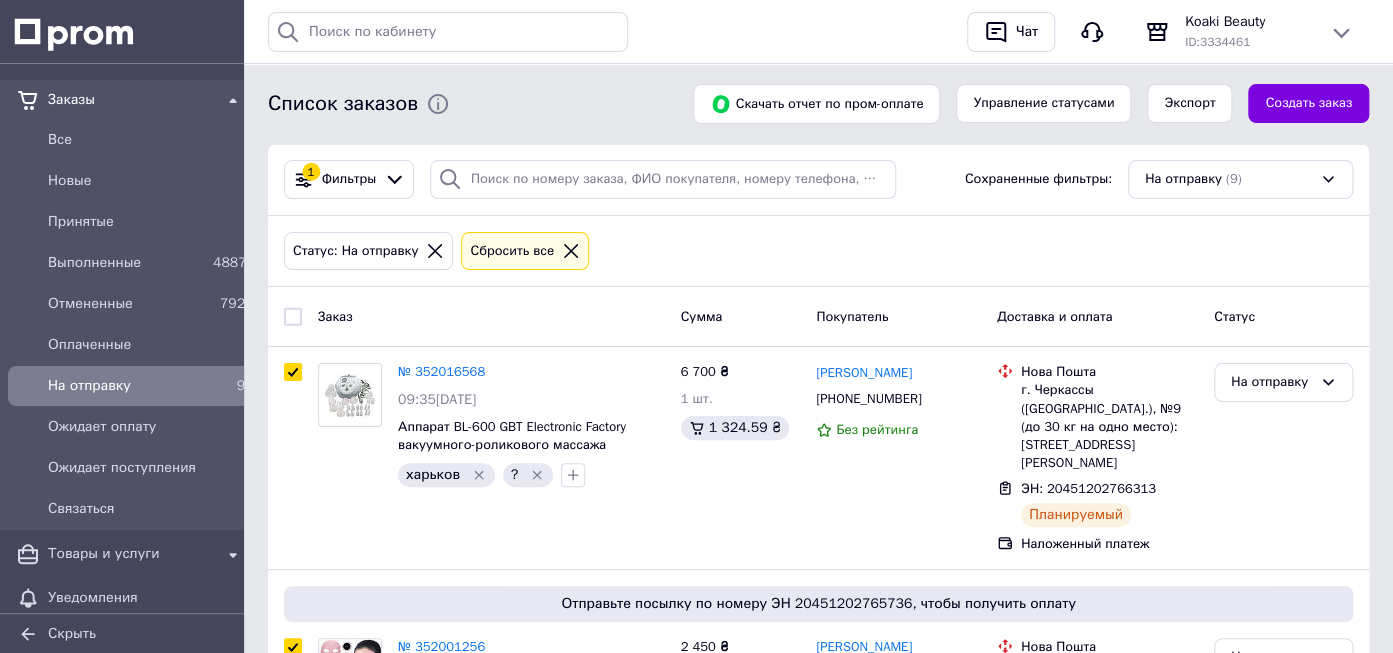 checkbox on "true" 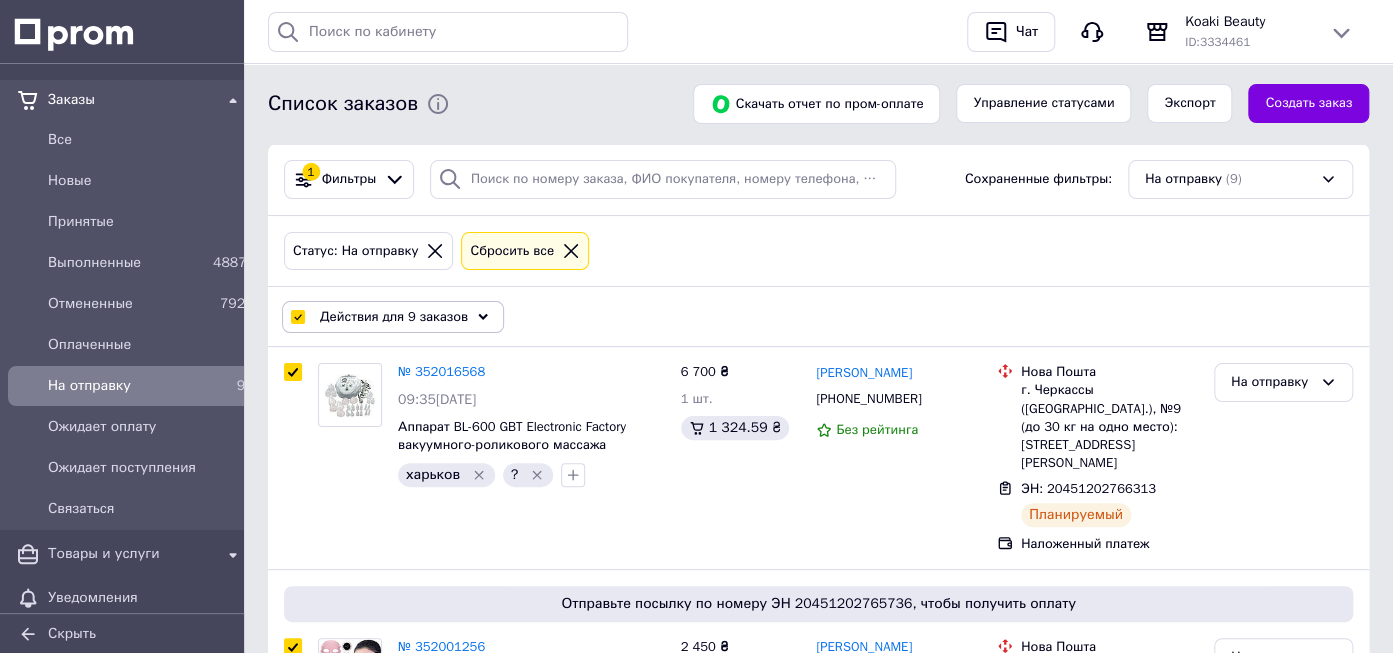 click at bounding box center (297, 317) 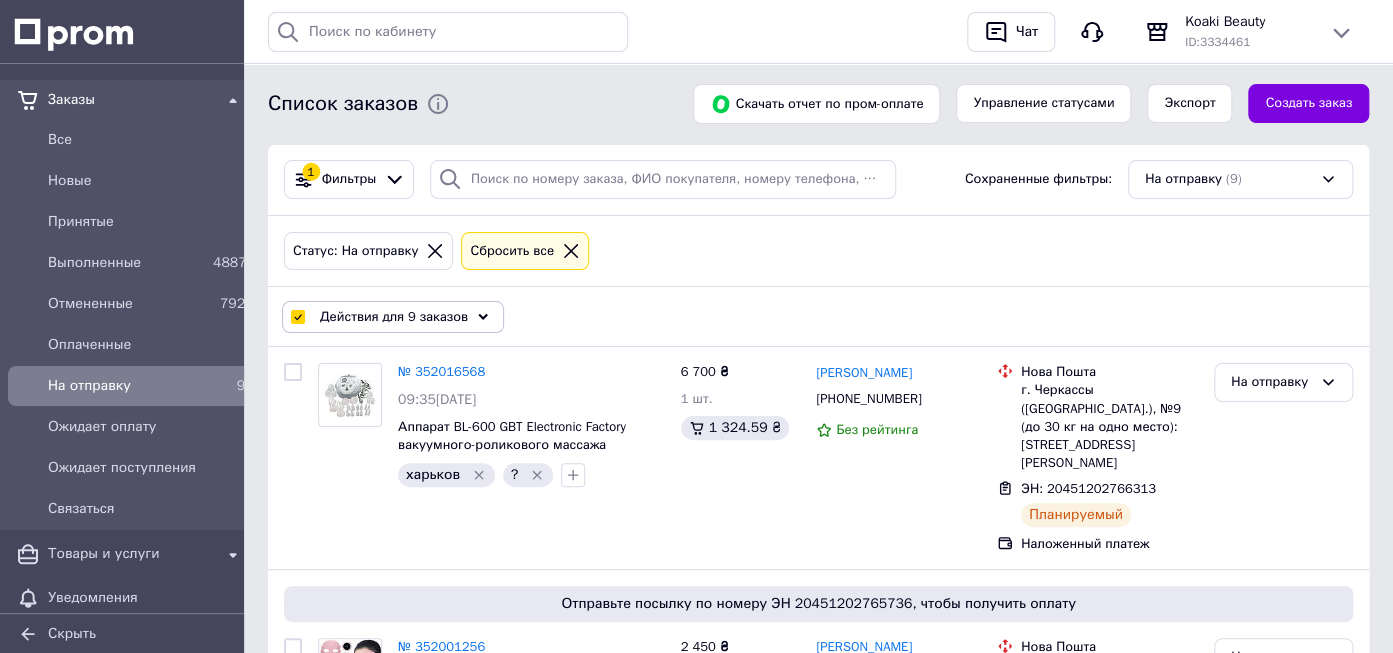 checkbox on "false" 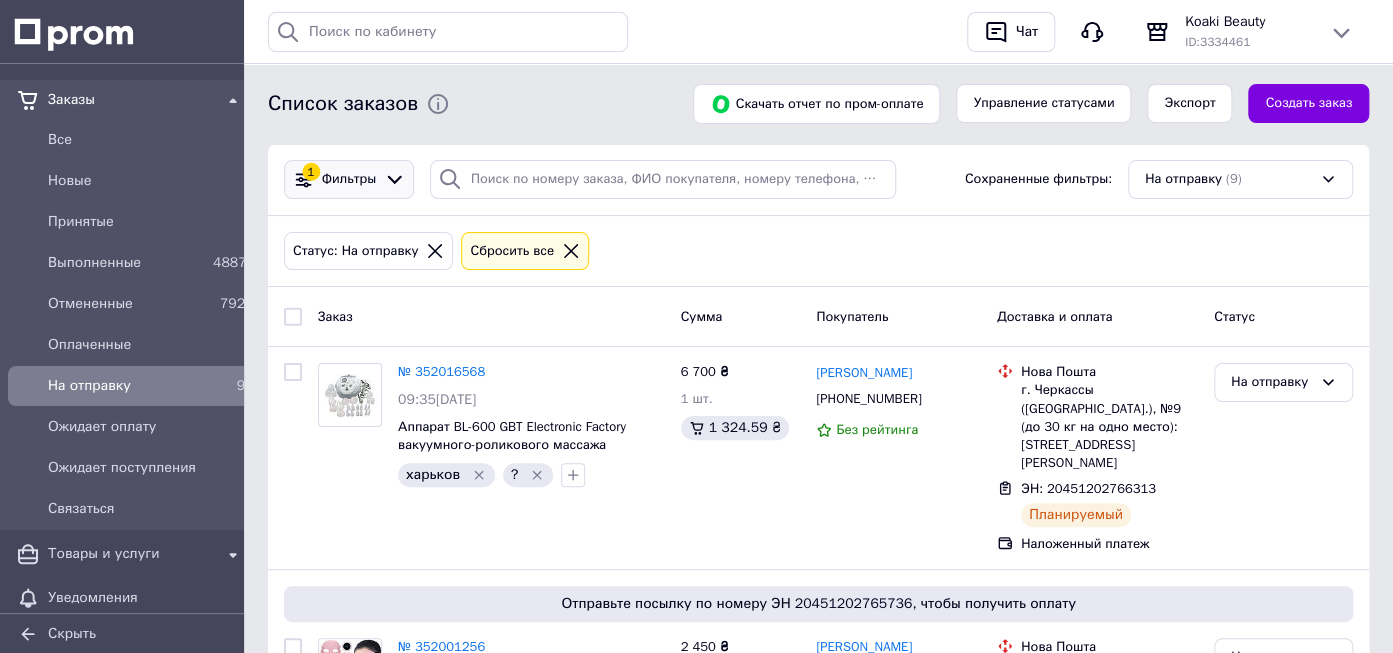 click 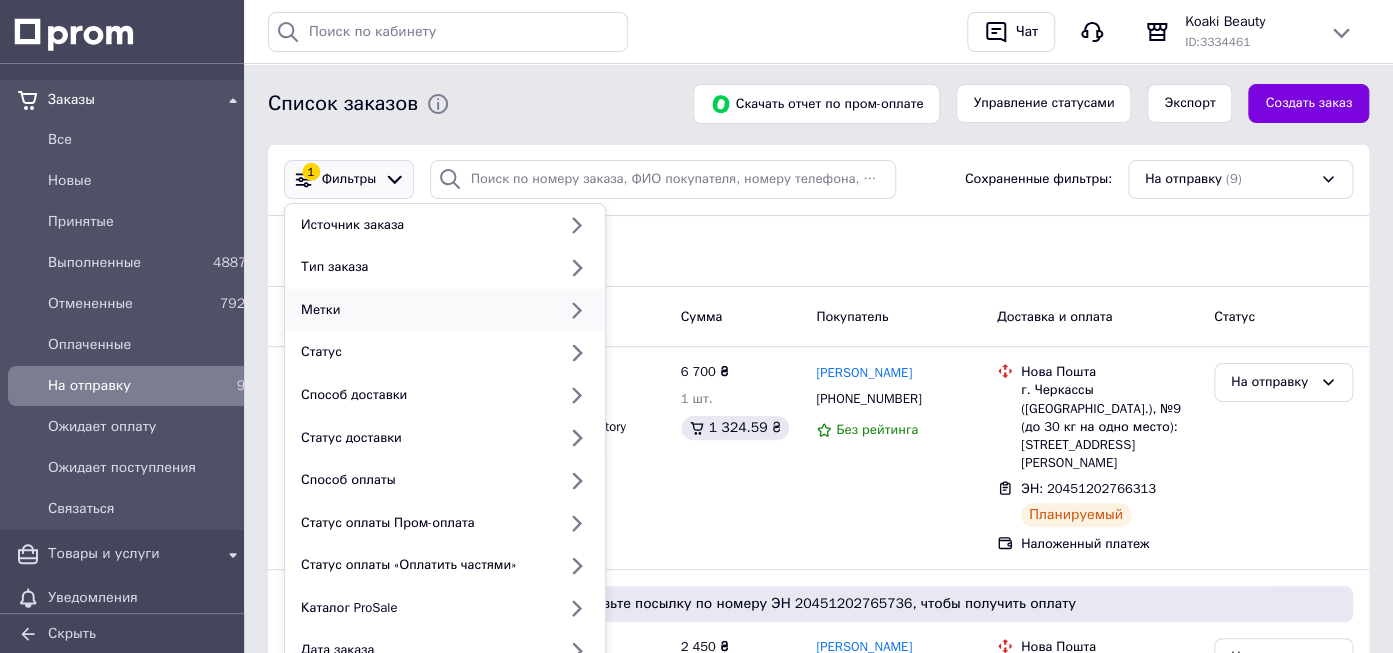 click 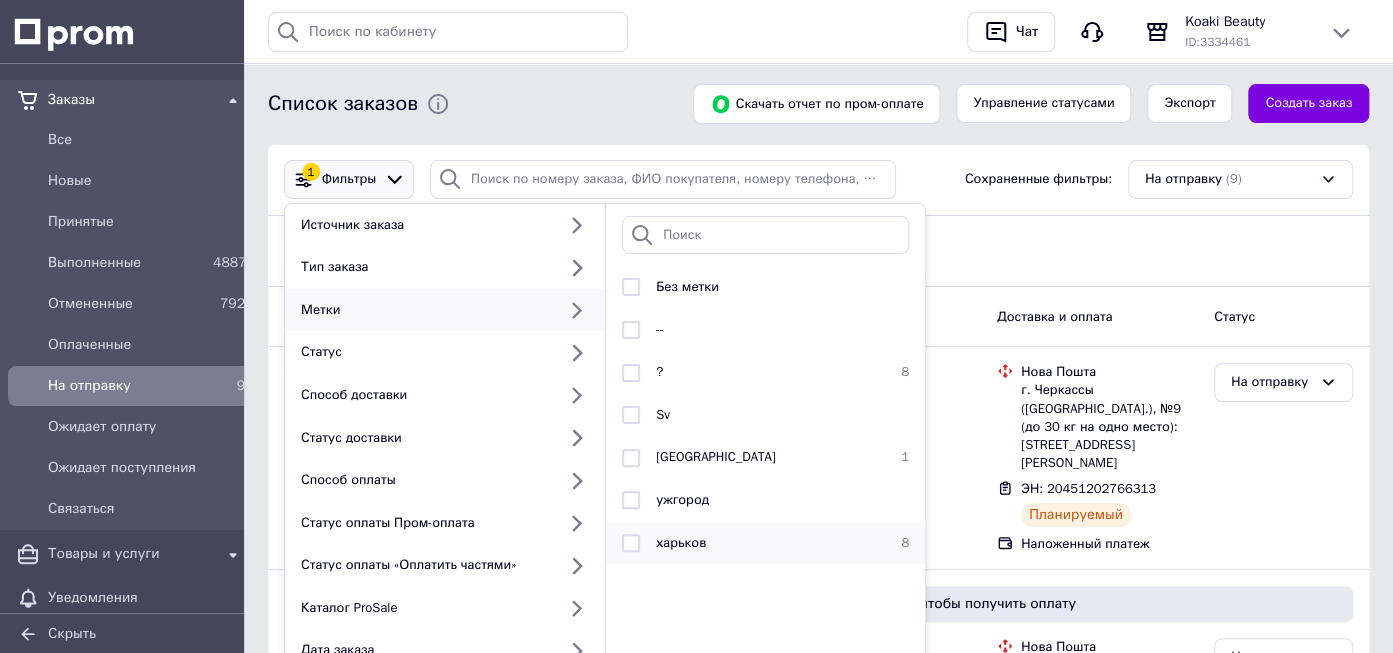 click at bounding box center [631, 543] 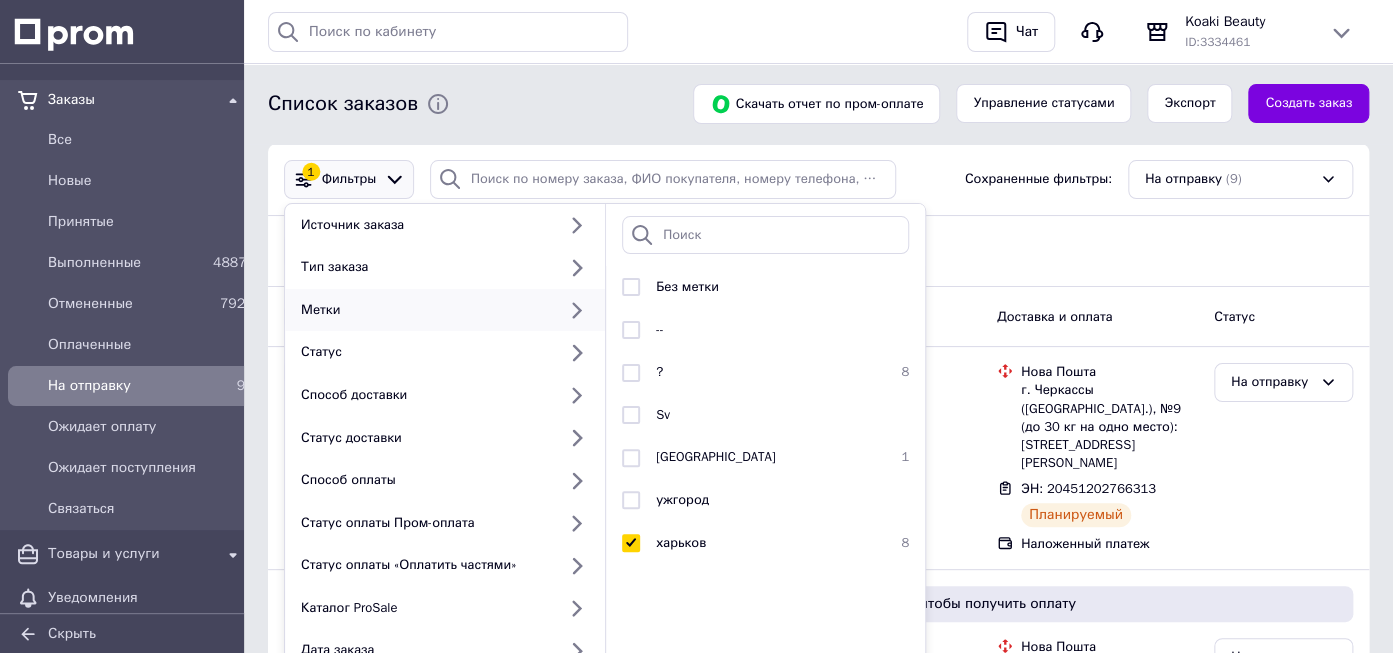 scroll, scrollTop: 211, scrollLeft: 0, axis: vertical 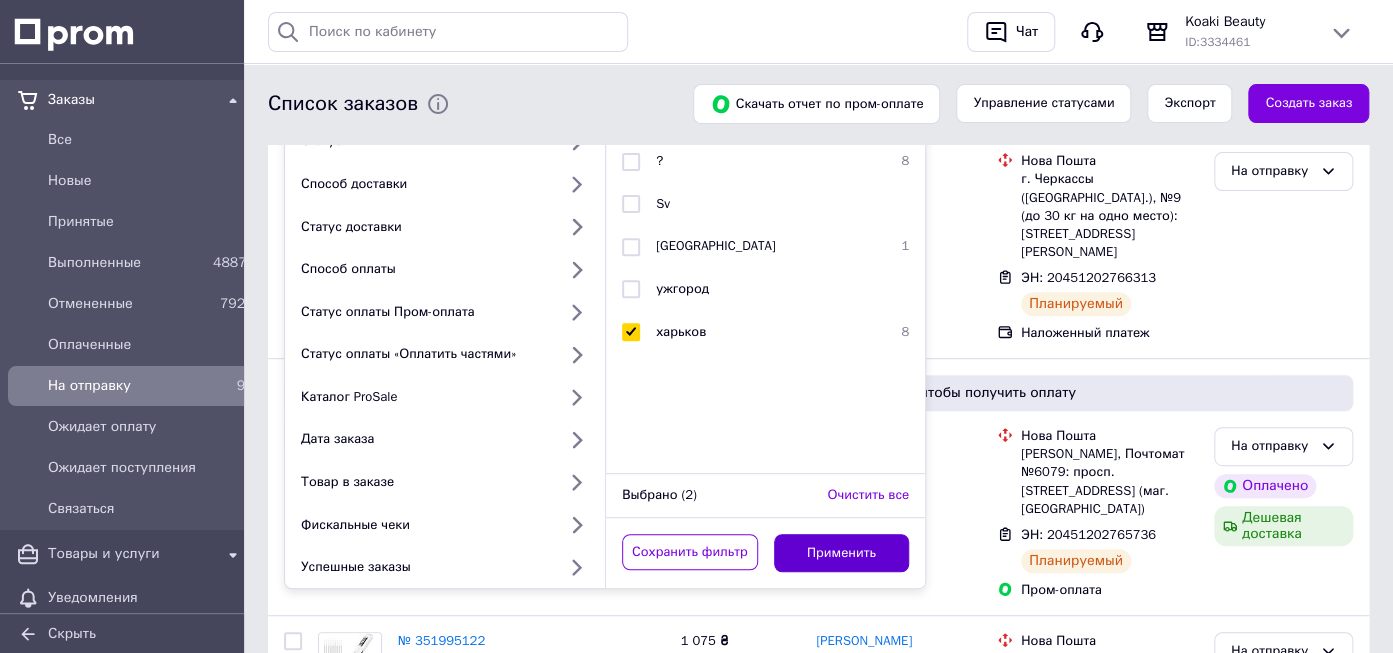 click on "Применить" at bounding box center [842, 553] 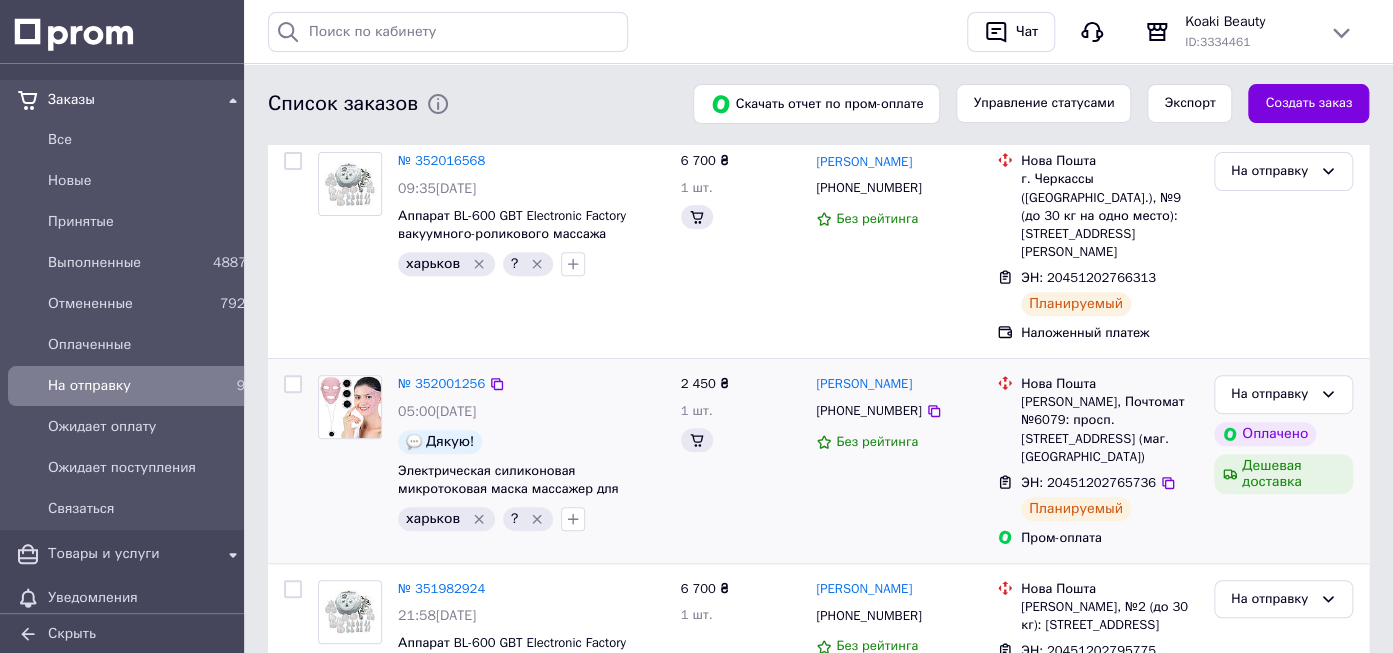 scroll, scrollTop: 0, scrollLeft: 0, axis: both 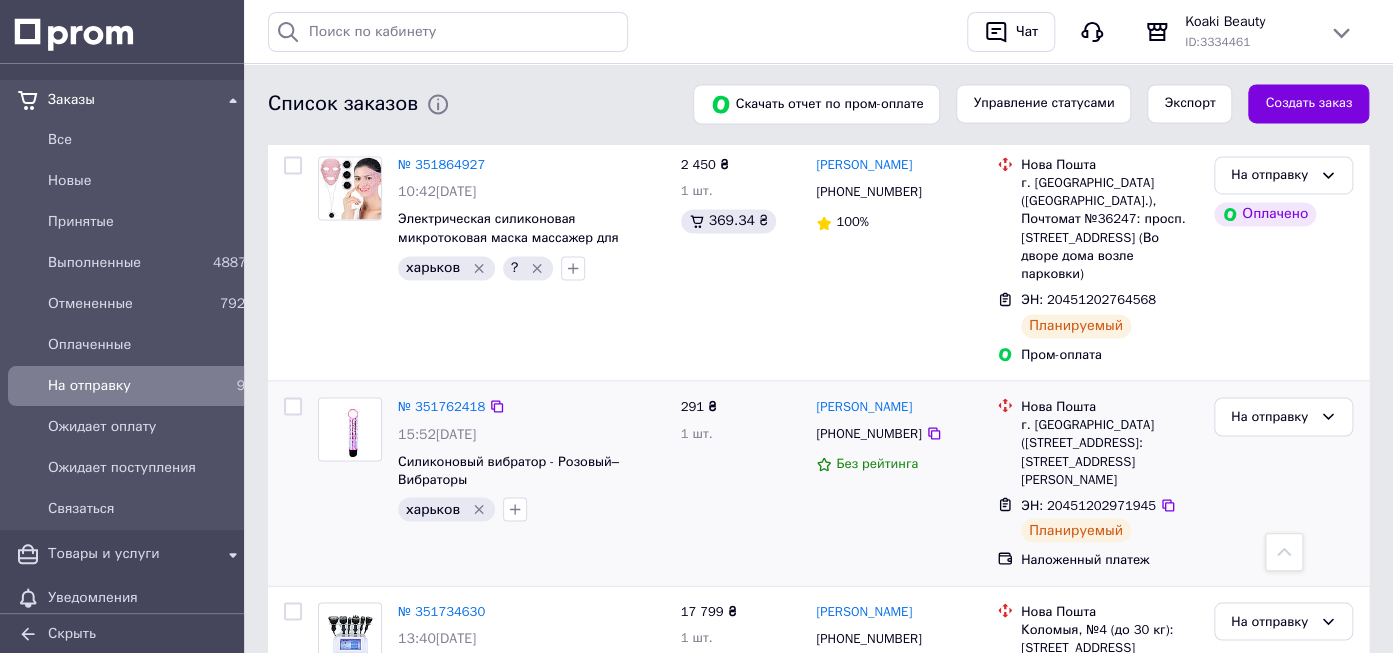click 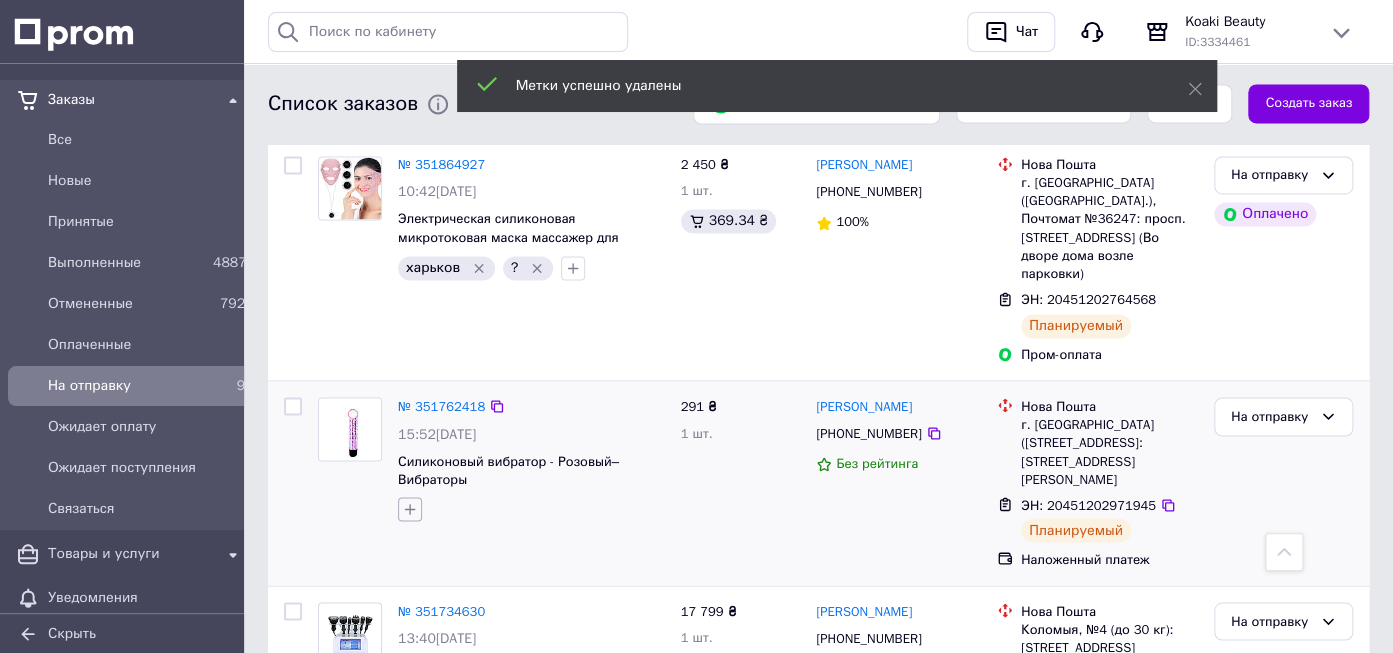 click 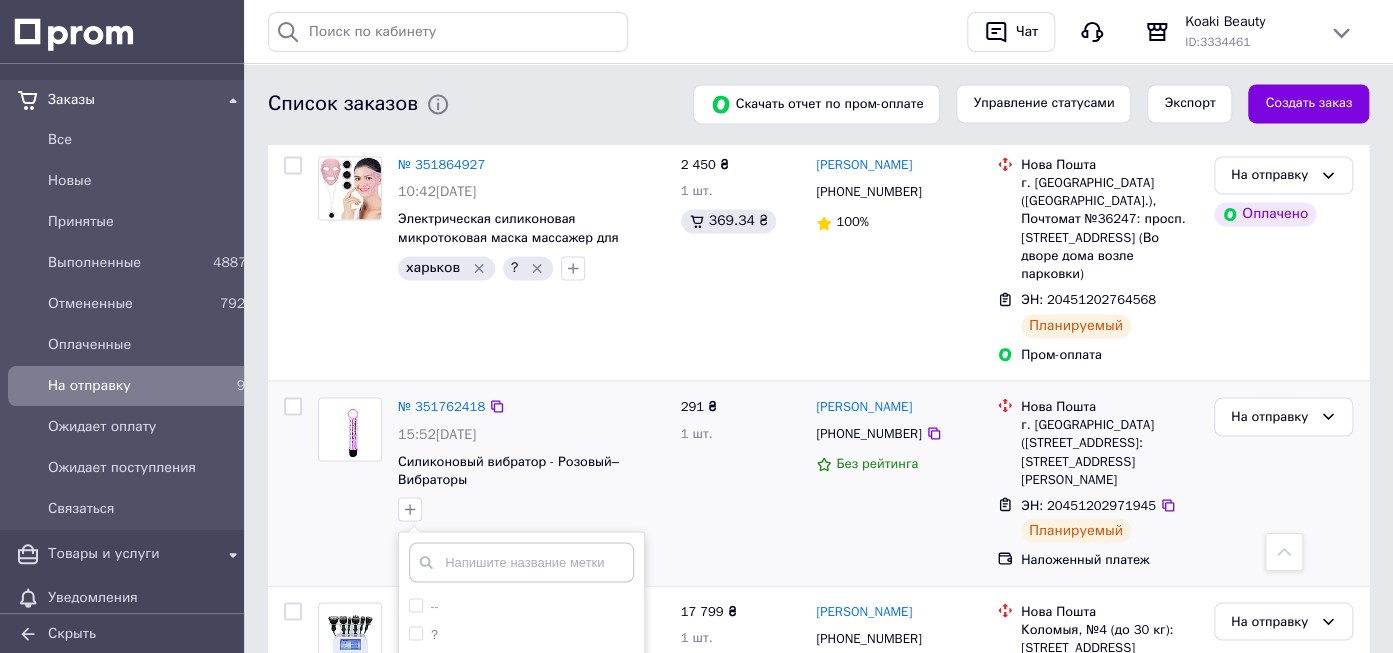 click on "ужгород" at bounding box center (457, 717) 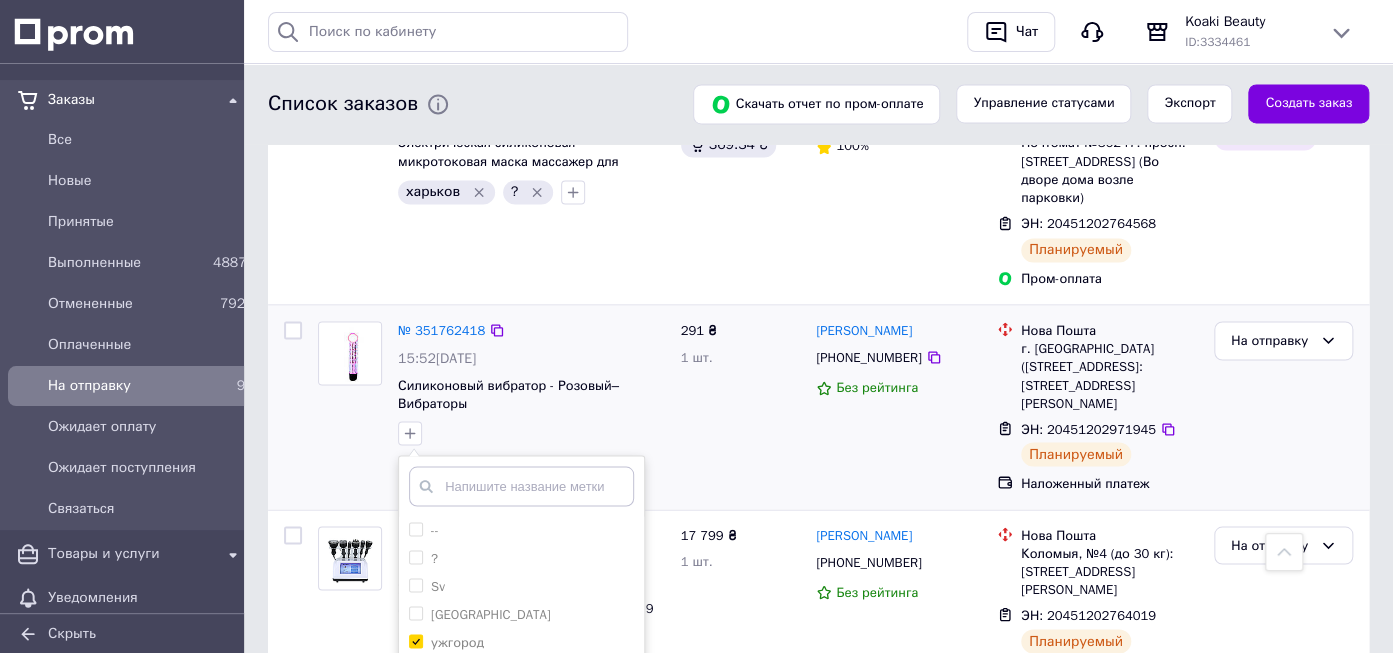 click on "Добавить метку" at bounding box center [521, 752] 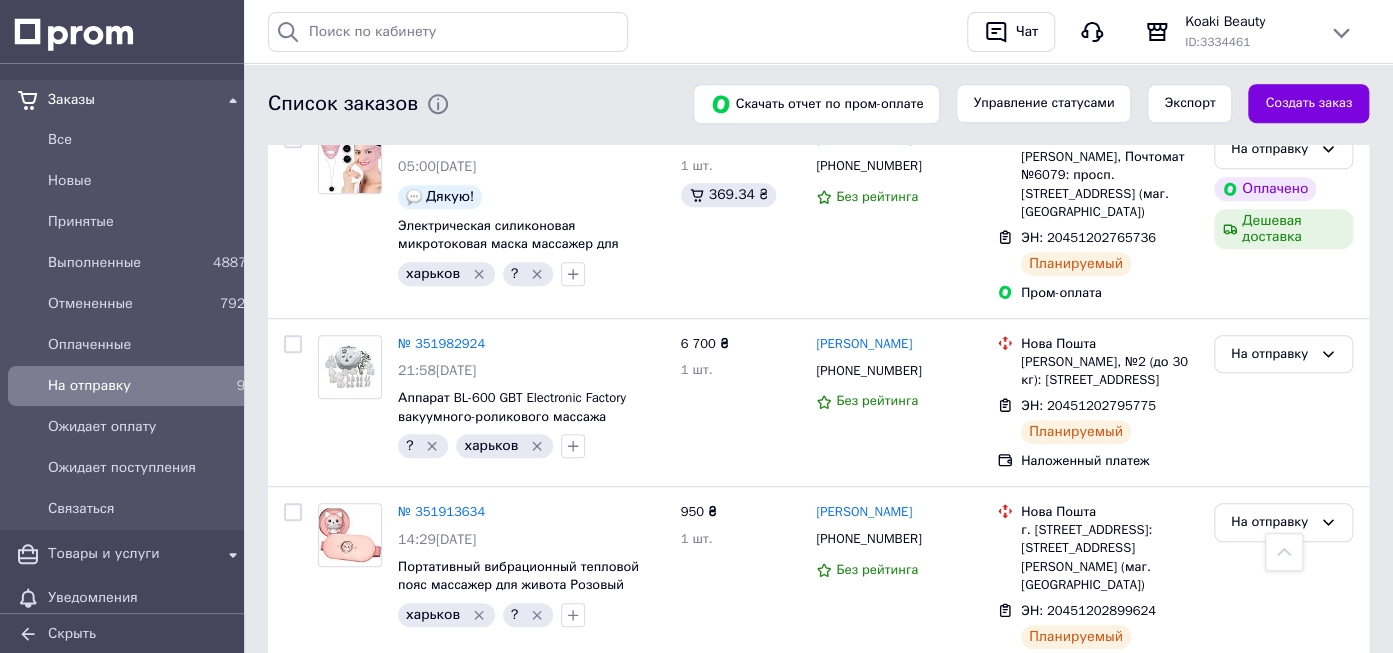 scroll, scrollTop: 0, scrollLeft: 0, axis: both 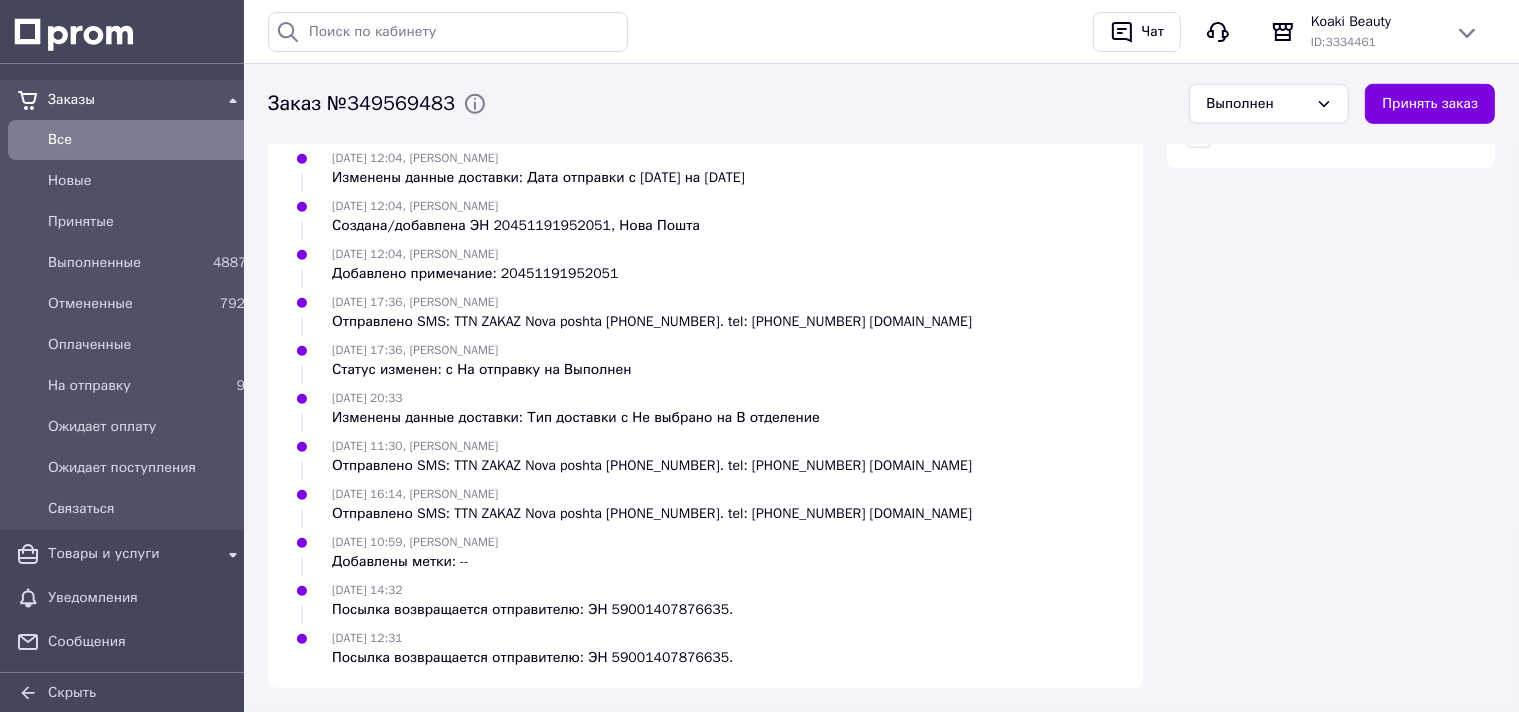 click on "Посылка возвращается отправителю: ЭН 59001407876635." at bounding box center (532, 658) 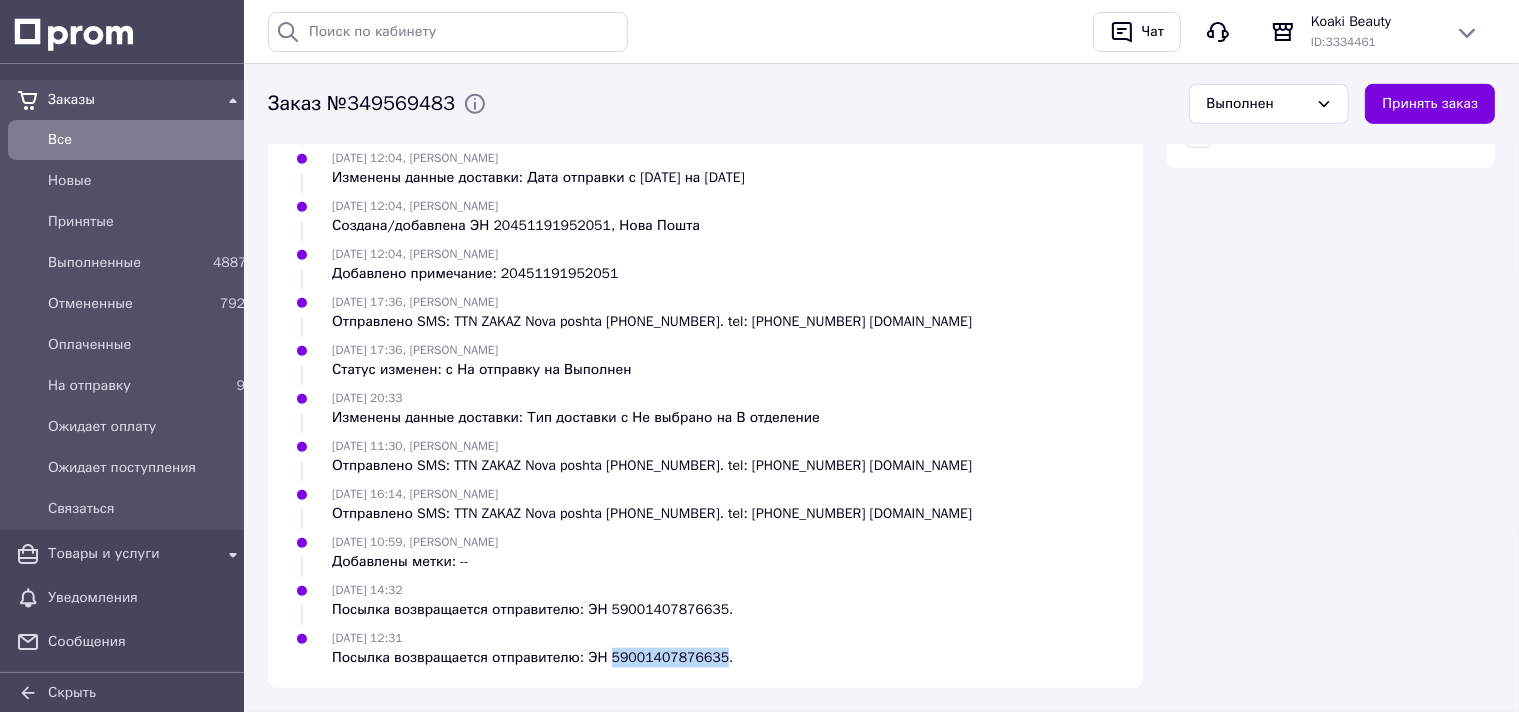 click on "Посылка возвращается отправителю: ЭН 59001407876635." at bounding box center (532, 658) 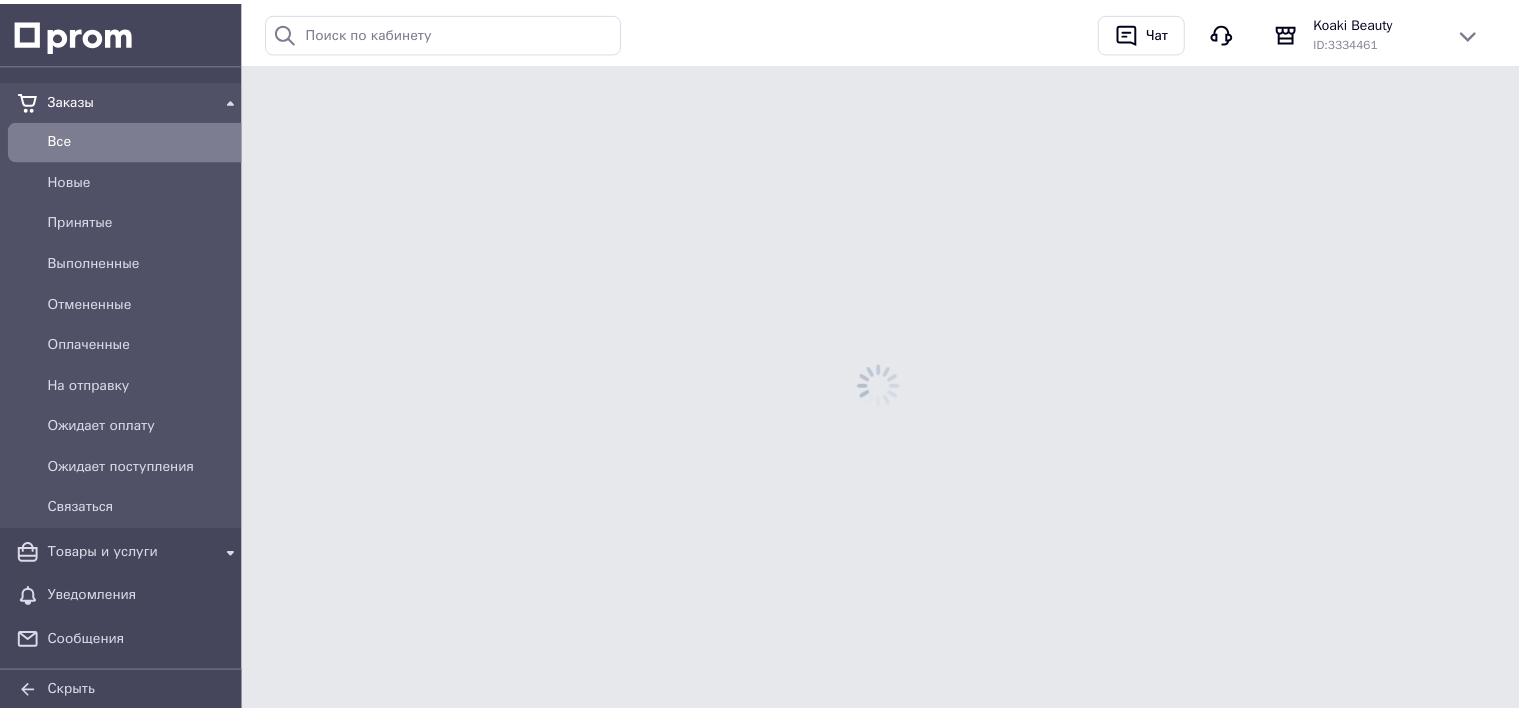 scroll, scrollTop: 0, scrollLeft: 0, axis: both 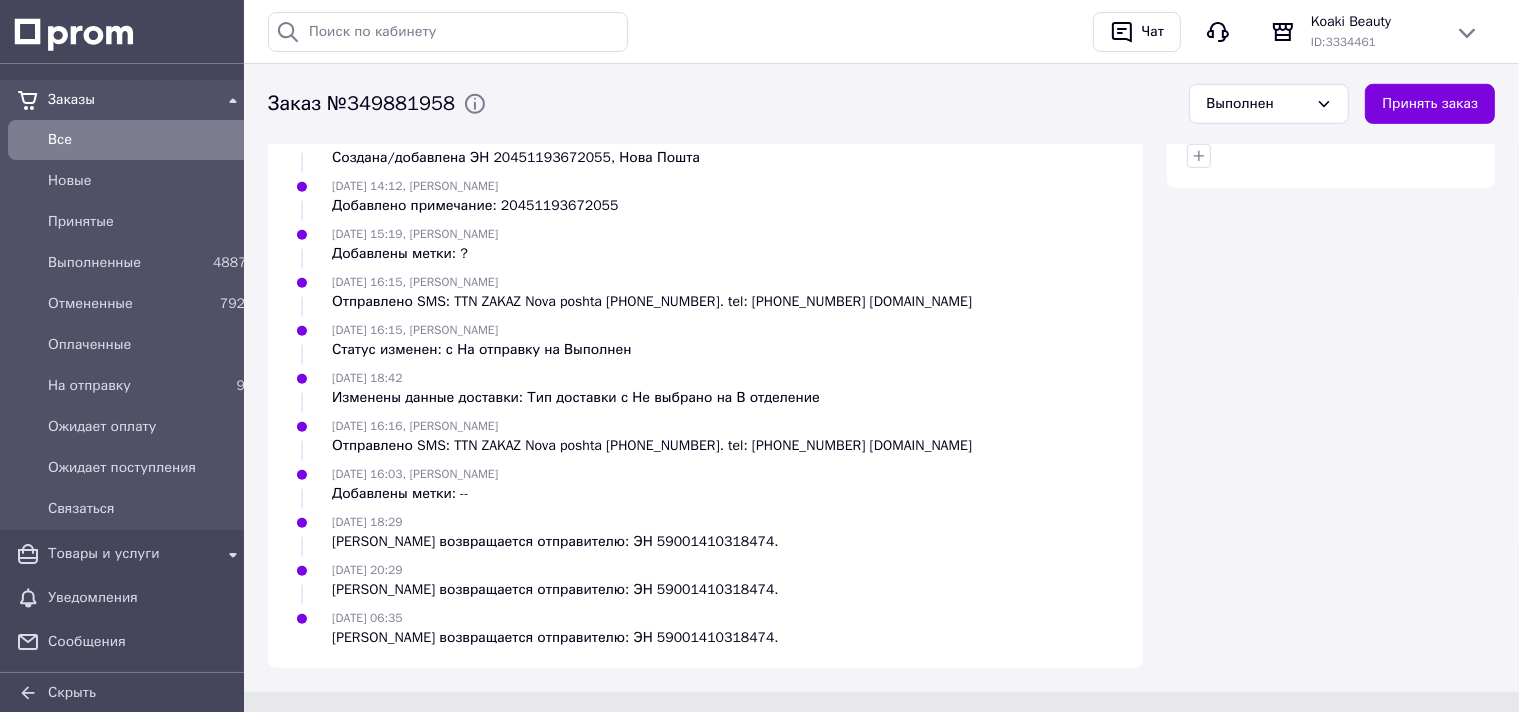 click on "[PERSON_NAME] возвращается отправителю: ЭН 59001410318474." at bounding box center [555, 638] 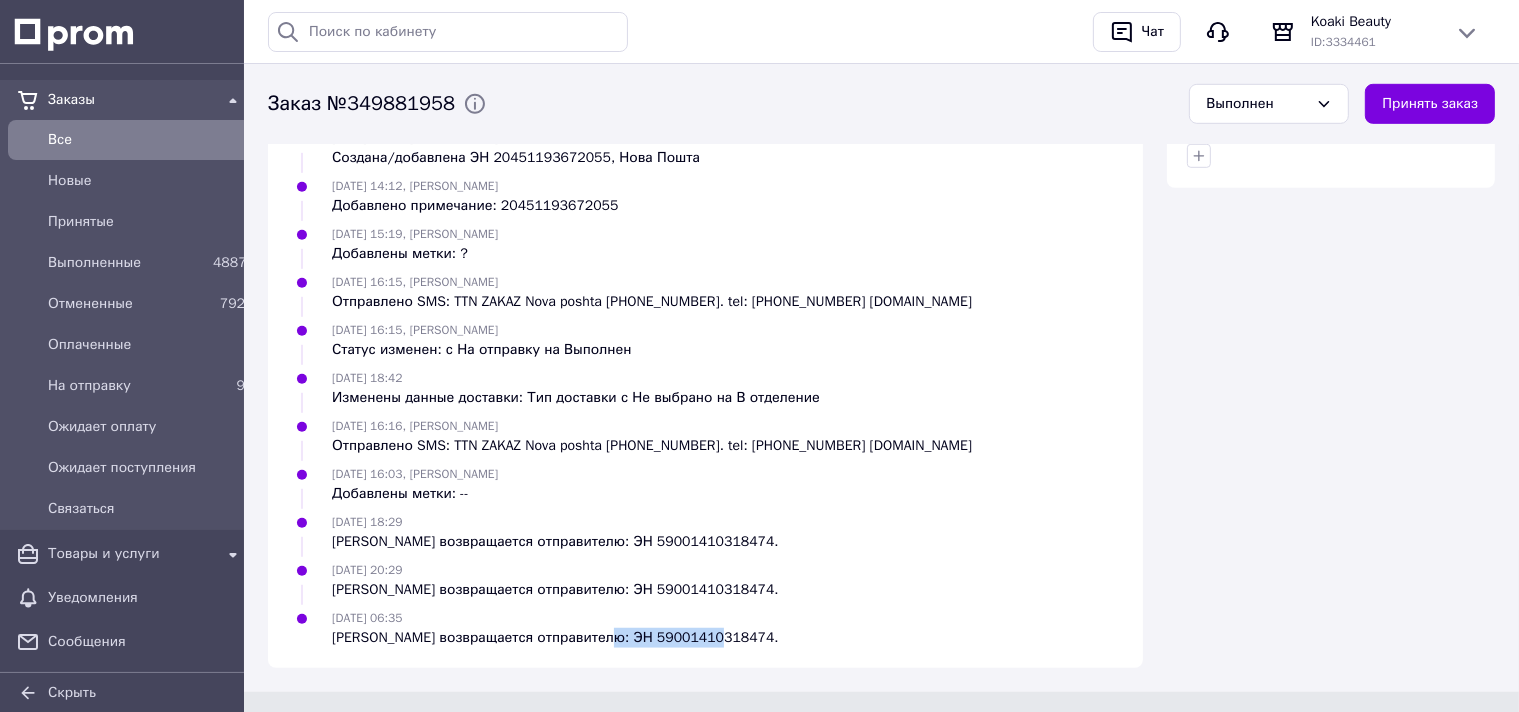 click on "[PERSON_NAME] возвращается отправителю: ЭН 59001410318474." at bounding box center (555, 638) 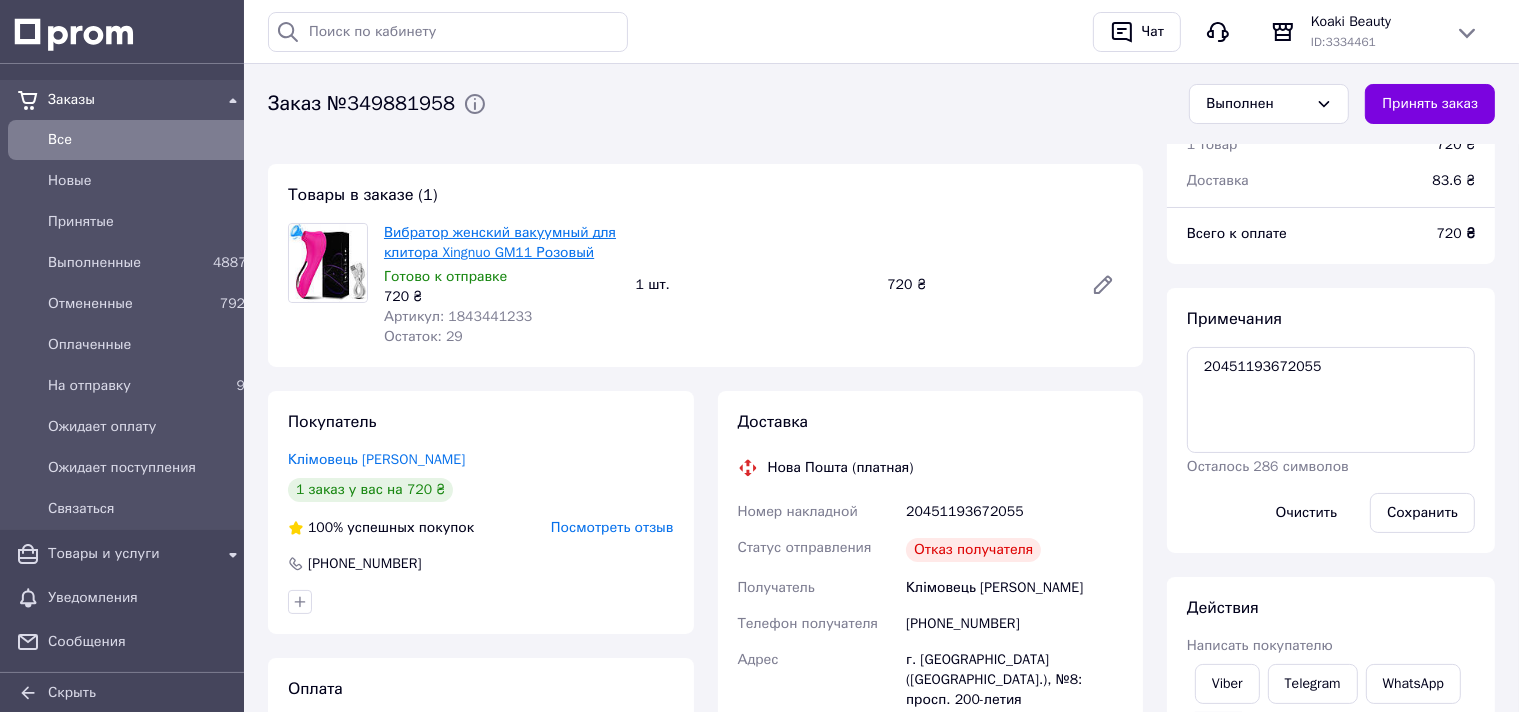scroll, scrollTop: 0, scrollLeft: 0, axis: both 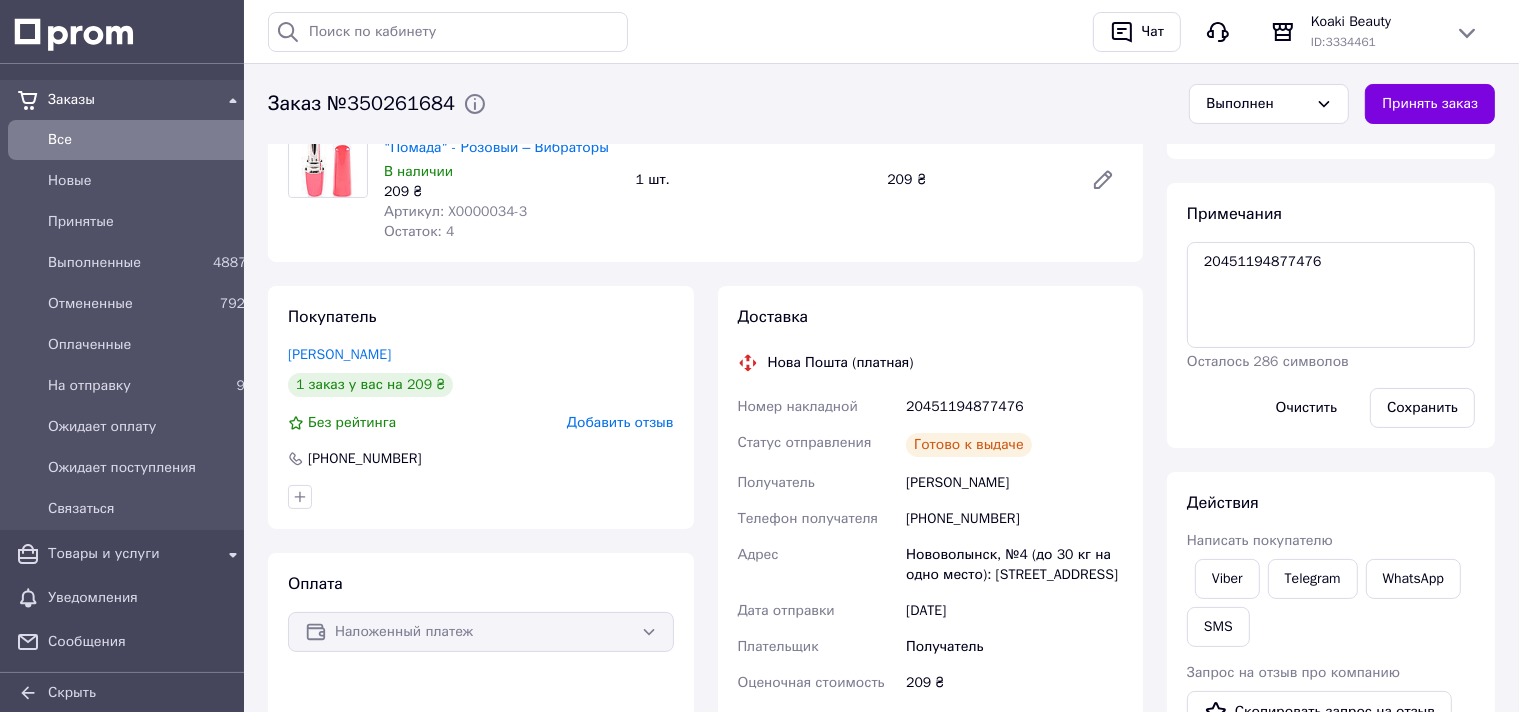click on "20451194877476" at bounding box center (1014, 407) 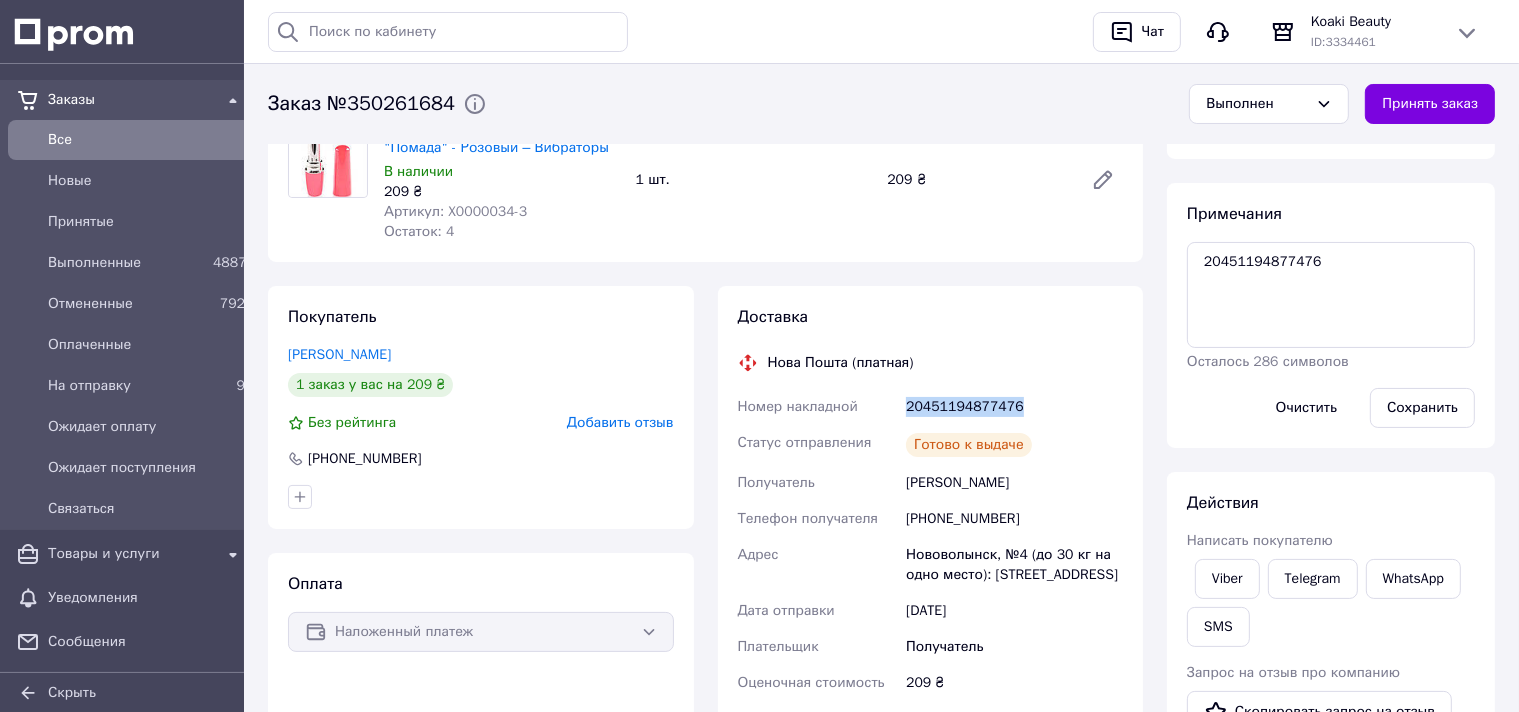 click on "20451194877476" at bounding box center (1014, 407) 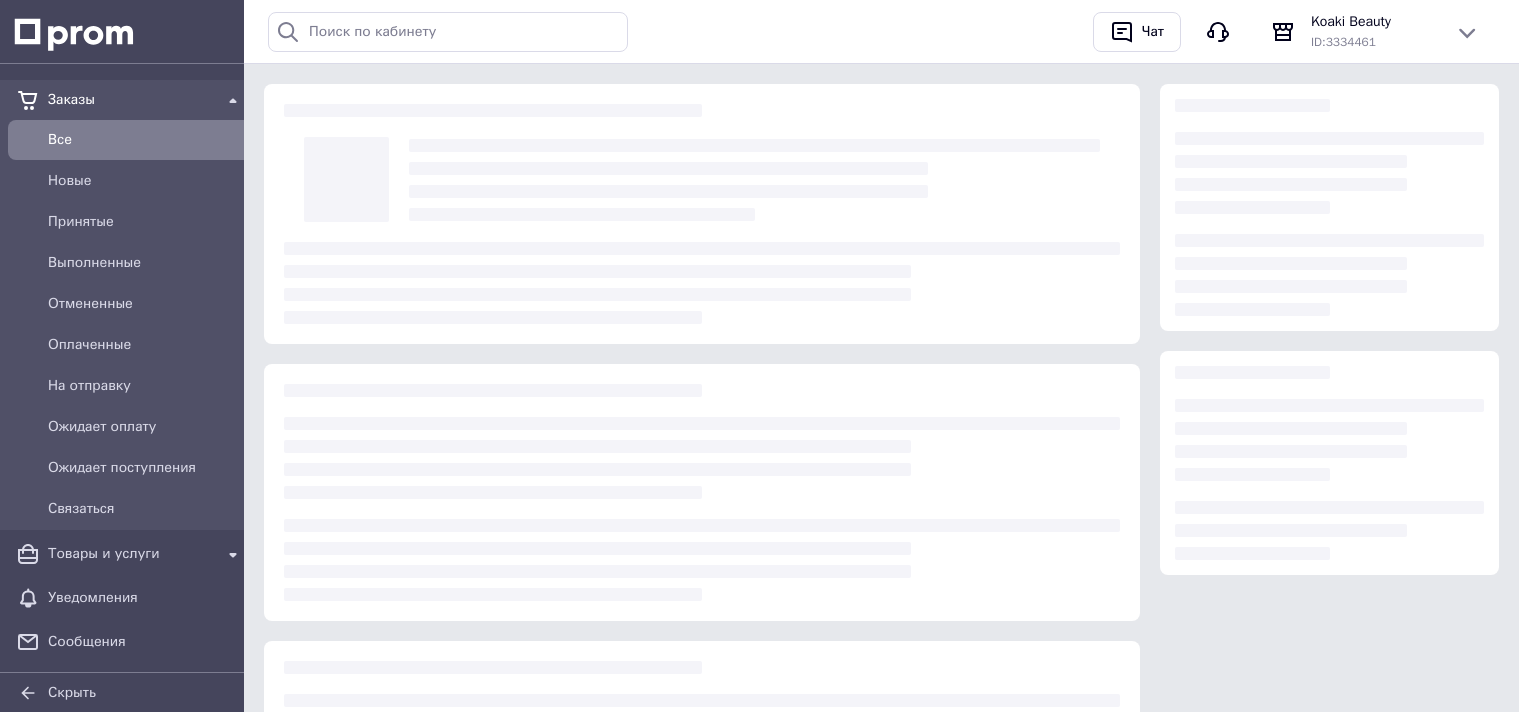 scroll, scrollTop: 0, scrollLeft: 0, axis: both 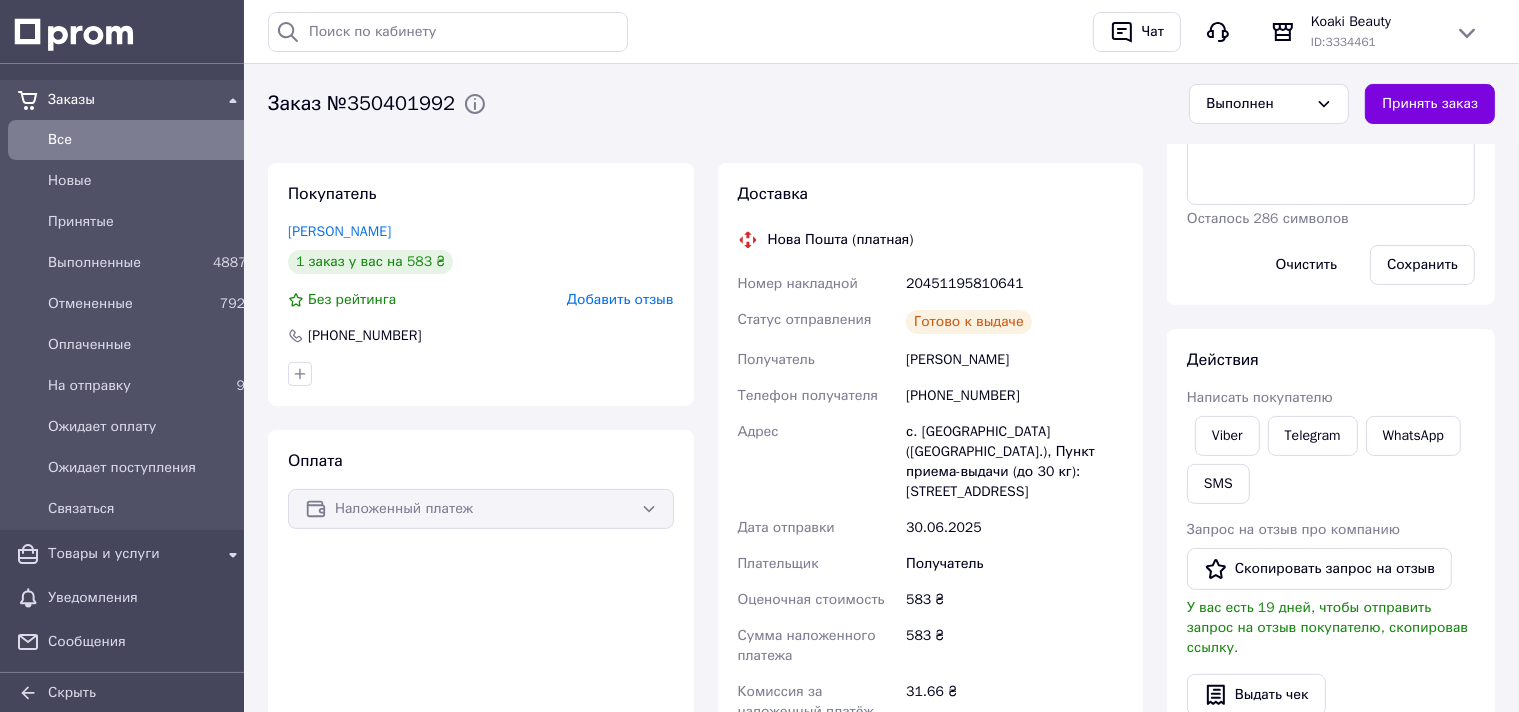 click on "20451195810641" at bounding box center (1014, 284) 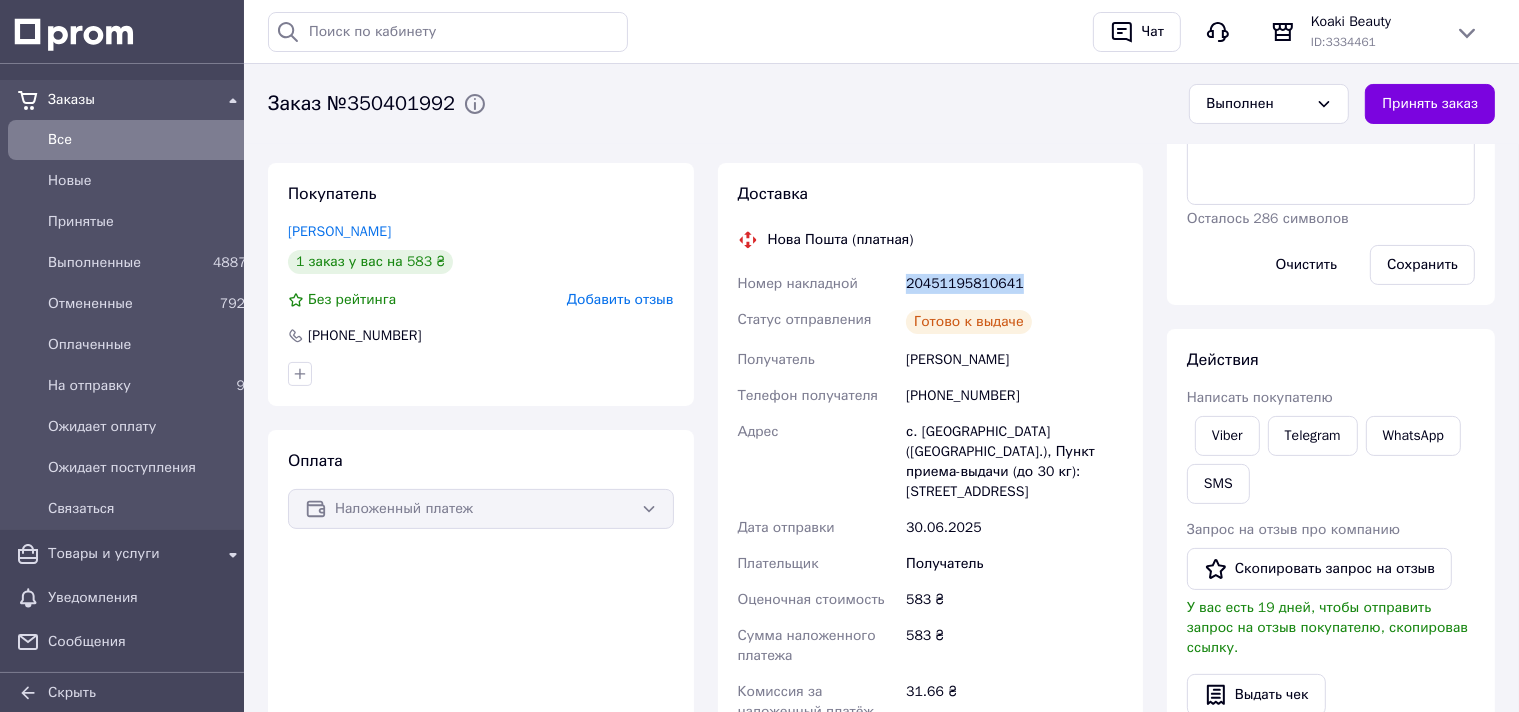 click on "20451195810641" at bounding box center (1014, 284) 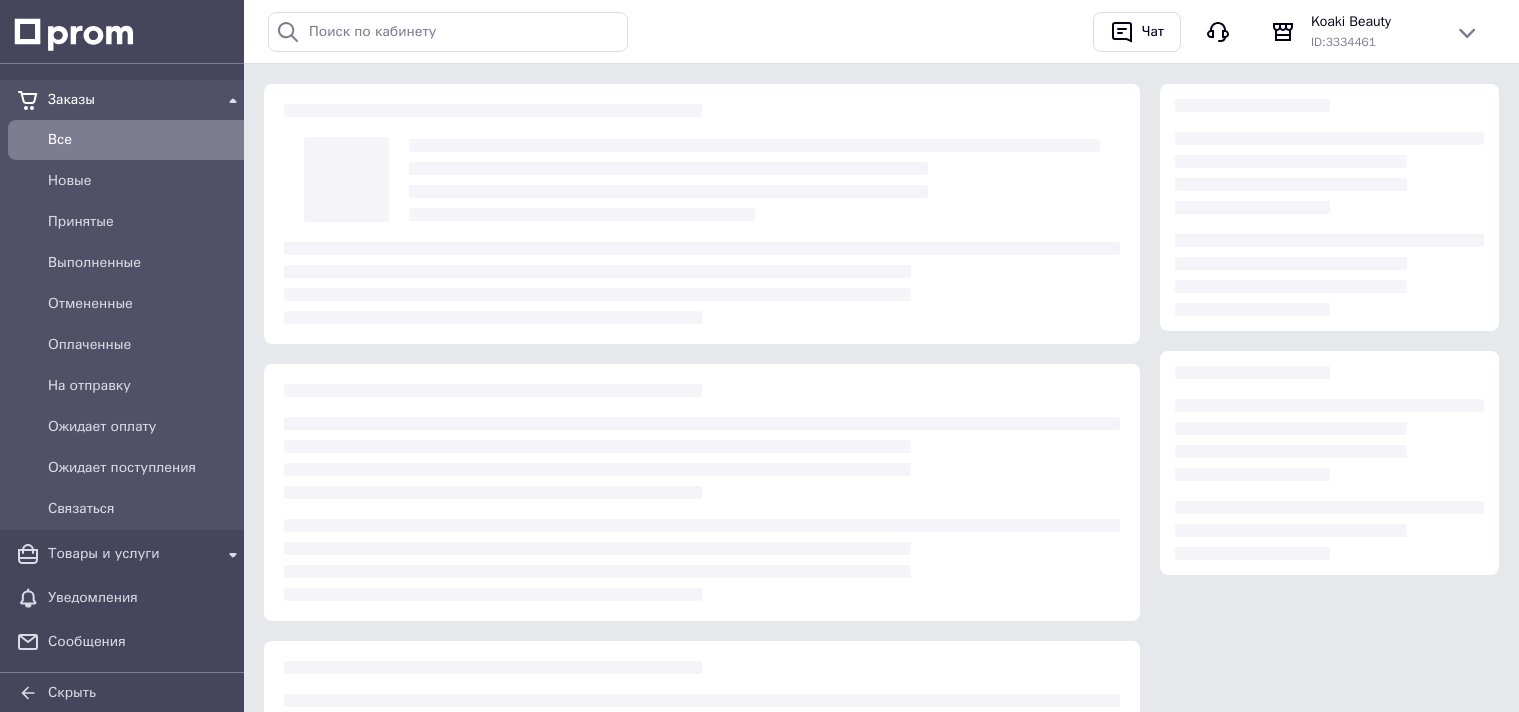 scroll, scrollTop: 0, scrollLeft: 0, axis: both 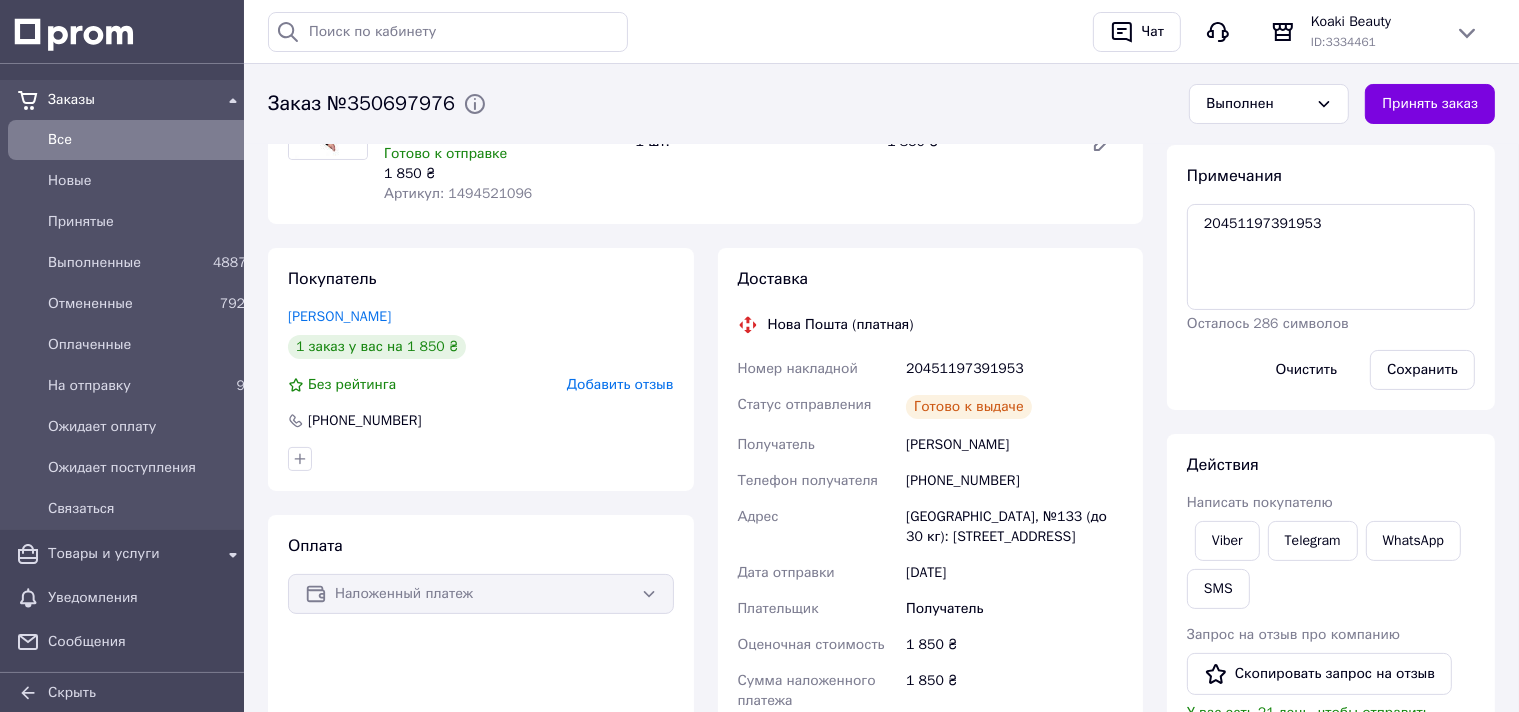 click on "20451197391953" at bounding box center (1014, 369) 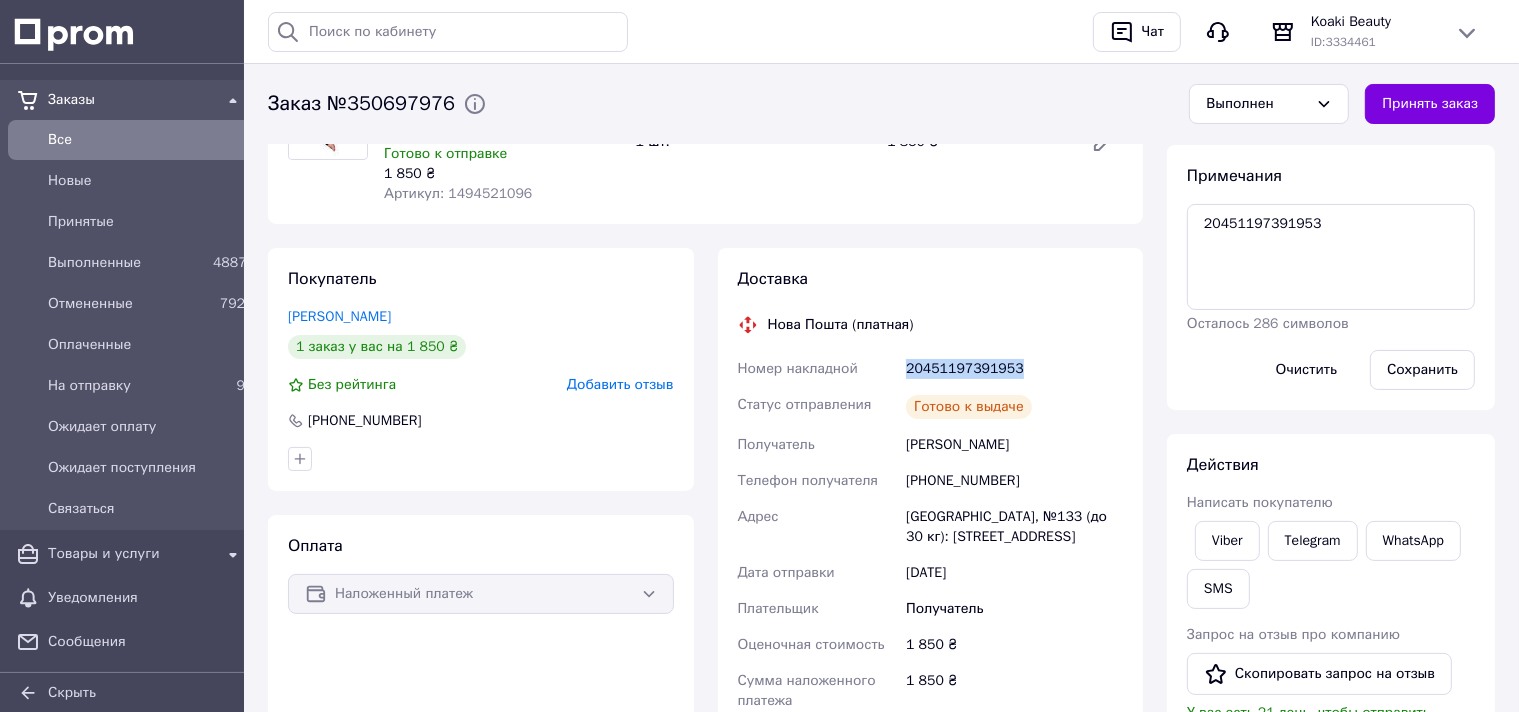 click on "20451197391953" at bounding box center (1014, 369) 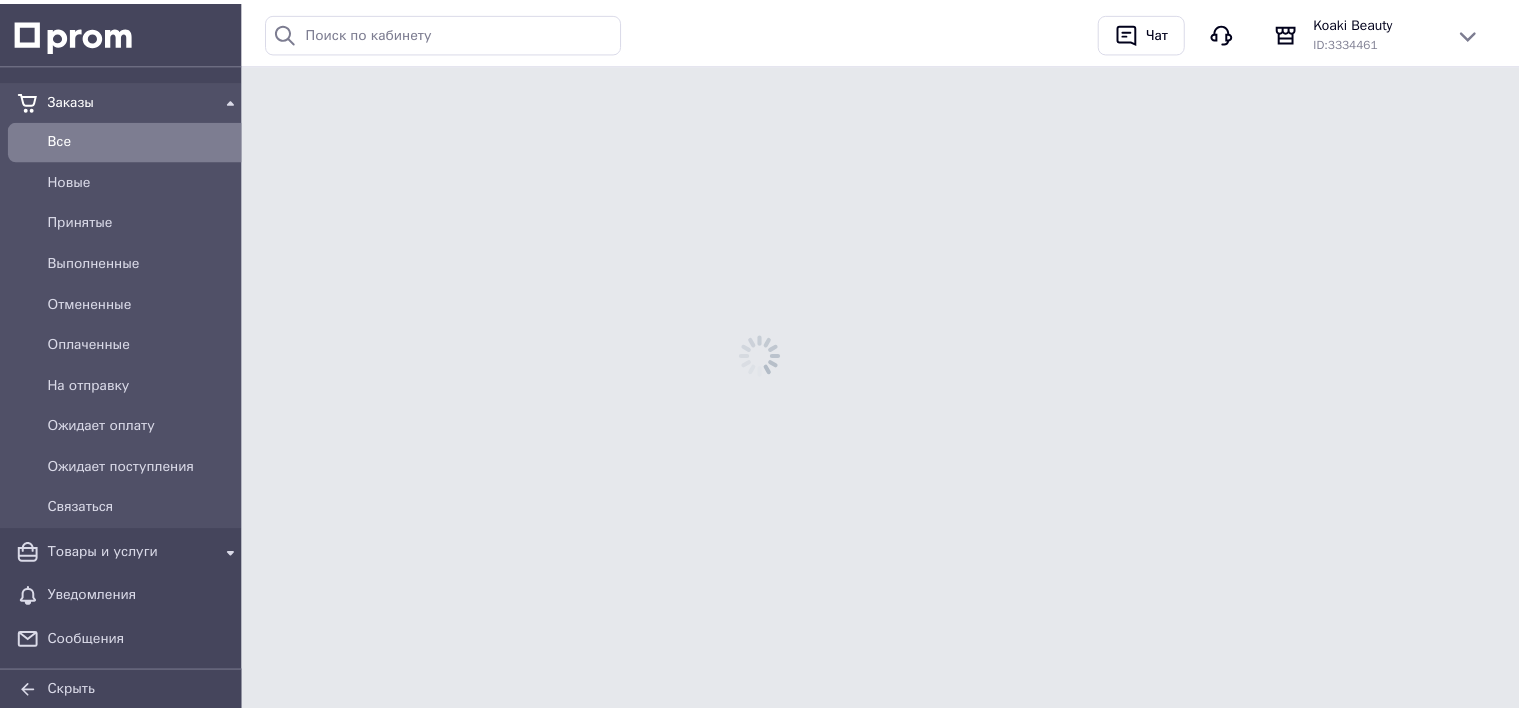scroll, scrollTop: 0, scrollLeft: 0, axis: both 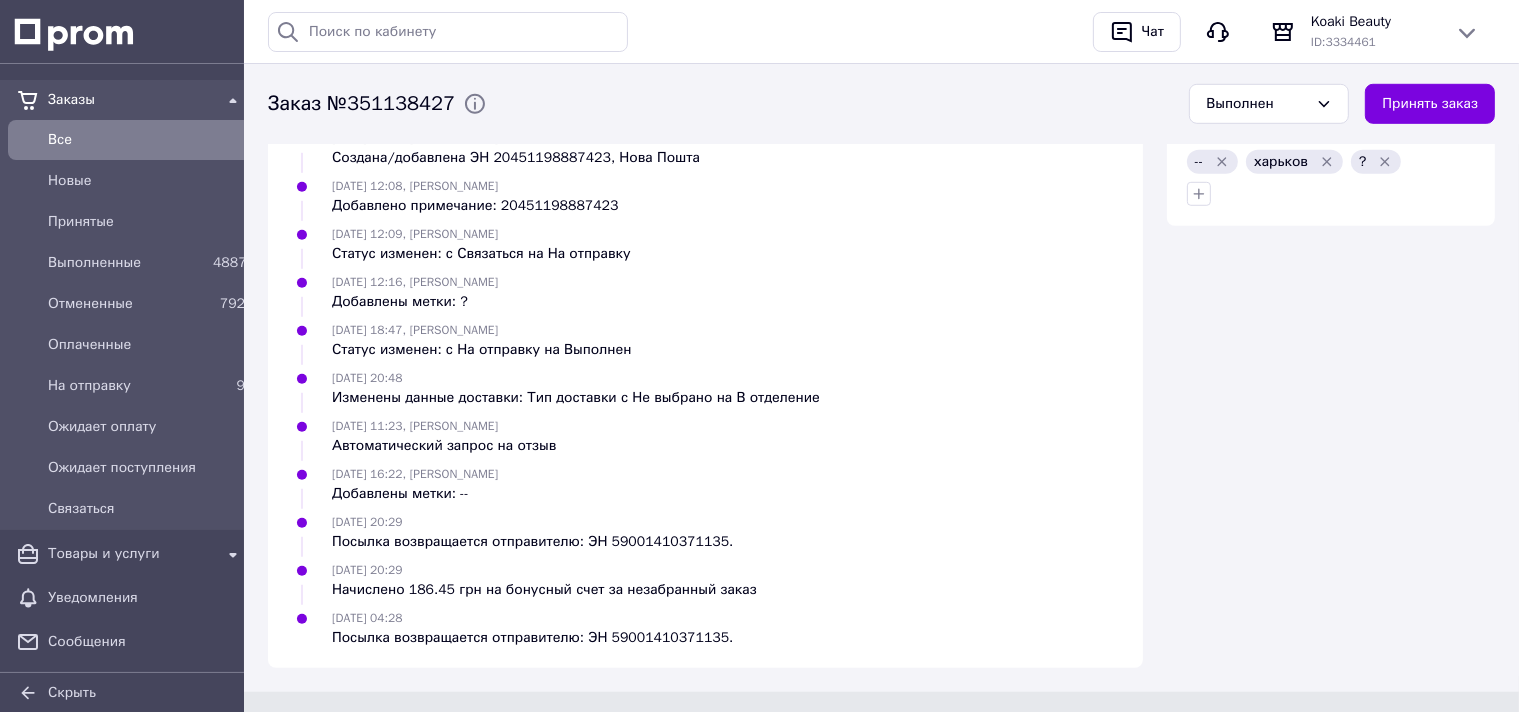 click on "Посылка возвращается отправителю: ЭН 59001410371135." at bounding box center (532, 638) 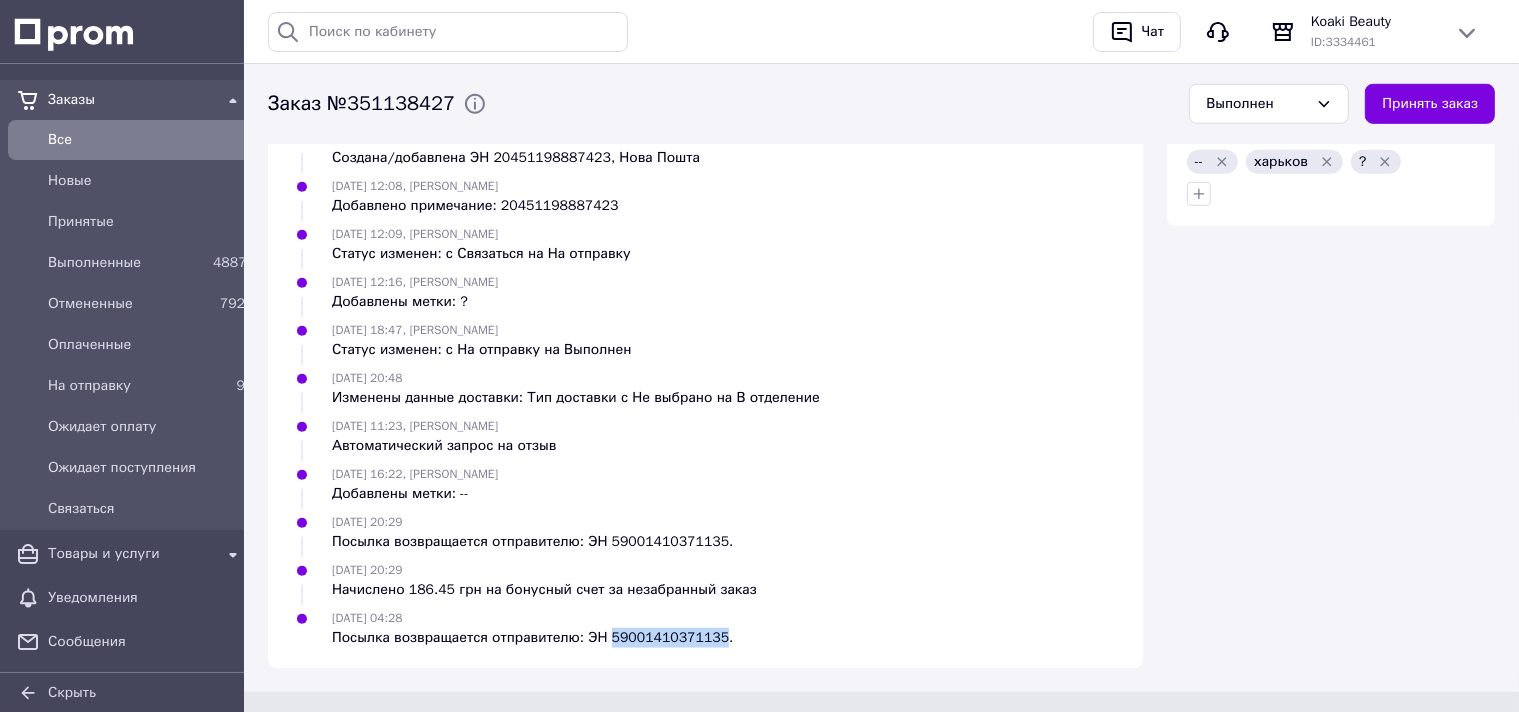 click on "Посылка возвращается отправителю: ЭН 59001410371135." at bounding box center (532, 638) 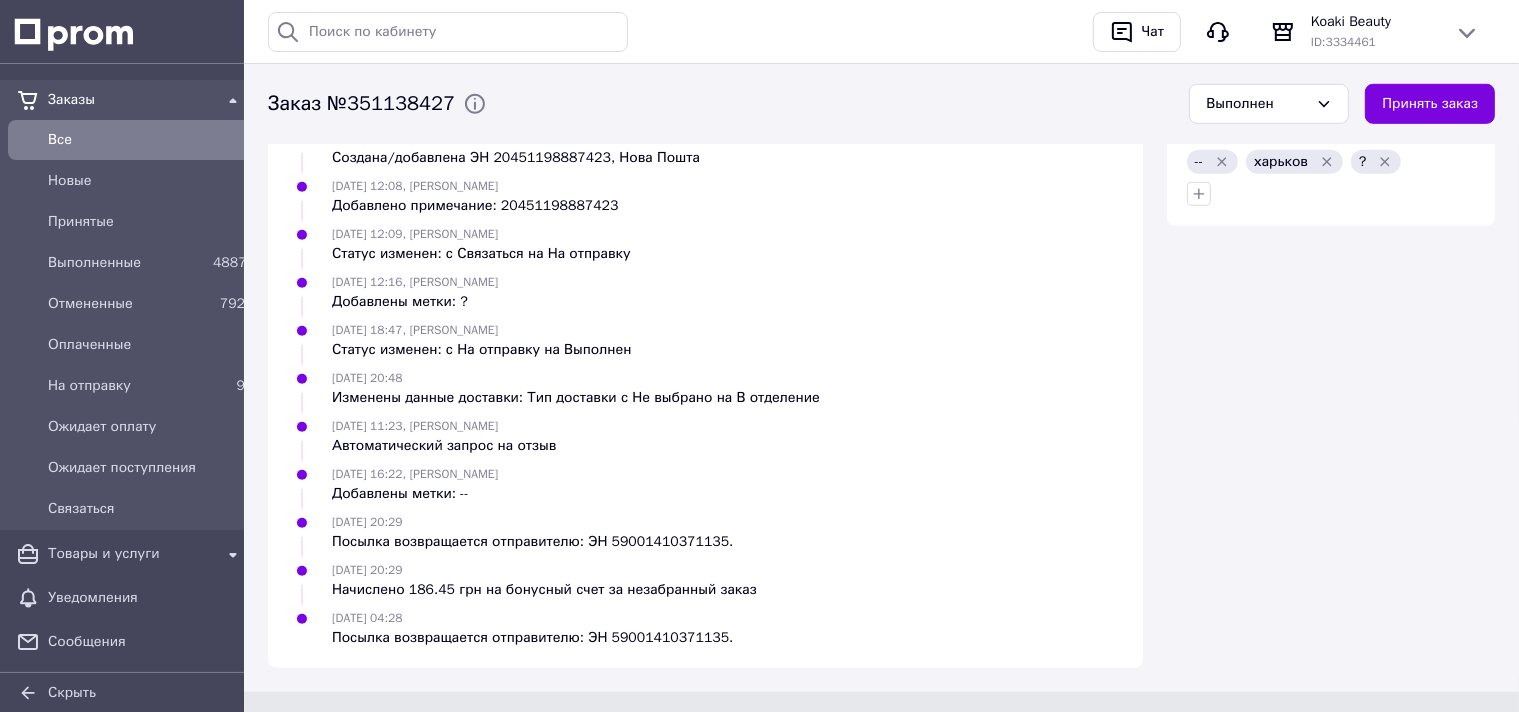 click on "[DATE] 11:52 Статус изменен: Новый [DATE] 11:56, [PERSON_NAME] Добавлены метки: харьков [DATE] 11:57, [PERSON_NAME] Статус изменен: с Новый на Связаться [DATE] 12:08 Изменены данные доставки: Сумма наложенного платежа с Не выбрано на 15290.0 , Плательщик наложенного платежа с Не выбрано на Получатель [DATE] 12:08, [PERSON_NAME]/добавлена ЭН 20451198887423, Нова Пошта [DATE] 12:08, [PERSON_NAME] Добавлено примечание: 20451198887423 [DATE] 12:09, [PERSON_NAME] Статус изменен: с Связаться на На отправку [DATE] 12:16, [PERSON_NAME] Добавлены метки: ? [DATE] 18:47, [PERSON_NAME]" at bounding box center [705, 348] 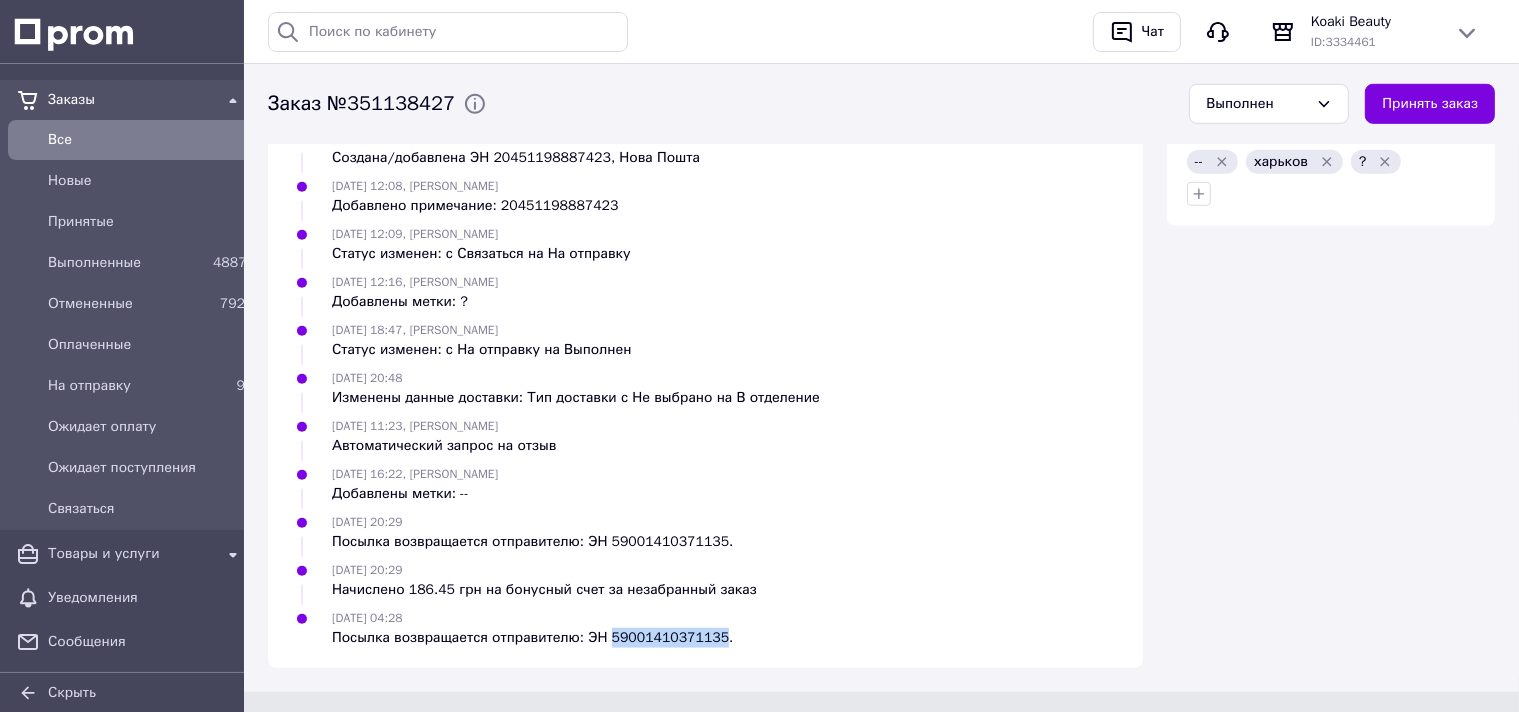 click on "Посылка возвращается отправителю: ЭН 59001410371135." at bounding box center [532, 638] 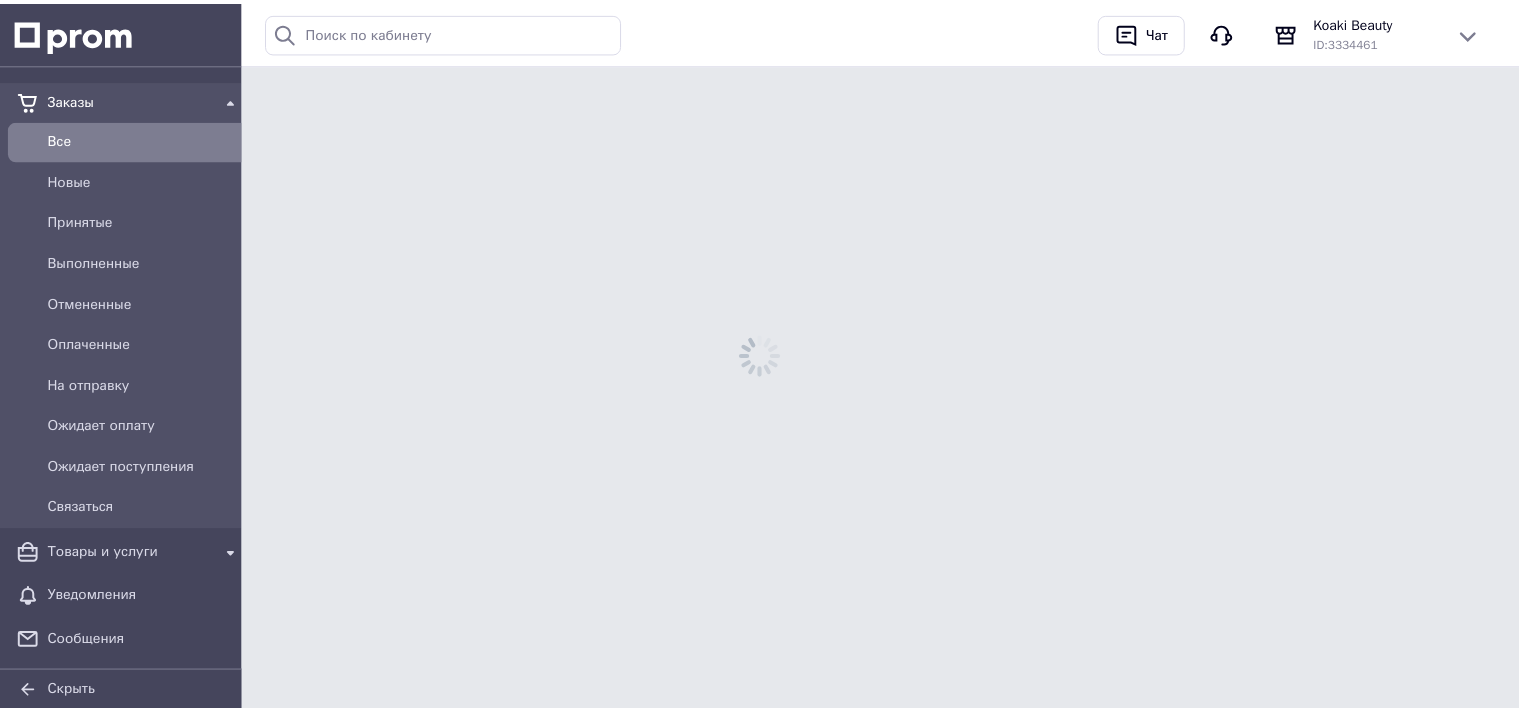 scroll, scrollTop: 0, scrollLeft: 0, axis: both 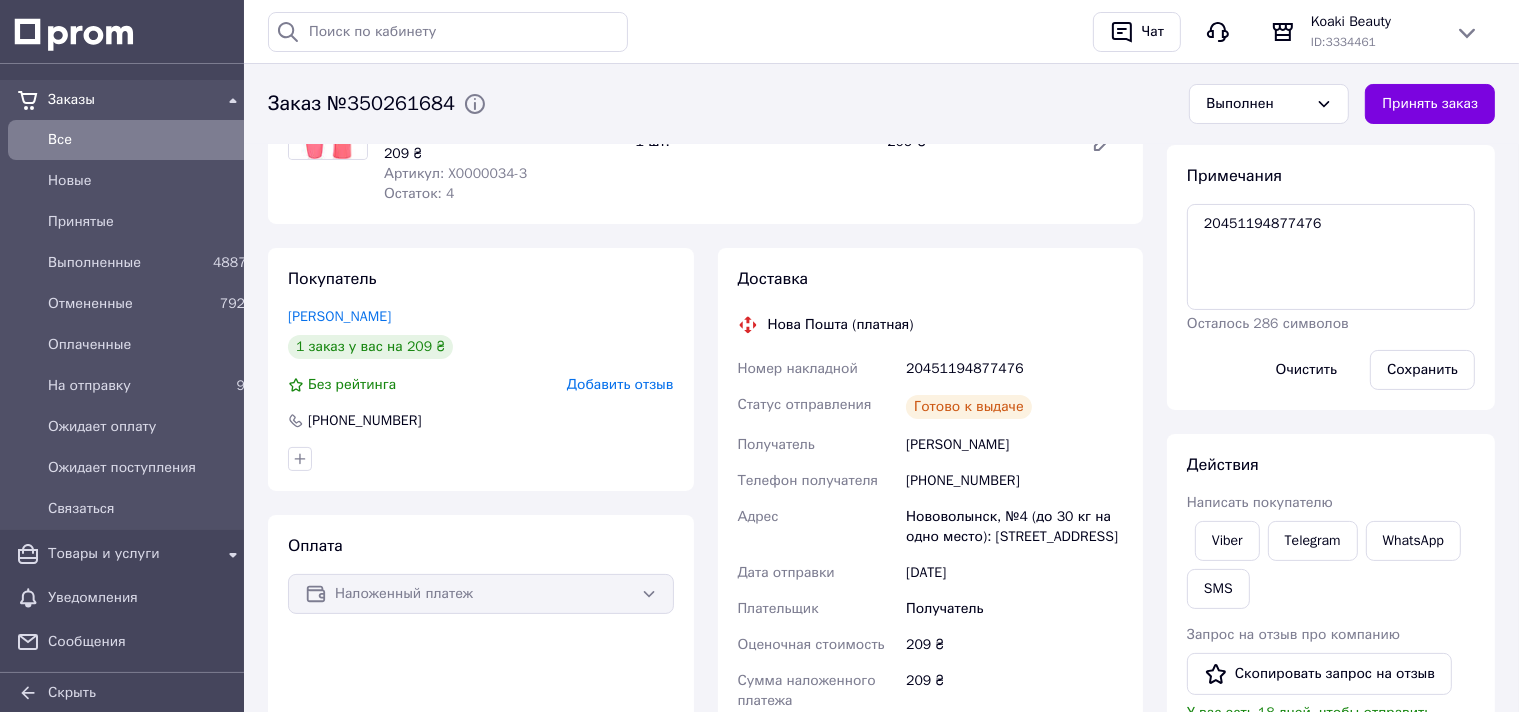 click on "20451194877476" at bounding box center (1014, 369) 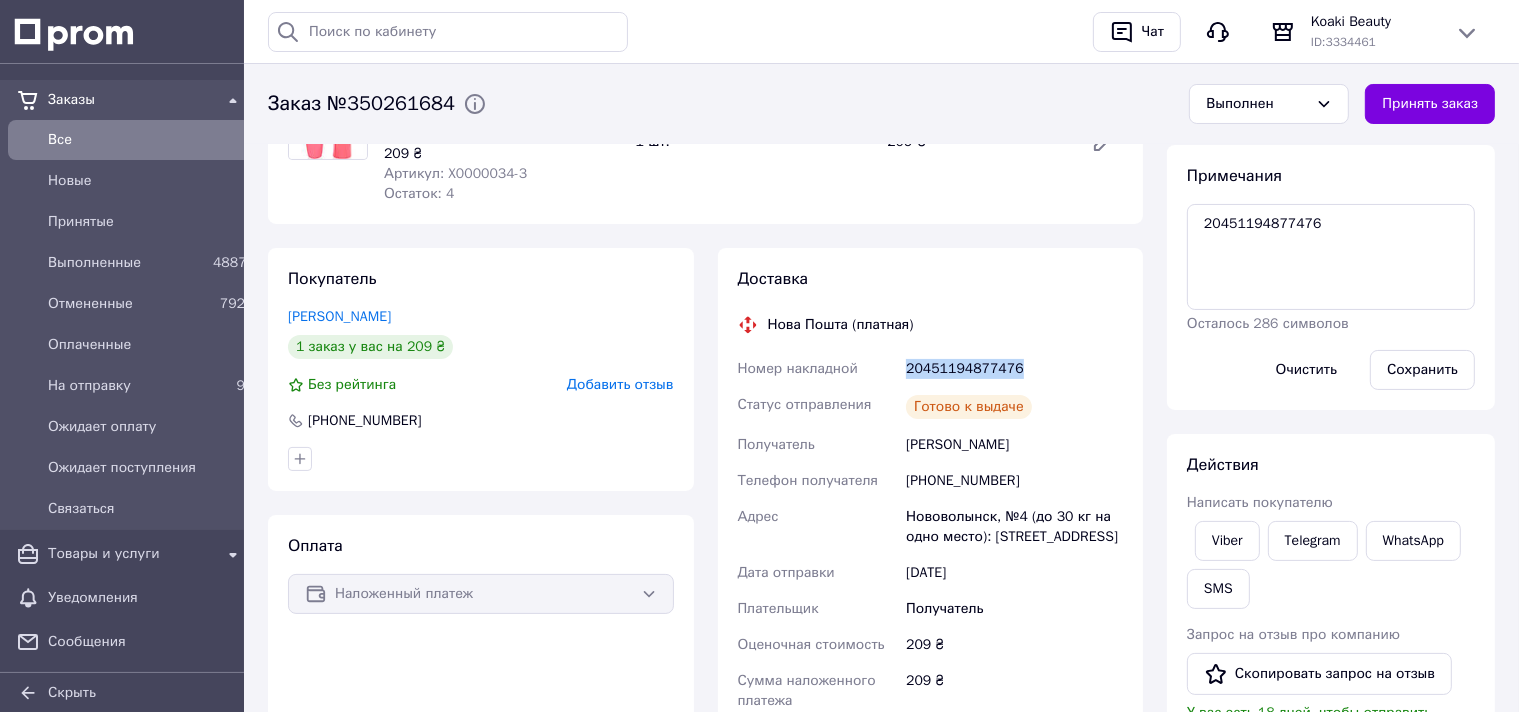 click on "20451194877476" at bounding box center [1014, 369] 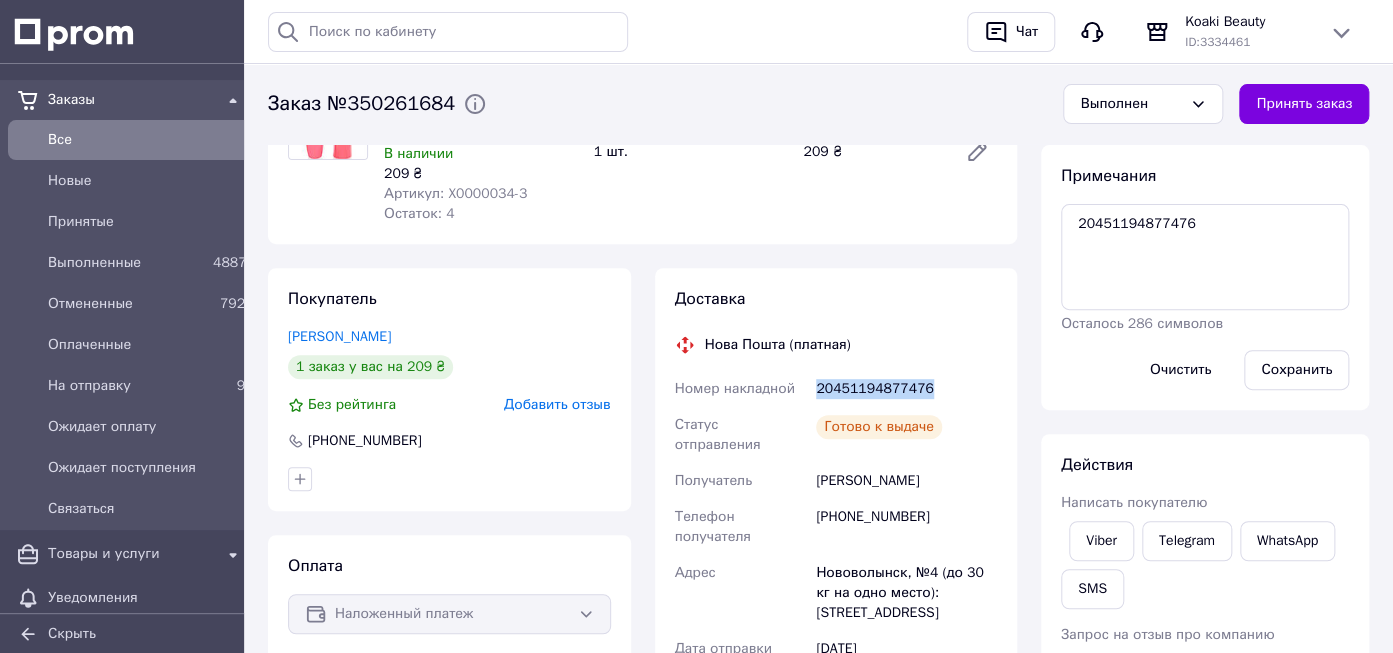scroll, scrollTop: 0, scrollLeft: 0, axis: both 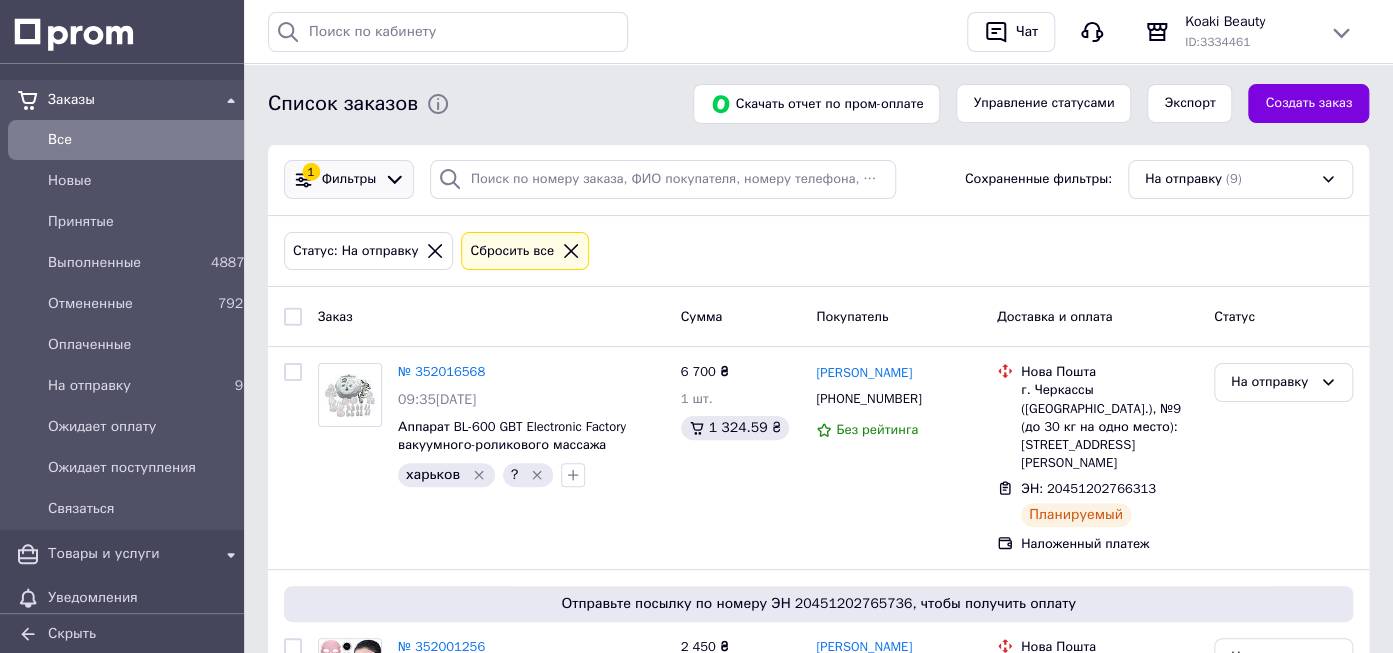 click 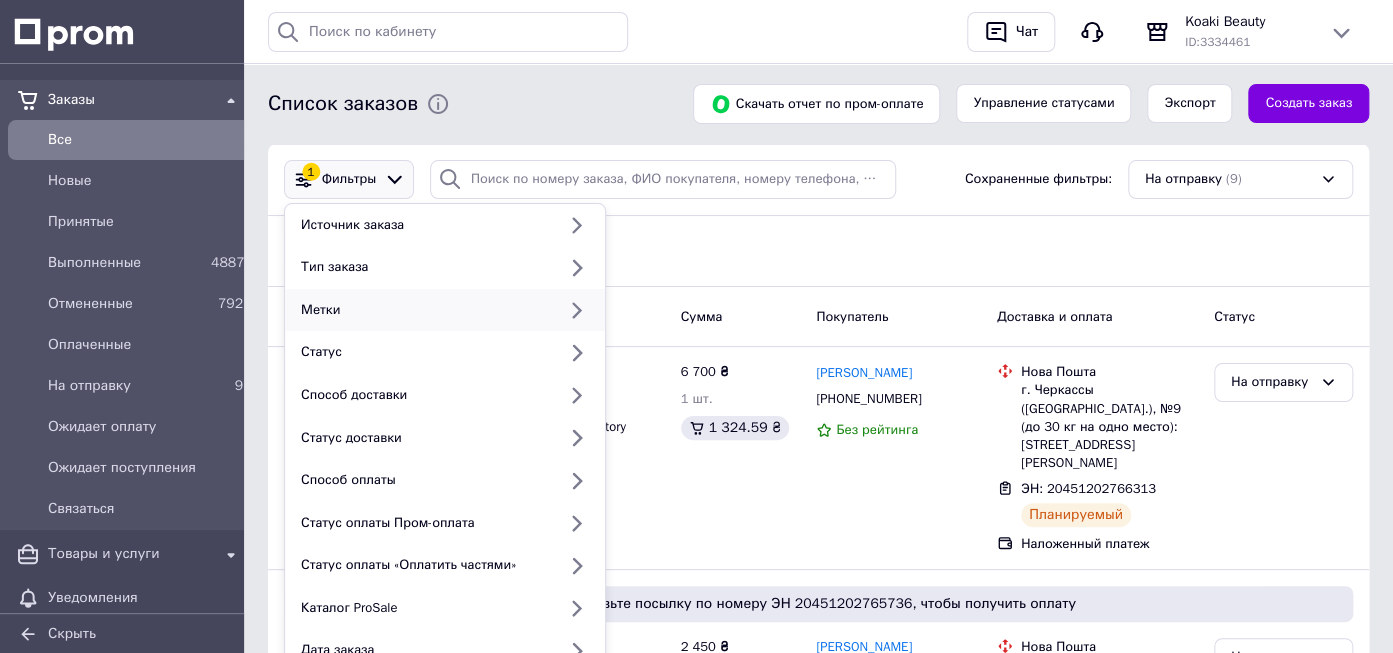 click 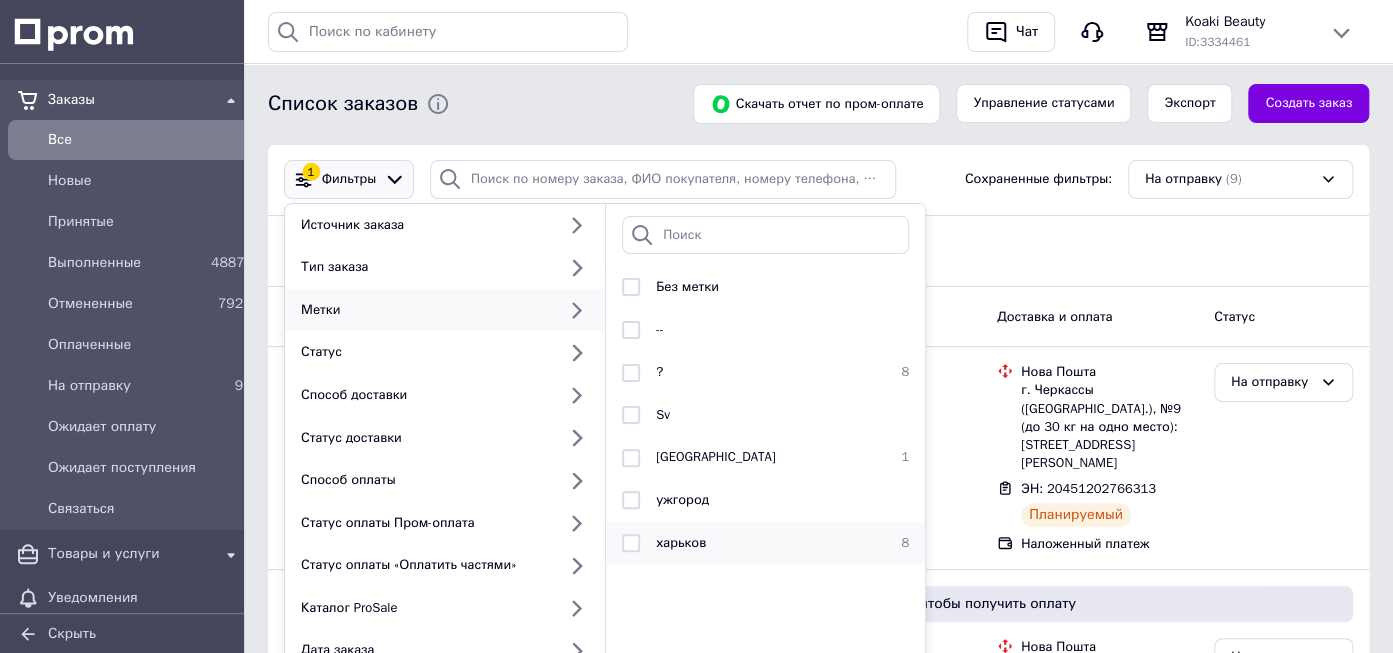 click at bounding box center (631, 543) 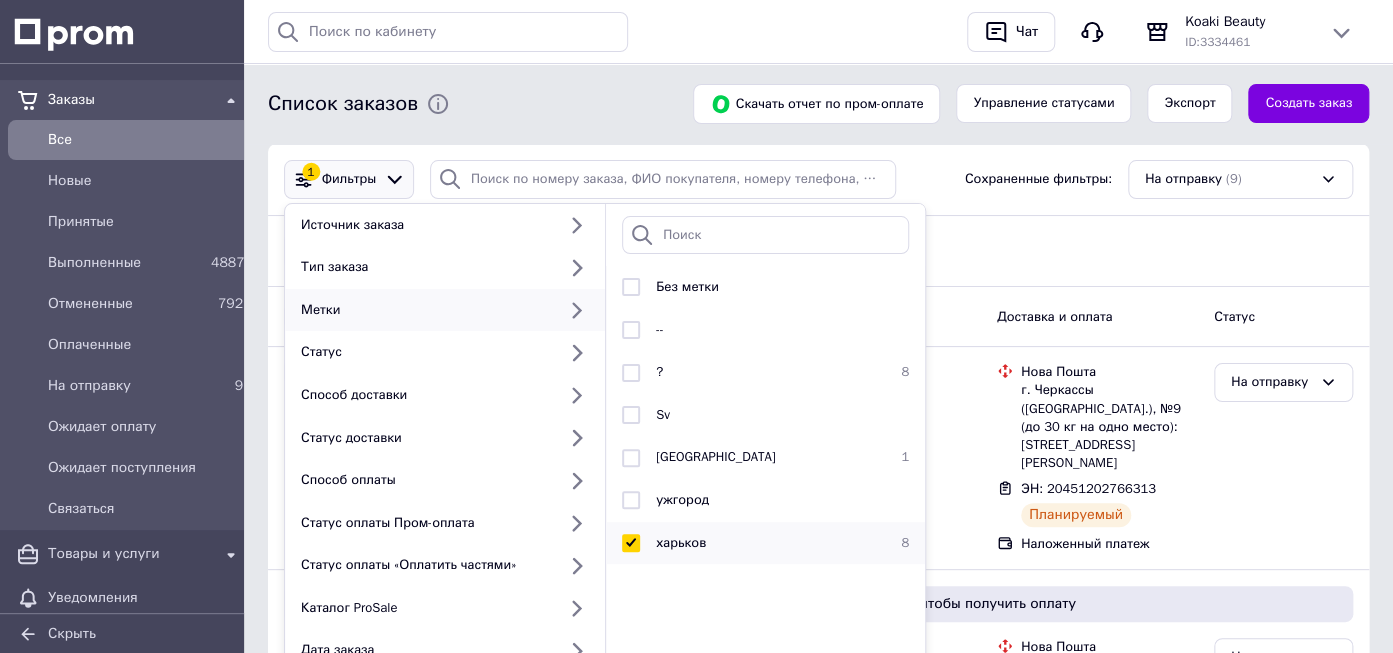 checkbox on "true" 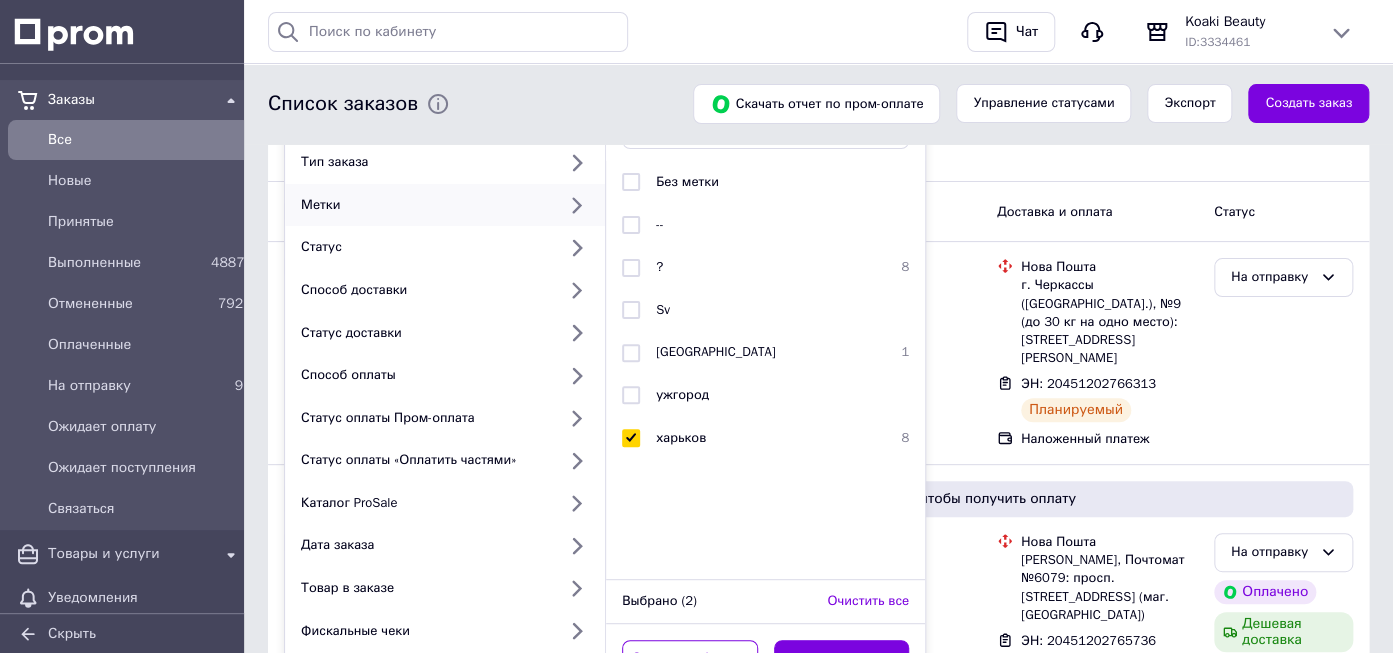 scroll, scrollTop: 316, scrollLeft: 0, axis: vertical 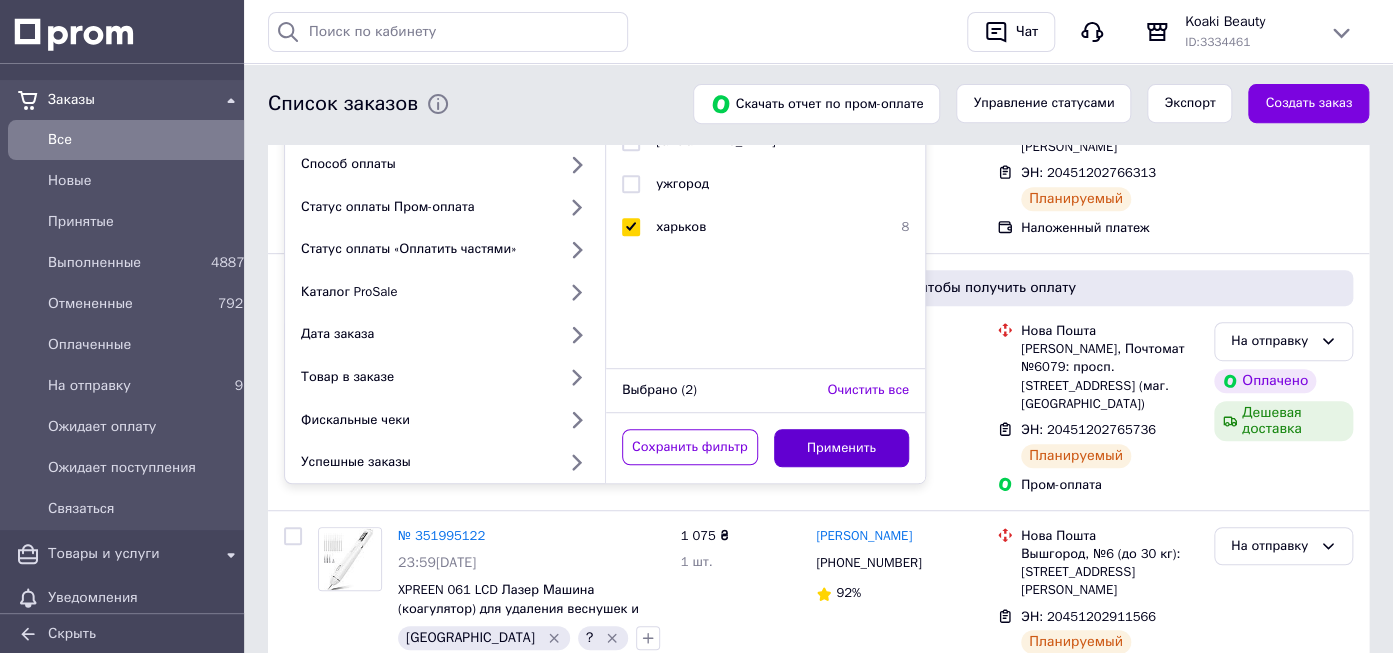 click on "Применить" at bounding box center [842, 448] 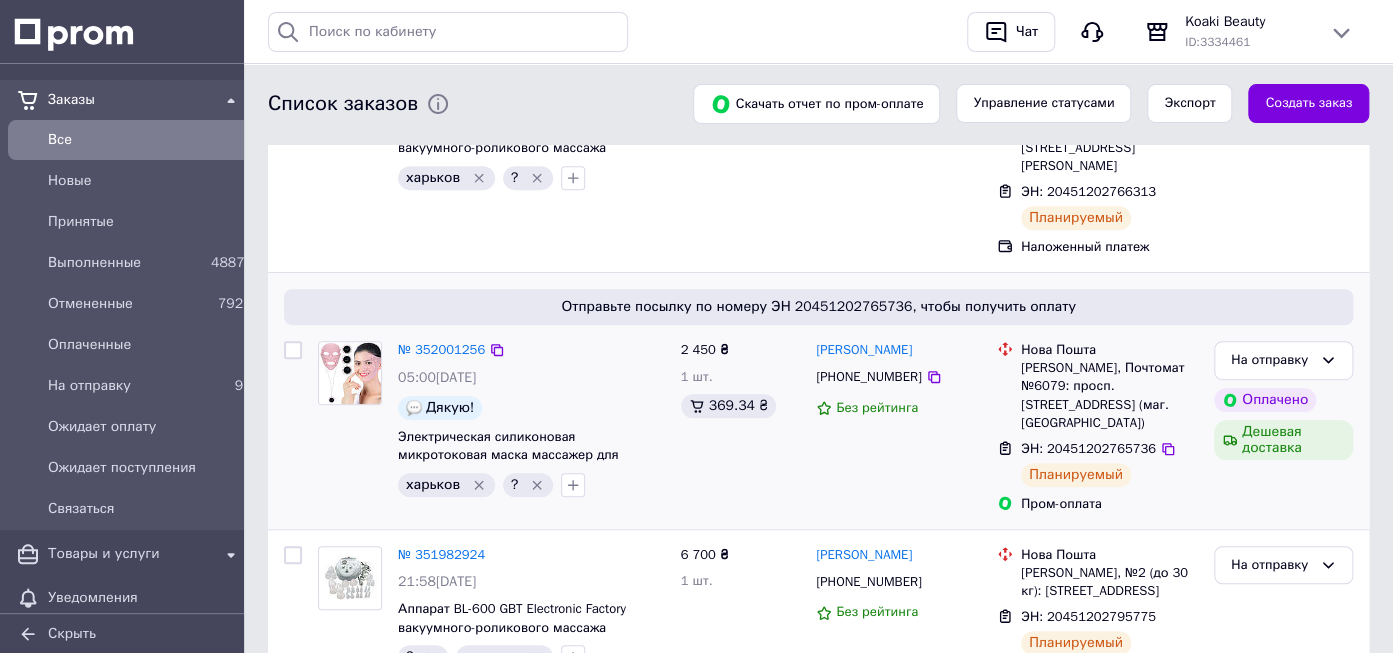 scroll, scrollTop: 0, scrollLeft: 0, axis: both 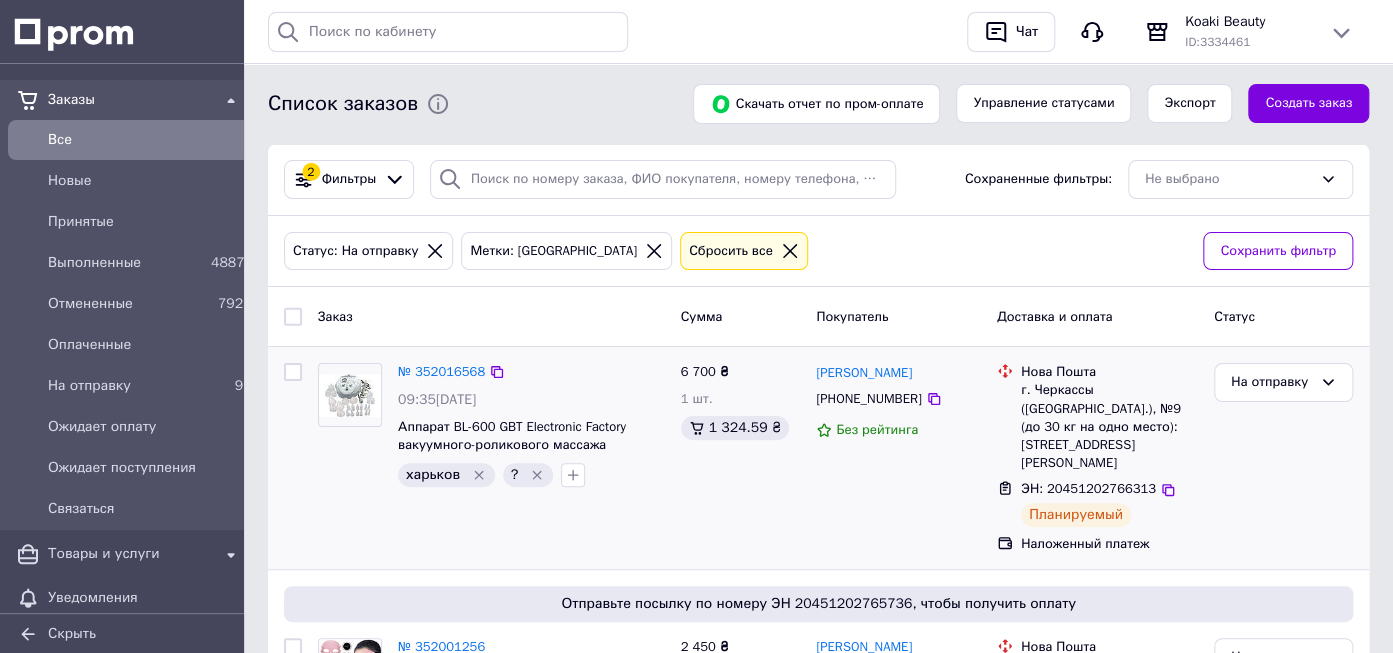 click at bounding box center [293, 372] 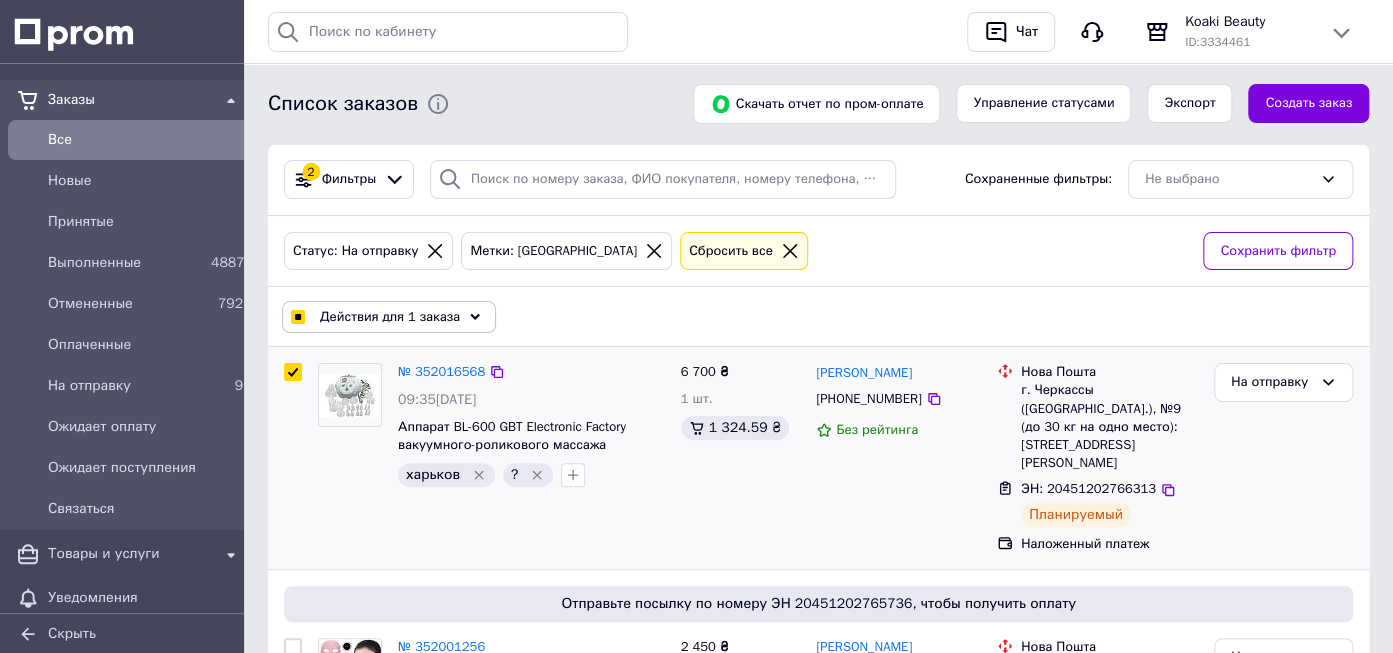 click at bounding box center (293, 372) 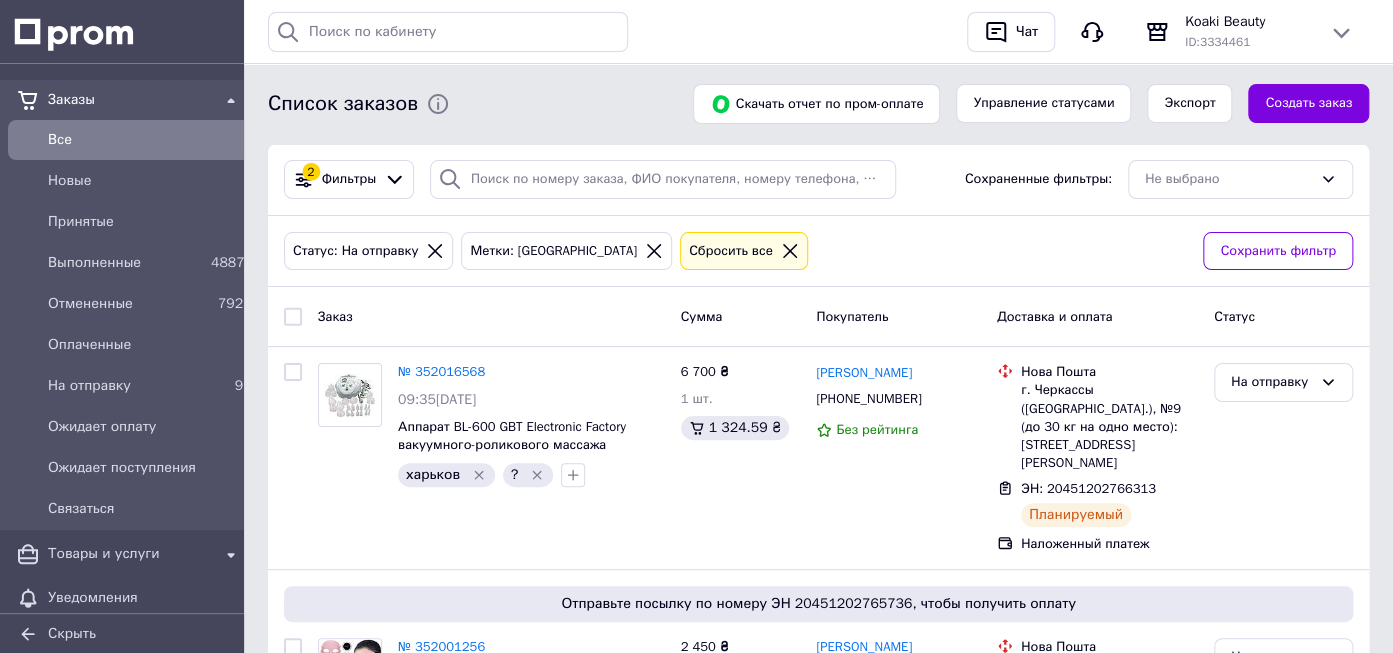 click at bounding box center [293, 317] 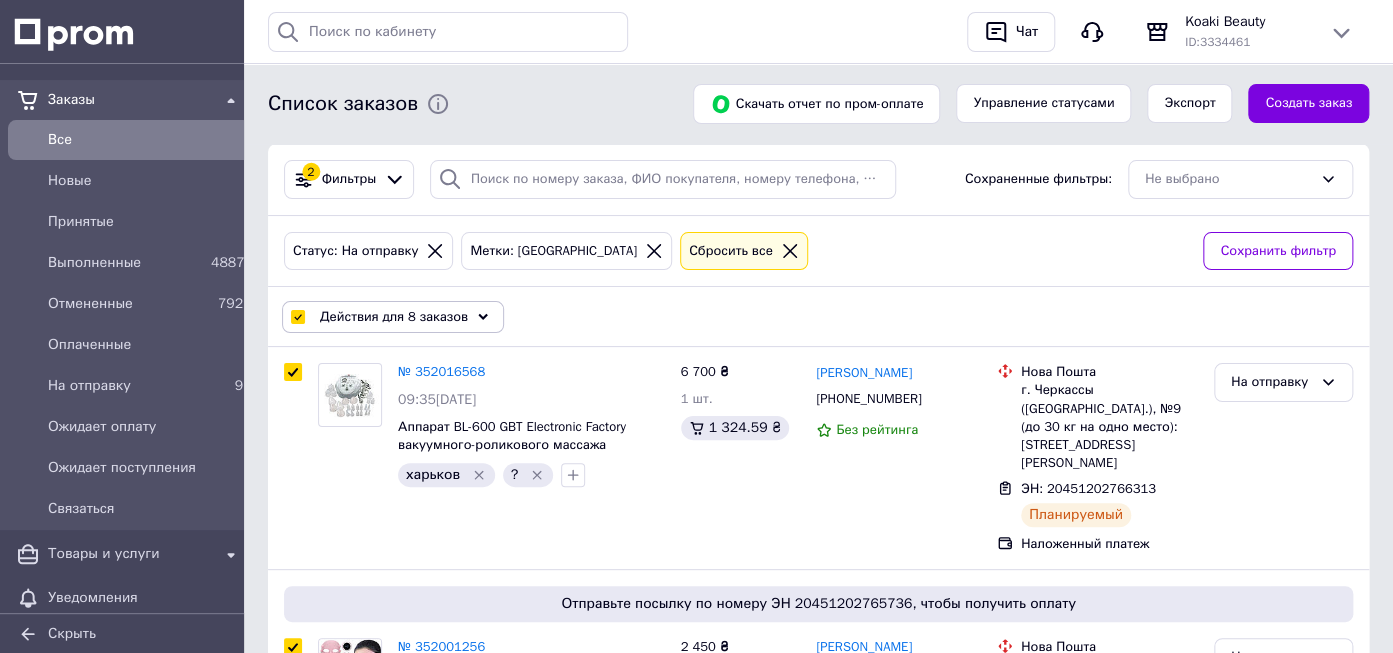 checkbox on "true" 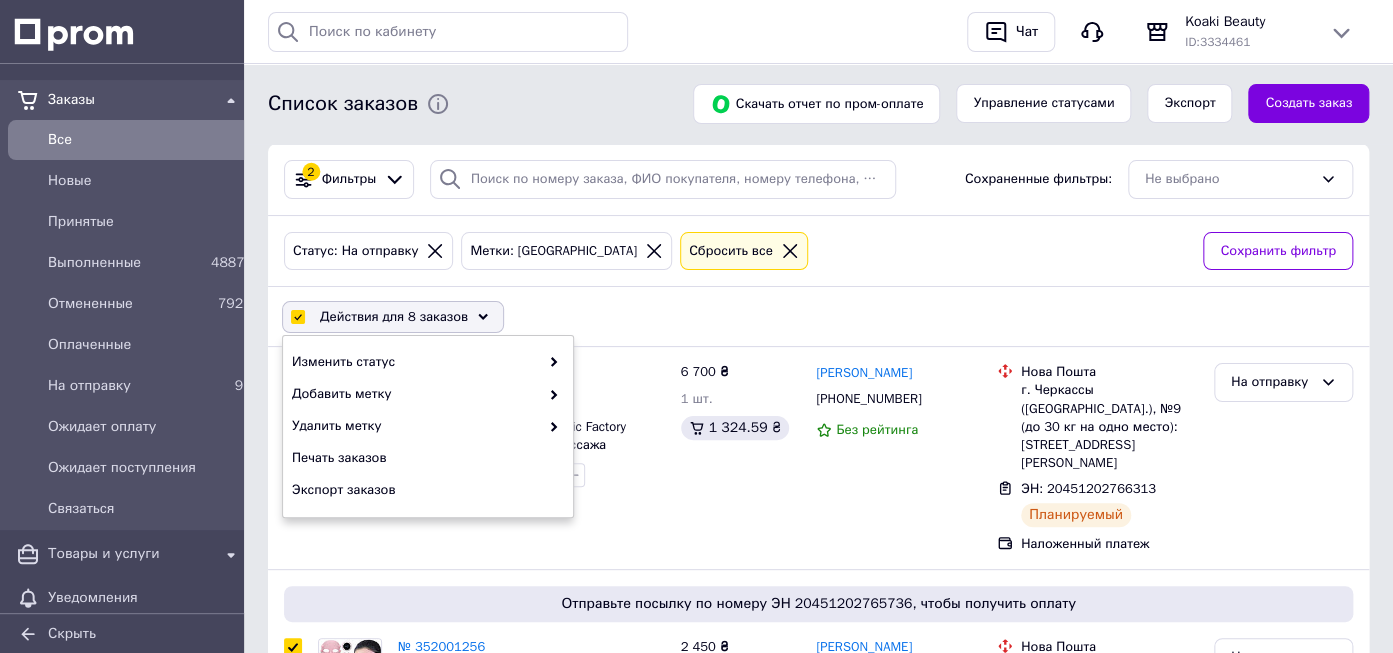 click at bounding box center (297, 317) 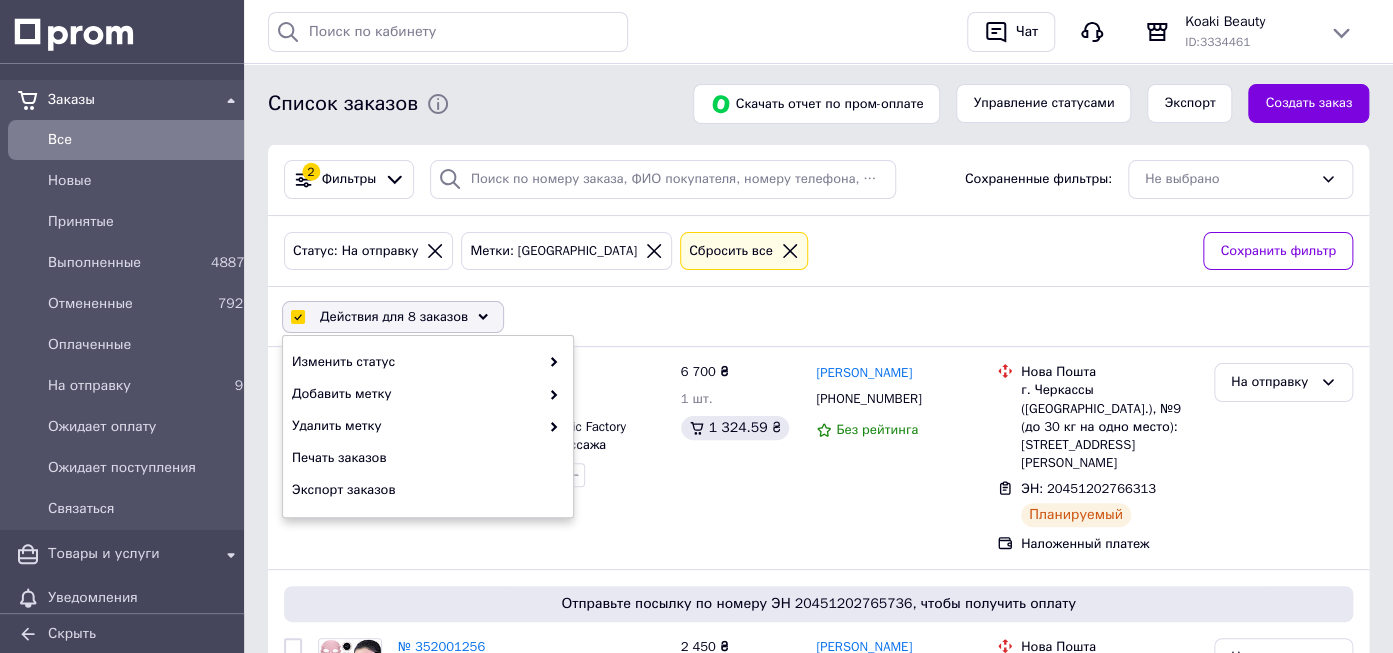 checkbox on "false" 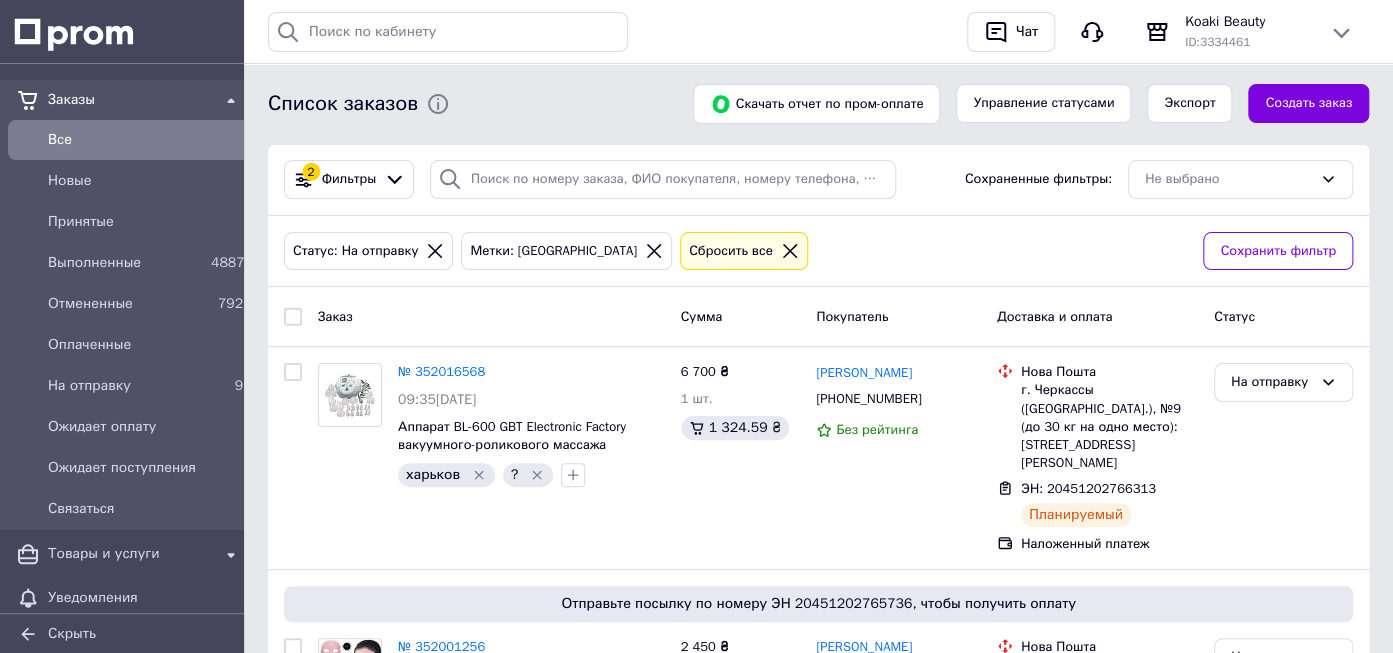click 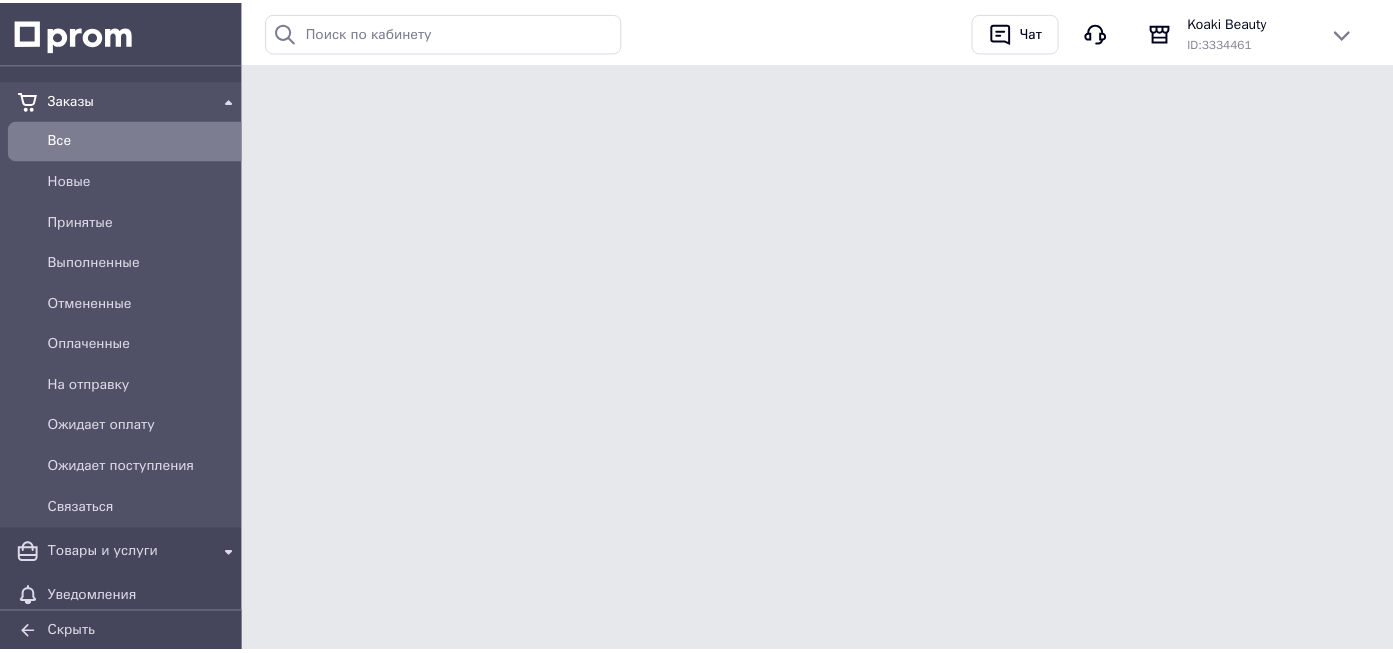 scroll, scrollTop: 0, scrollLeft: 0, axis: both 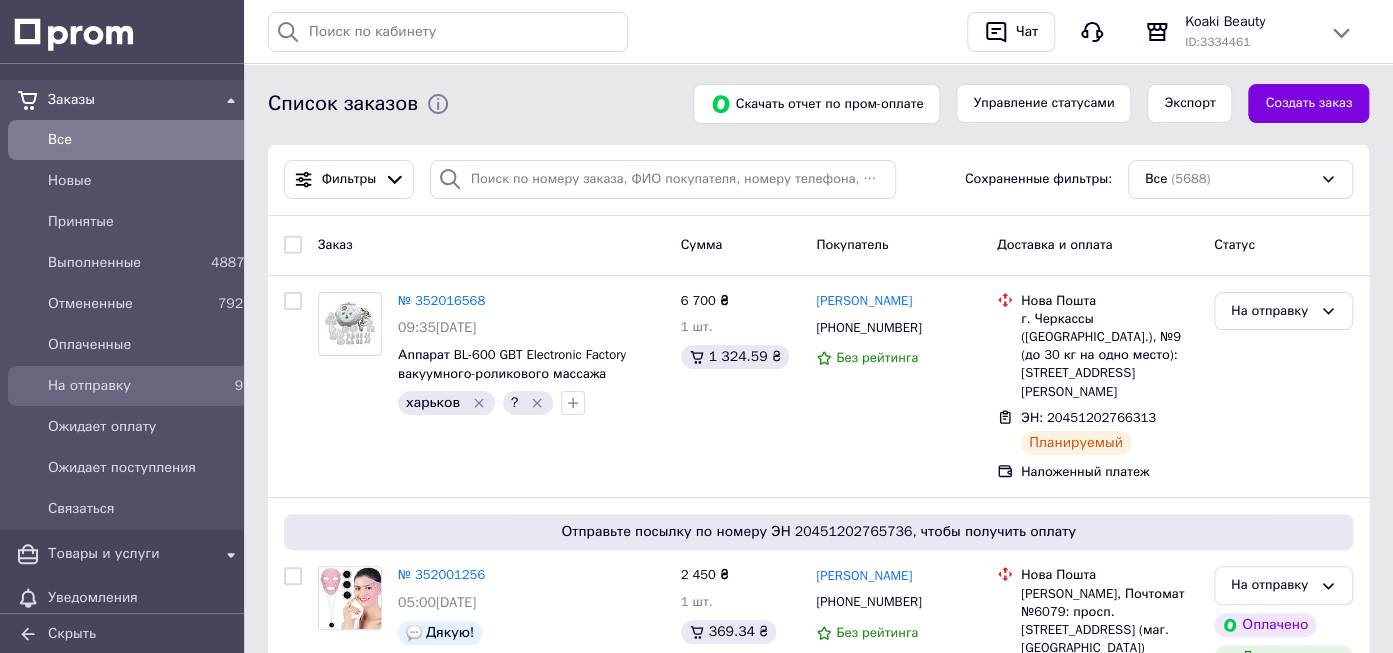 click on "На отправку" at bounding box center (125, 386) 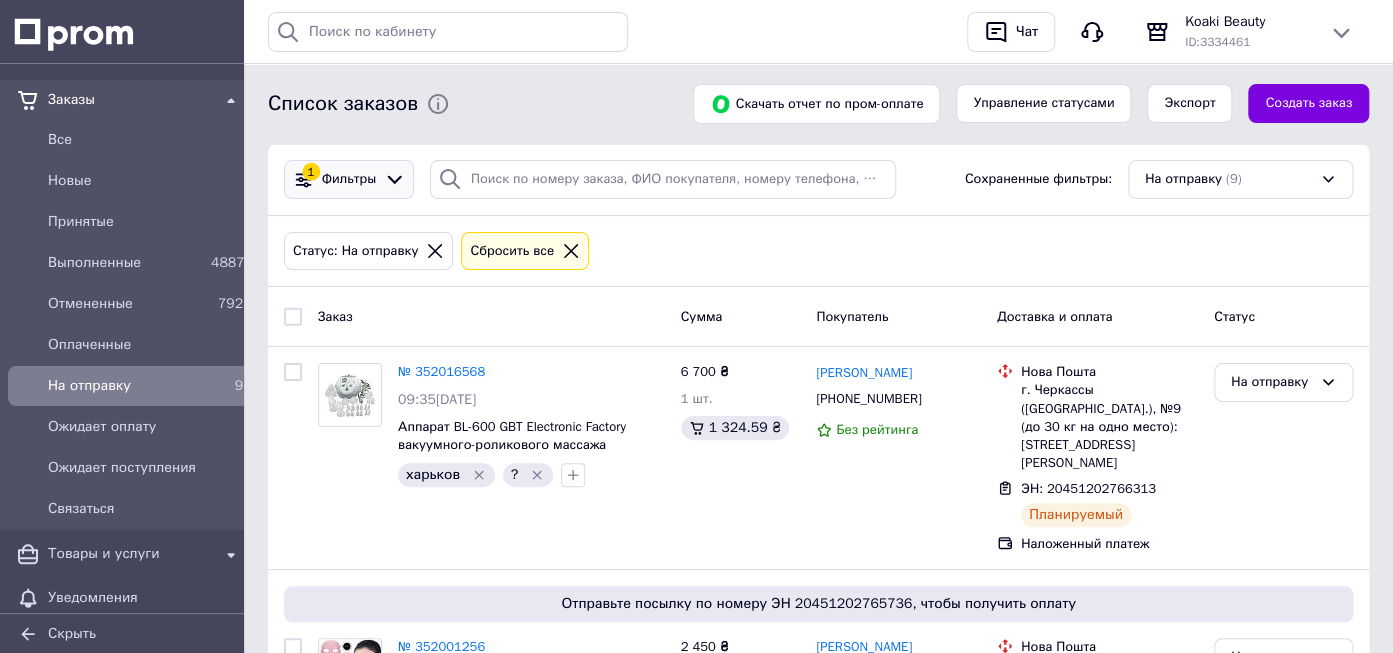 click 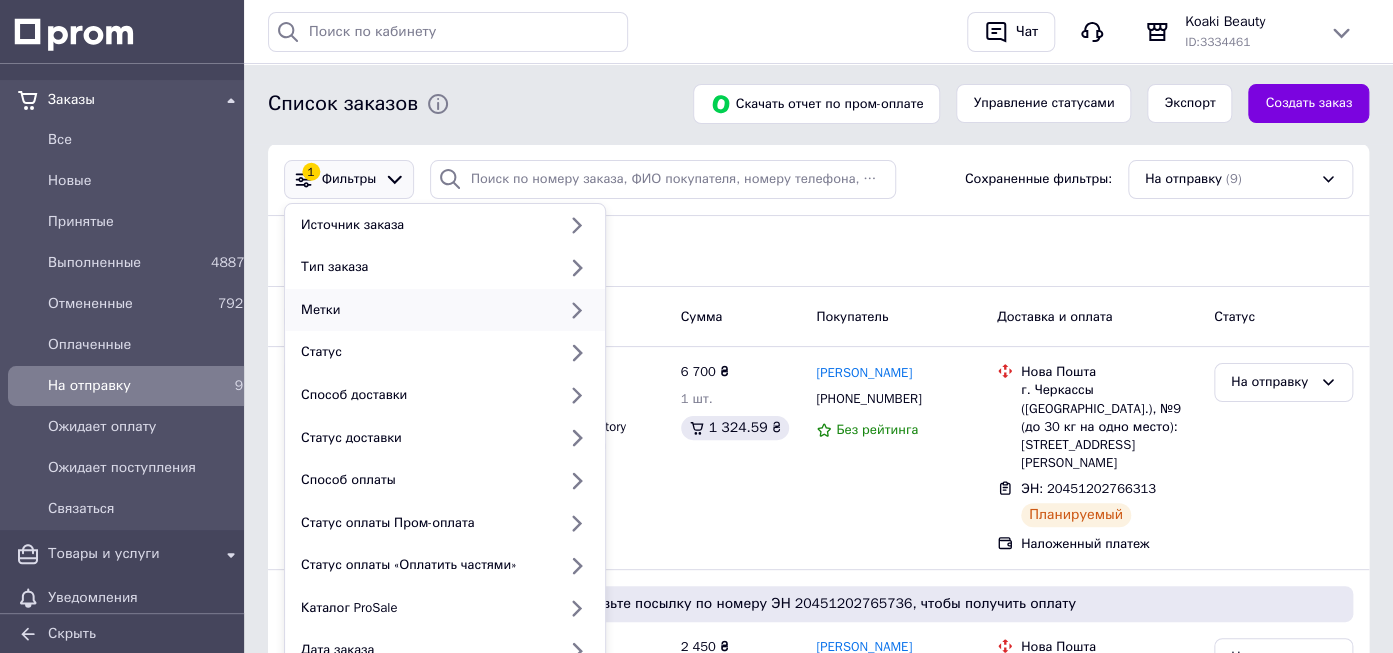 click 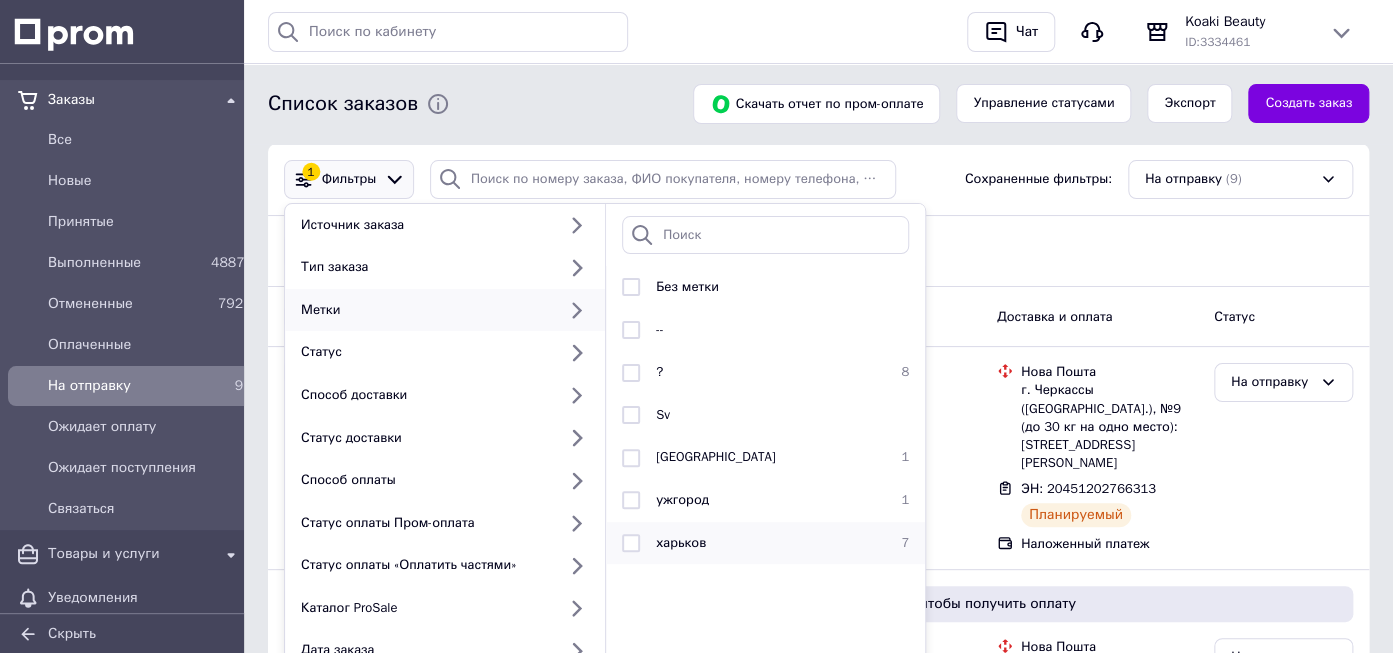 click at bounding box center [631, 543] 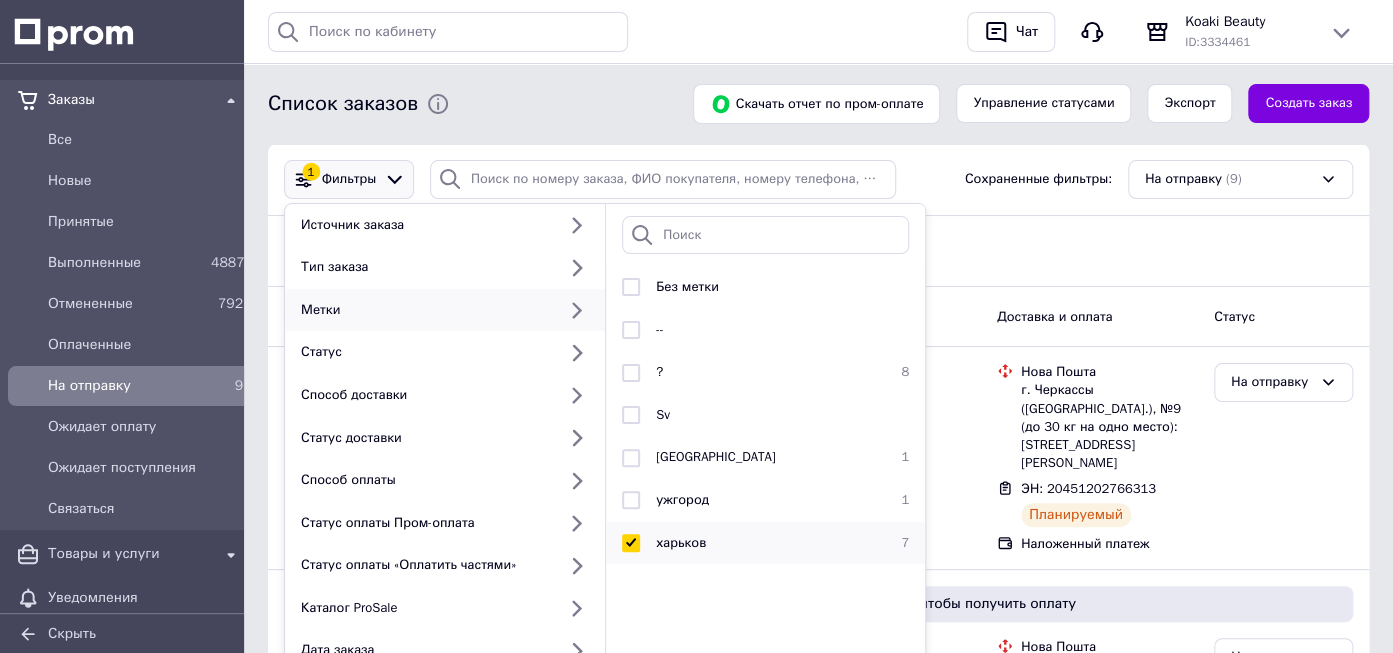 checkbox on "true" 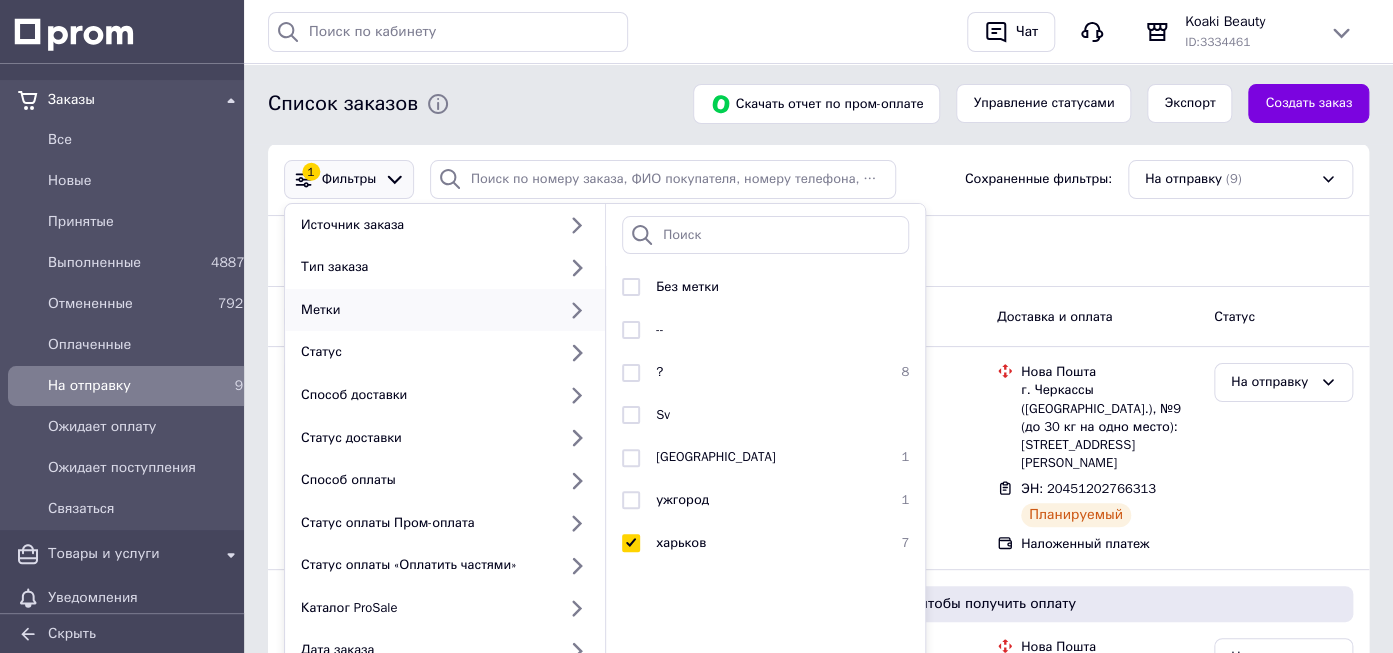scroll, scrollTop: 316, scrollLeft: 0, axis: vertical 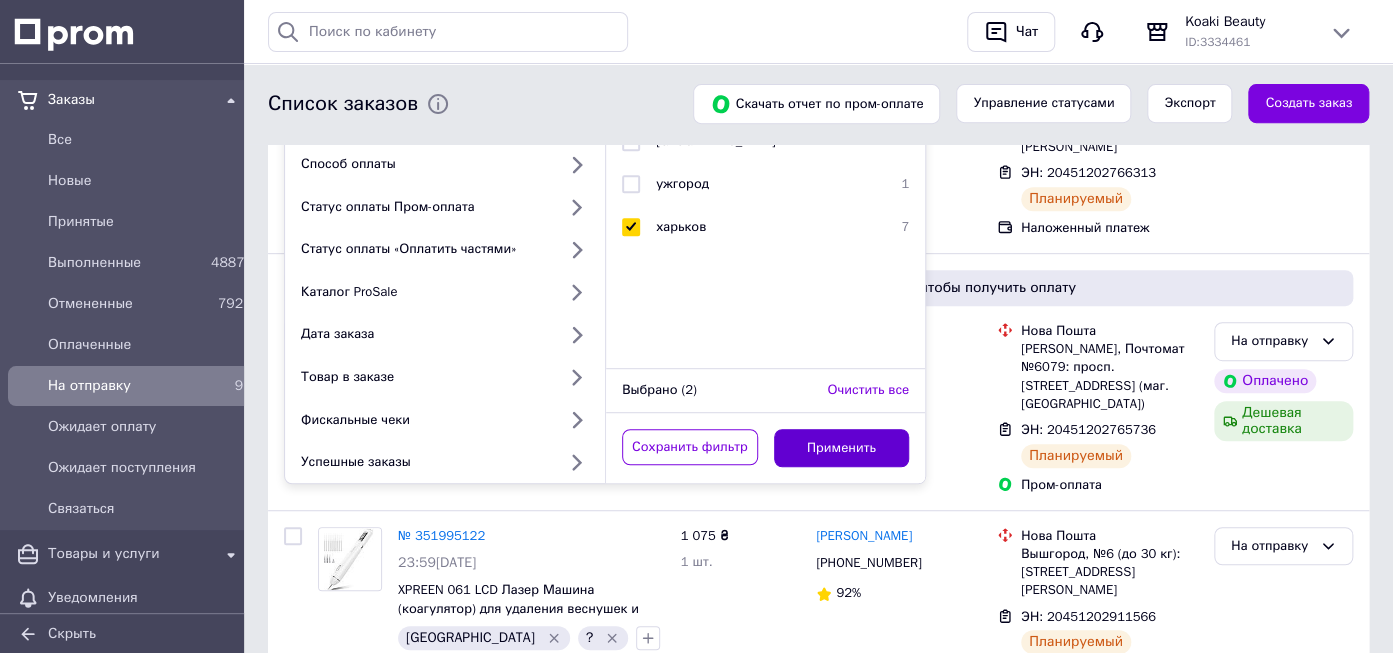 click on "Применить" at bounding box center (842, 448) 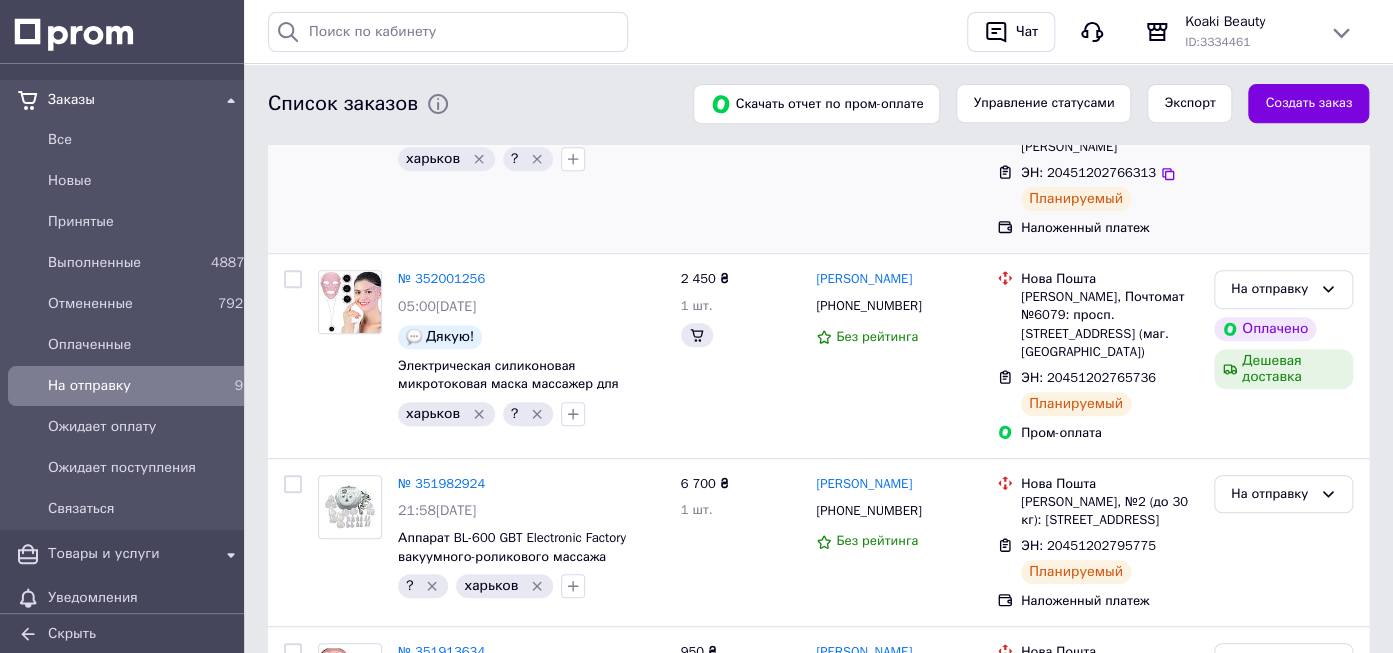 scroll, scrollTop: 0, scrollLeft: 0, axis: both 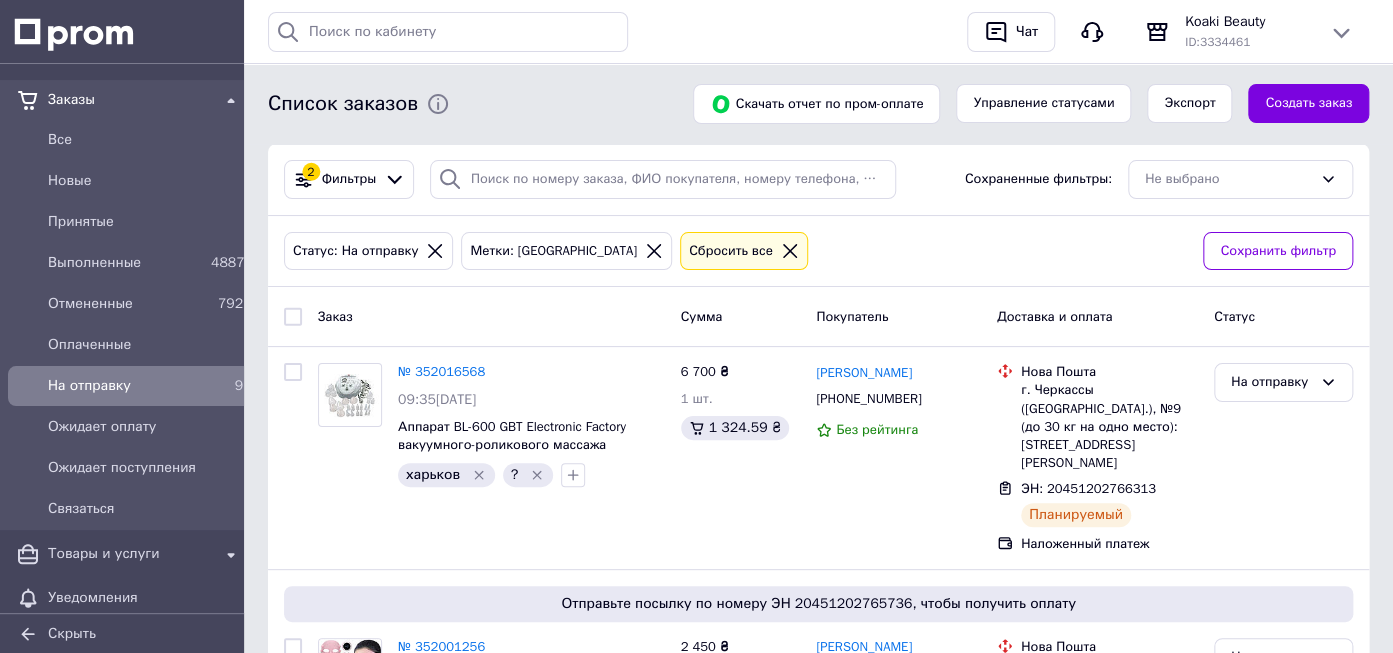 click at bounding box center (293, 317) 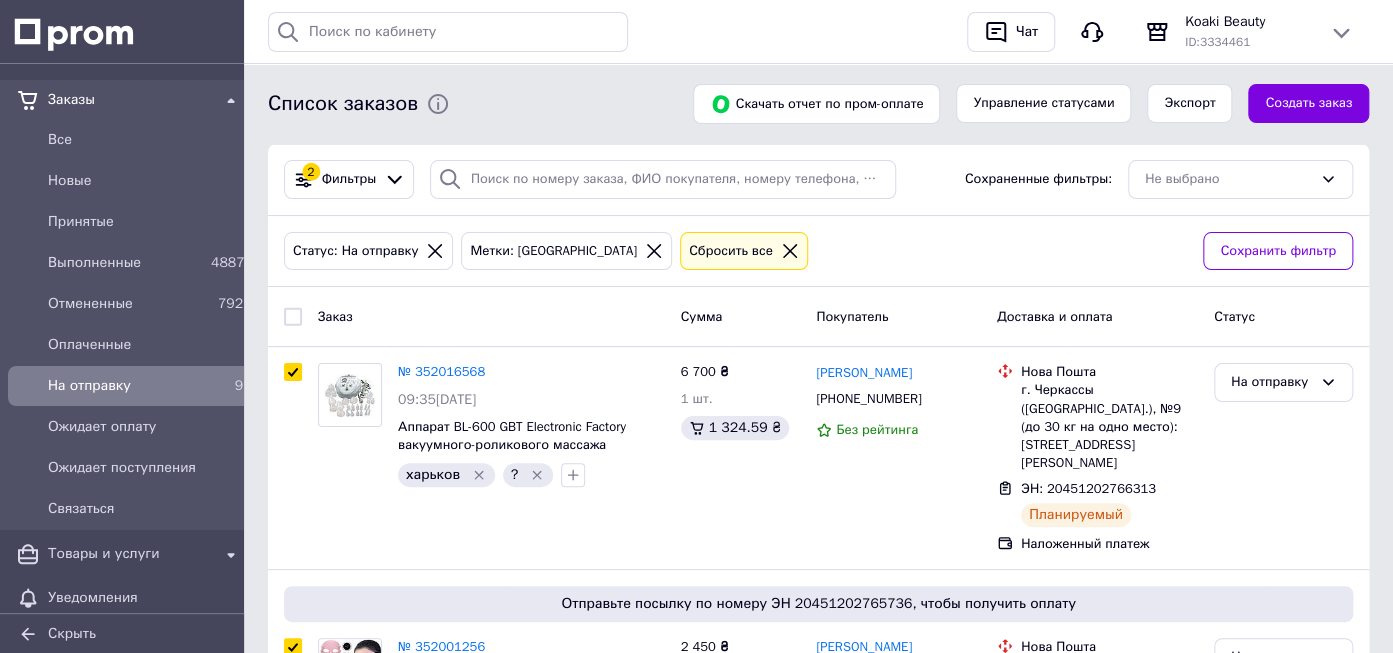 checkbox on "true" 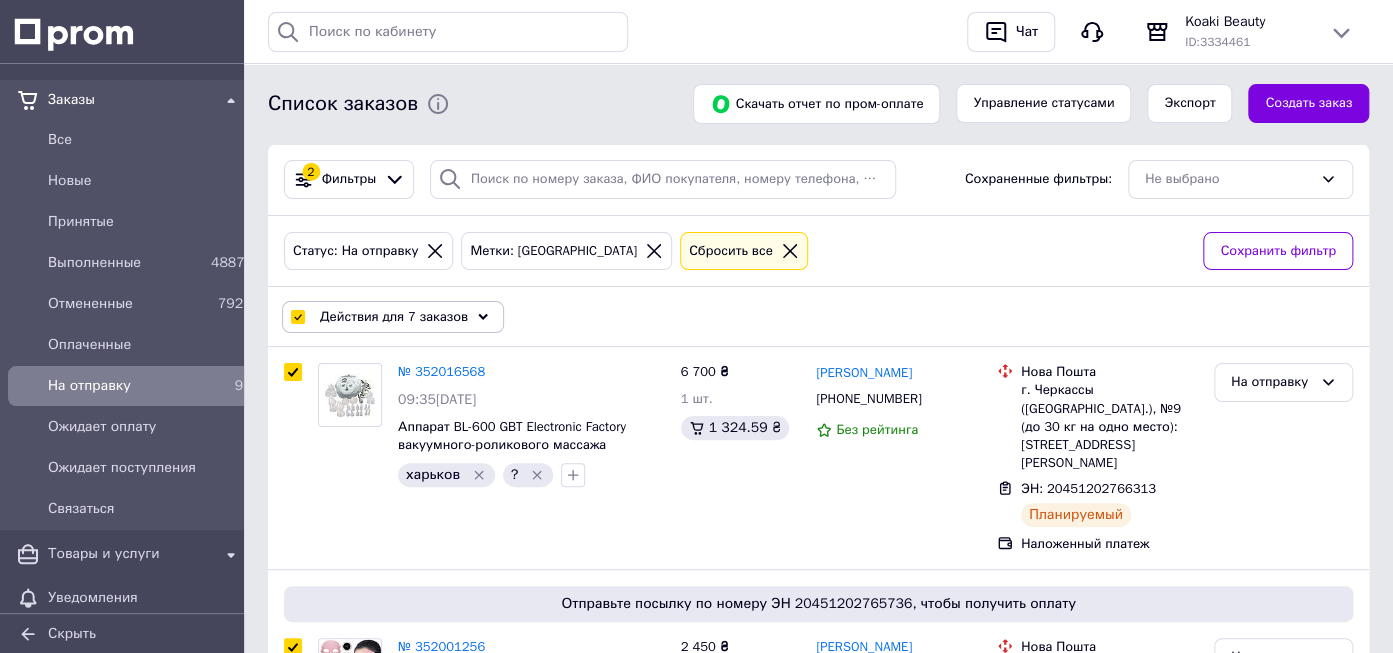 click at bounding box center (297, 317) 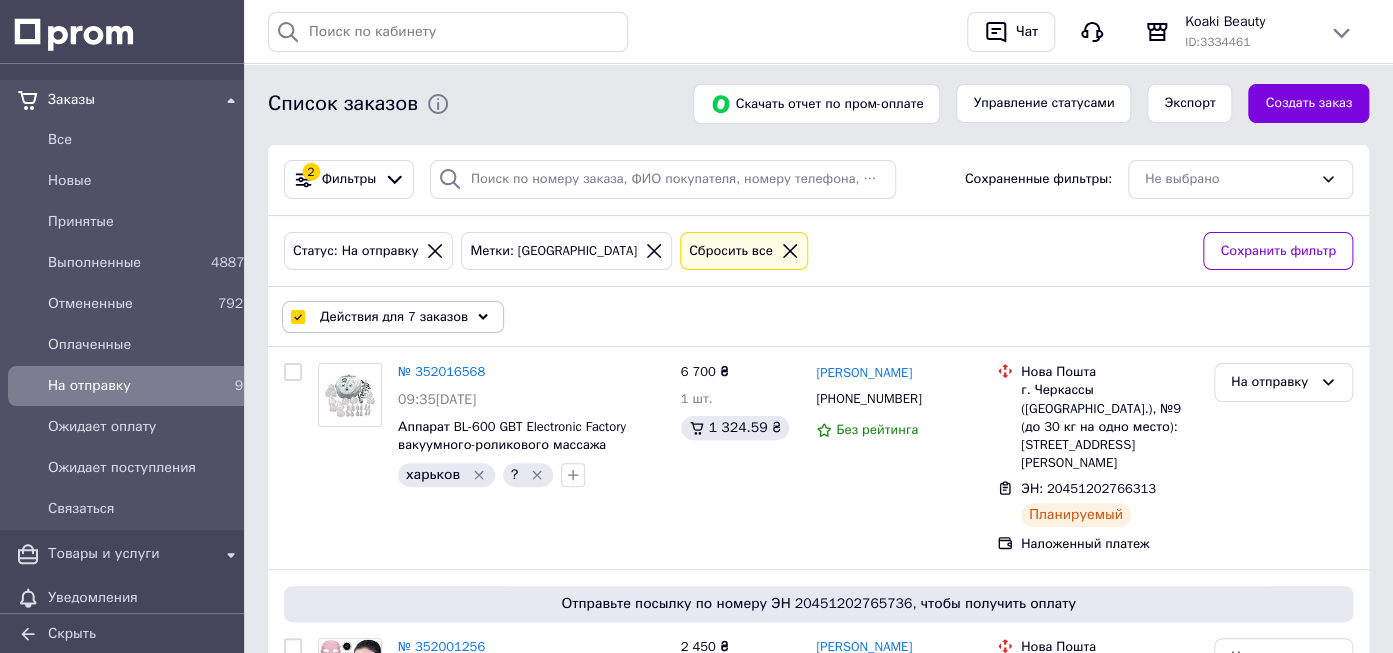 checkbox on "false" 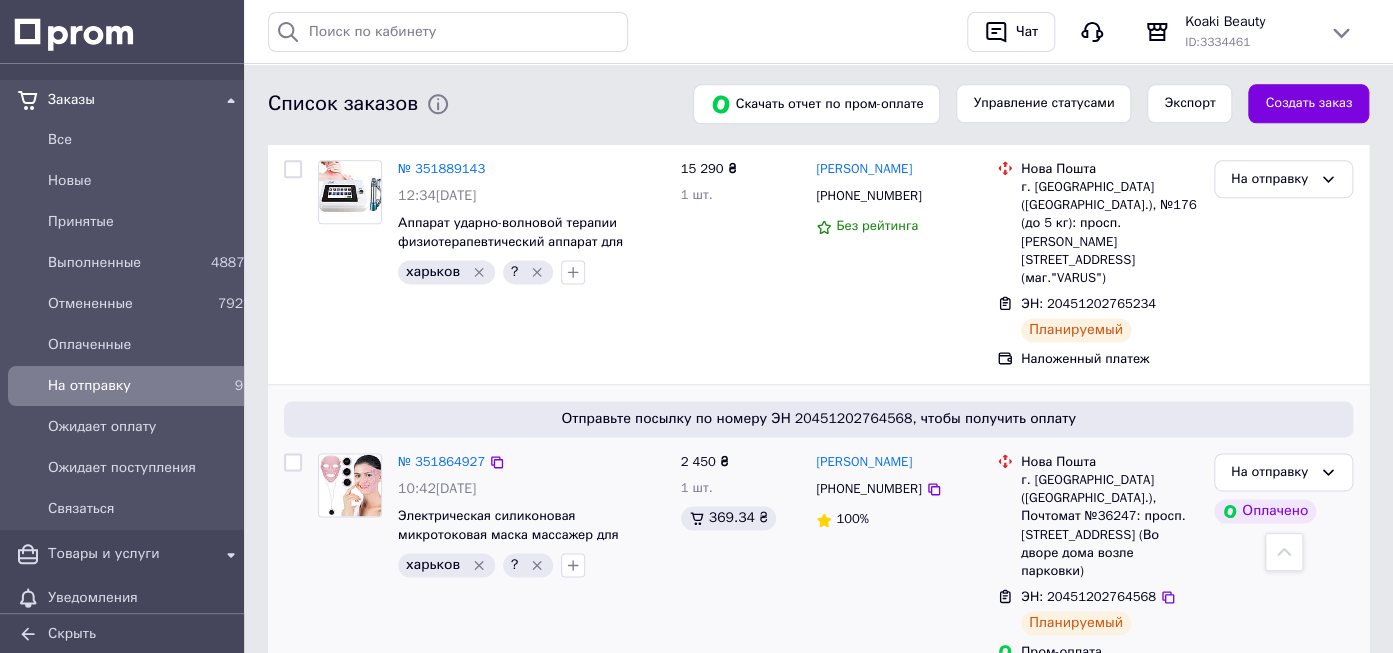 scroll, scrollTop: 1185, scrollLeft: 0, axis: vertical 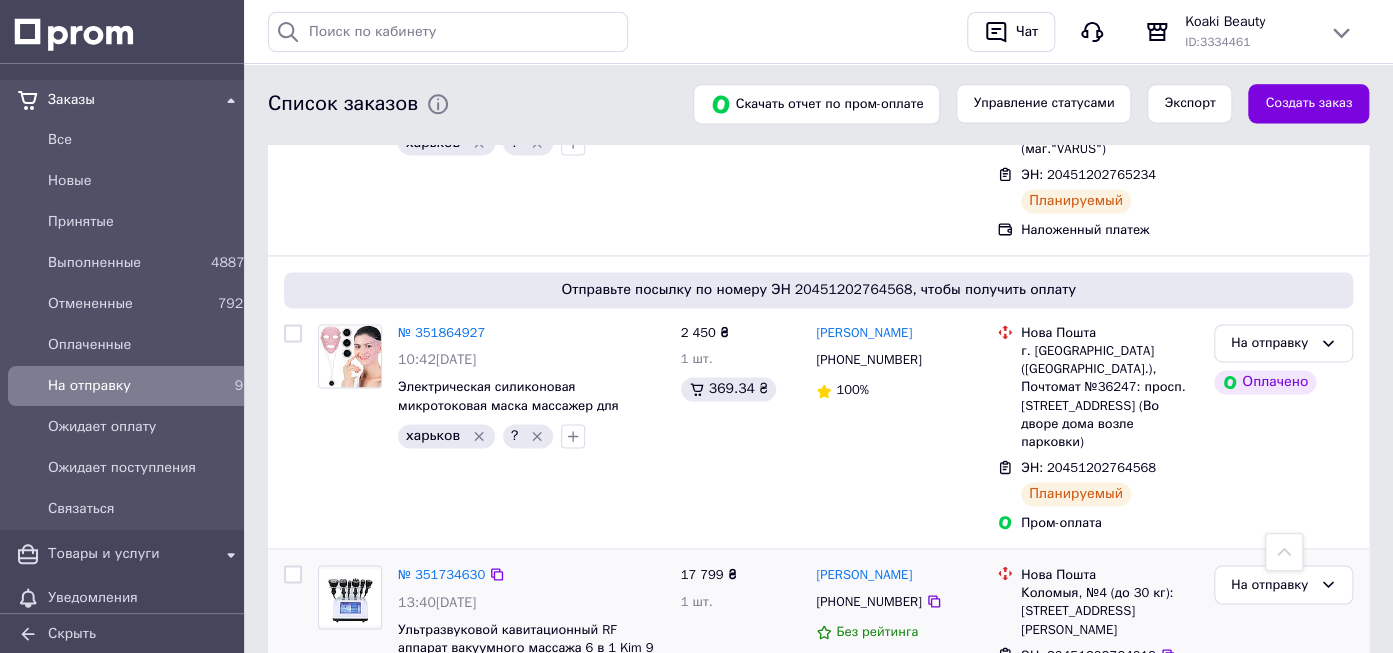 click at bounding box center (293, 574) 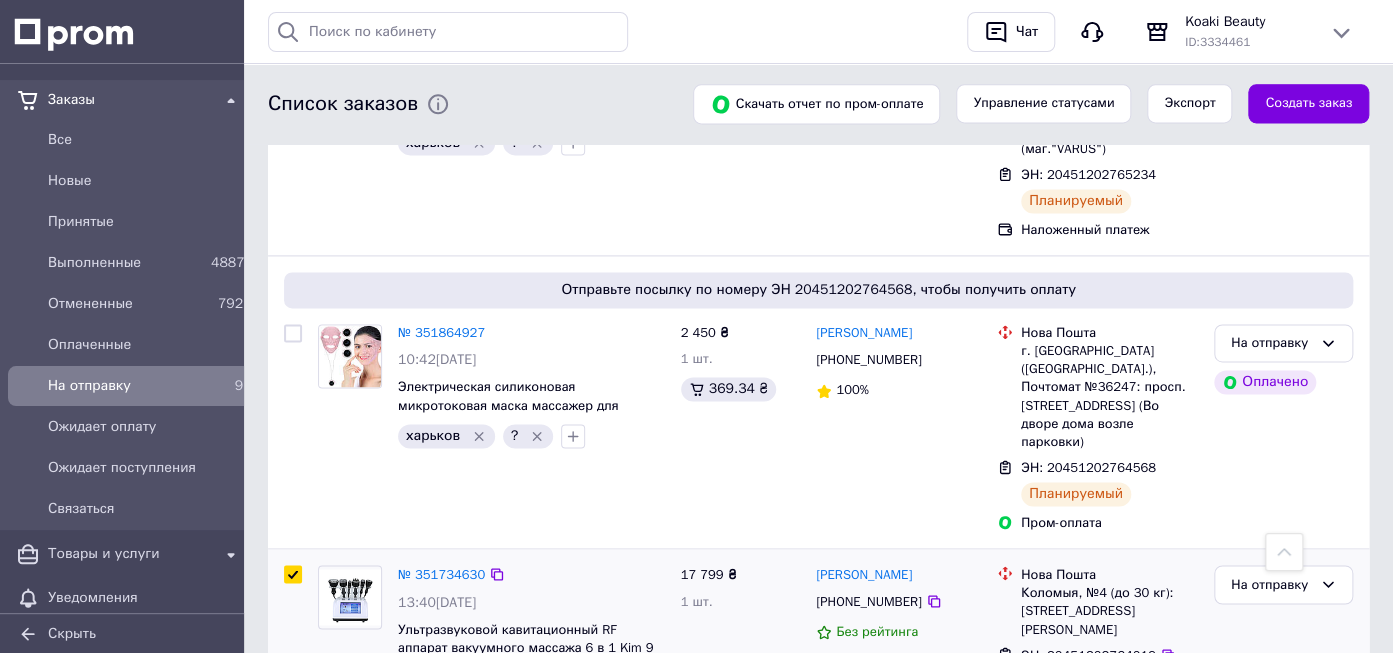checkbox on "true" 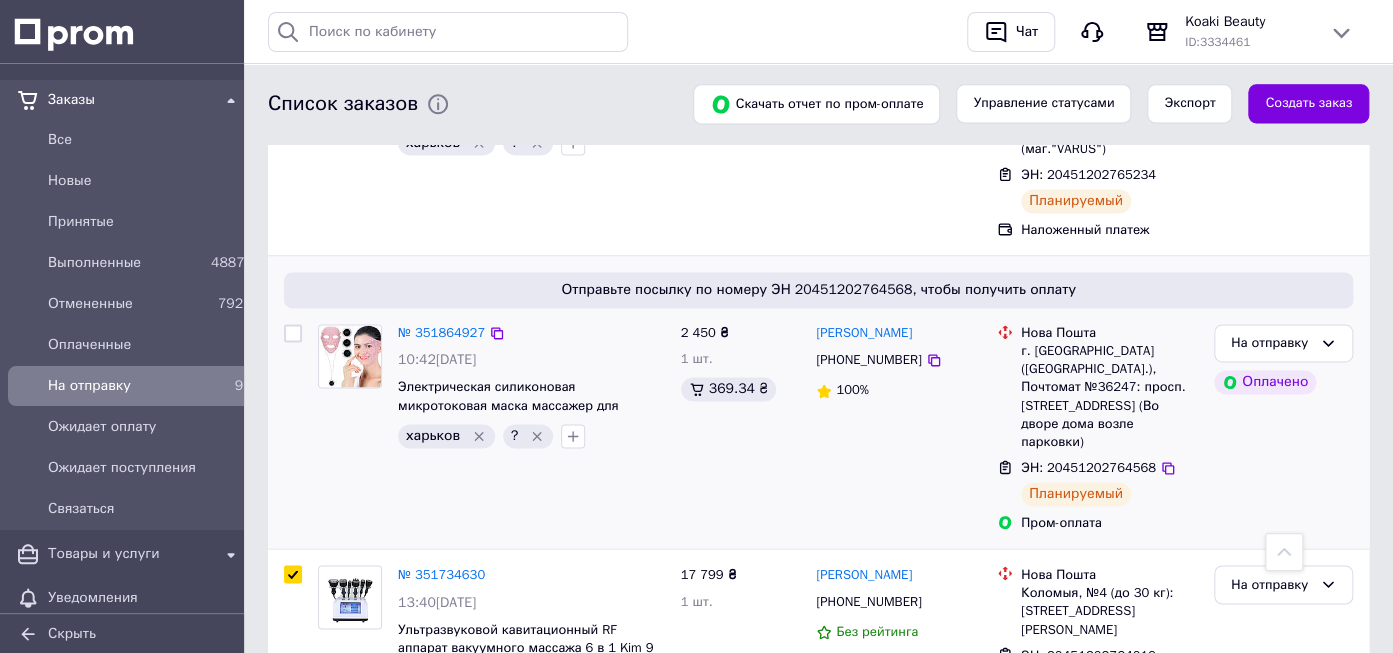click at bounding box center [293, 333] 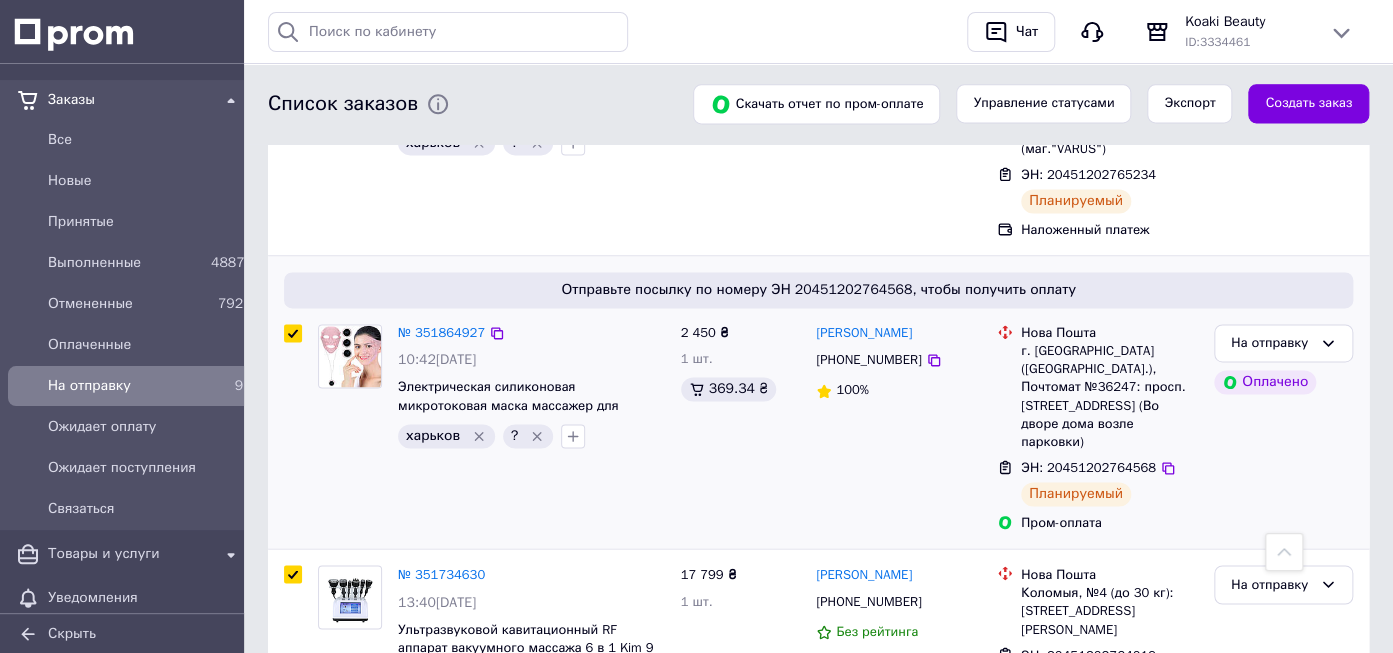 checkbox on "true" 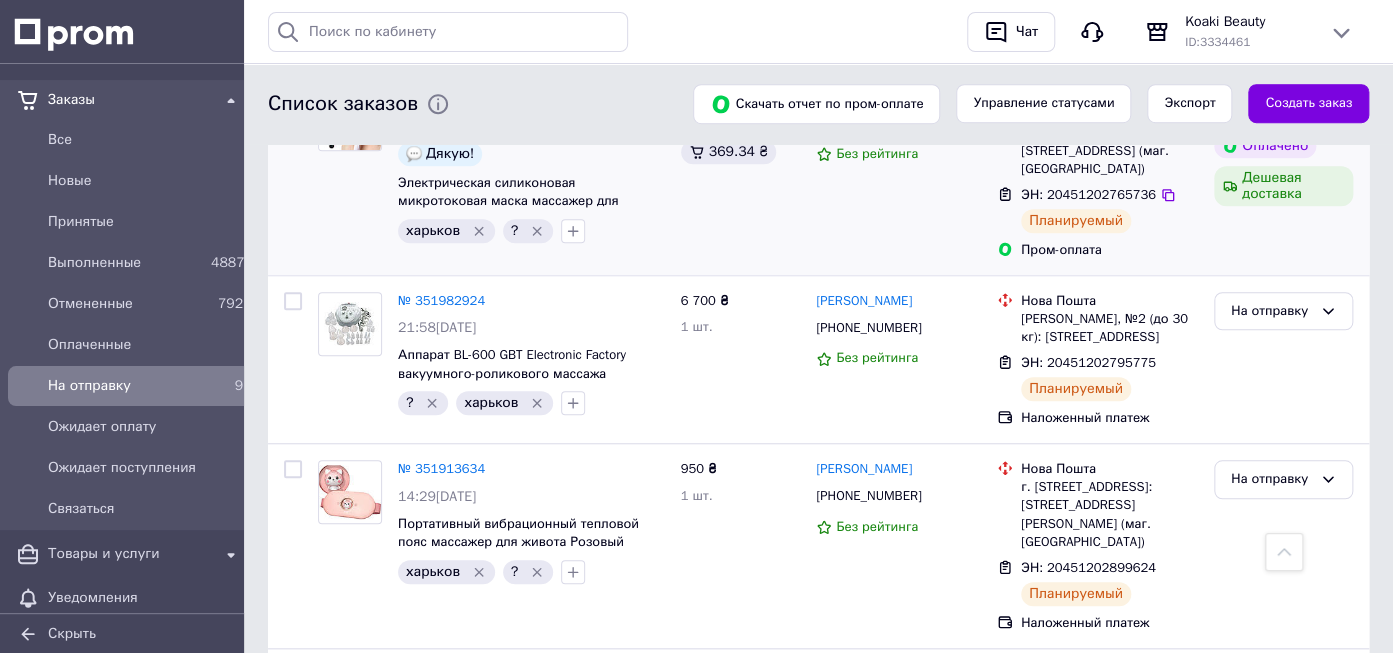 scroll, scrollTop: 340, scrollLeft: 0, axis: vertical 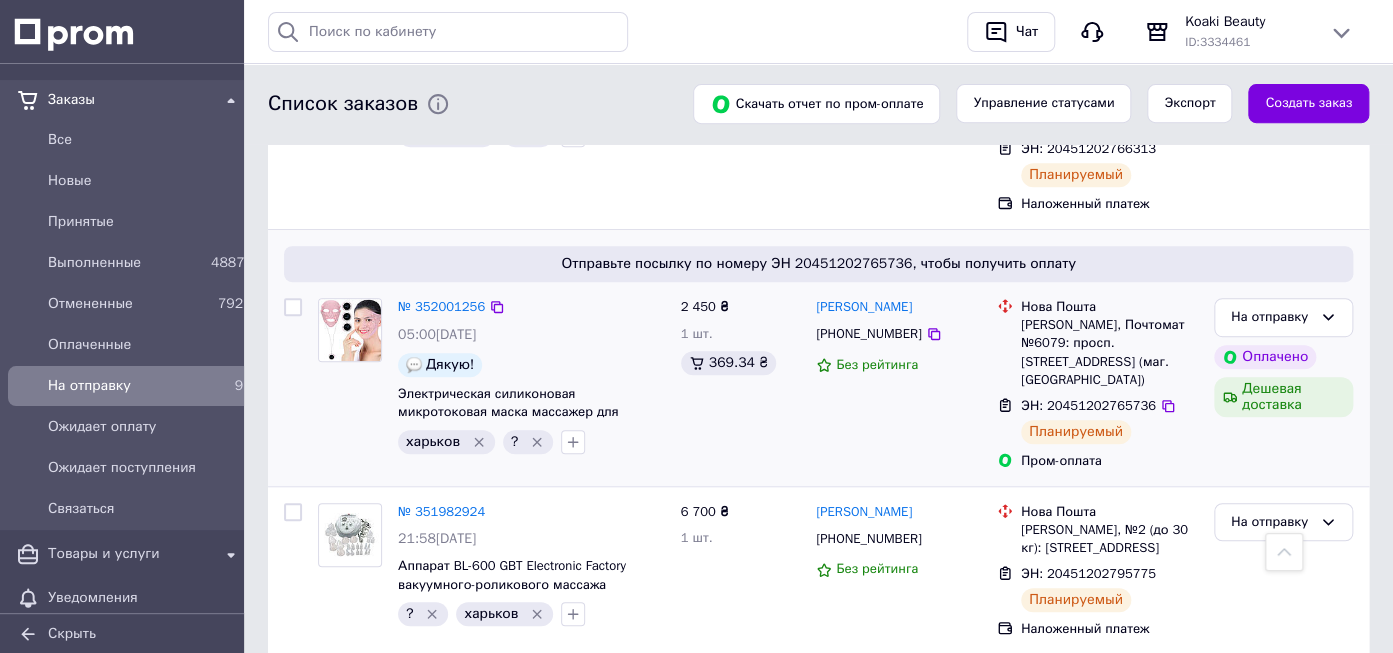 click at bounding box center [293, 307] 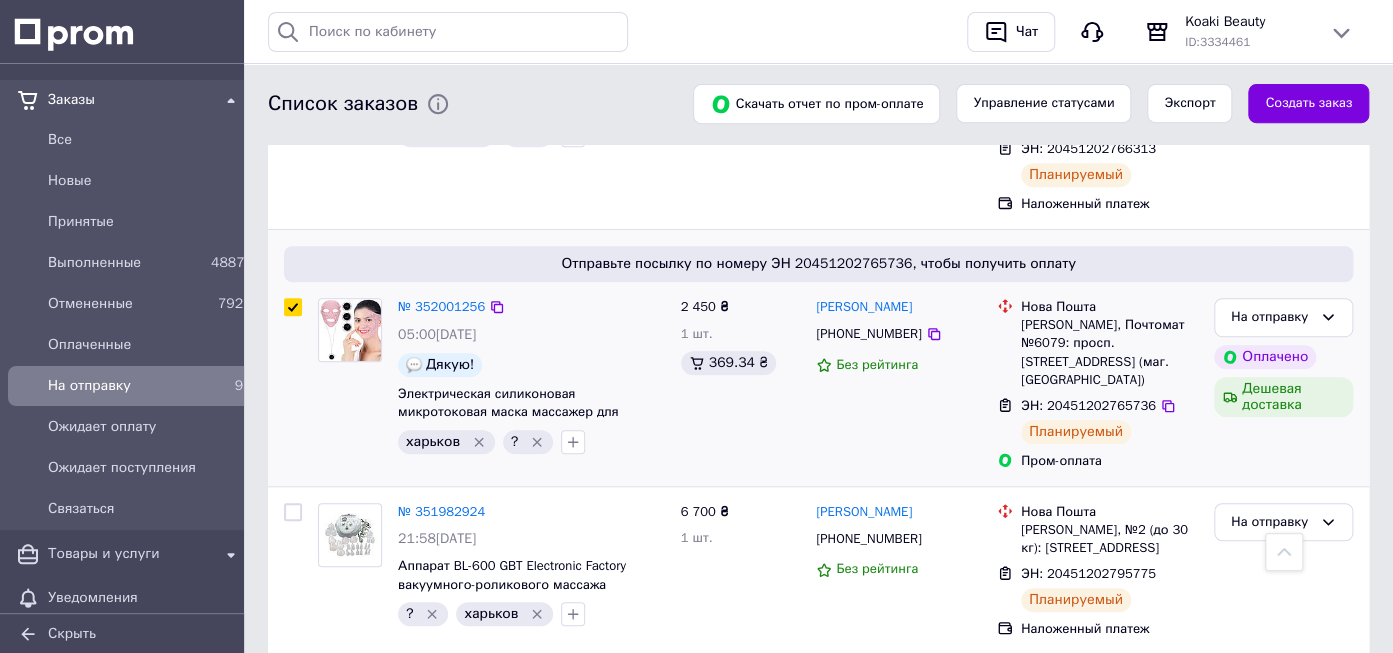 checkbox on "true" 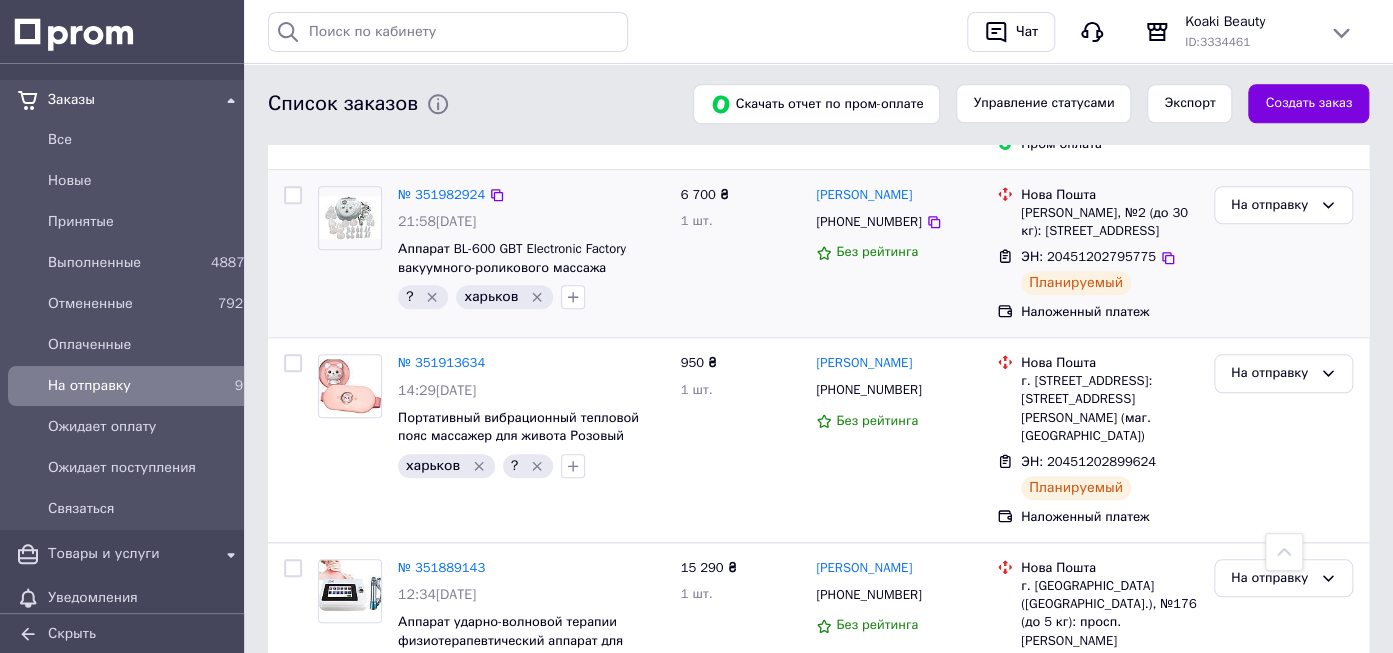 scroll, scrollTop: 1079, scrollLeft: 0, axis: vertical 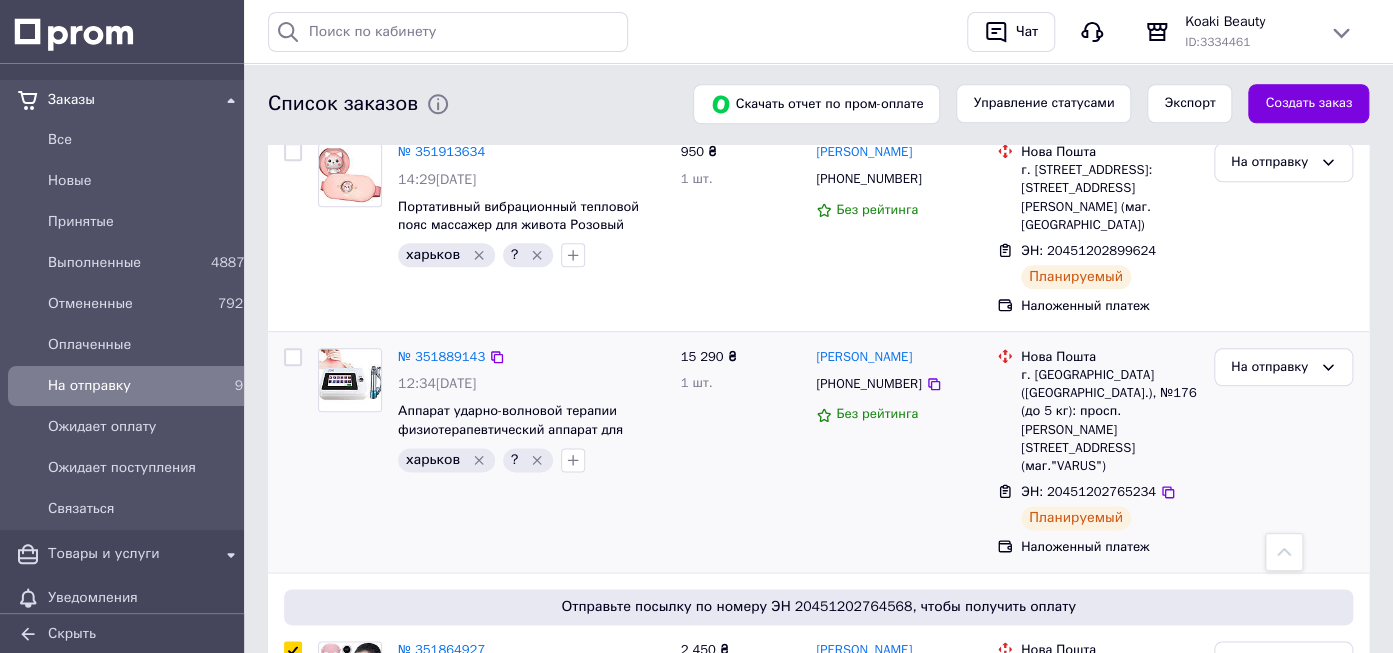 click at bounding box center [293, 357] 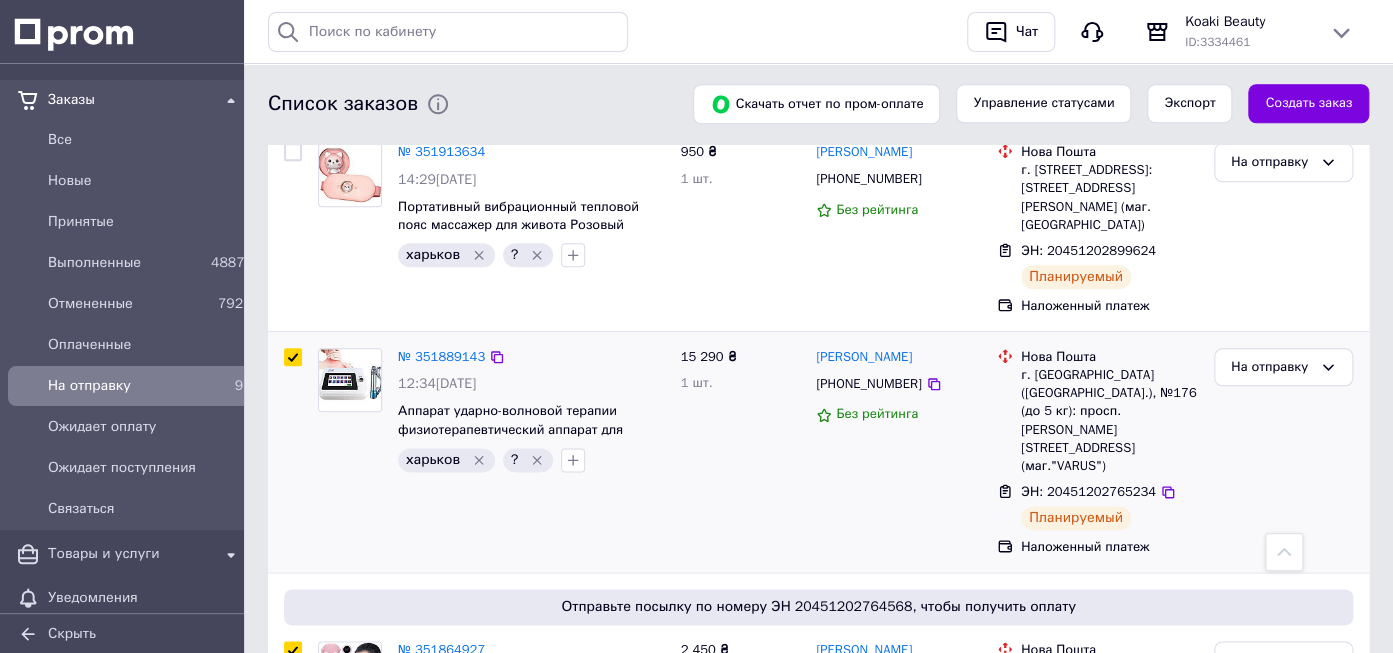 checkbox on "true" 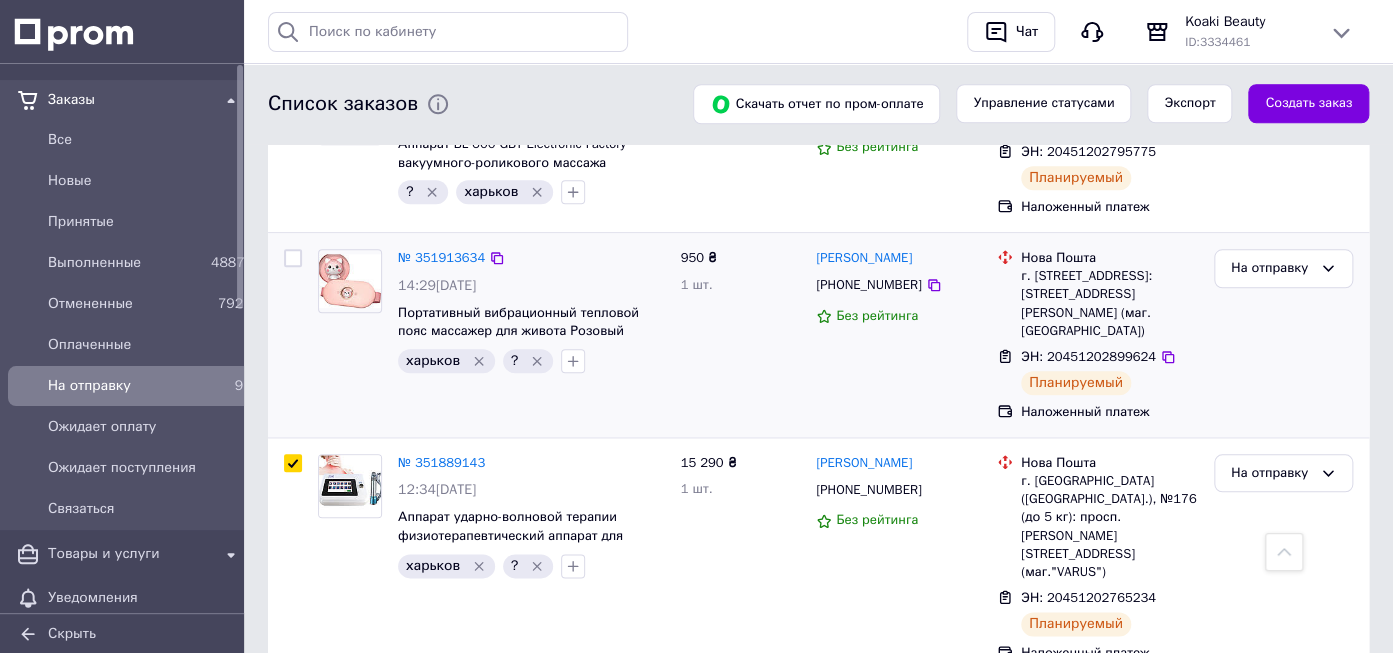 click at bounding box center [293, 258] 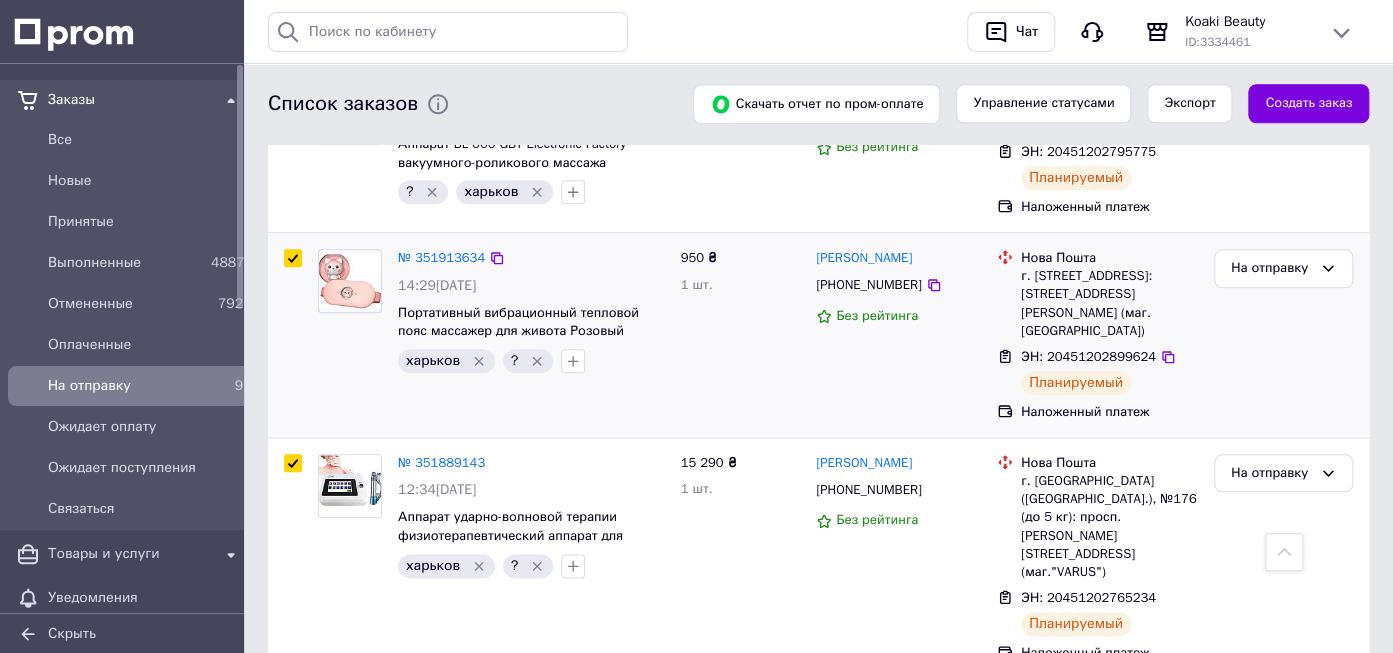 checkbox on "true" 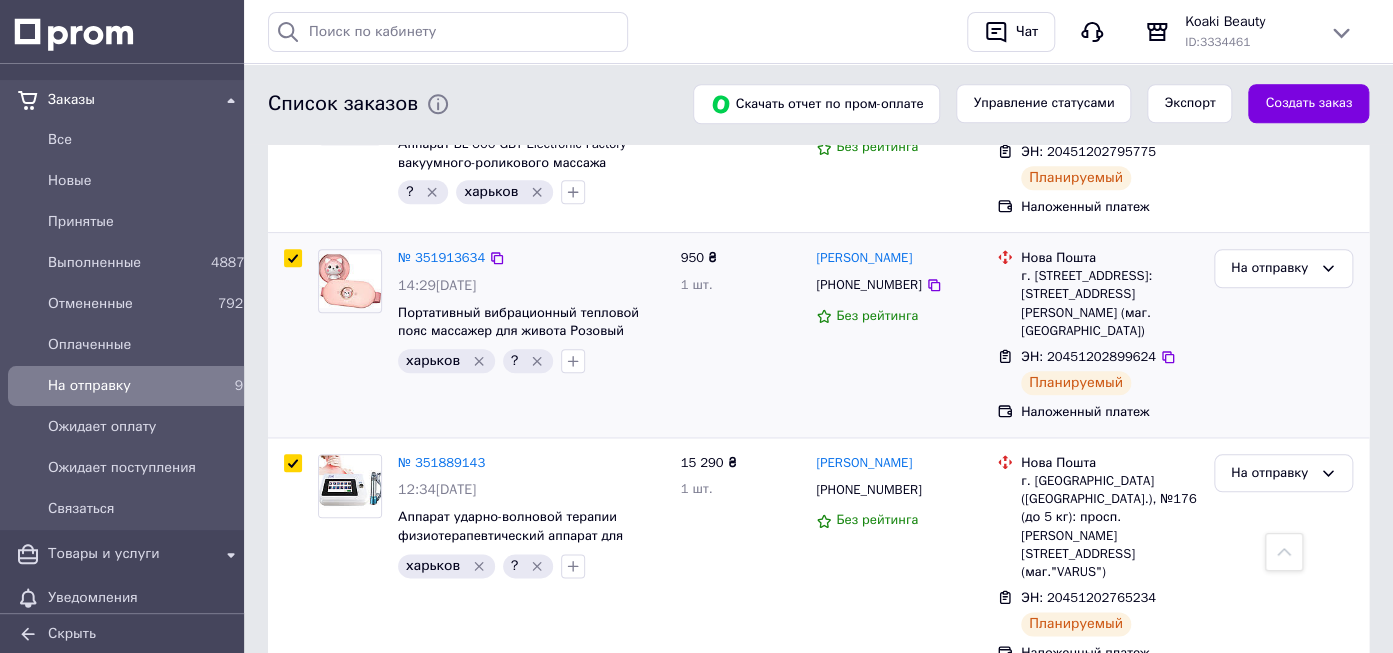 checkbox on "true" 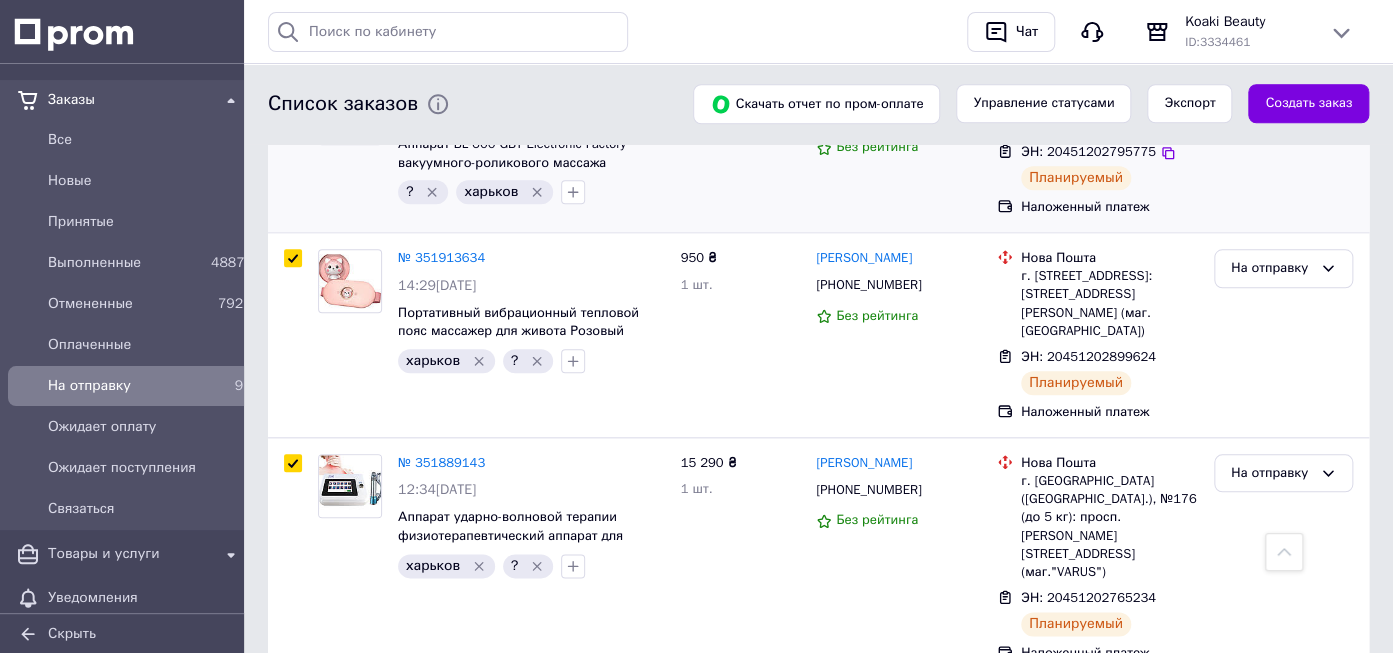 scroll, scrollTop: 551, scrollLeft: 0, axis: vertical 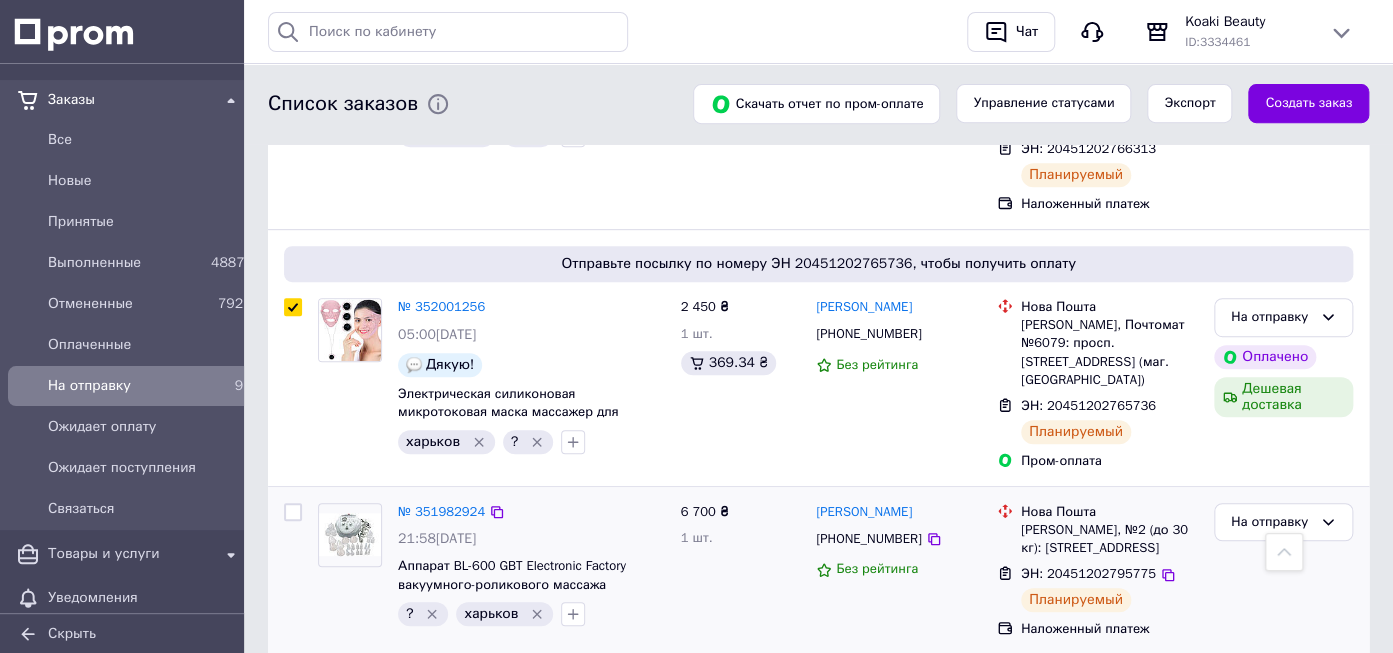 click at bounding box center [293, 512] 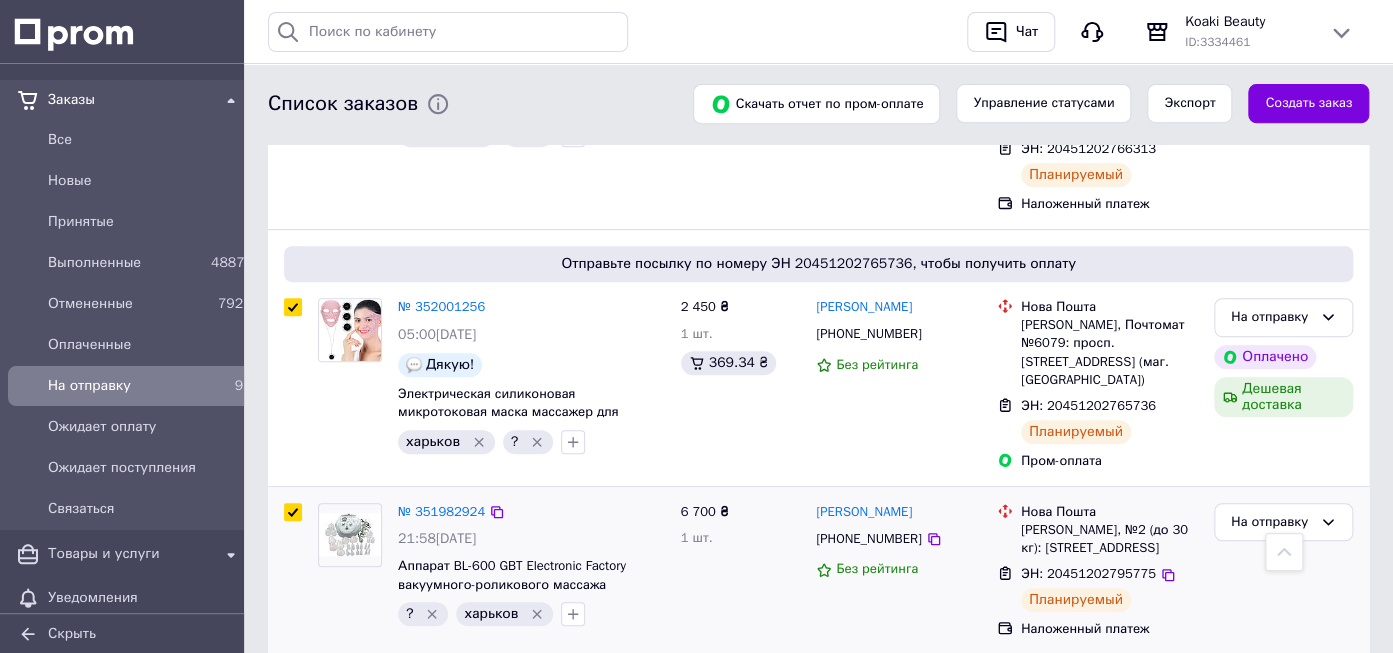 checkbox on "true" 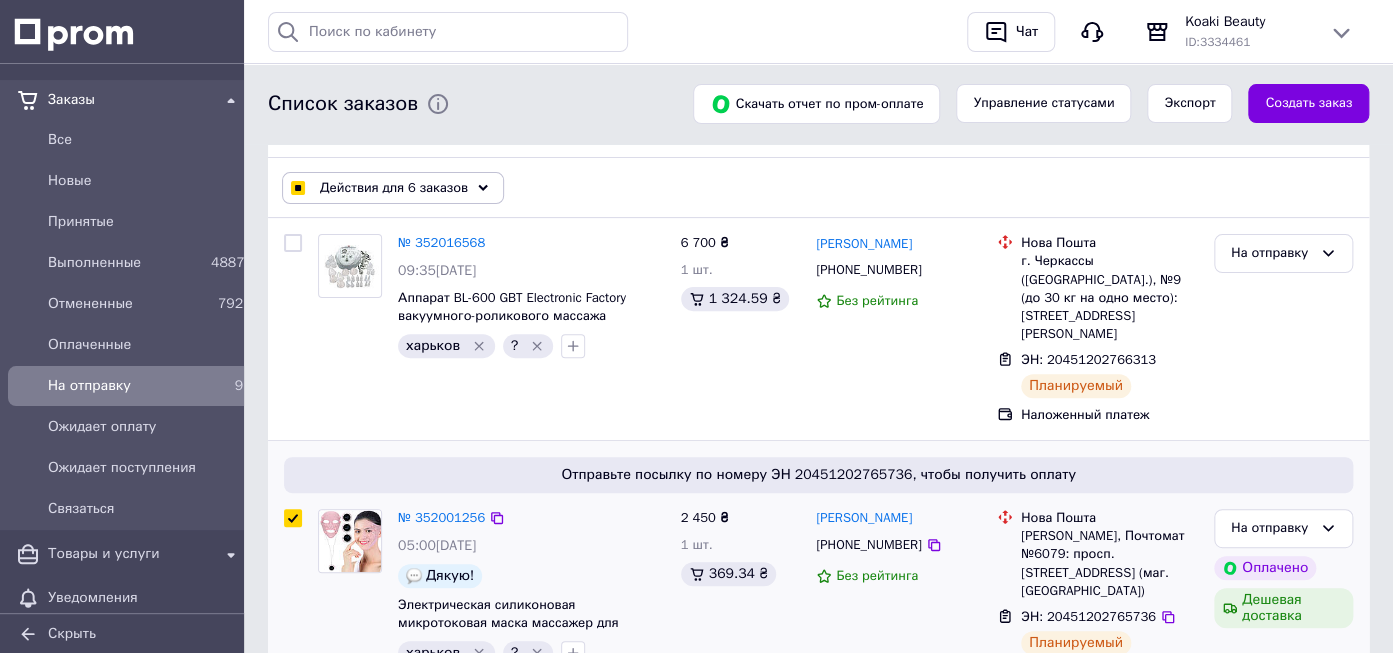 scroll, scrollTop: 0, scrollLeft: 0, axis: both 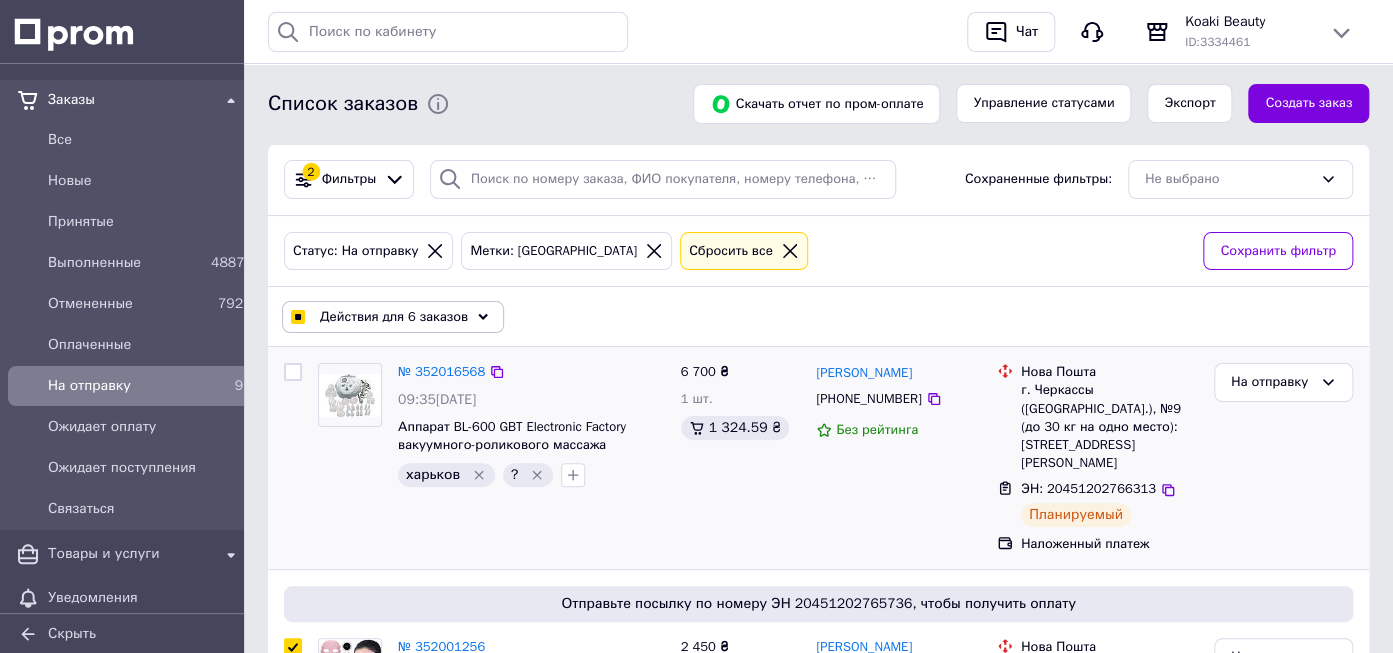 click at bounding box center [293, 372] 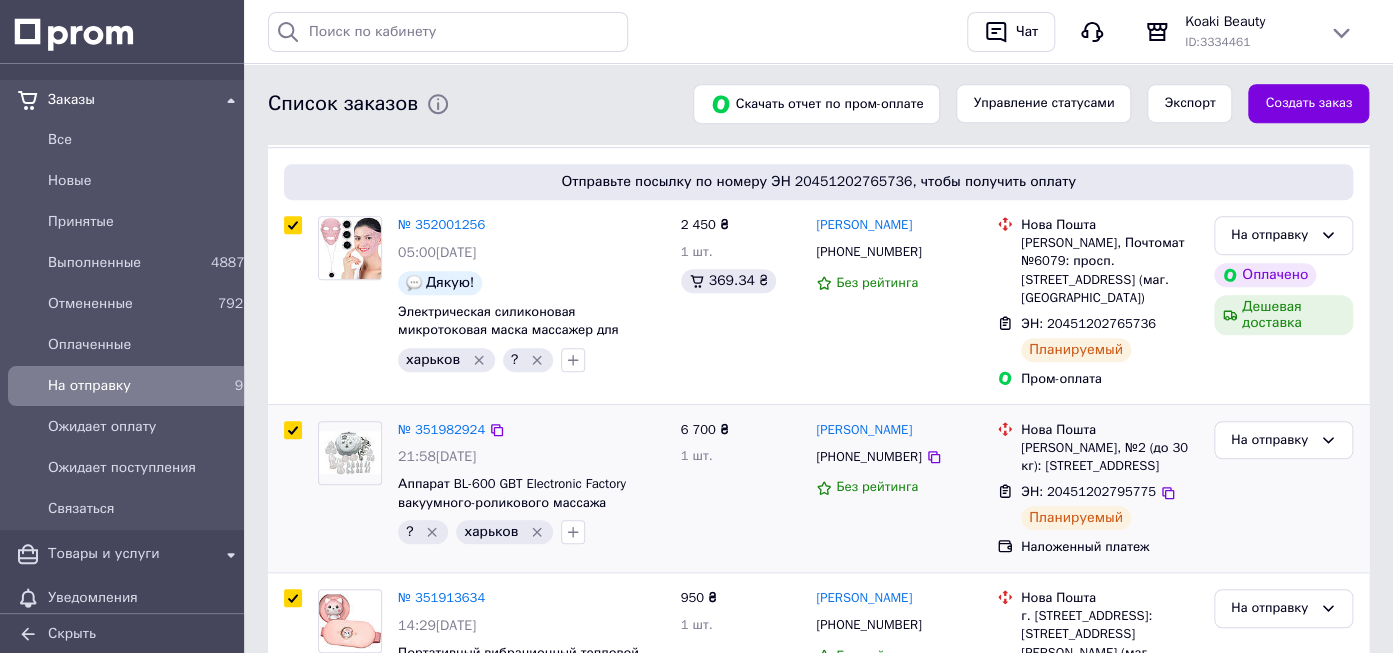 scroll, scrollTop: 528, scrollLeft: 0, axis: vertical 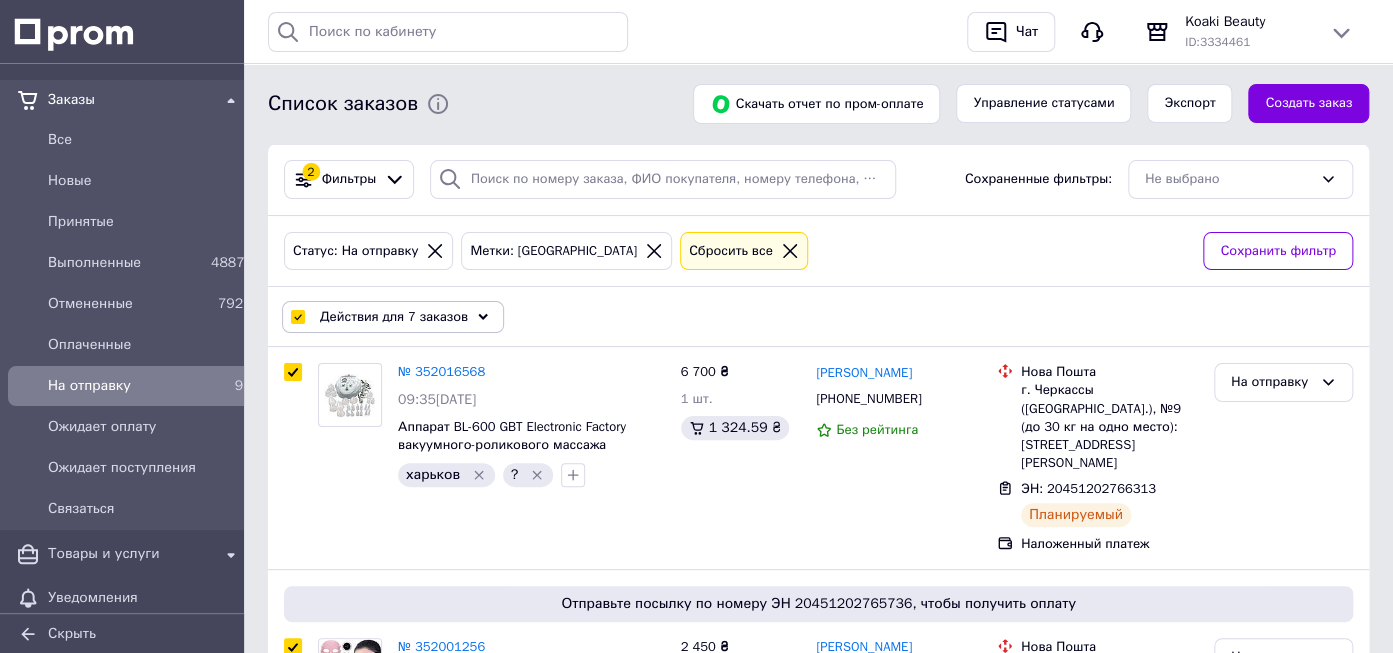 click at bounding box center [297, 317] 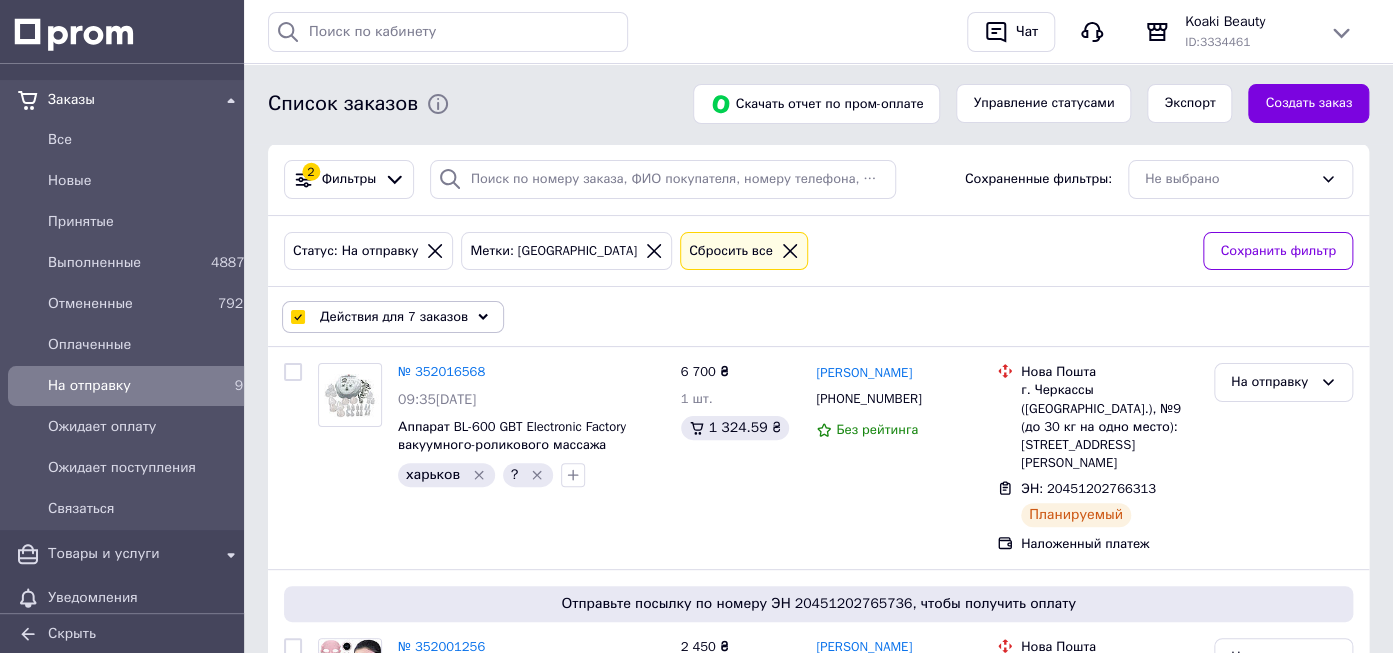 checkbox on "false" 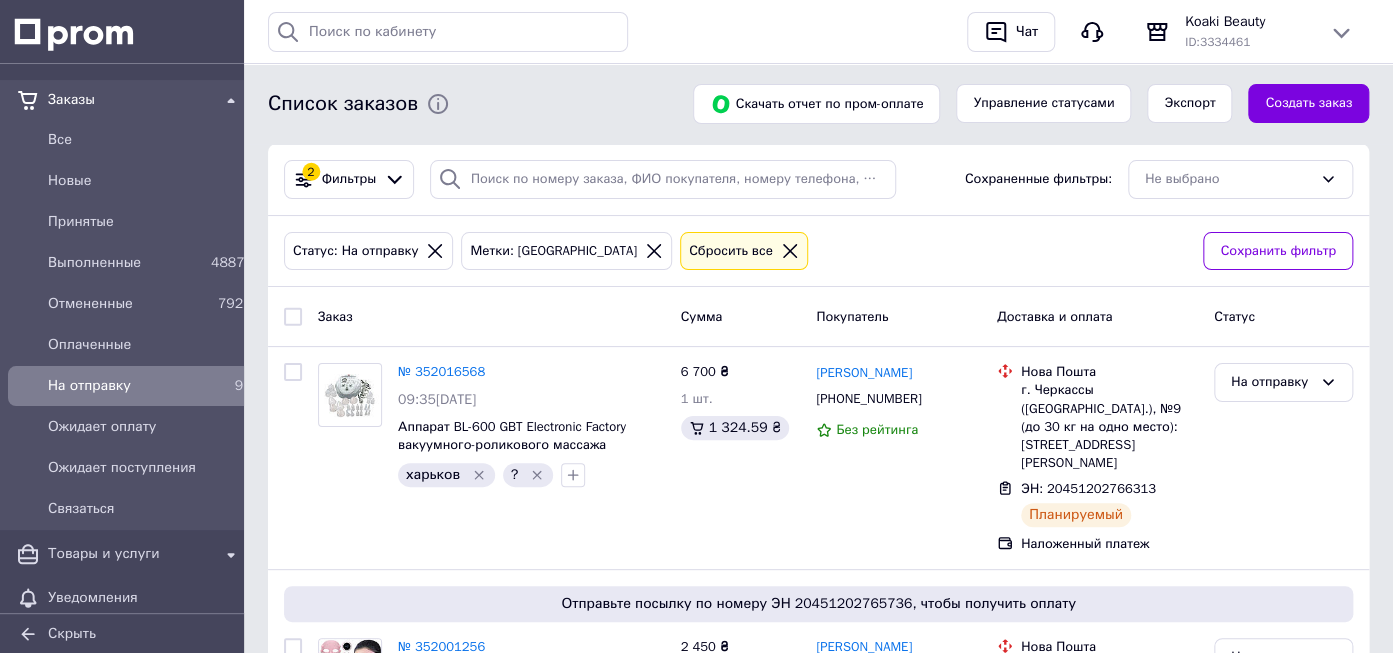 click at bounding box center [293, 317] 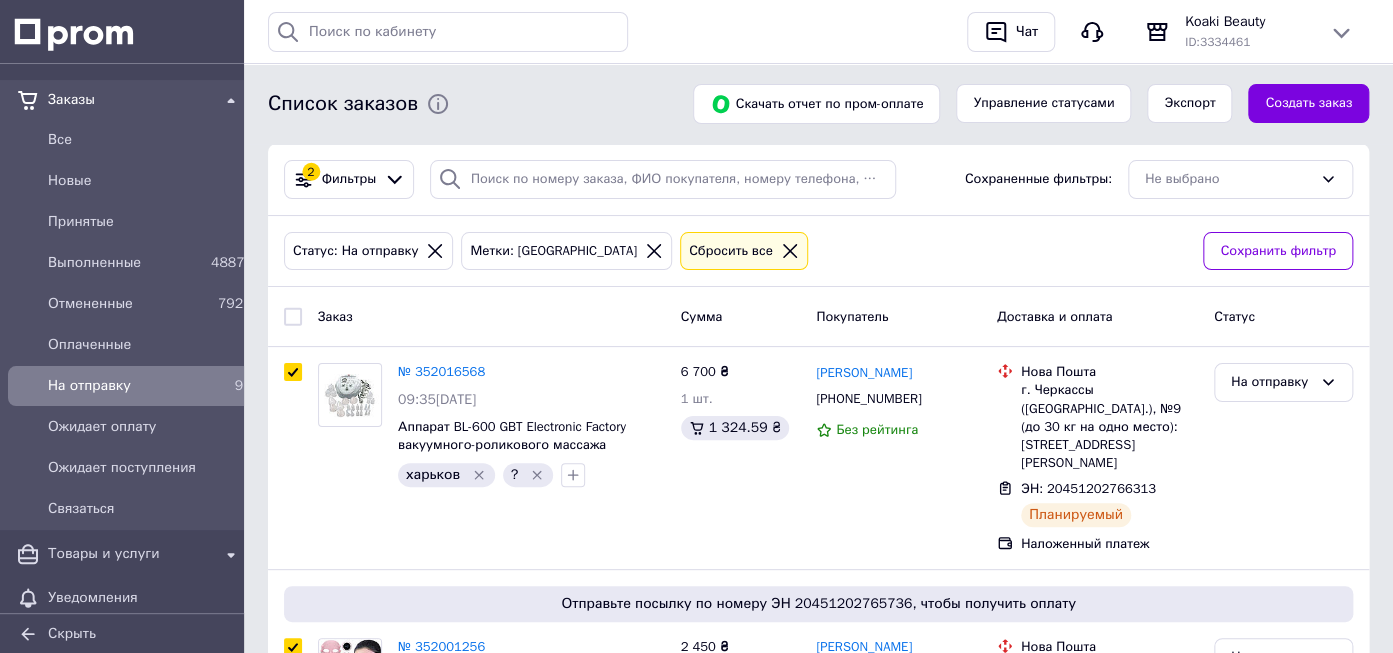 checkbox on "true" 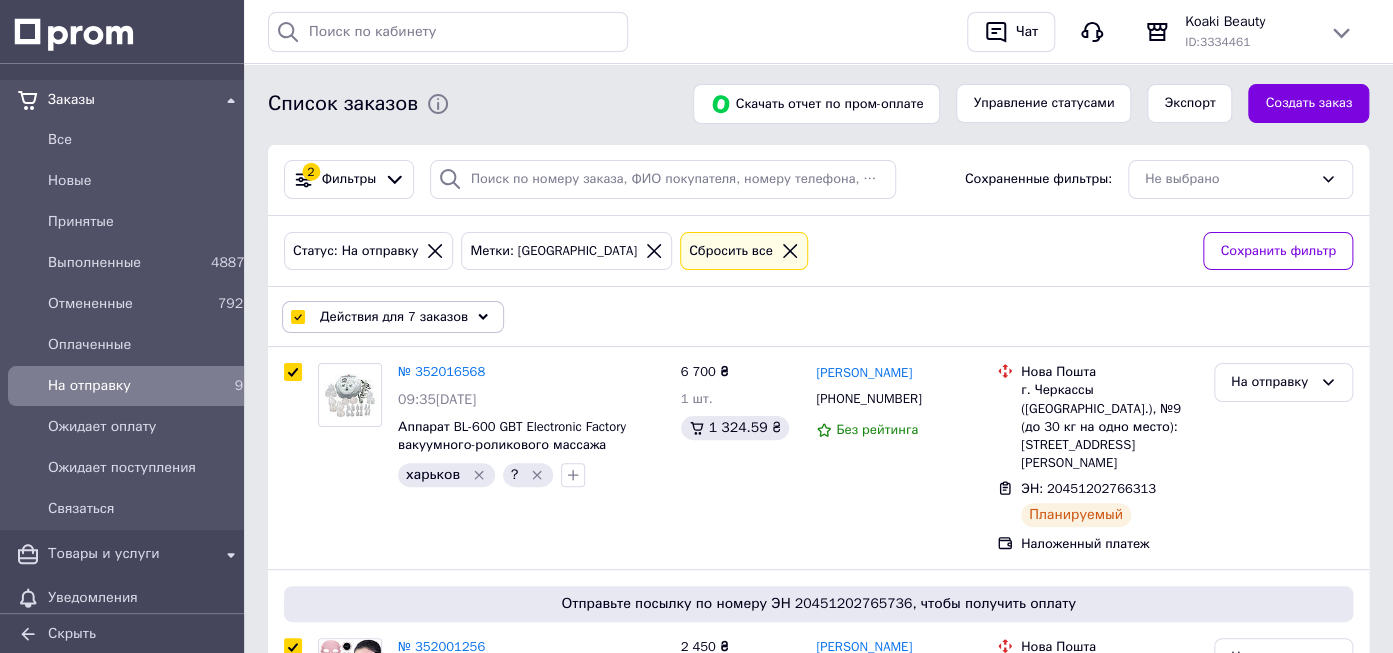 click on "Метки: харьков" at bounding box center (566, 251) 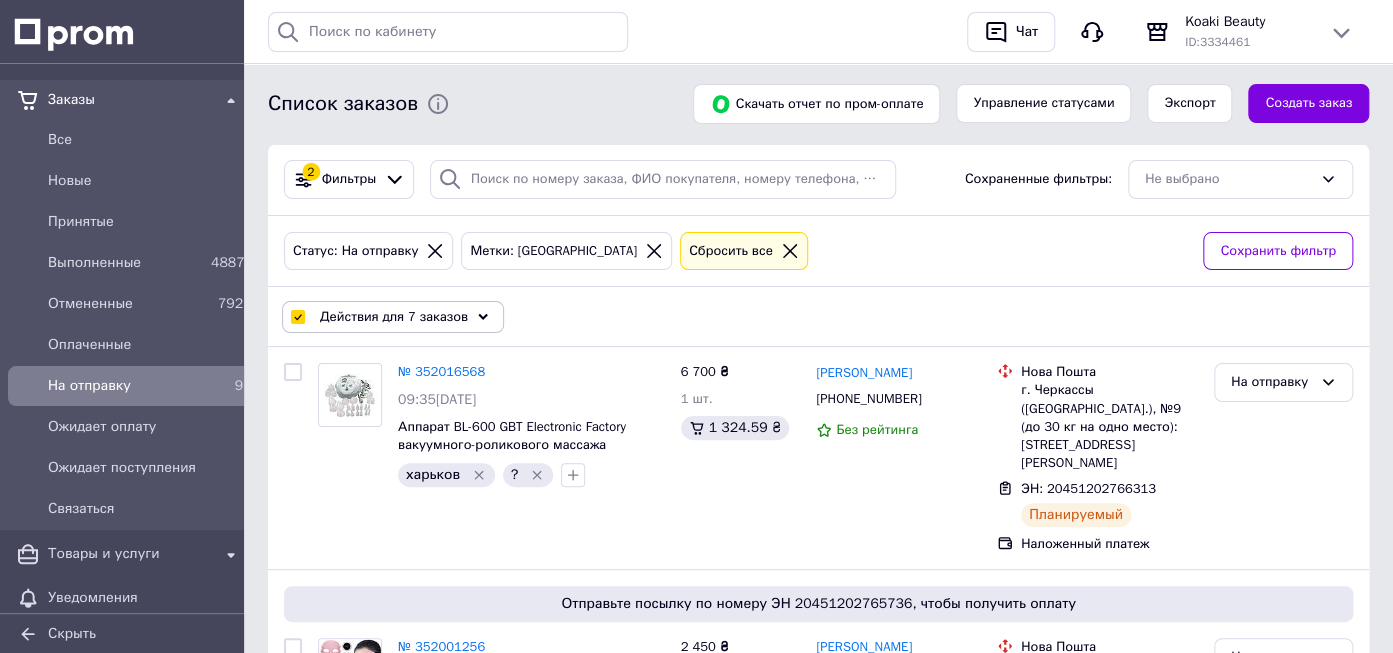 checkbox on "false" 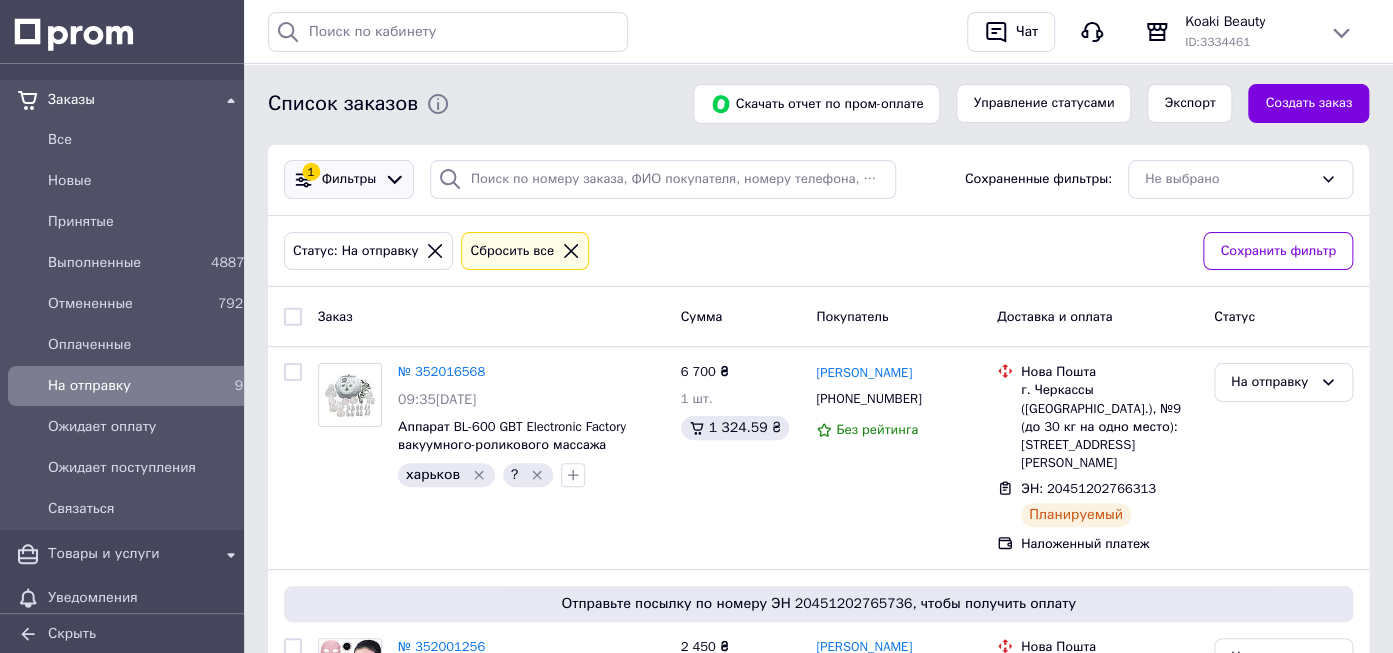 click 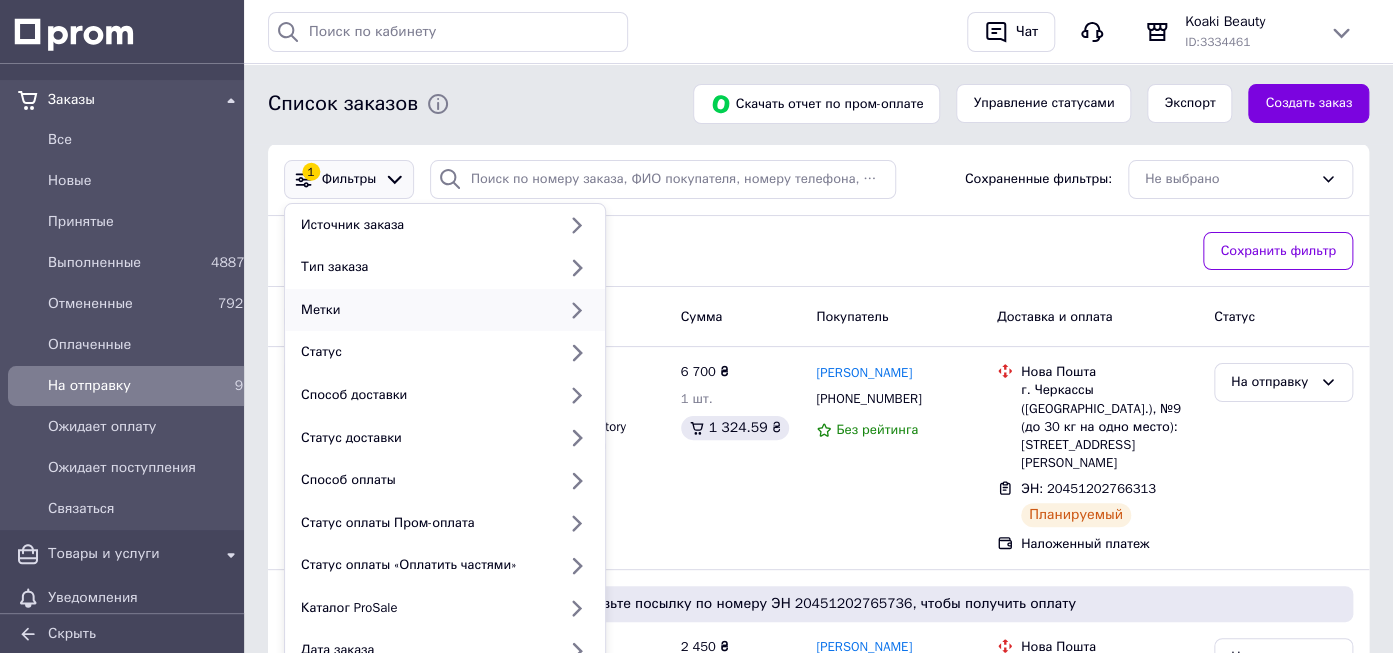 click 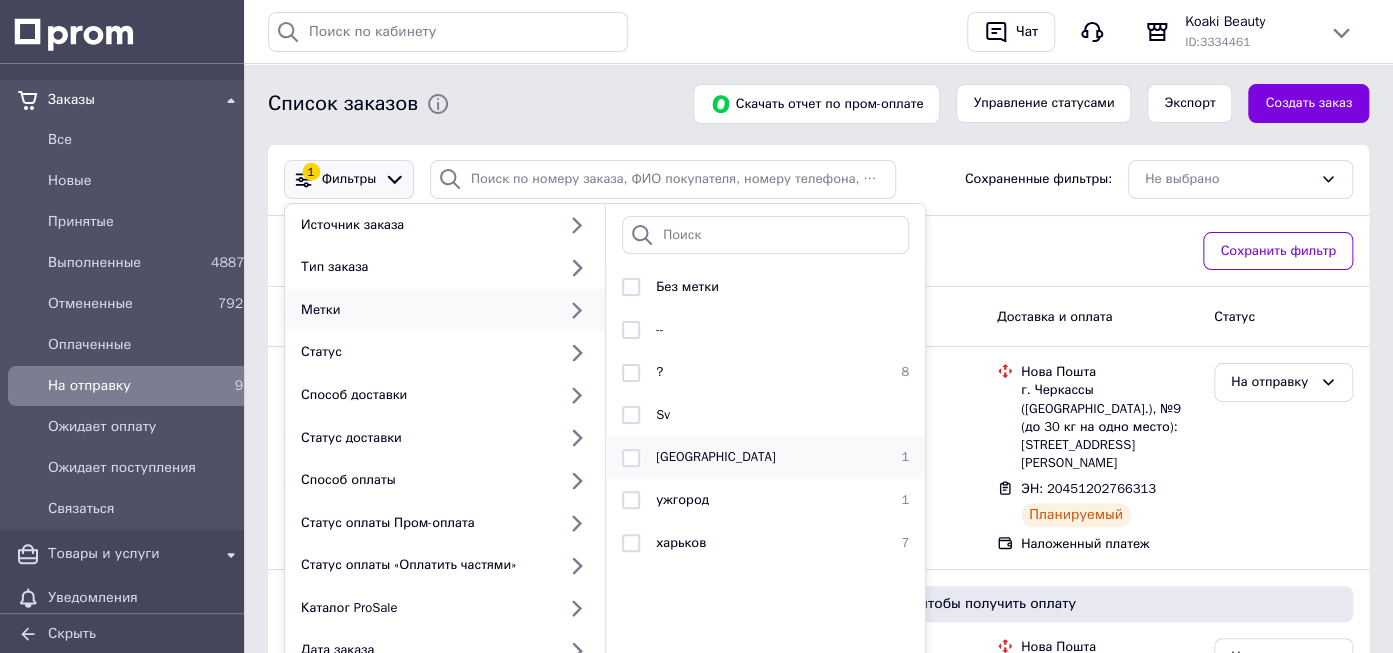 click at bounding box center (631, 458) 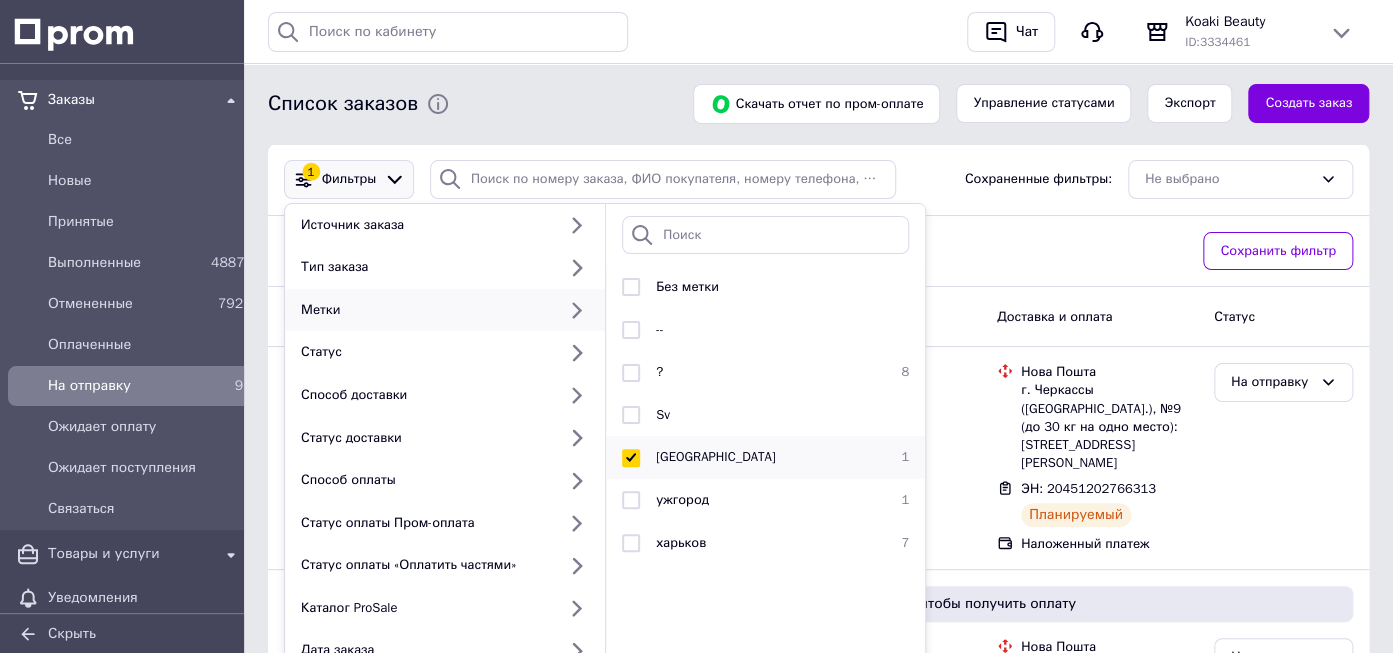 checkbox on "true" 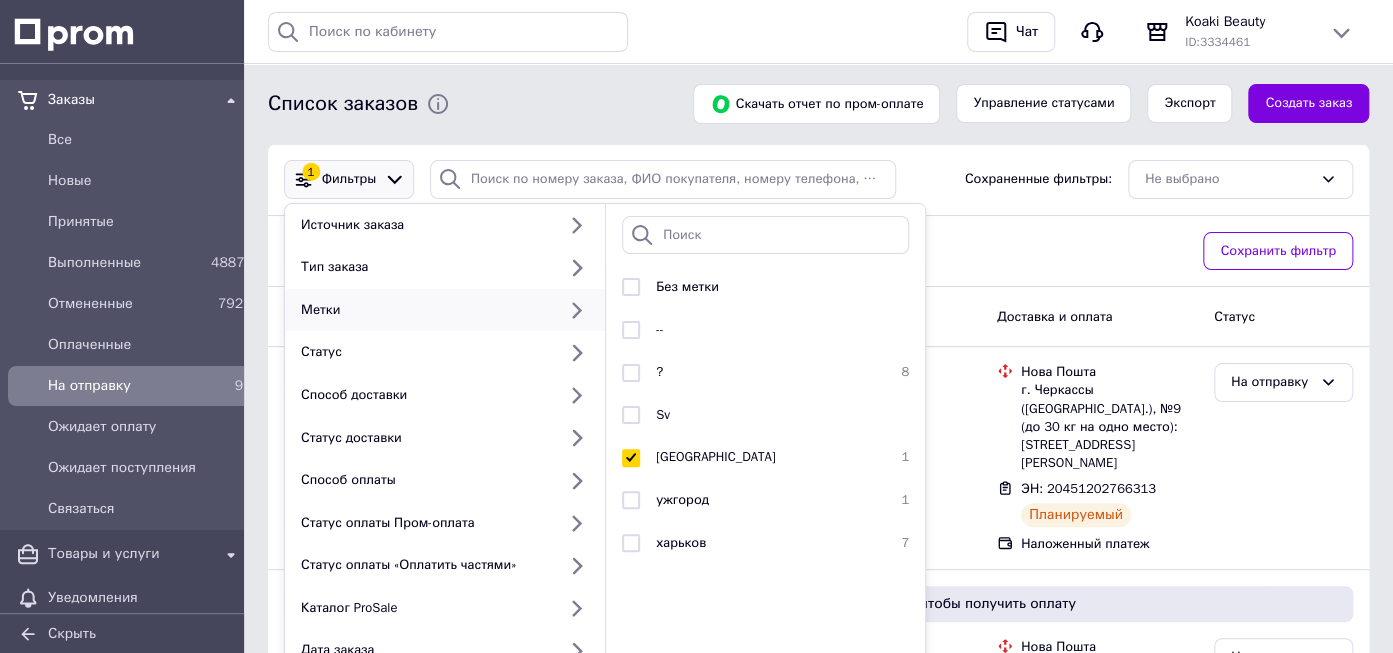scroll, scrollTop: 316, scrollLeft: 0, axis: vertical 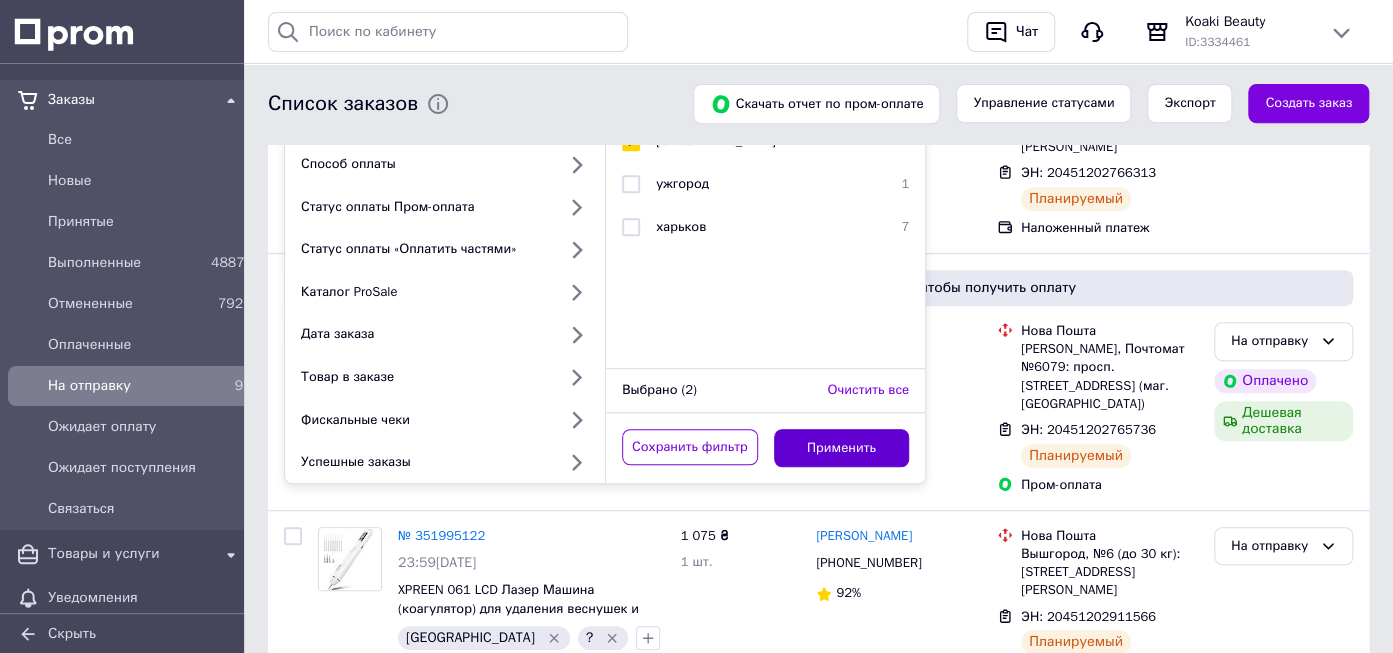 click on "Применить" at bounding box center (842, 448) 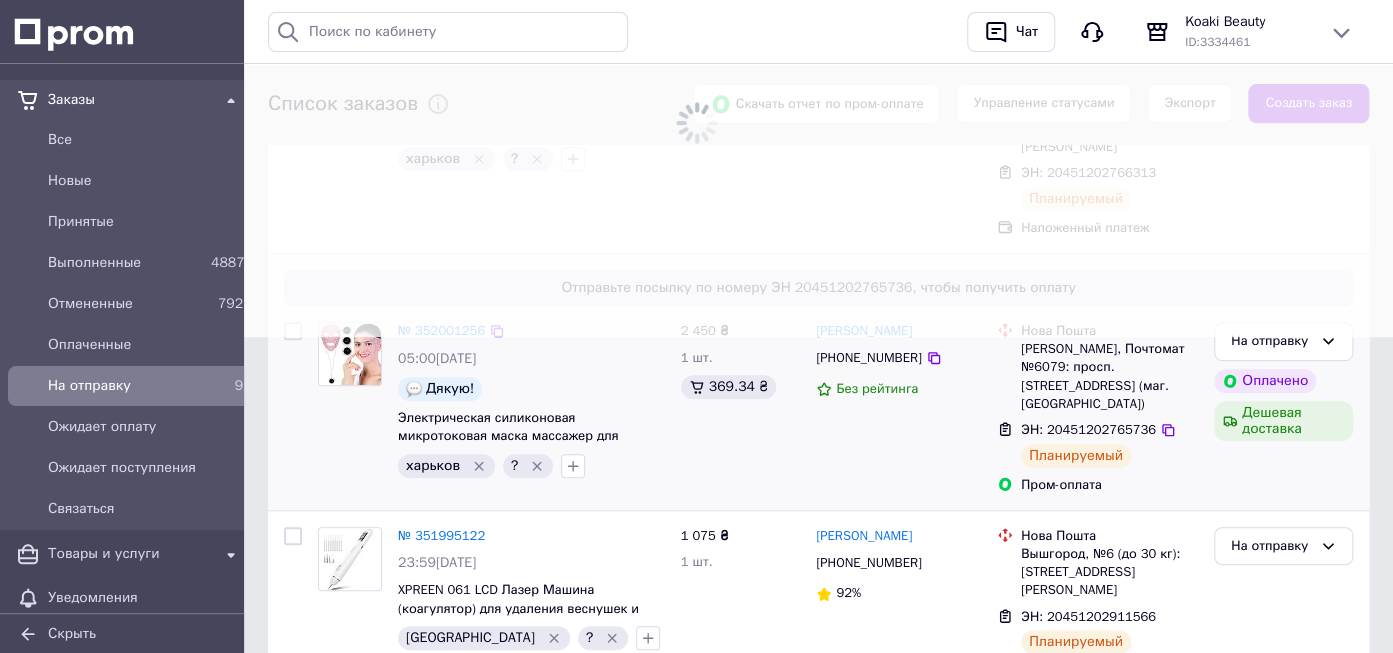 scroll, scrollTop: 0, scrollLeft: 0, axis: both 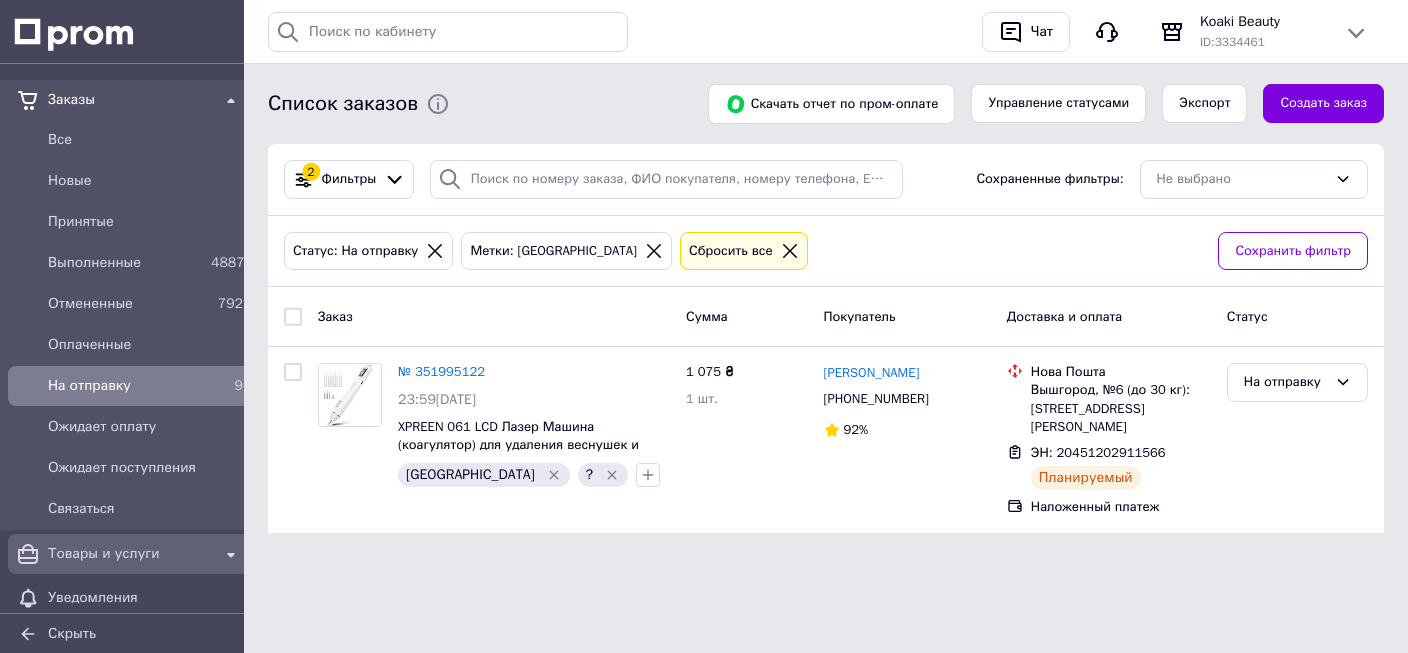 click on "Товары и услуги" at bounding box center (129, 554) 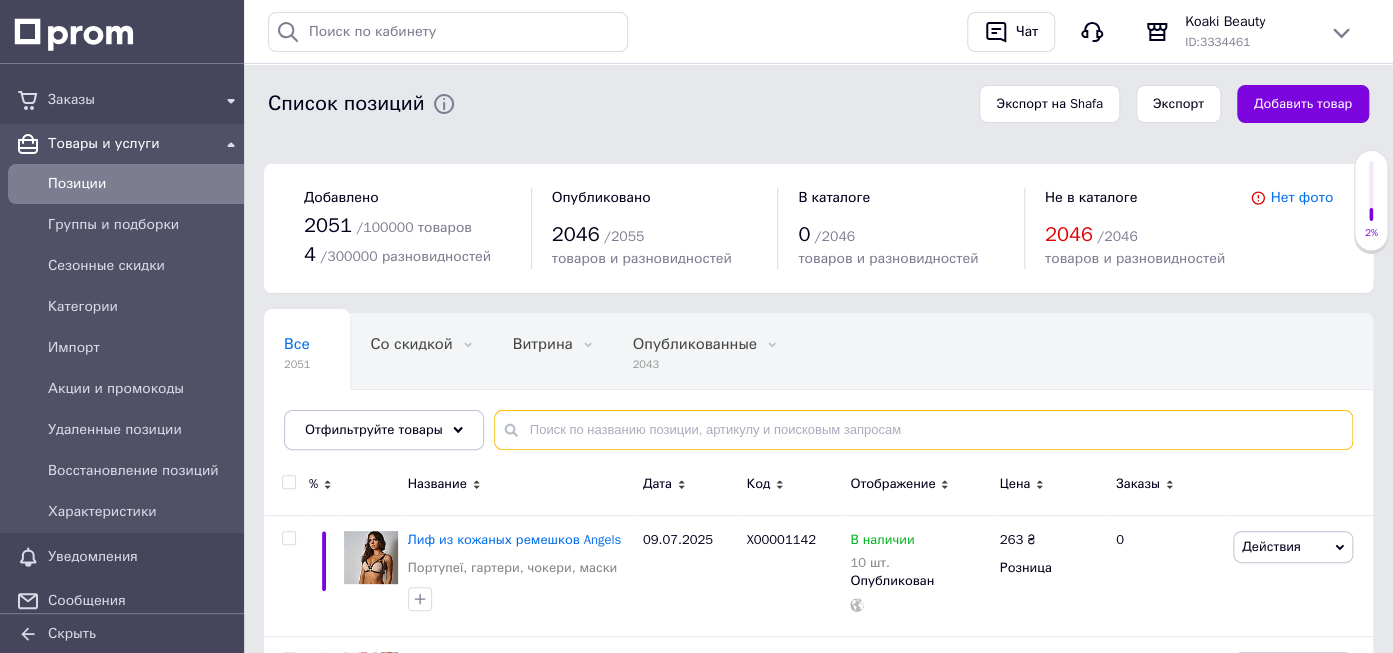 paste on "2446104308" 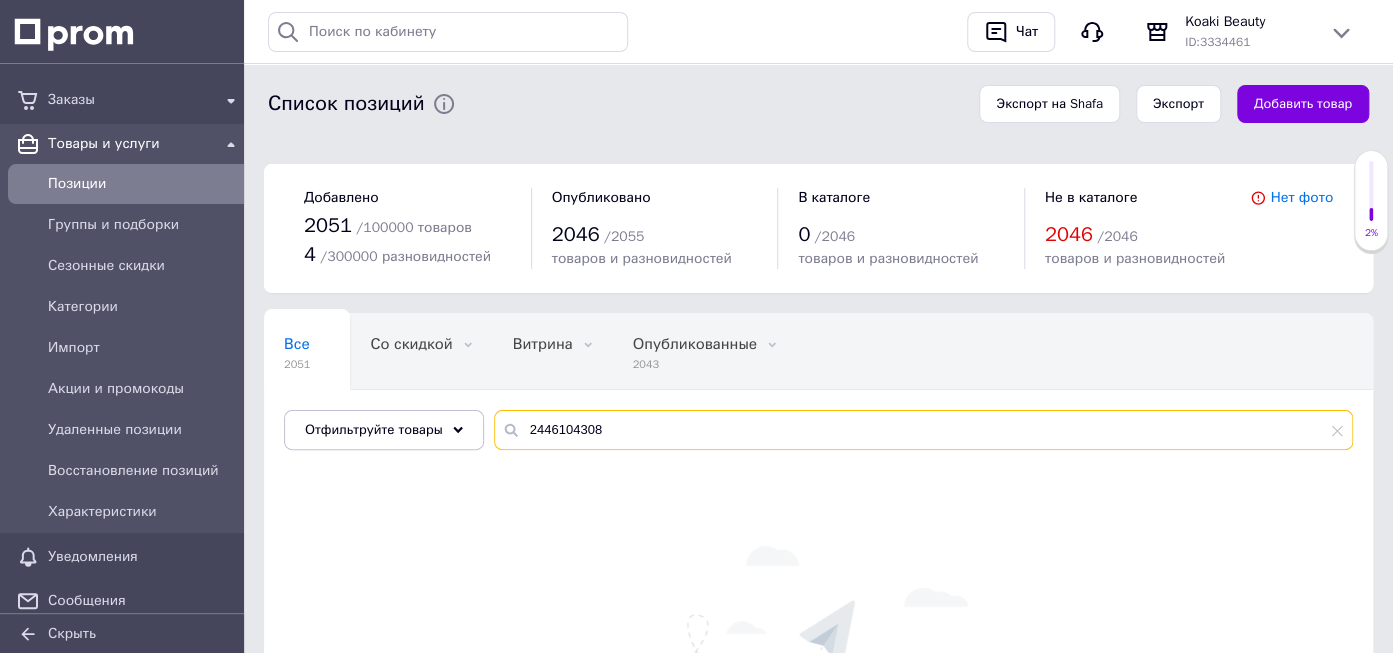 click on "2446104308" at bounding box center (923, 430) 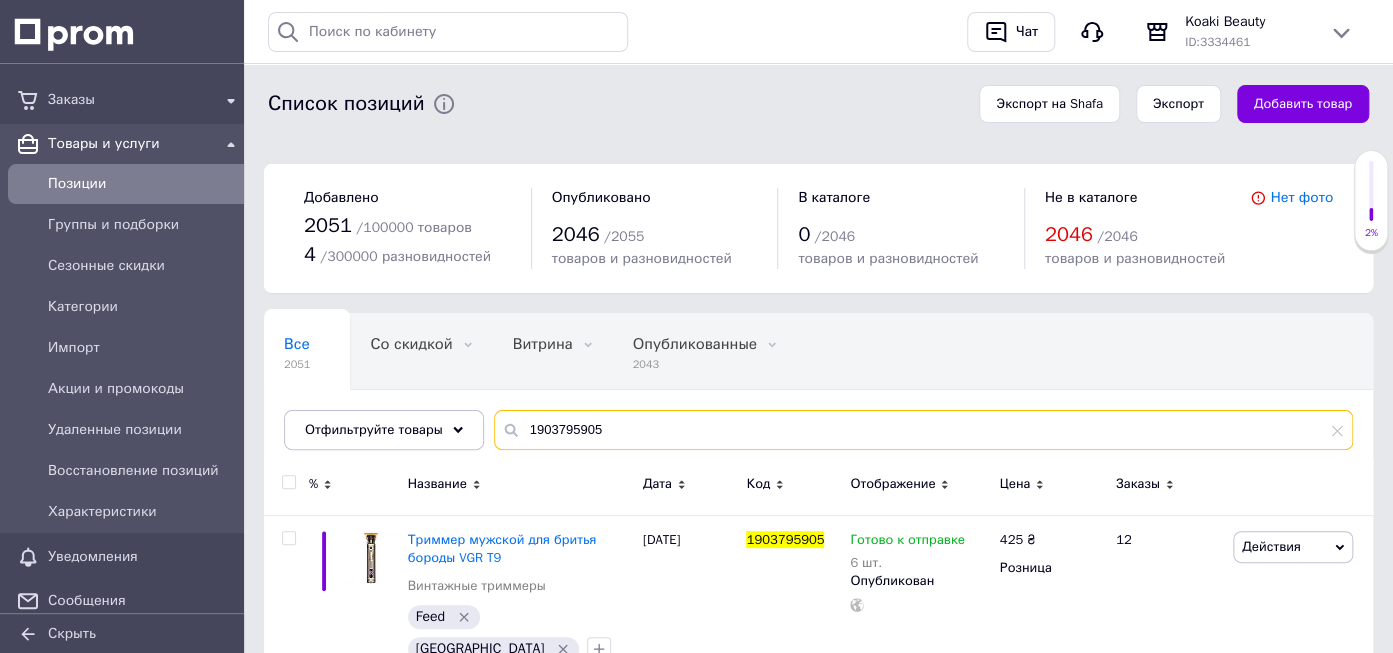 scroll, scrollTop: 60, scrollLeft: 0, axis: vertical 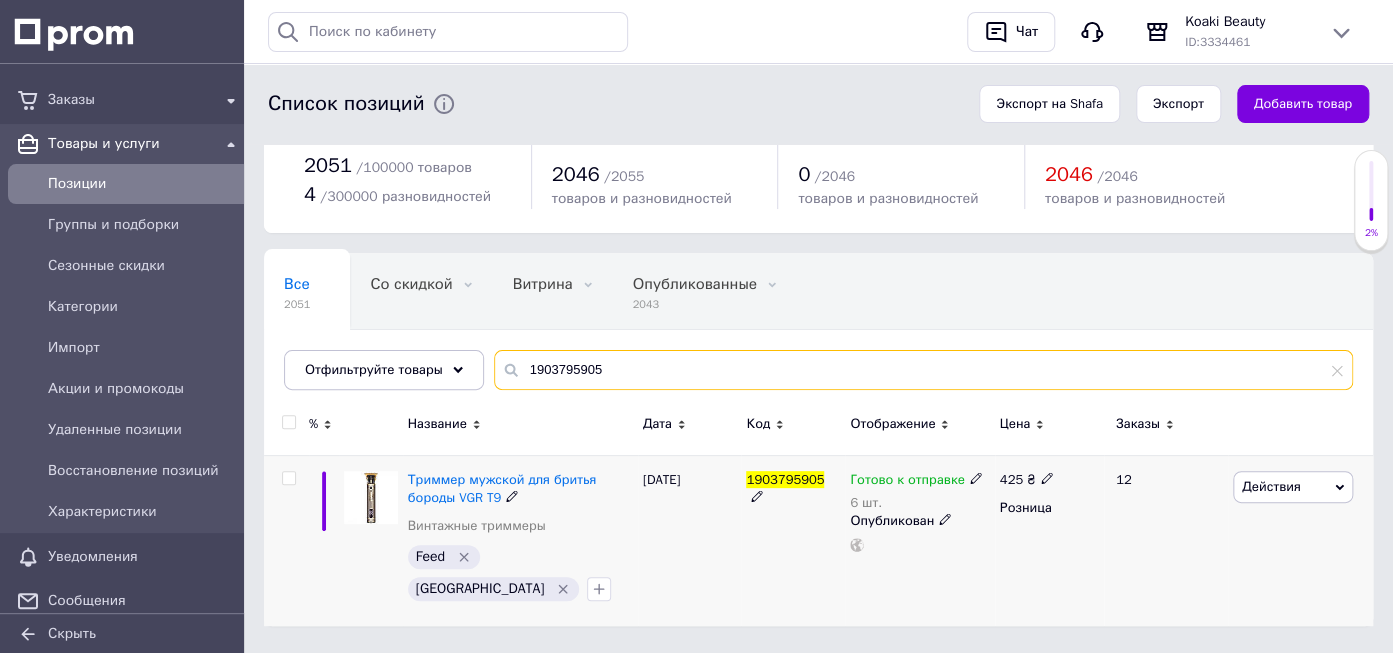 type on "1903795905" 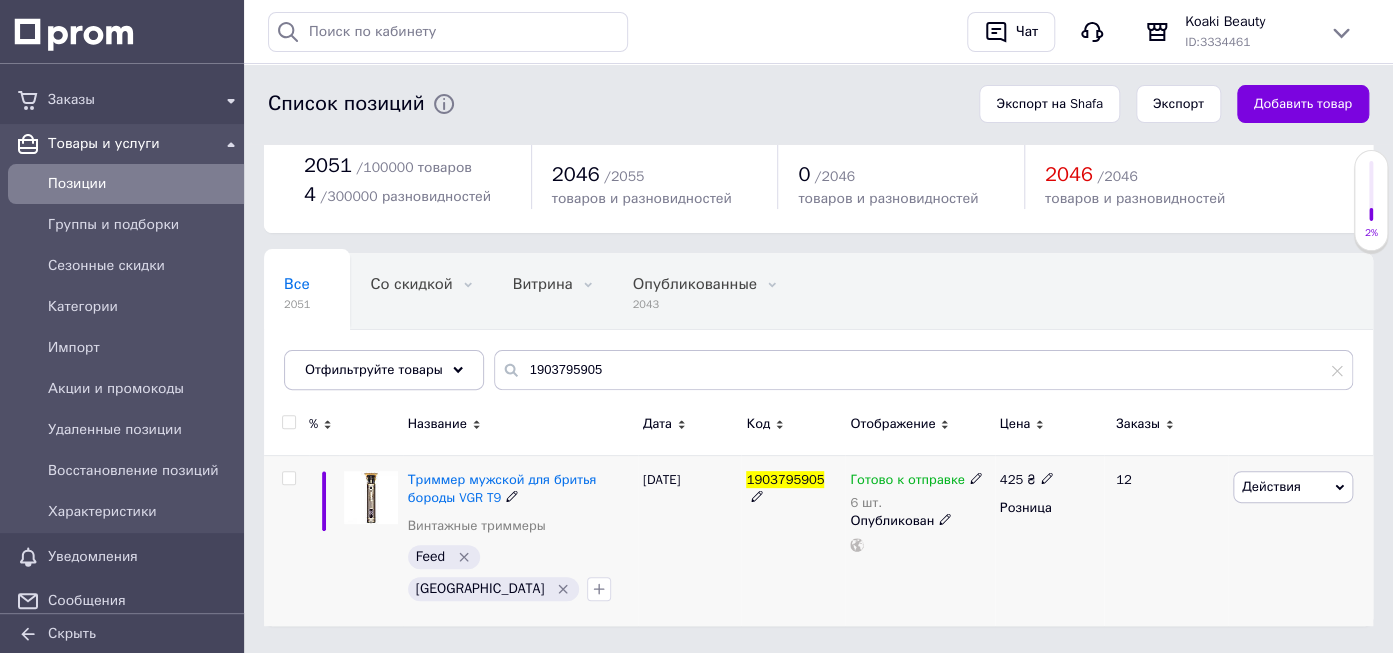 click on "Готово к отправке" at bounding box center (916, 480) 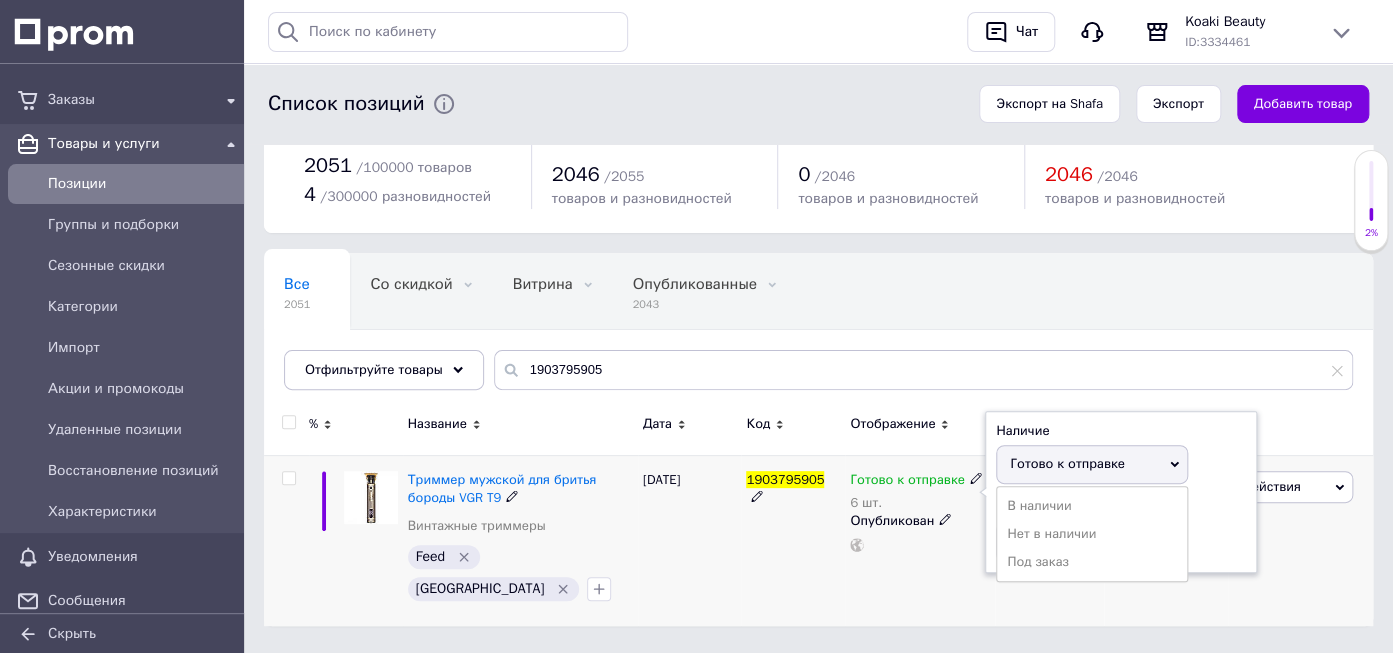 click on "Готово к отправке" at bounding box center [1067, 463] 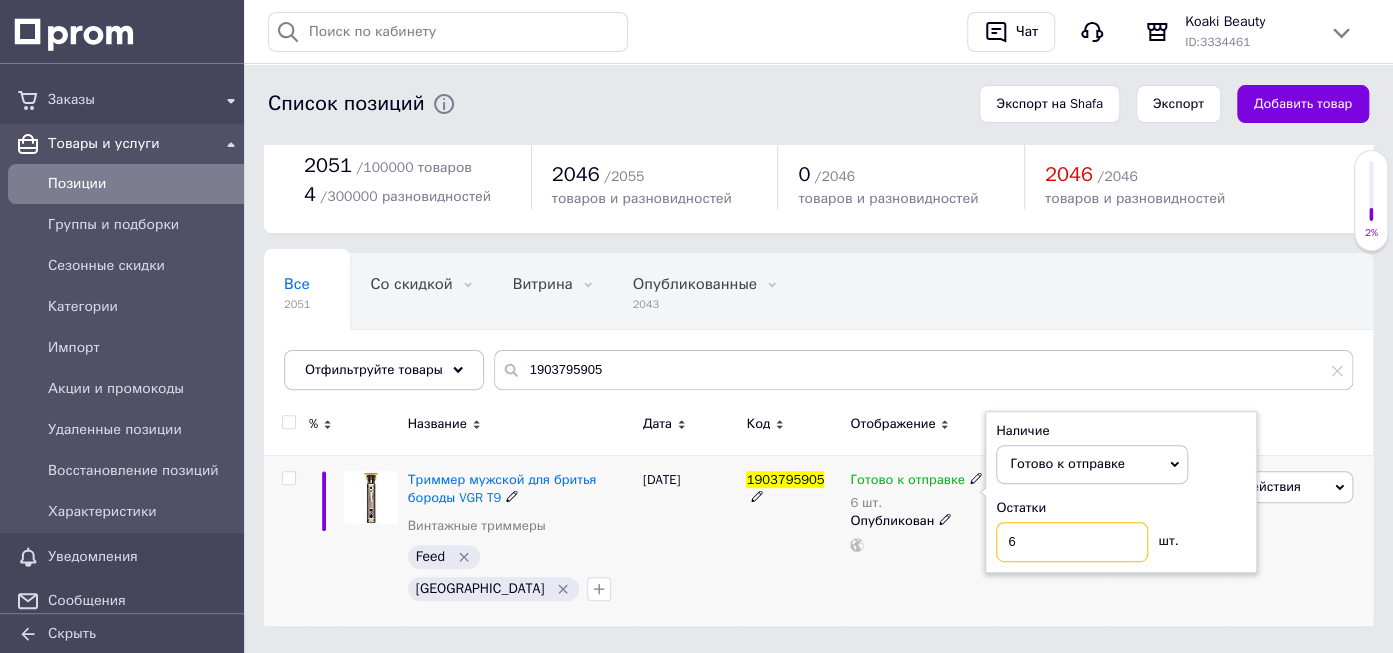 click on "6" at bounding box center (1072, 542) 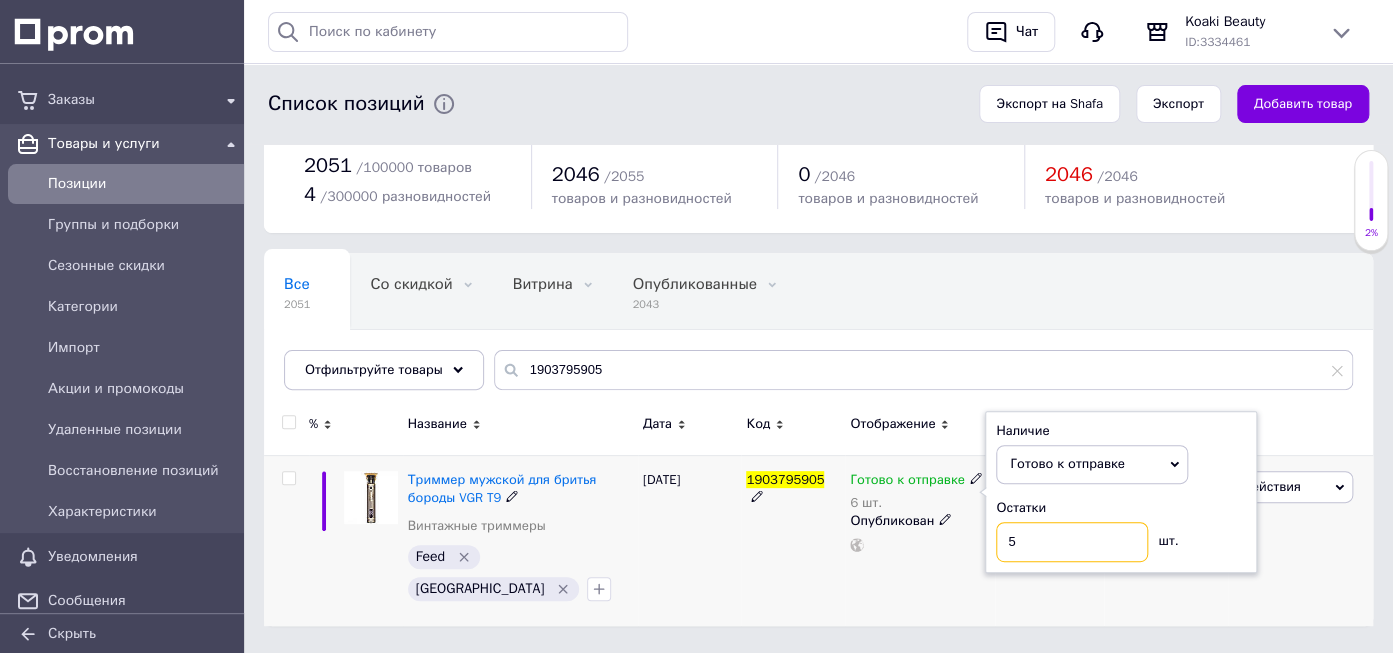 type on "5" 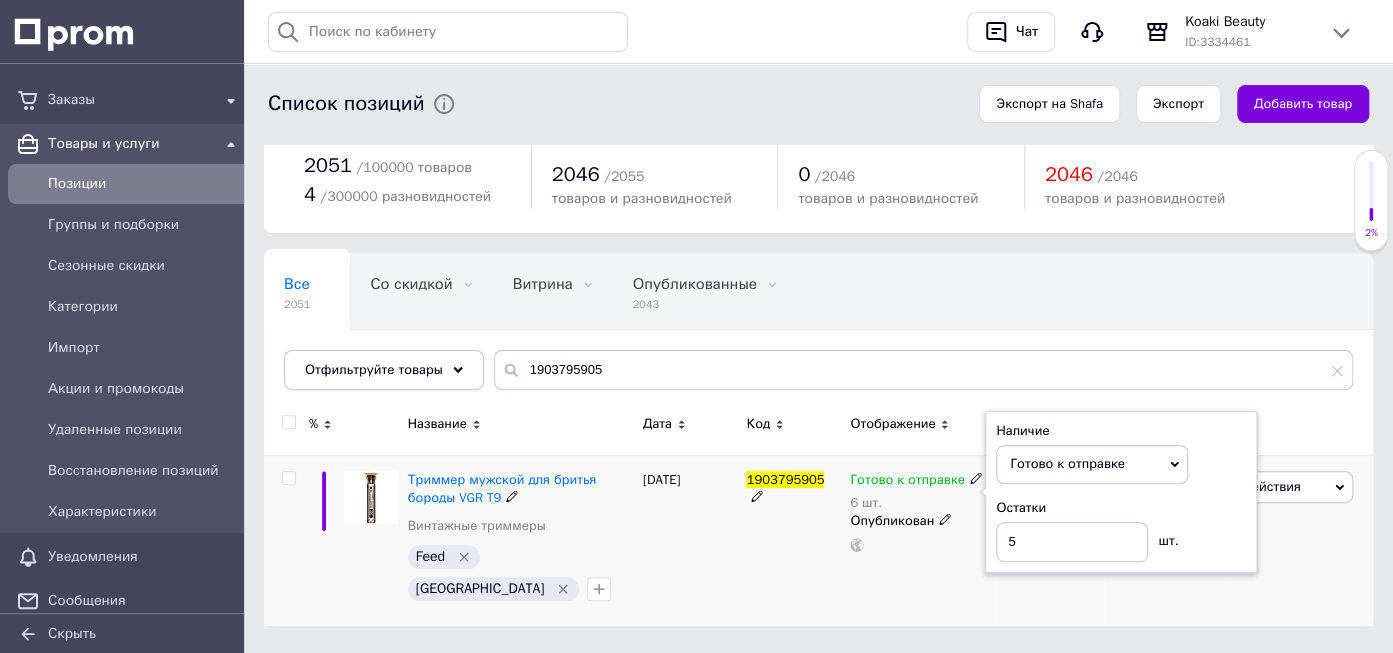 click on "[DATE]" at bounding box center [690, 540] 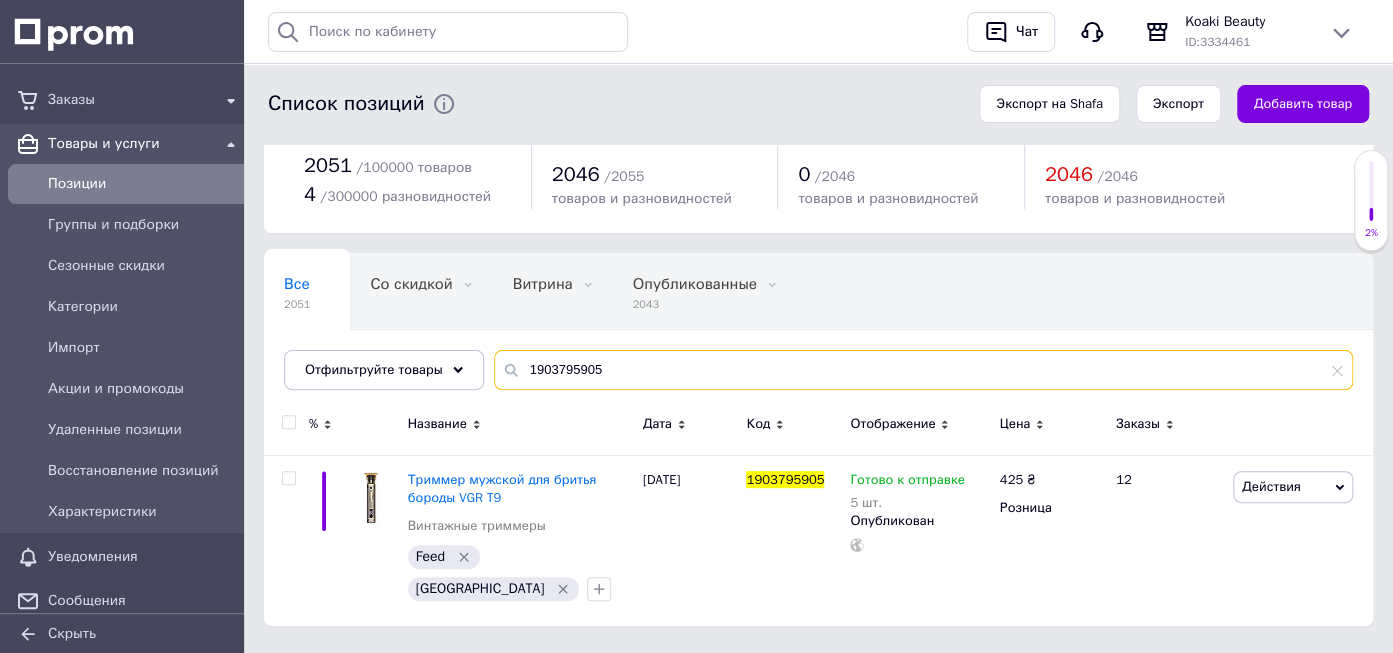 click on "1903795905" at bounding box center (923, 370) 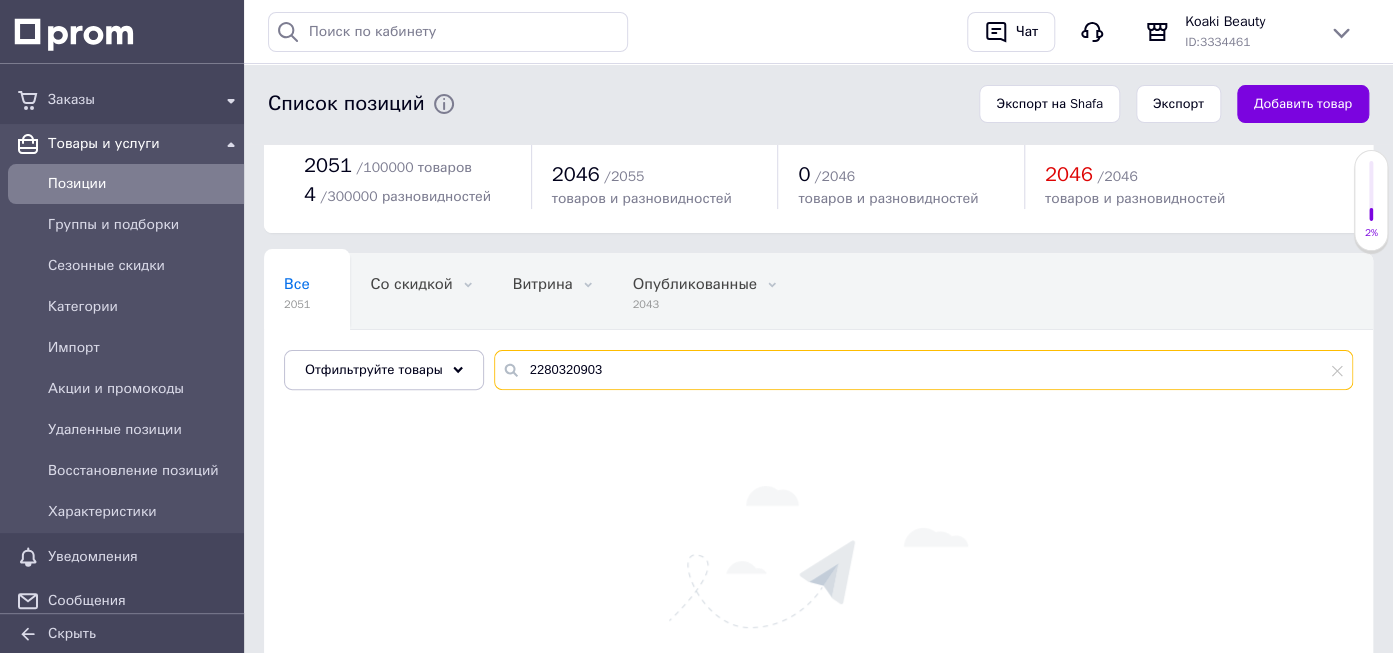 click on "2280320903" at bounding box center [923, 370] 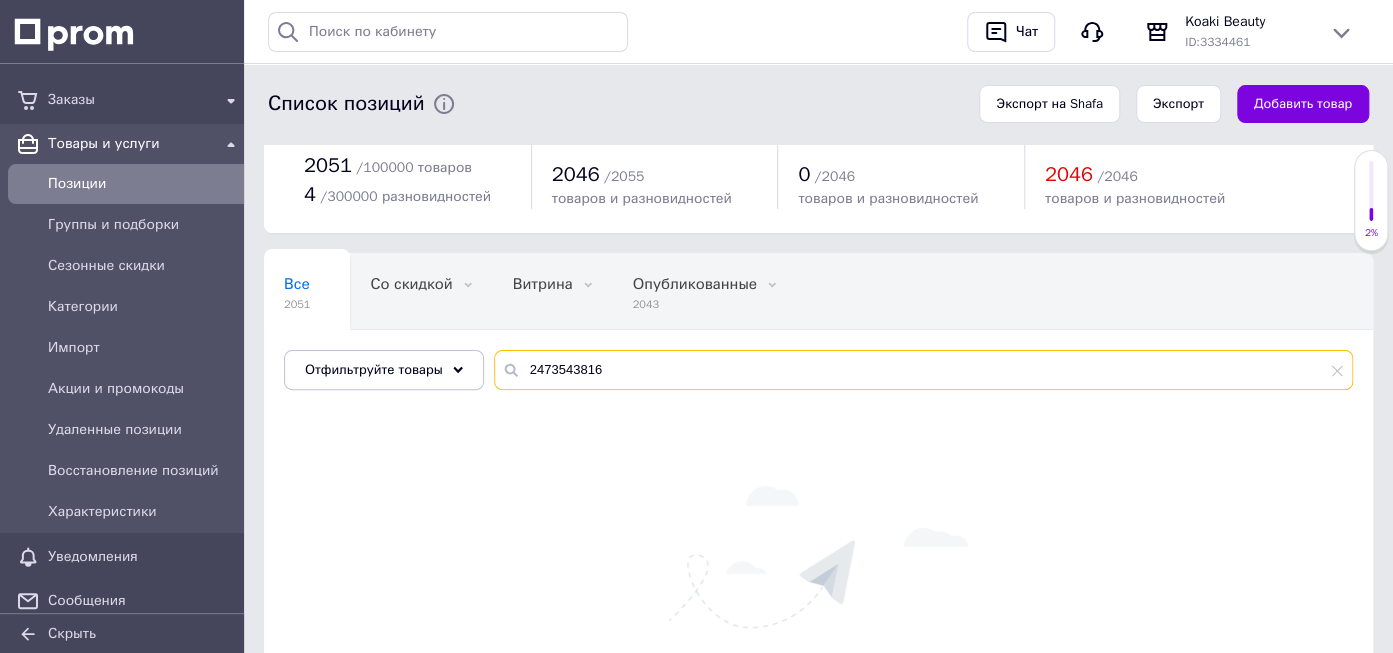 click on "2473543816" at bounding box center (923, 370) 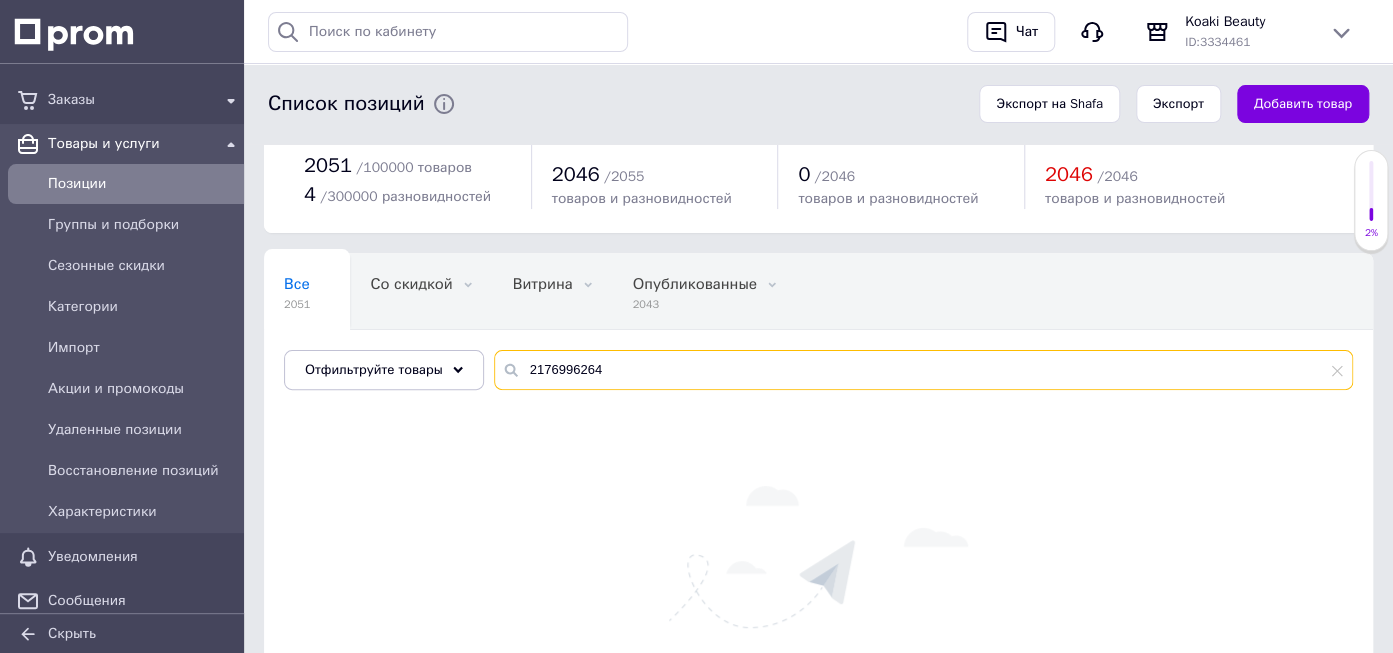 click on "2176996264" at bounding box center [923, 370] 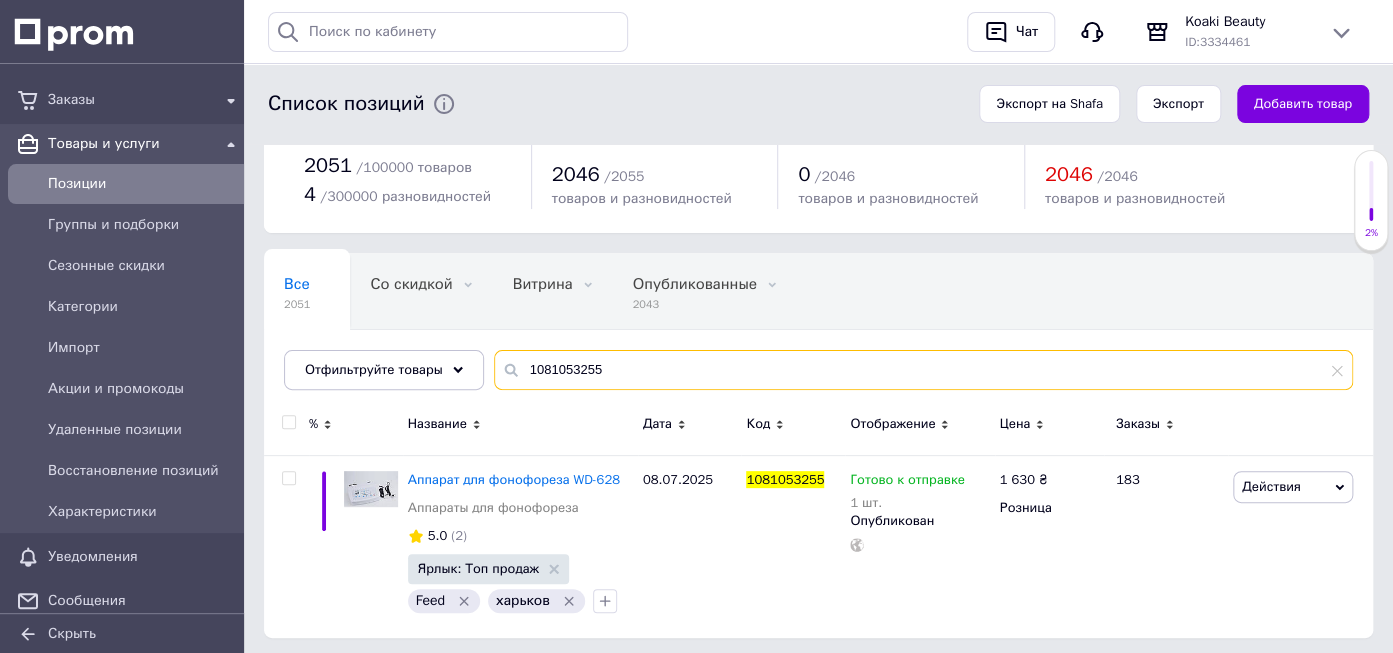 click on "1081053255" at bounding box center [923, 370] 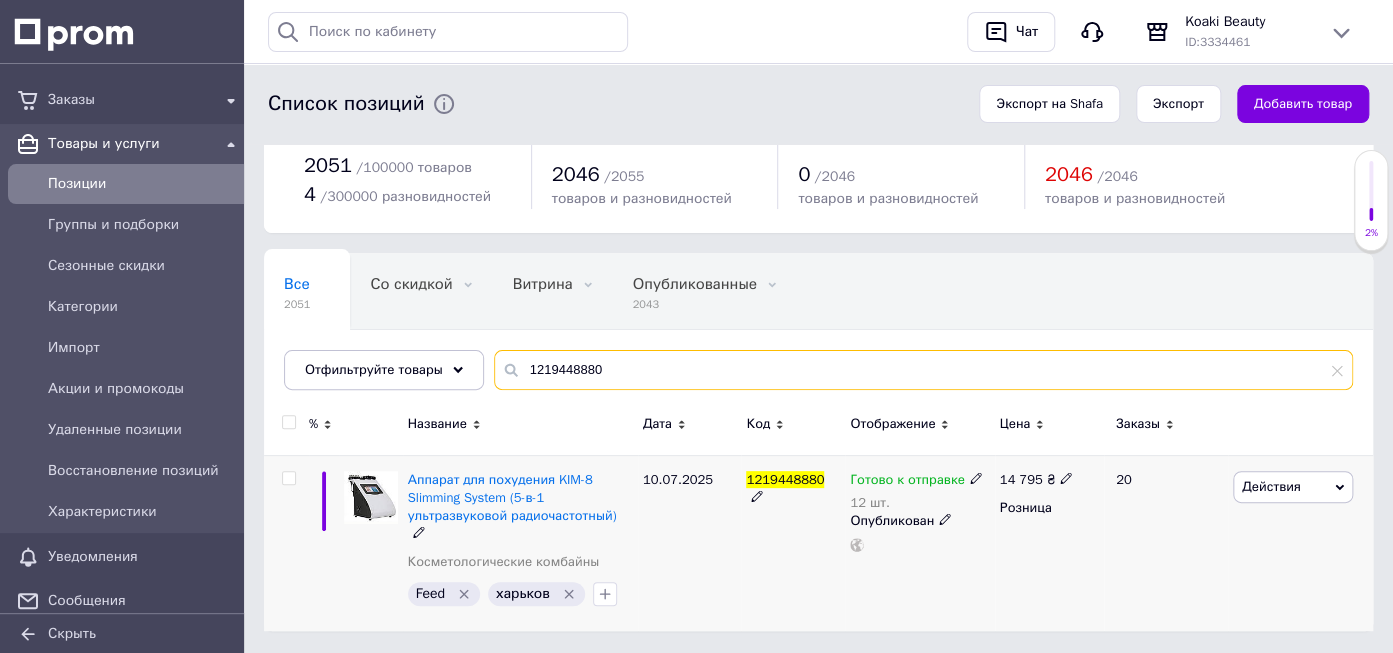 type on "1219448880" 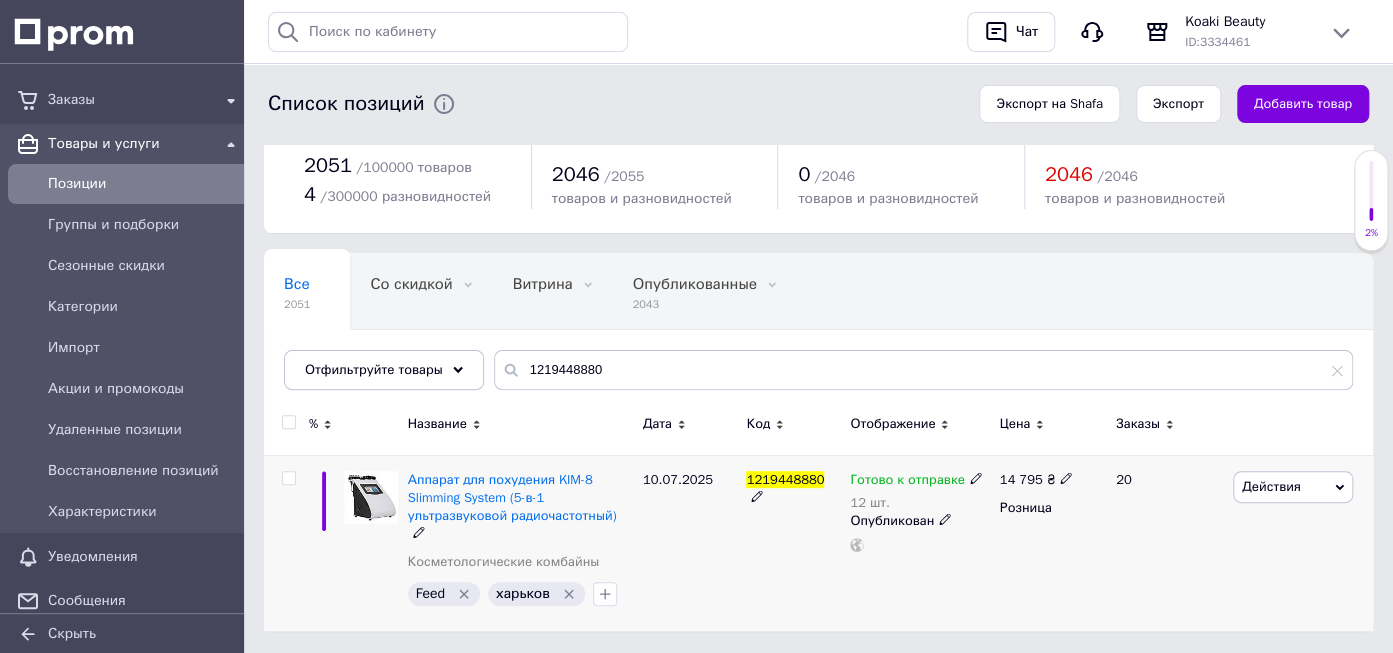 click on "Готово к отправке" at bounding box center (907, 482) 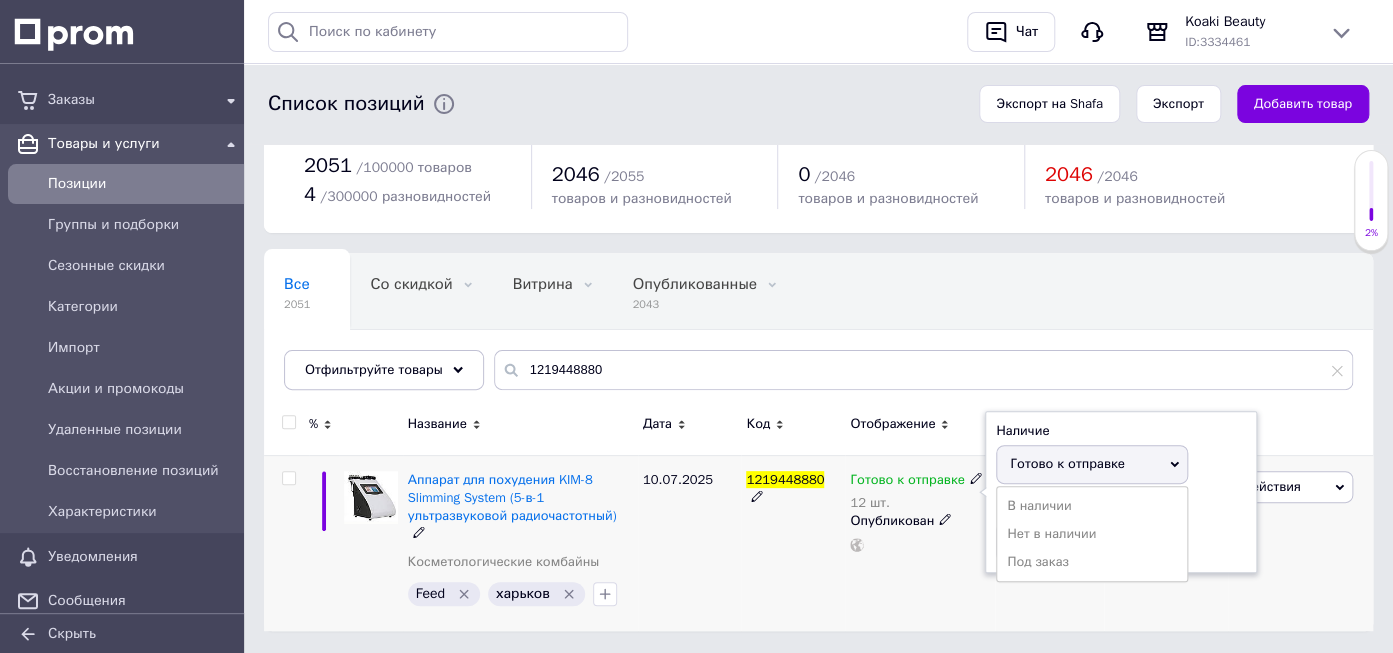click on "Готово к отправке" at bounding box center (1092, 464) 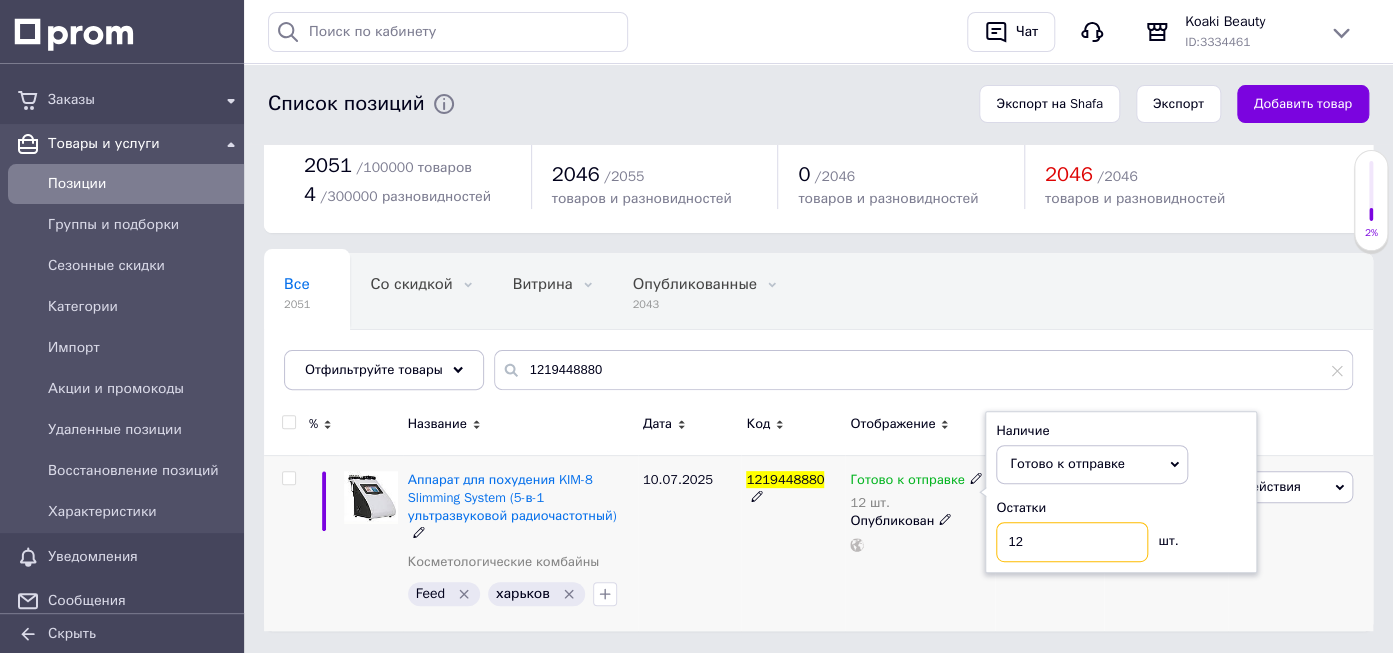 click on "12" at bounding box center [1072, 542] 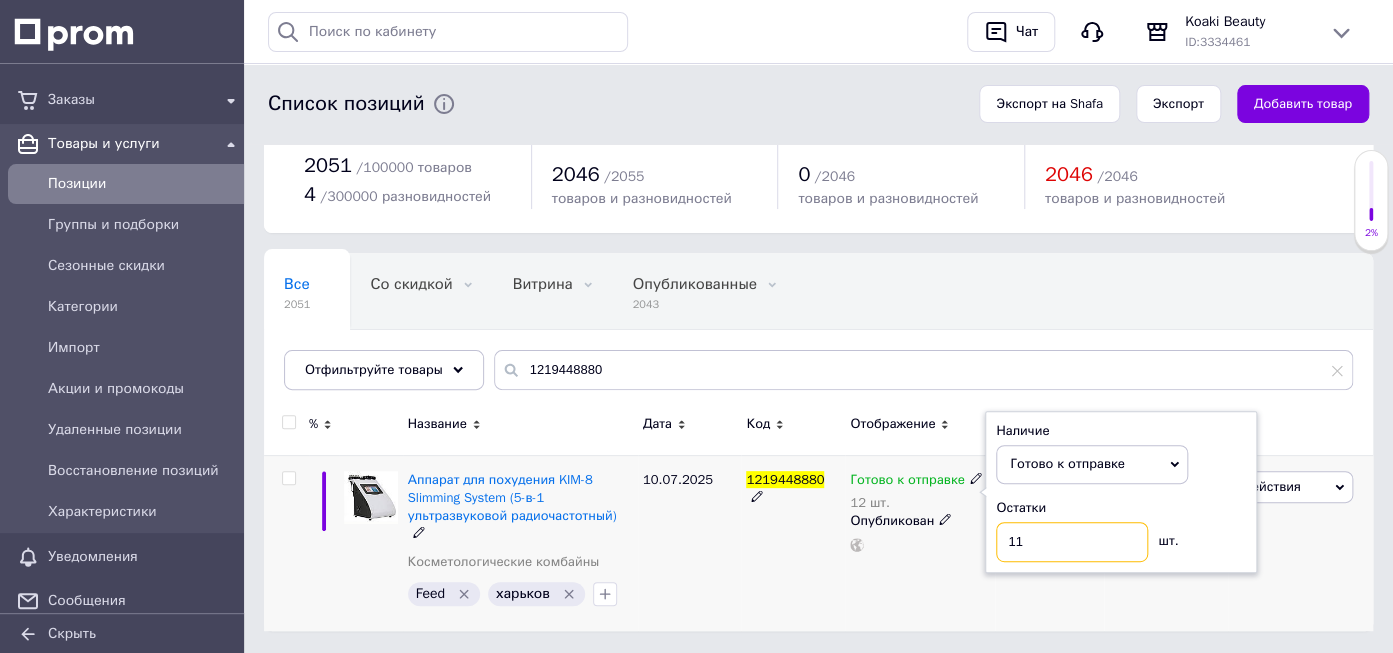 type on "11" 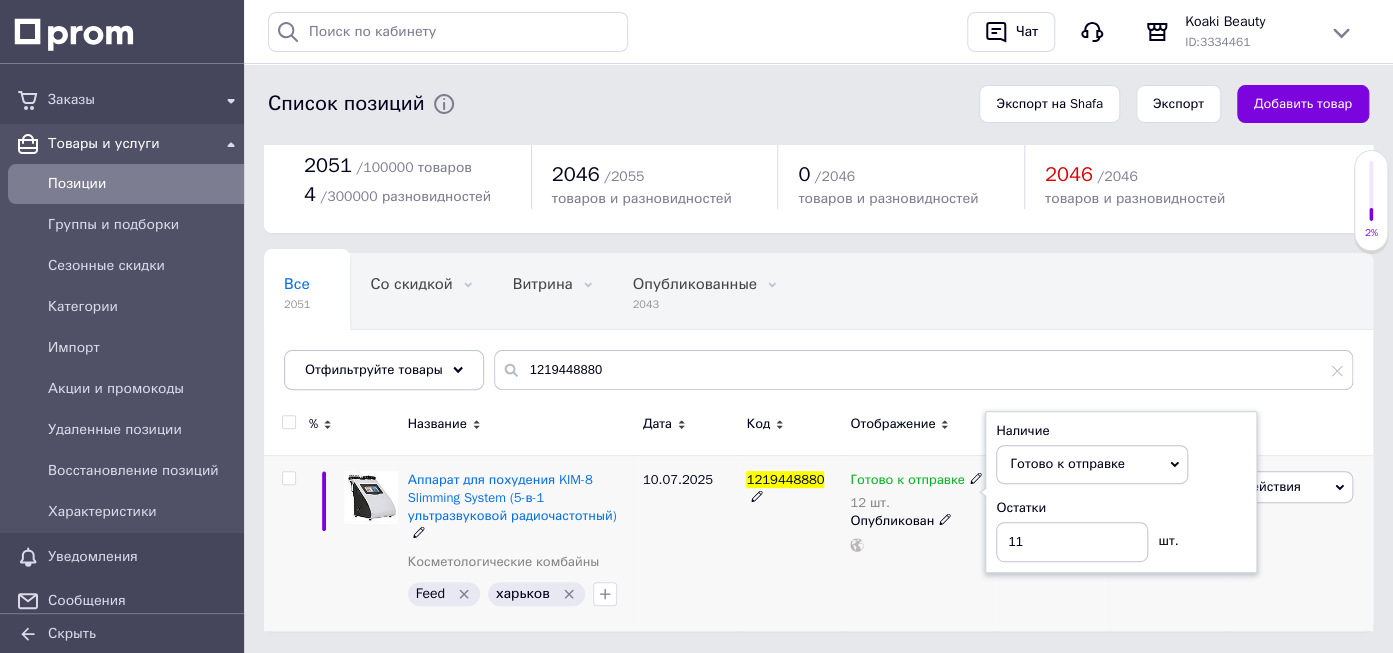 click on "1219448880" at bounding box center [793, 542] 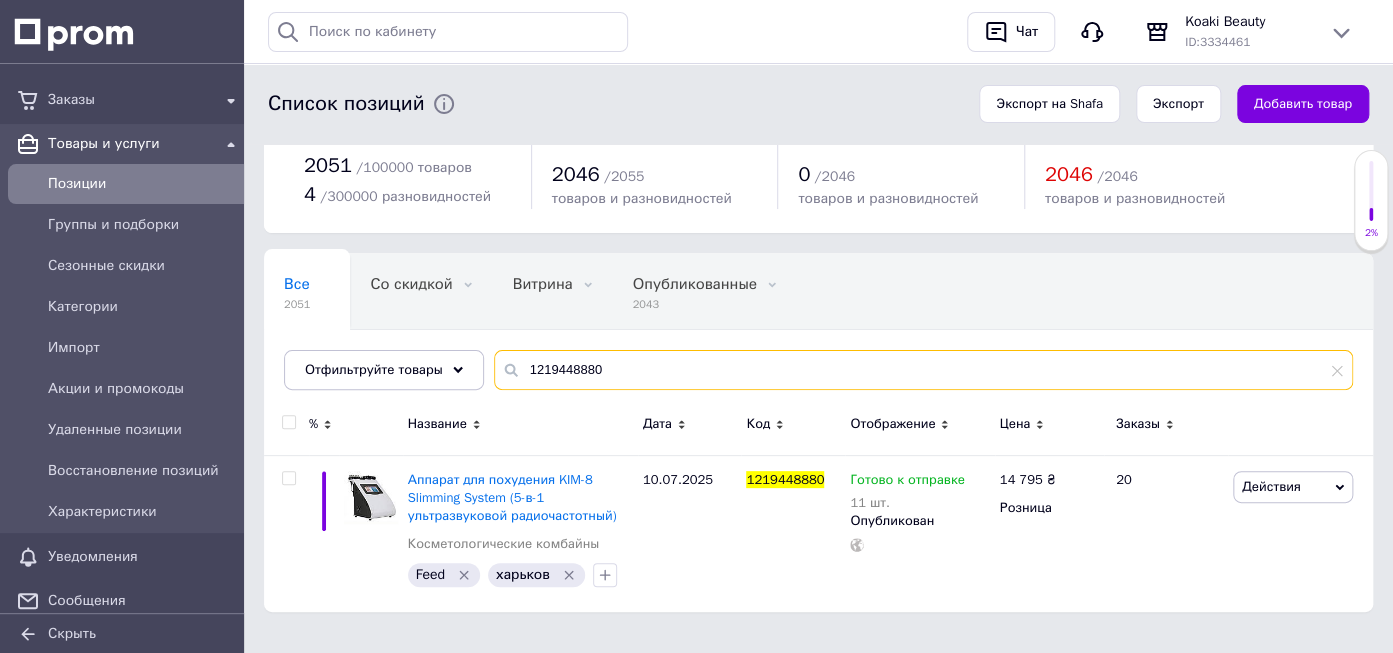 click on "1219448880" at bounding box center [923, 370] 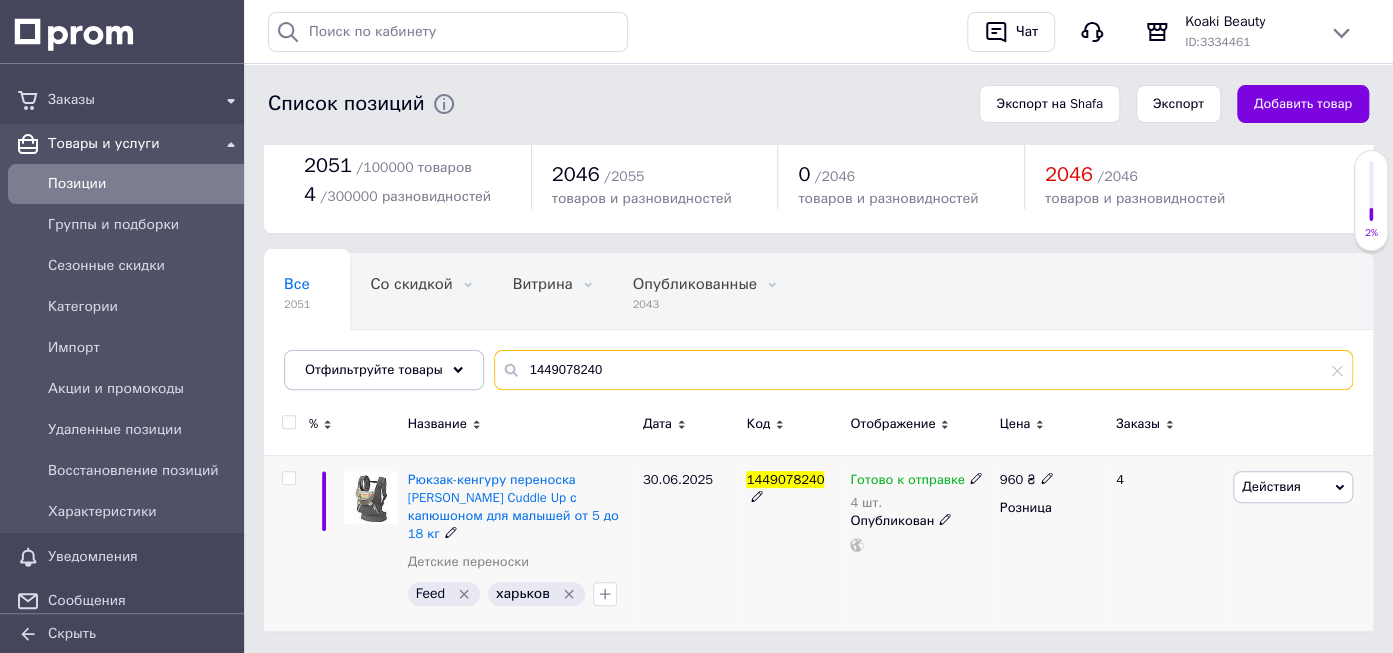 type on "1449078240" 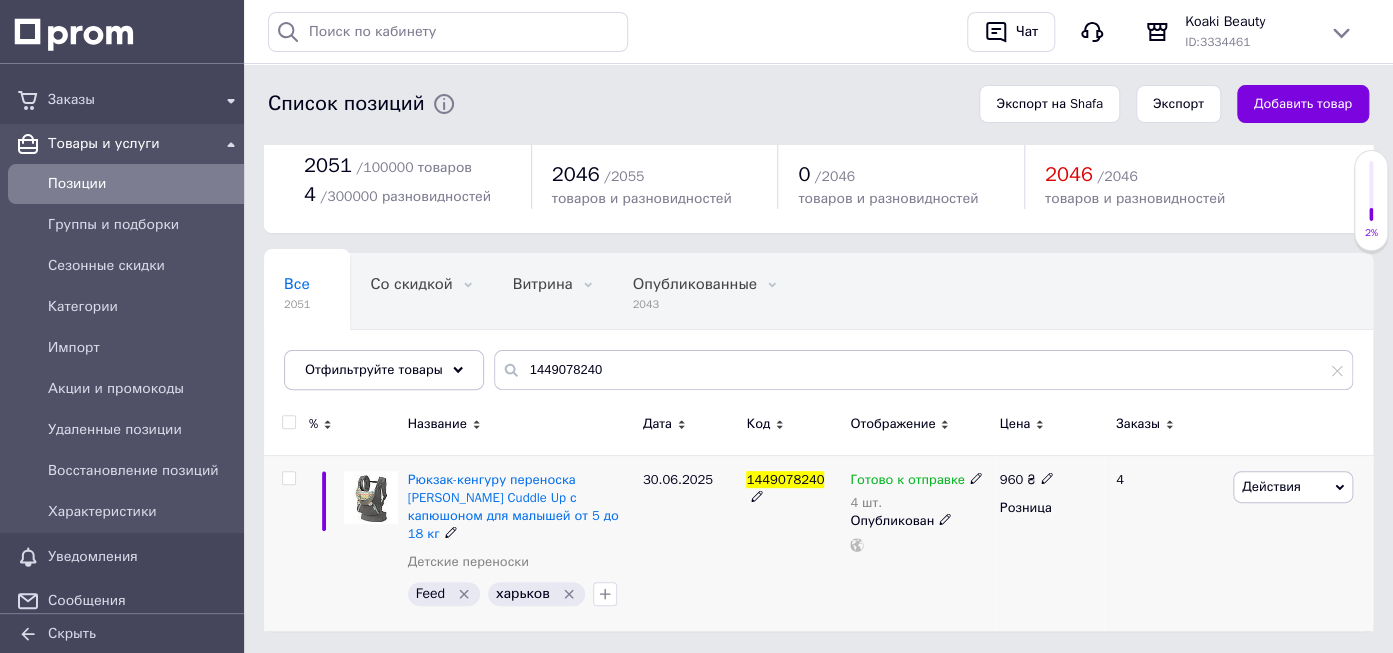 click on "Готово к отправке" at bounding box center (907, 482) 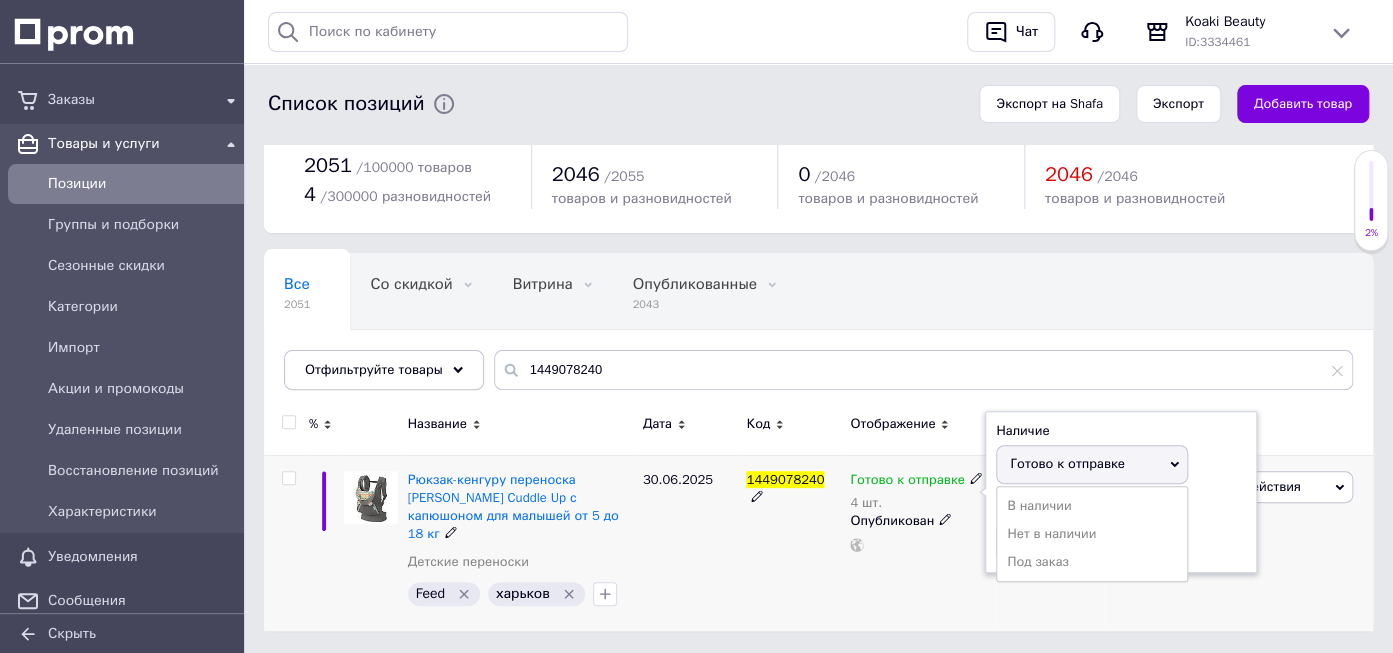 click on "Готово к отправке" at bounding box center [1067, 463] 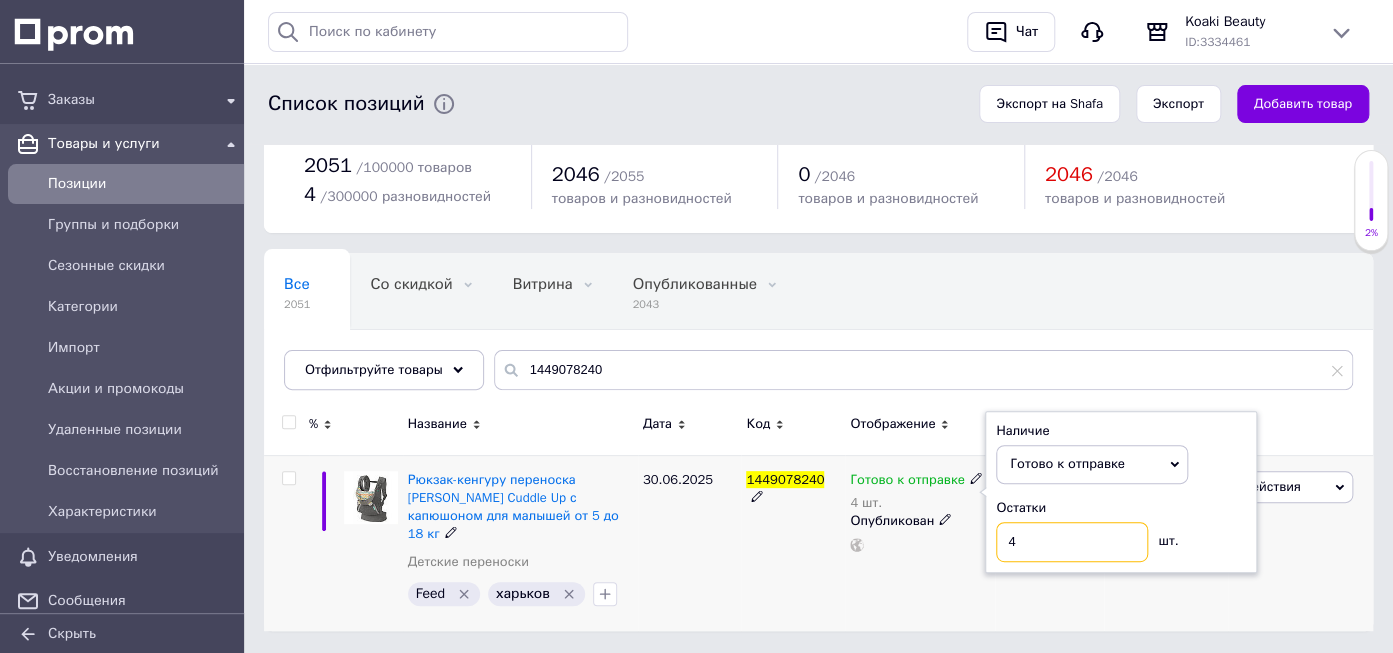 click on "4" at bounding box center (1072, 542) 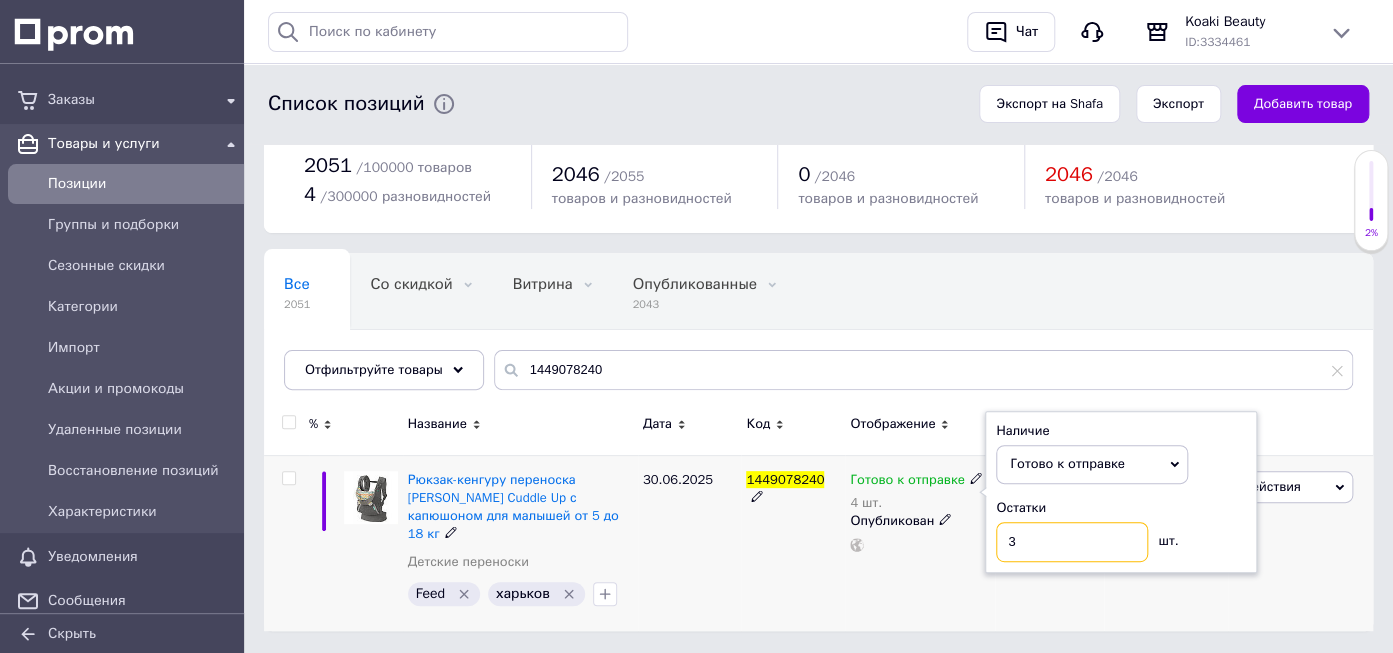 type on "3" 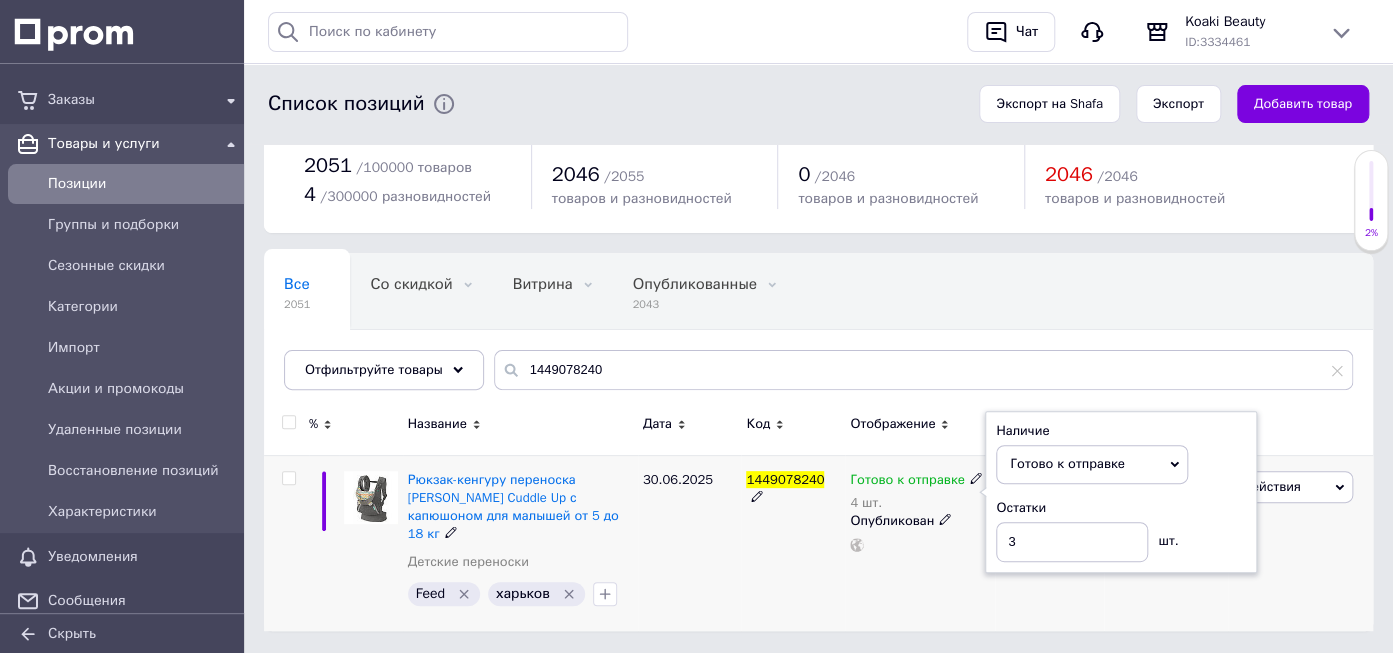 click on "30.06.2025" at bounding box center (690, 542) 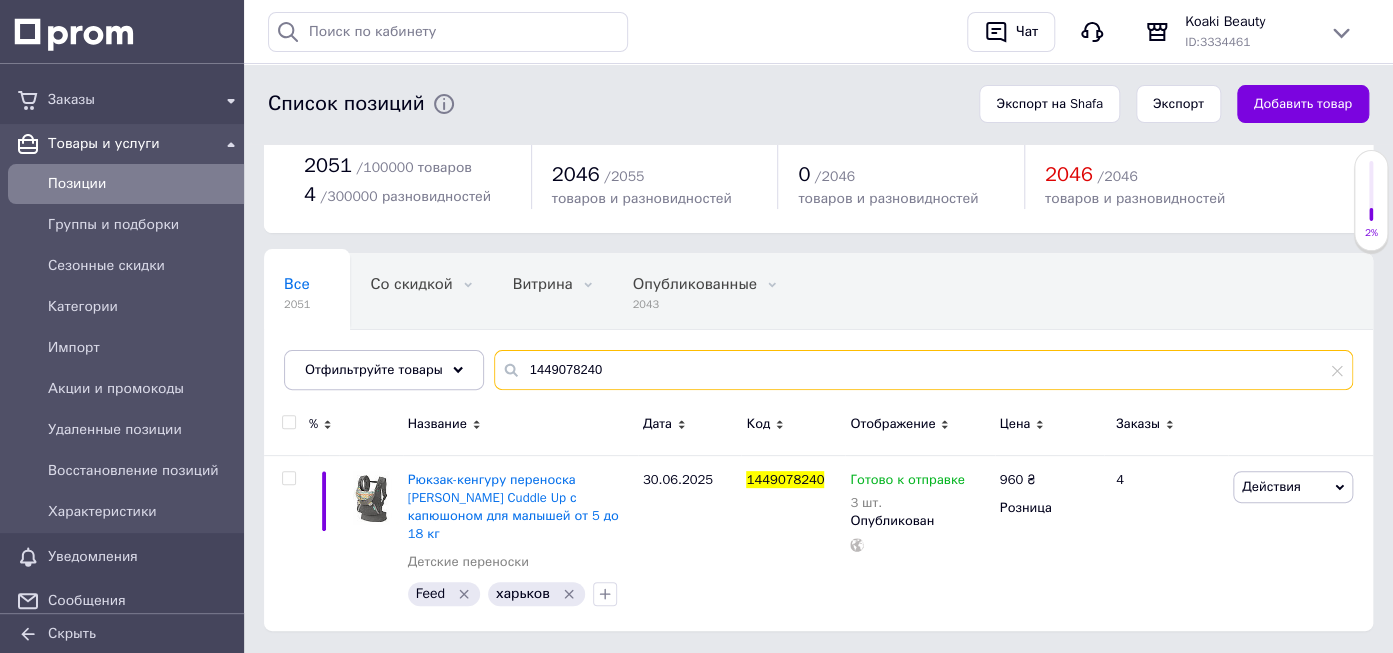 click on "1449078240" at bounding box center (923, 370) 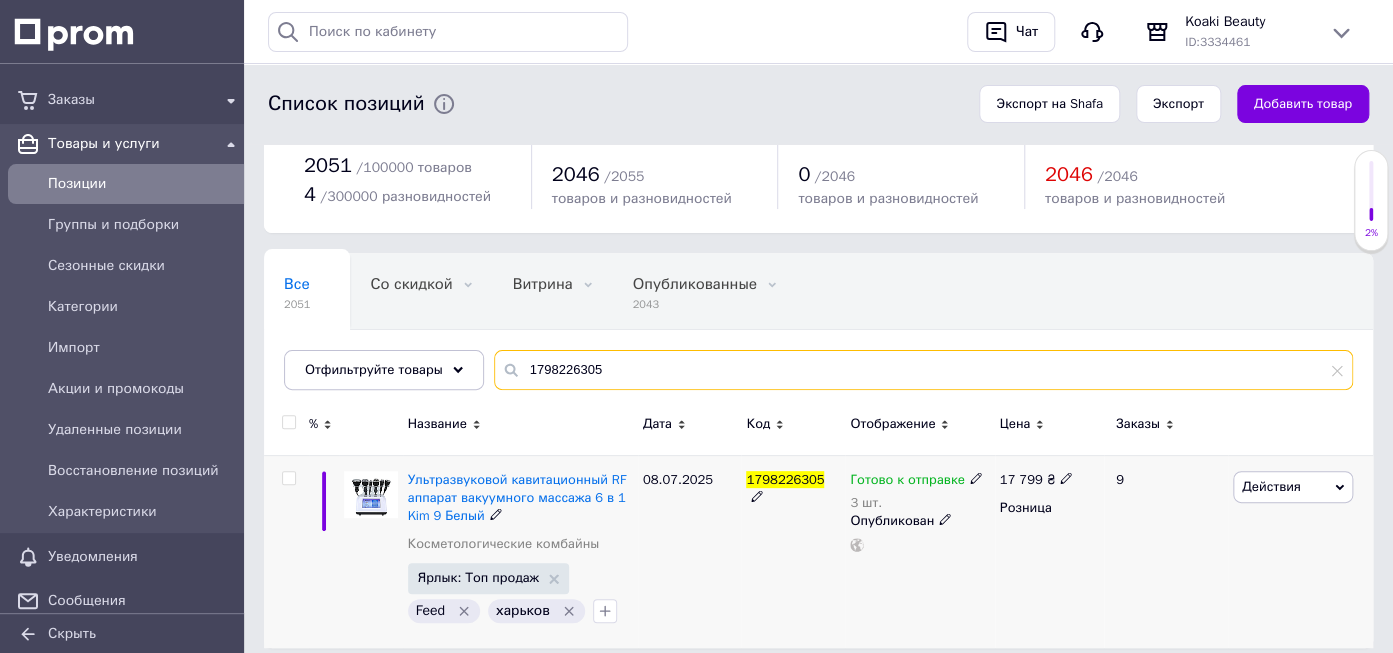 type on "1798226305" 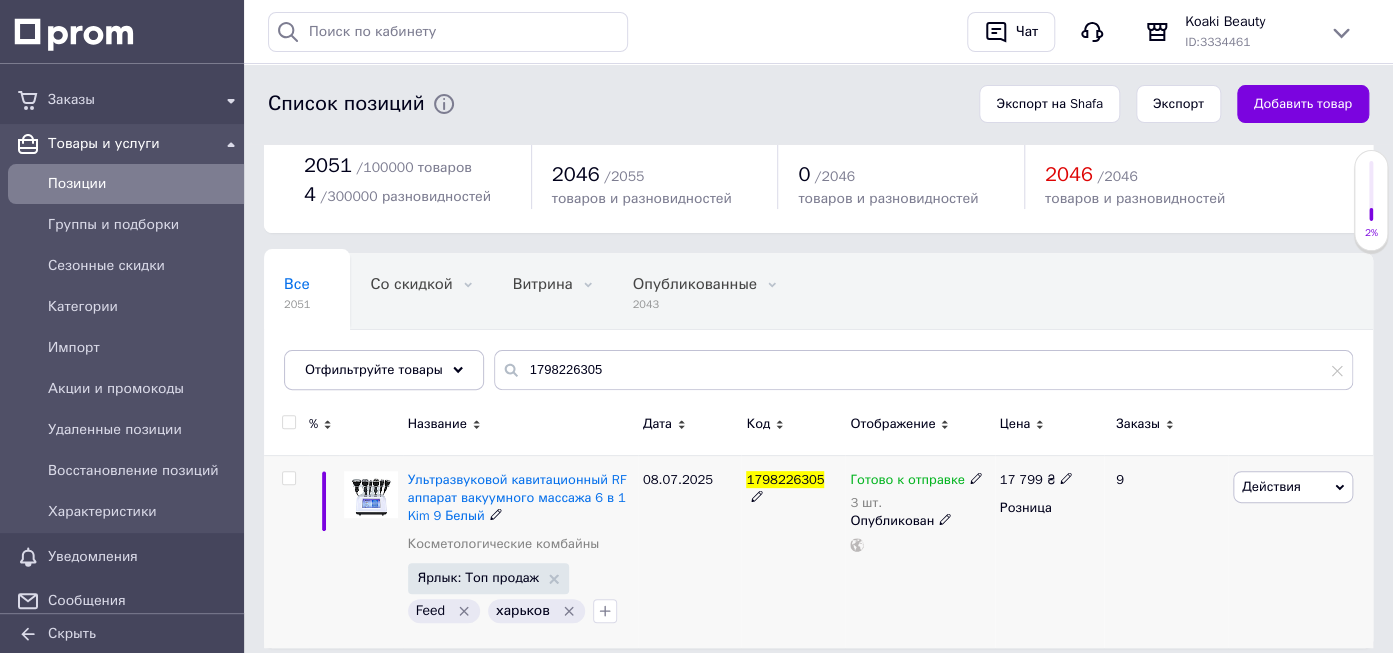 click on "Готово к отправке" at bounding box center (907, 482) 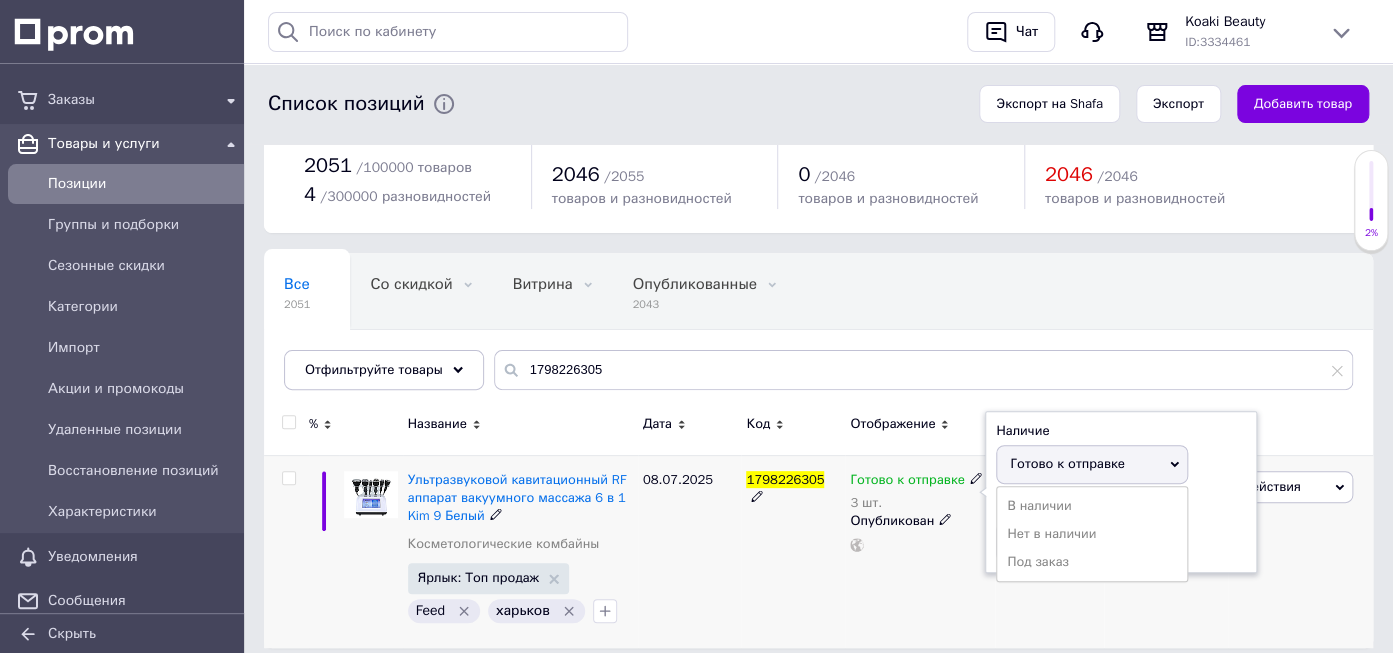 click on "Готово к отправке" at bounding box center [1067, 463] 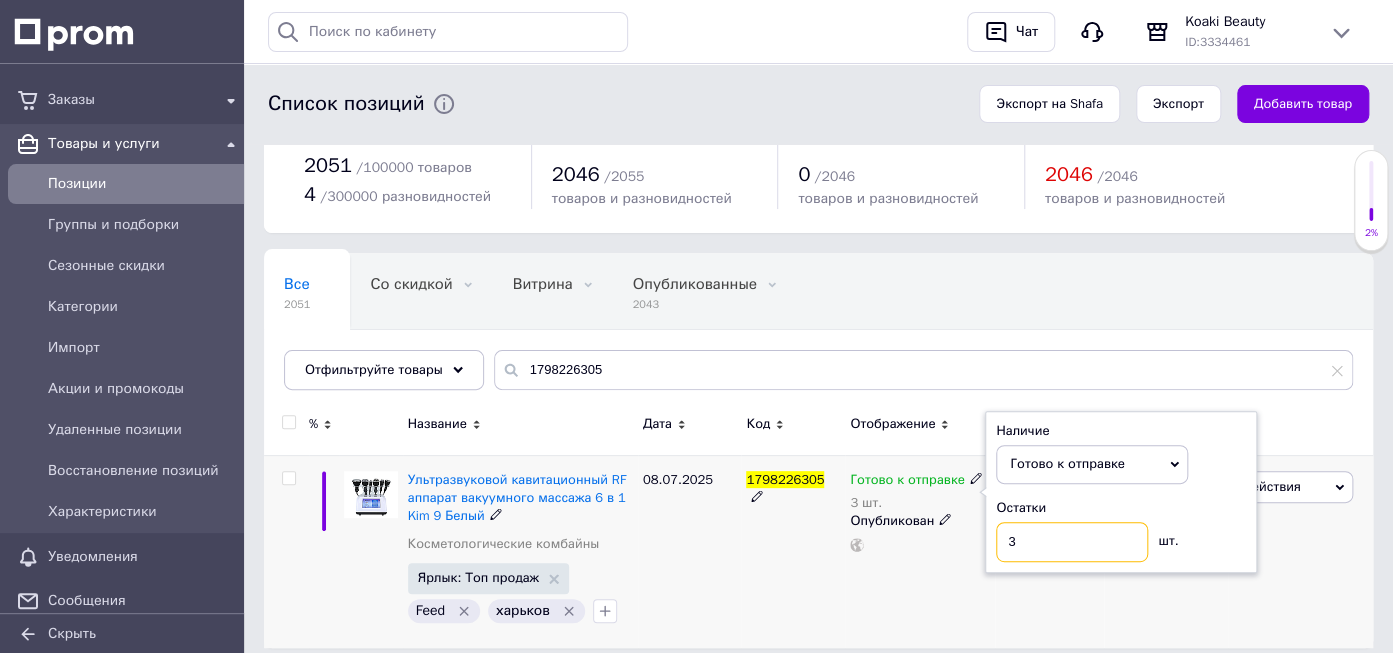 click on "3" at bounding box center (1072, 542) 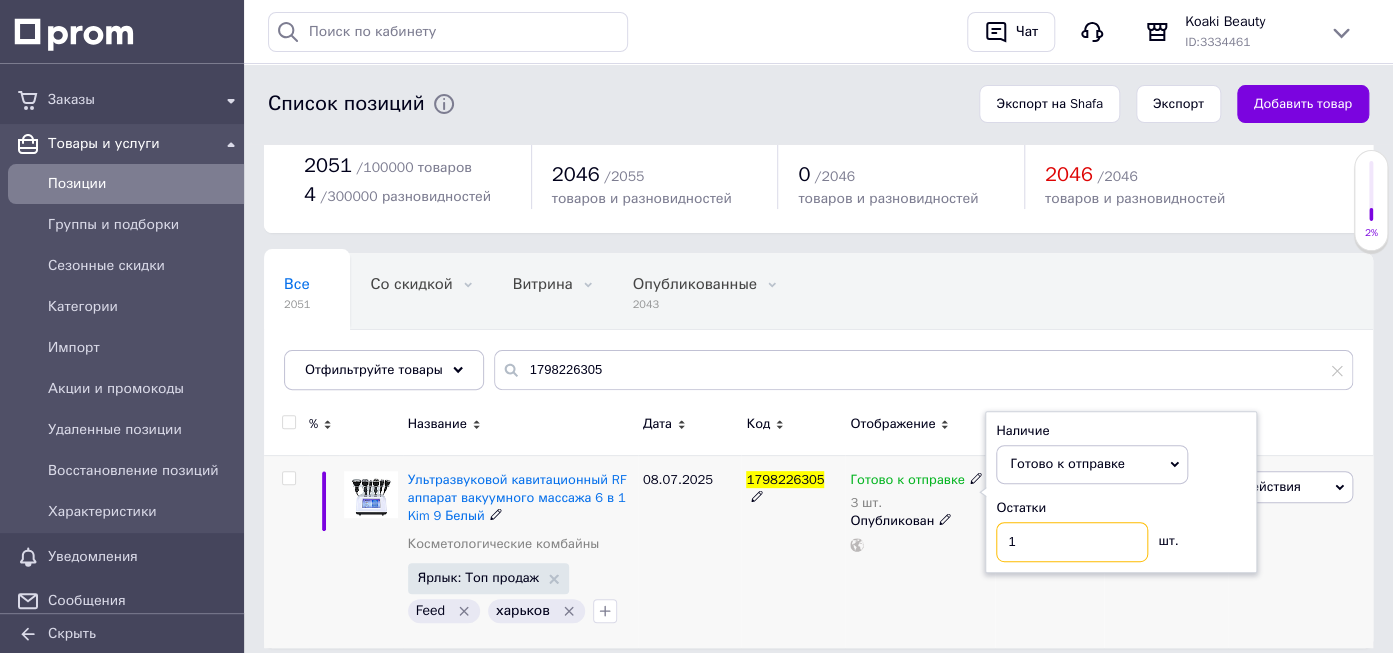 type on "1" 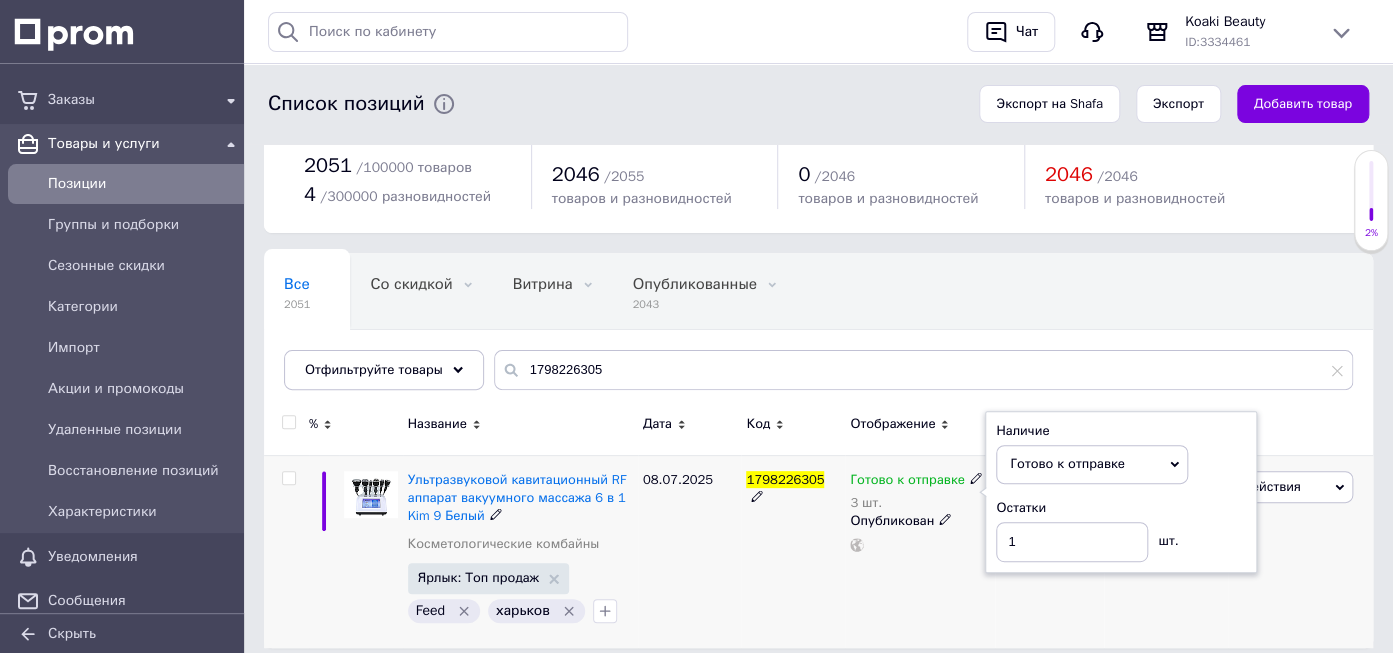 click on "1798226305" at bounding box center (793, 551) 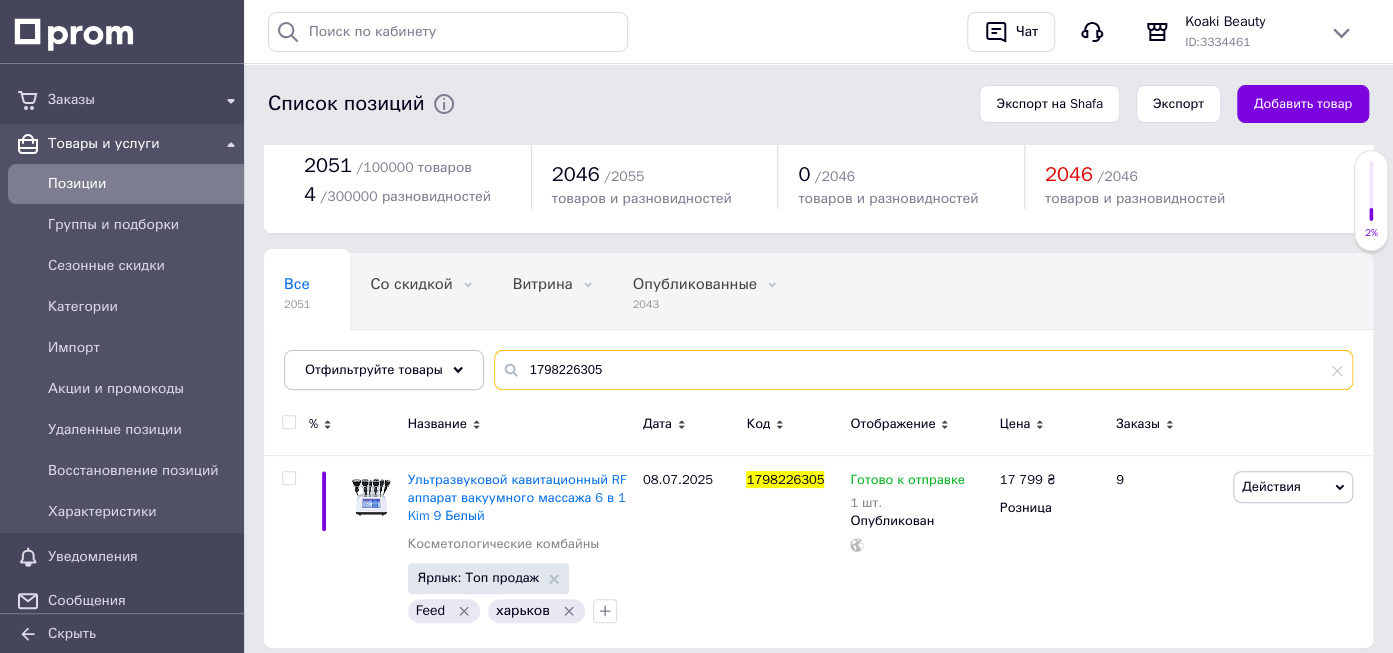 click on "1798226305" at bounding box center (923, 370) 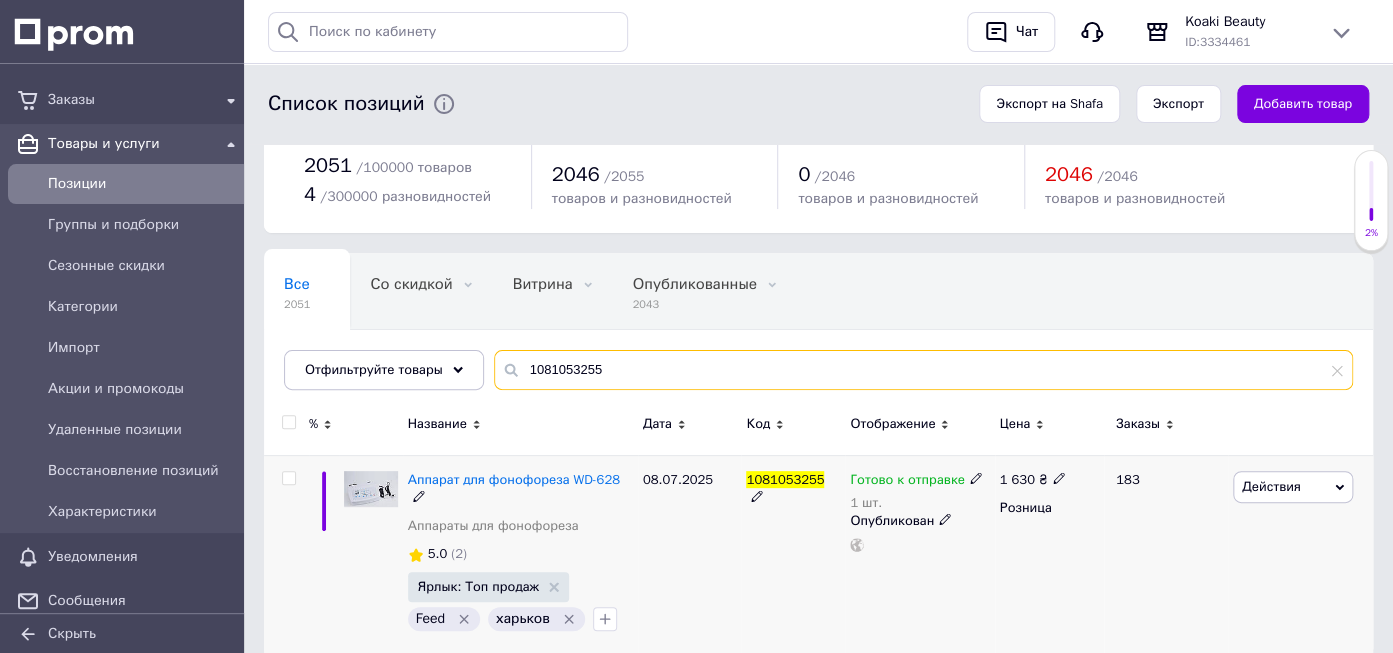 type on "1081053255" 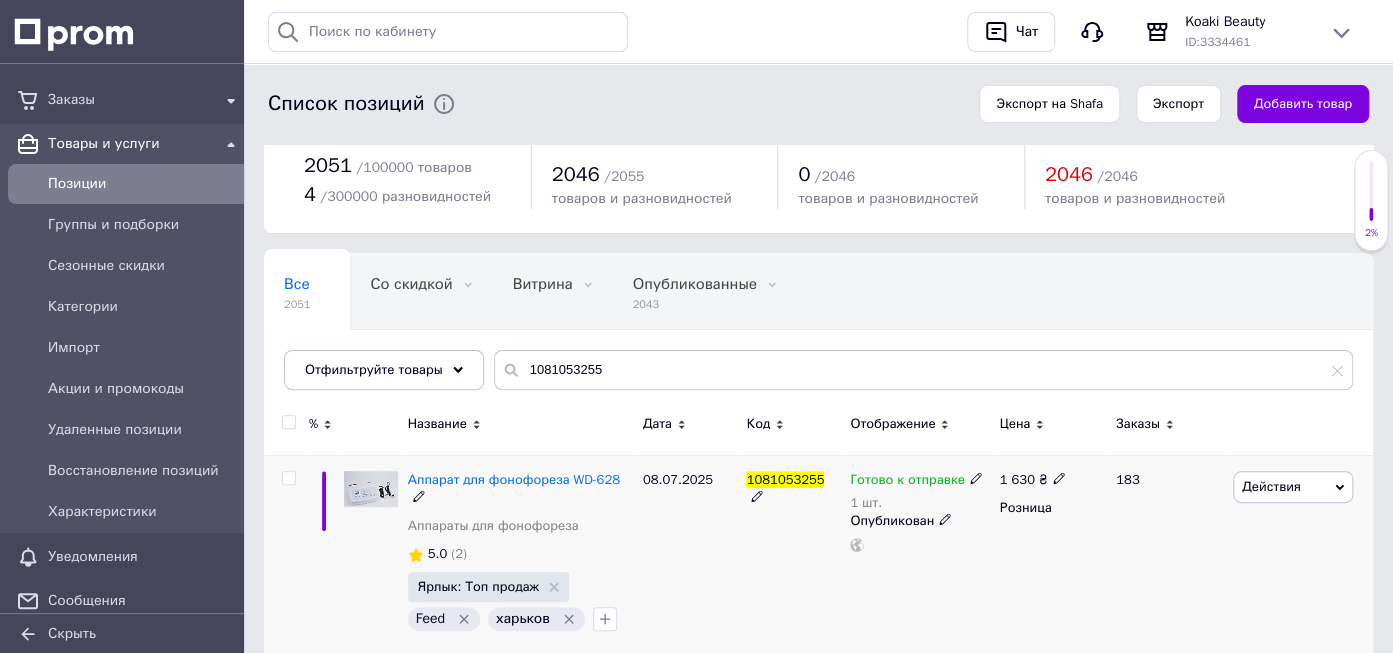 click on "Готово к отправке" at bounding box center (907, 482) 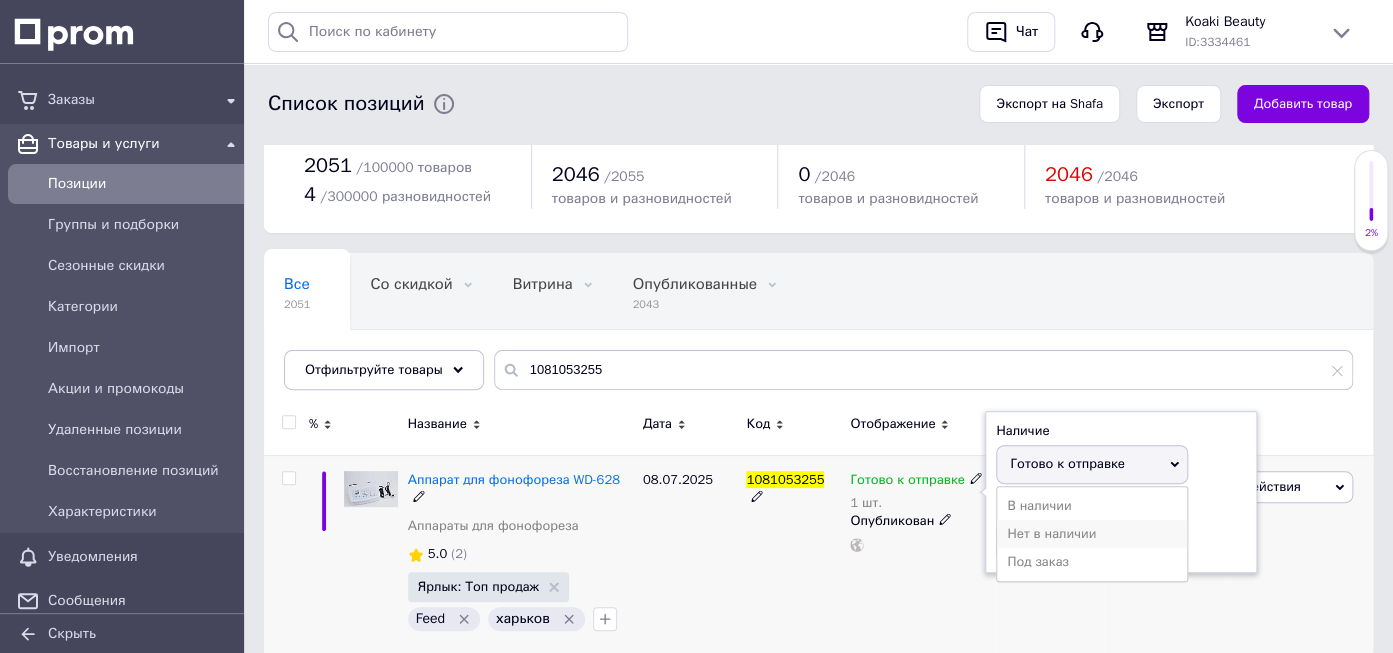 click on "Нет в наличии" at bounding box center (1092, 534) 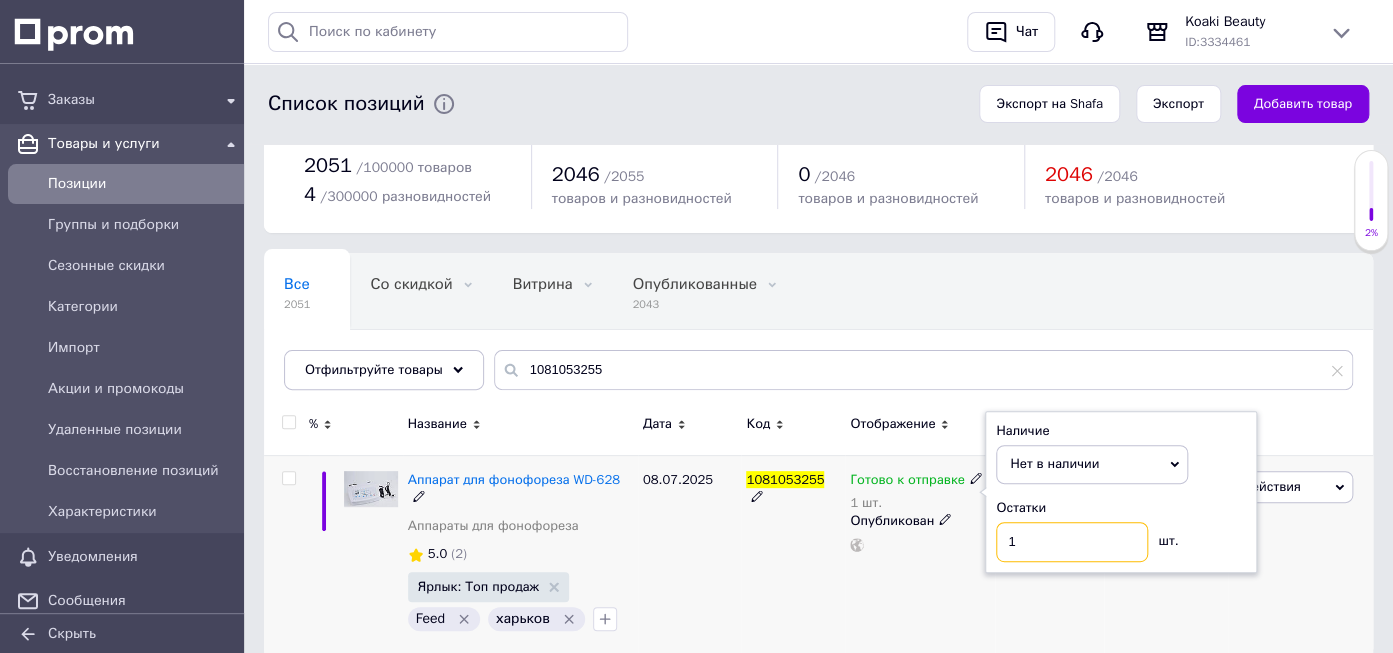 click on "1" at bounding box center [1072, 542] 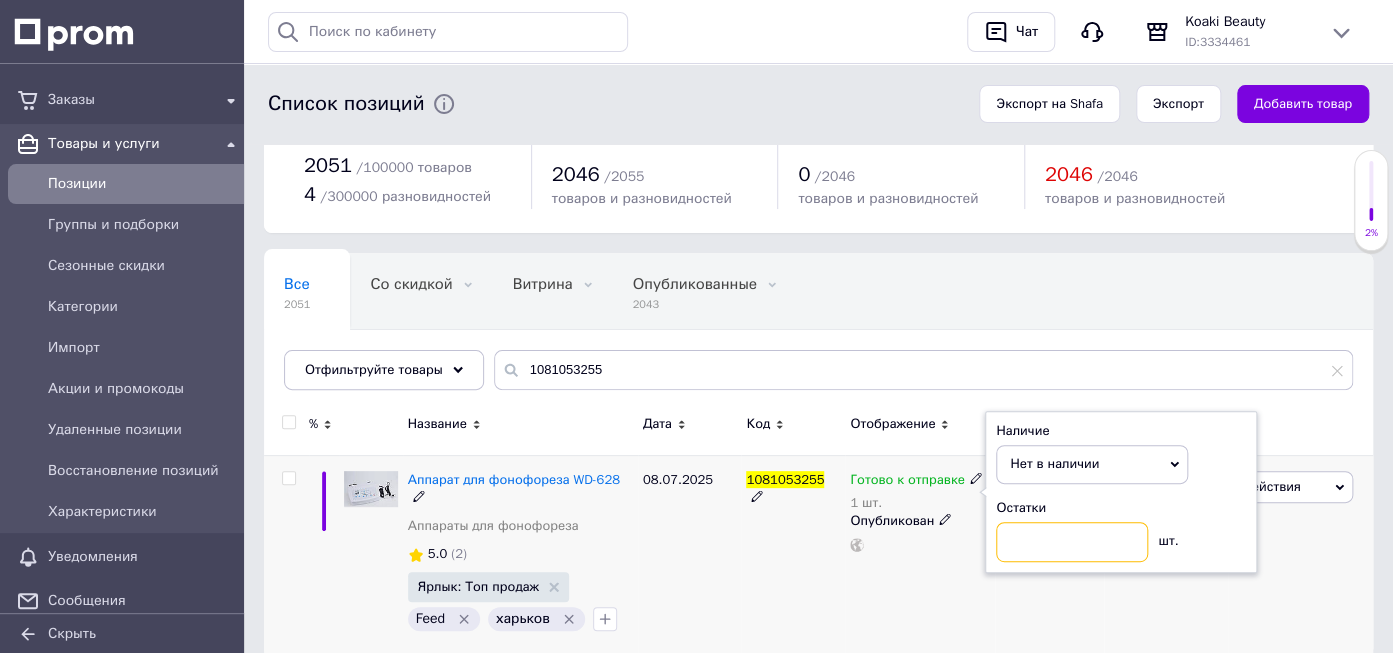 type 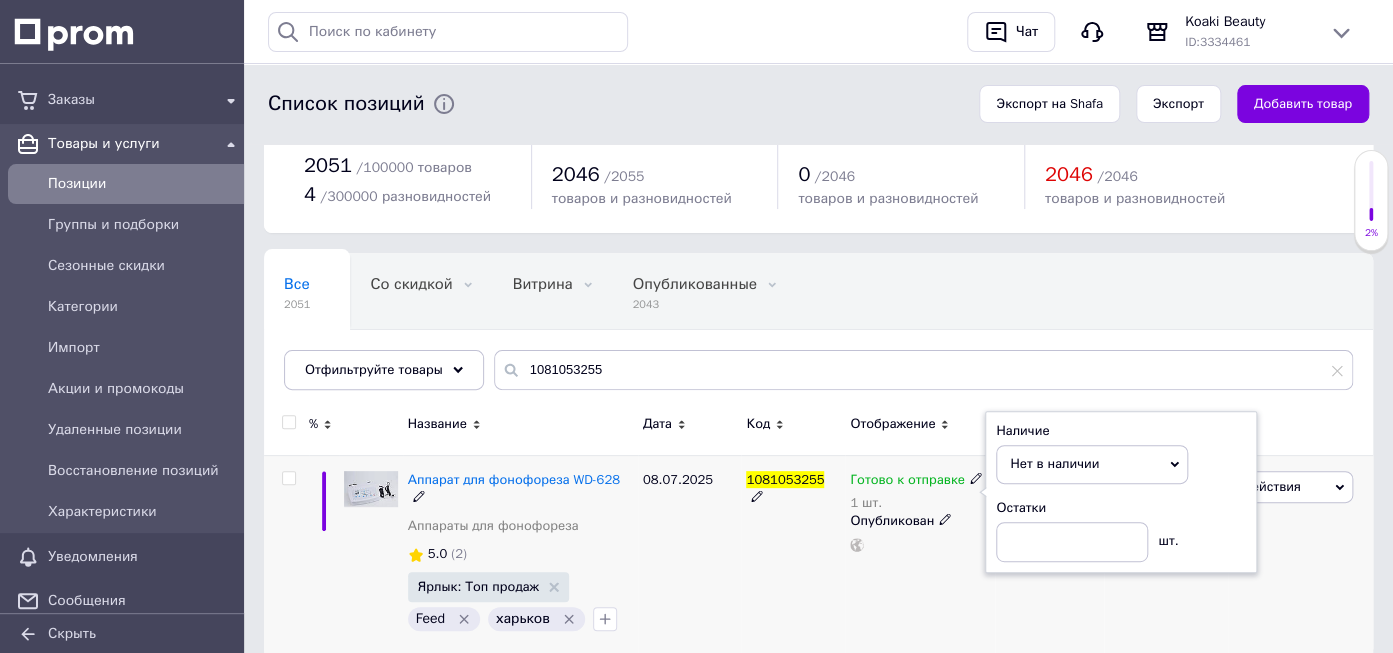 click on "08.07.2025" at bounding box center (690, 555) 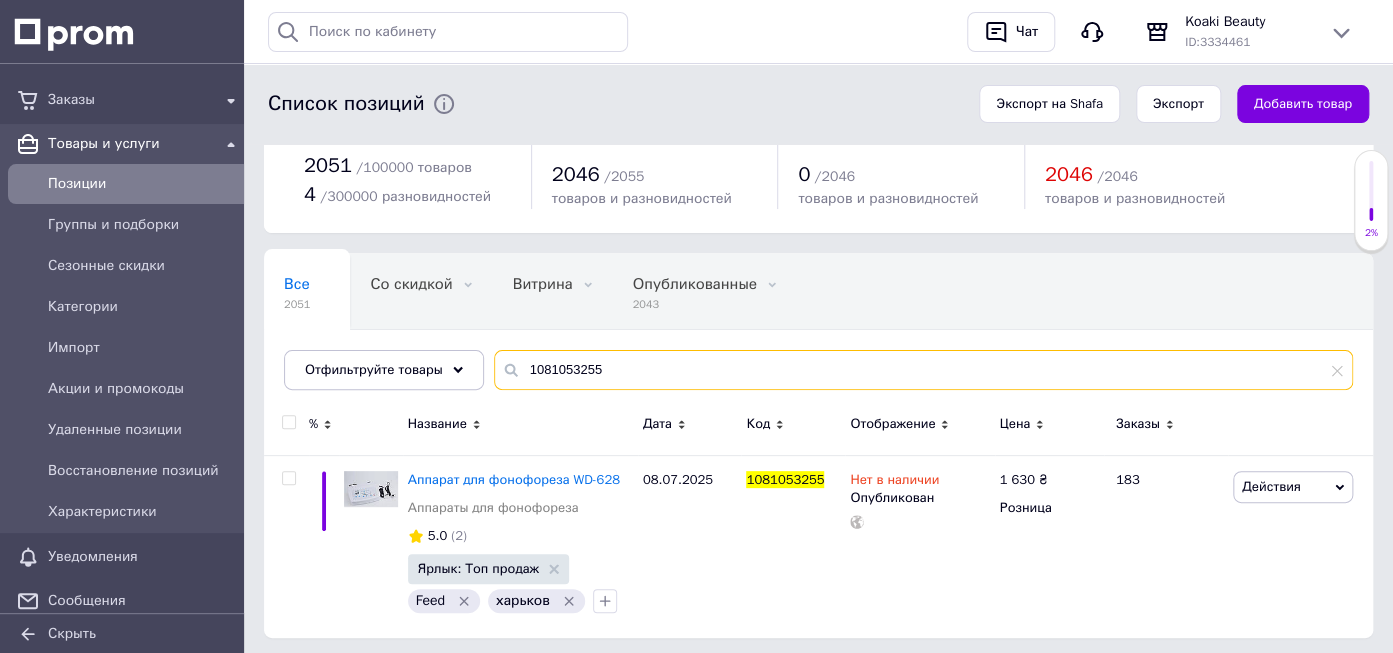 click on "1081053255" at bounding box center (923, 370) 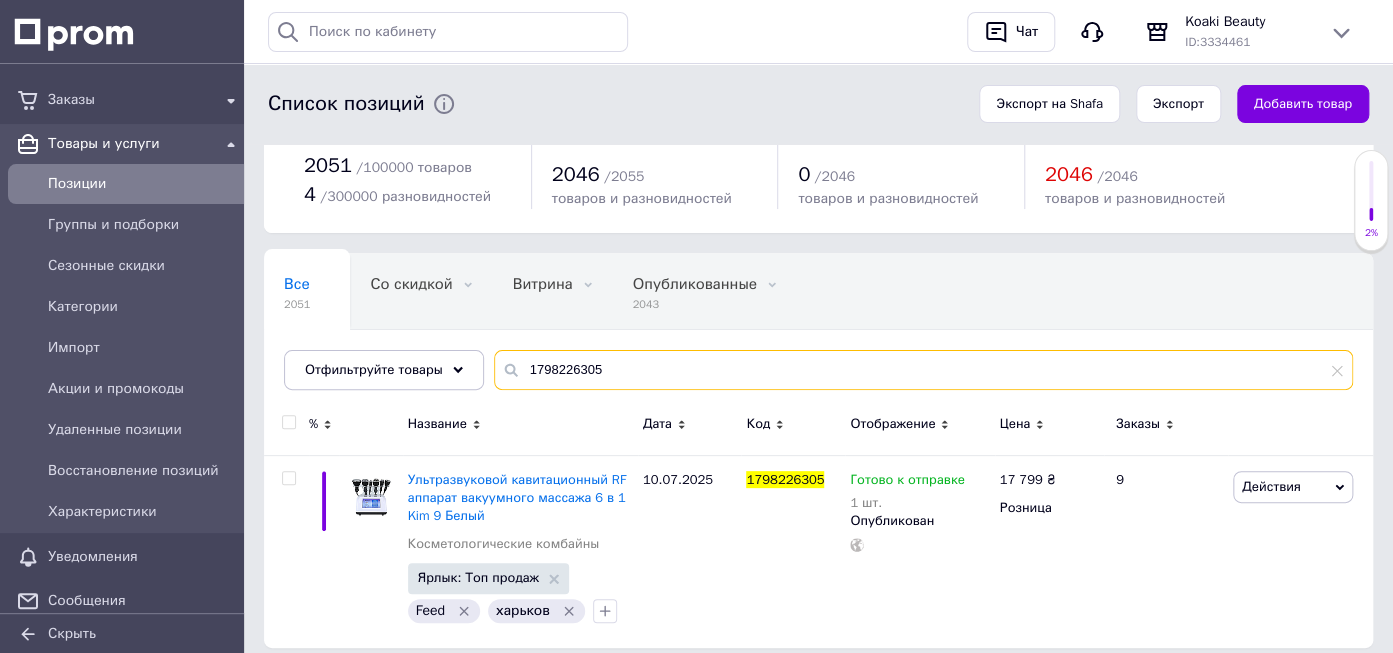 click on "1798226305" at bounding box center (923, 370) 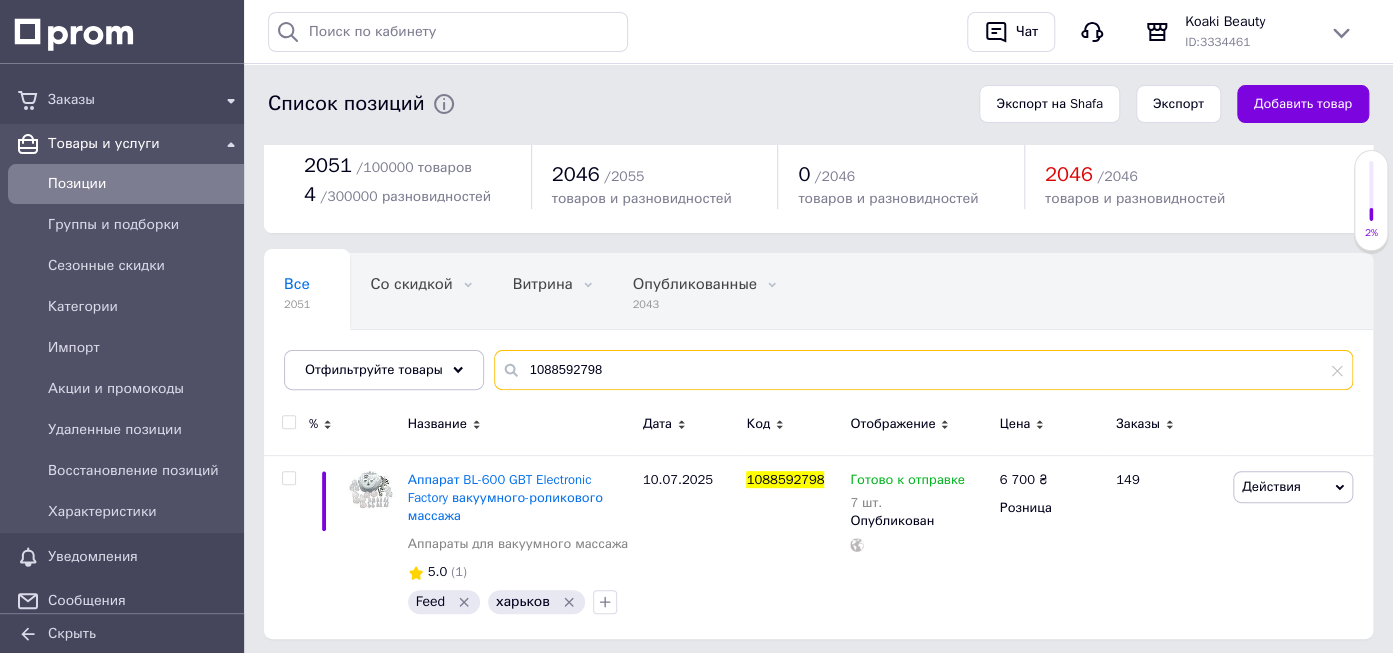 click on "1088592798" at bounding box center [923, 370] 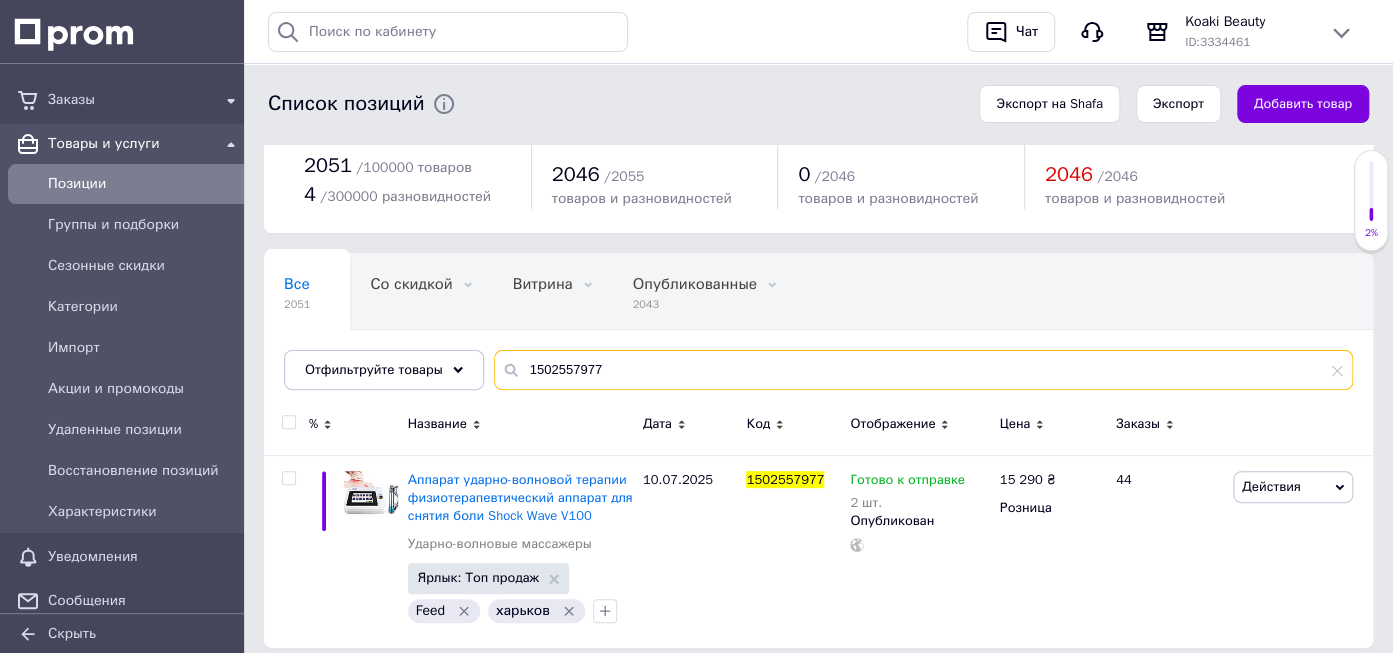 click on "1502557977" at bounding box center [923, 370] 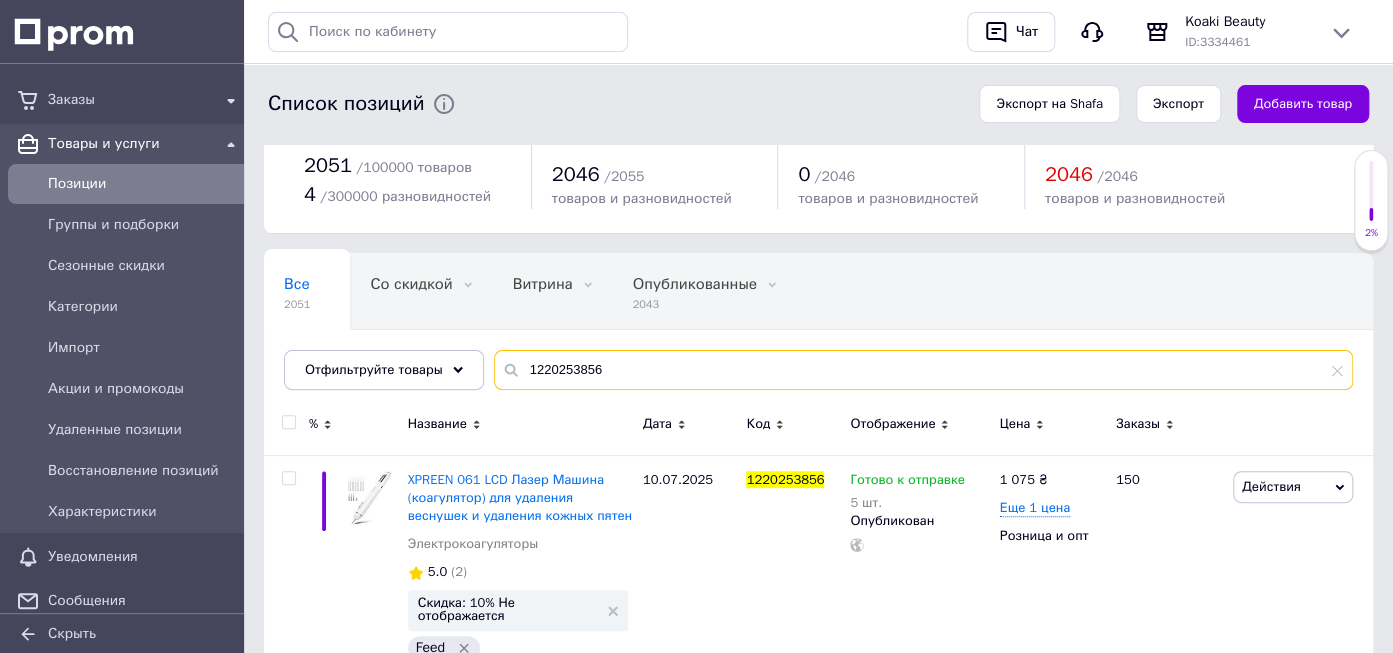 scroll, scrollTop: 0, scrollLeft: 0, axis: both 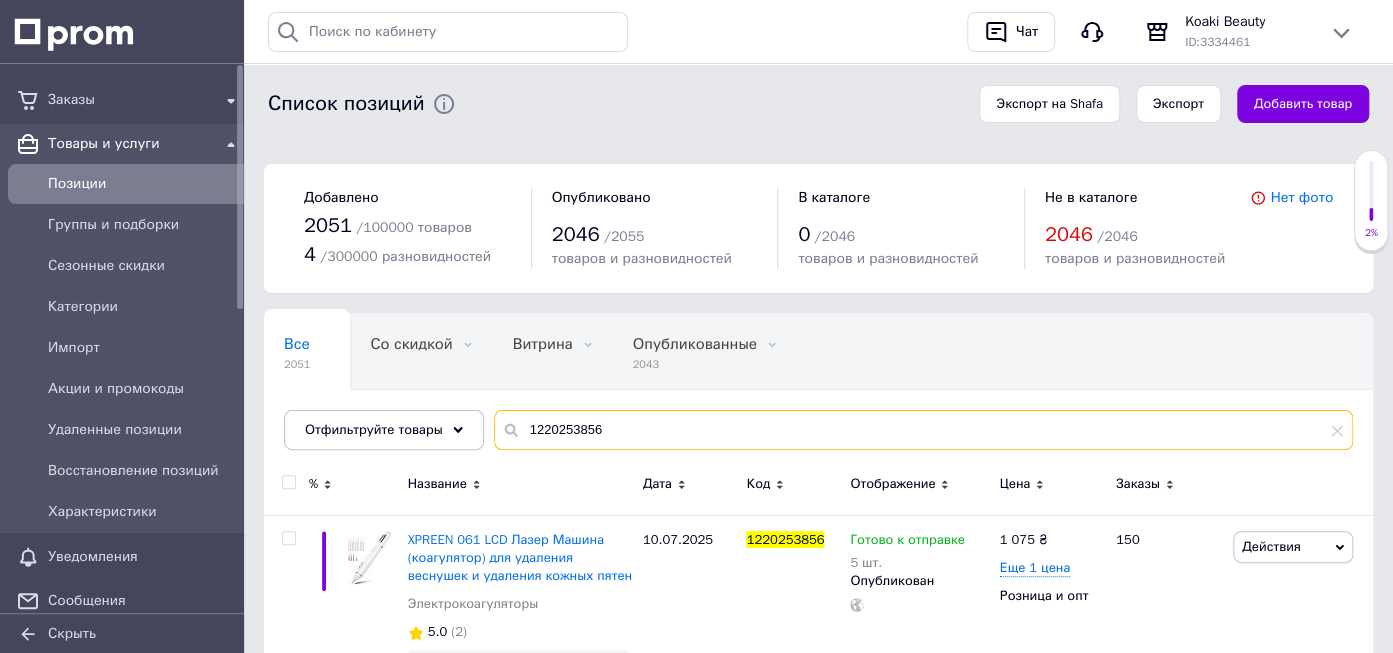 type on "1220253856" 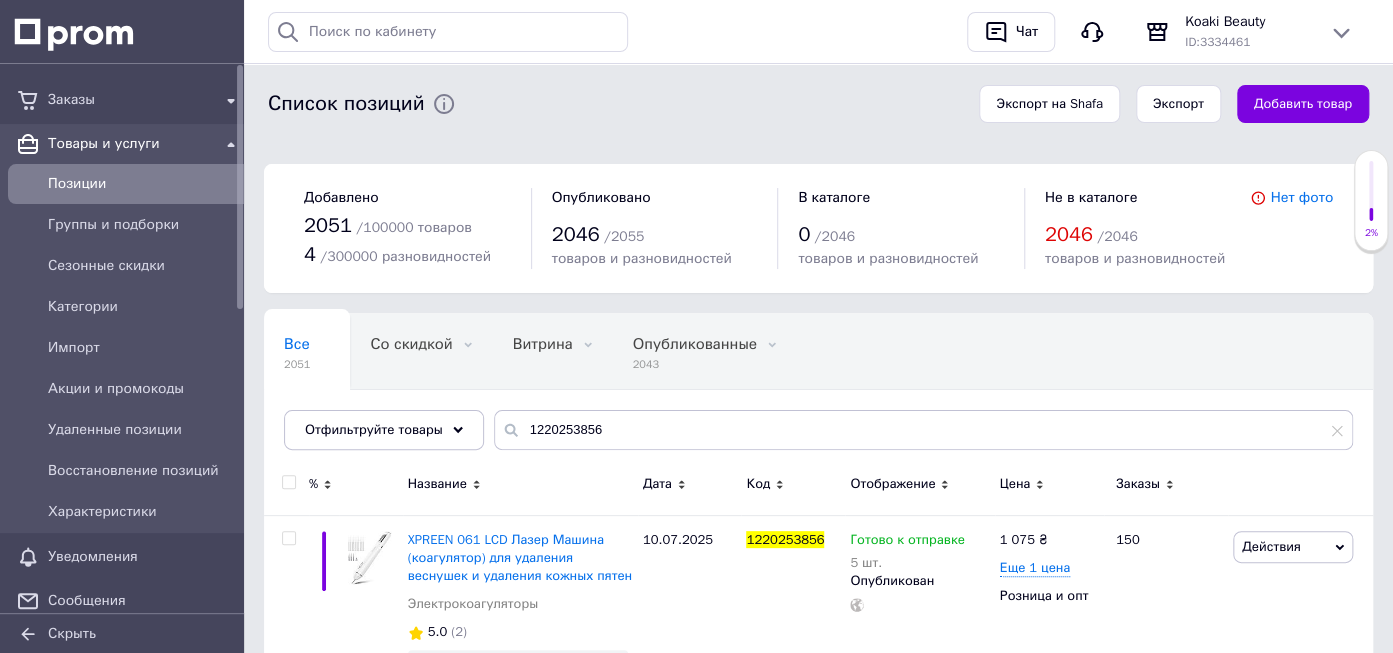 click on "Товары и услуги" at bounding box center (129, 144) 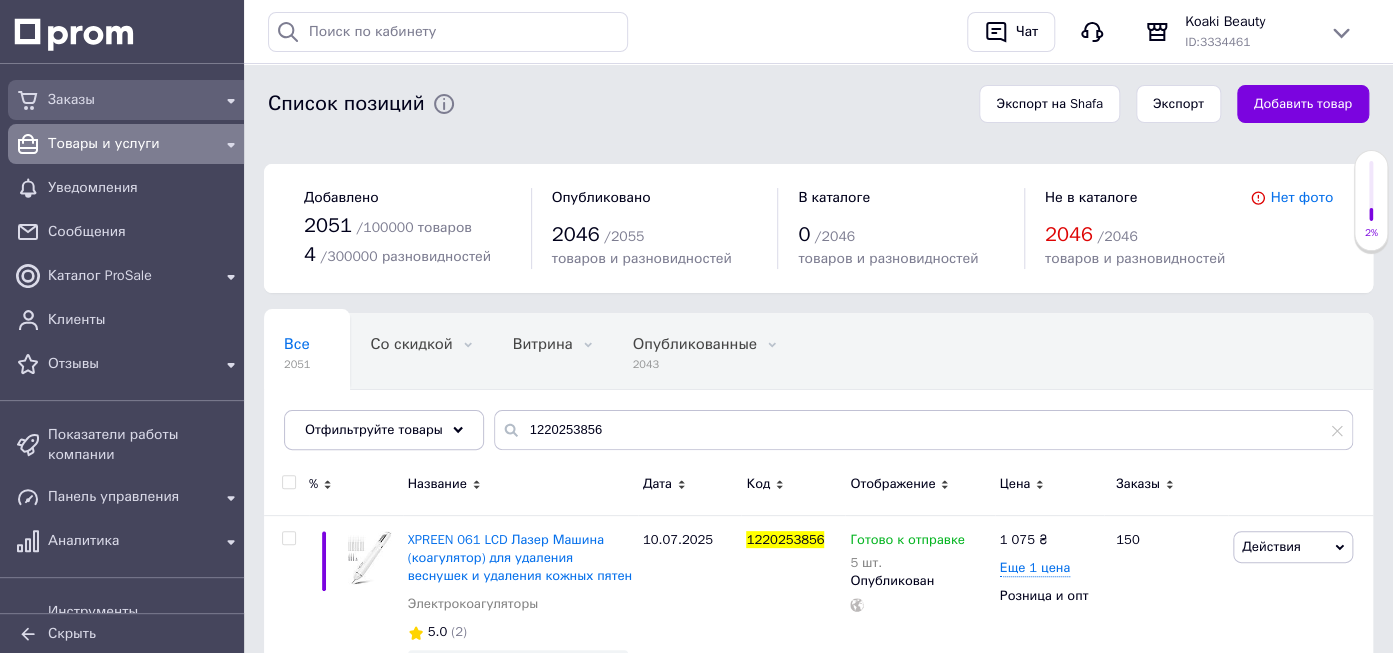 click on "Заказы" at bounding box center [129, 100] 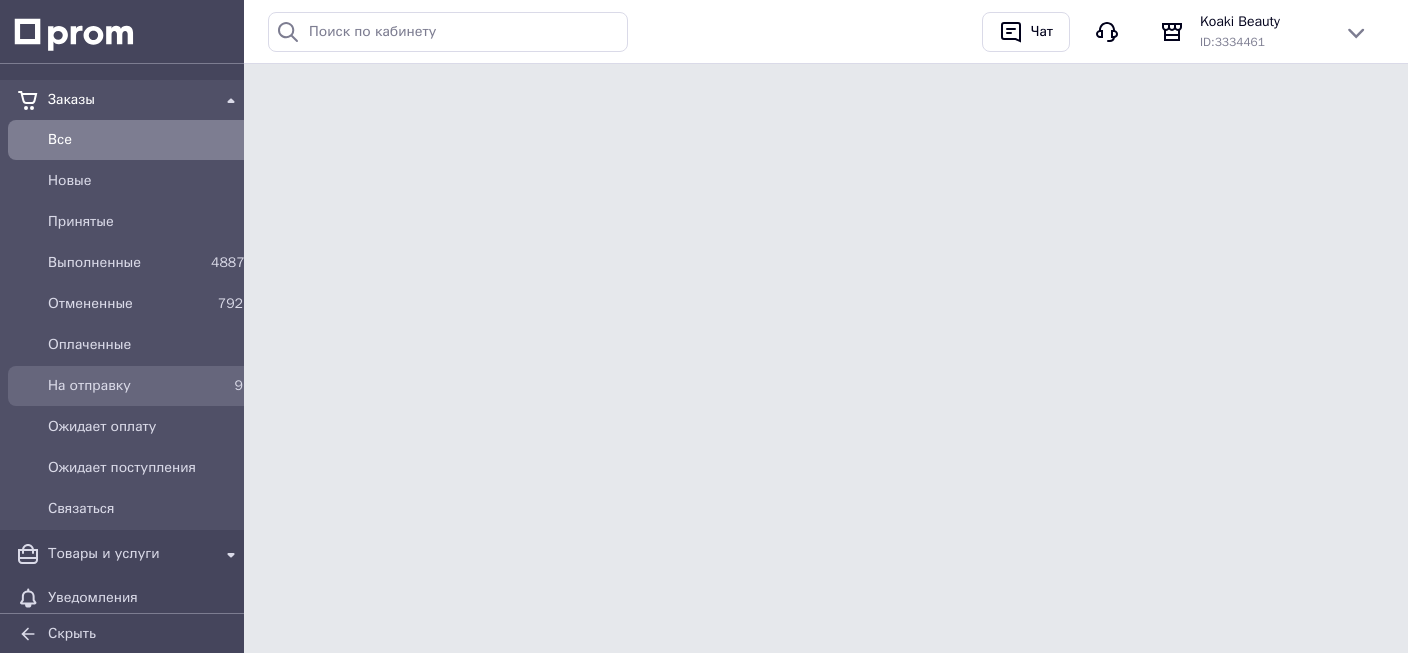 click on "На отправку" at bounding box center [125, 386] 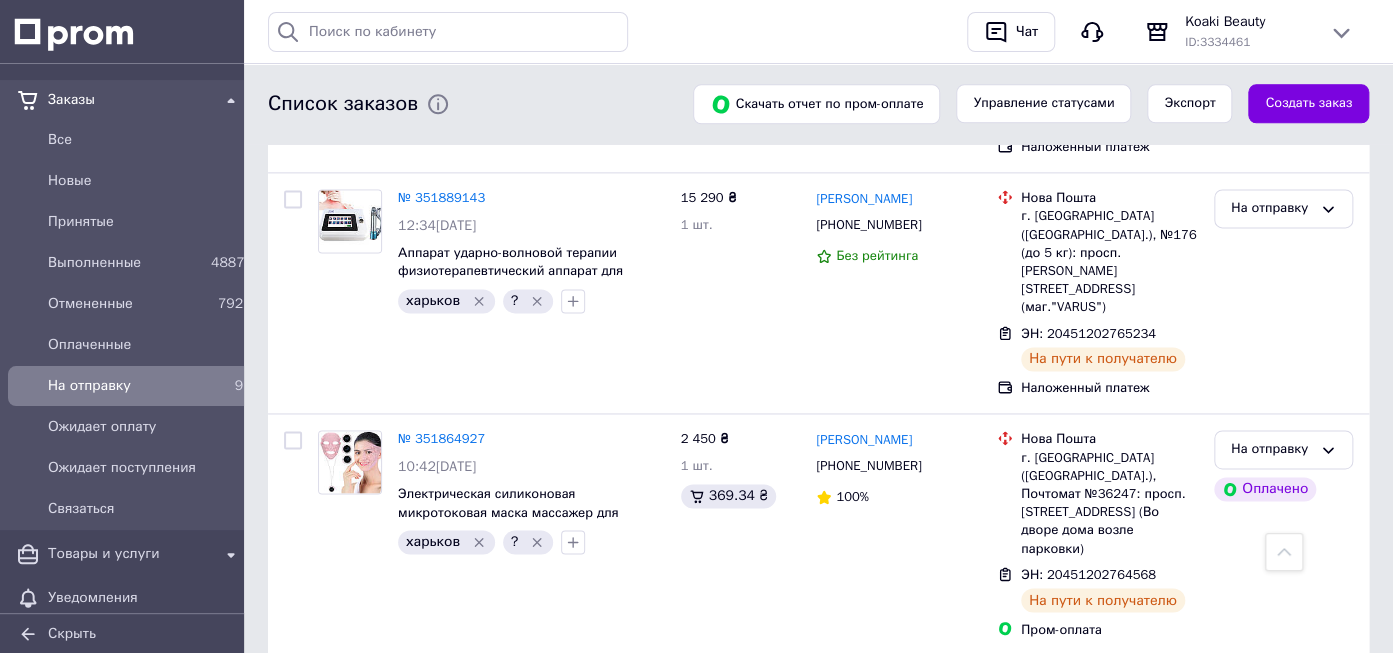 scroll, scrollTop: 1416, scrollLeft: 0, axis: vertical 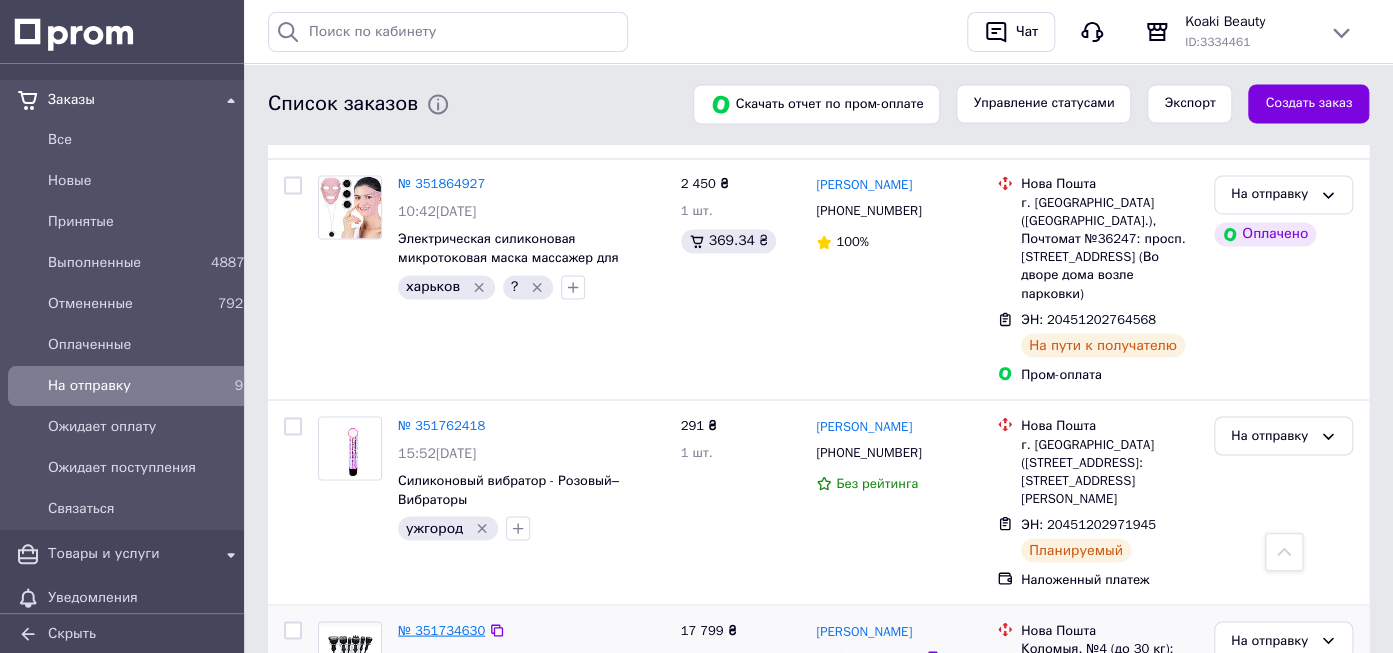 click on "№ 351734630" at bounding box center [441, 629] 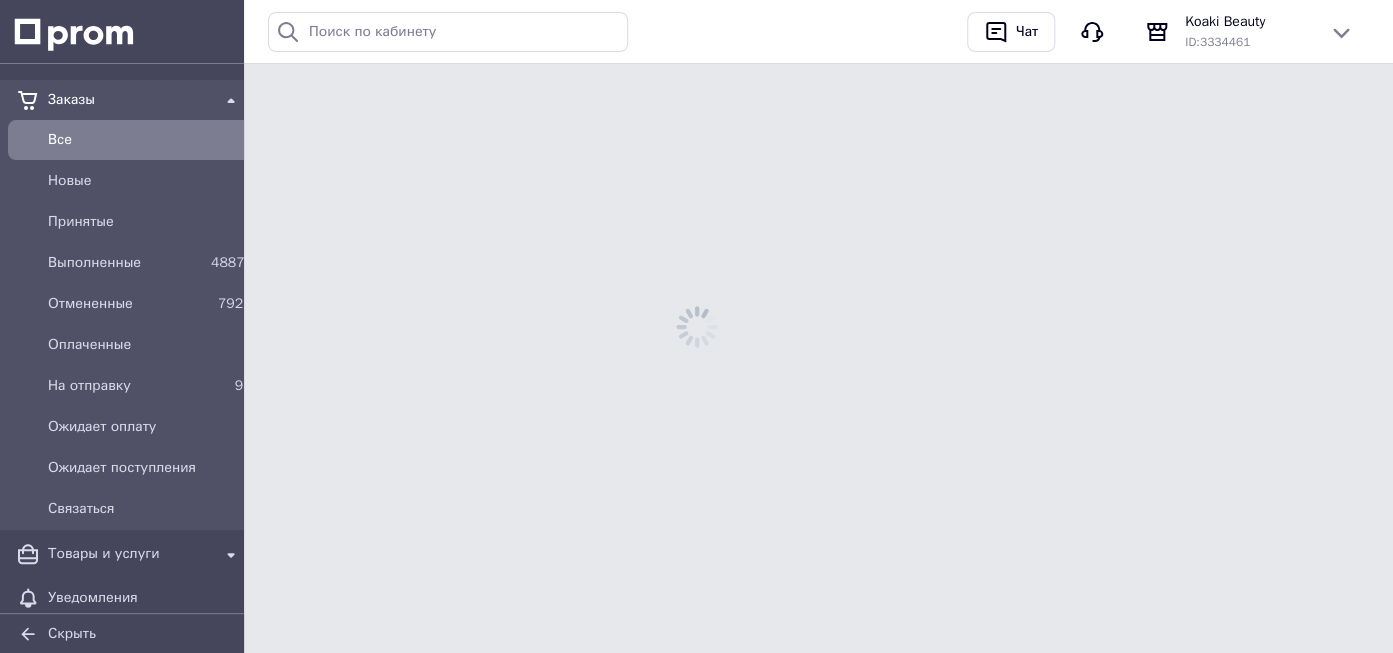 scroll, scrollTop: 0, scrollLeft: 0, axis: both 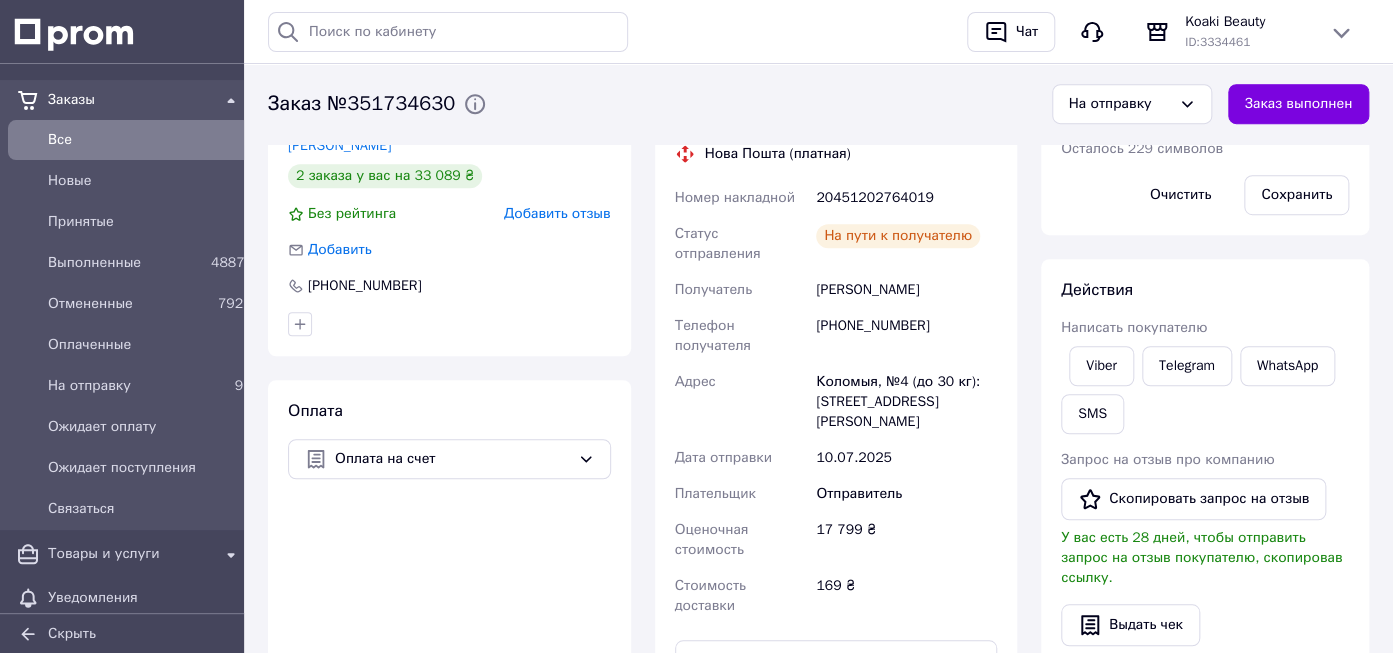 click on "20451202764019" at bounding box center [906, 198] 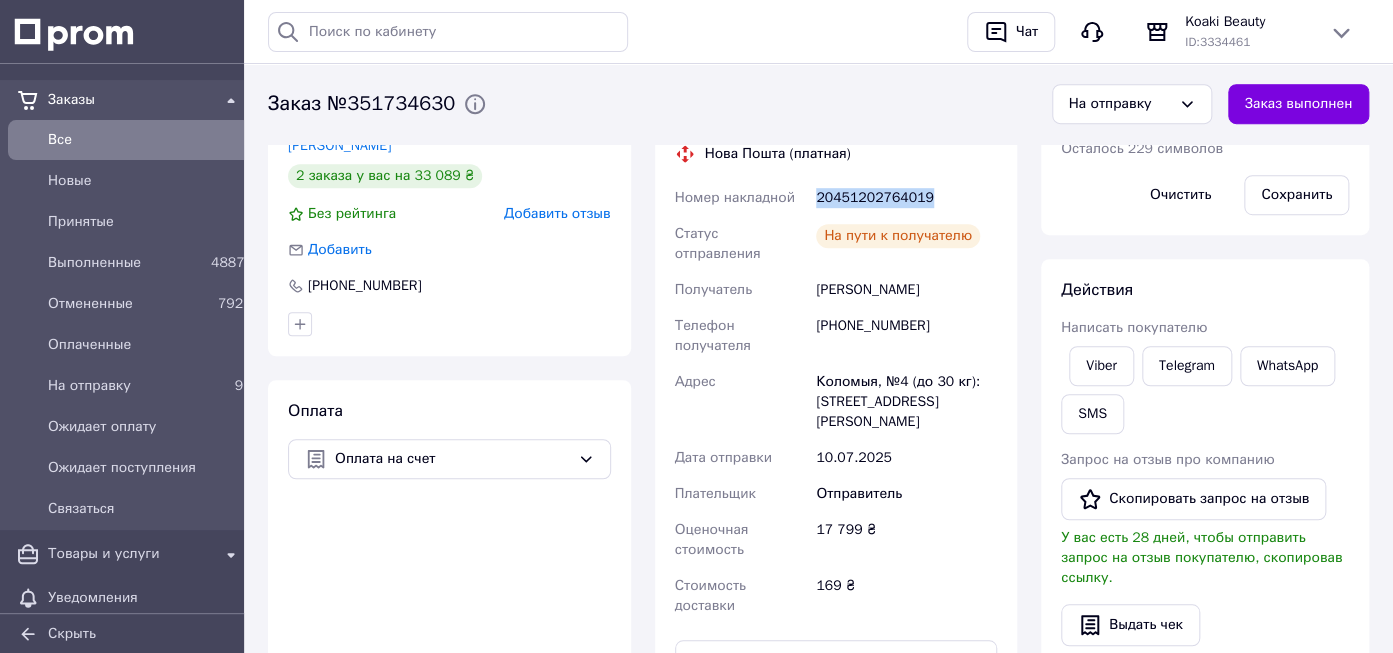 click on "20451202764019" at bounding box center [906, 198] 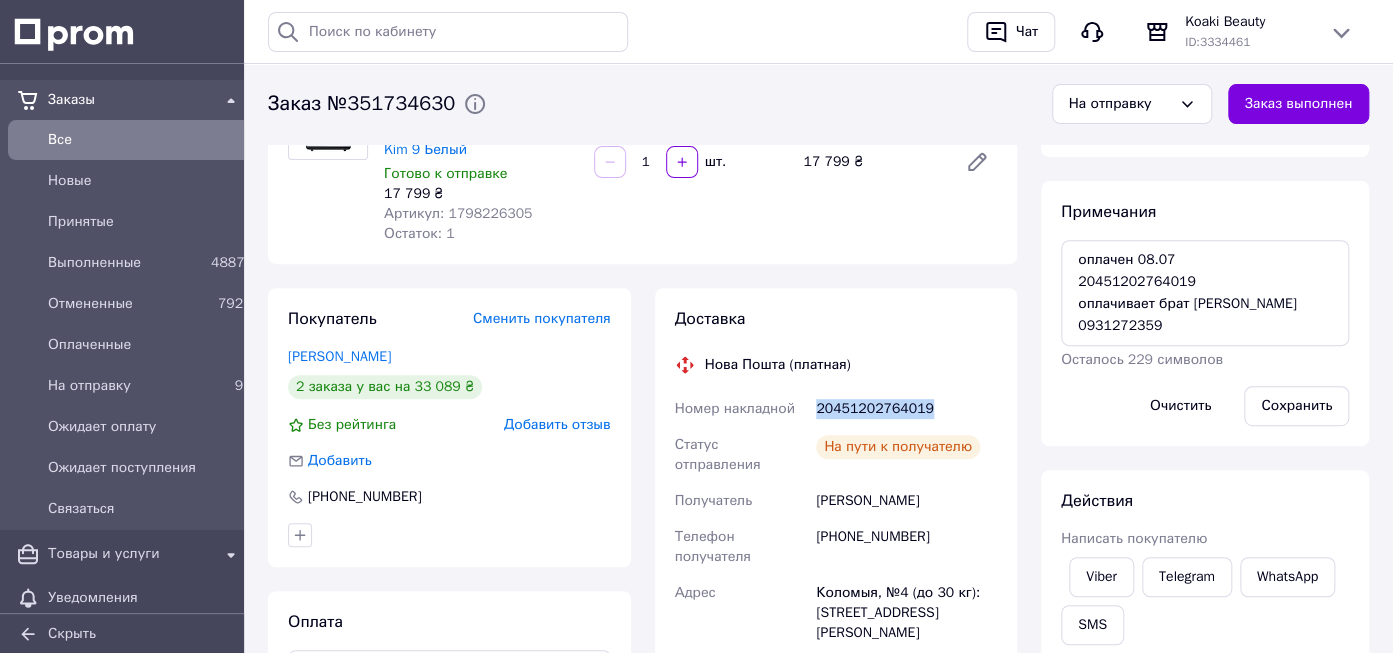 copy on "20451202764019" 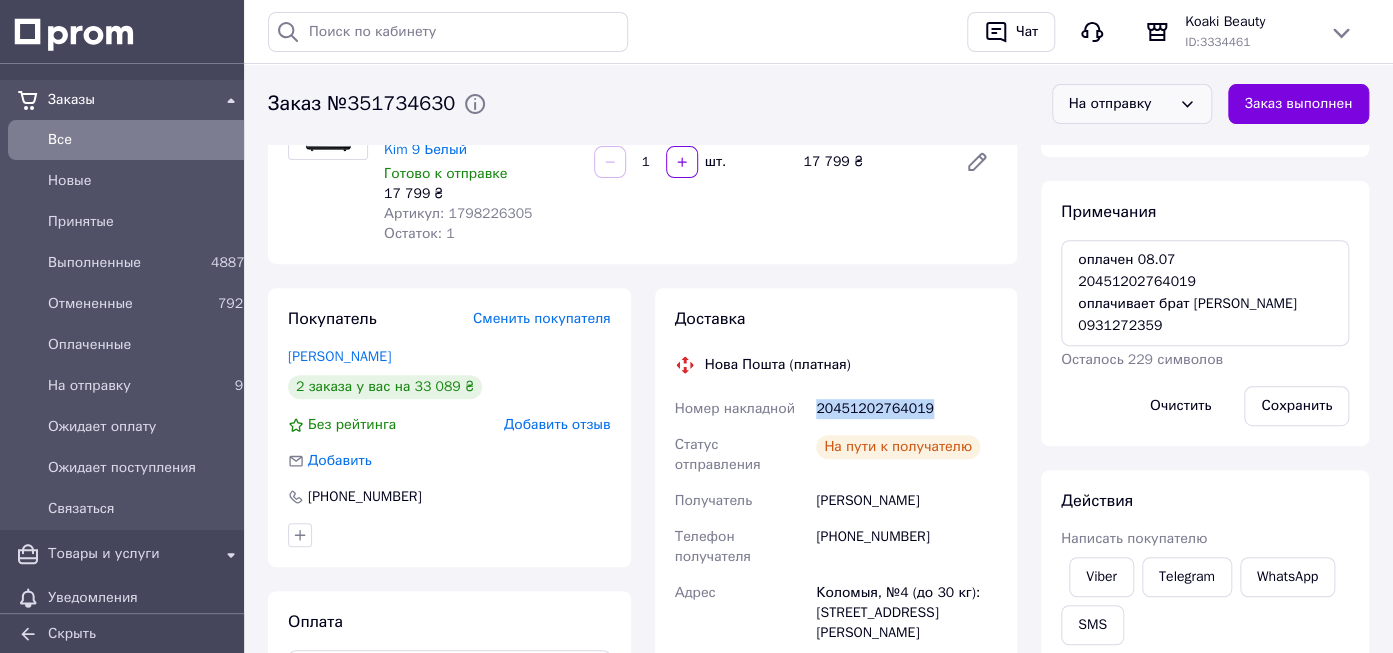 click on "На отправку" at bounding box center (1120, 104) 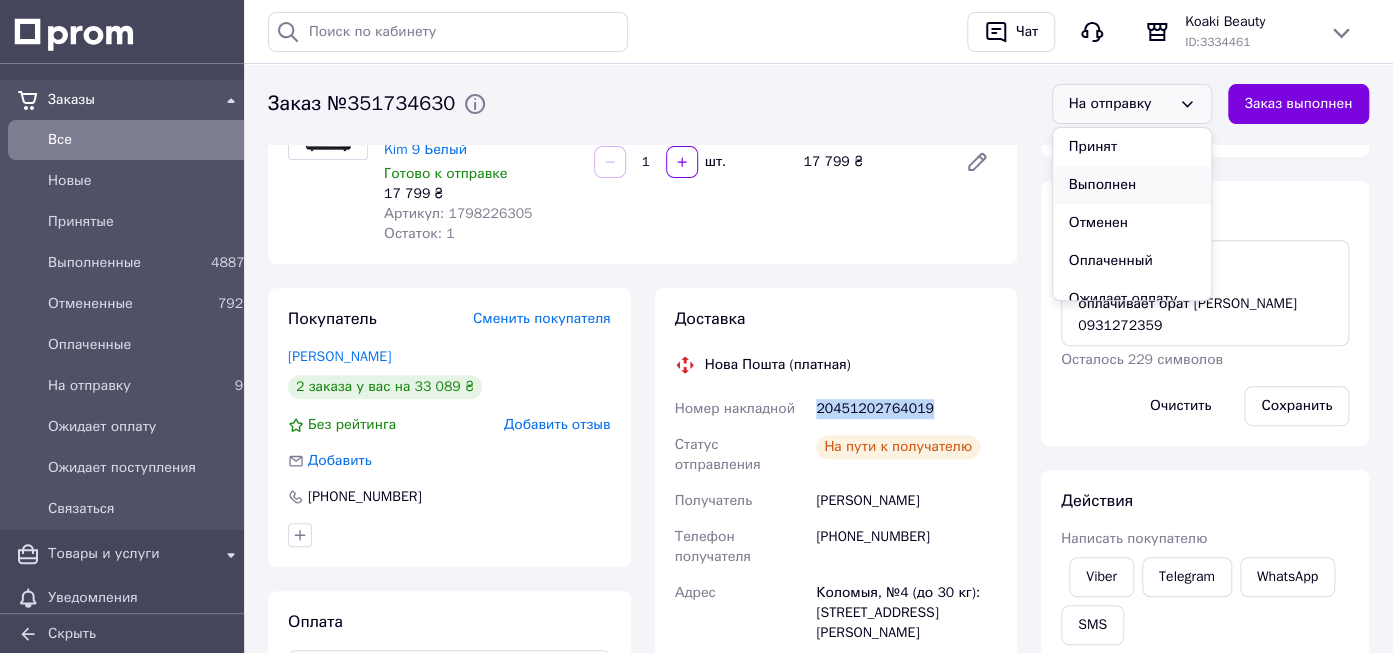 click on "Выполнен" at bounding box center [1132, 185] 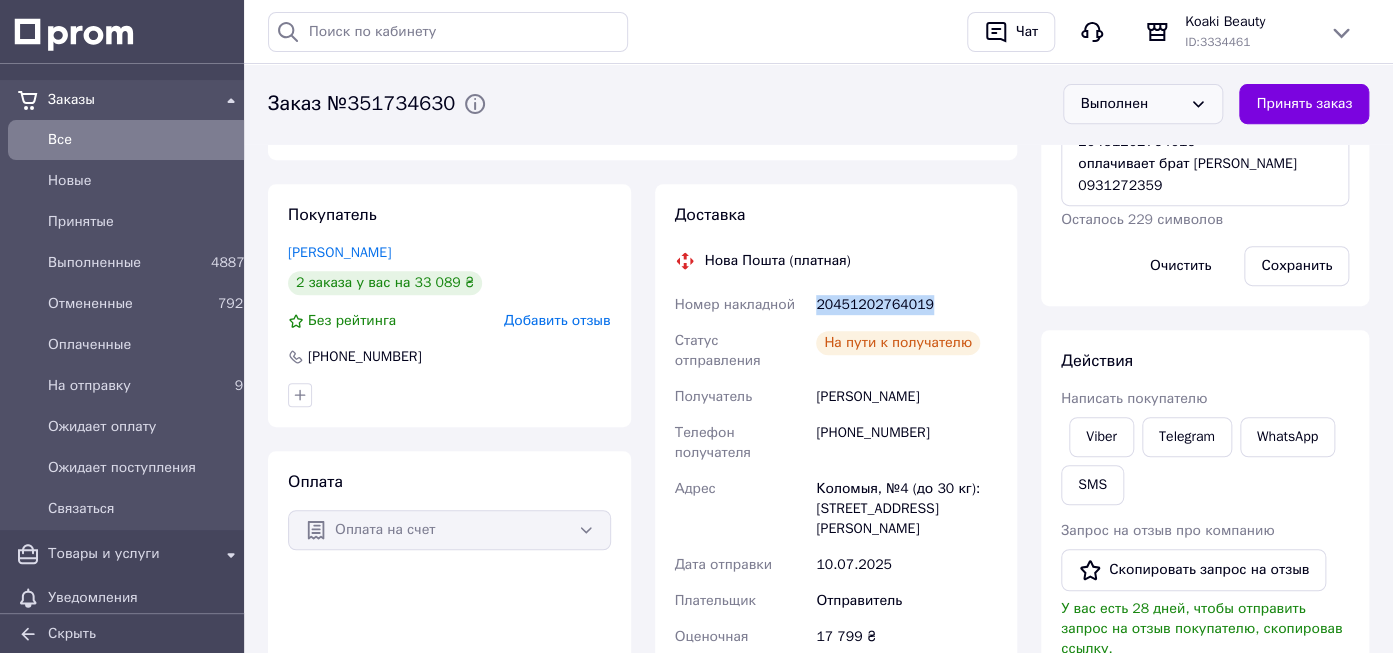 scroll, scrollTop: 0, scrollLeft: 0, axis: both 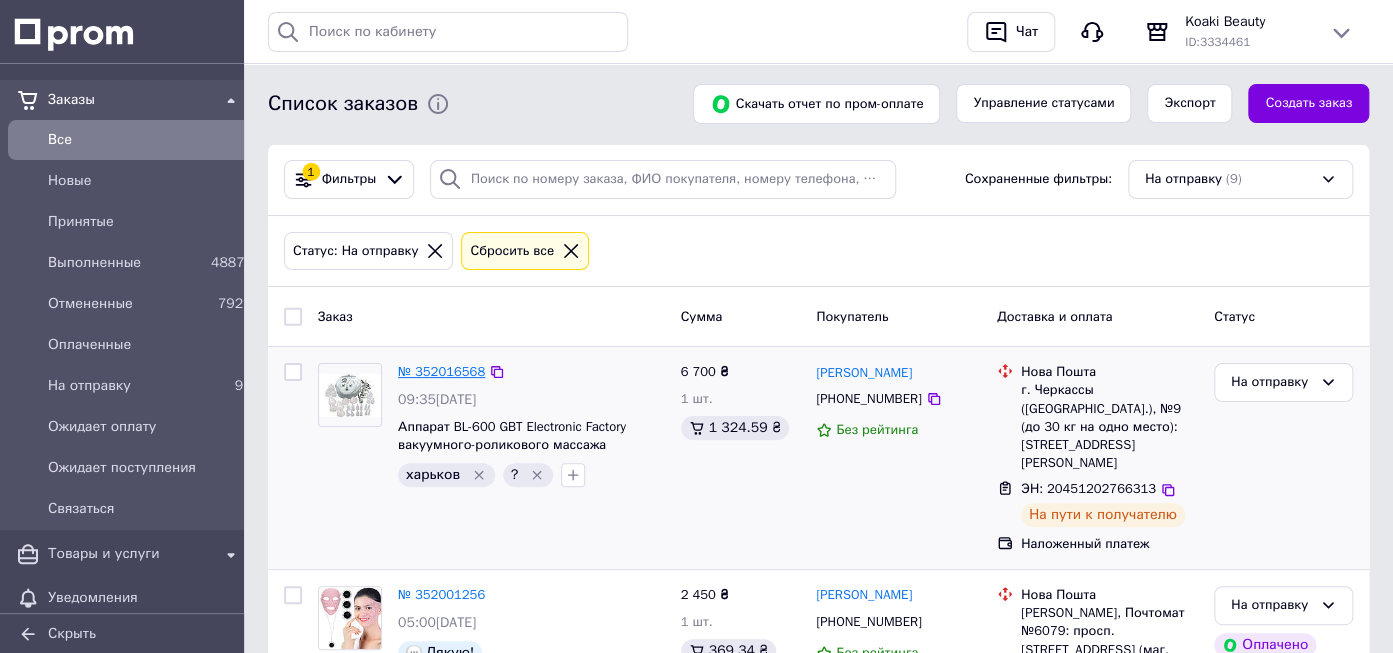 click on "№ 352016568" at bounding box center (441, 371) 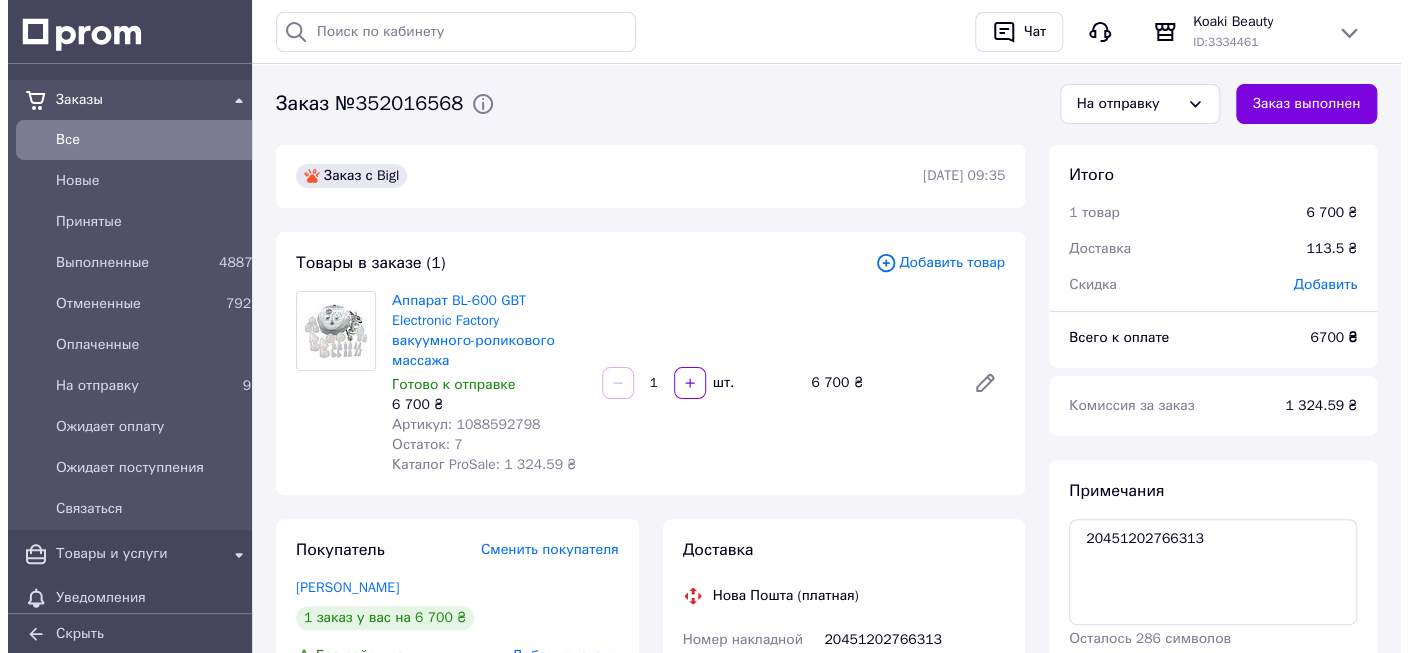 scroll, scrollTop: 316, scrollLeft: 0, axis: vertical 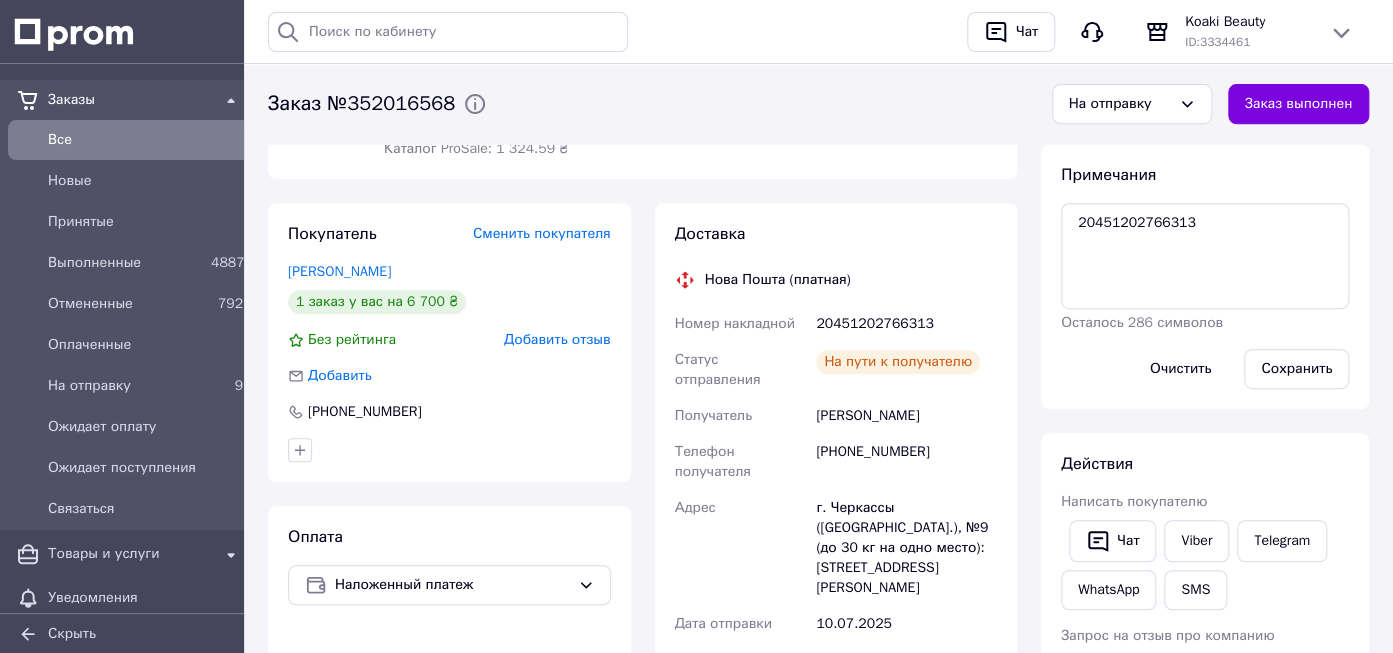 click on "20451202766313" at bounding box center [906, 324] 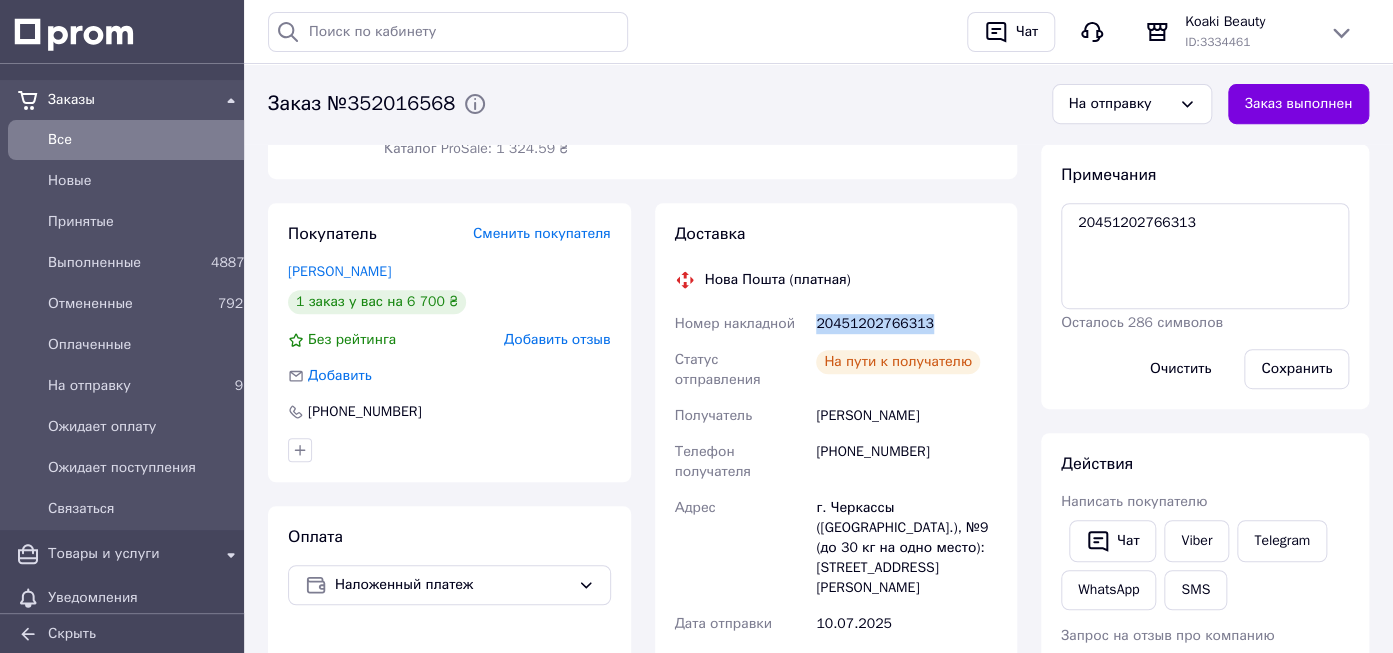 click on "20451202766313" at bounding box center (906, 324) 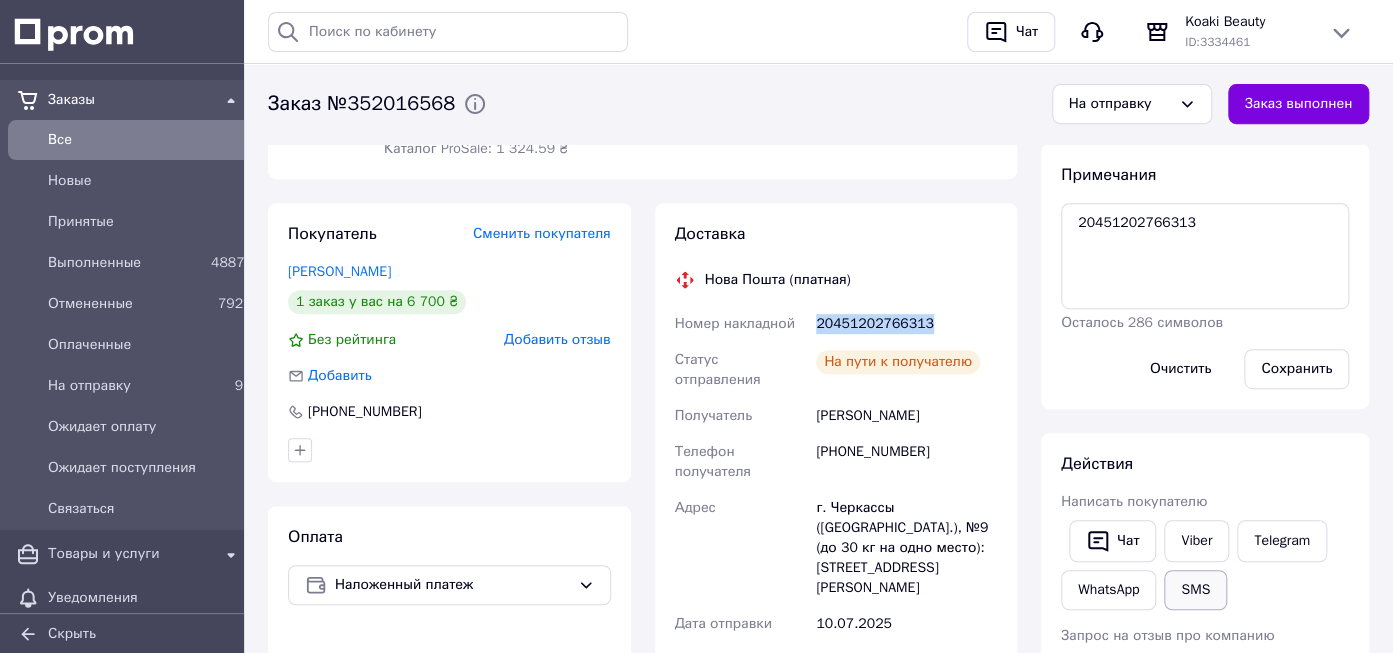 click on "SMS" at bounding box center [1195, 590] 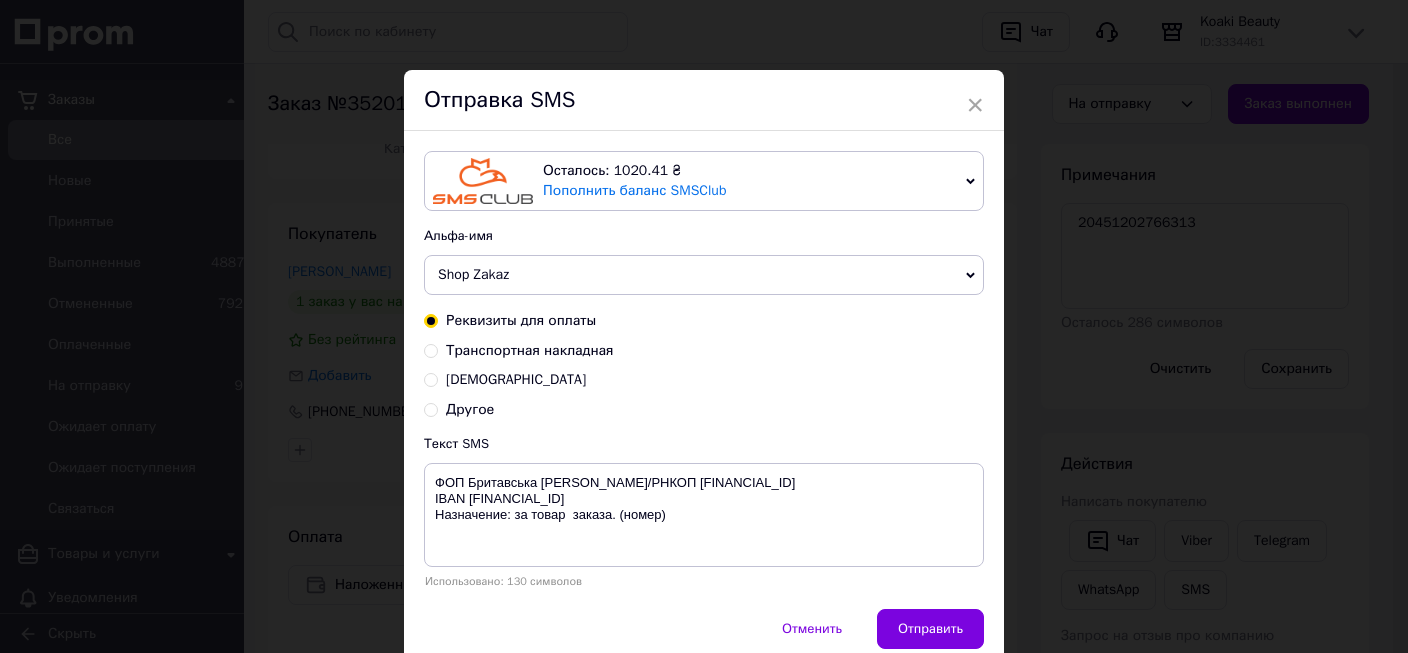click on "Транспортная накладная" at bounding box center (530, 350) 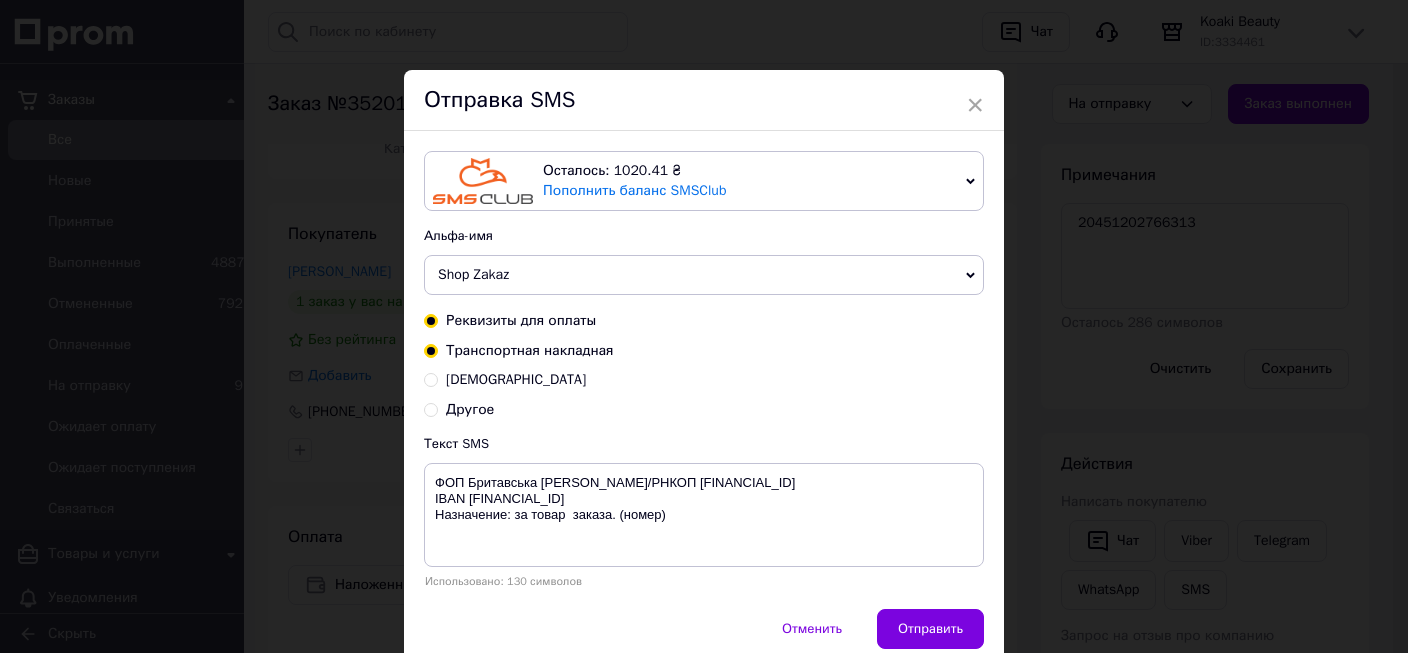 radio on "true" 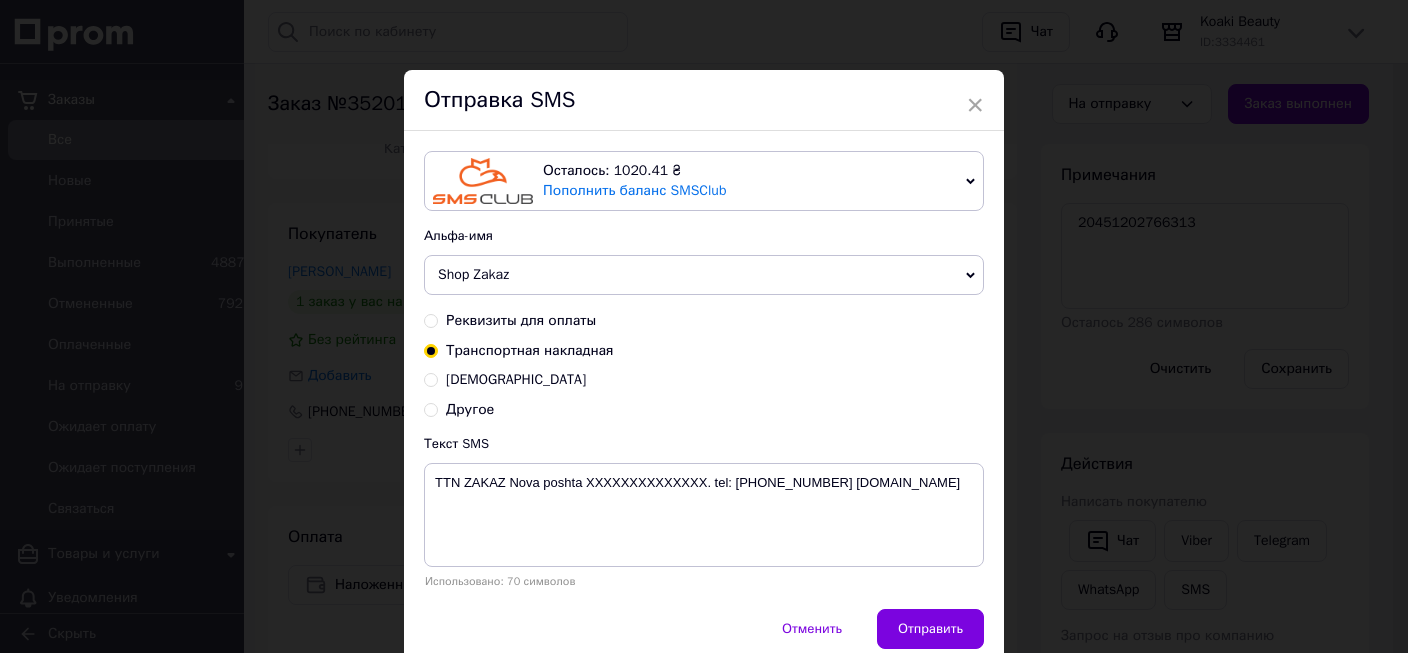 scroll, scrollTop: 81, scrollLeft: 0, axis: vertical 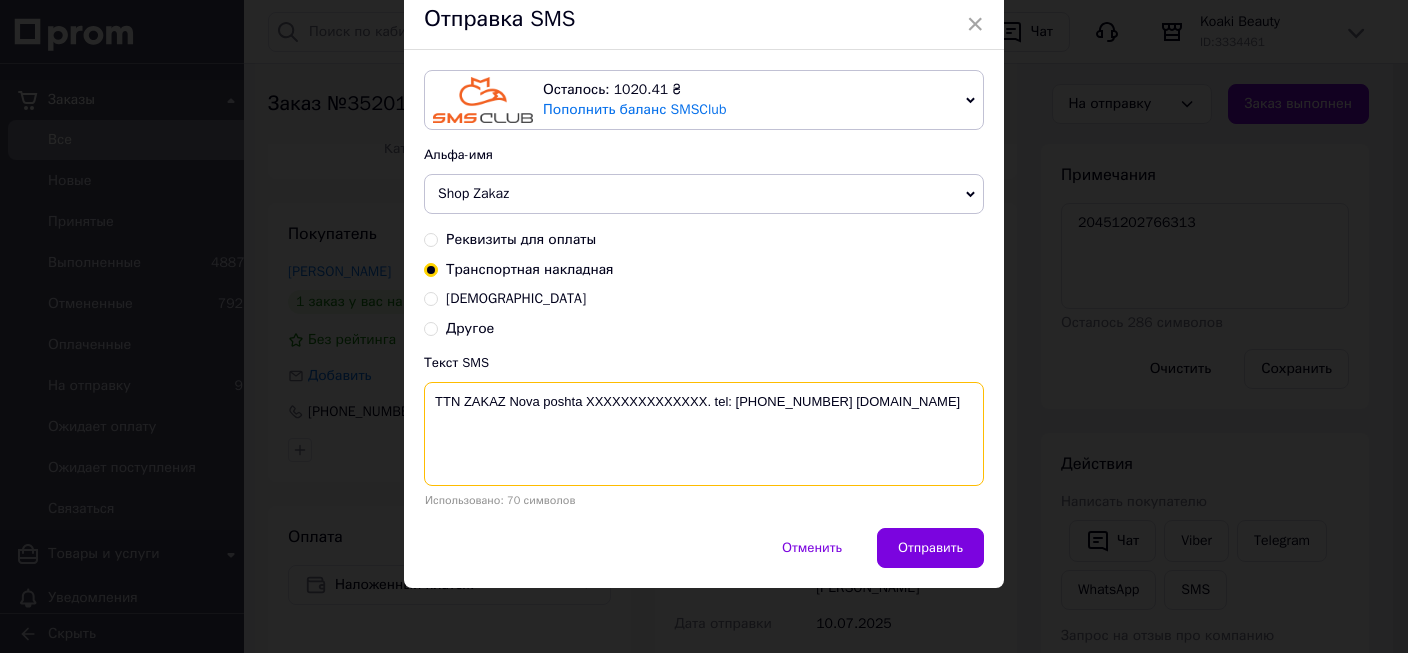 click on "TTN ZAKAZ Nova poshta XXXXXXXXXXXXXX. tel: +380982320653 Koaki.com.ua" at bounding box center [704, 434] 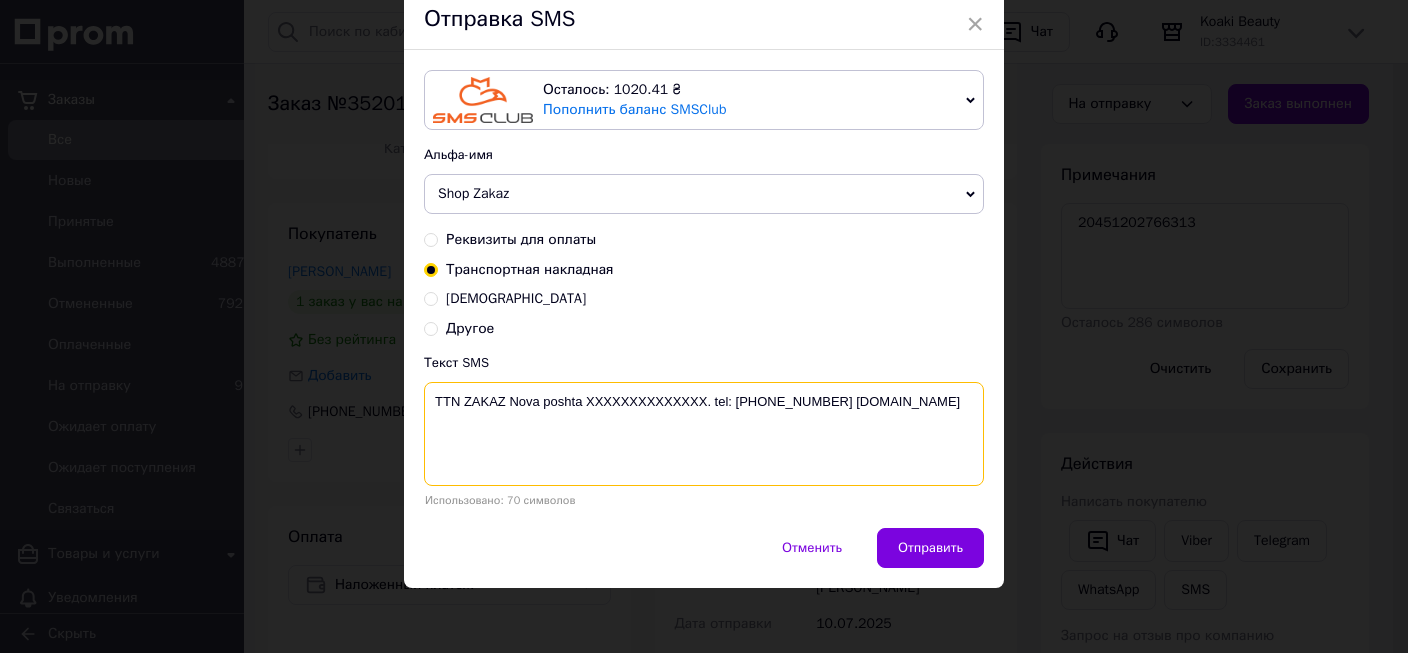 click on "TTN ZAKAZ Nova poshta XXXXXXXXXXXXXX. tel: +380982320653 Koaki.com.ua" at bounding box center (704, 434) 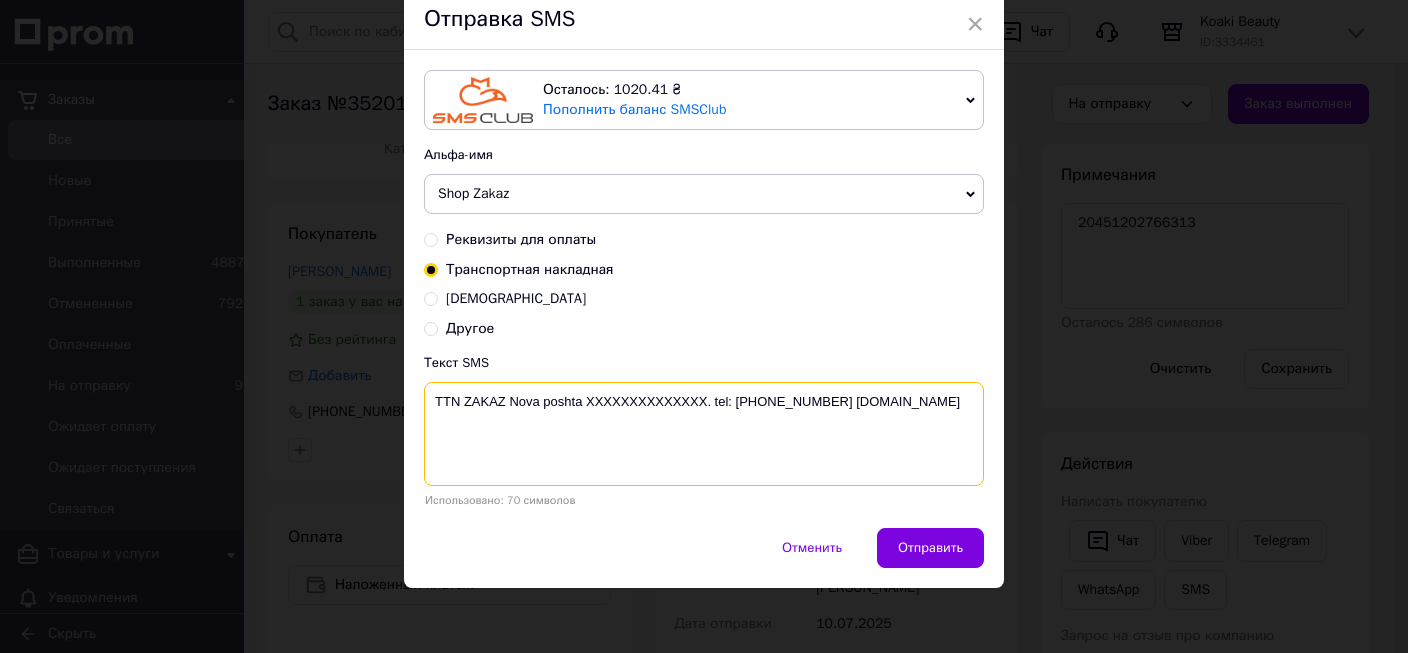 paste on "20451202766313" 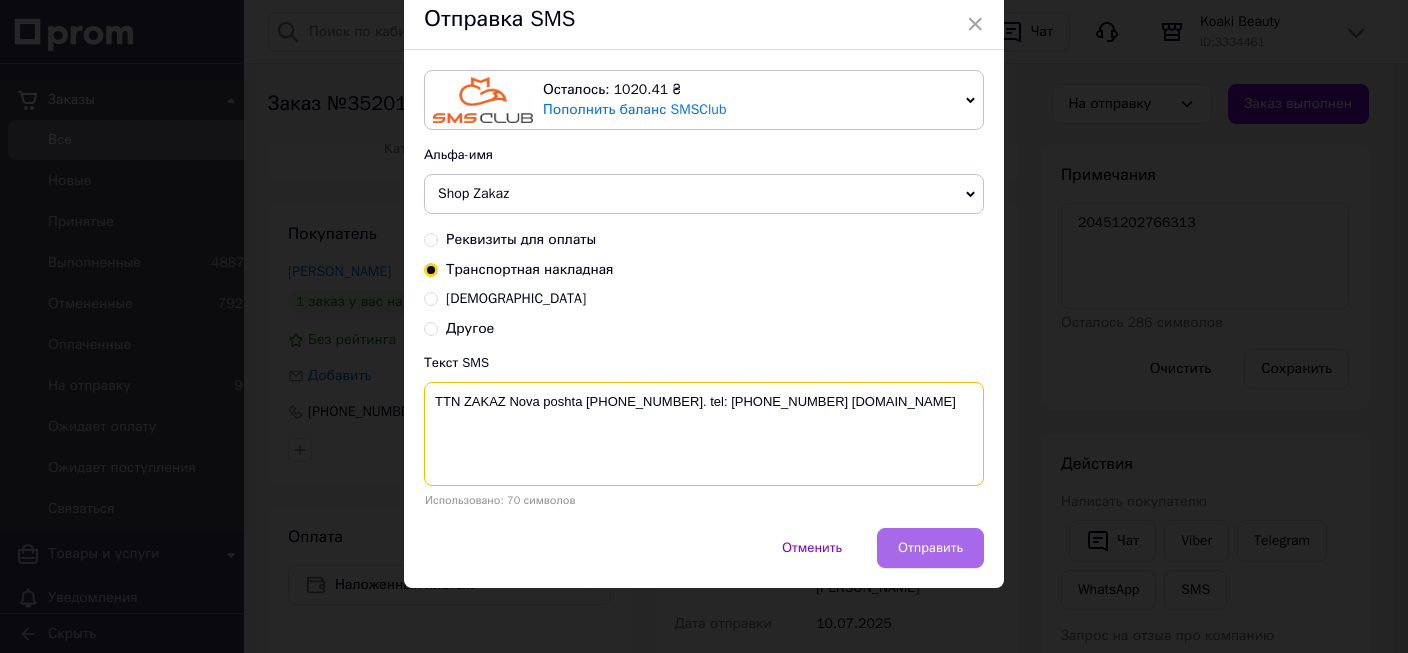 type on "TTN ZAKAZ Nova poshta 20451202766313. tel: +380982320653 Koaki.com.ua" 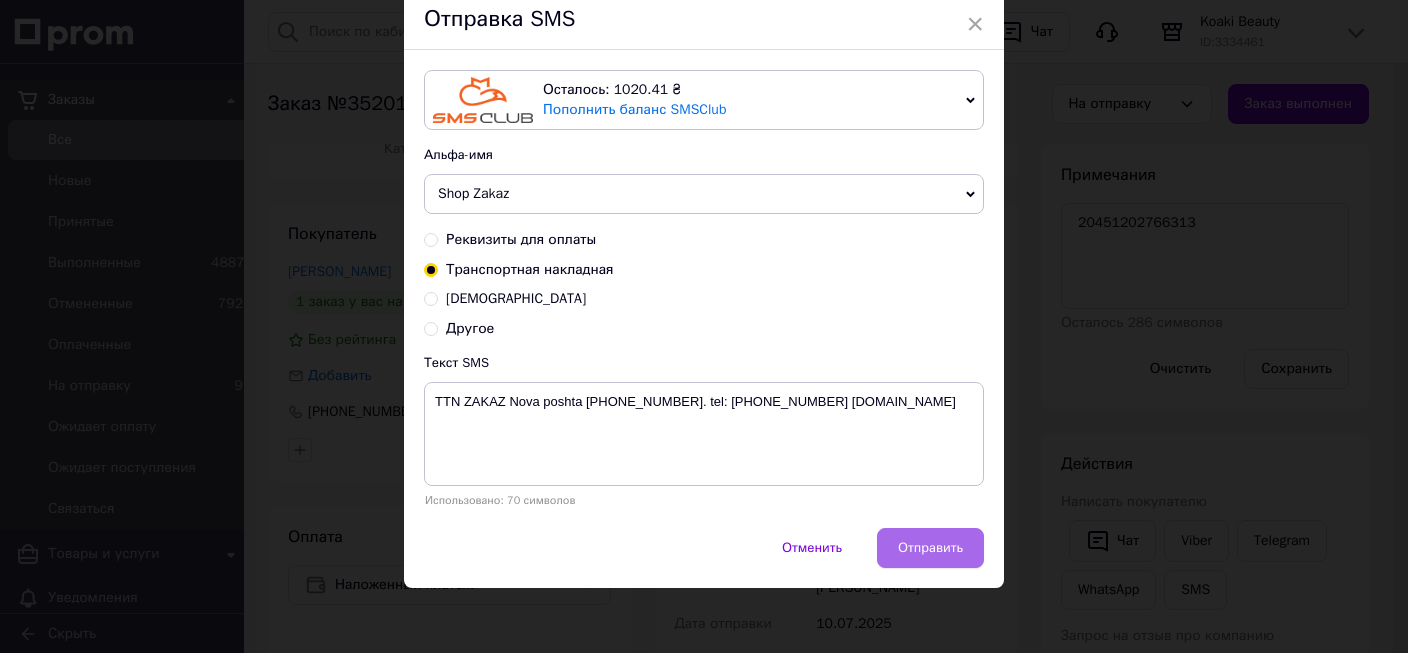click on "Отправить" at bounding box center (930, 548) 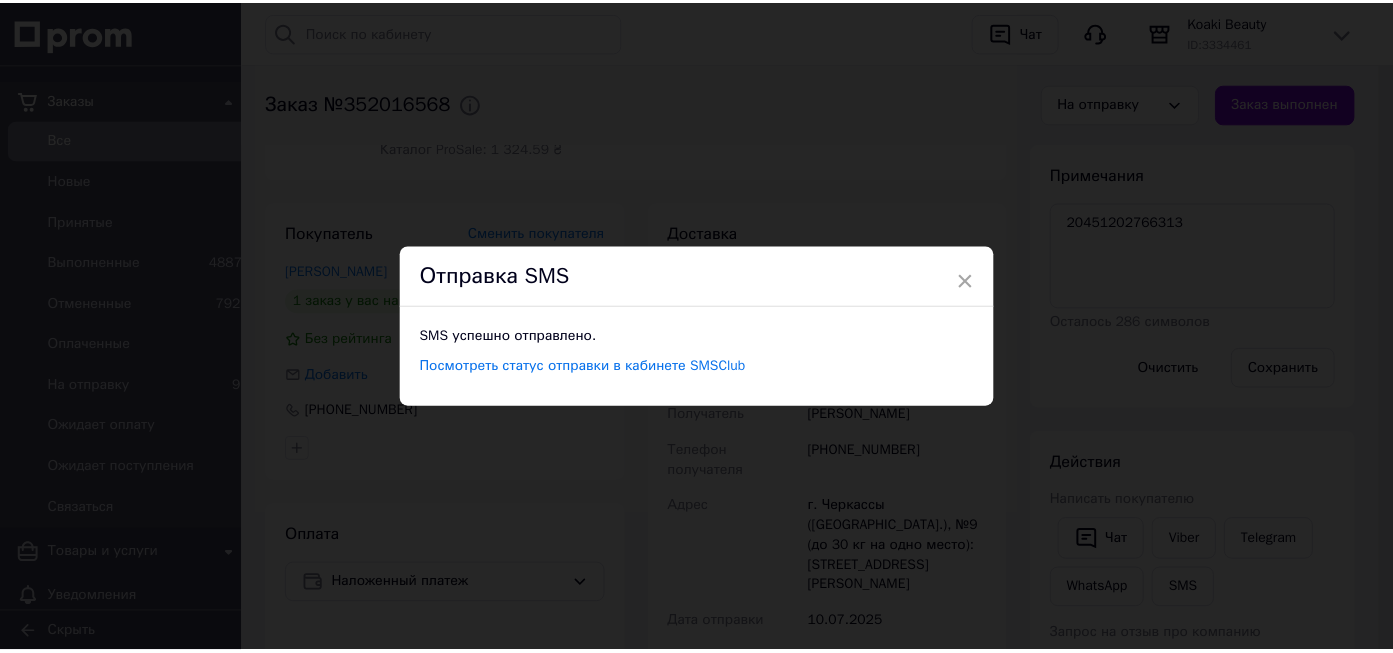 scroll, scrollTop: 0, scrollLeft: 0, axis: both 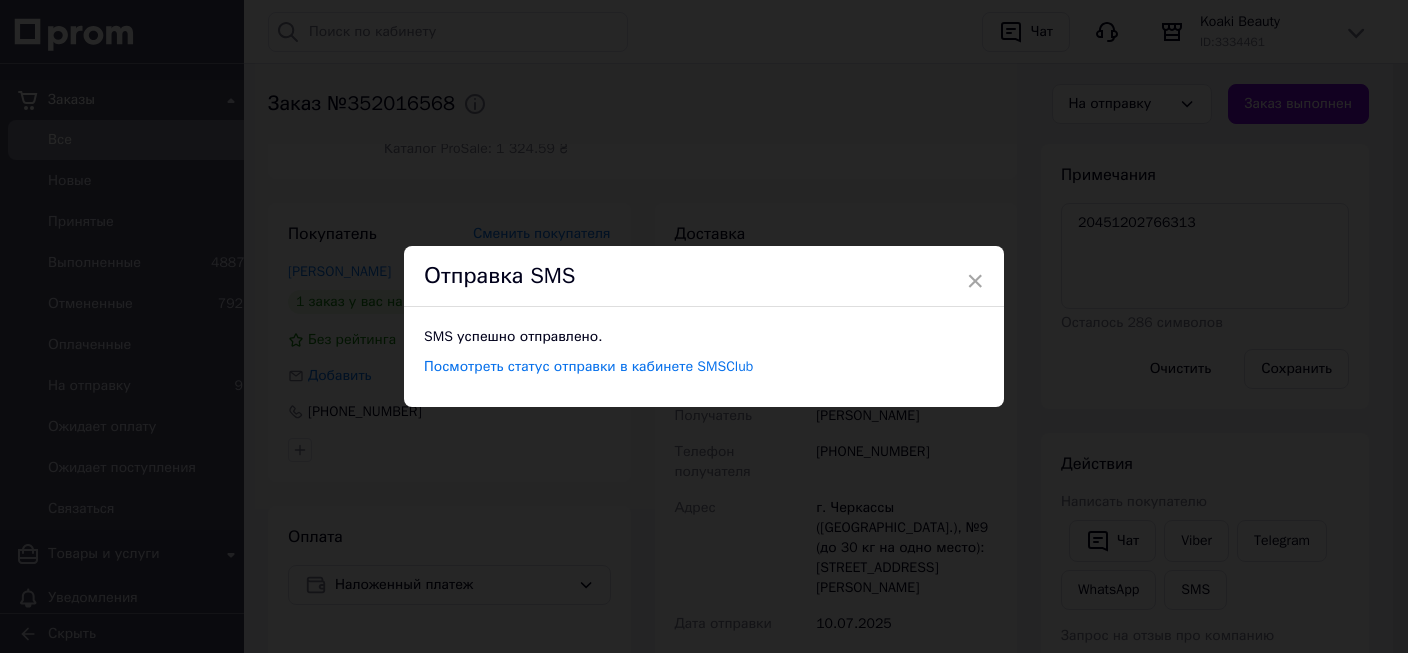 click on "× Отправка SMS SMS успешно отправлено. Посмотреть статус отправки в кабинете SMSClub" at bounding box center [704, 326] 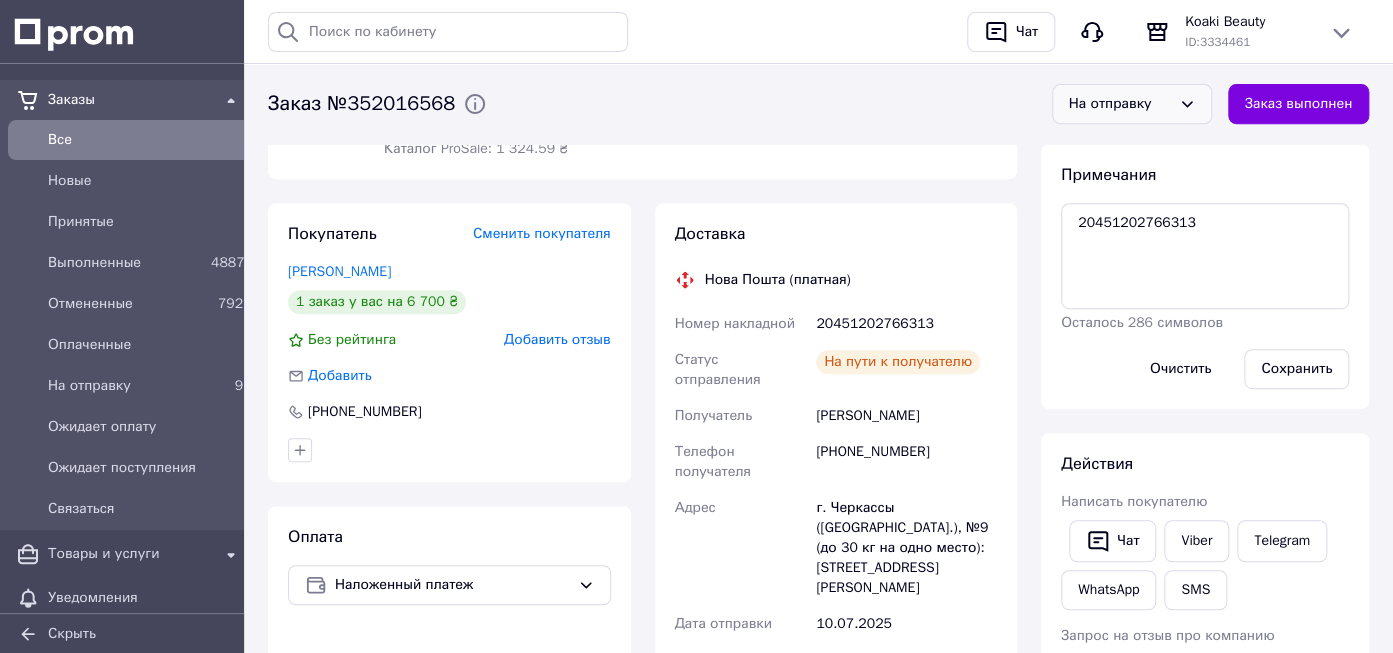 click on "На отправку" at bounding box center (1120, 104) 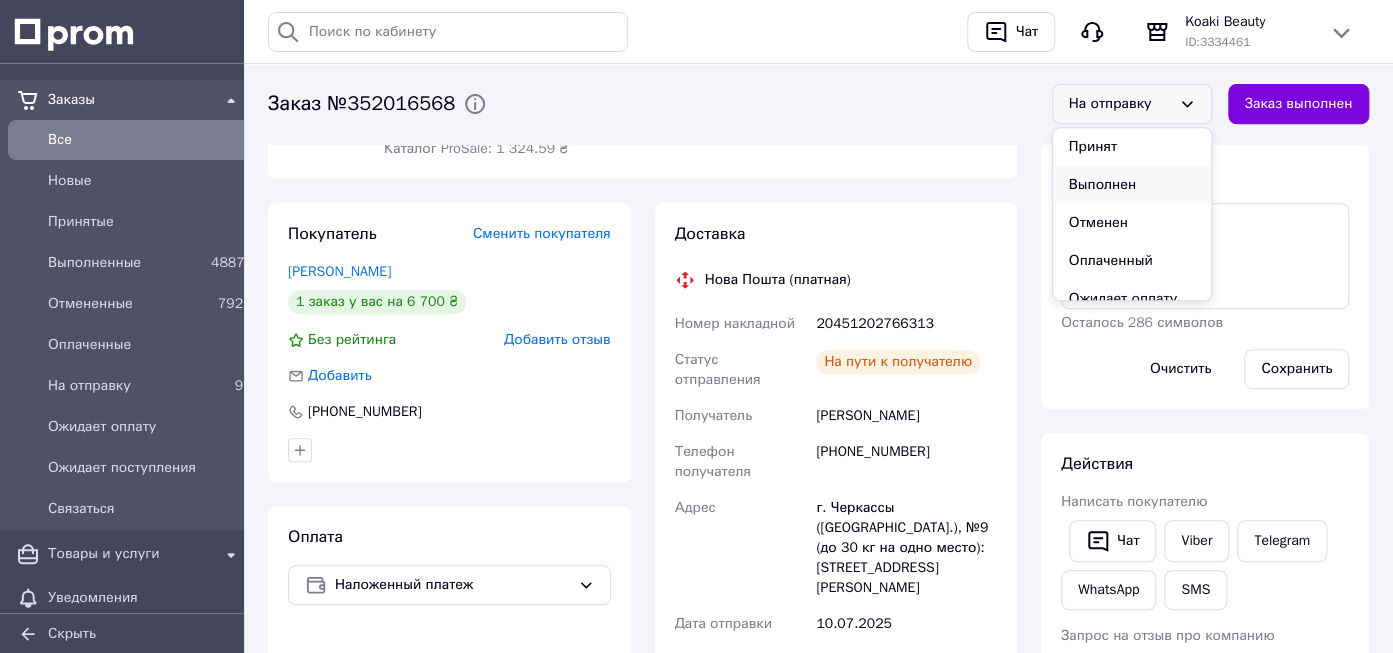 click on "Выполнен" at bounding box center [1132, 185] 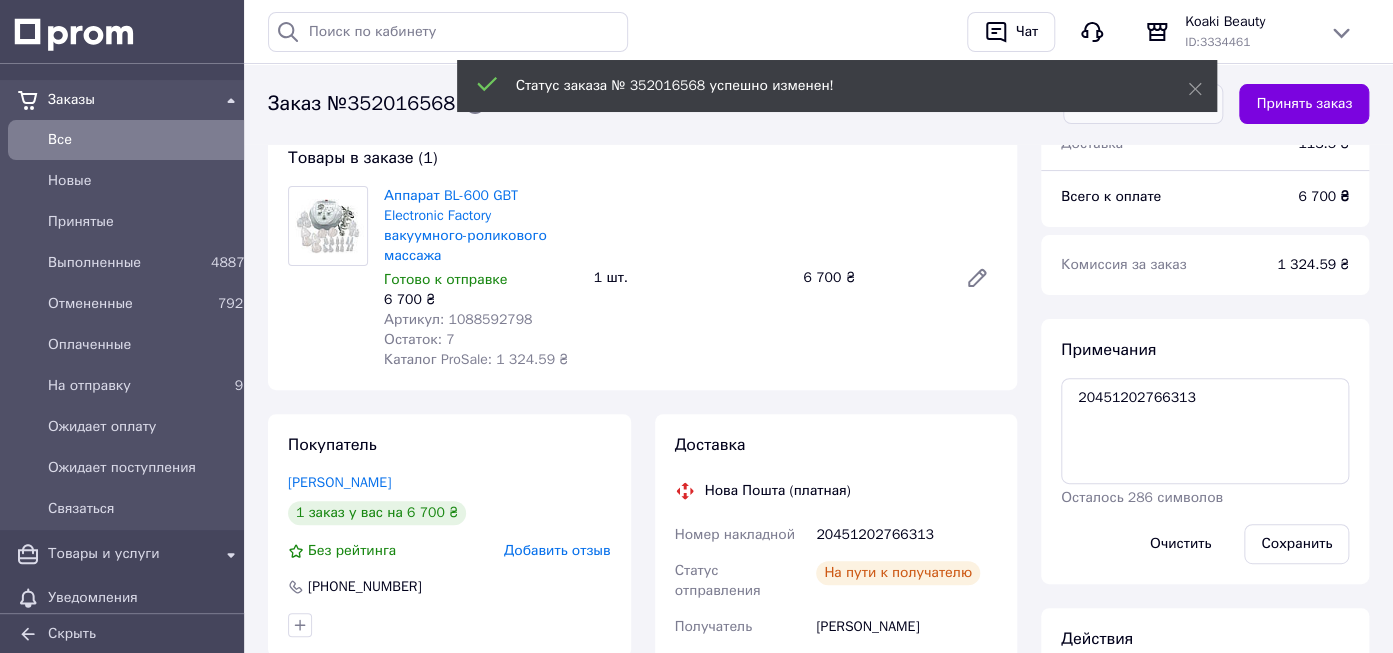 scroll, scrollTop: 0, scrollLeft: 0, axis: both 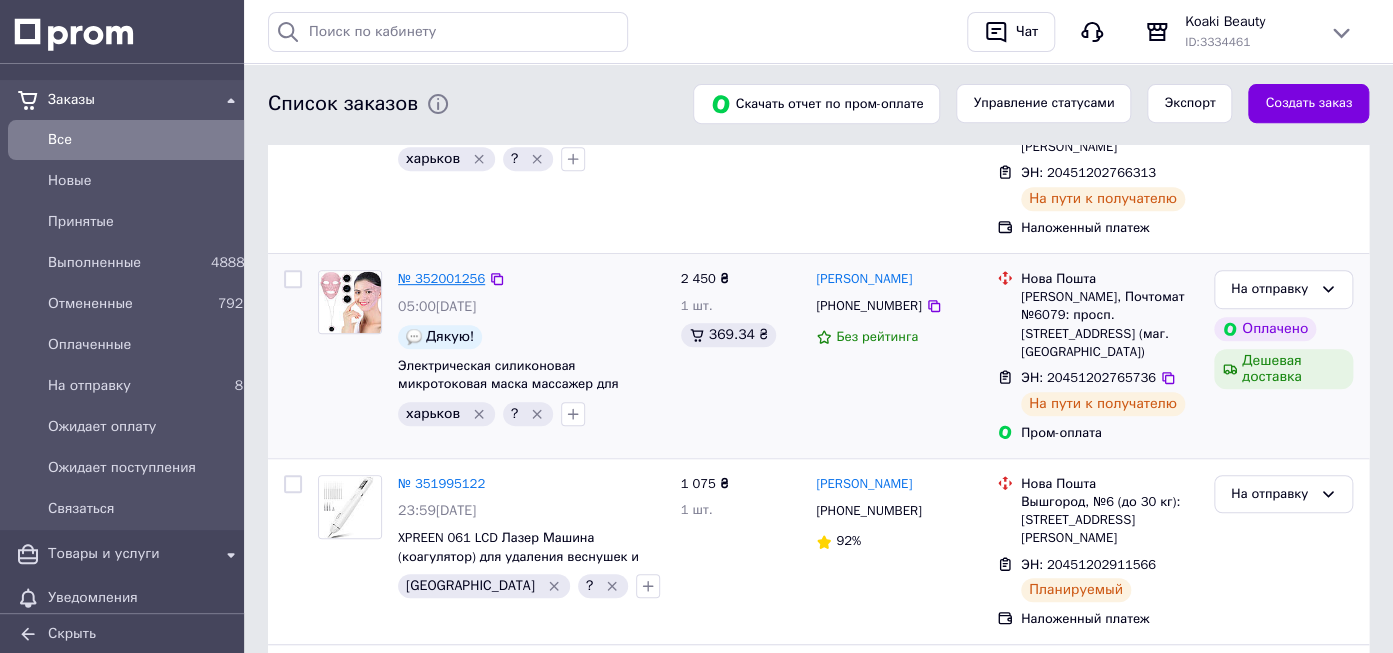 click on "№ 352001256" at bounding box center [441, 278] 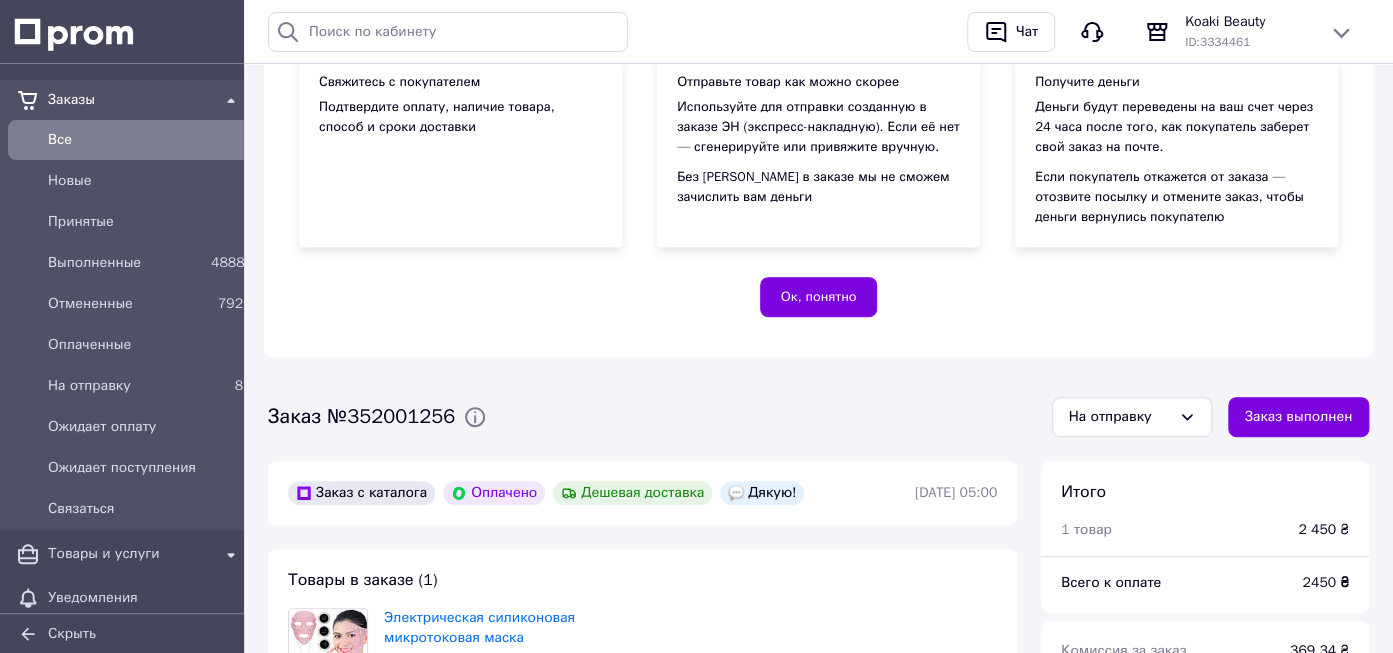 scroll, scrollTop: 260, scrollLeft: 0, axis: vertical 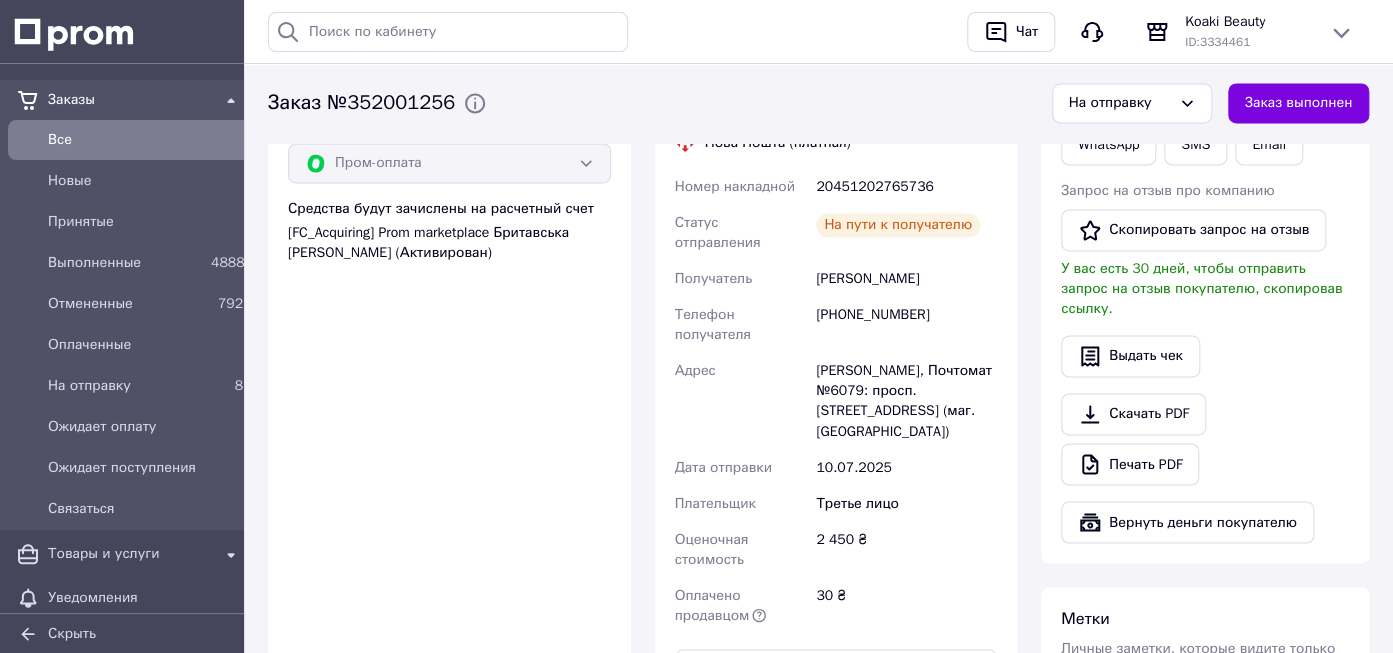 click on "20451202765736" at bounding box center (906, 187) 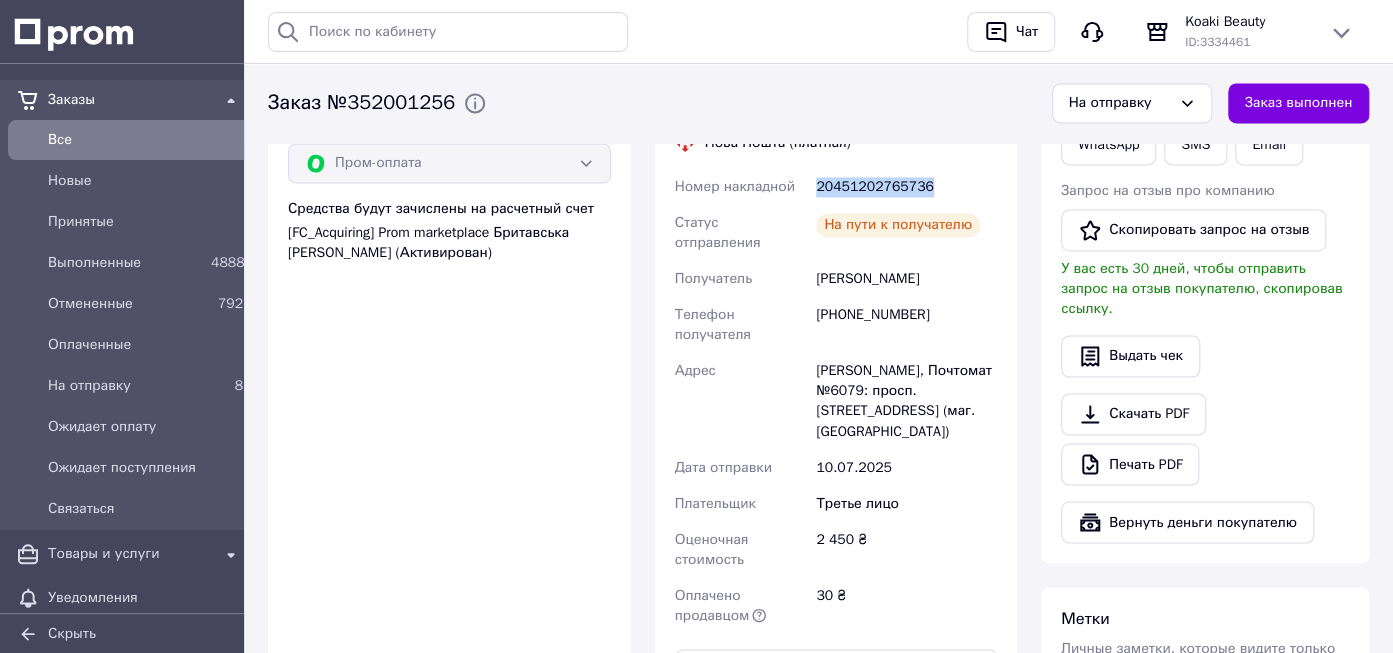 click on "20451202765736" at bounding box center [906, 187] 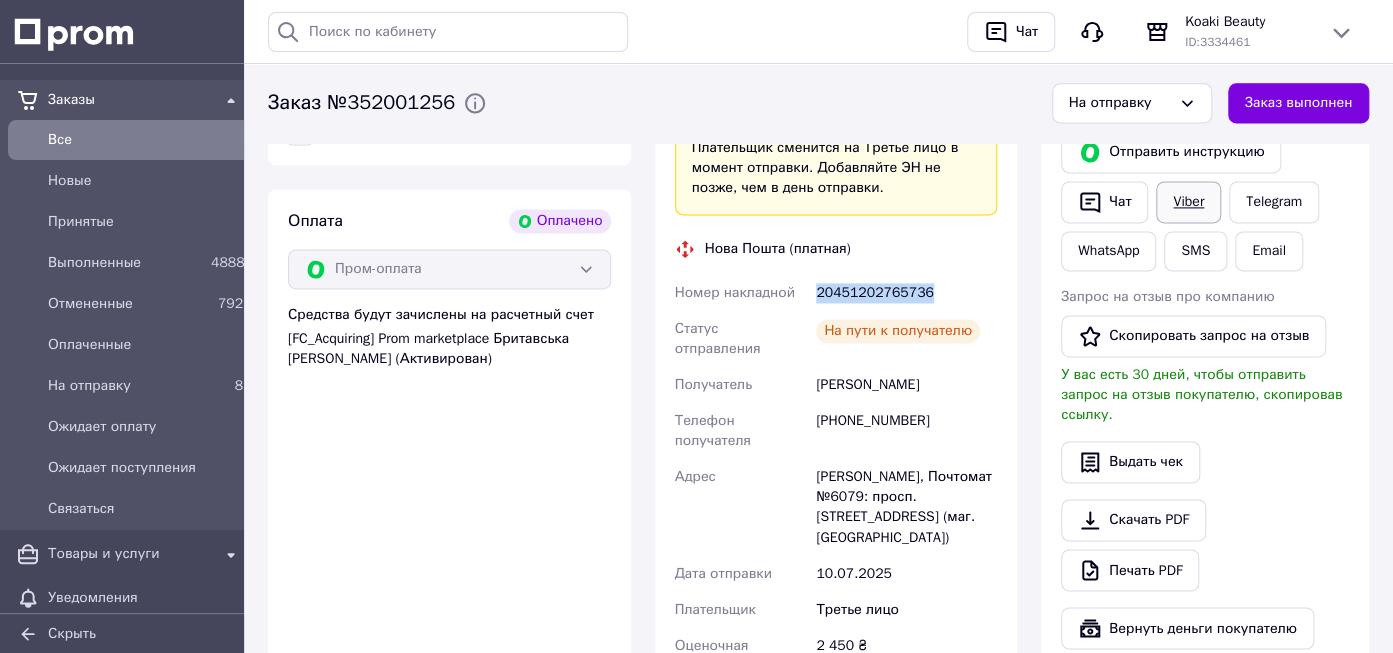 scroll, scrollTop: 999, scrollLeft: 0, axis: vertical 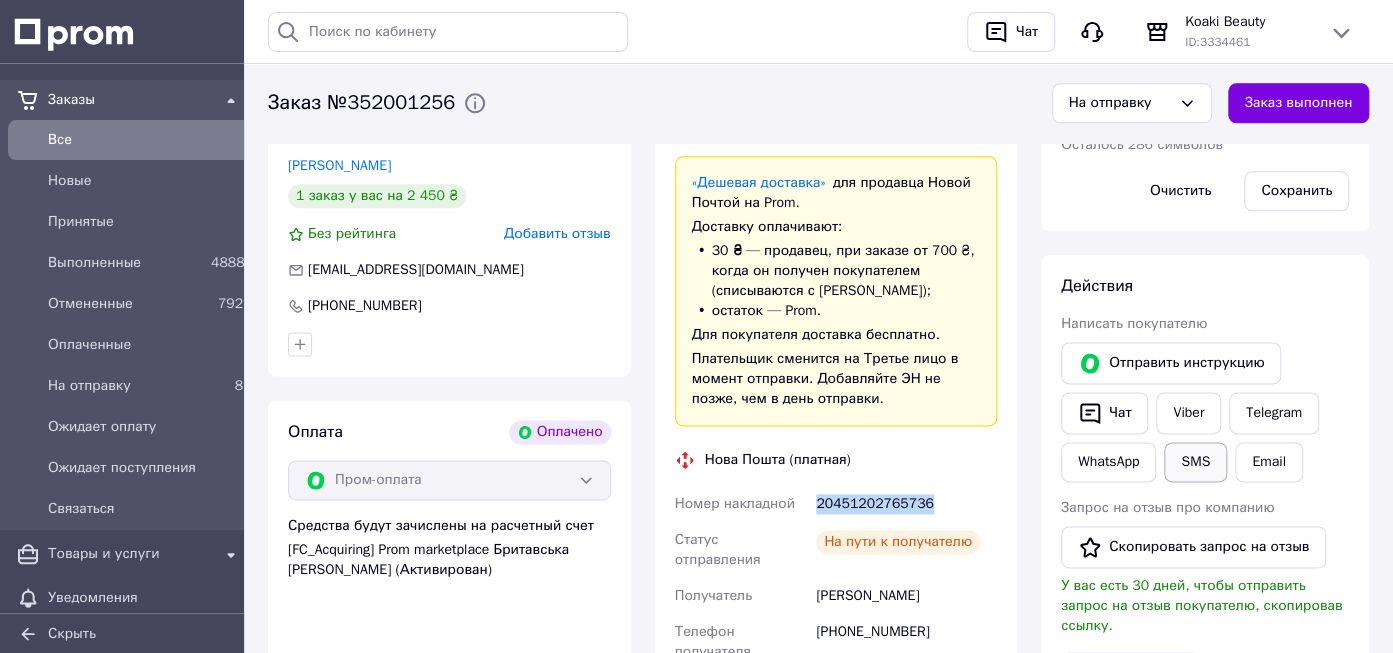 click on "SMS" at bounding box center (1195, 462) 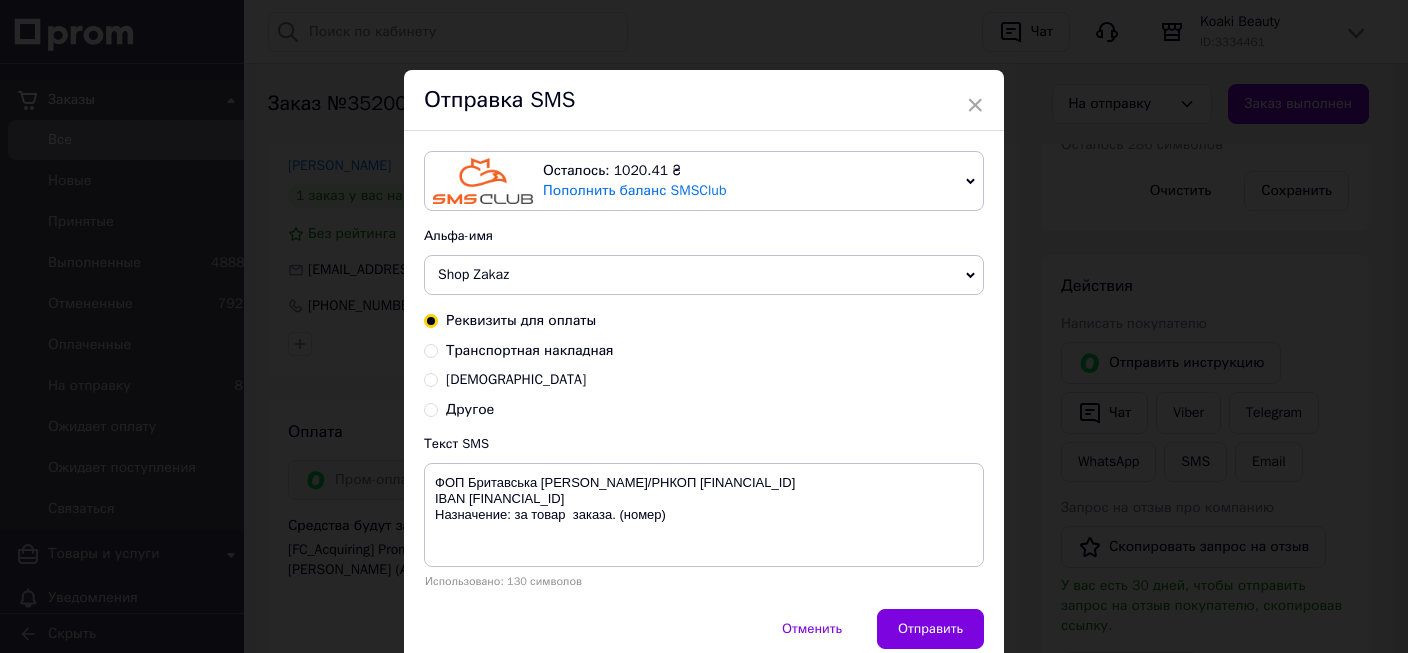 click on "Транспортная накладная" at bounding box center [530, 350] 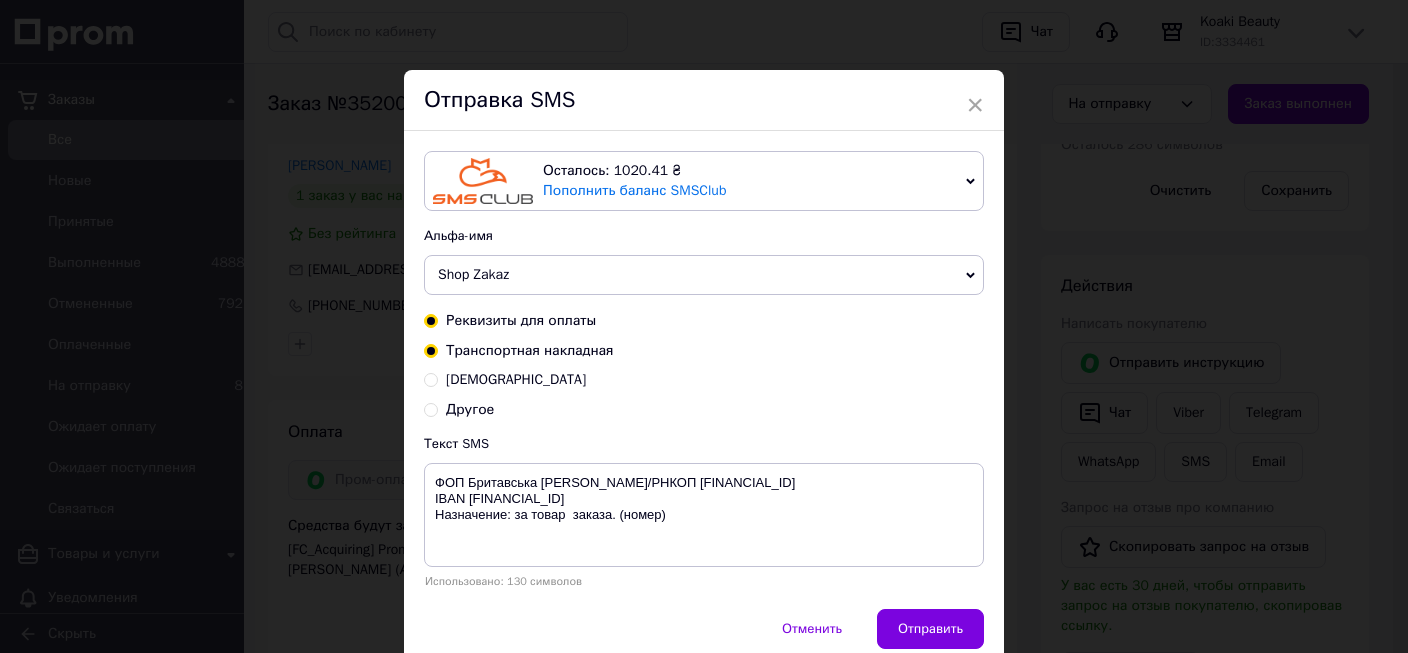 radio on "true" 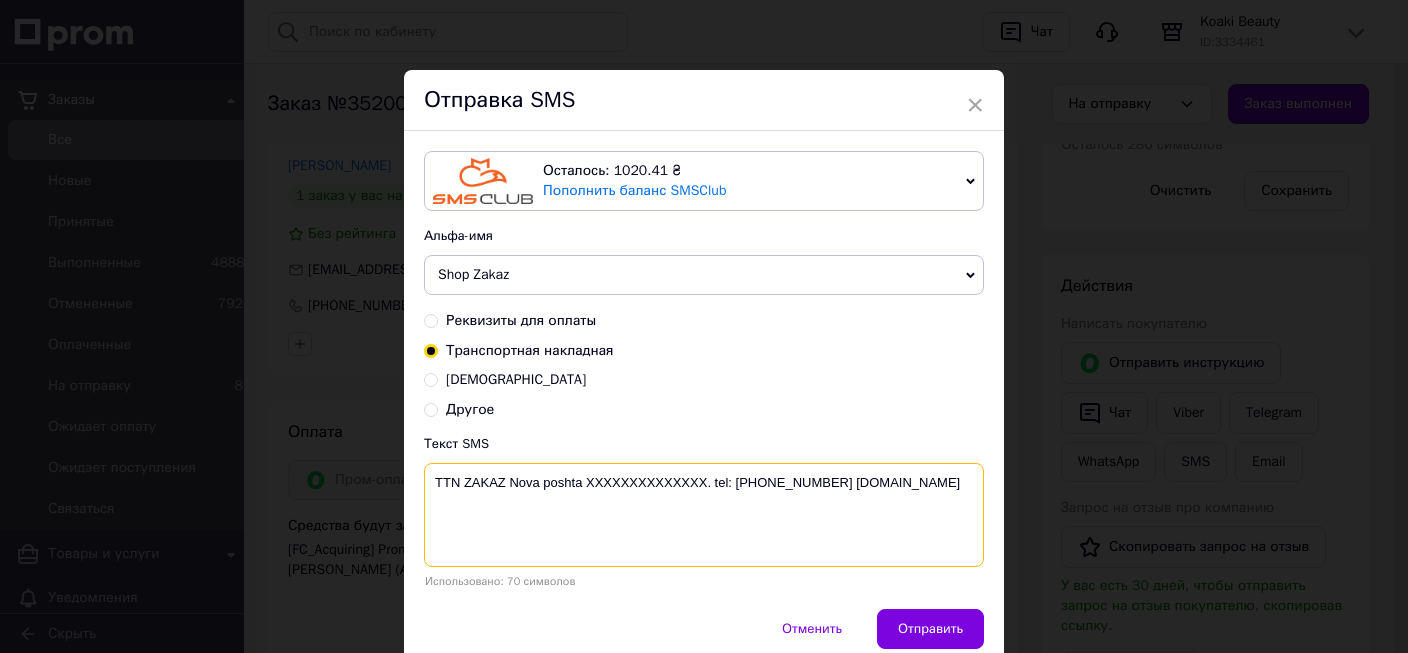 click on "TTN ZAKAZ Nova poshta XXXXXXXXXXXXXX. tel: +380982320653 Koaki.com.ua" at bounding box center [704, 515] 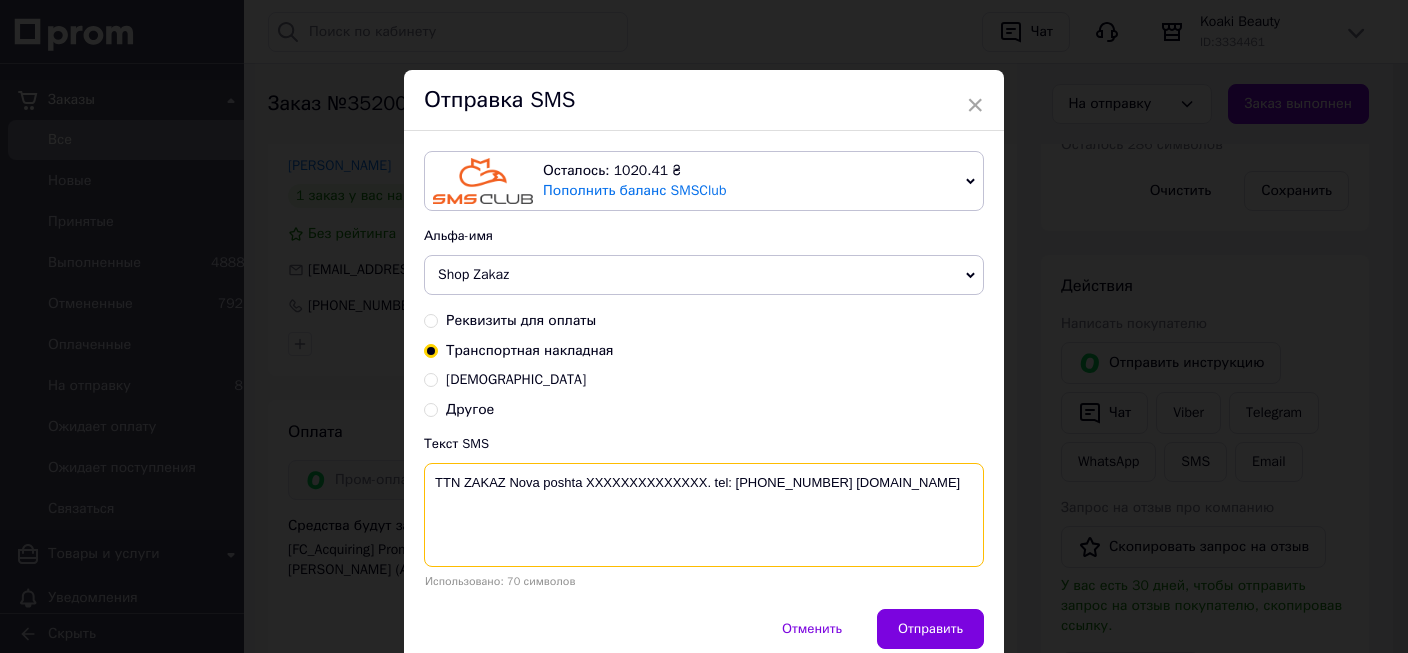 paste on "20451202765736" 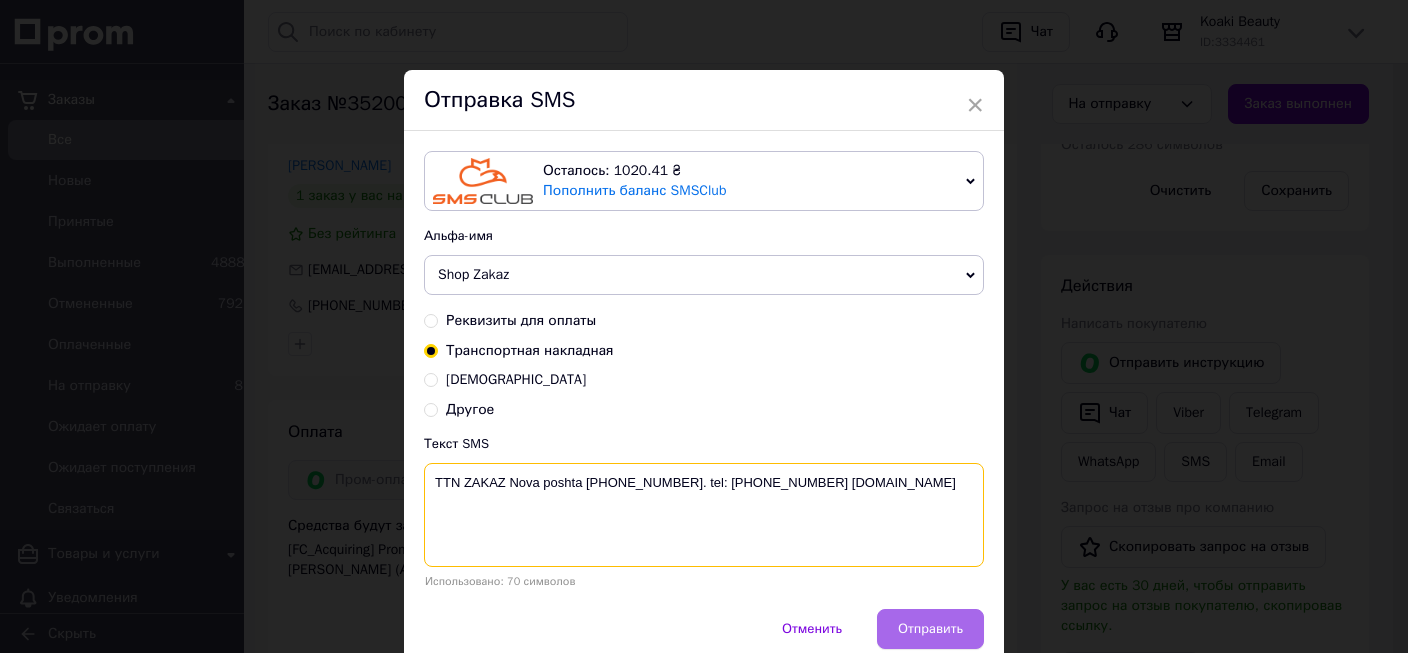 type on "TTN ZAKAZ Nova poshta 20451202765736. tel: +380982320653 Koaki.com.ua" 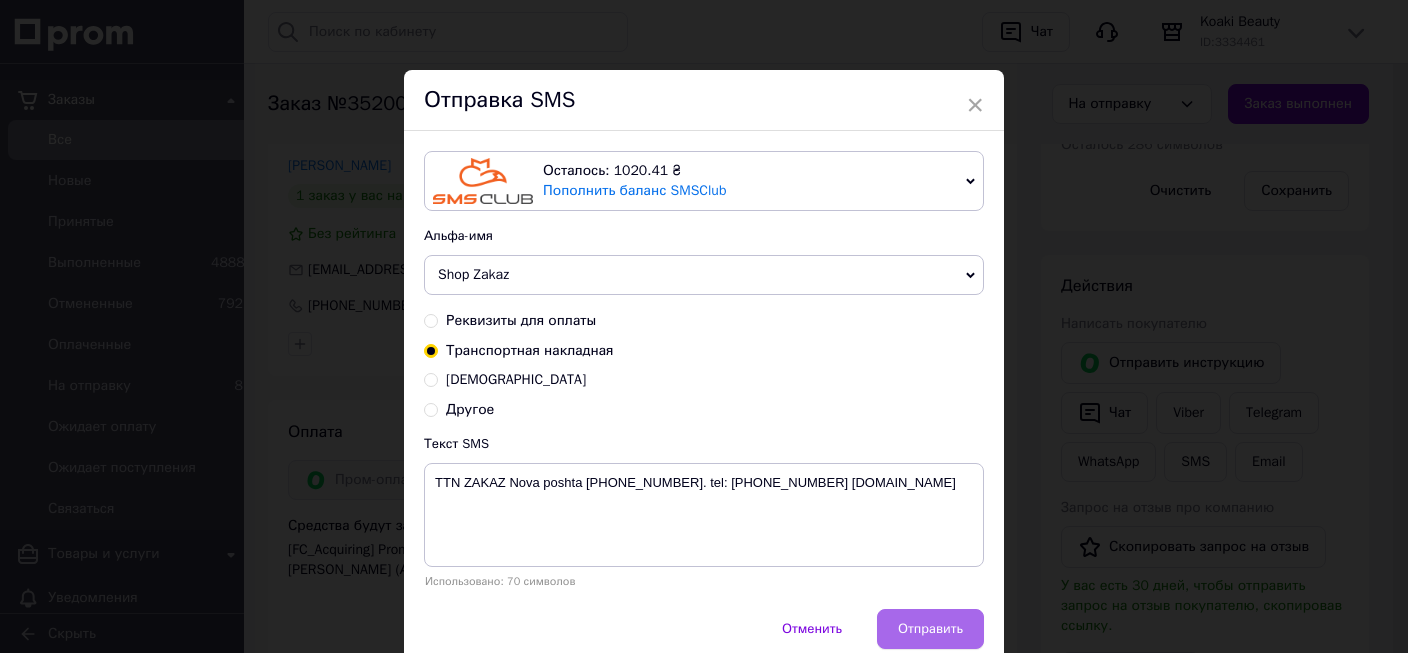 click on "Отправить" at bounding box center (930, 629) 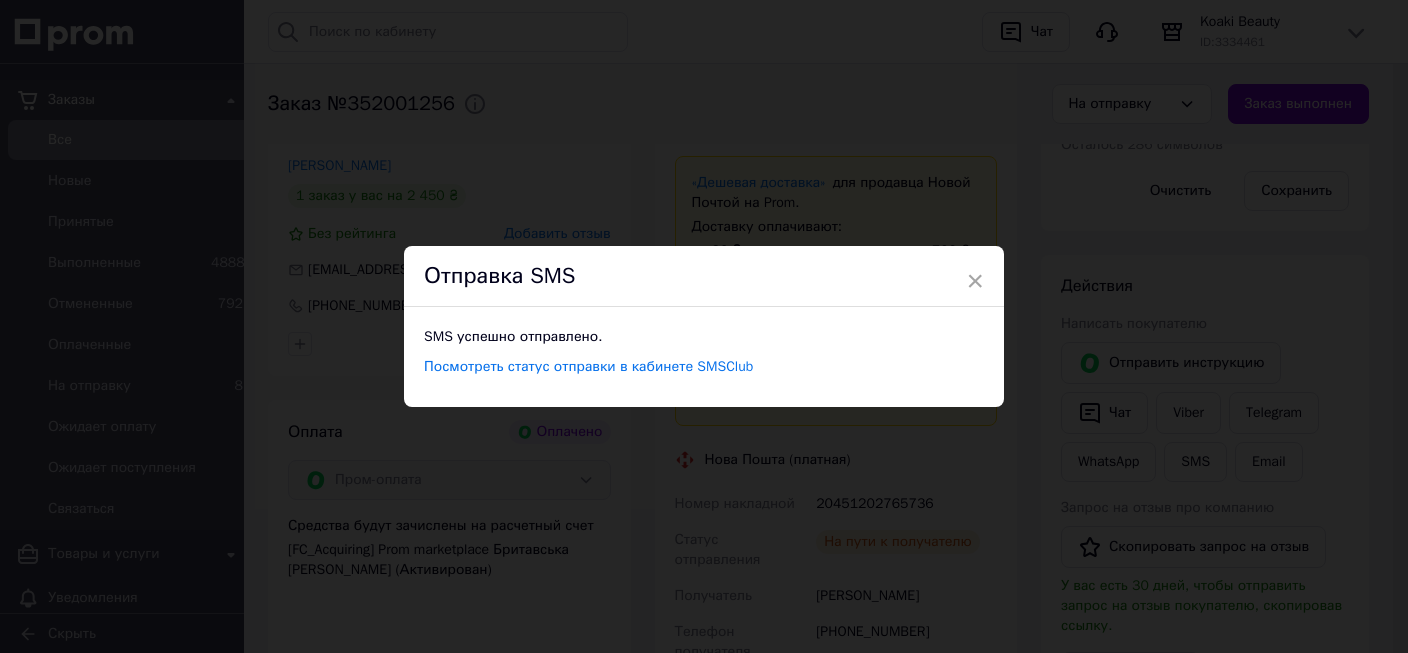 click on "× Отправка SMS SMS успешно отправлено. Посмотреть статус отправки в кабинете SMSClub" at bounding box center (704, 326) 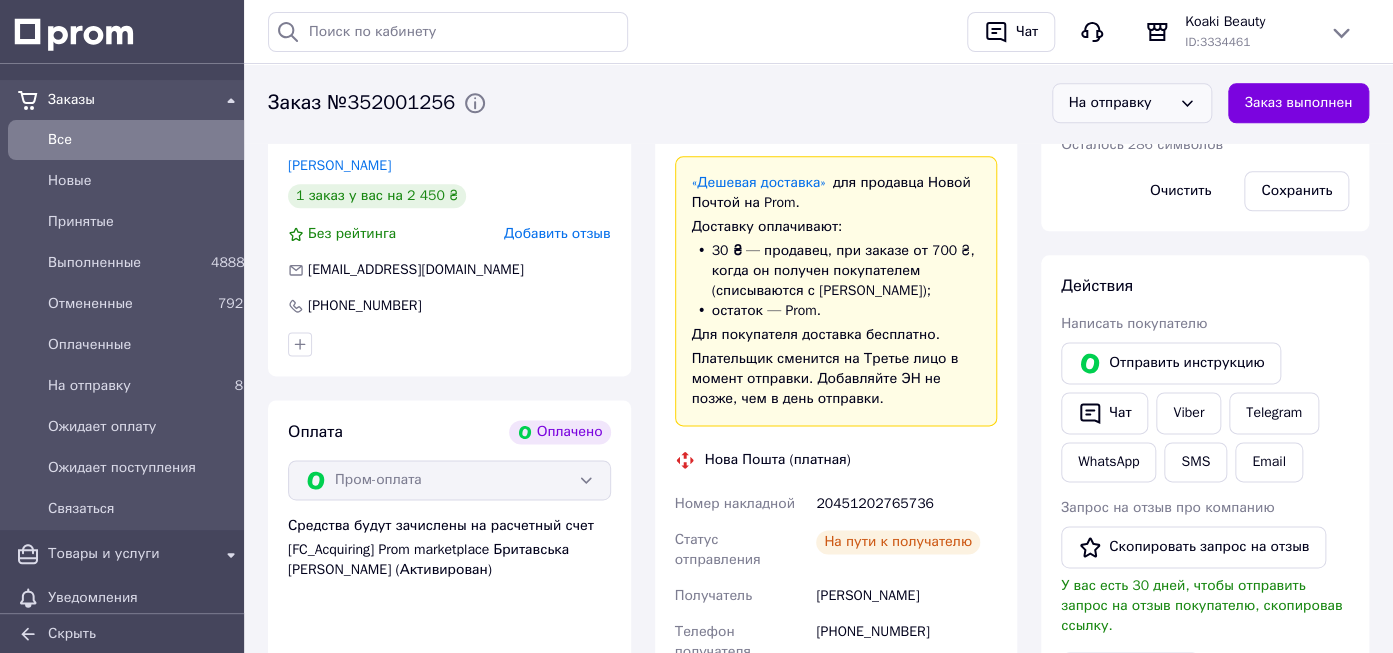 click on "На отправку" at bounding box center (1120, 104) 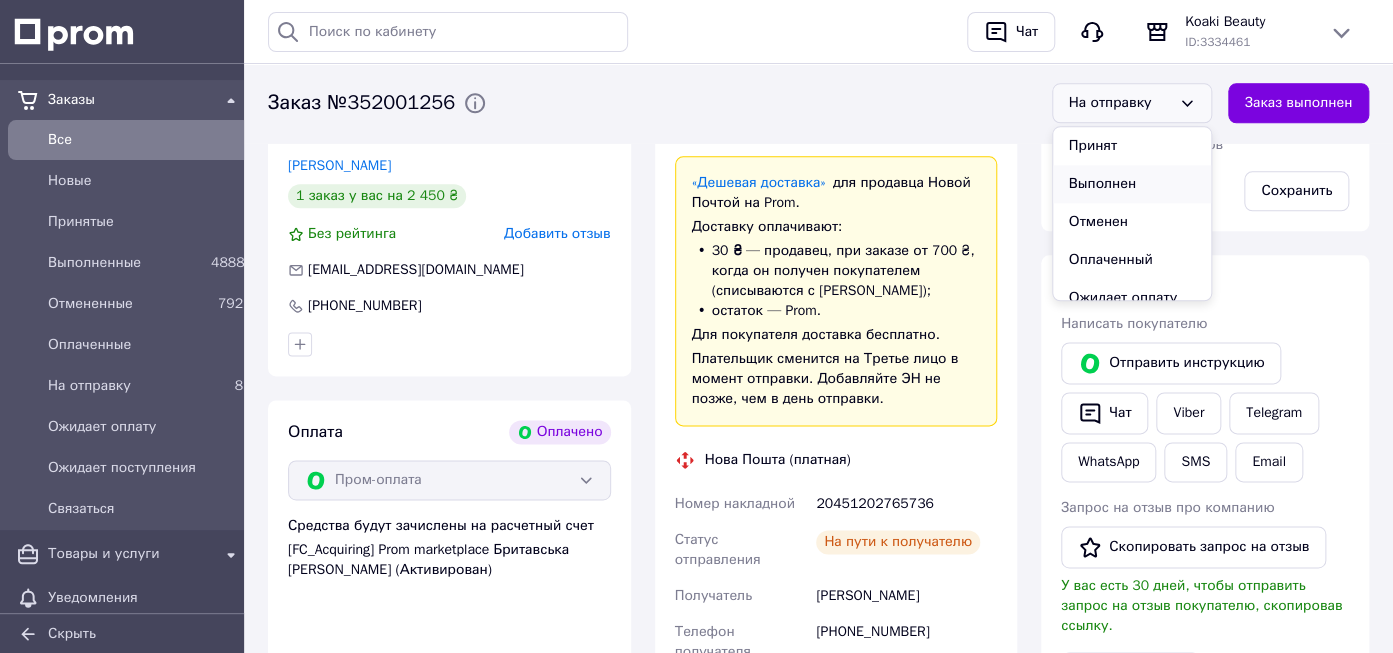 click on "Выполнен" at bounding box center [1132, 185] 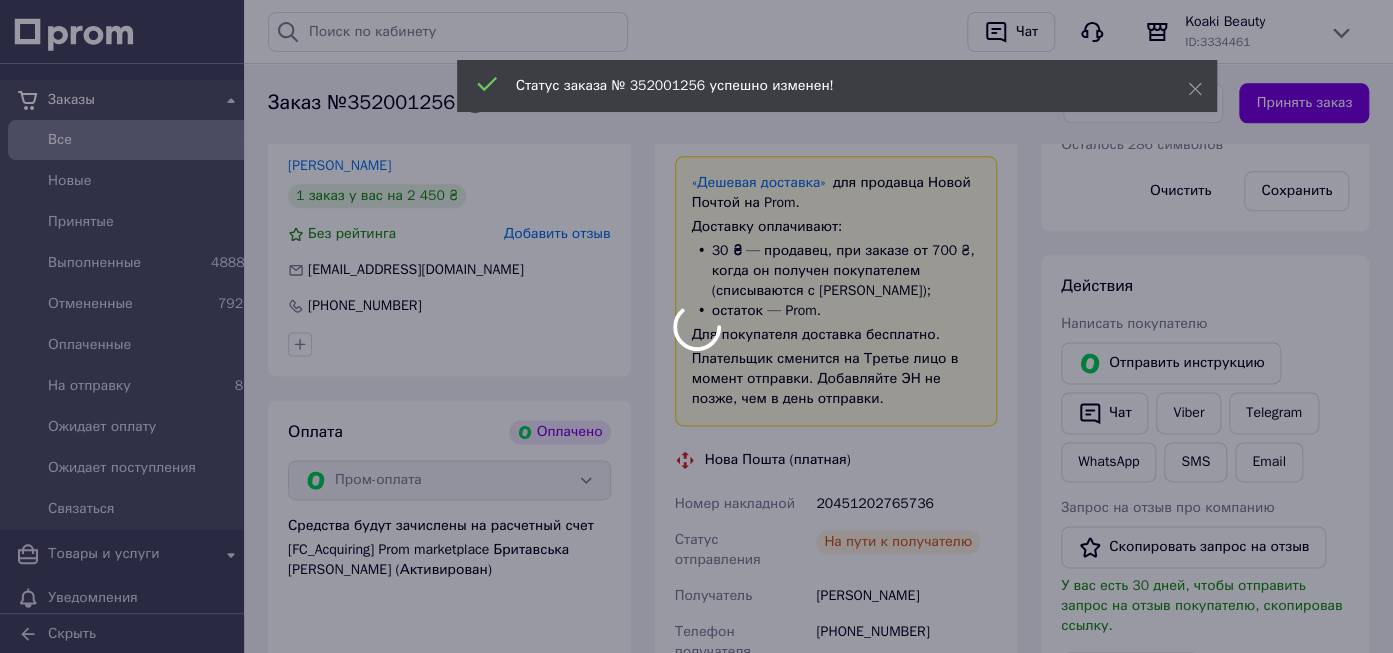 scroll, scrollTop: 682, scrollLeft: 0, axis: vertical 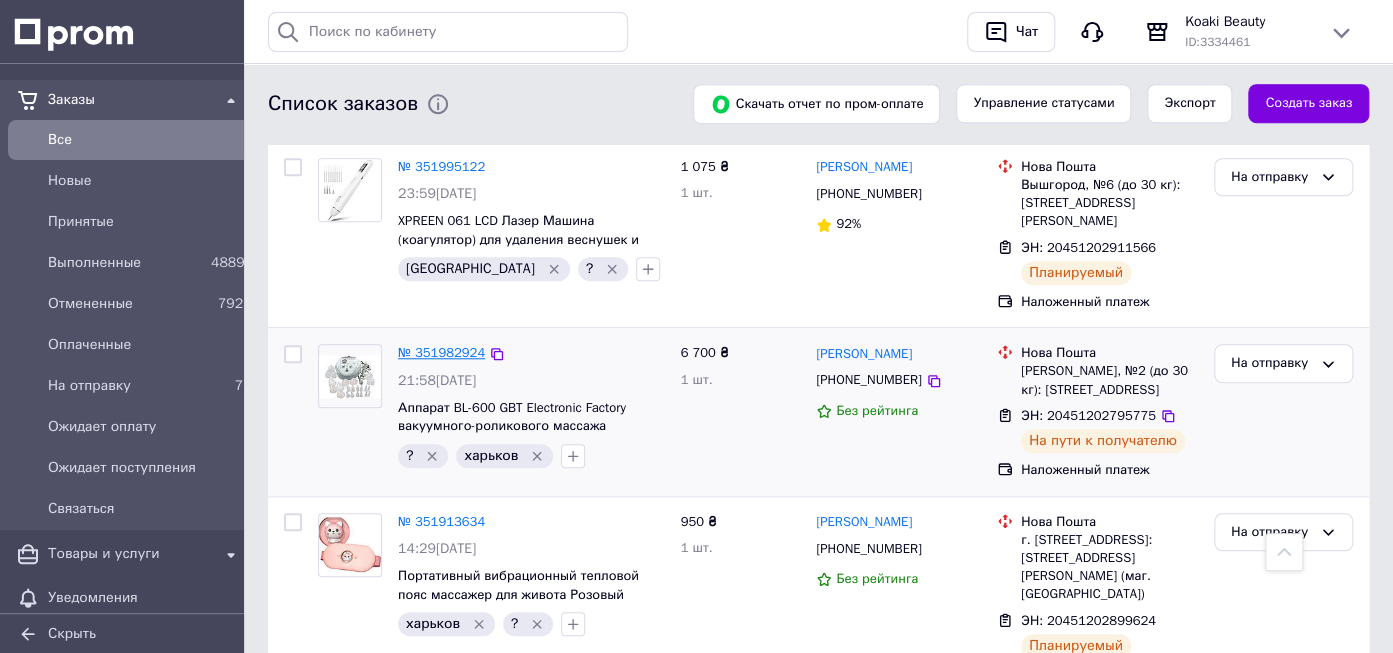 click on "№ 351982924" at bounding box center [441, 352] 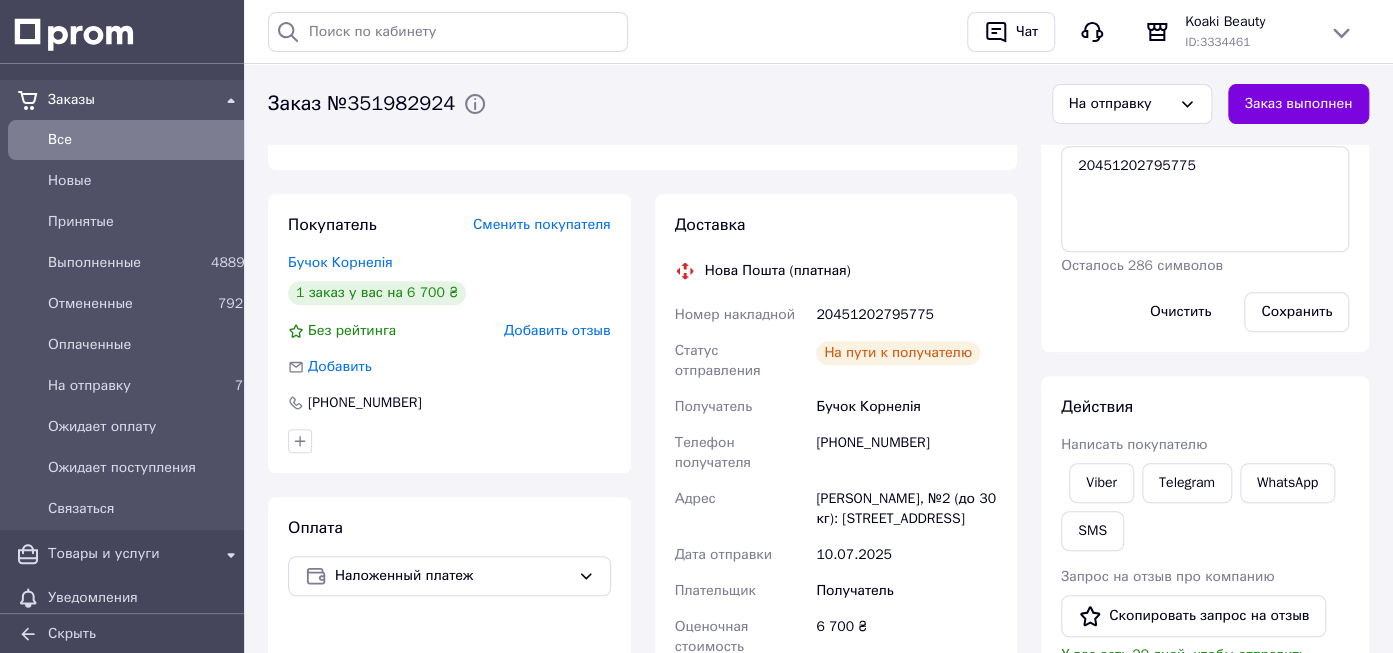 click on "20451202795775" at bounding box center (906, 315) 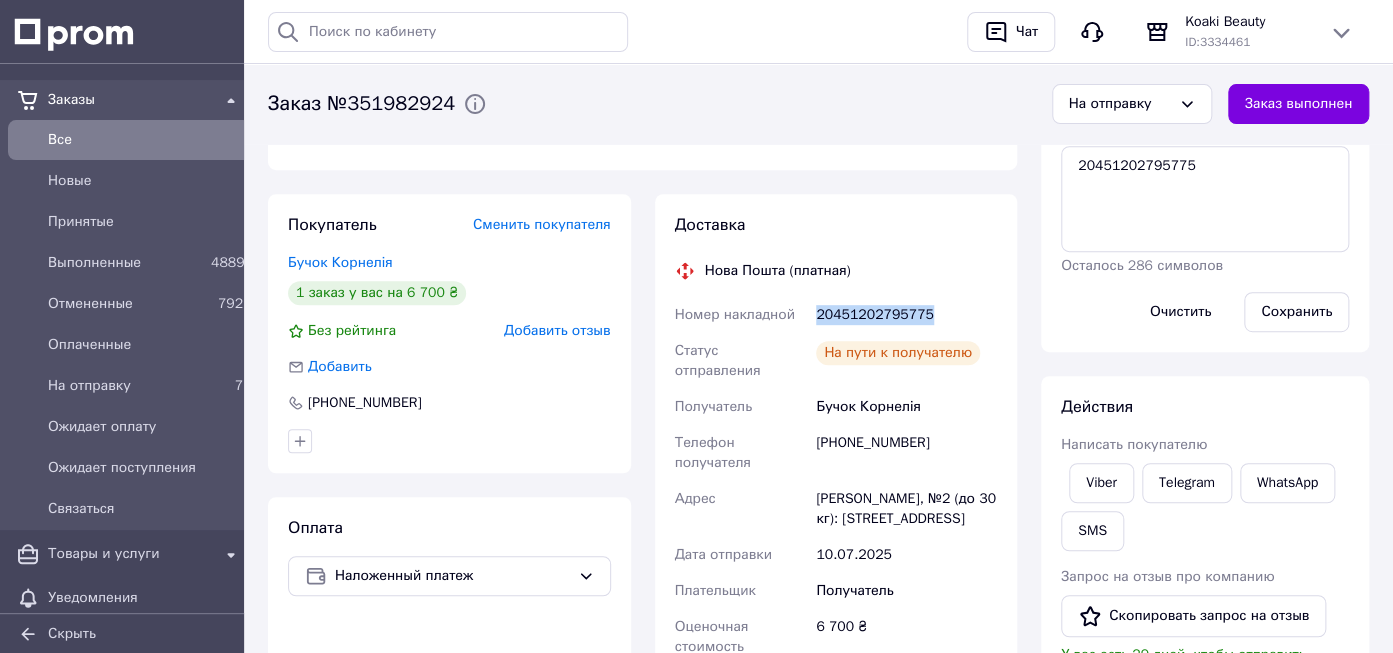 click on "20451202795775" at bounding box center (906, 315) 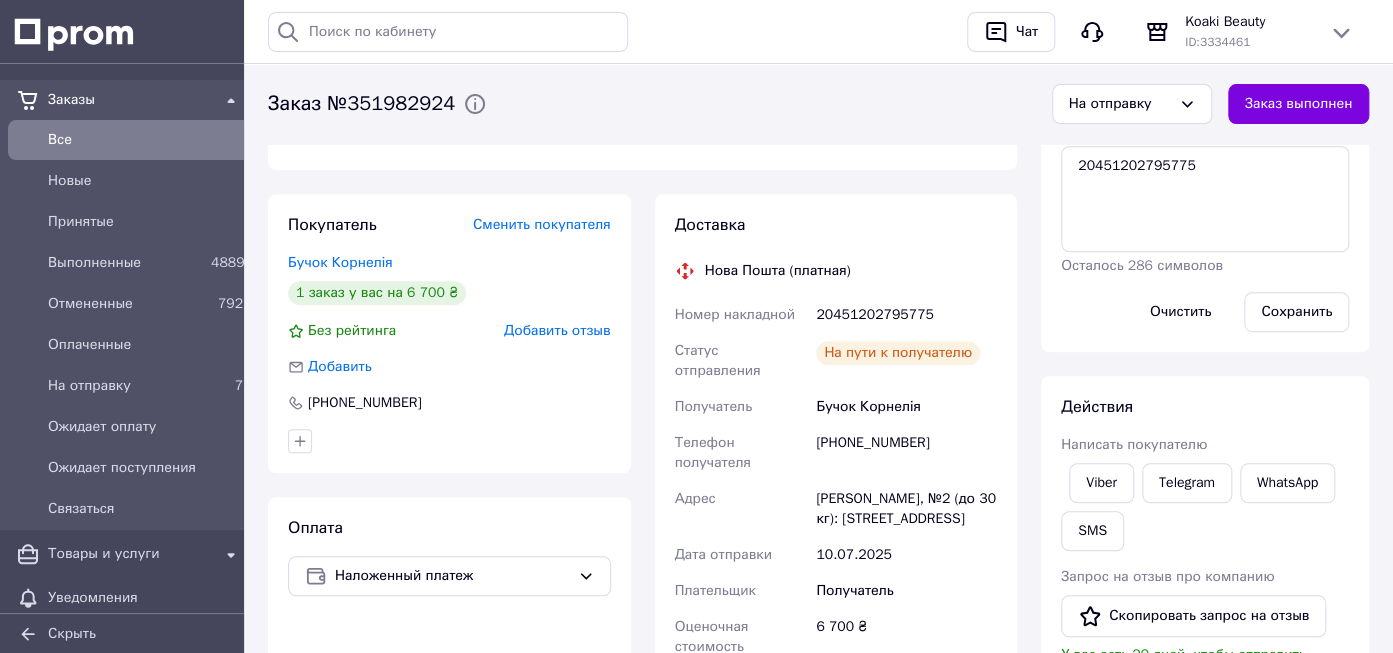 click on "Доставка Нова Пошта (платная) Номер накладной 20451202795775 Статус отправления На пути к получателю Получатель Бучок Корнелія Телефон получателя +380934042594 Адрес Виноградов, №2 (до 30 кг): ул. Чешская, 124 Дата отправки 10.07.2025 Плательщик Получатель Оценочная стоимость 6 700 ₴ Сумма наложенного платежа 6 700 ₴ Комиссия за наложенный платёж 154 ₴ Плательщик комиссии наложенного платежа Получатель Стоимость доставки 113.50 ₴ Распечатать ЭН" at bounding box center (836, 619) 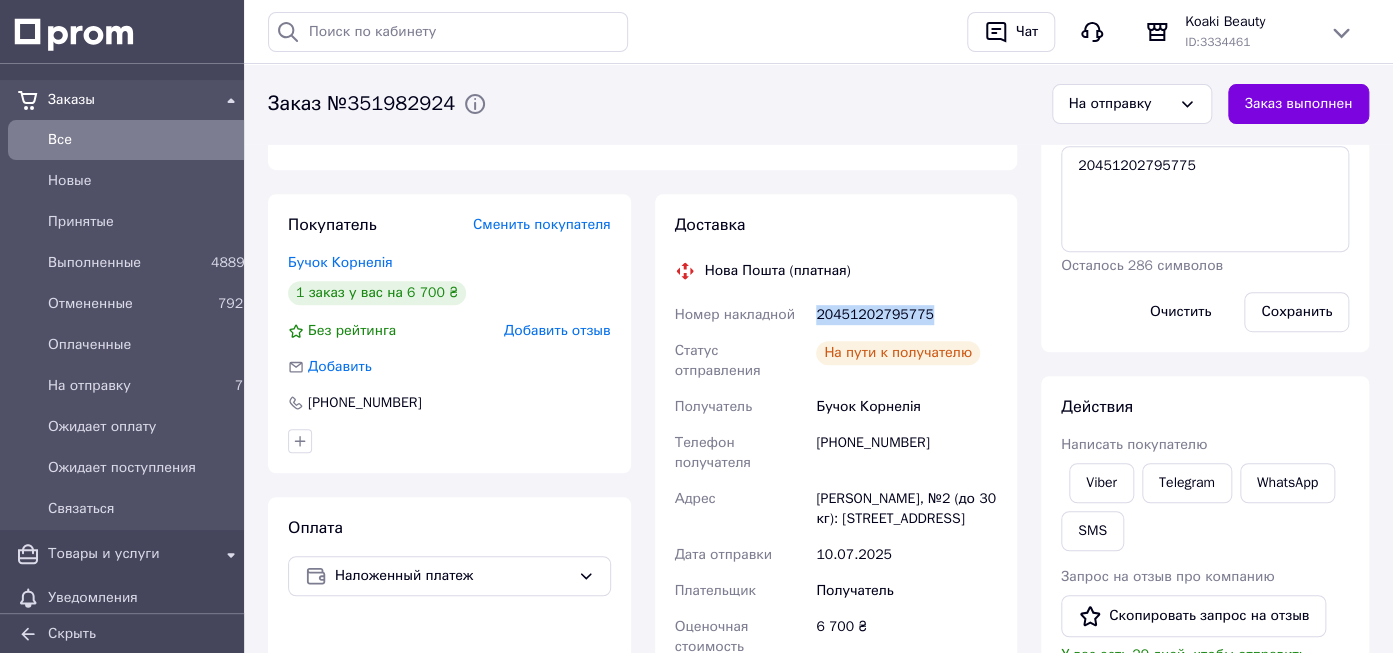 click on "20451202795775" at bounding box center [906, 315] 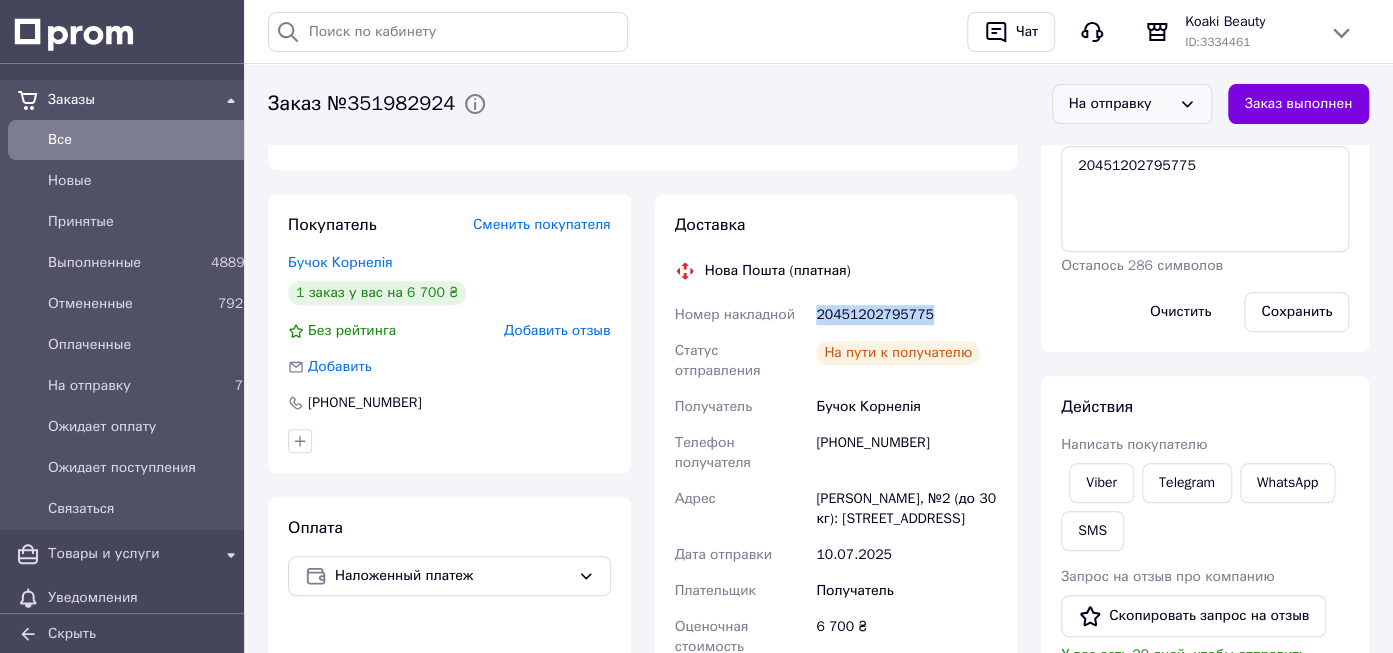 click on "На отправку" at bounding box center (1120, 104) 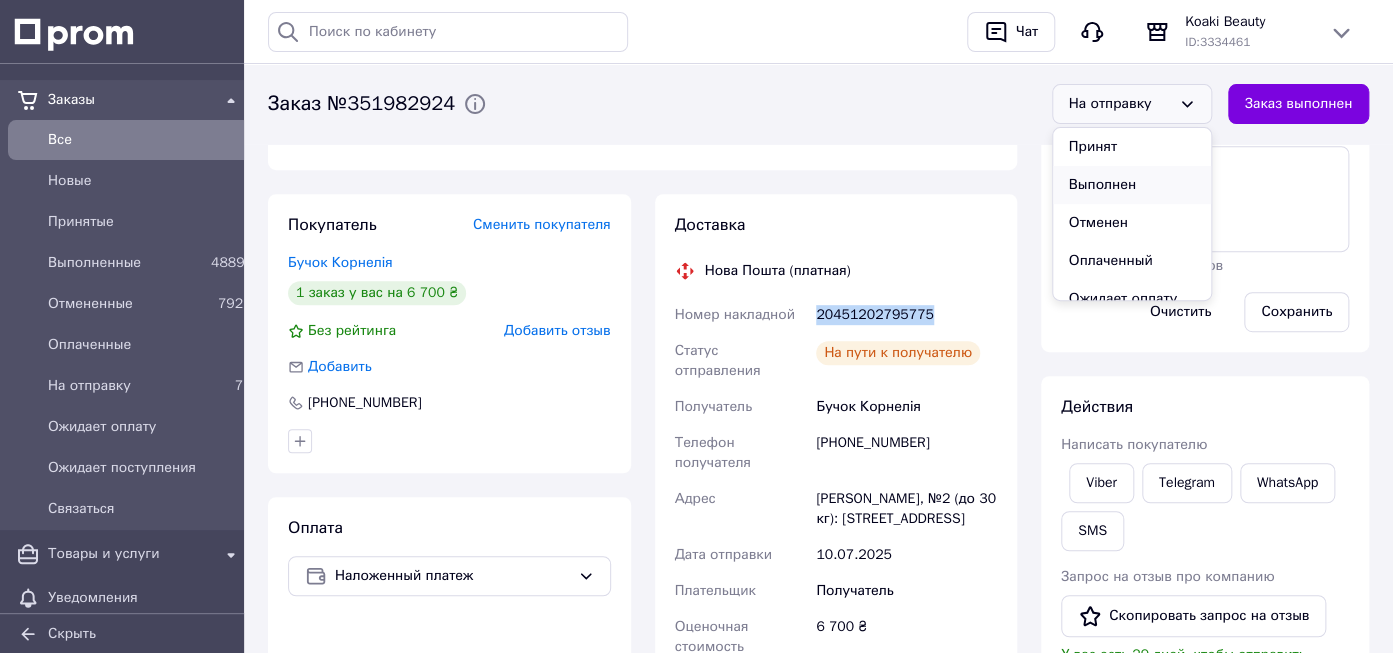 click on "Выполнен" at bounding box center (1132, 185) 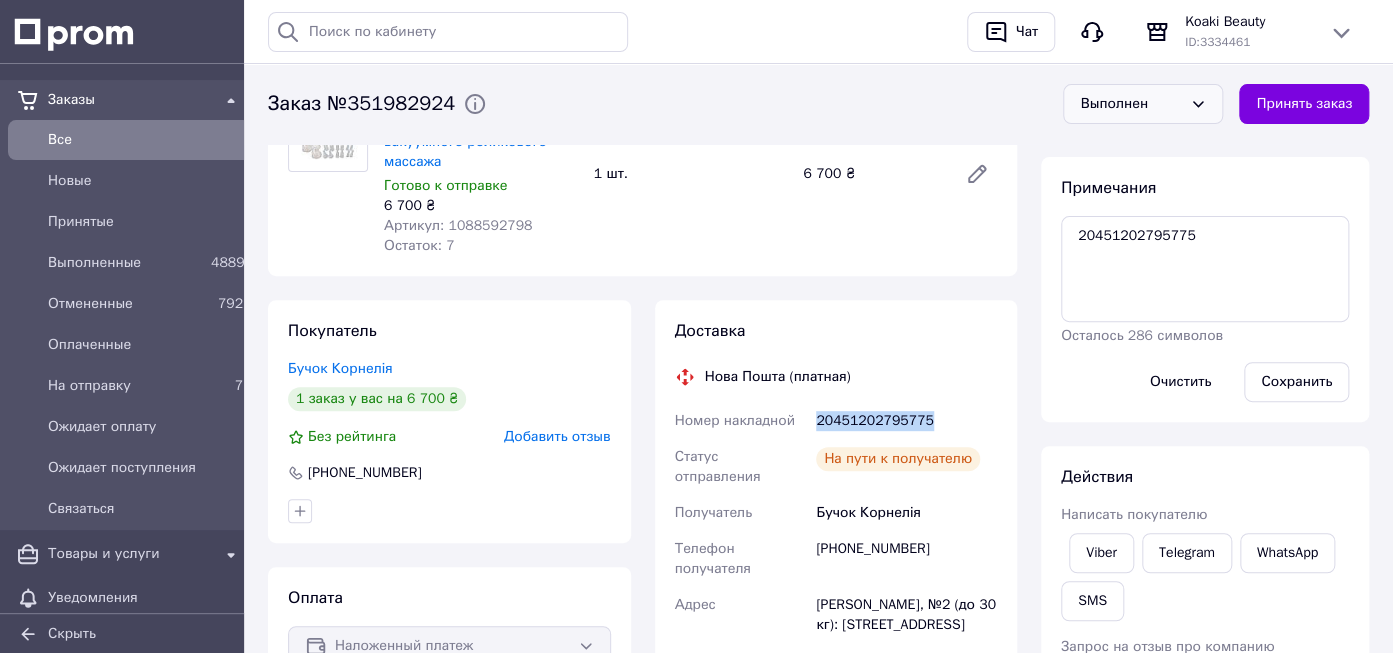 scroll, scrollTop: 0, scrollLeft: 0, axis: both 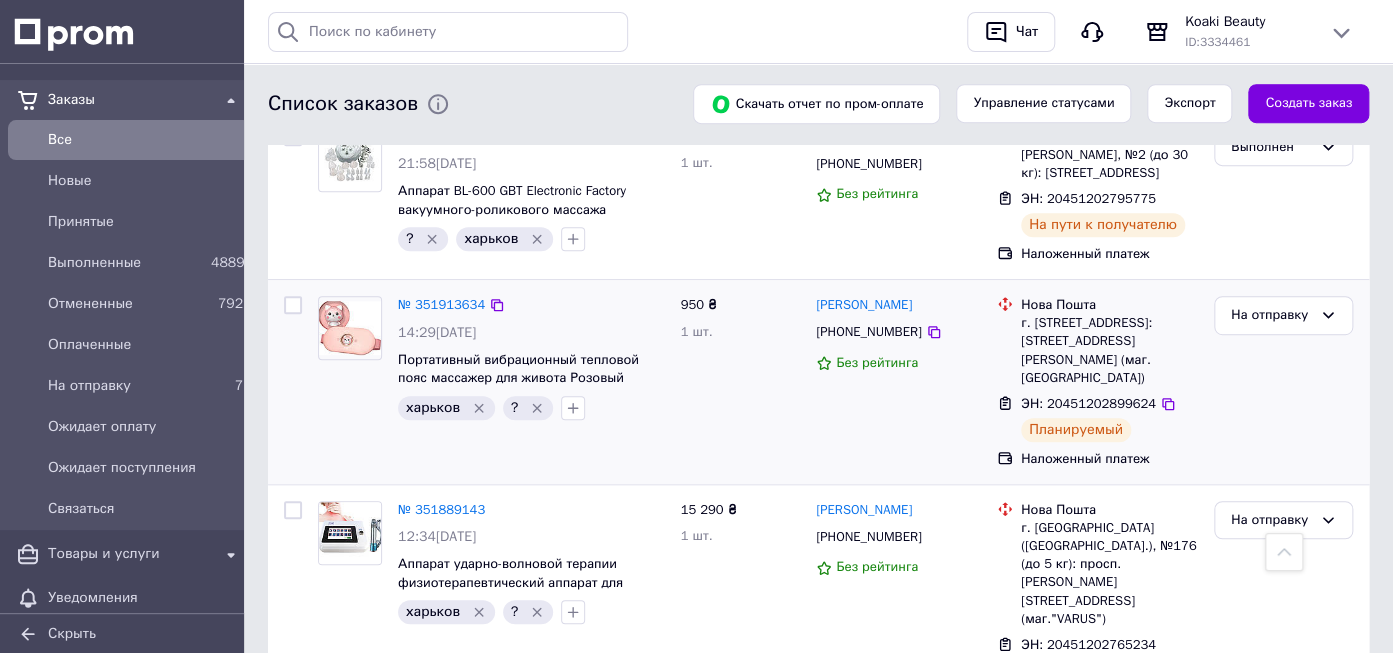 click on "ЭН: 20451202899624" at bounding box center (1088, 403) 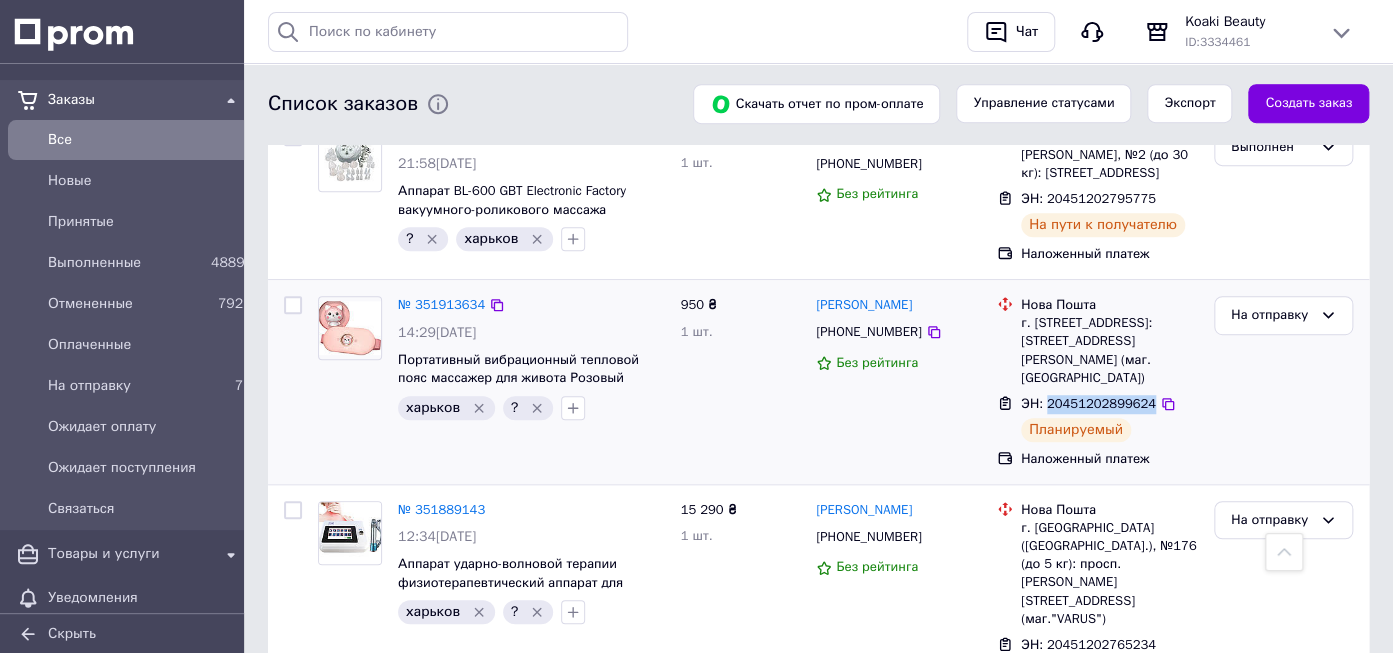 click on "ЭН: 20451202899624" at bounding box center (1088, 403) 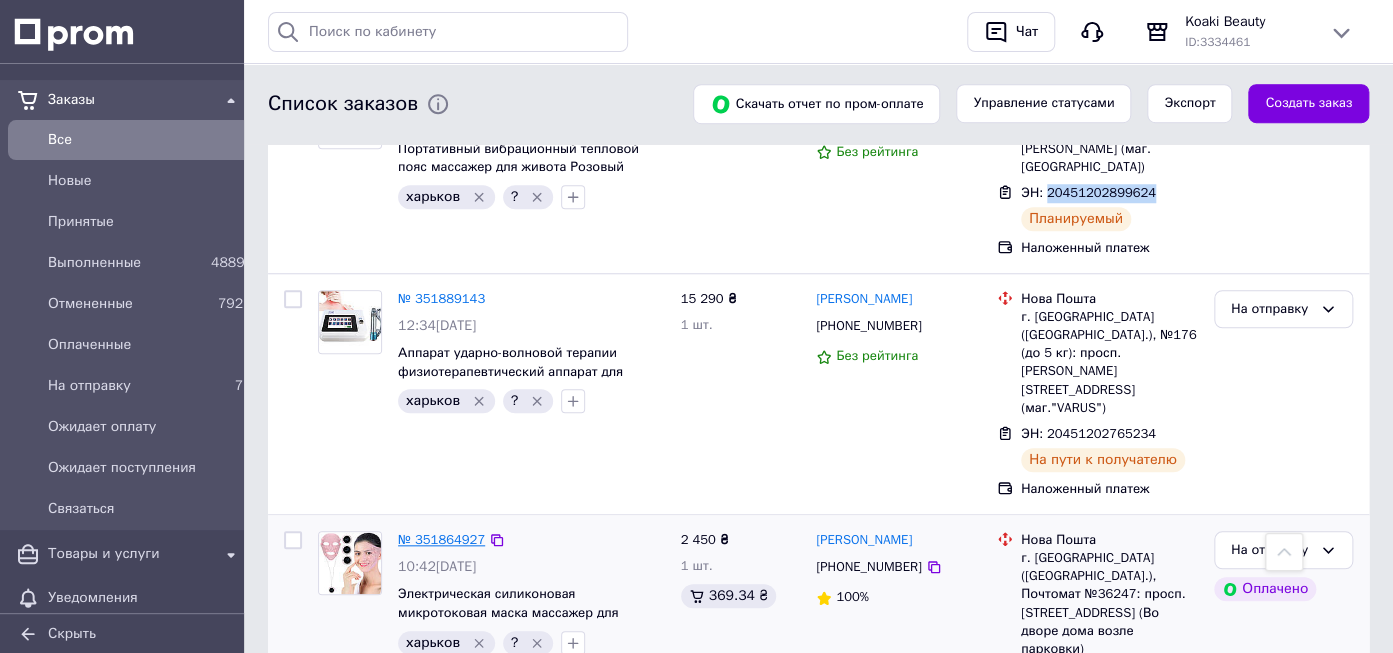 click on "№ 351864927" at bounding box center [441, 539] 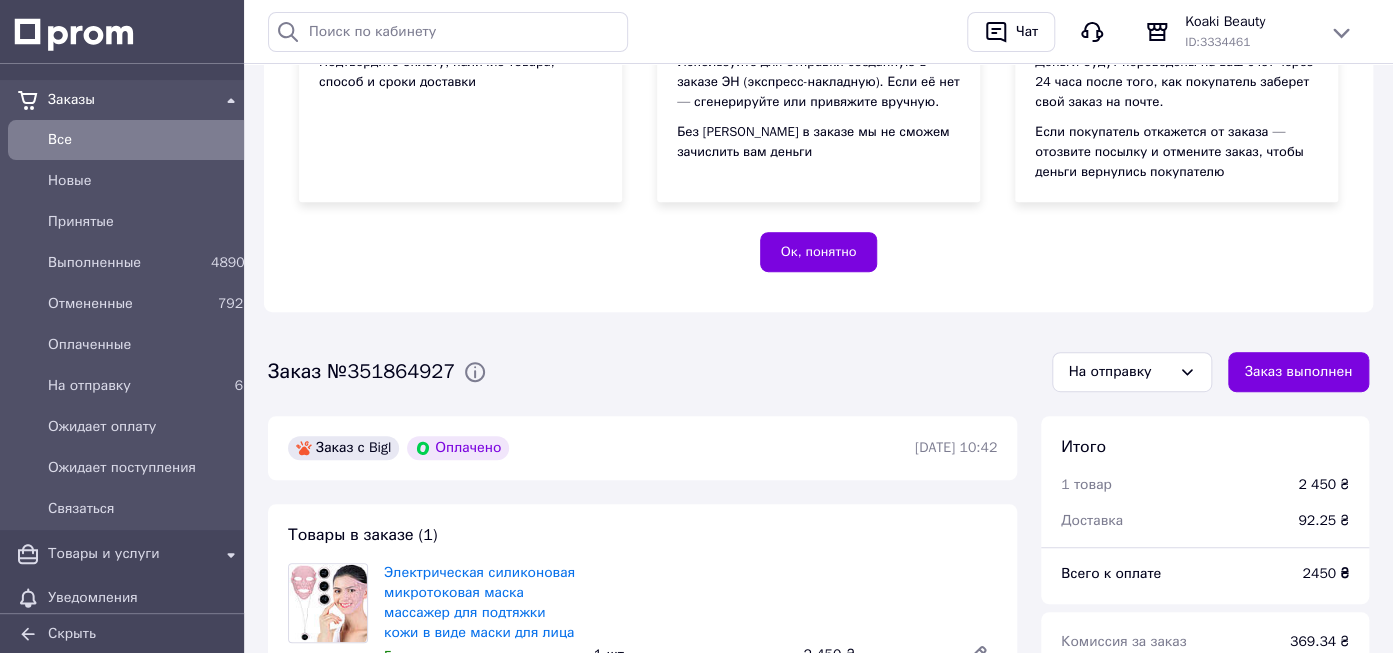 scroll, scrollTop: 260, scrollLeft: 0, axis: vertical 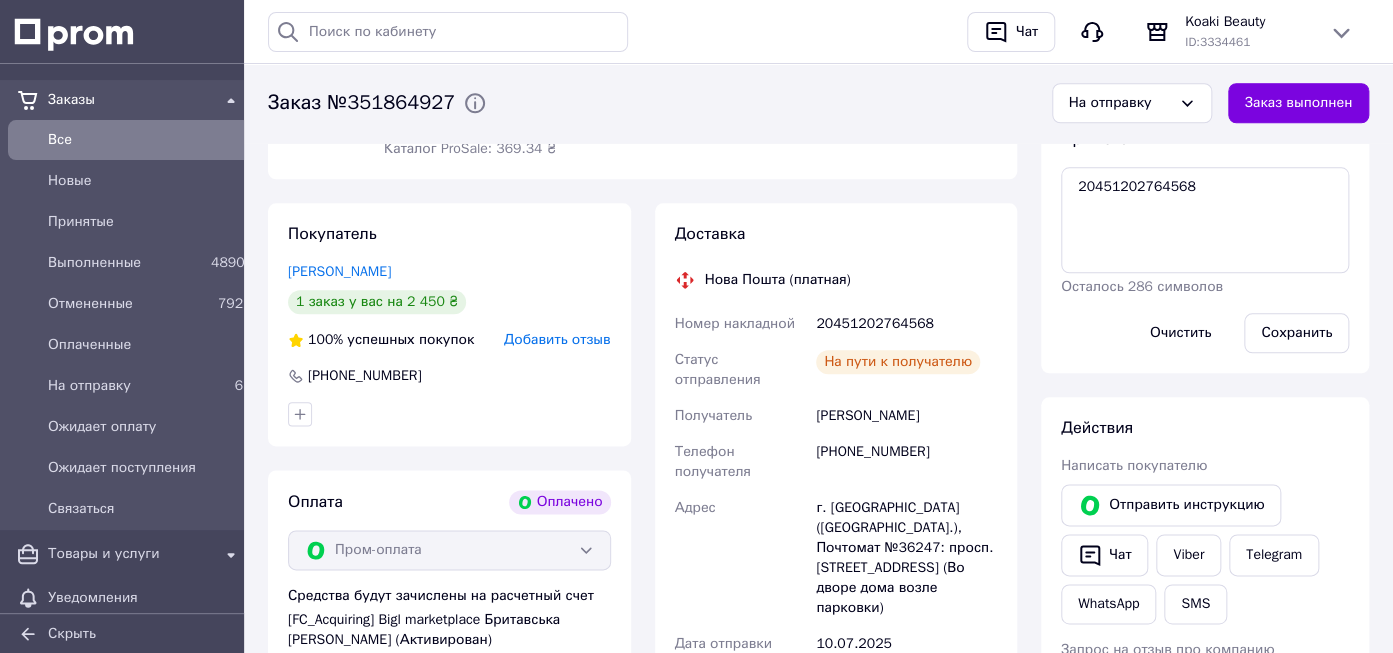 click on "20451202764568" at bounding box center [906, 324] 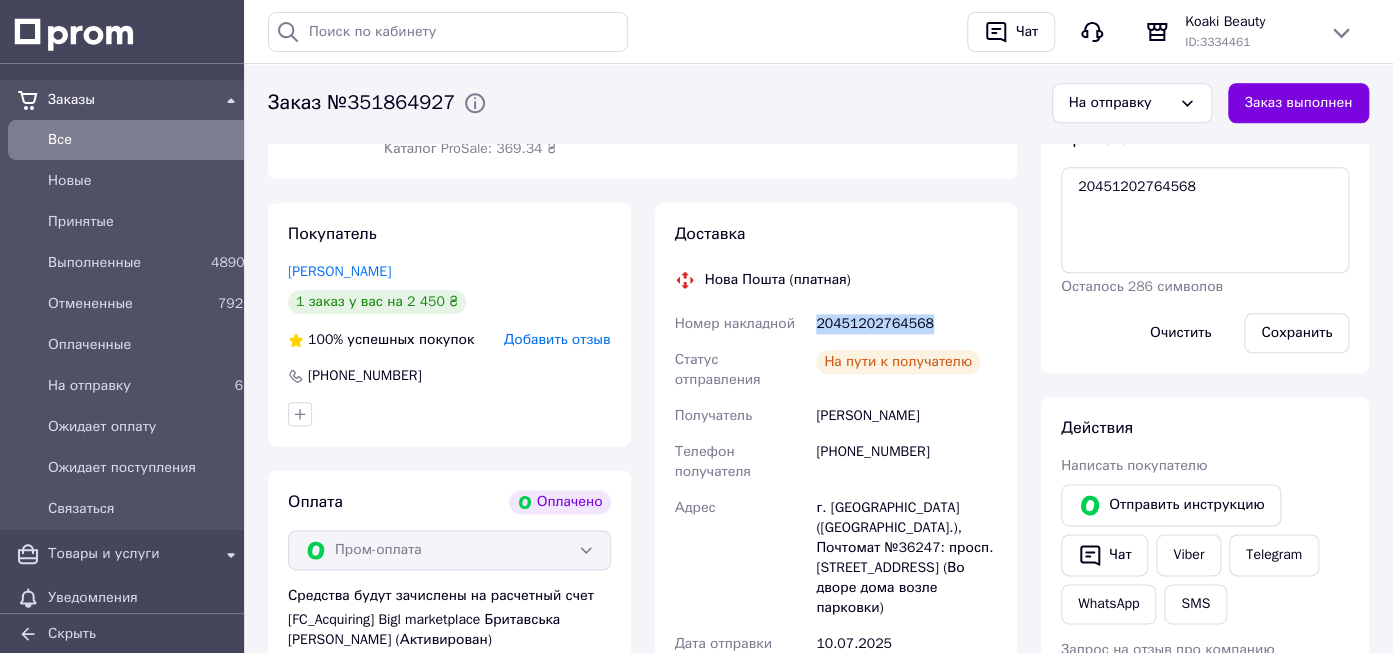 click on "20451202764568" at bounding box center [906, 324] 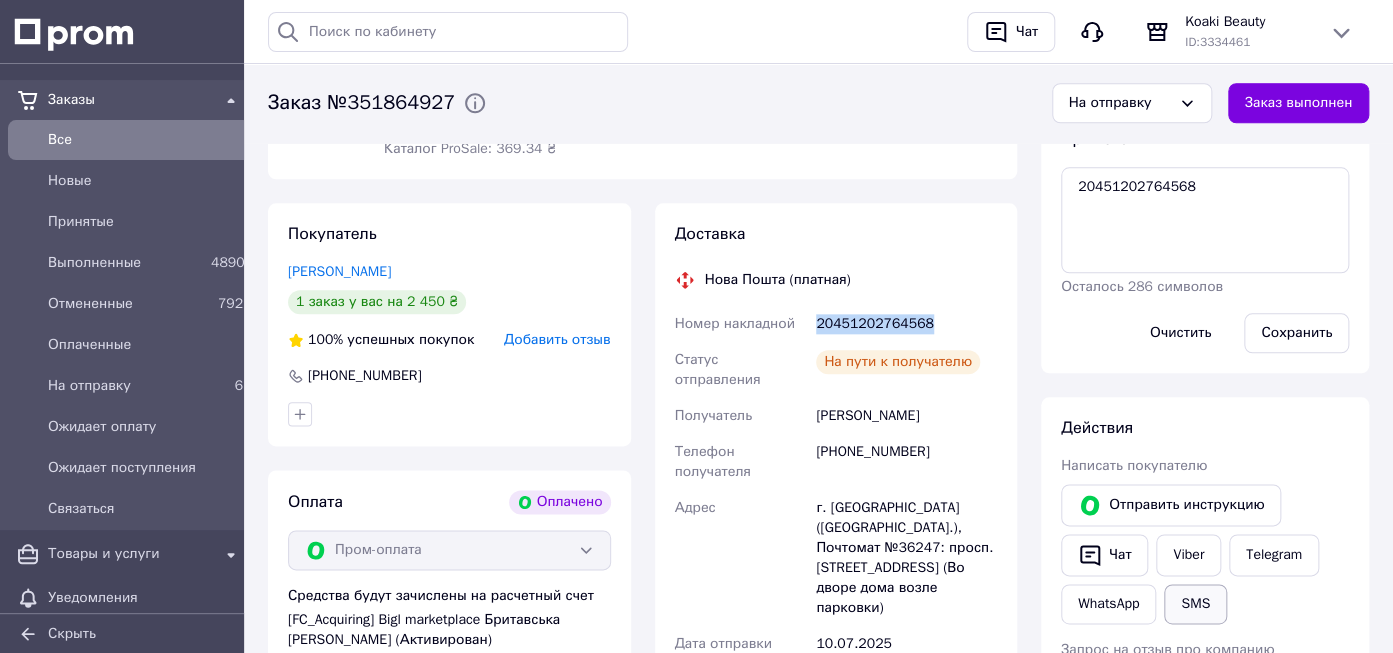 click on "SMS" at bounding box center [1195, 604] 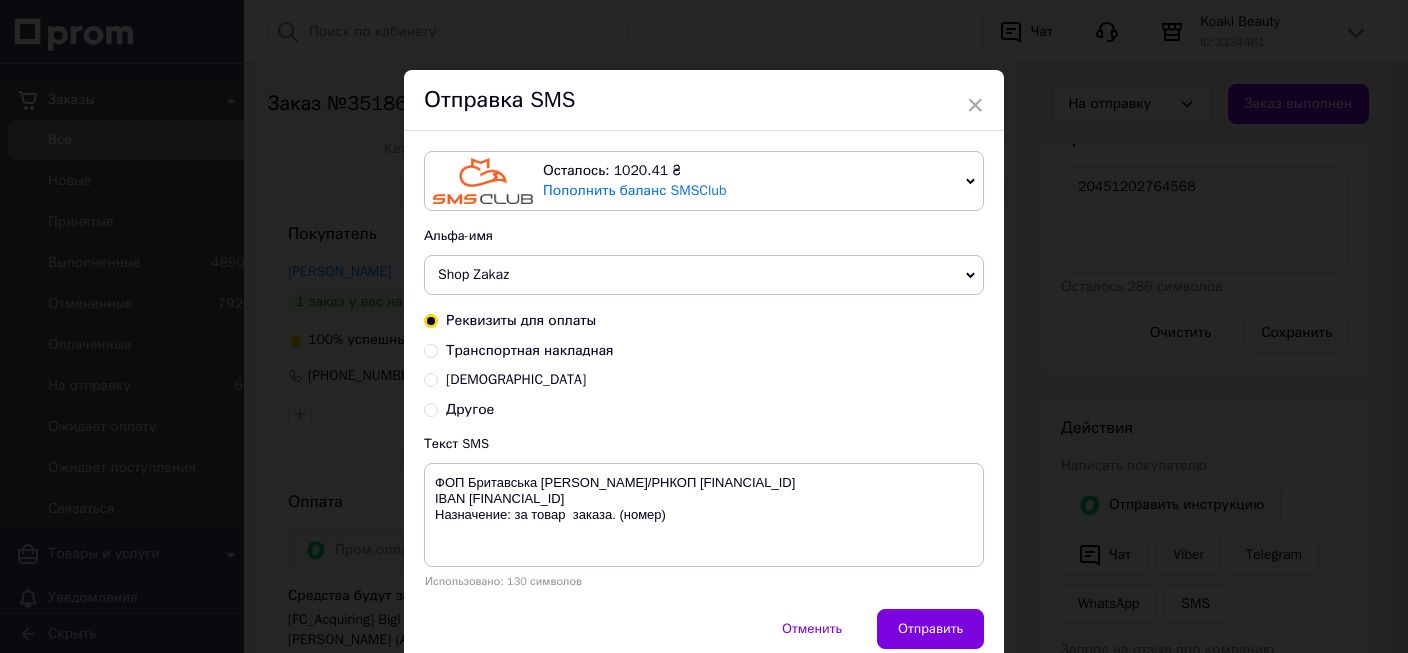 click on "Транспортная накладная" at bounding box center [530, 350] 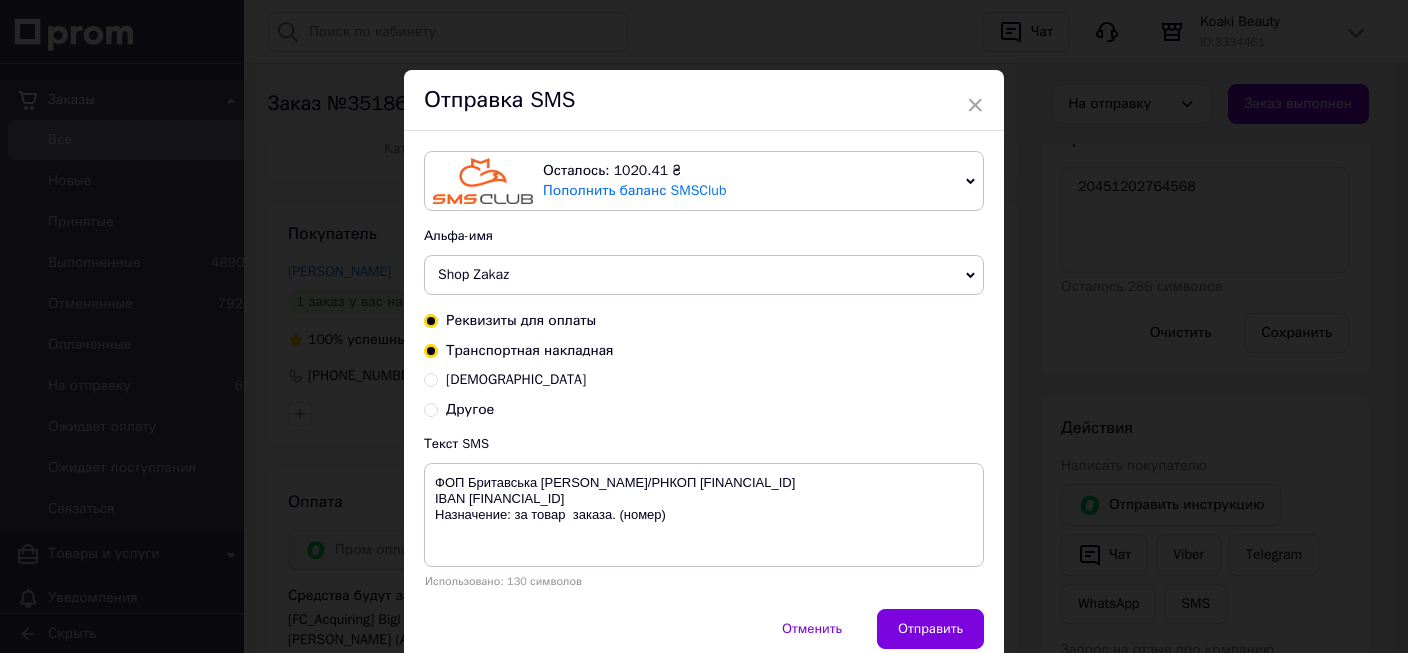 radio on "true" 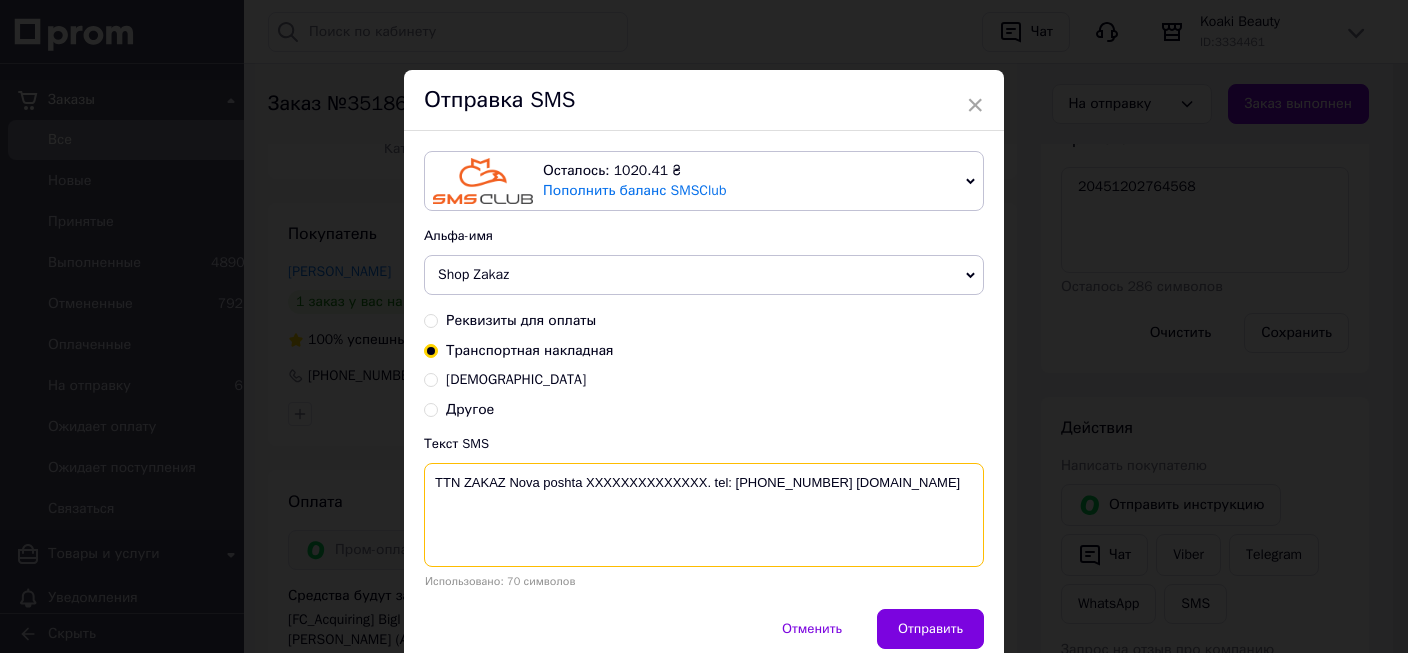 click on "TTN ZAKAZ Nova poshta XXXXXXXXXXXXXX. tel: +380982320653 Koaki.com.ua" at bounding box center (704, 515) 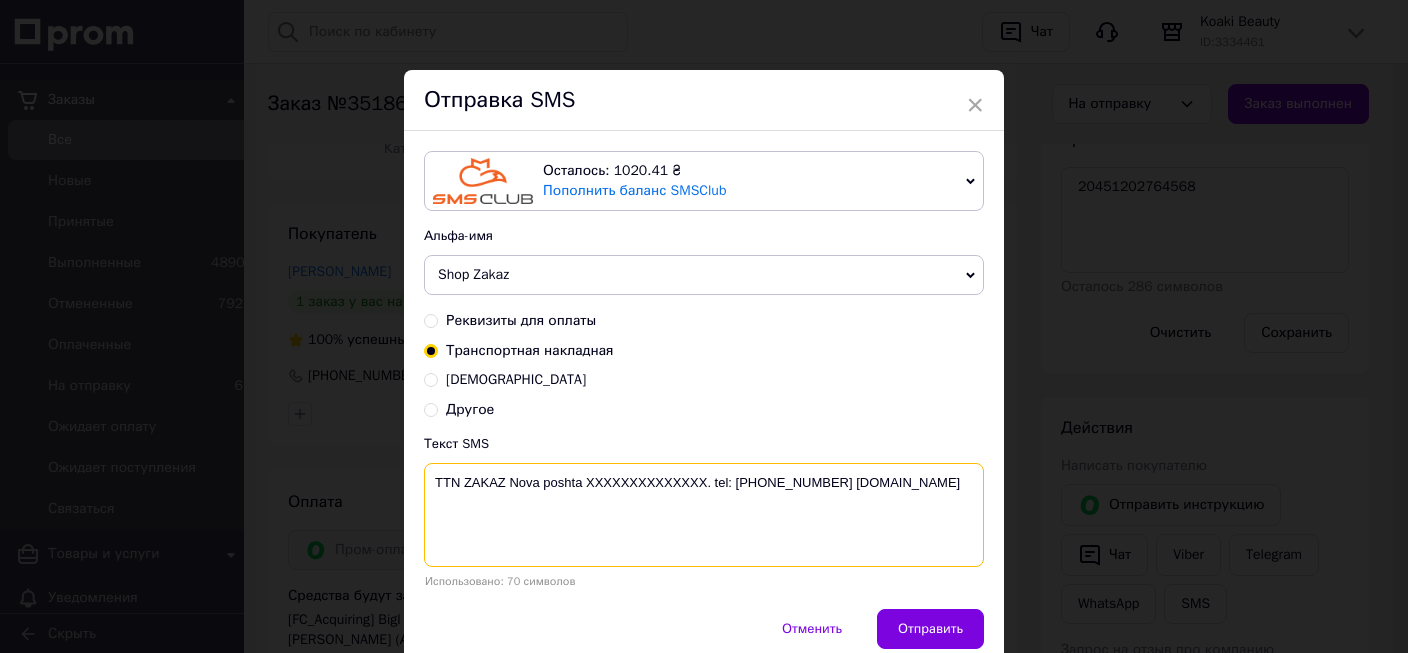 paste on "20451202764568" 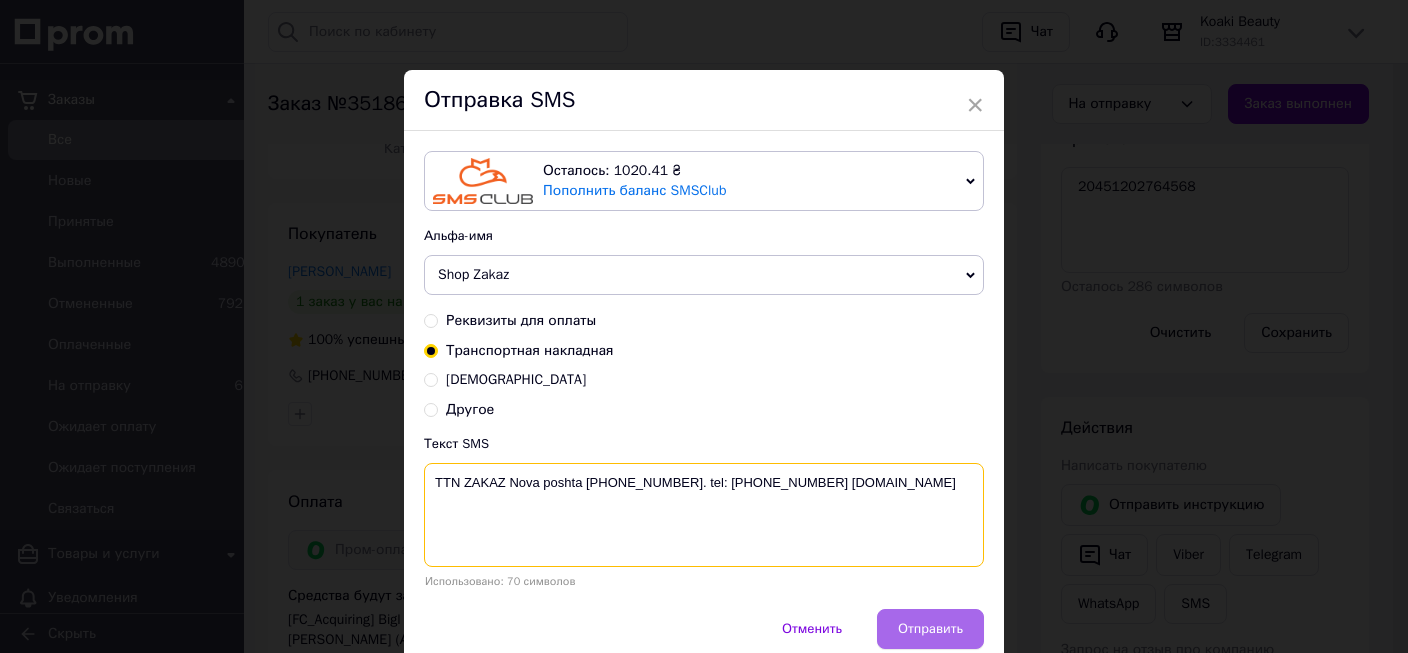 type on "TTN ZAKAZ Nova poshta 20451202764568. tel: +380982320653 Koaki.com.ua" 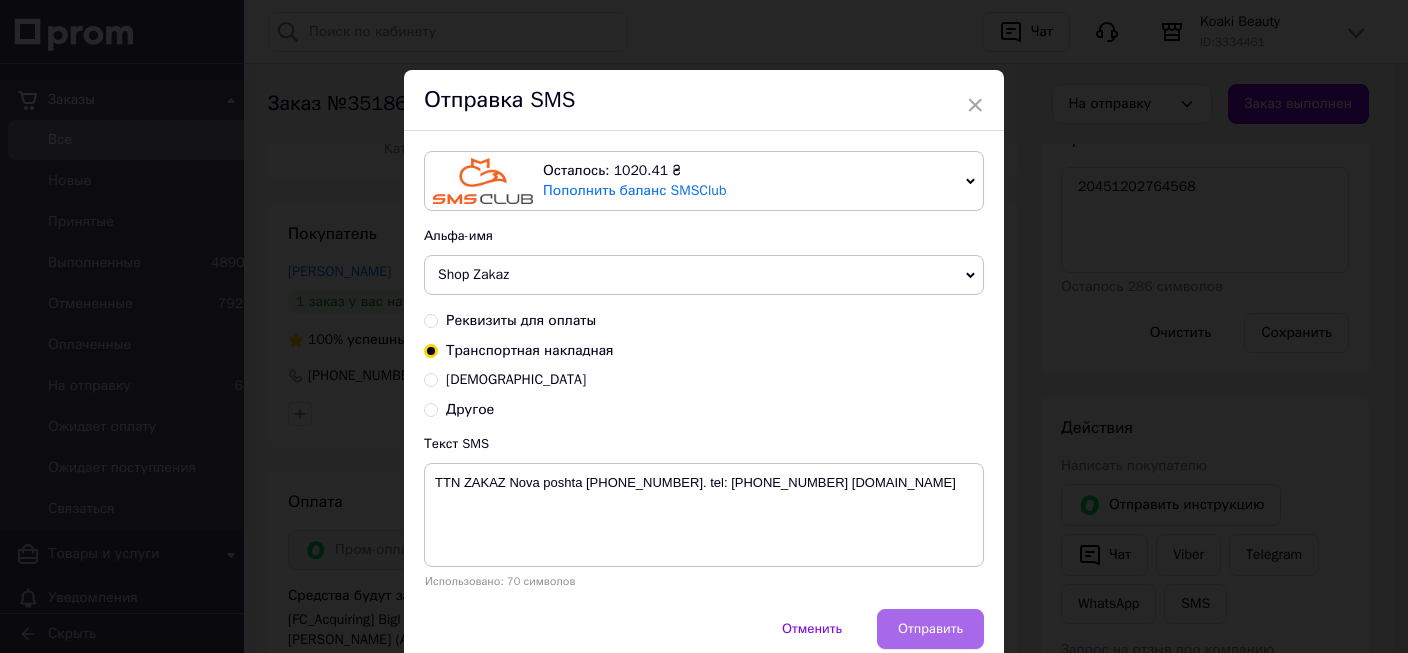 click on "Отправить" at bounding box center [930, 629] 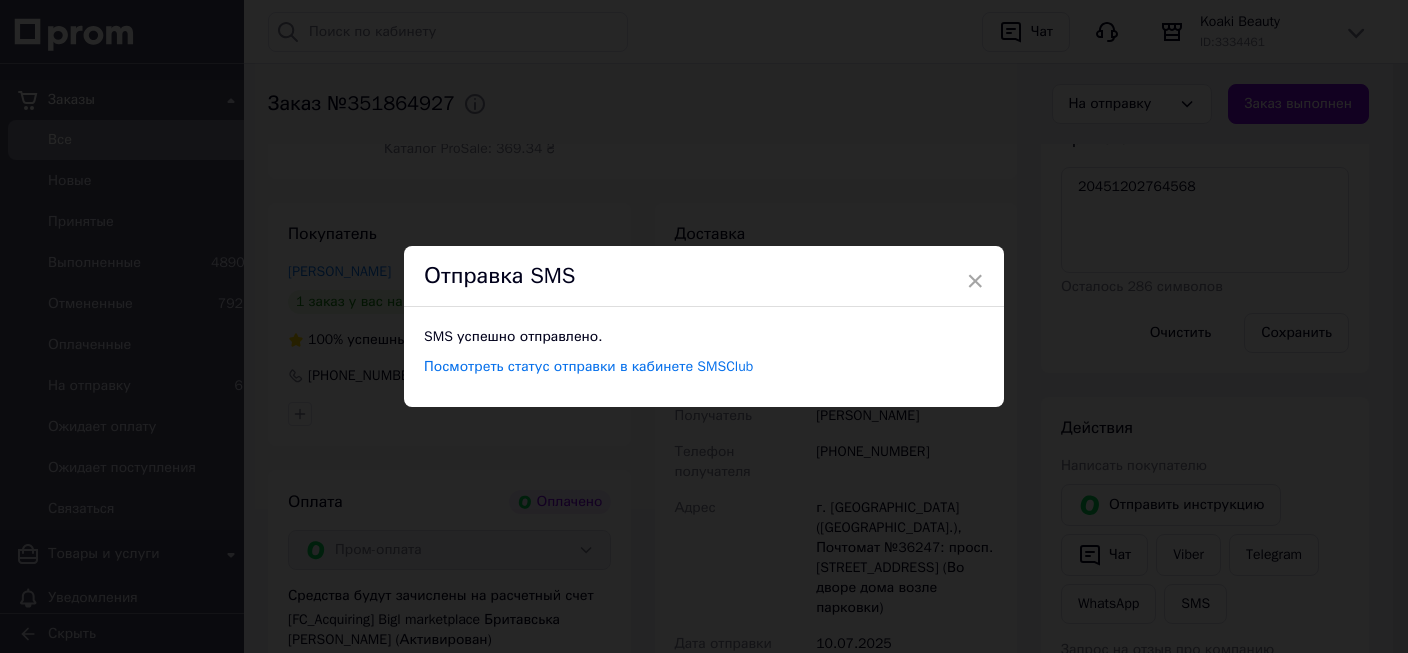 click on "× Отправка SMS SMS успешно отправлено. Посмотреть статус отправки в кабинете SMSClub" at bounding box center (704, 326) 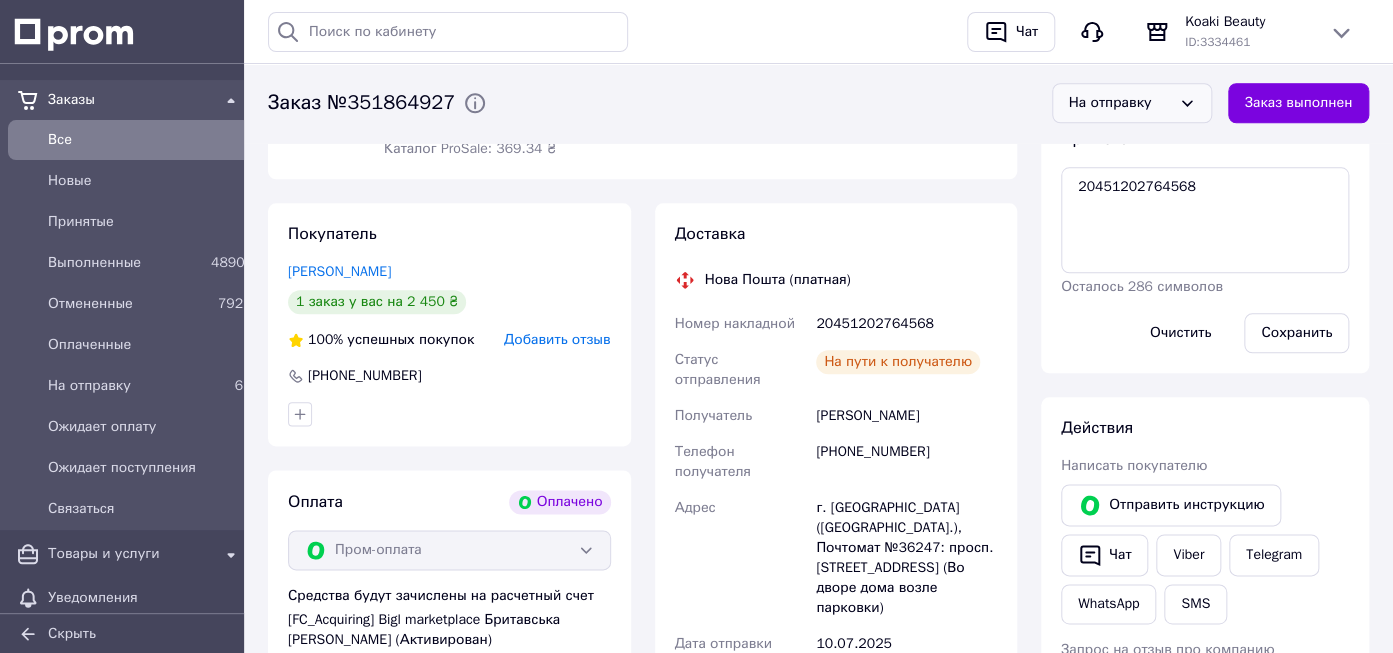 click on "На отправку" at bounding box center (1120, 104) 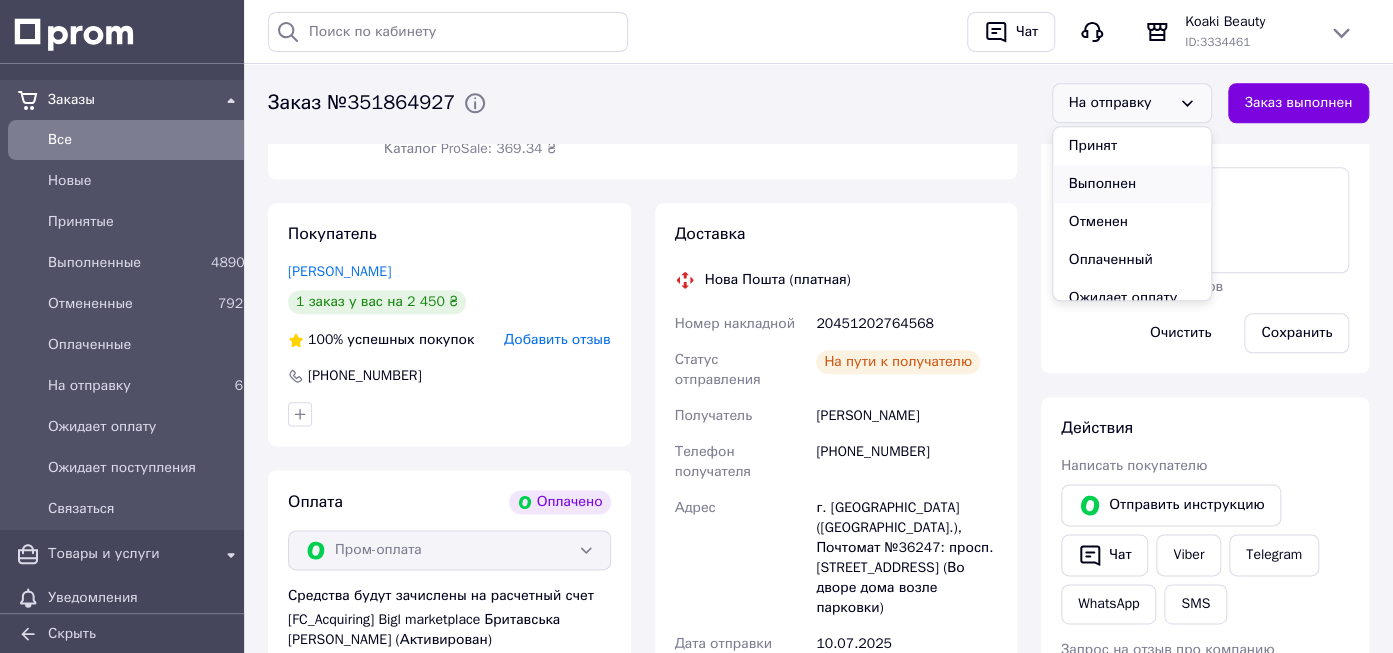 click on "Выполнен" at bounding box center [1132, 185] 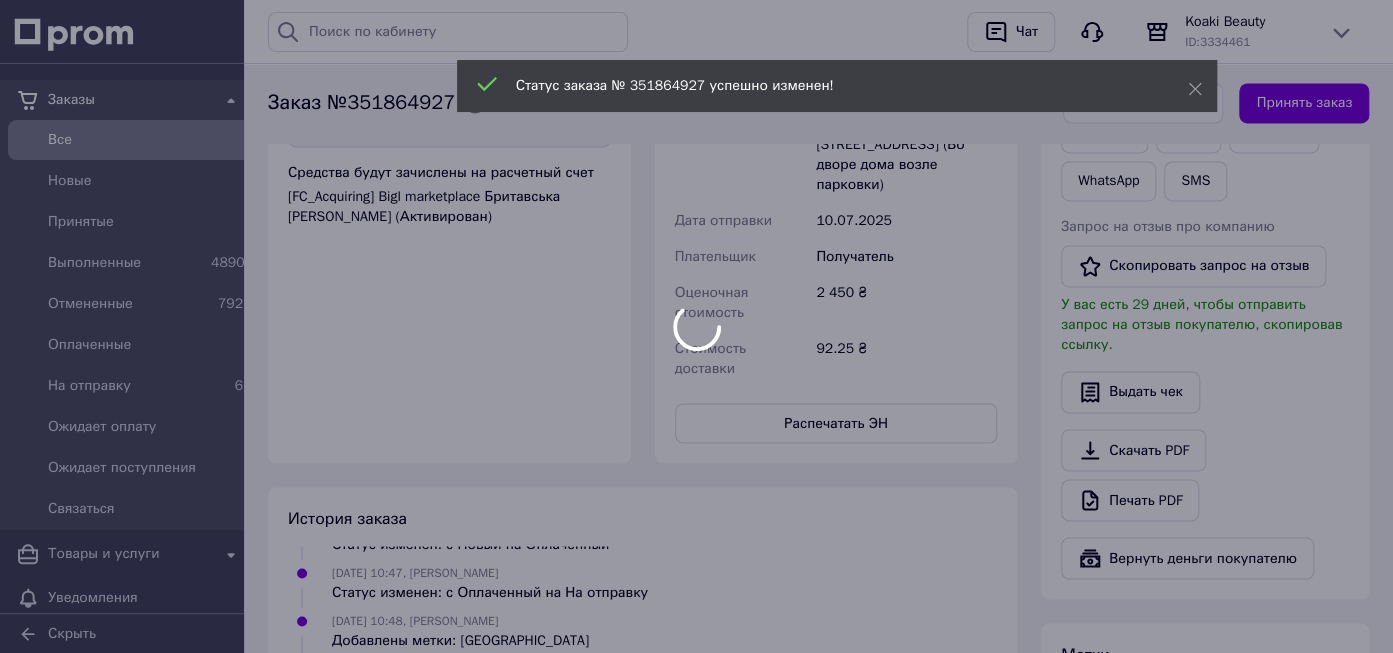 scroll, scrollTop: 1527, scrollLeft: 0, axis: vertical 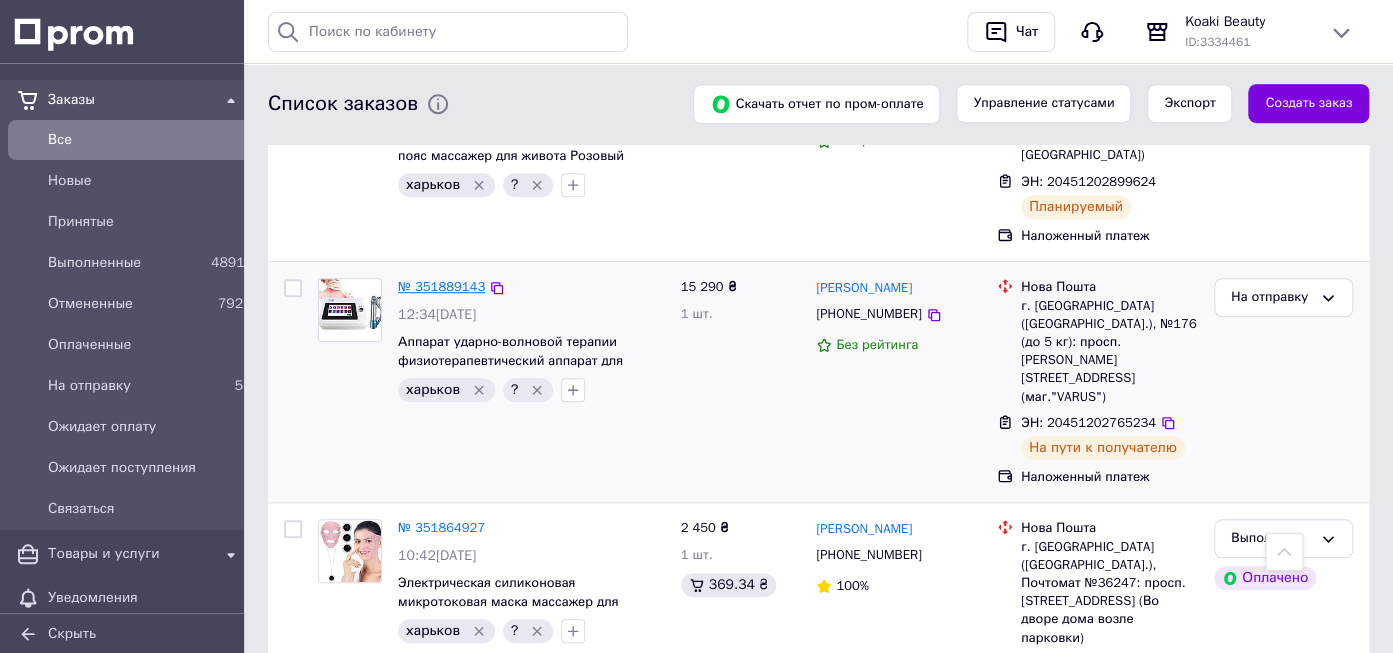 click on "№ 351889143" at bounding box center (441, 286) 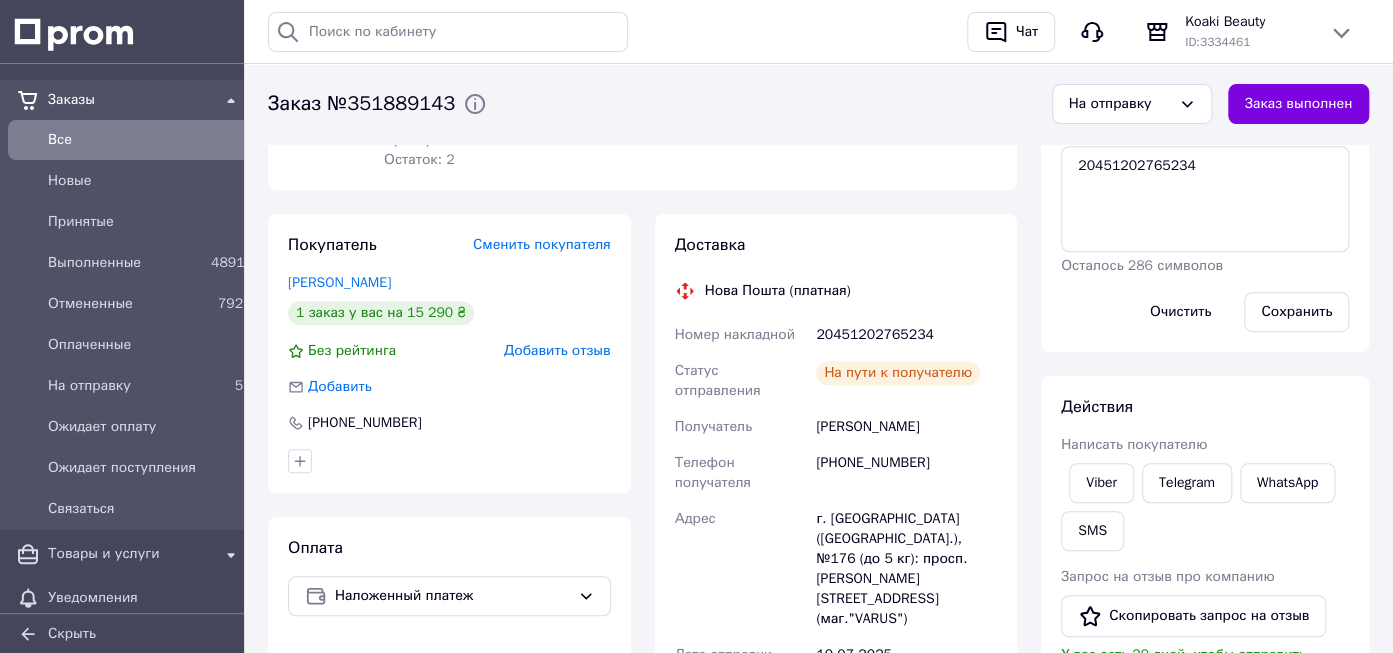 click on "20451202765234" at bounding box center (906, 335) 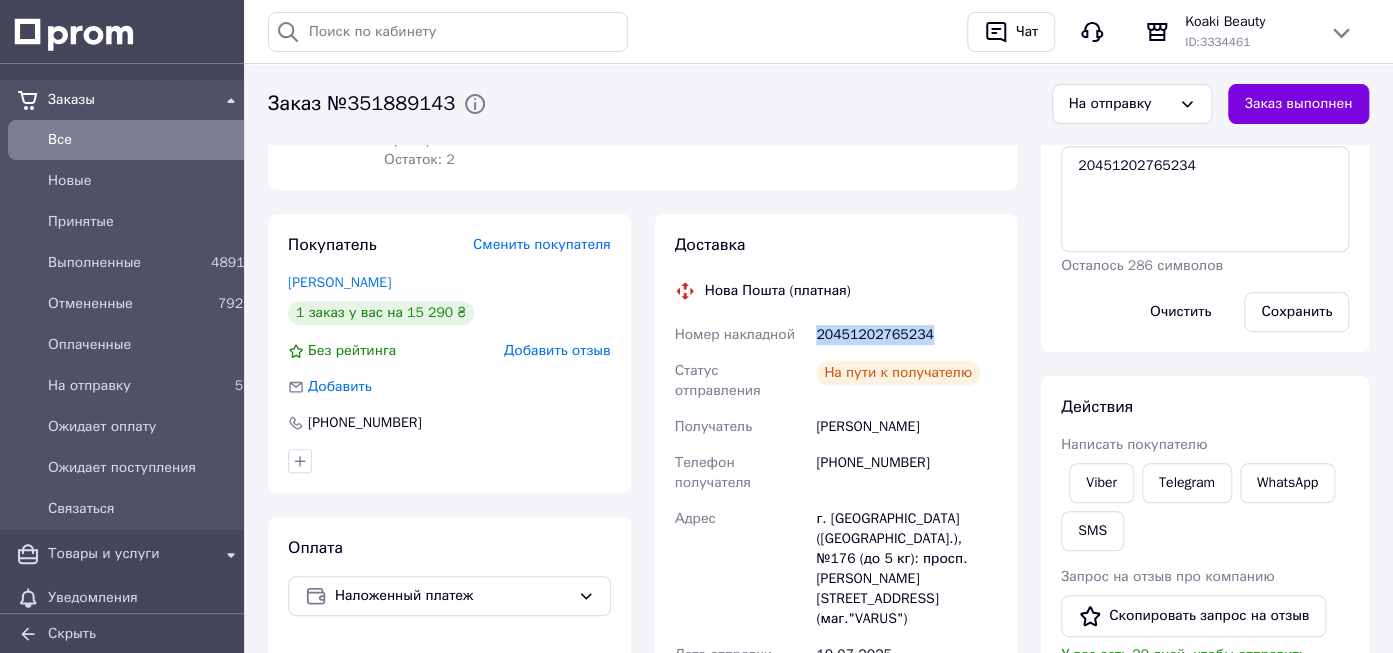 click on "20451202765234" at bounding box center (906, 335) 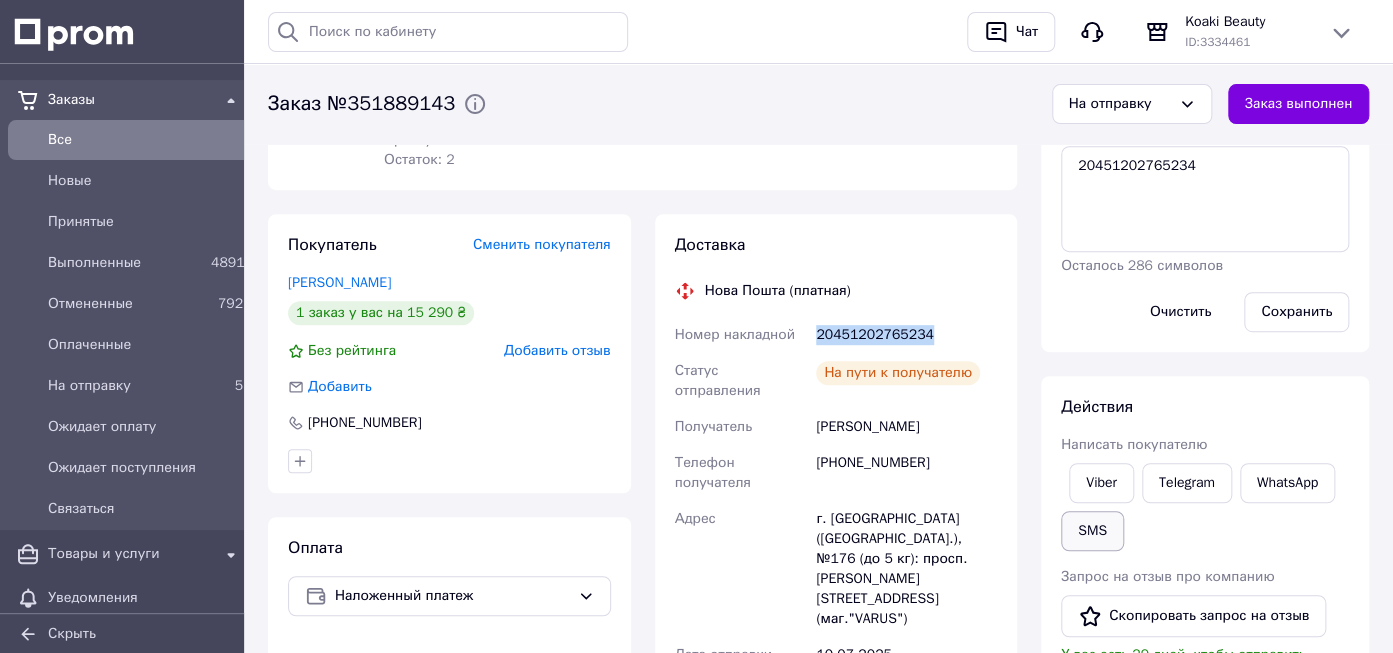 click on "SMS" at bounding box center (1092, 531) 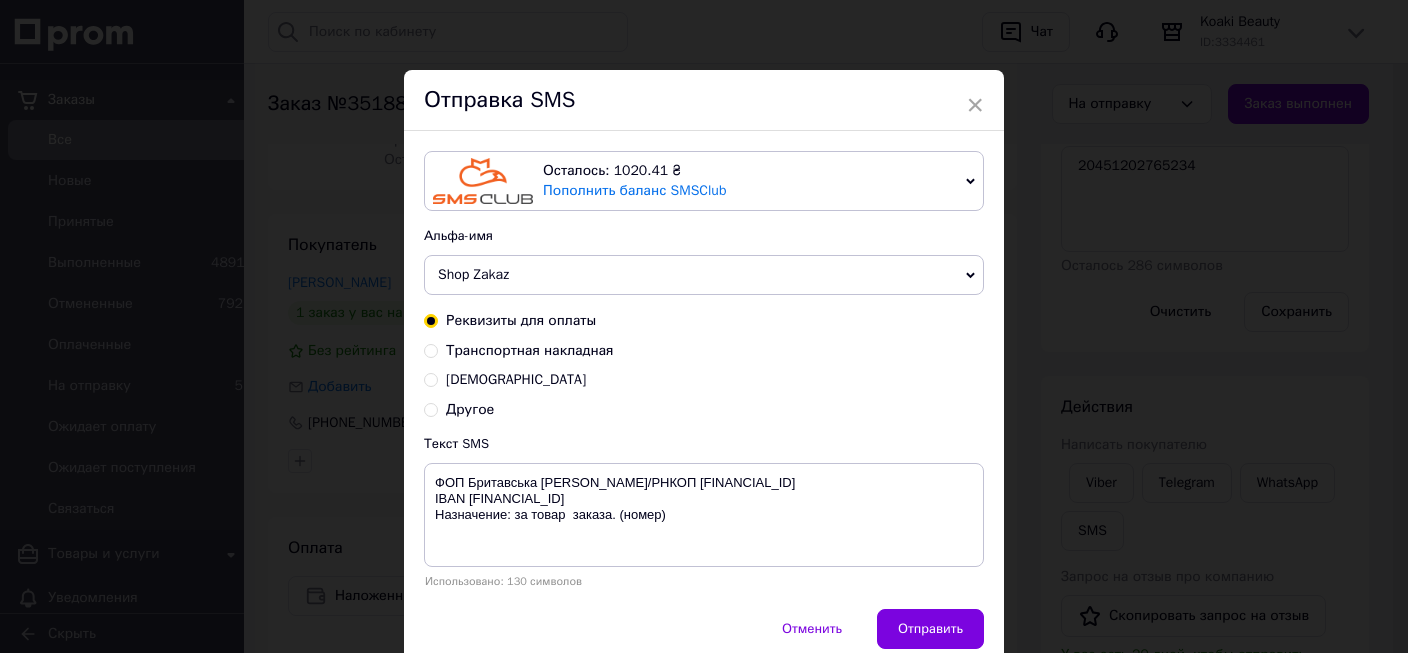 click on "Транспортная накладная" at bounding box center [530, 350] 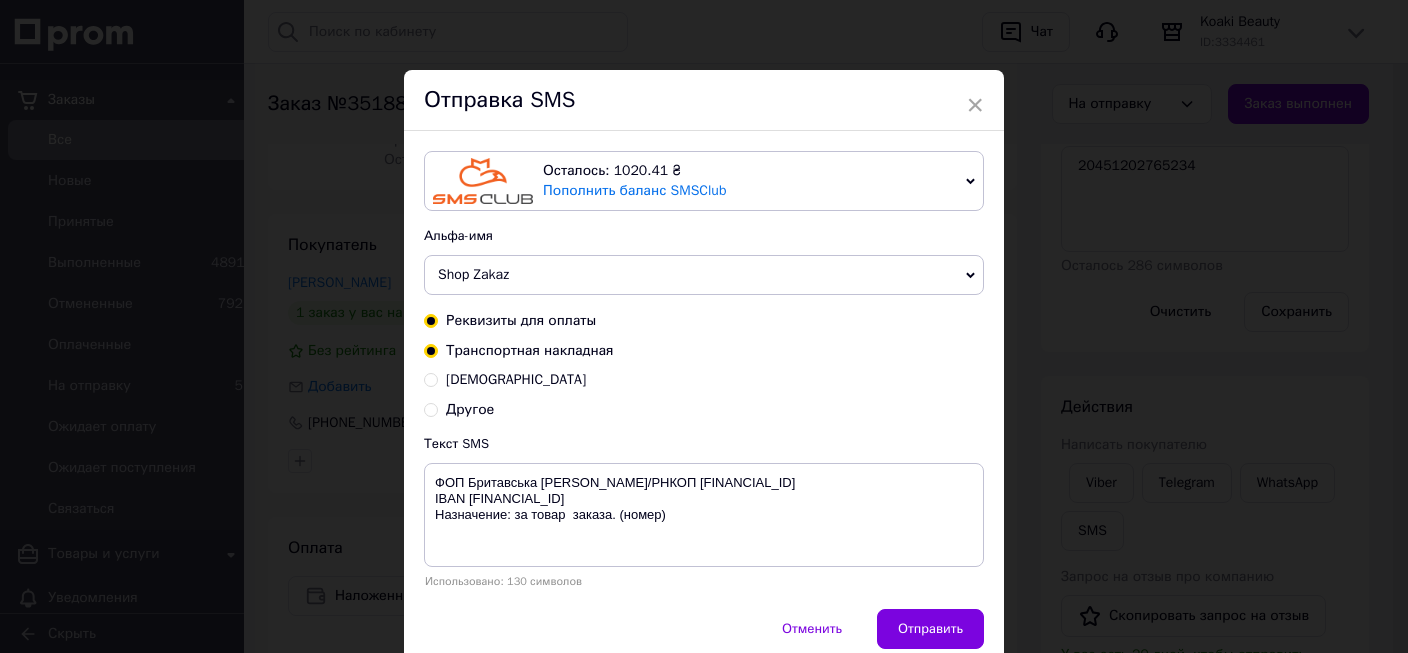 radio on "true" 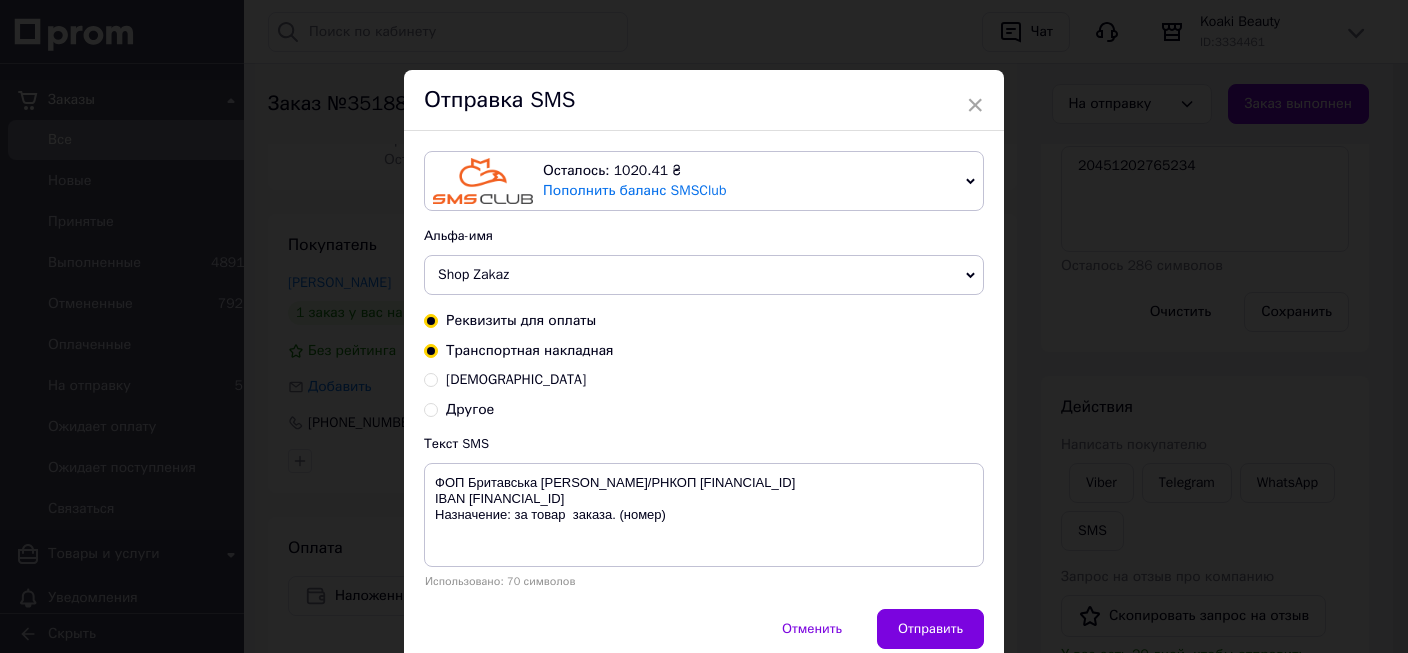 radio on "false" 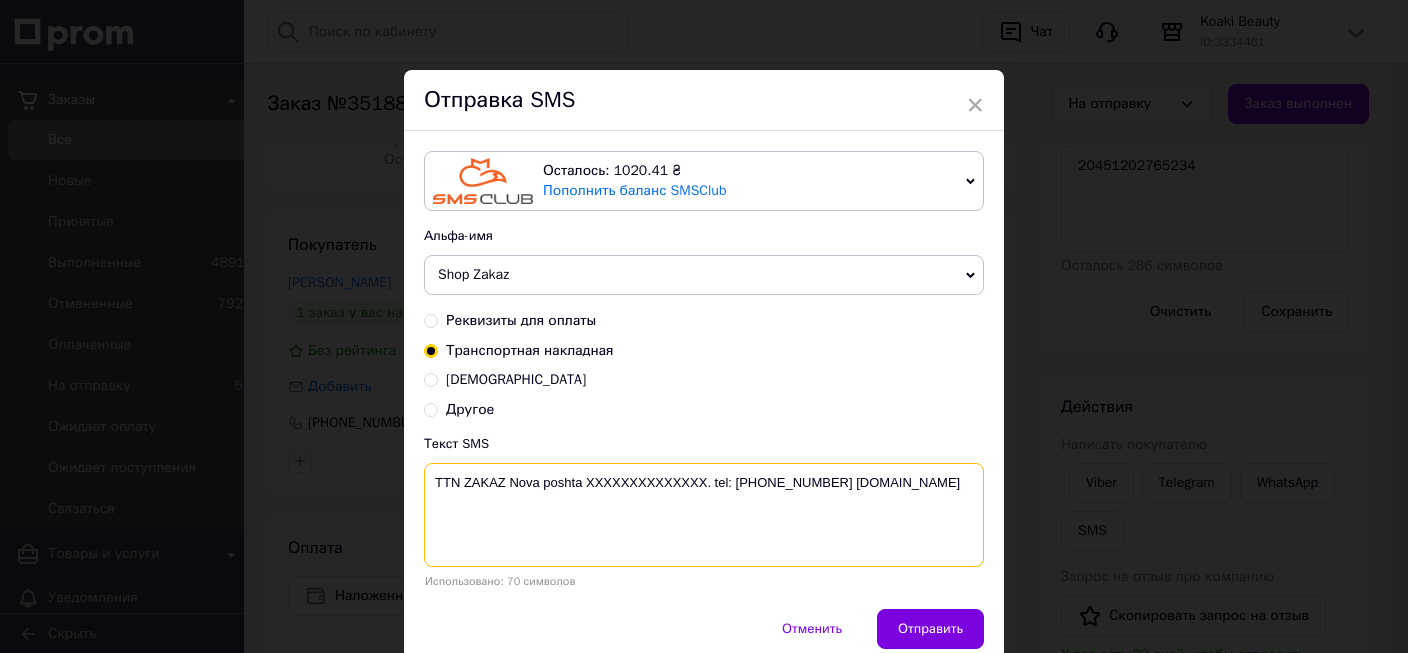 click on "TTN ZAKAZ Nova poshta XXXXXXXXXXXXXX. tel: +380982320653 Koaki.com.ua" at bounding box center [704, 515] 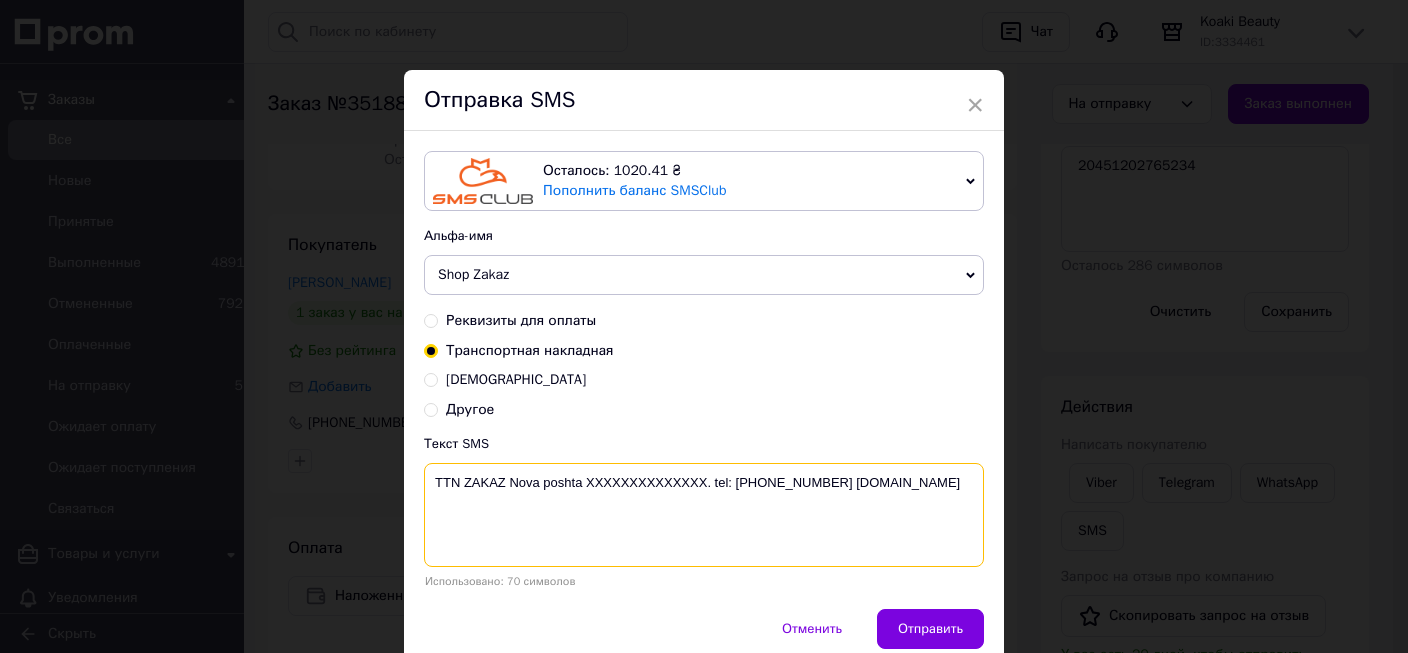 paste on "20451202765234" 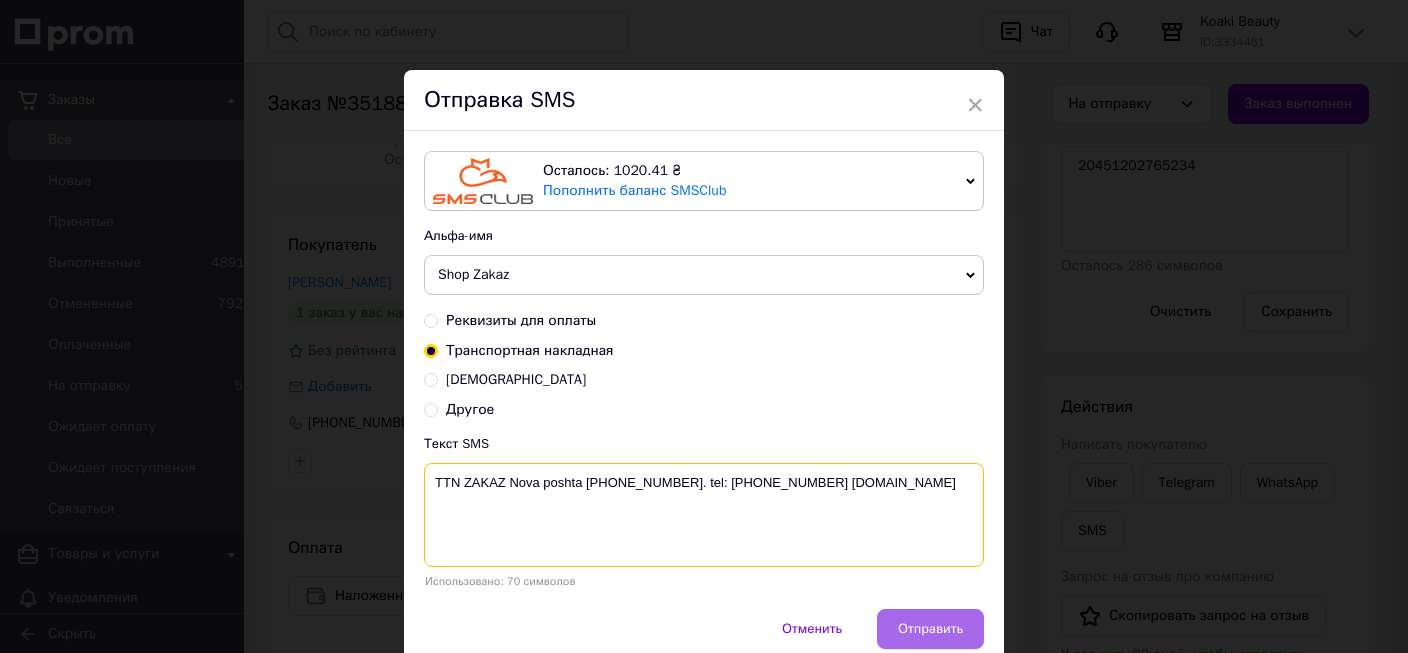 type on "TTN ZAKAZ Nova poshta 20451202765234. tel: +380982320653 Koaki.com.ua" 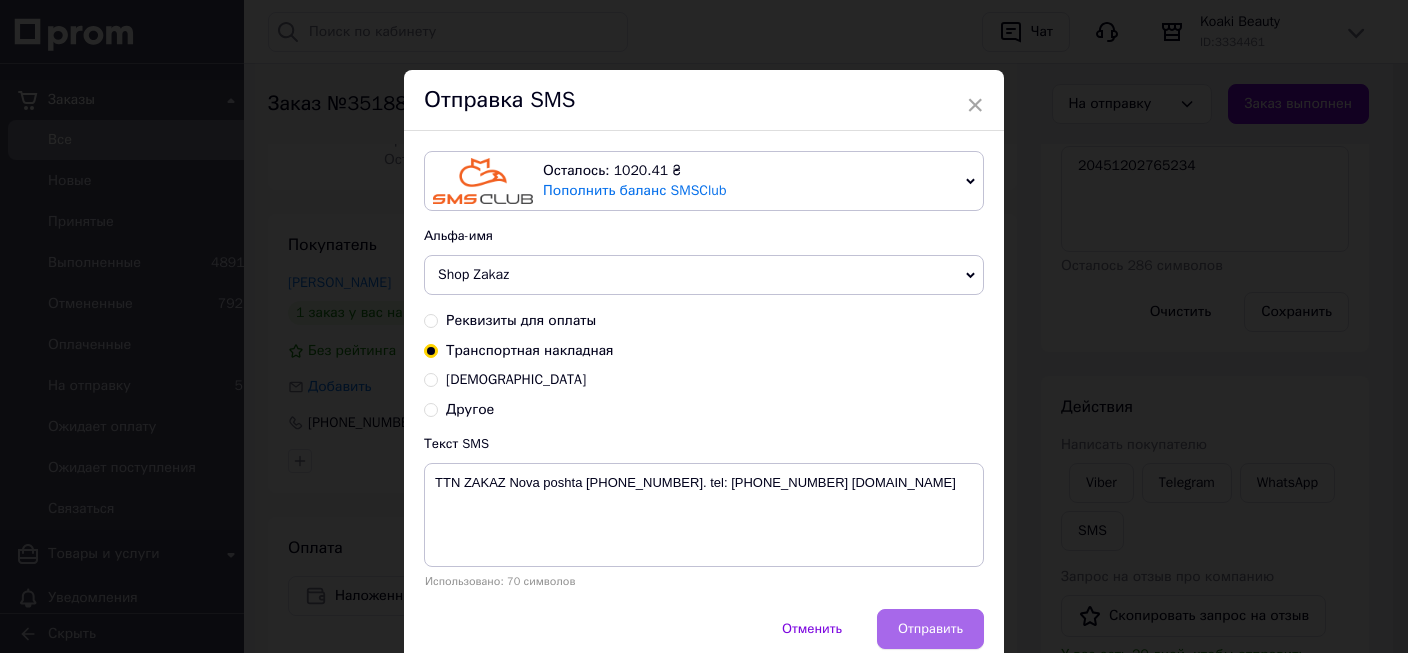 click on "Отправить" at bounding box center (930, 629) 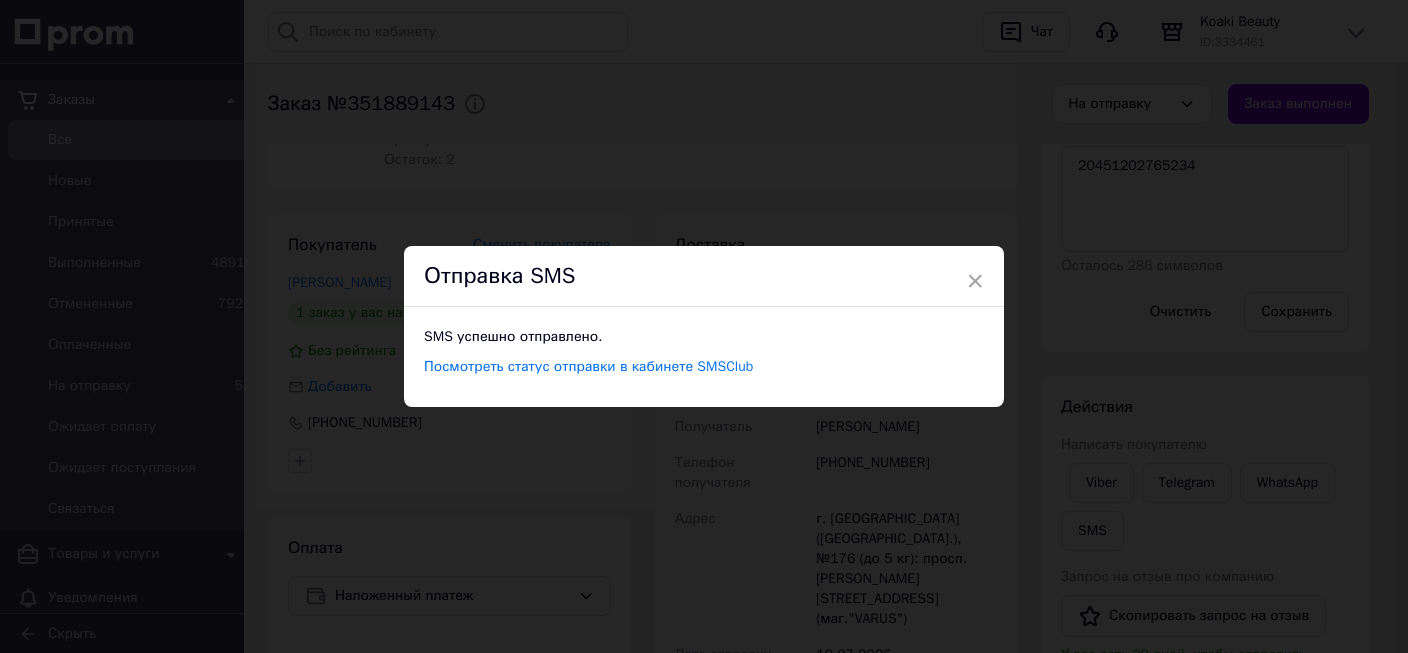 click on "× Отправка SMS SMS успешно отправлено. Посмотреть статус отправки в кабинете SMSClub" at bounding box center (704, 326) 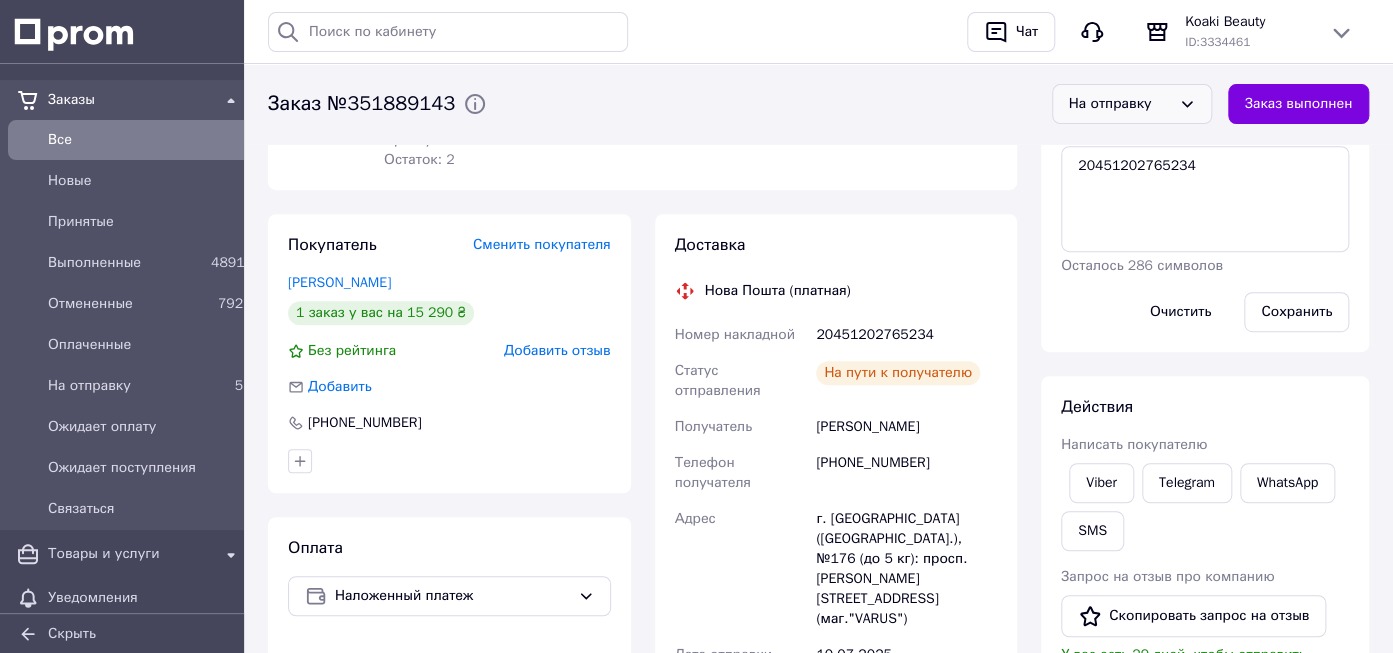 click on "На отправку" at bounding box center (1120, 104) 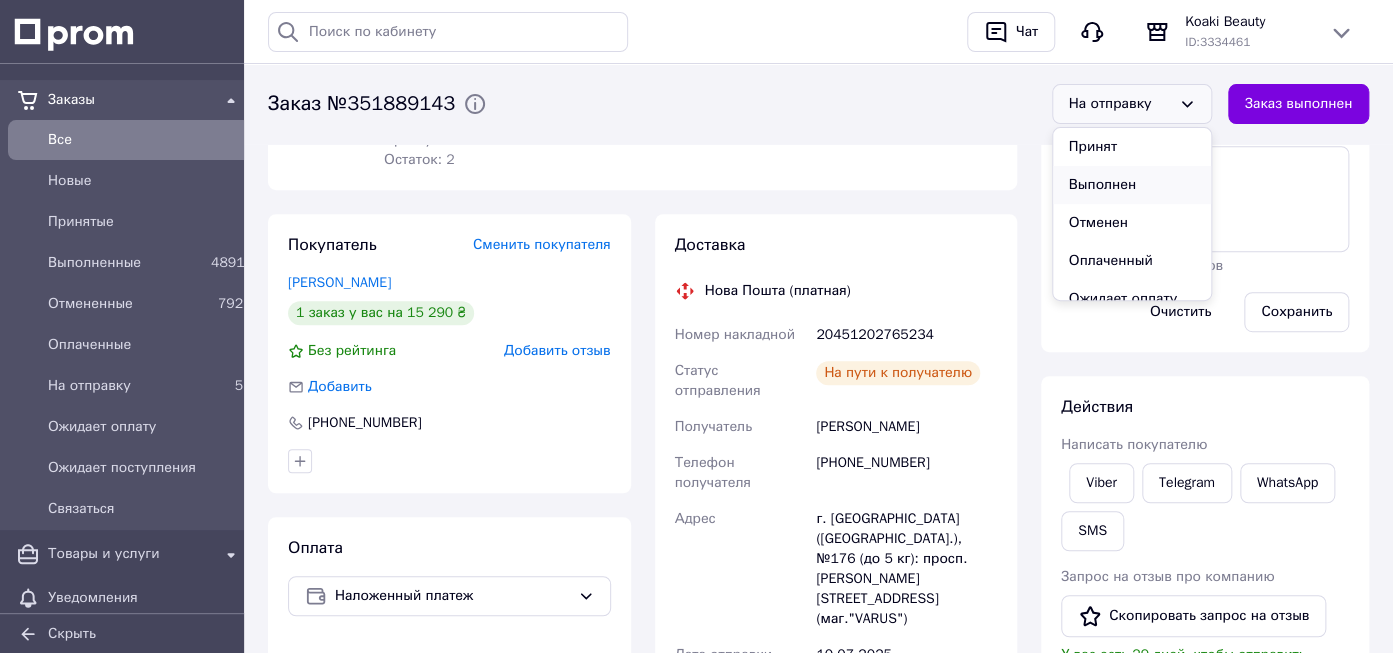 click on "Выполнен" at bounding box center (1132, 185) 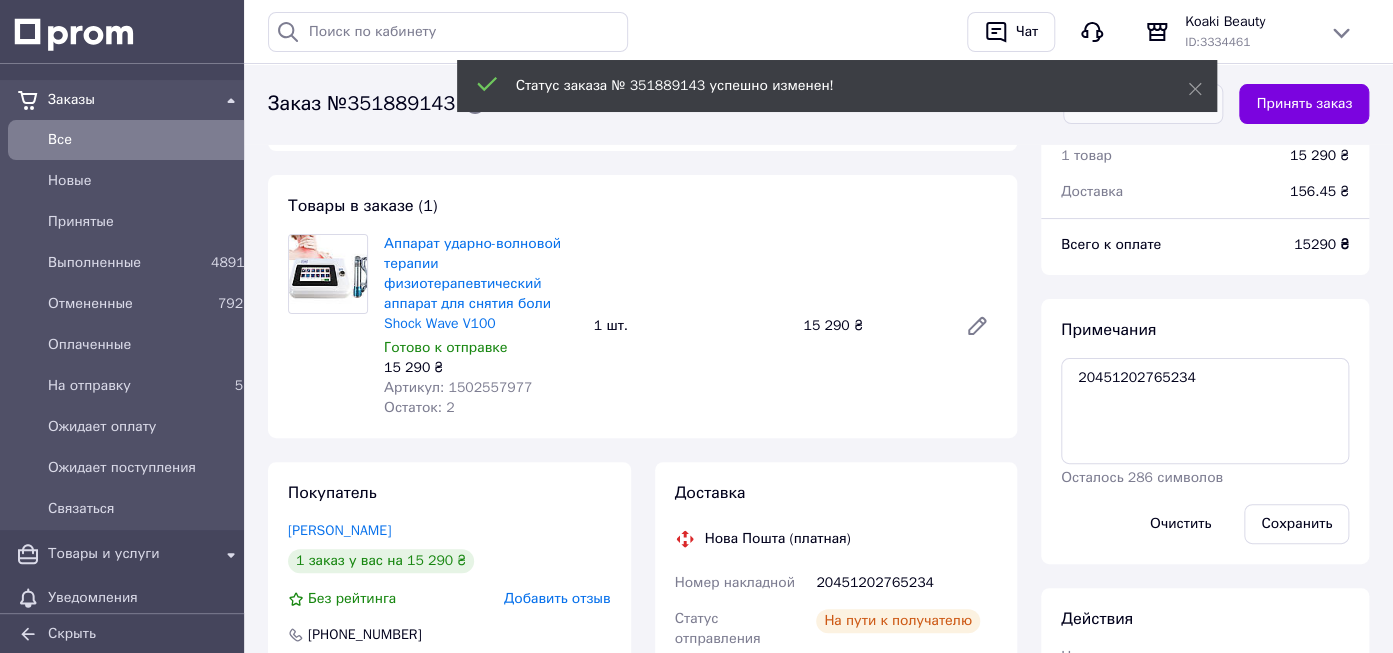 scroll, scrollTop: 0, scrollLeft: 0, axis: both 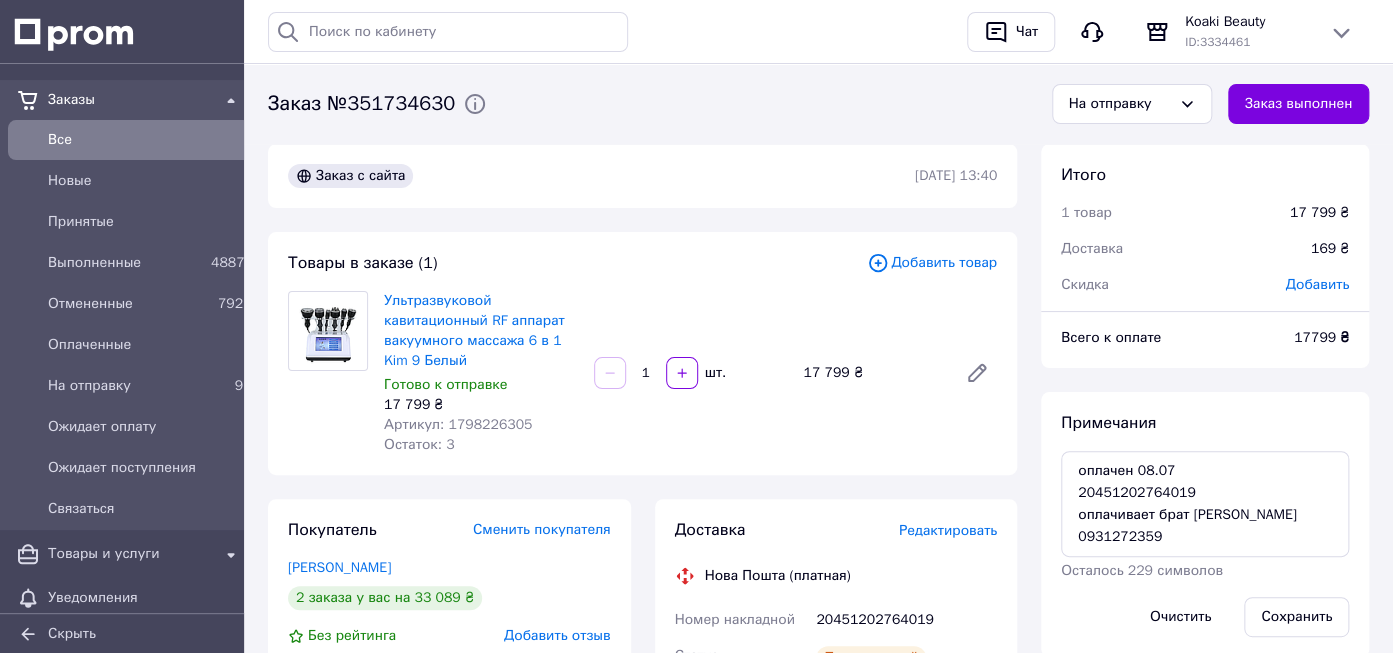 click on "Артикул: 1798226305" at bounding box center (458, 424) 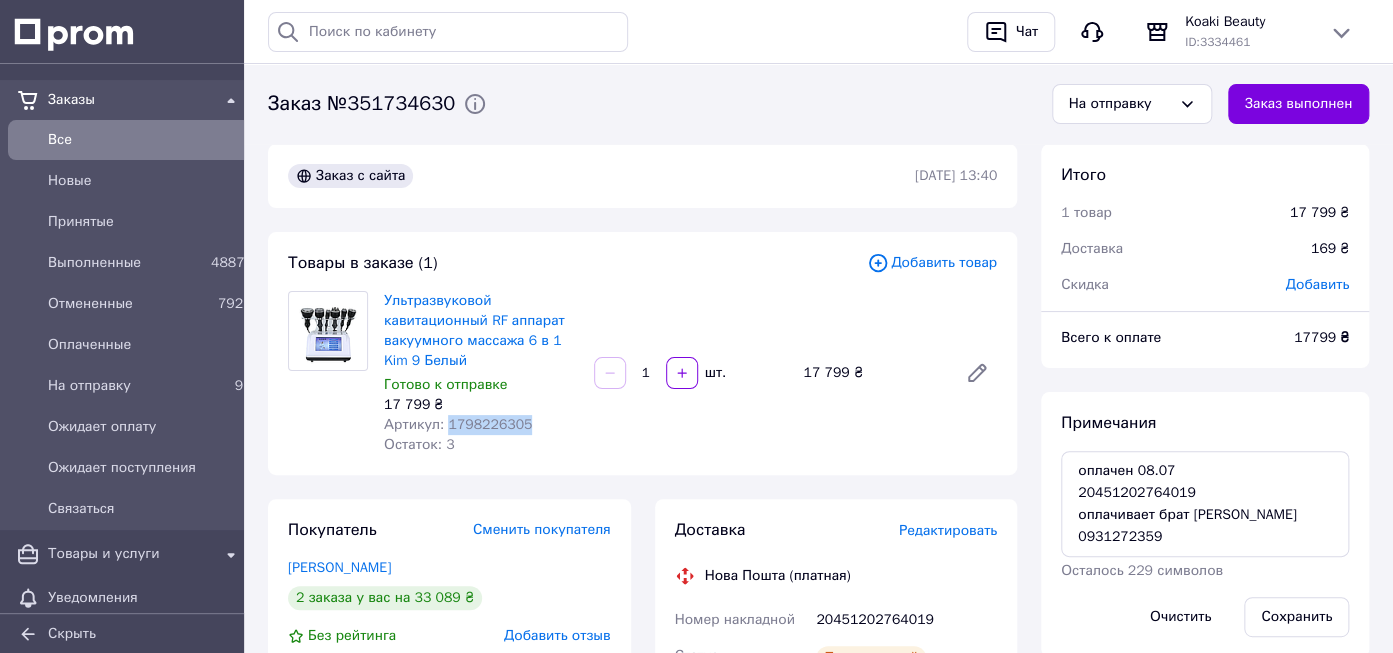 click on "Артикул: 1798226305" at bounding box center [458, 424] 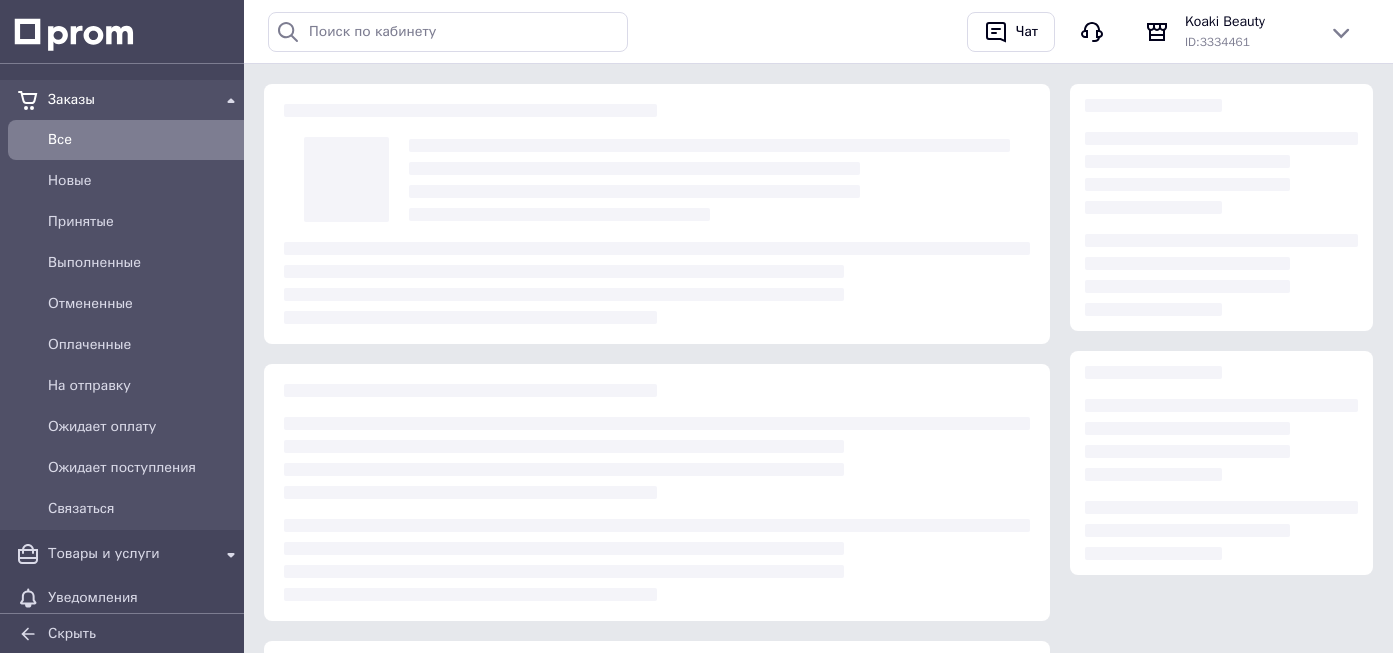 scroll, scrollTop: 0, scrollLeft: 0, axis: both 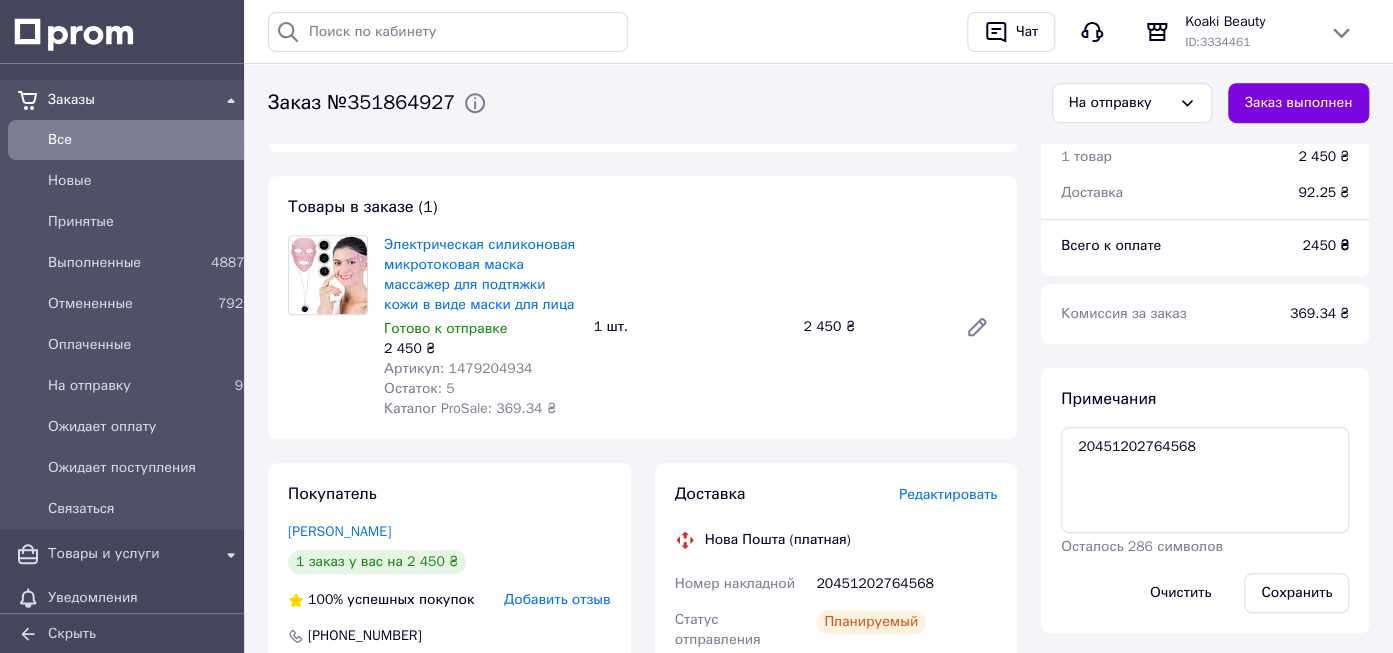 click on "Артикул: 1479204934" at bounding box center [458, 368] 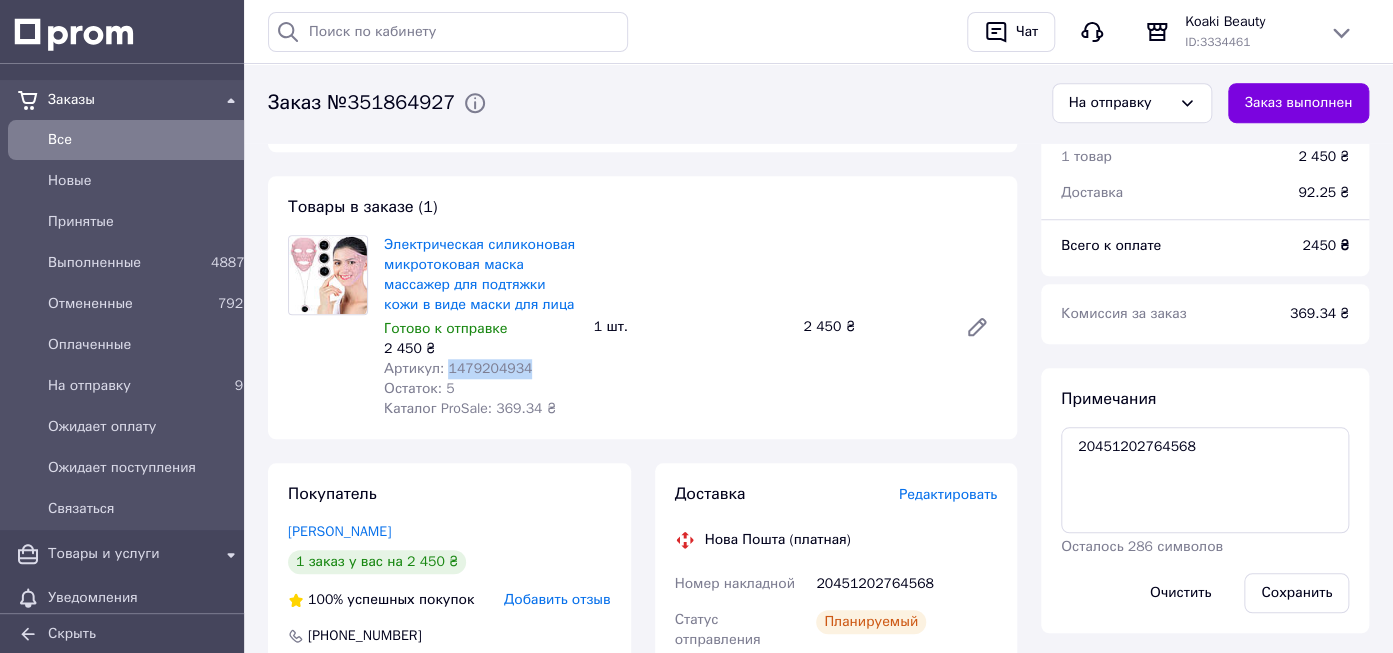 click on "Артикул: 1479204934" at bounding box center [458, 368] 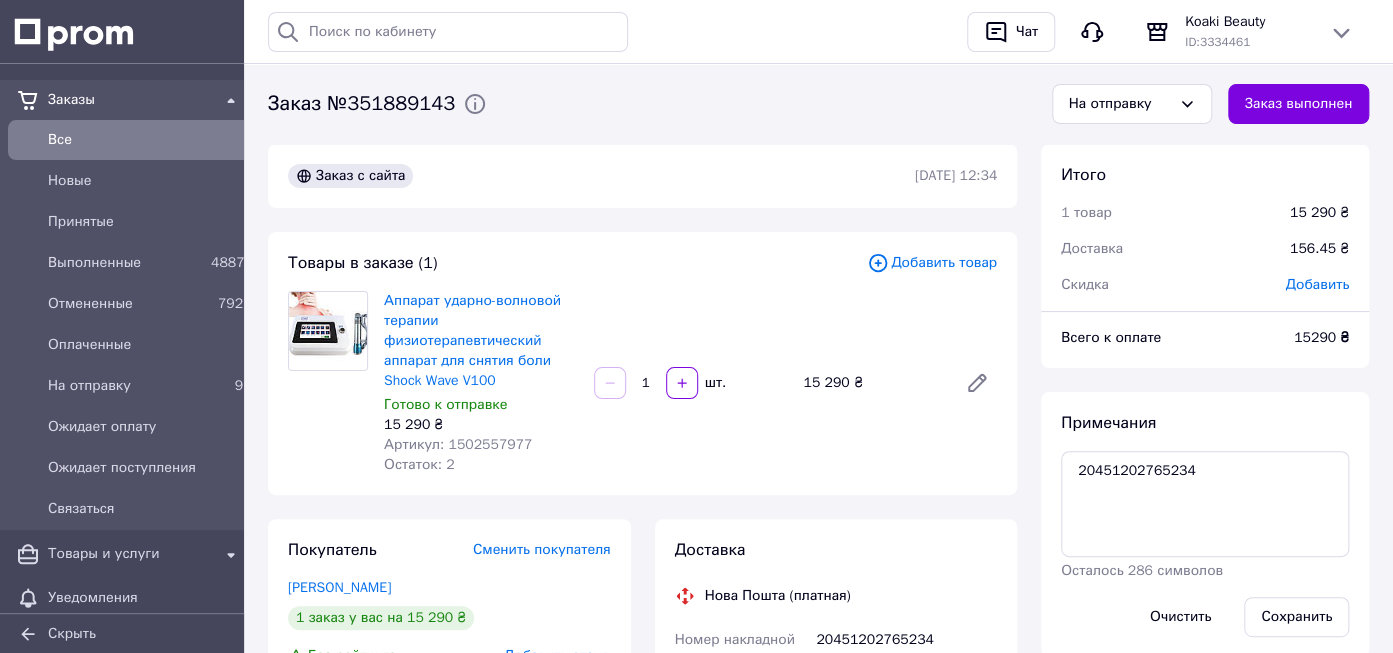 scroll, scrollTop: 211, scrollLeft: 0, axis: vertical 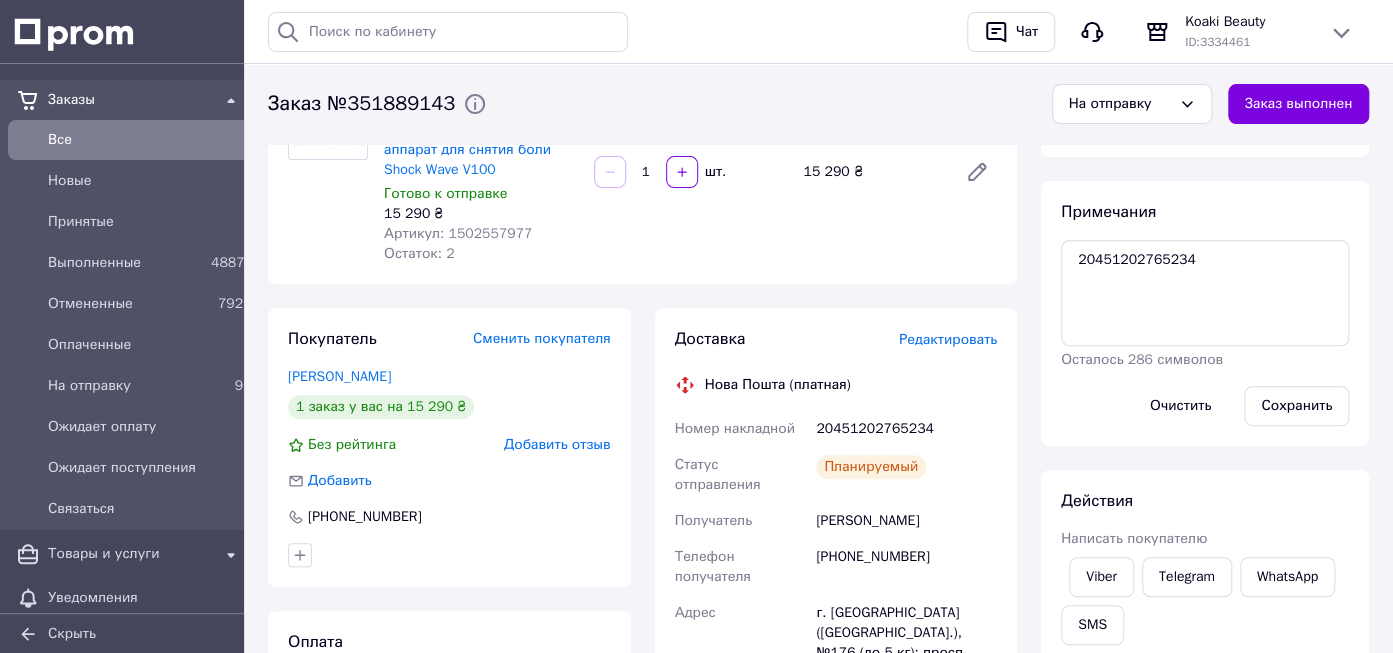 click on "Артикул: 1502557977" at bounding box center [458, 233] 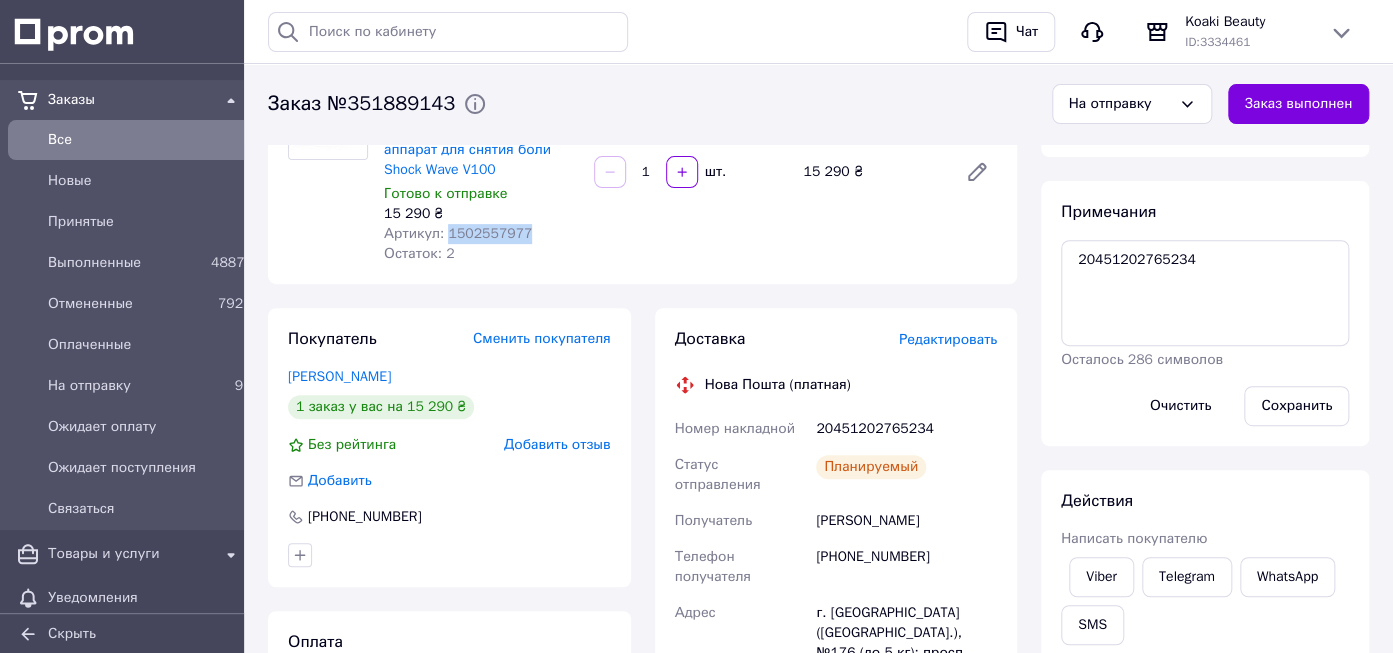 click on "Артикул: 1502557977" at bounding box center [458, 233] 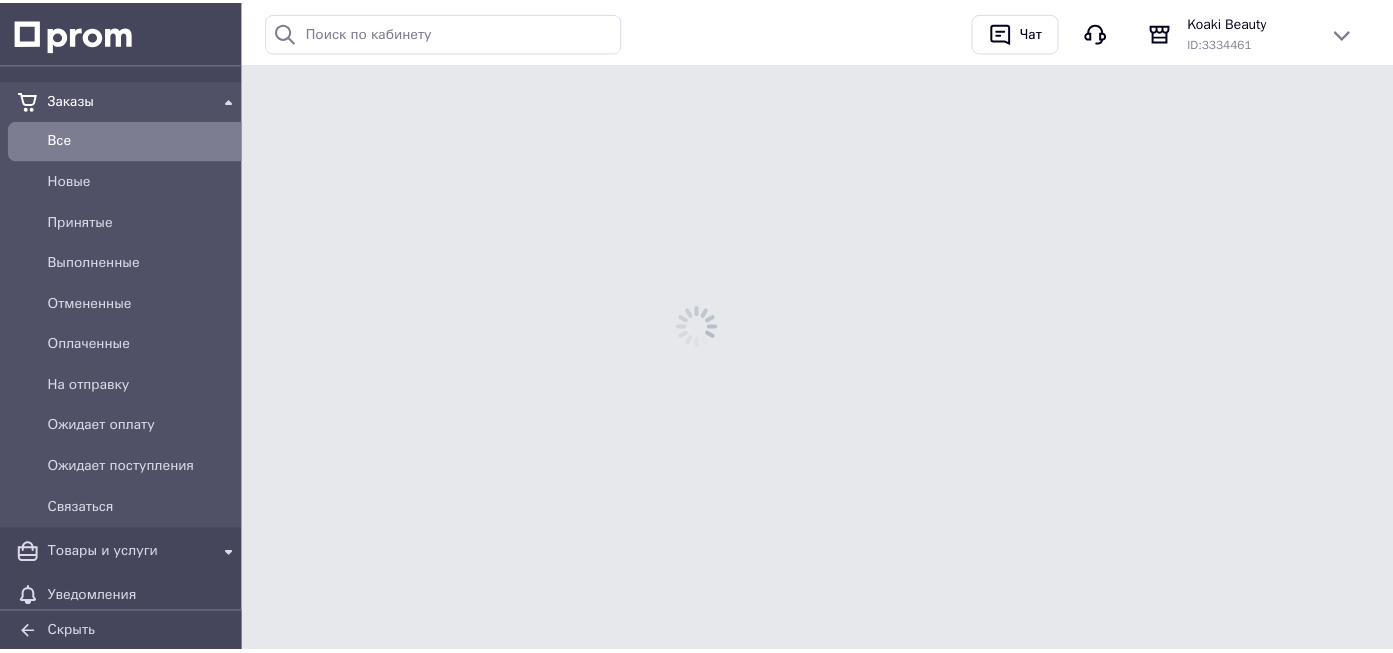 scroll, scrollTop: 0, scrollLeft: 0, axis: both 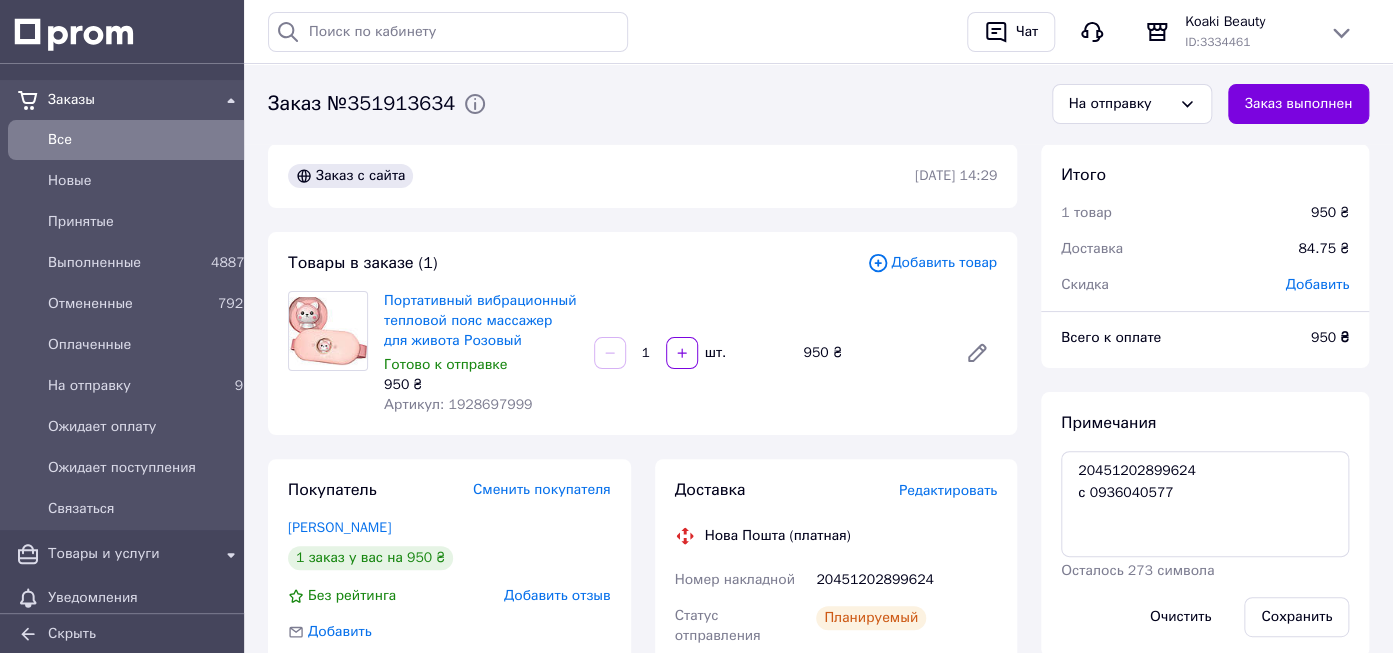 click on "Артикул: 1928697999" at bounding box center (458, 404) 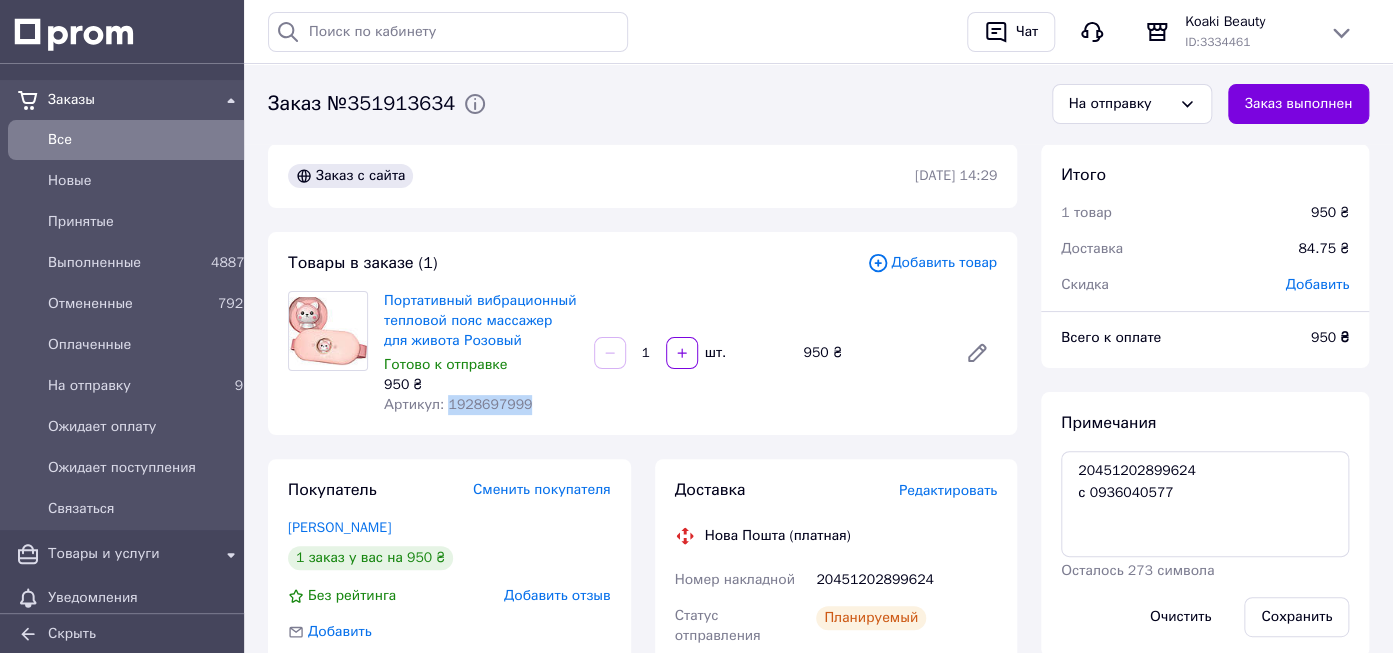 click on "Артикул: 1928697999" at bounding box center [458, 404] 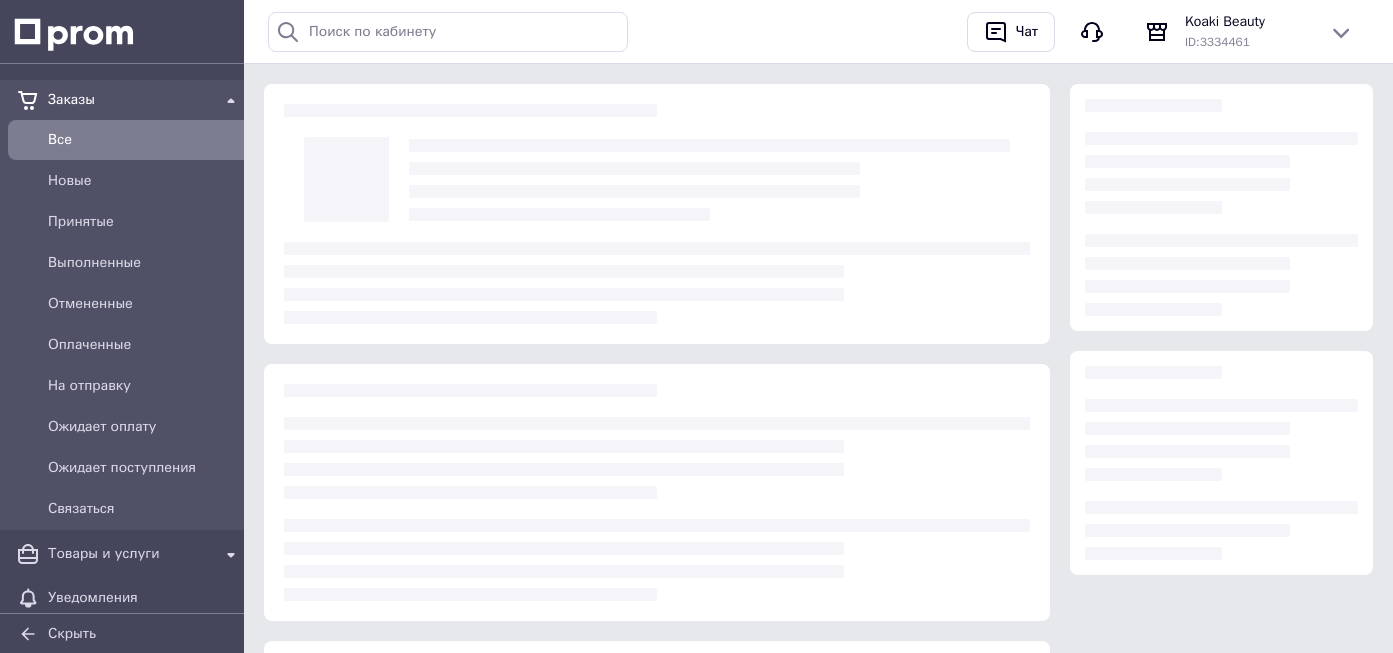 scroll, scrollTop: 0, scrollLeft: 0, axis: both 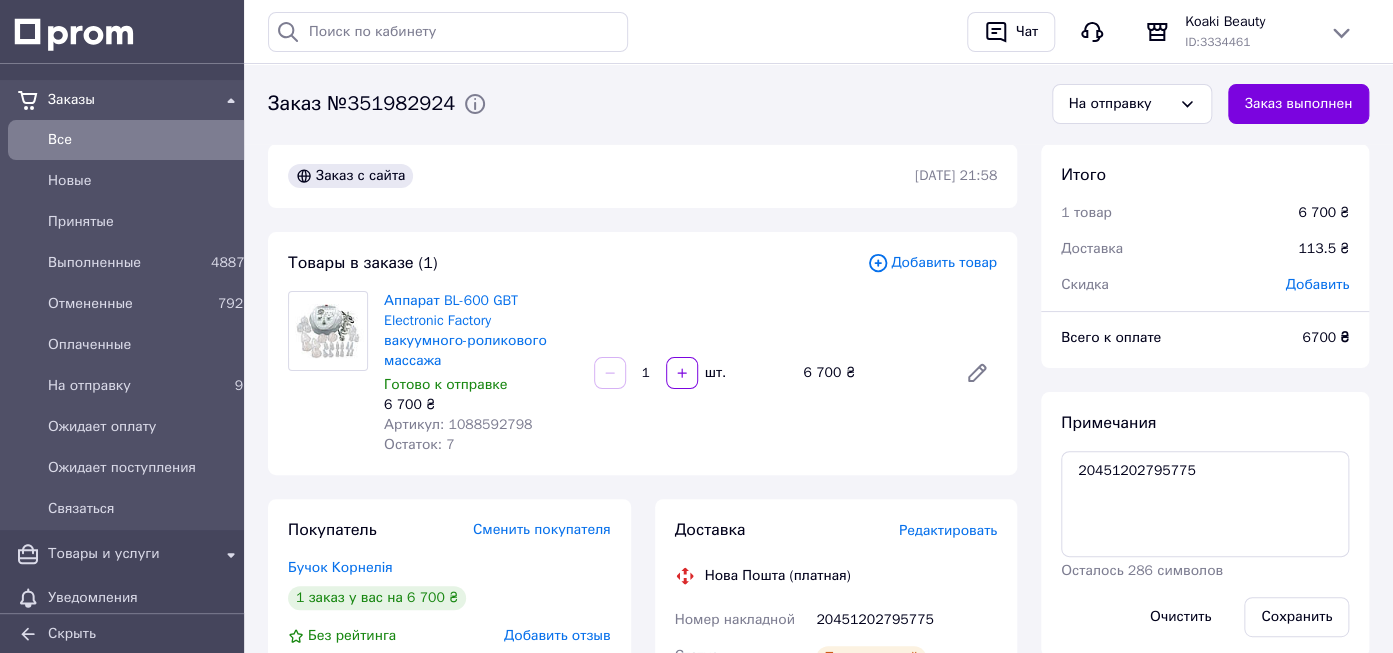 click on "Артикул: 1088592798" at bounding box center (458, 424) 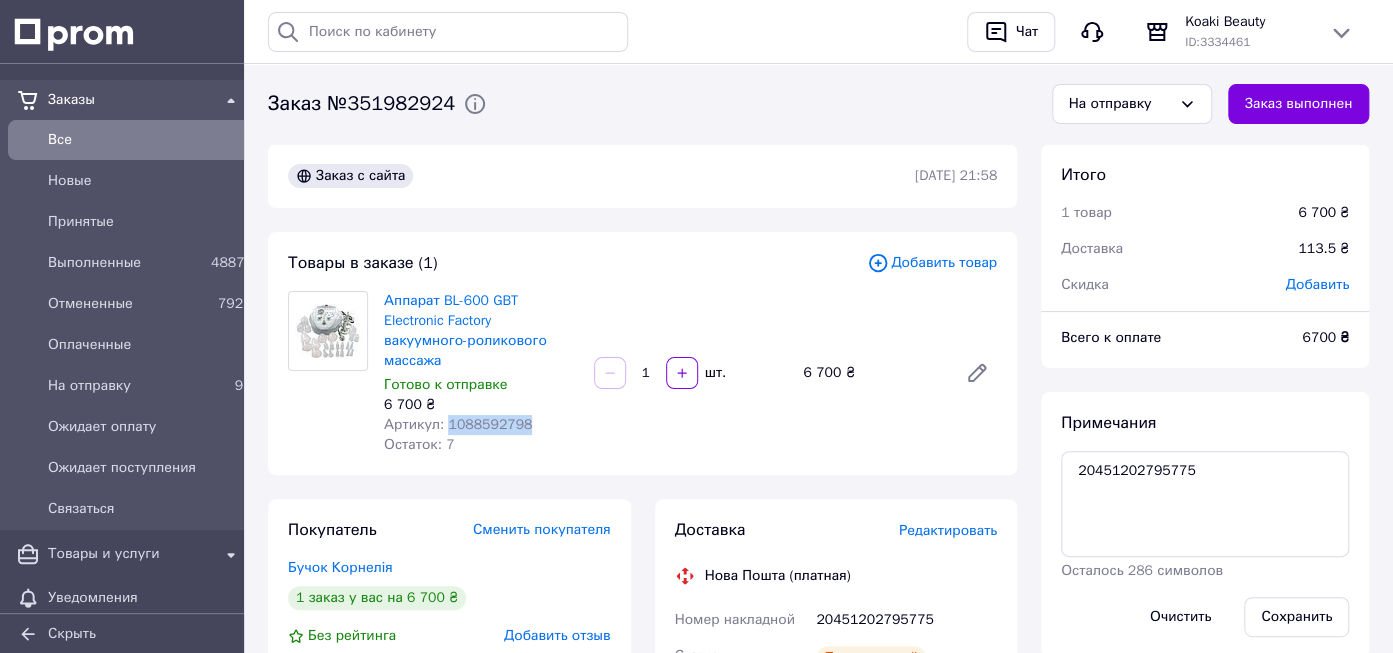 click on "Артикул: 1088592798" at bounding box center (458, 424) 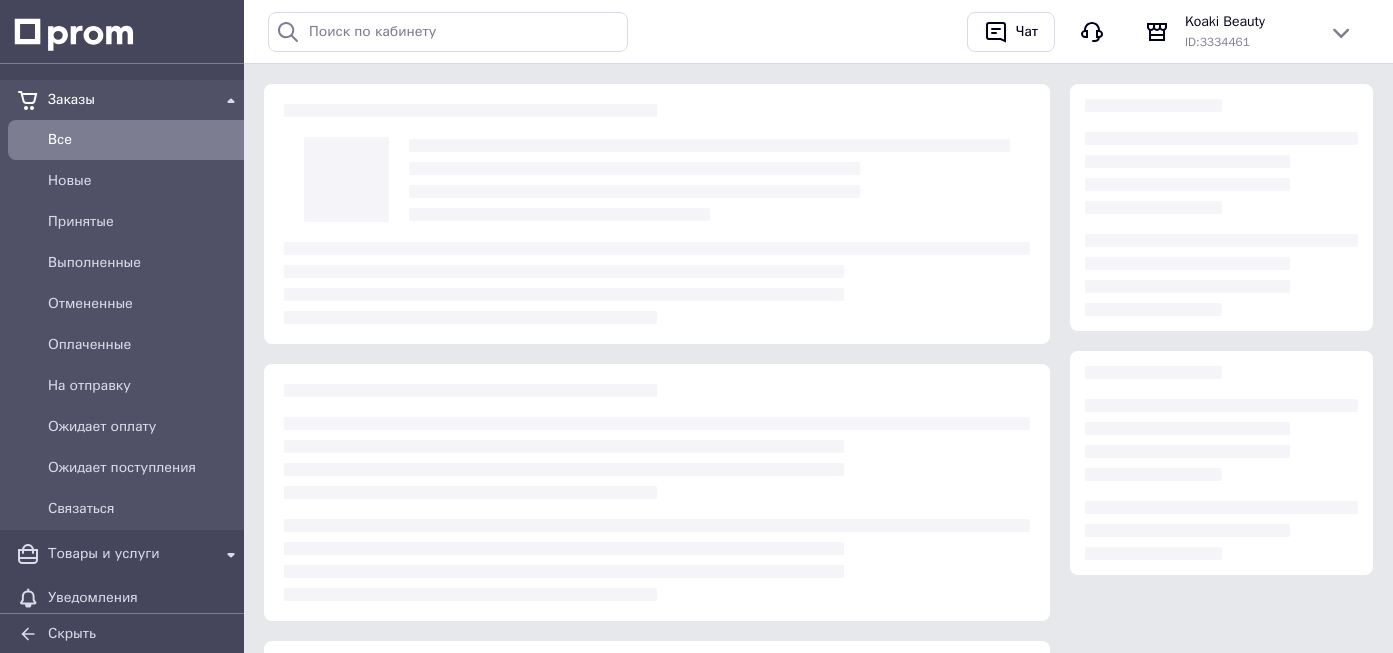 scroll, scrollTop: 0, scrollLeft: 0, axis: both 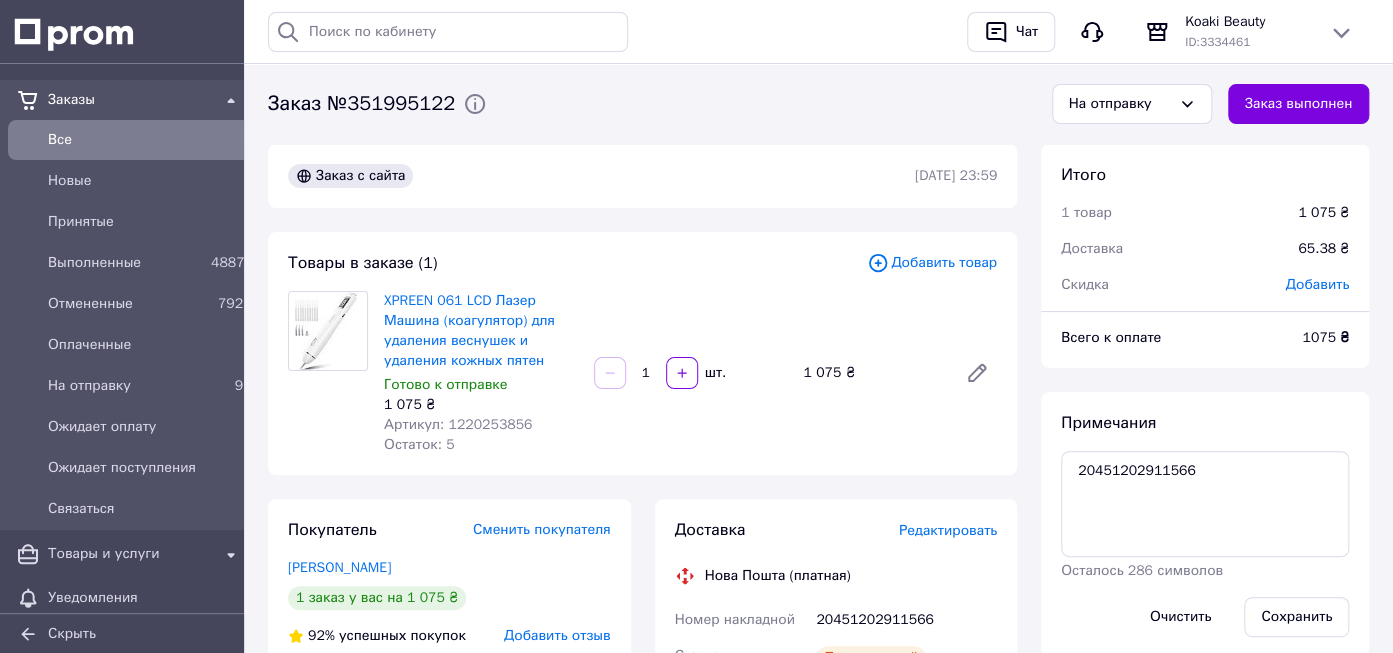 click on "Артикул: 1220253856" at bounding box center (458, 424) 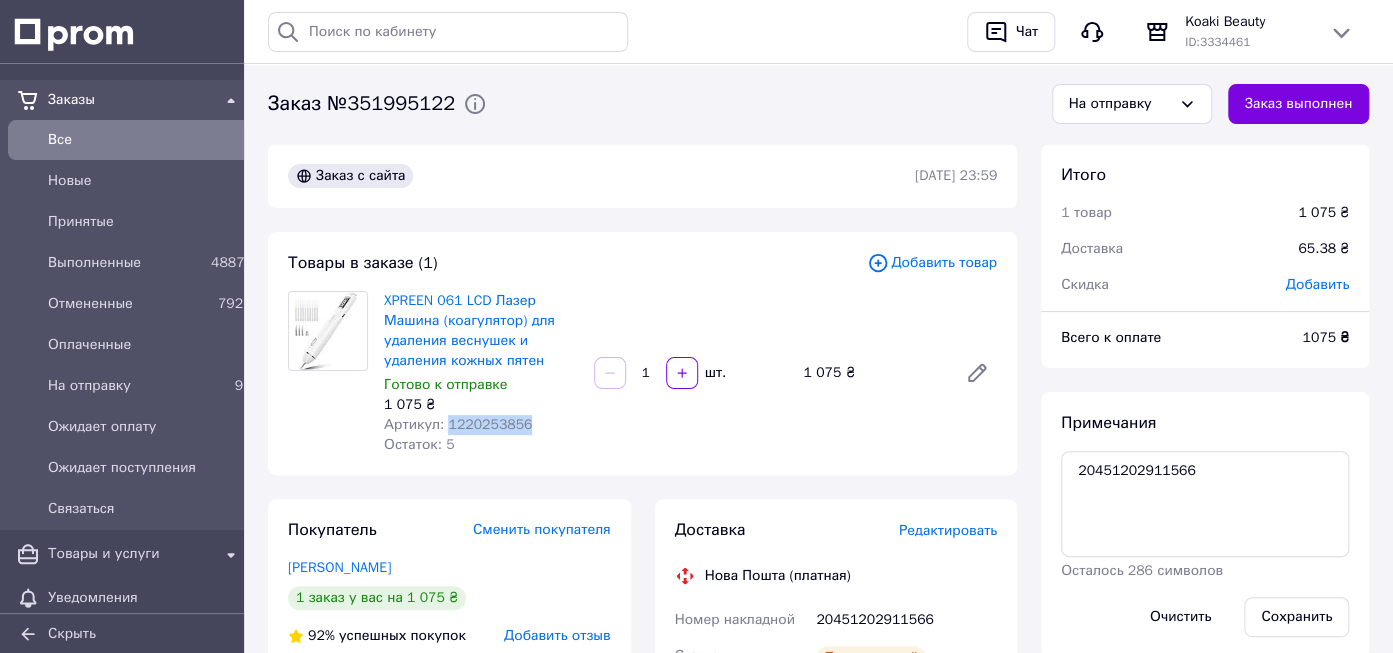 click on "Артикул: 1220253856" at bounding box center (458, 424) 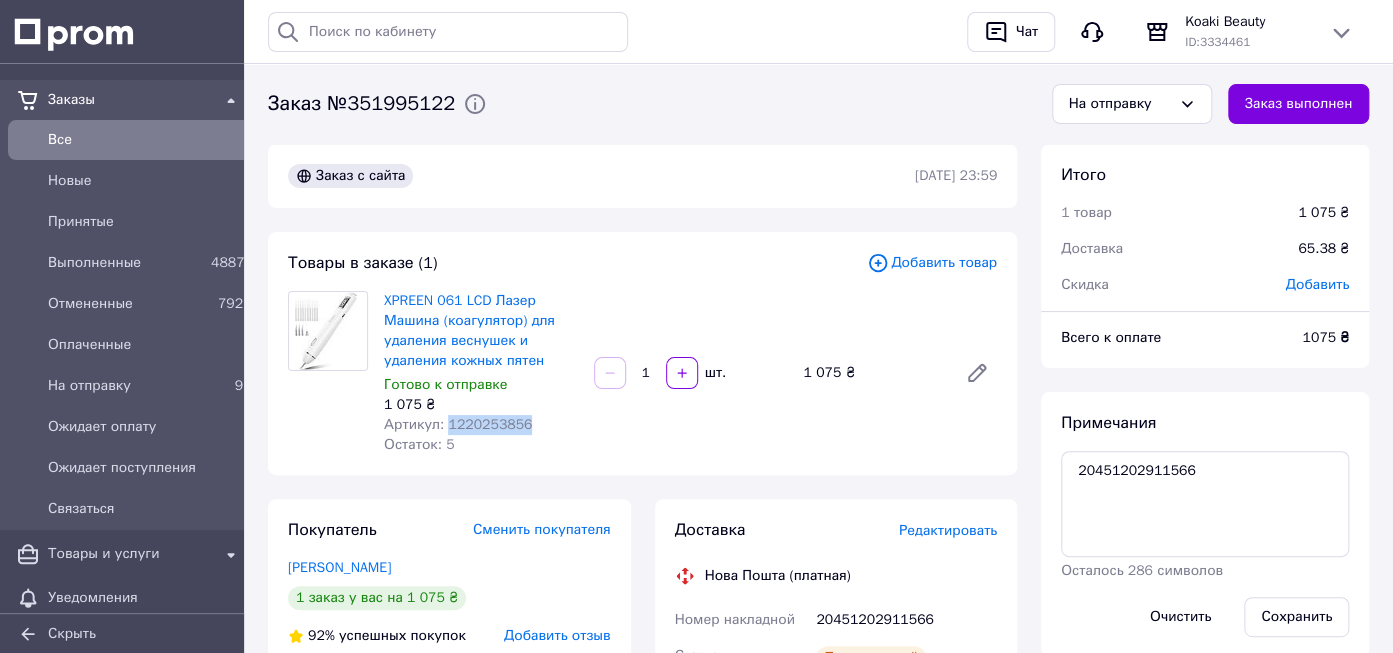 copy on "1220253856" 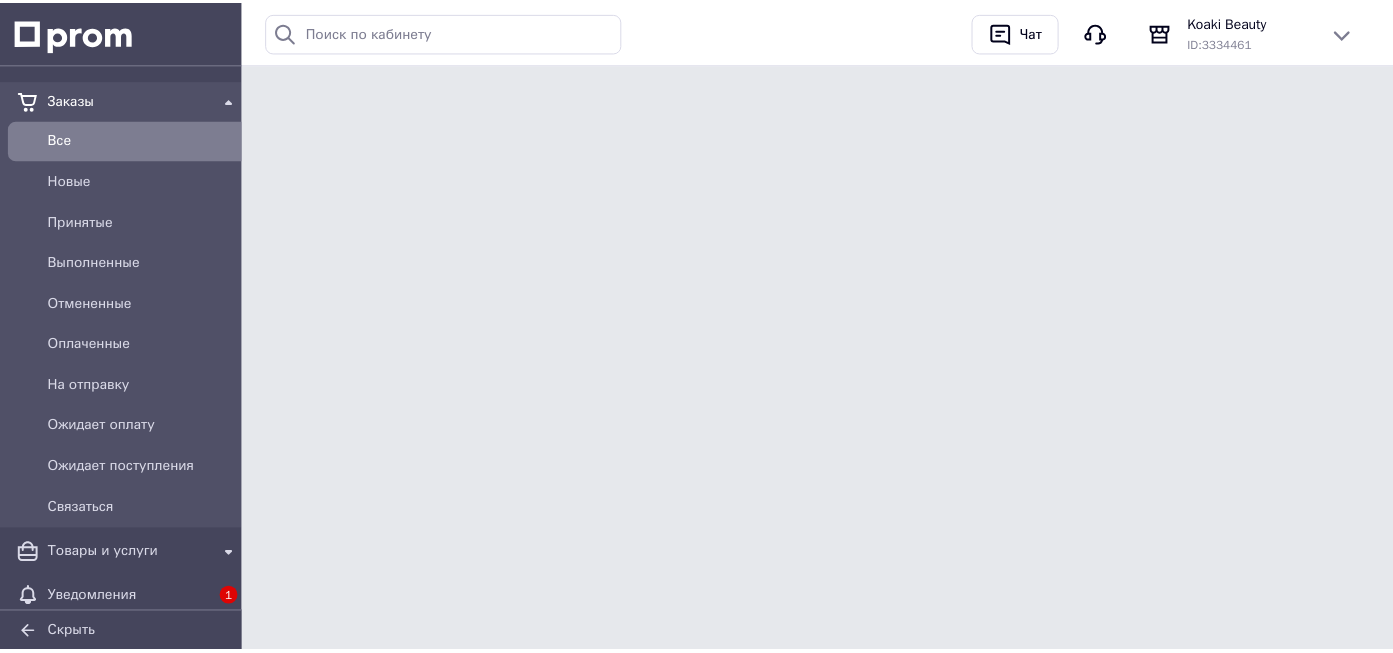 scroll, scrollTop: 0, scrollLeft: 0, axis: both 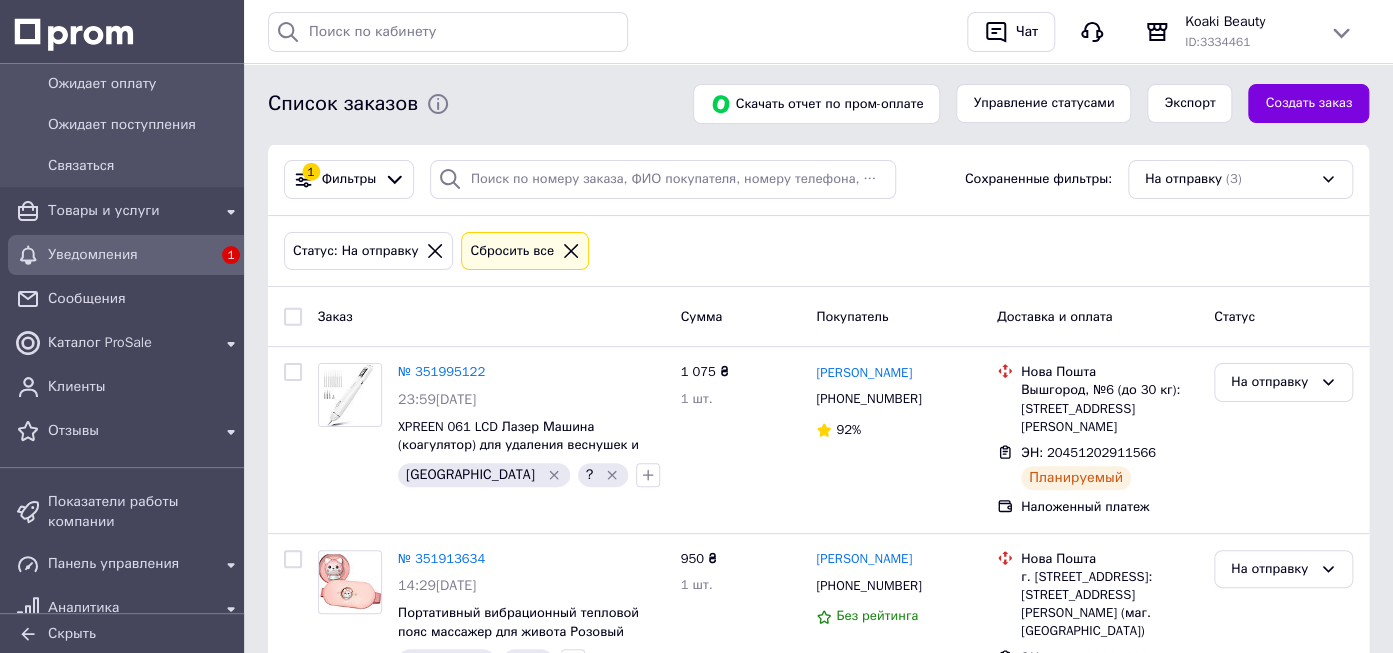 click on "Уведомления" at bounding box center [129, 255] 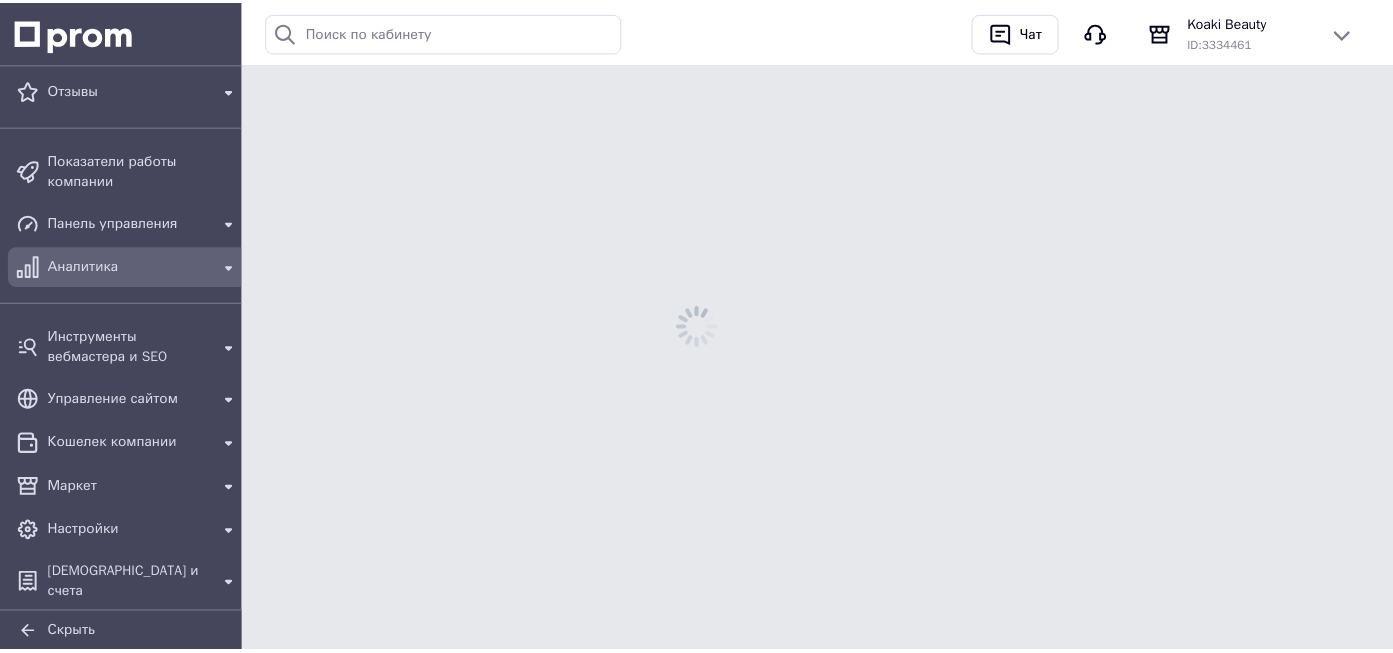 scroll, scrollTop: 273, scrollLeft: 0, axis: vertical 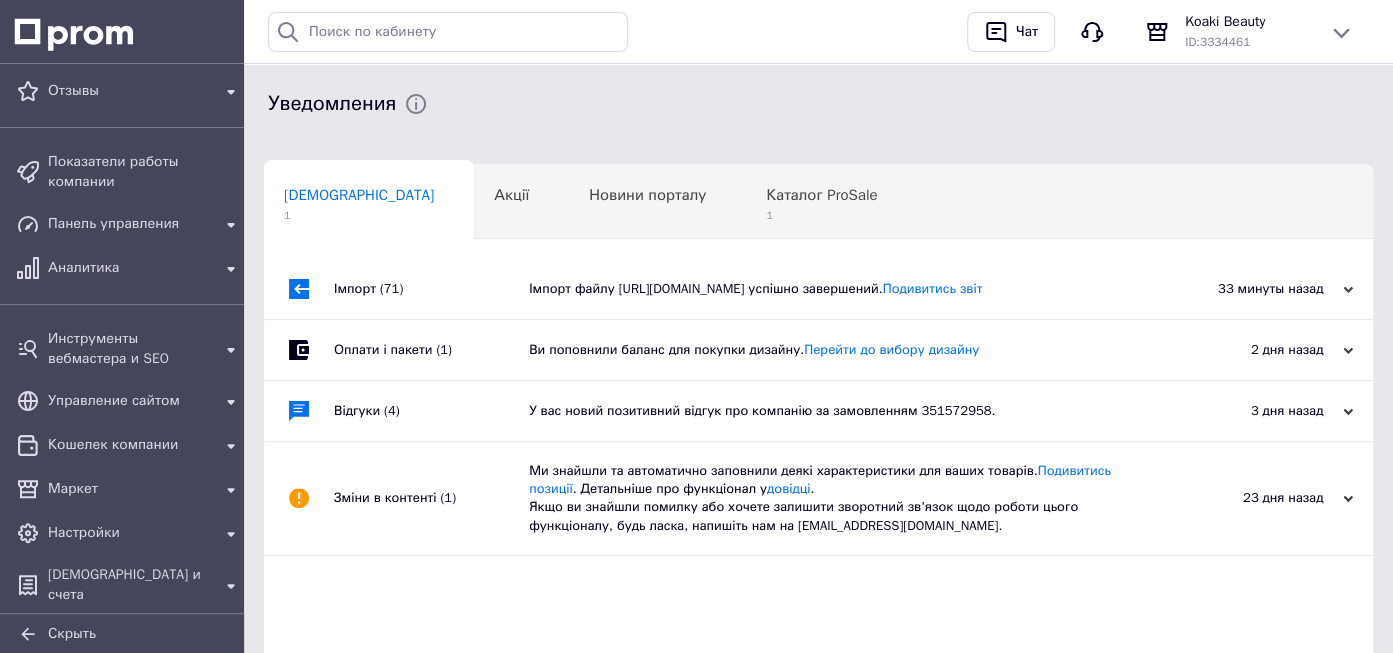 click on "Імпорт файлу [URL][DOMAIN_NAME] успішно завершений.  Подивитись звіт" at bounding box center (841, 289) 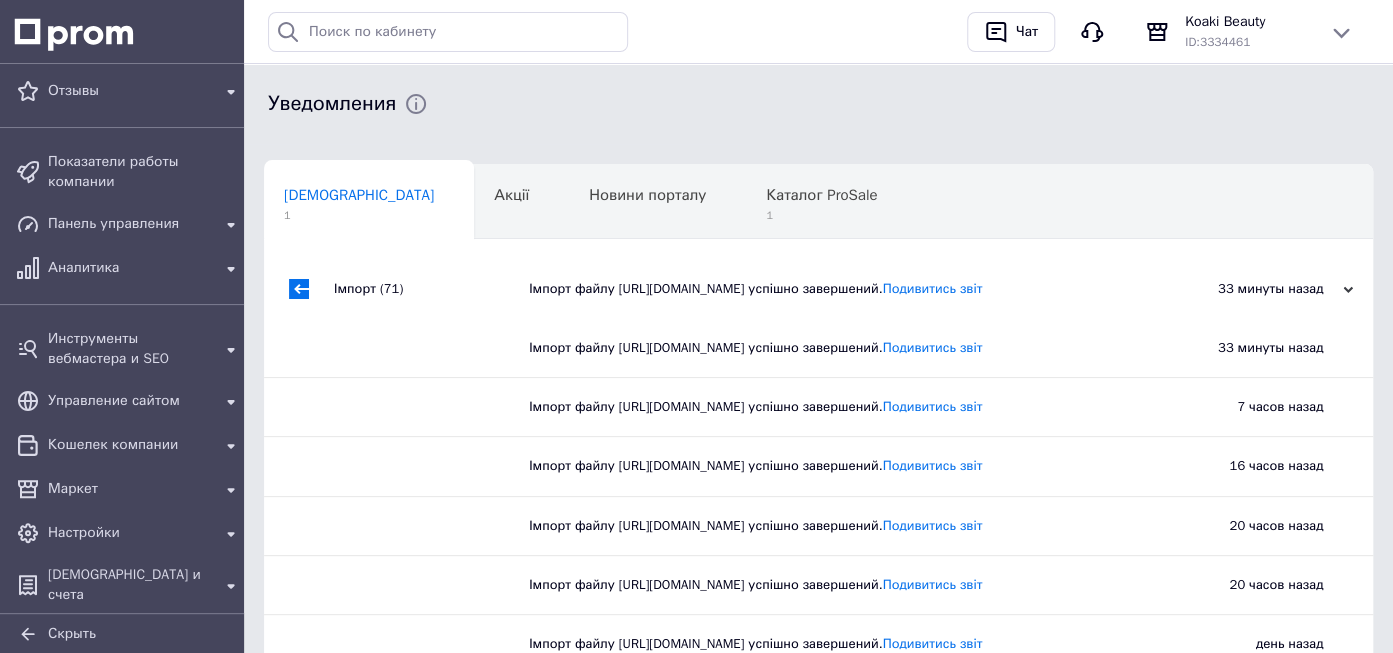drag, startPoint x: 589, startPoint y: 324, endPoint x: 595, endPoint y: 309, distance: 16.155495 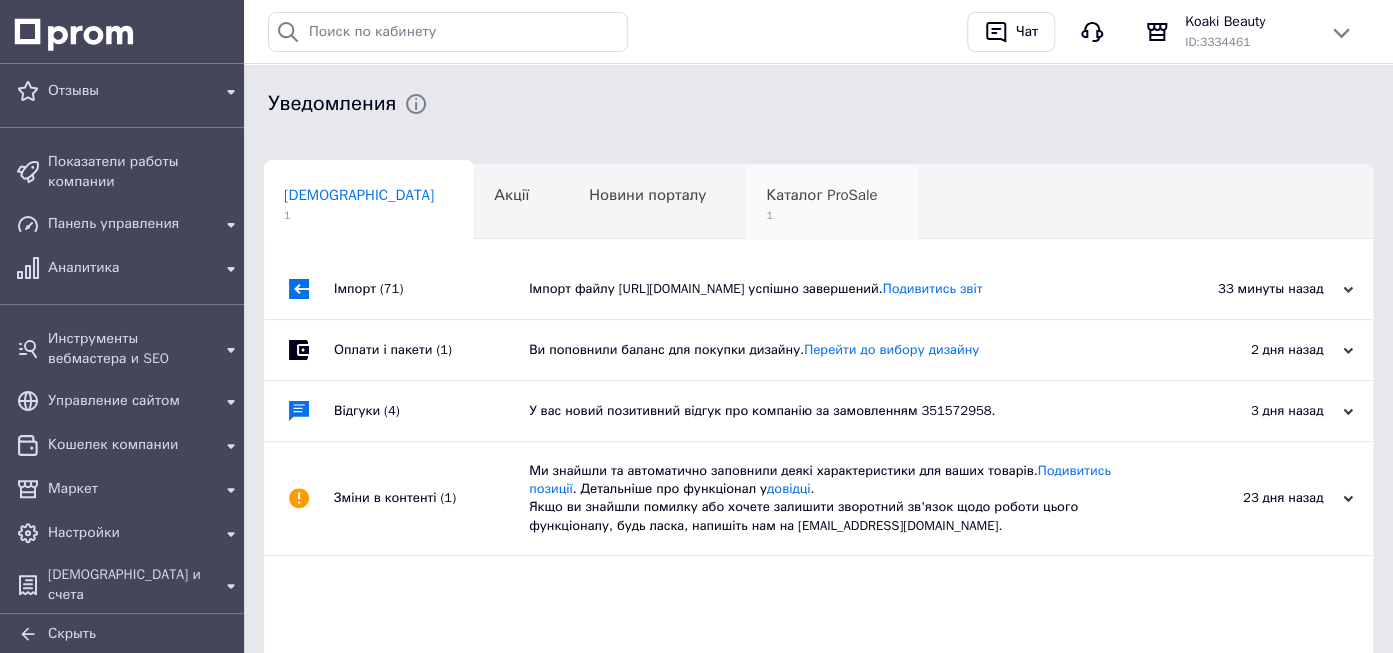 click on "Каталог ProSale 1" at bounding box center (831, 203) 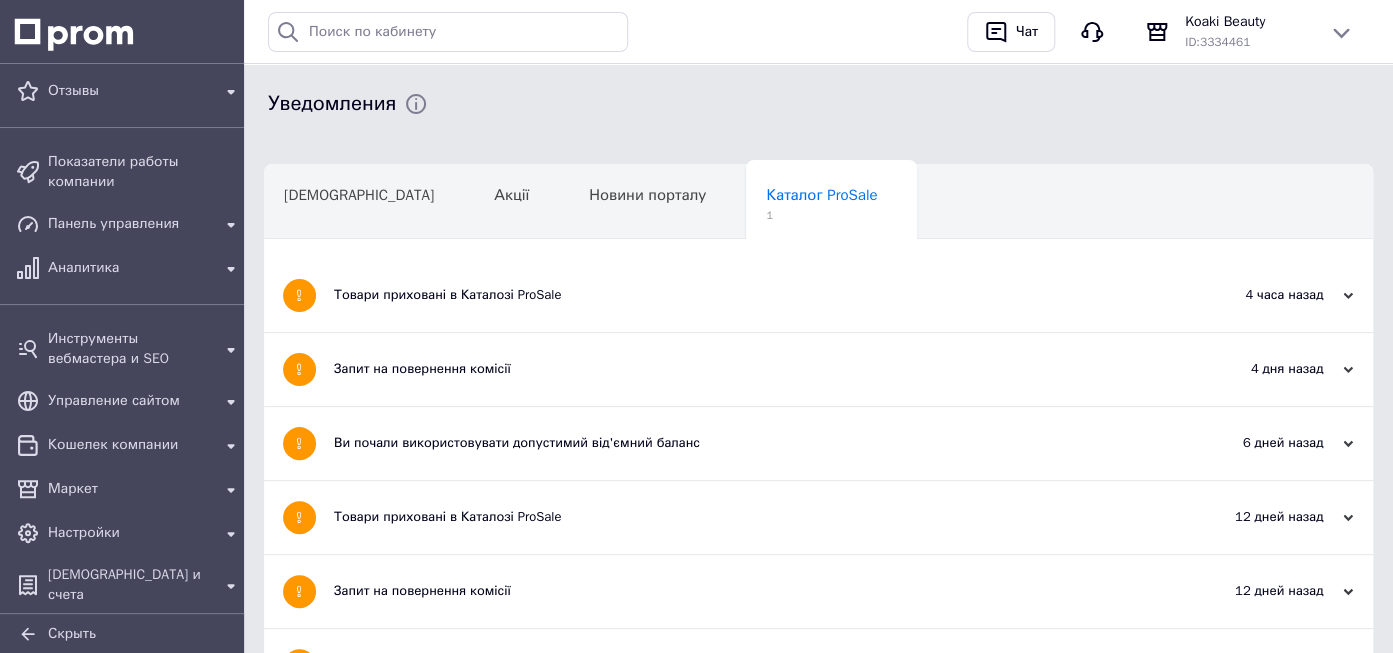 click on "Товари приховані в Каталозі ProSale" at bounding box center [743, 295] 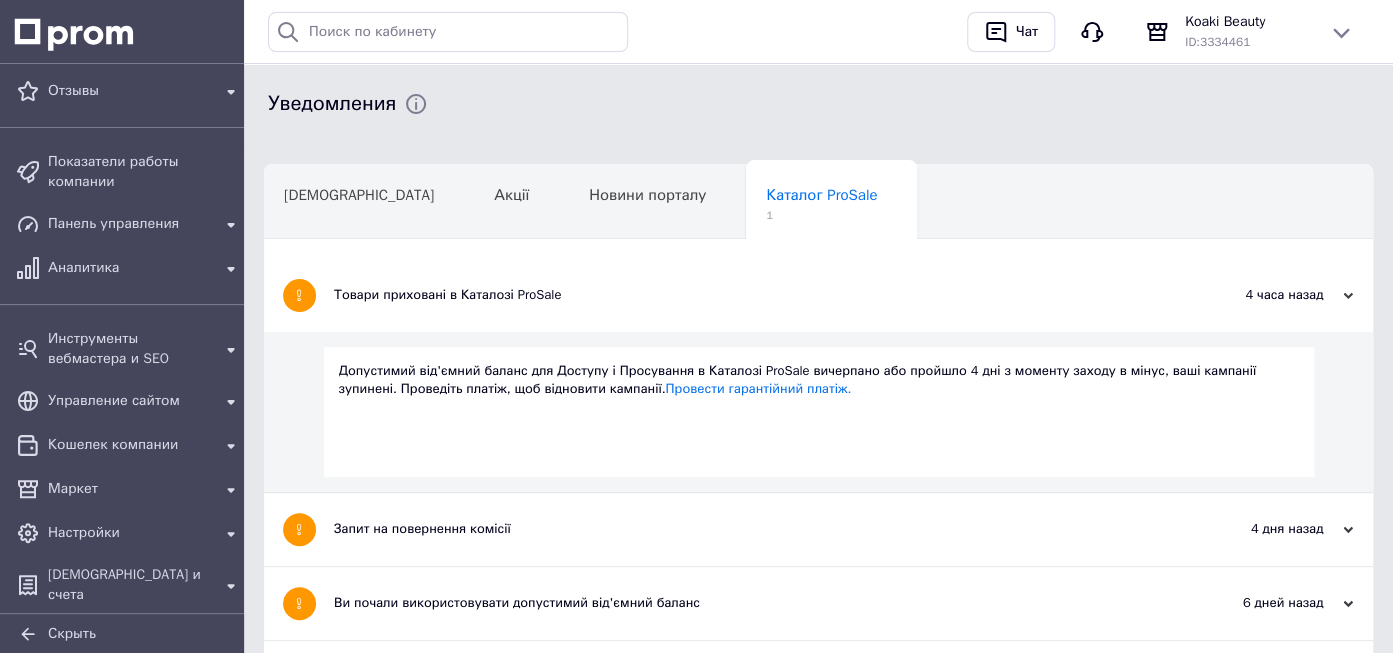 click on "Товари приховані в Каталозі ProSale" at bounding box center [743, 295] 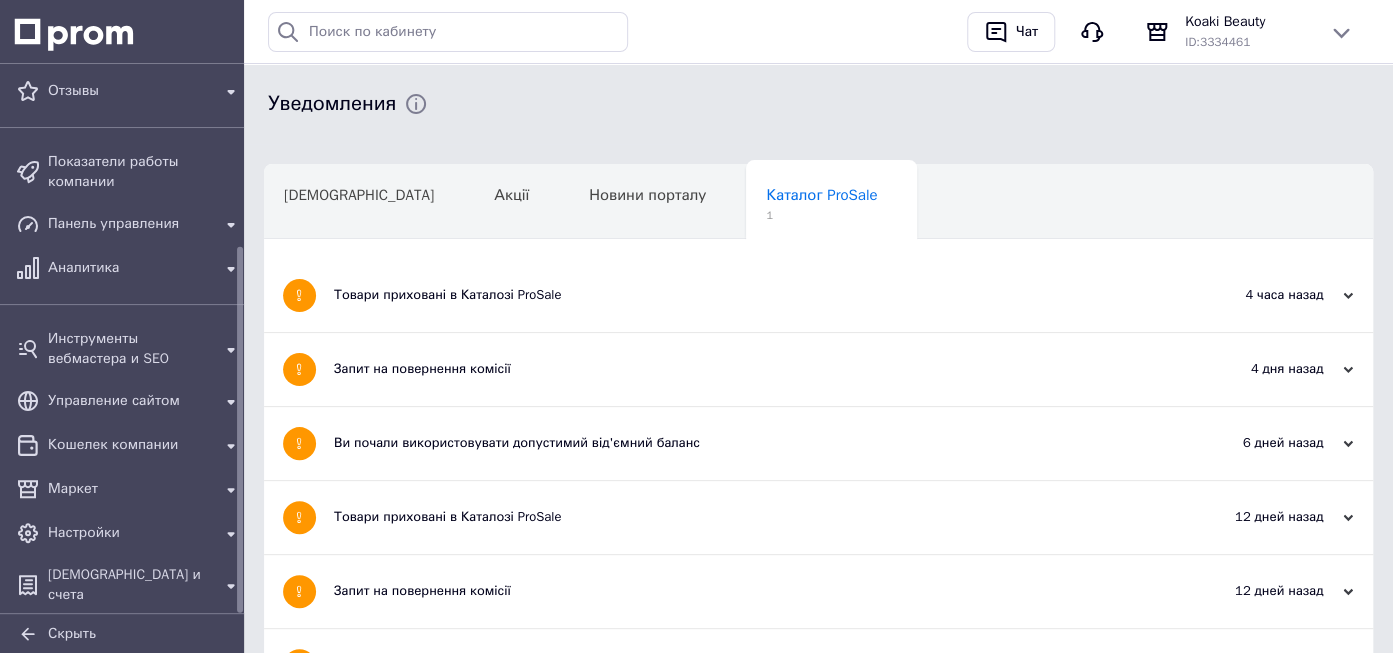 click on "Товари приховані в Каталозі ProSale" at bounding box center [743, 295] 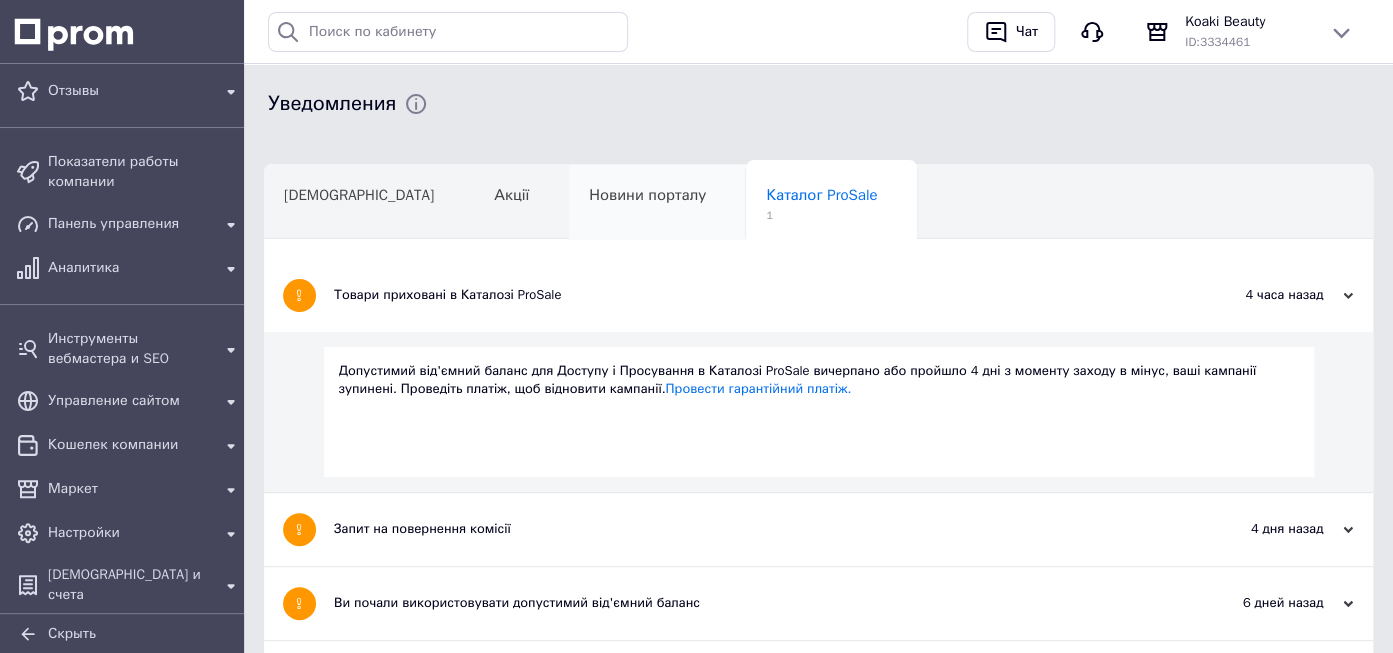 click on "Новини порталу" at bounding box center [657, 203] 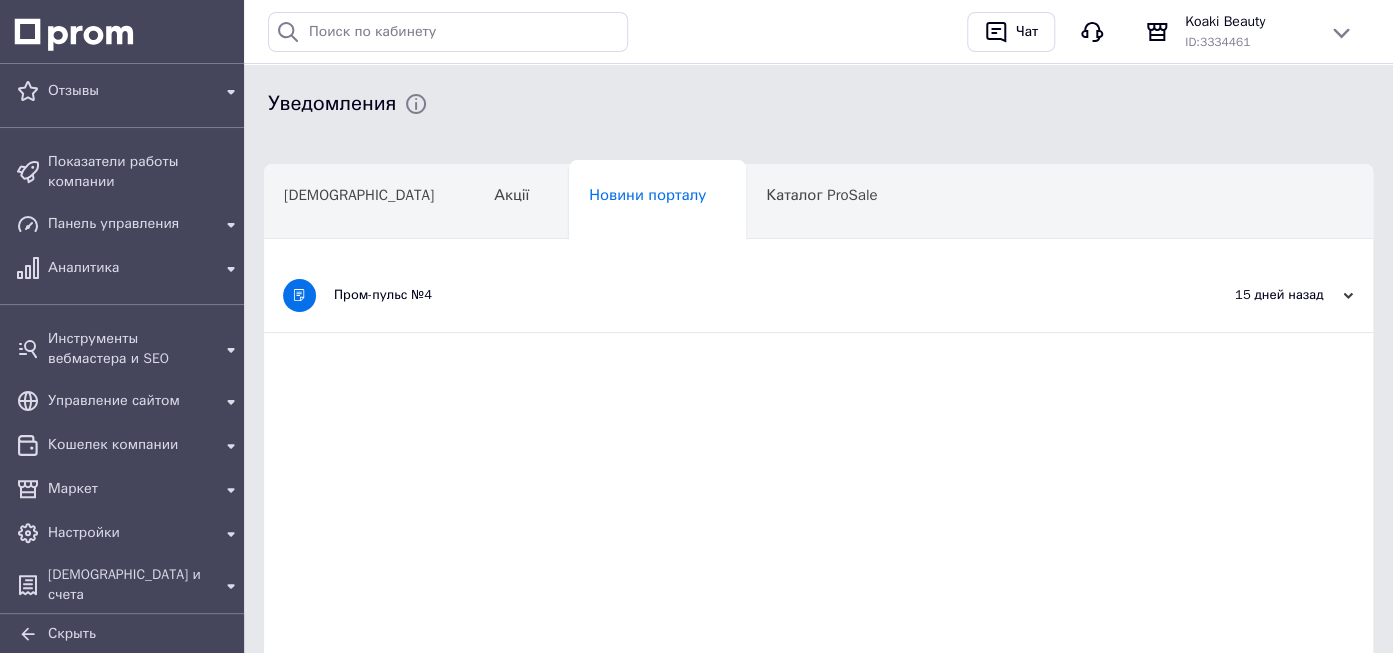 scroll, scrollTop: 0, scrollLeft: 0, axis: both 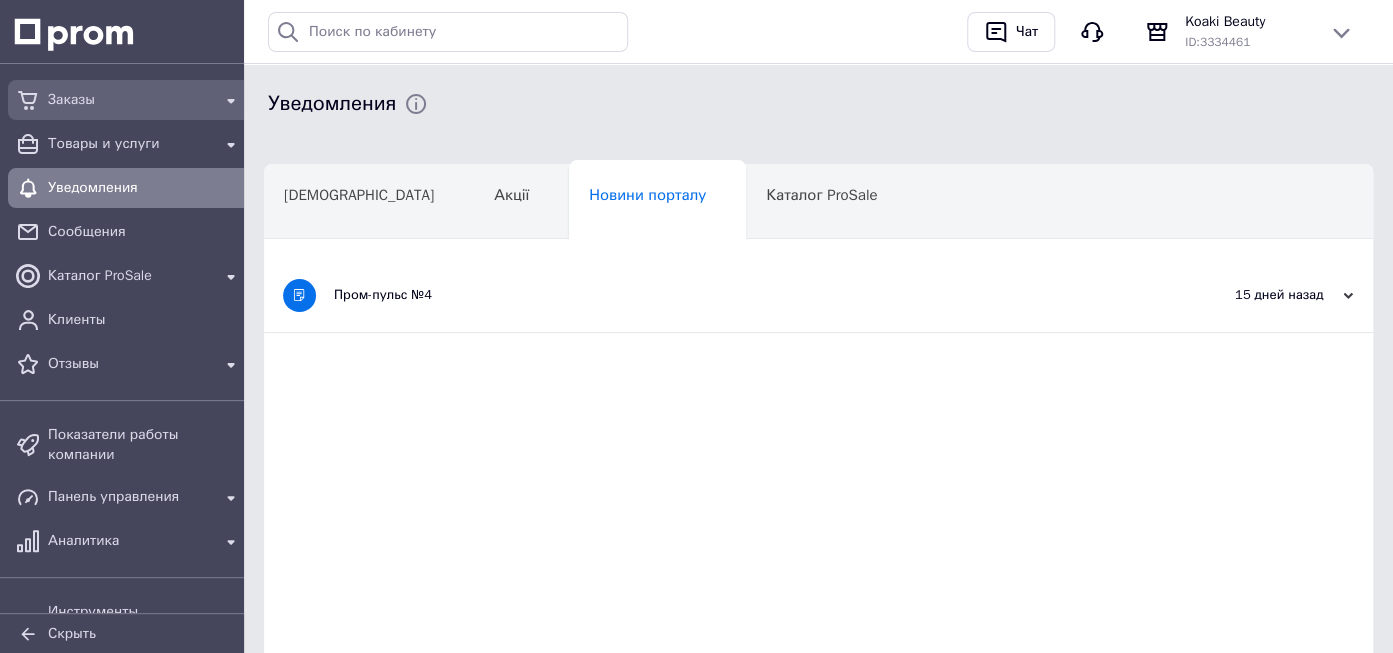click on "Заказы" at bounding box center (129, 100) 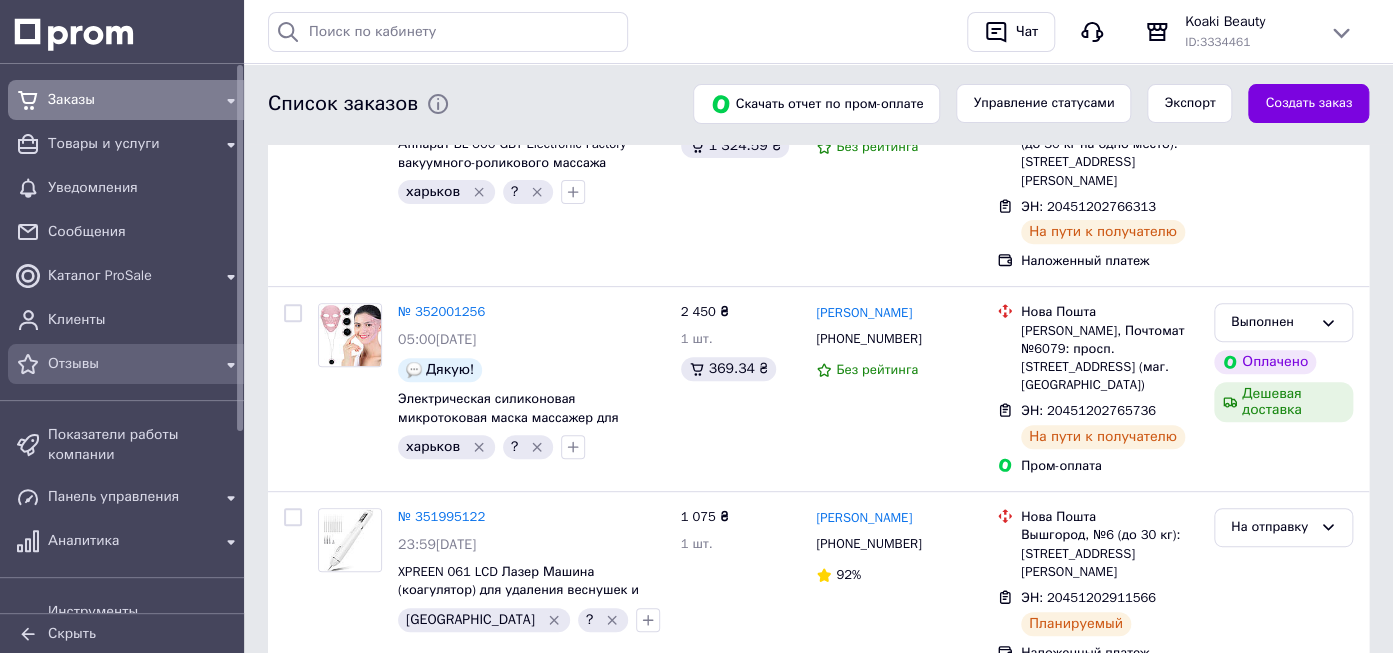 scroll, scrollTop: 0, scrollLeft: 0, axis: both 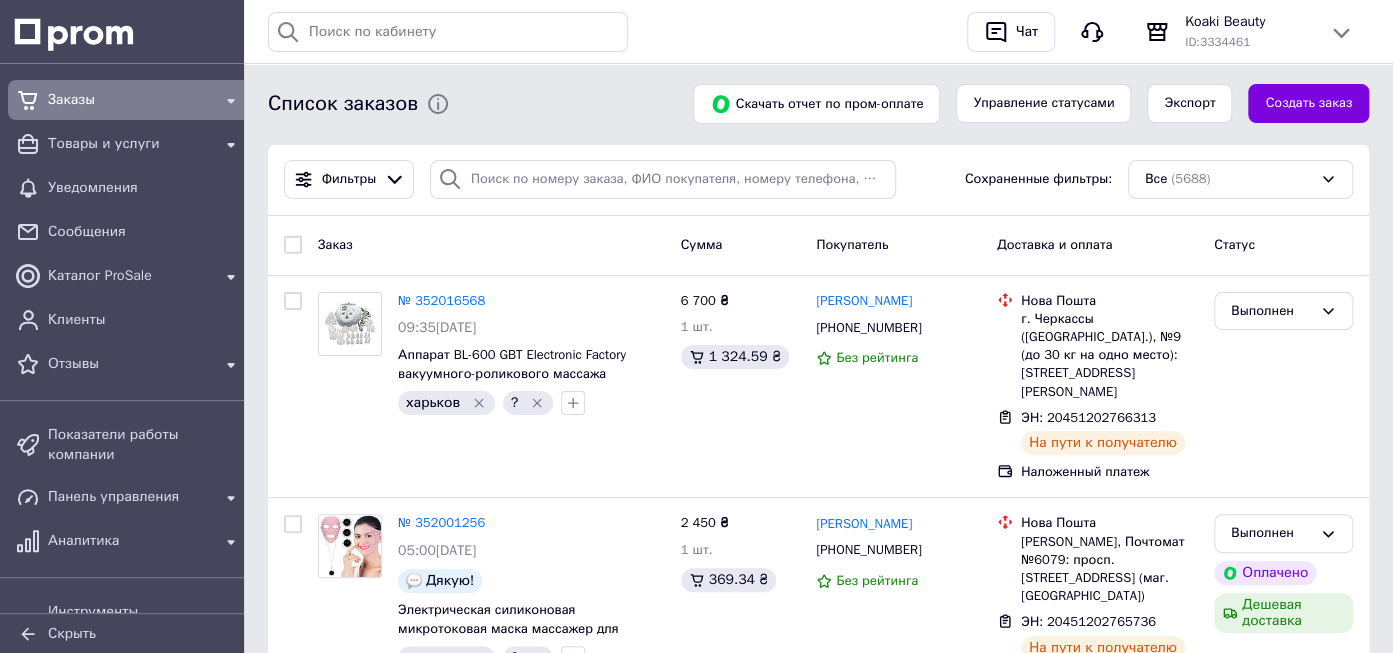 click on "Заказы" at bounding box center [129, 100] 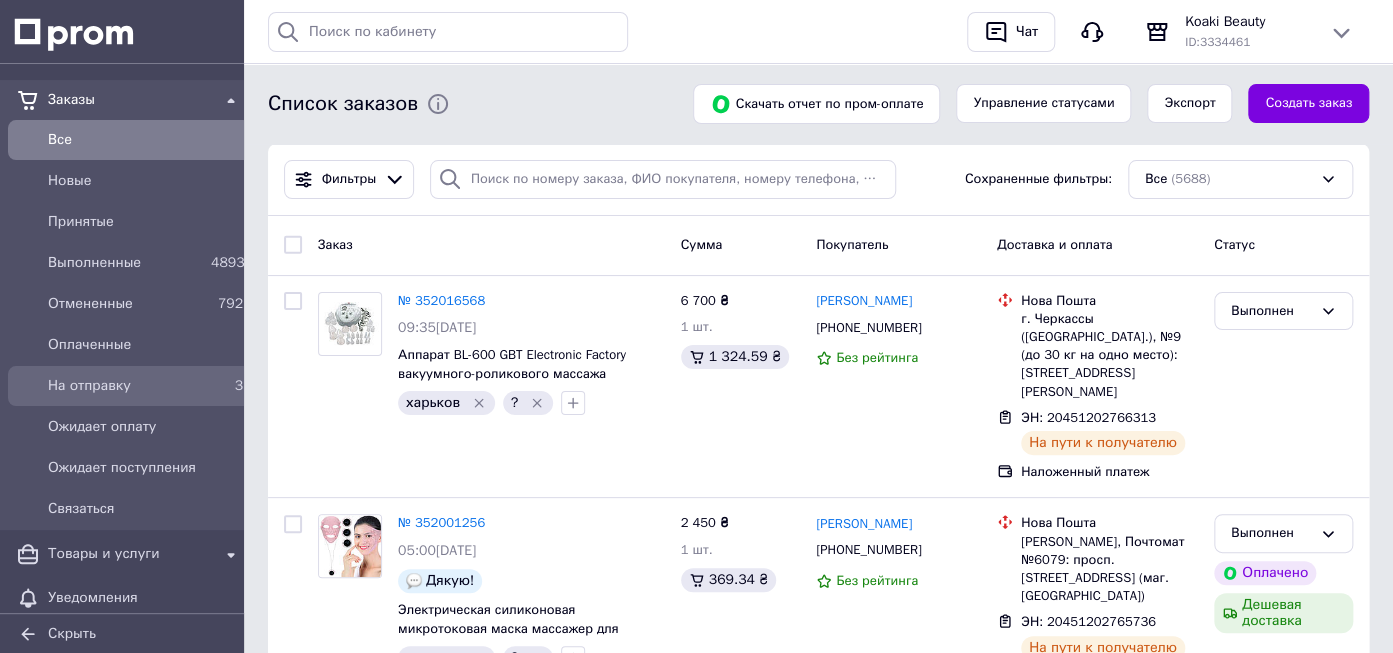 click on "На отправку" at bounding box center [125, 386] 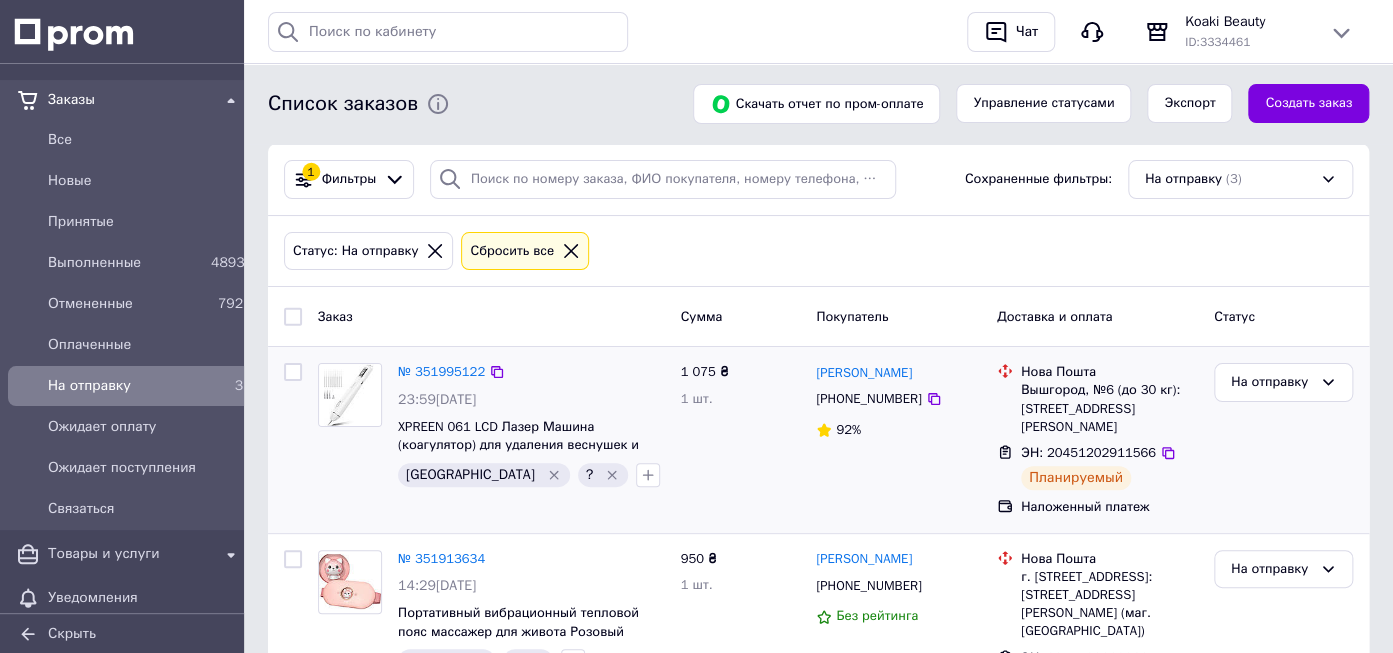 scroll, scrollTop: 297, scrollLeft: 0, axis: vertical 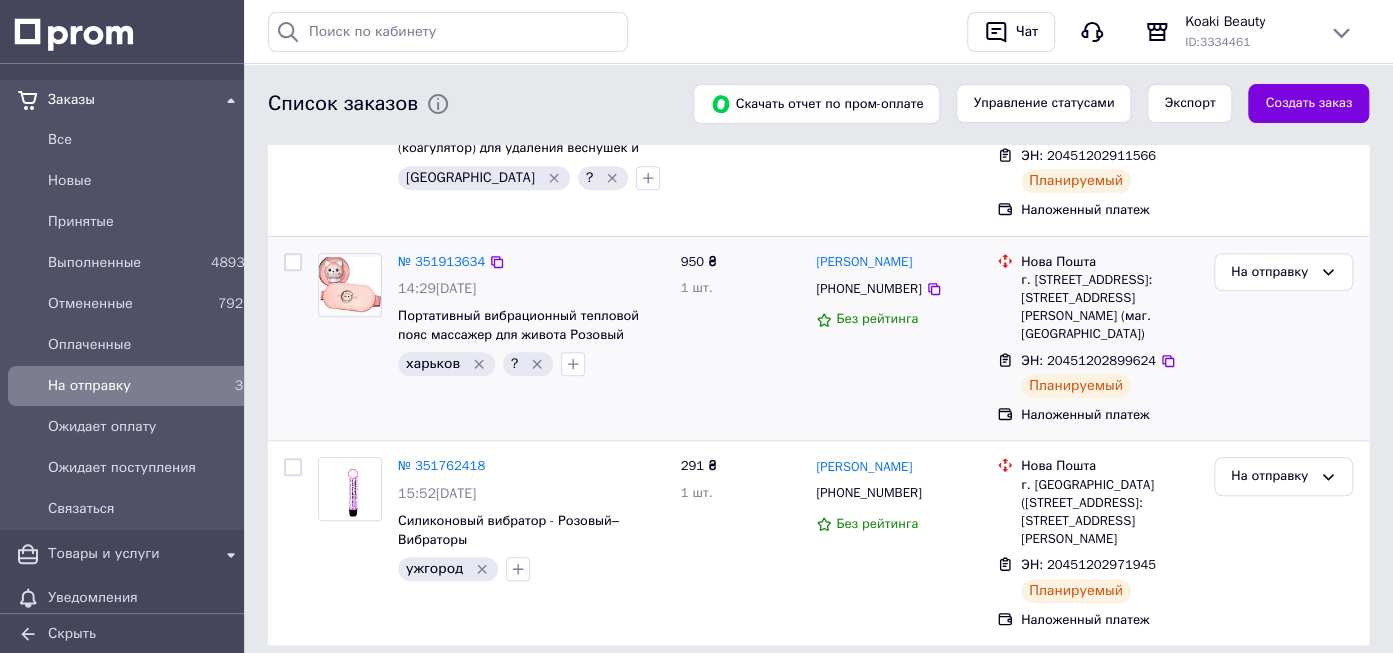 click on "ЭН: 20451202899624" at bounding box center [1088, 360] 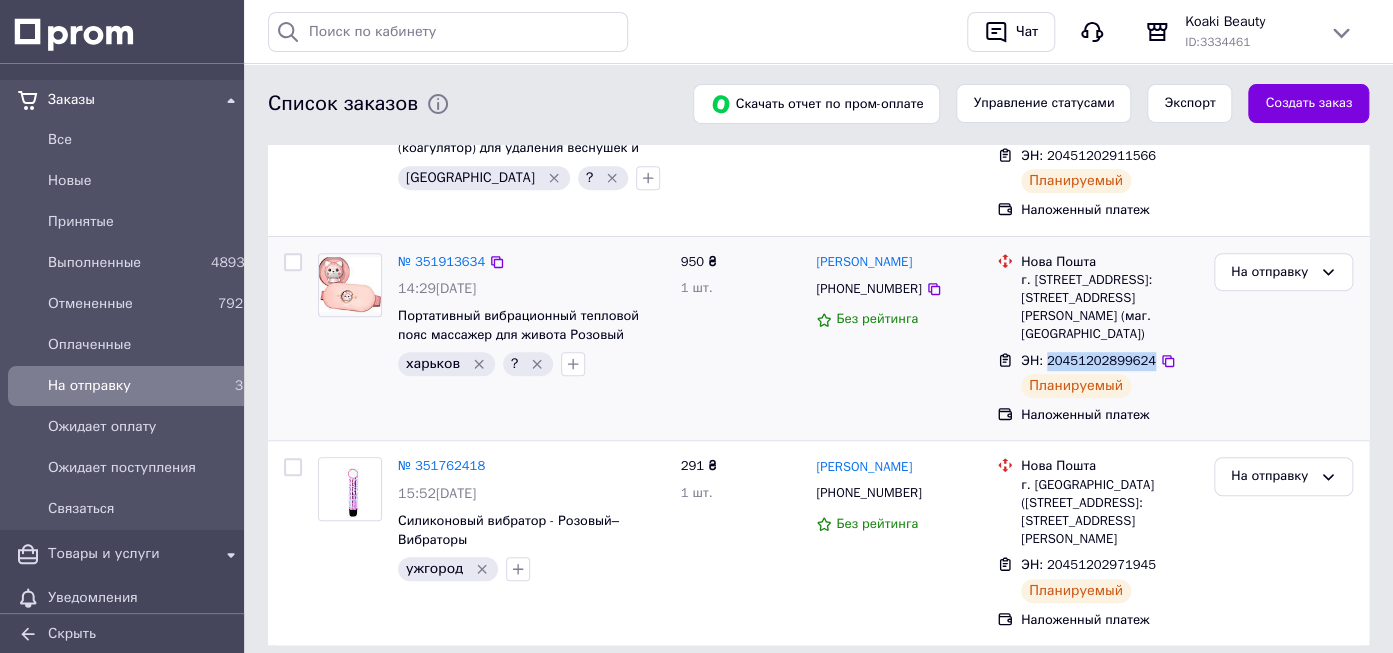 click on "ЭН: 20451202899624" at bounding box center (1088, 360) 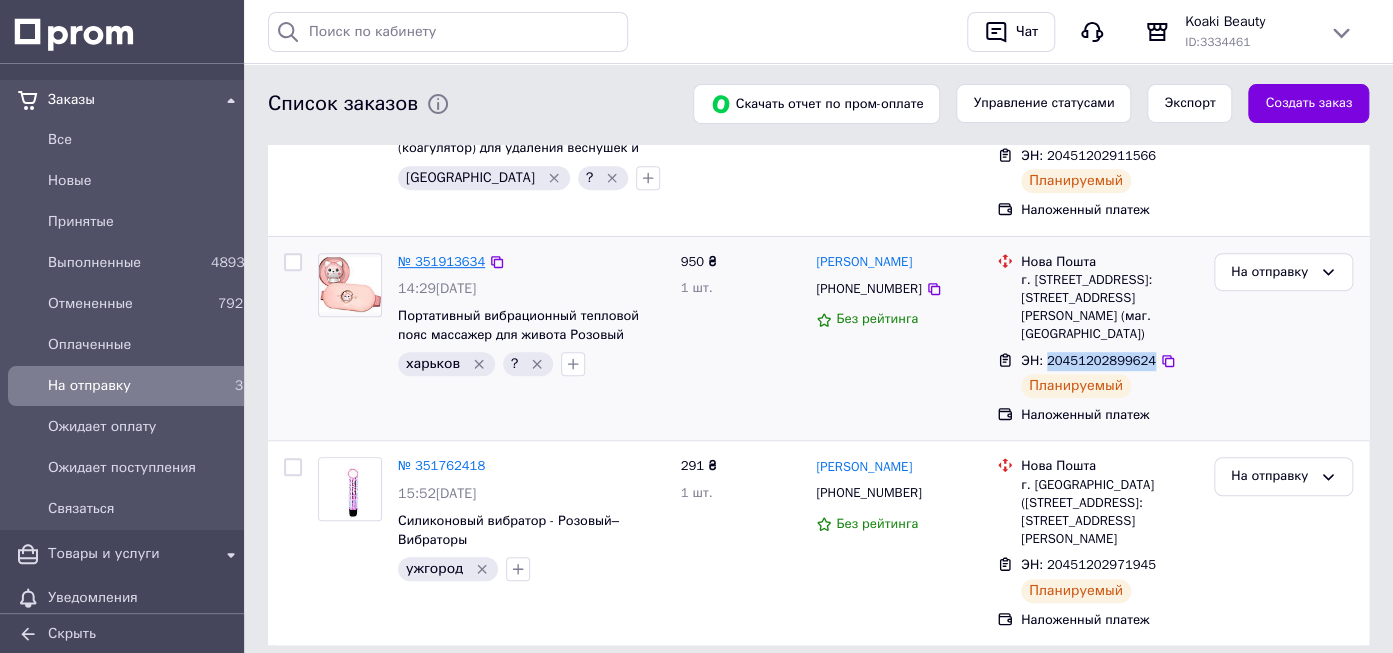 click on "№ 351913634" at bounding box center [441, 261] 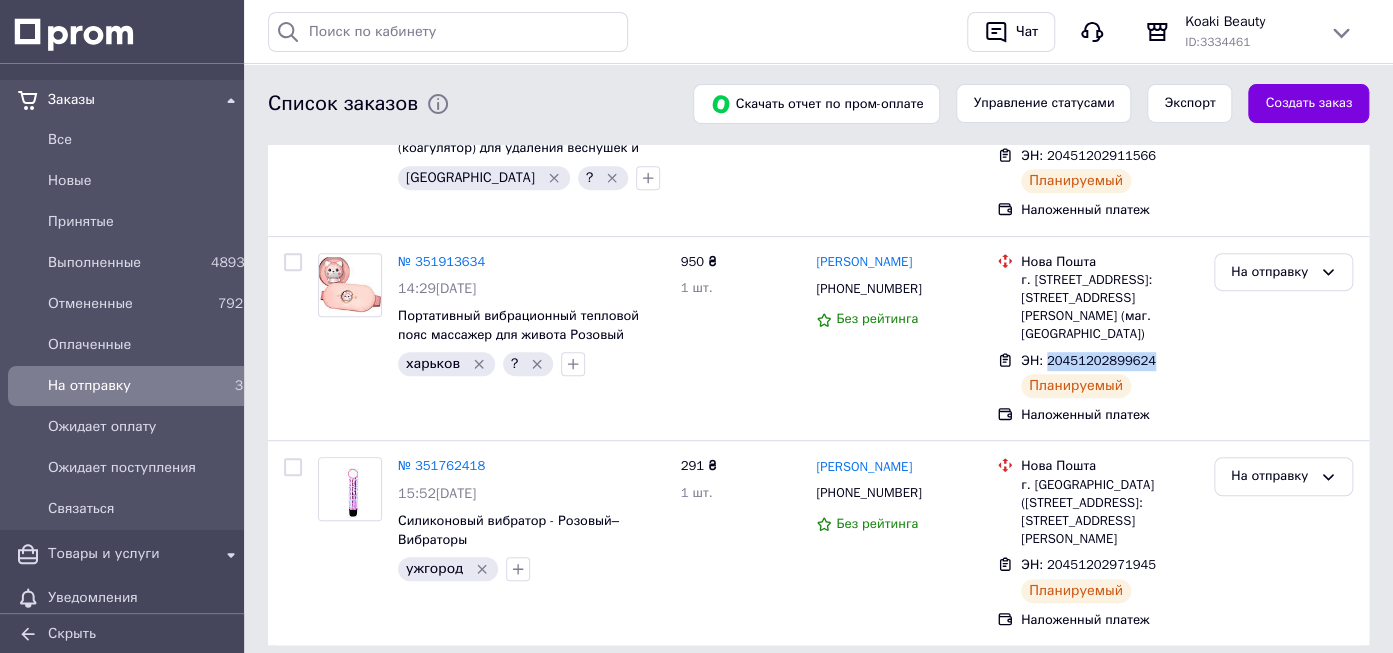 scroll, scrollTop: 0, scrollLeft: 0, axis: both 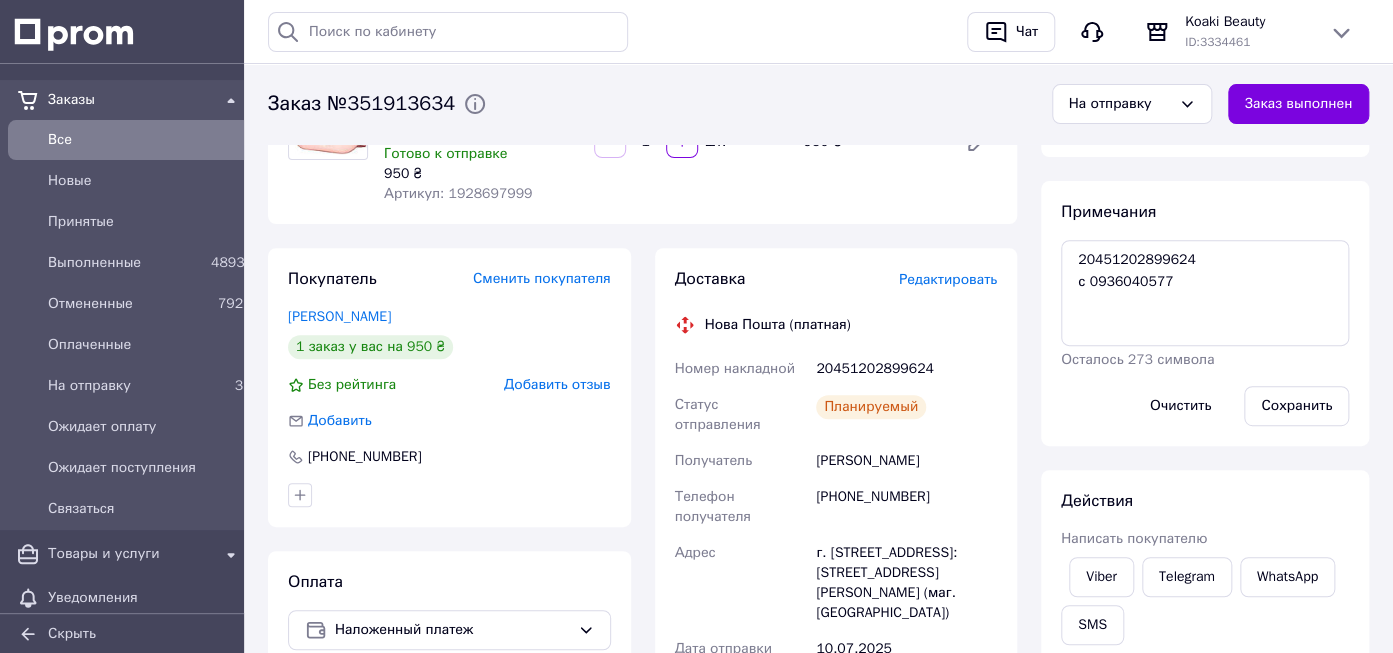 click on "20451202899624" at bounding box center (906, 369) 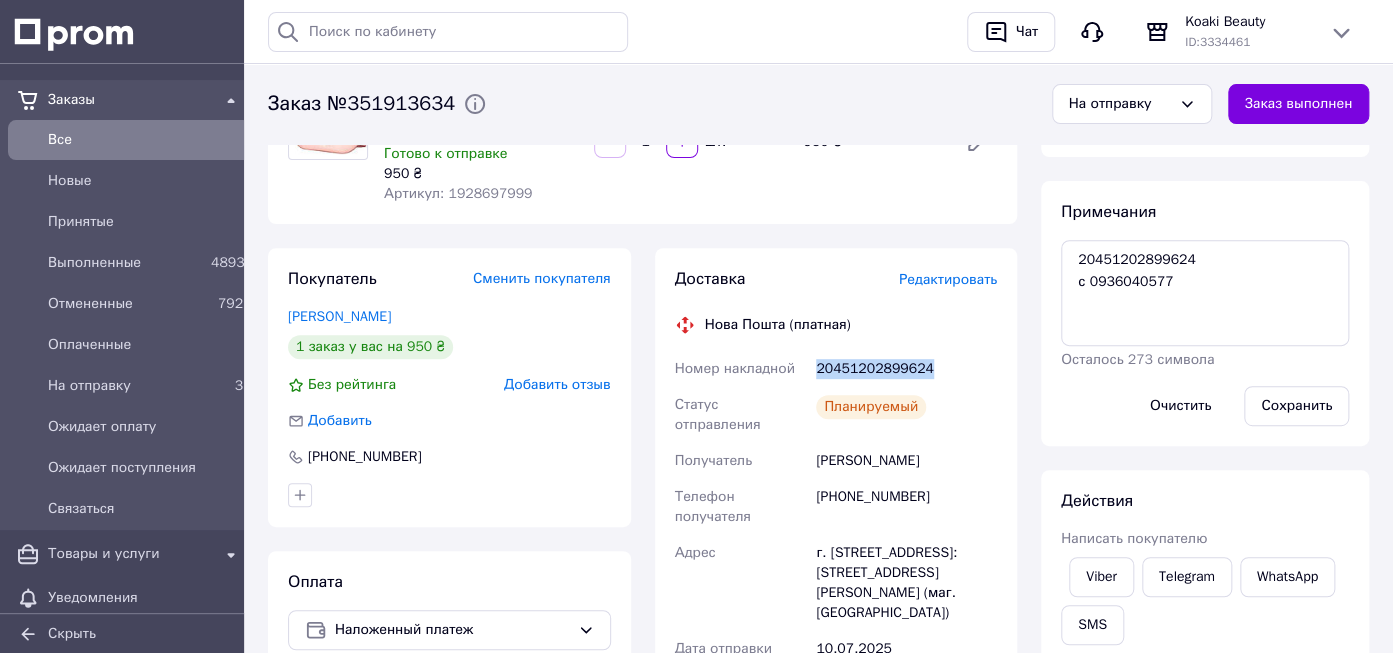 click on "20451202899624" at bounding box center (906, 369) 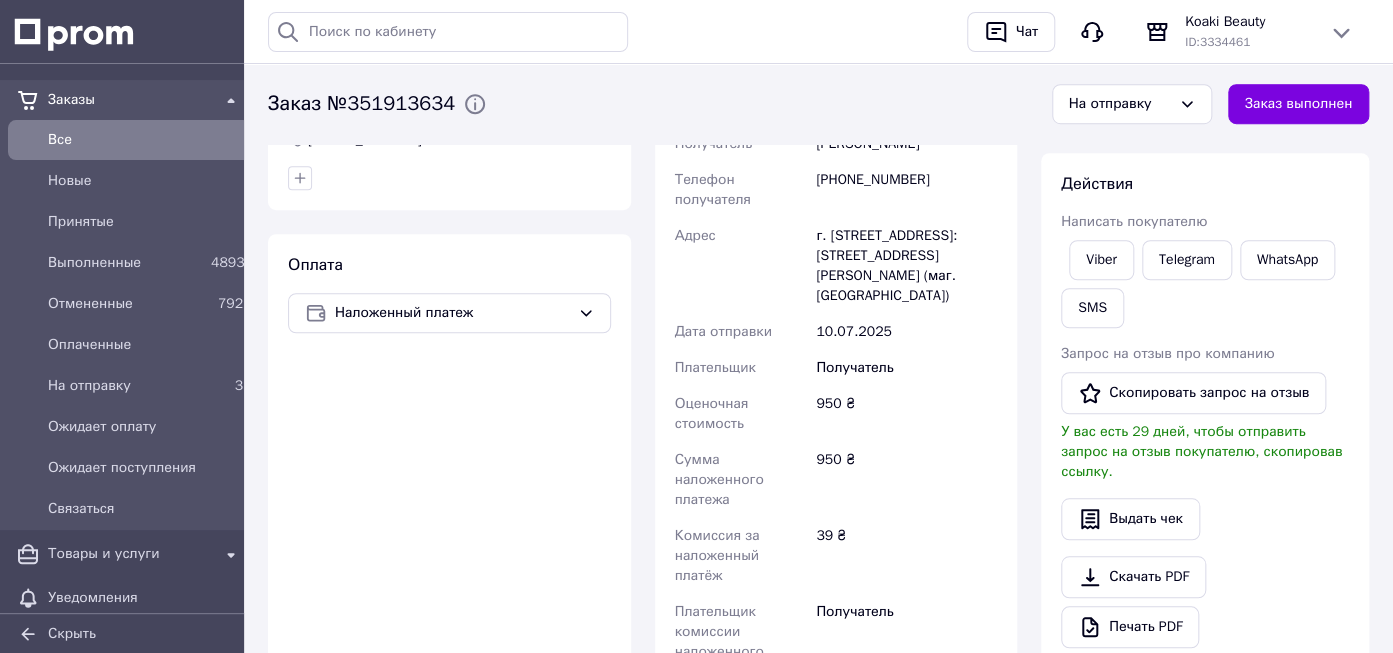 scroll, scrollTop: 633, scrollLeft: 0, axis: vertical 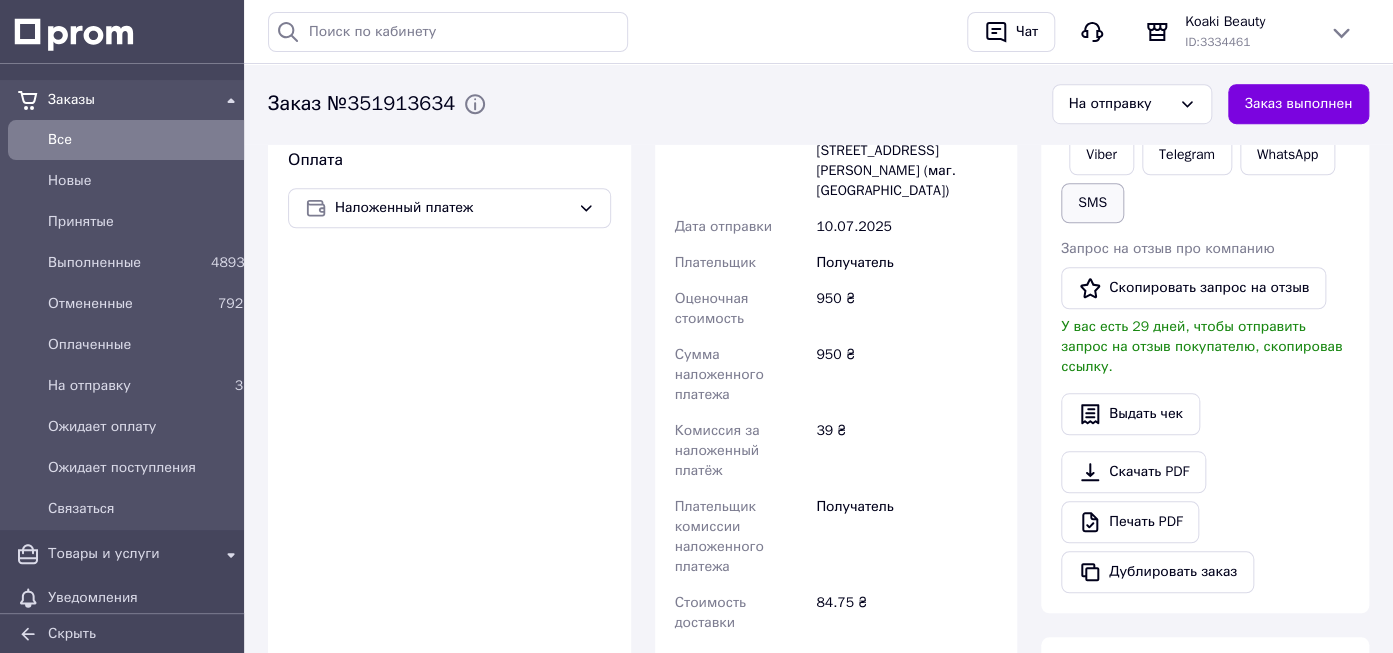 click on "SMS" at bounding box center [1092, 203] 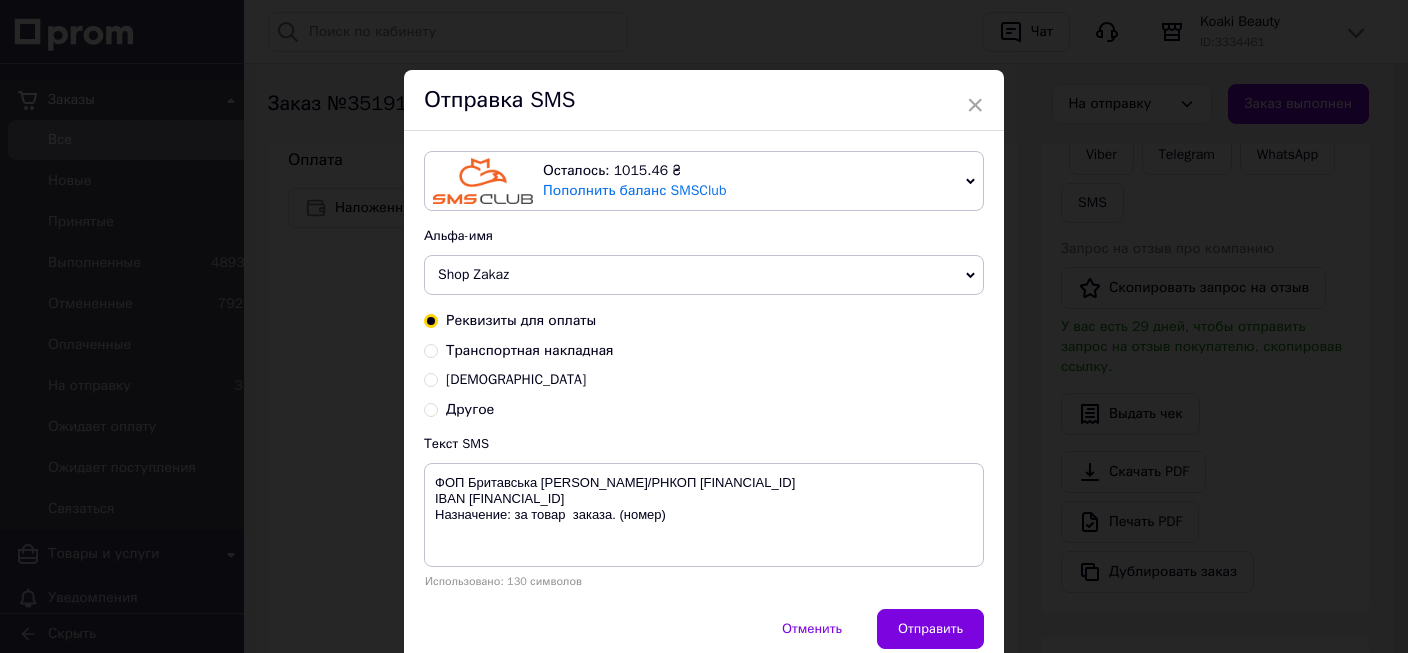 click on "Транспортная накладная" at bounding box center (530, 350) 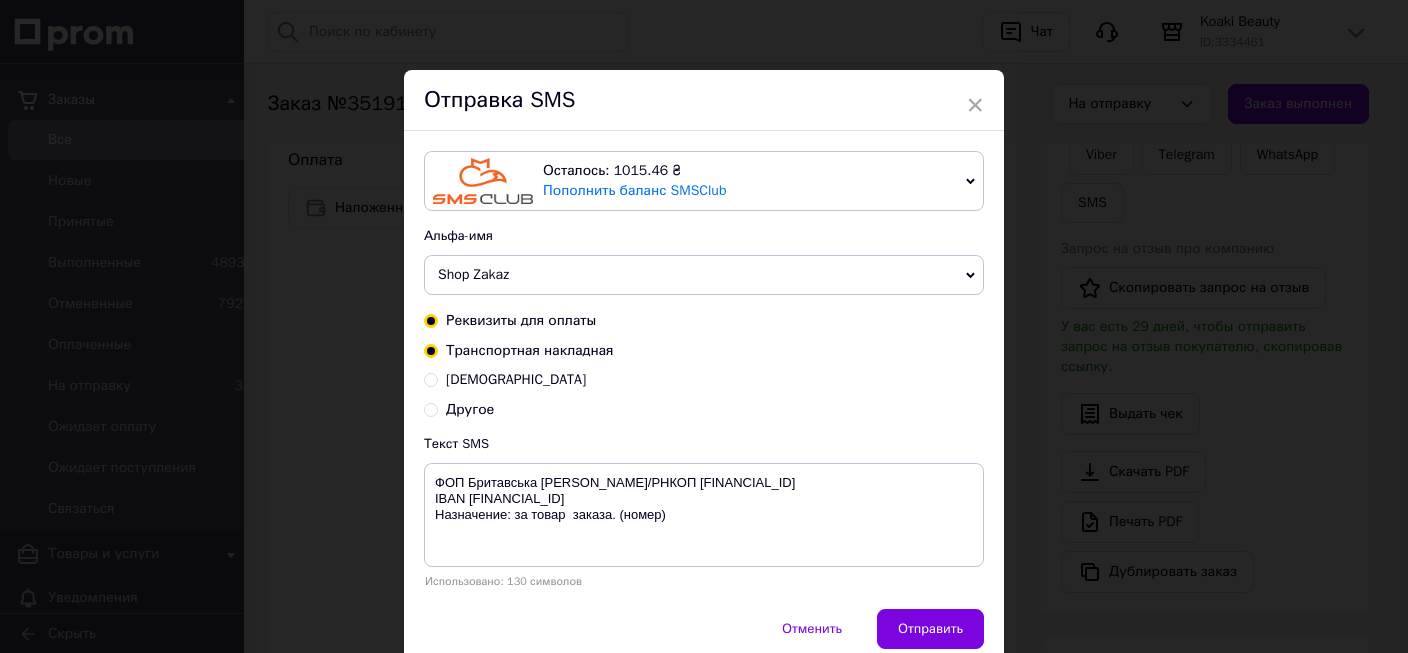 radio on "true" 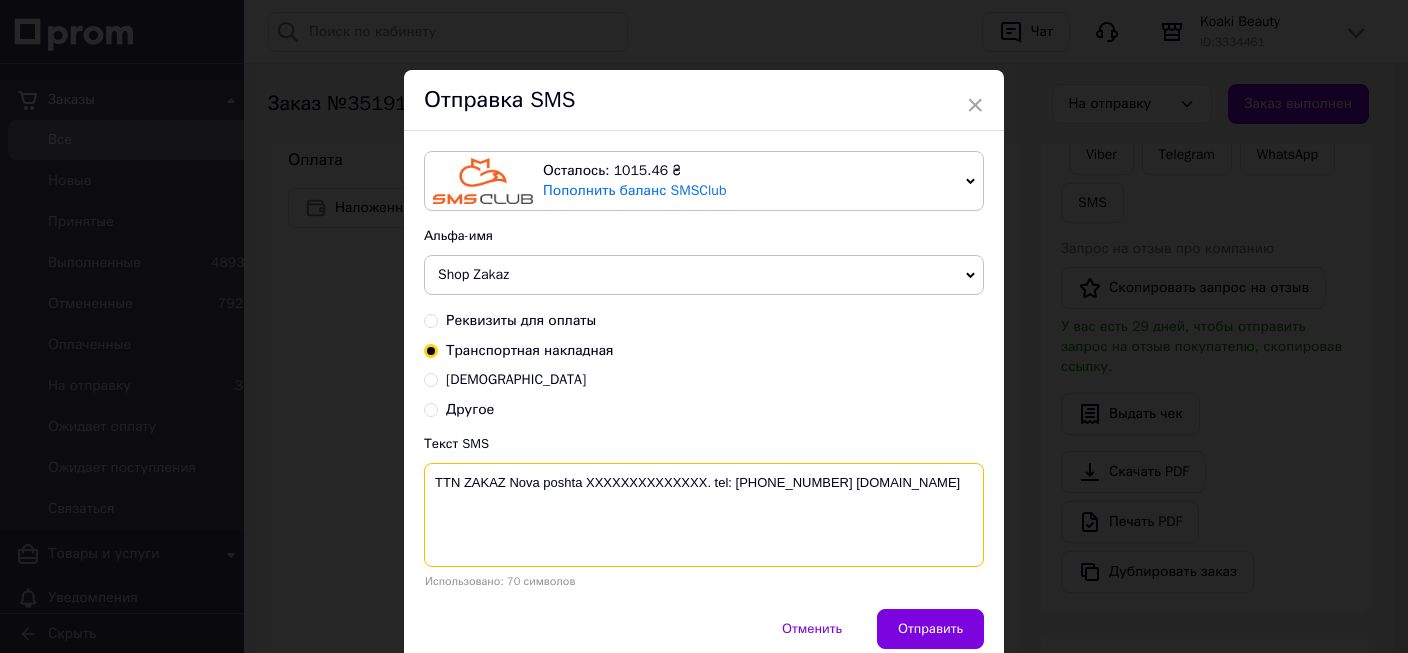 click on "TTN ZAKAZ Nova poshta XXXXXXXXXXXXXX. tel: [PHONE_NUMBER] [DOMAIN_NAME]" at bounding box center [704, 515] 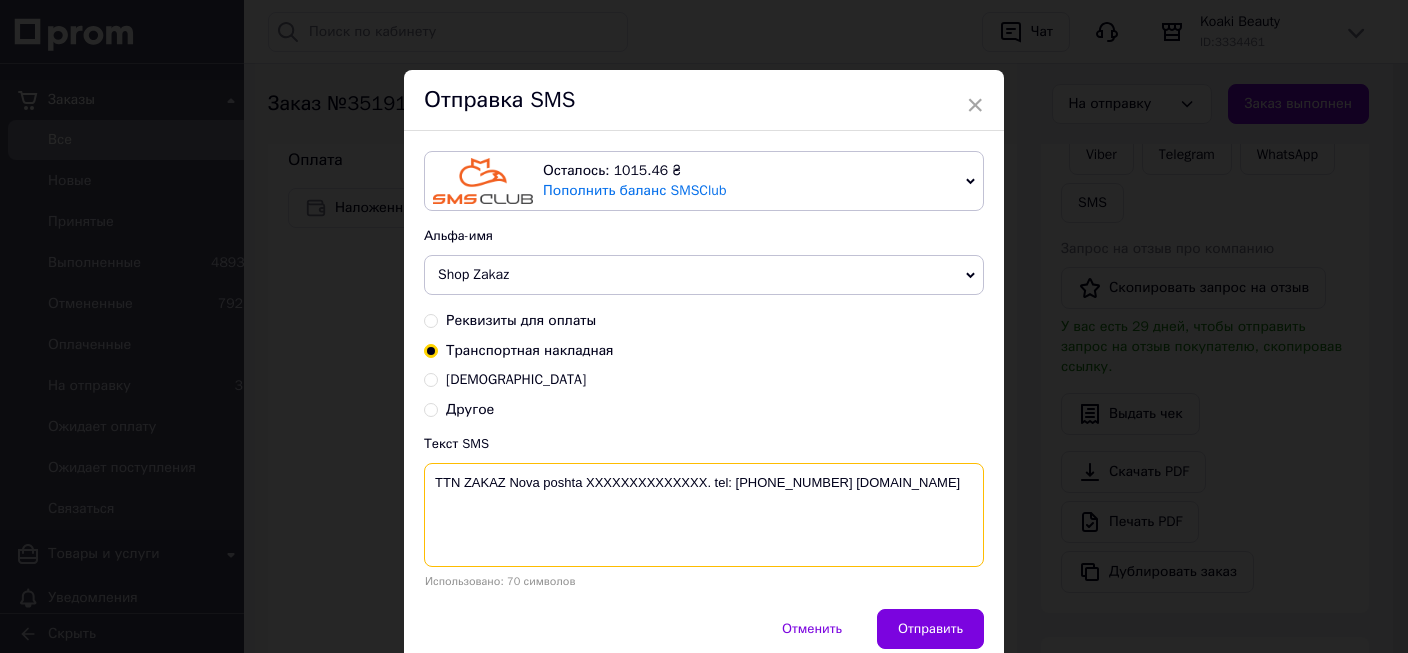 paste on "20451202899624" 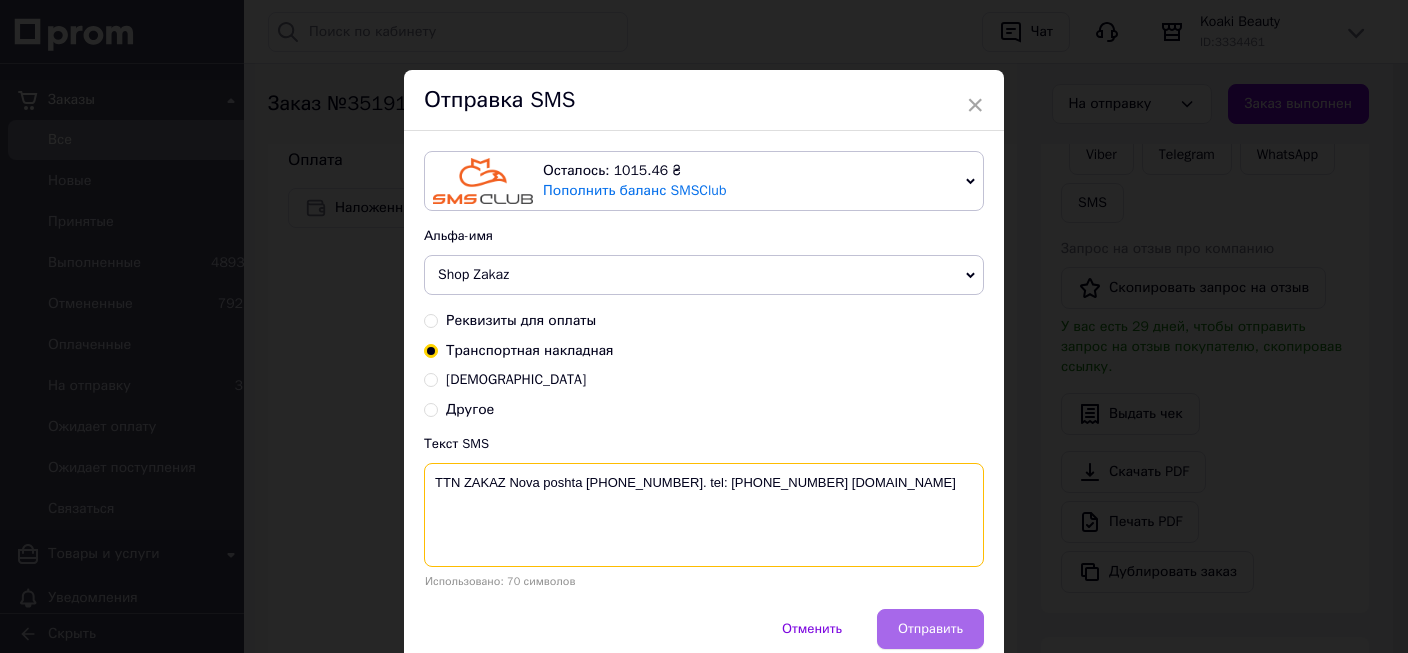 type on "TTN ZAKAZ Nova poshta [PHONE_NUMBER]. tel: [PHONE_NUMBER] [DOMAIN_NAME]" 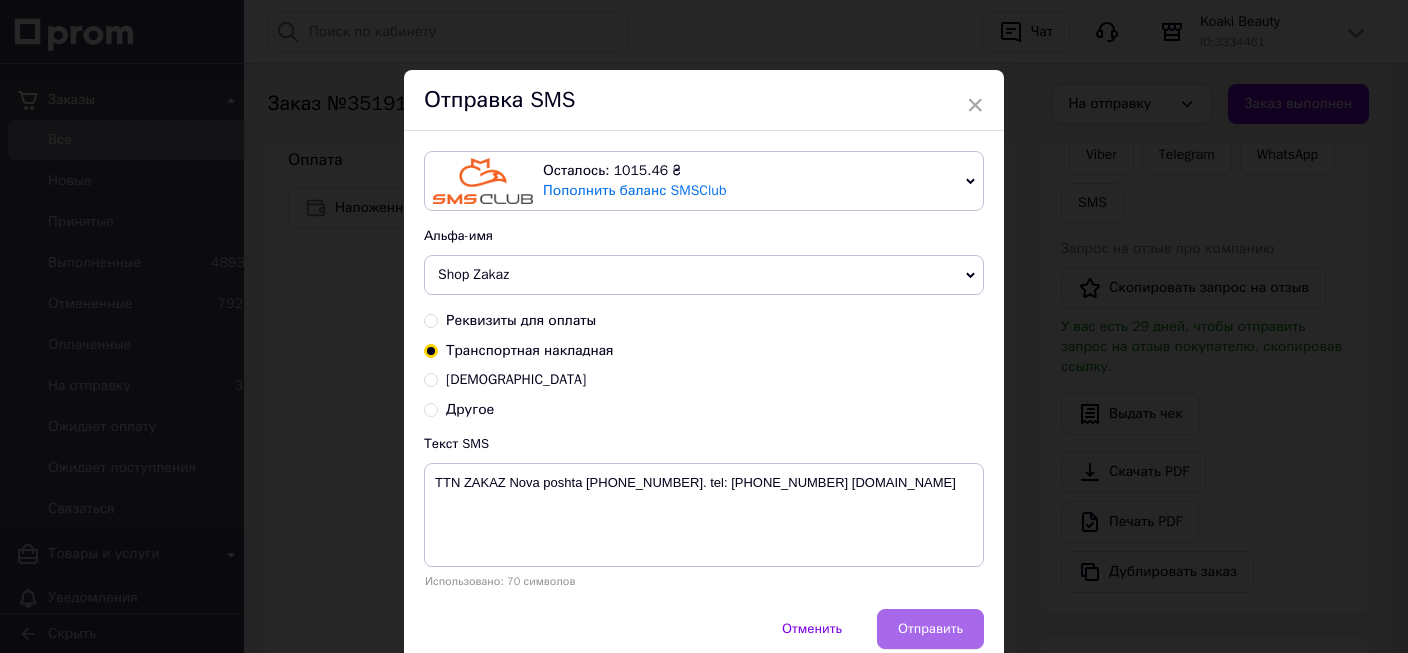 click on "Отправить" at bounding box center (930, 629) 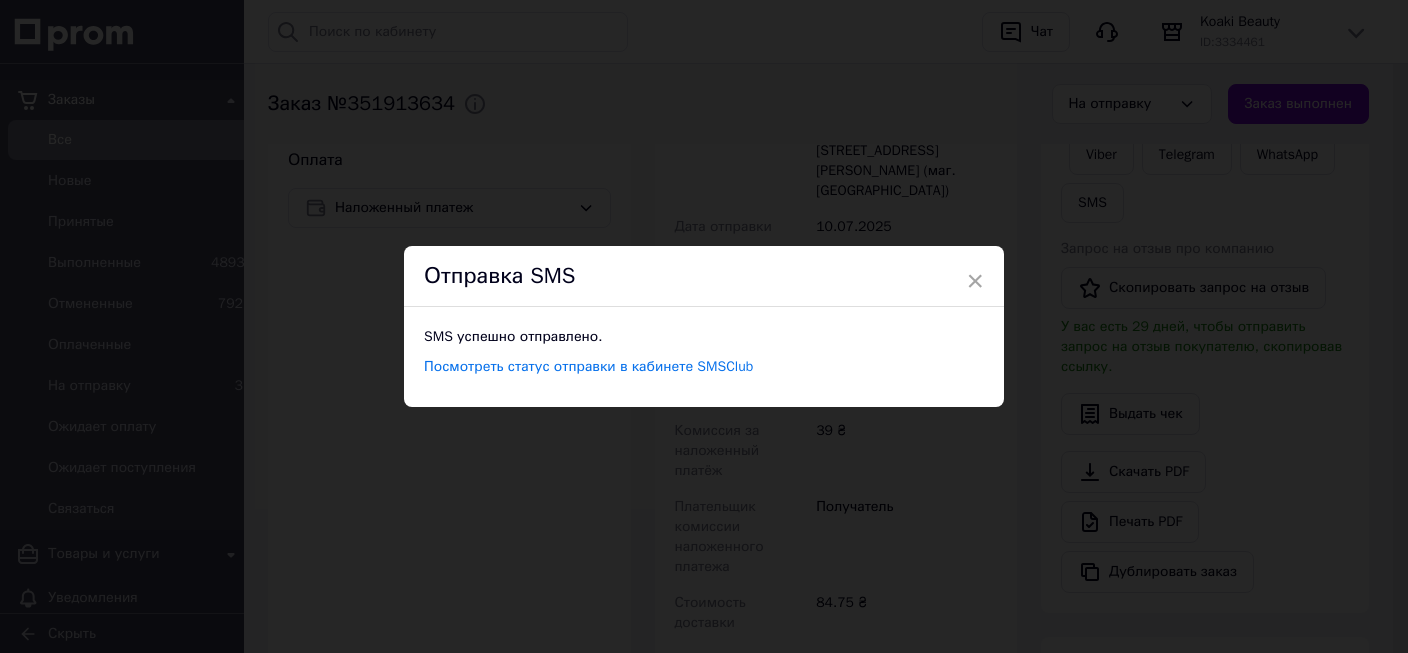 click on "× Отправка SMS SMS успешно отправлено. Посмотреть статус отправки в кабинете SMSClub" at bounding box center (704, 326) 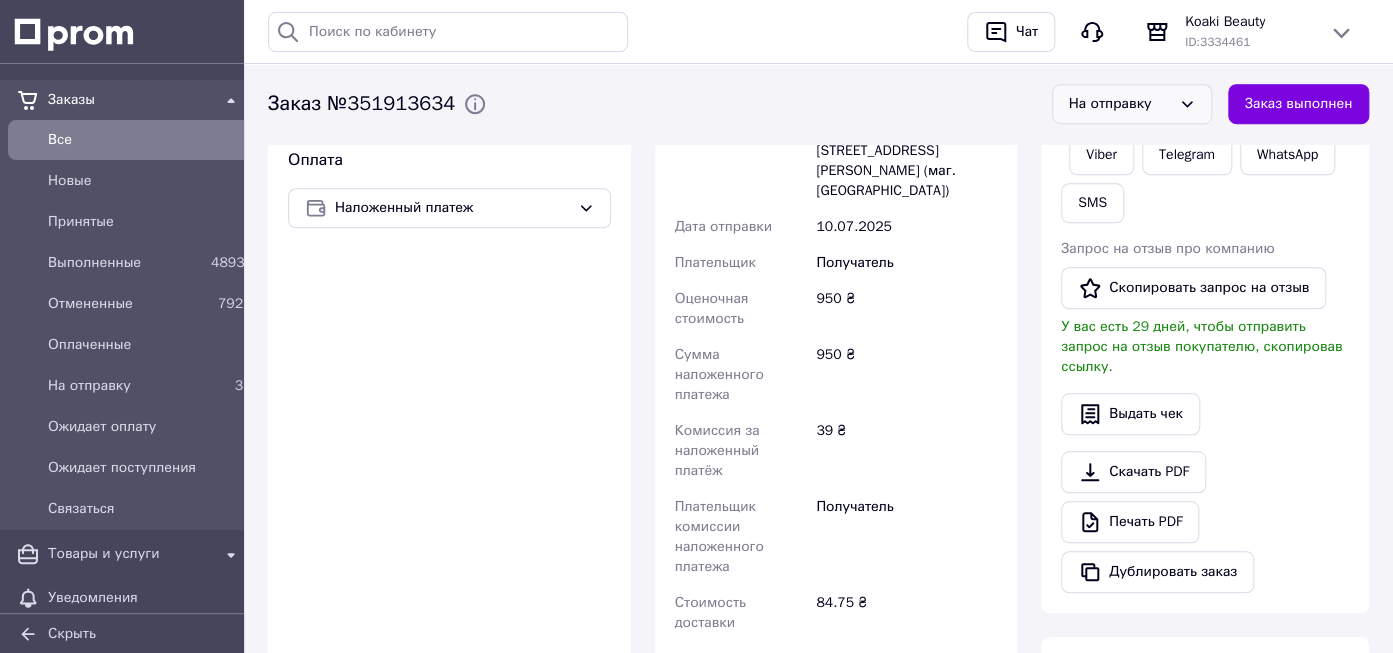 click on "На отправку" at bounding box center (1132, 104) 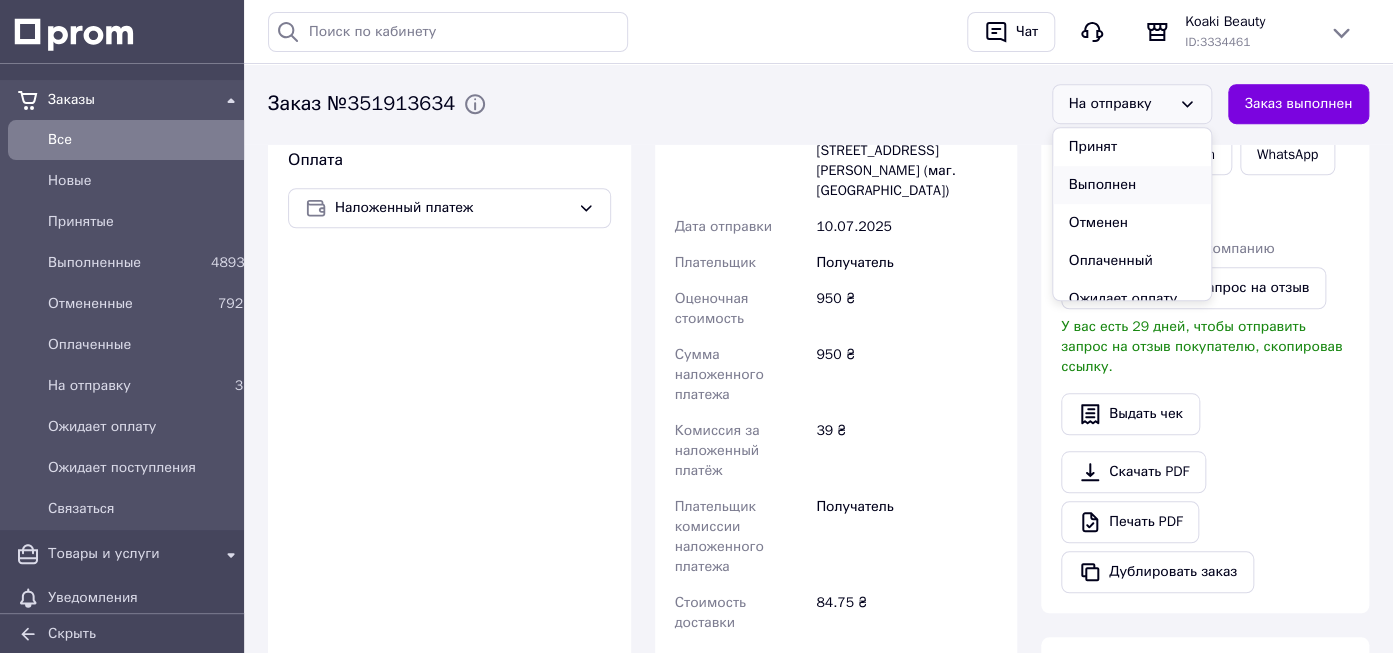 click on "Выполнен" at bounding box center [1132, 185] 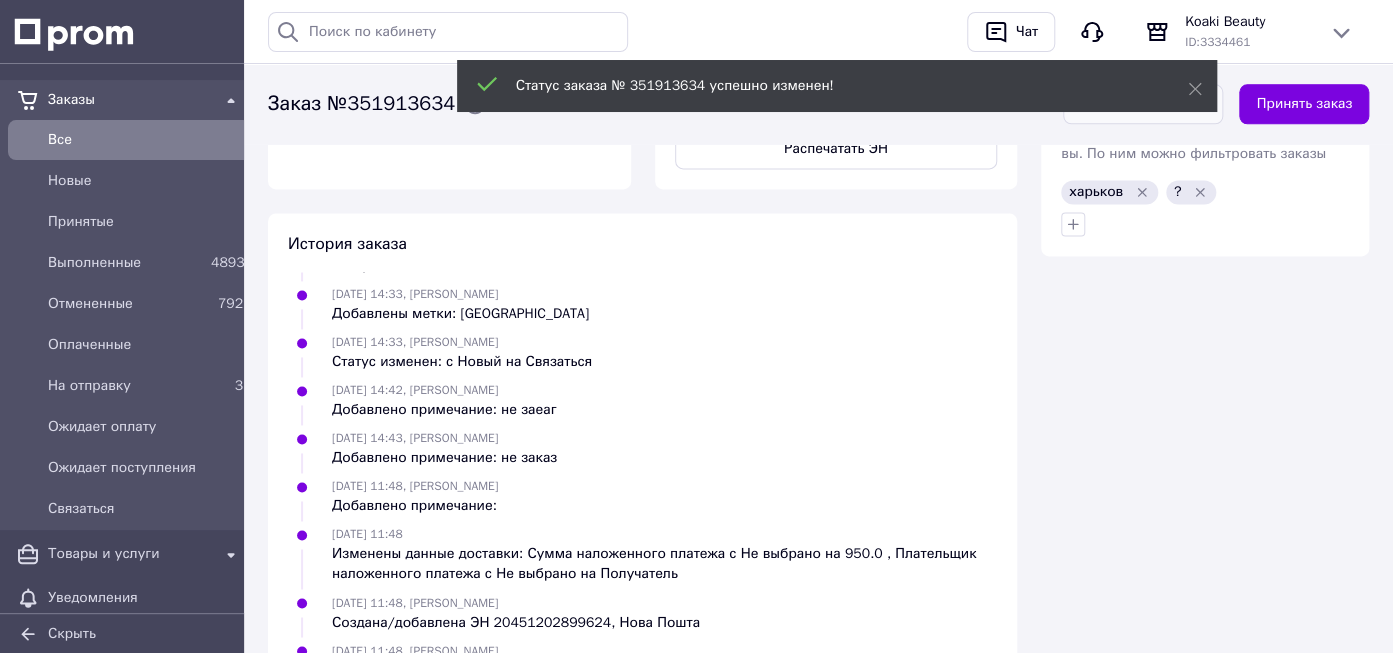 scroll, scrollTop: 1125, scrollLeft: 0, axis: vertical 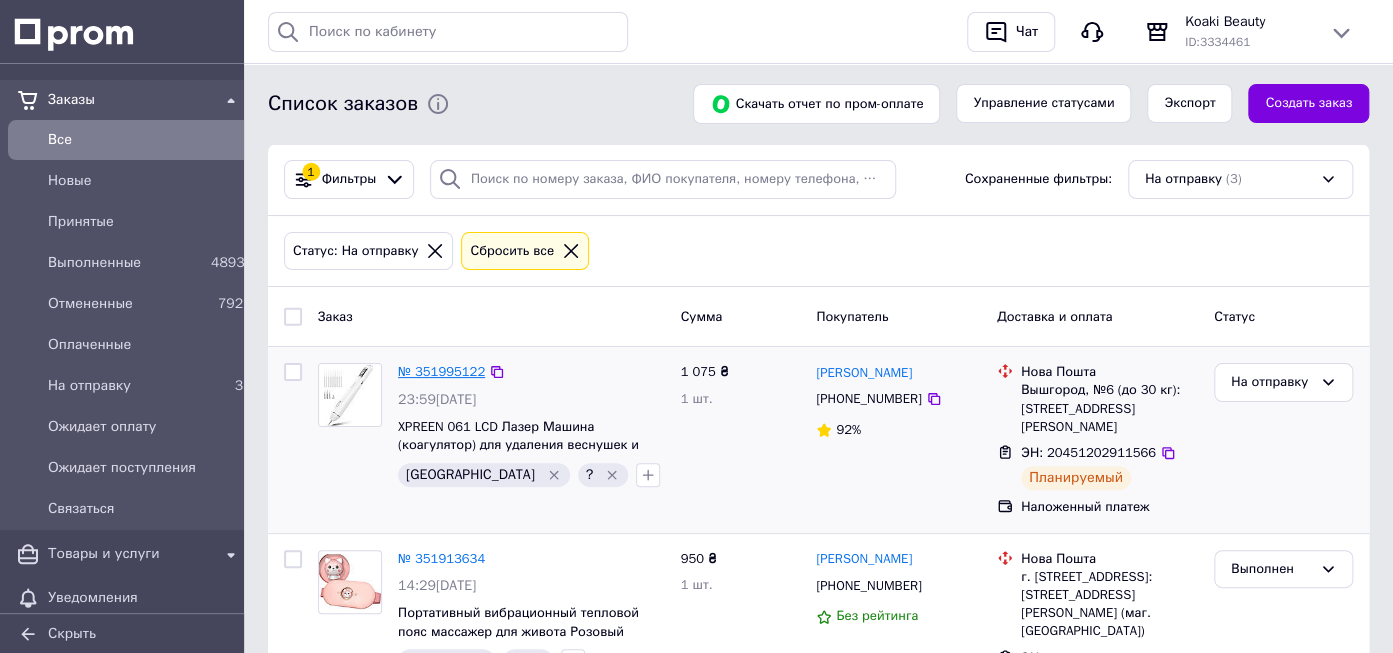 click on "№ 351995122" at bounding box center (441, 371) 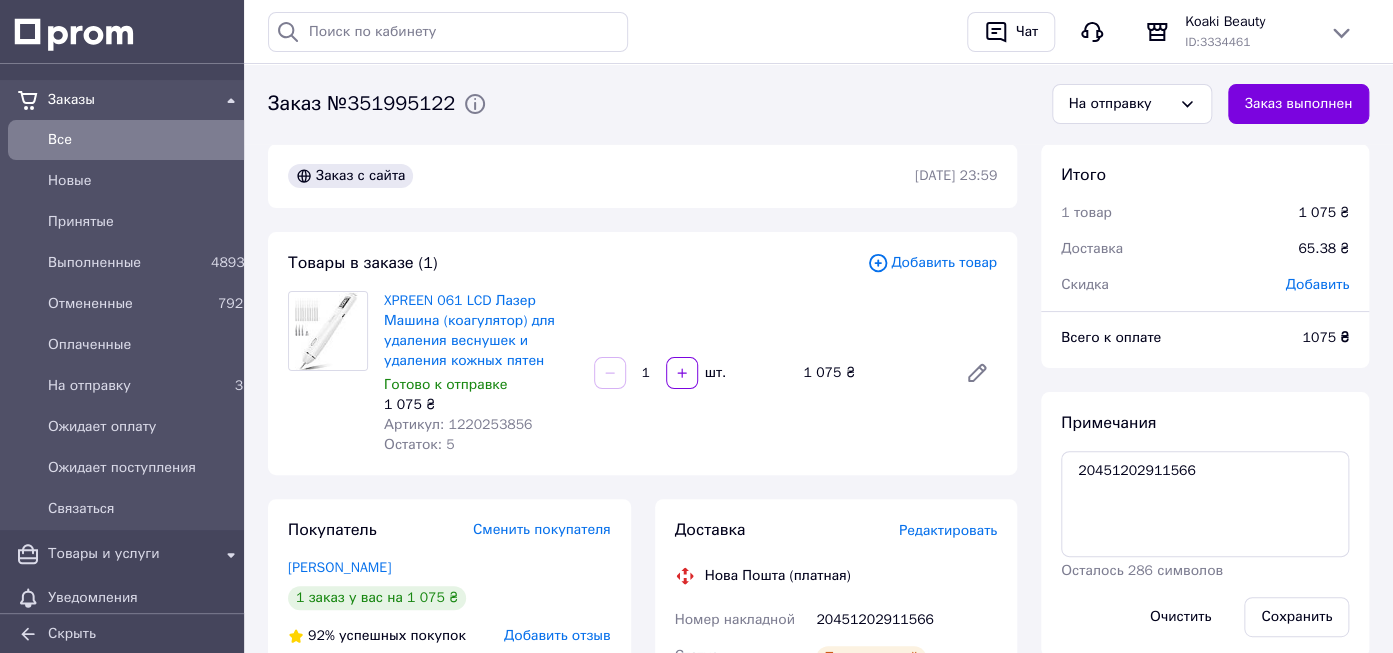 scroll, scrollTop: 12, scrollLeft: 0, axis: vertical 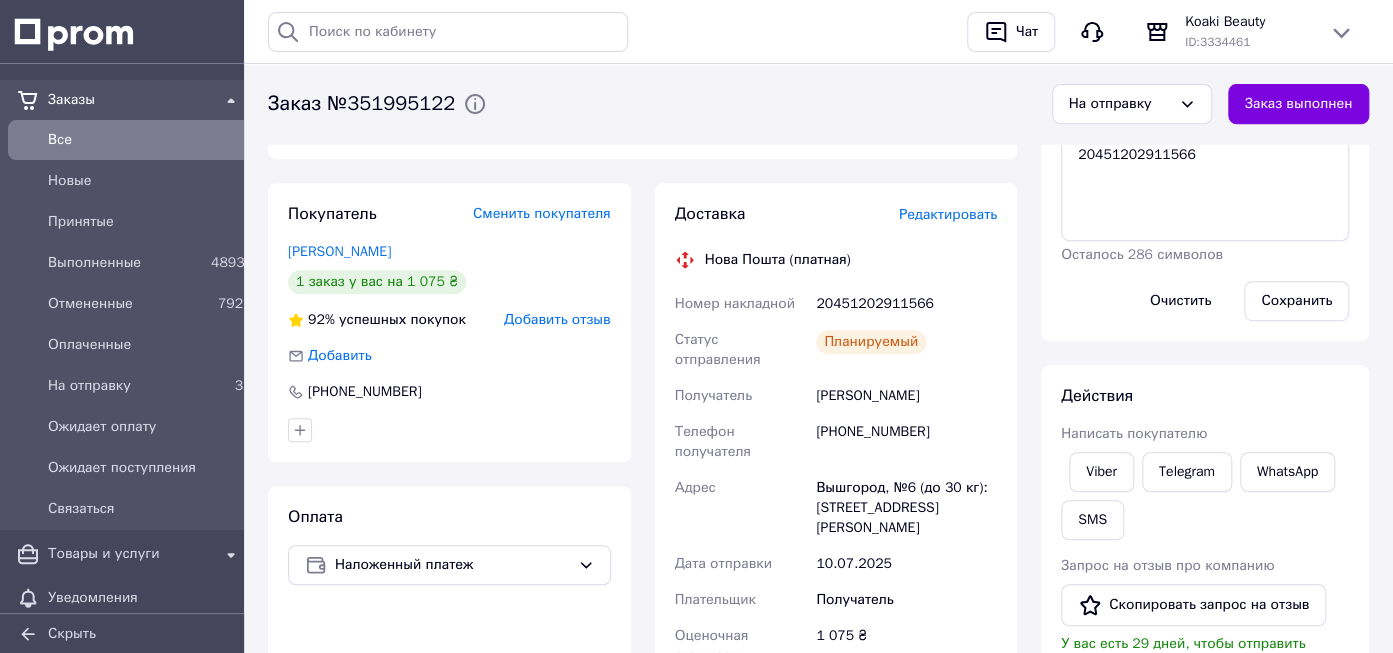 click on "20451202911566" at bounding box center (906, 304) 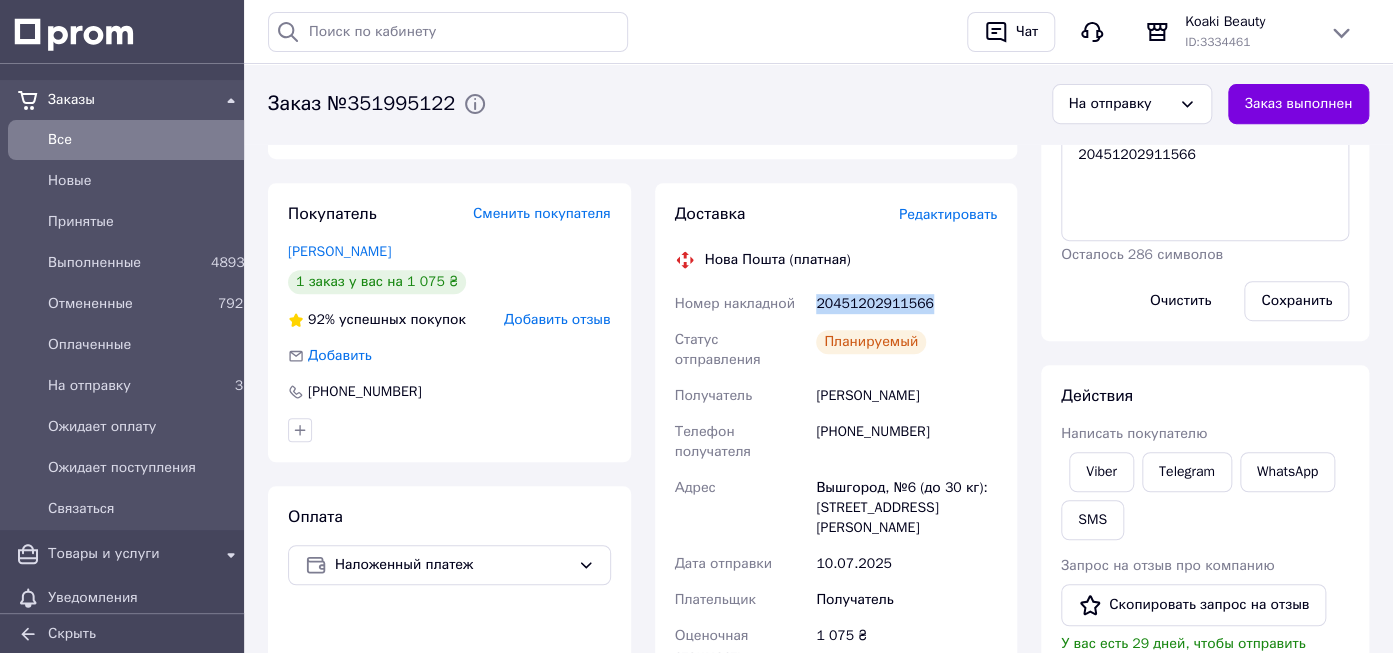click on "20451202911566" at bounding box center [906, 304] 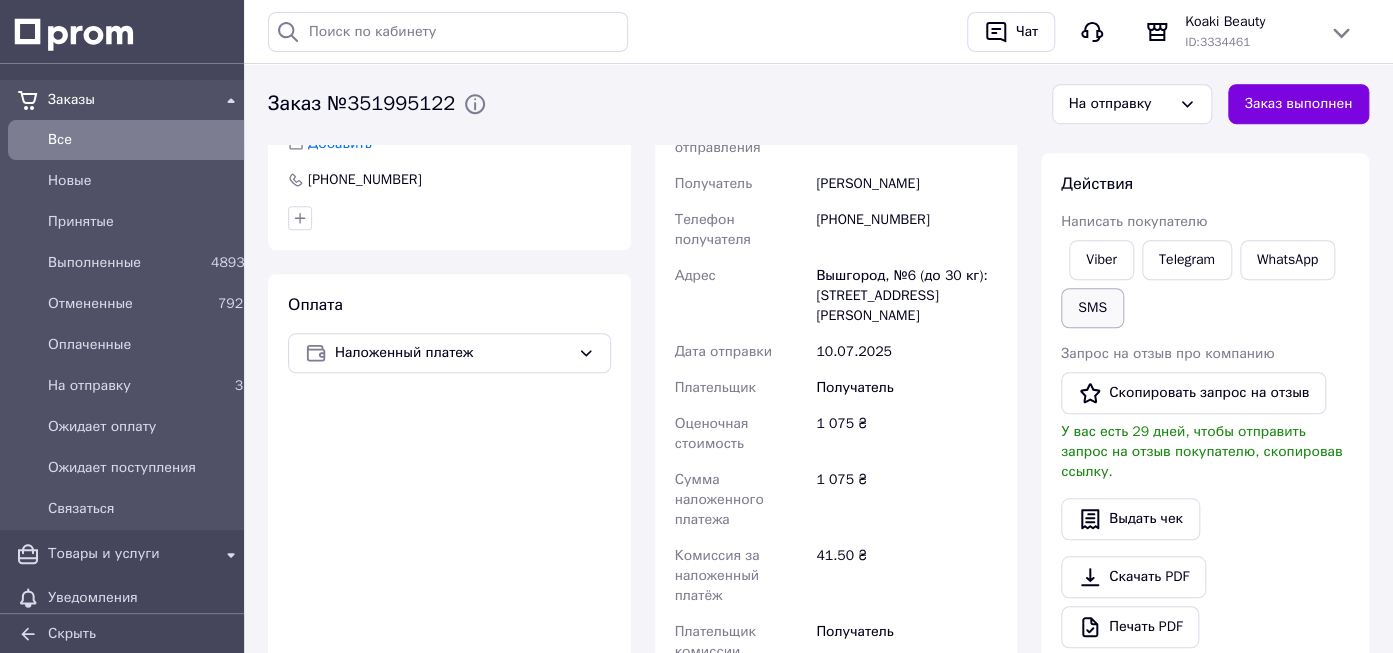 click on "SMS" at bounding box center [1092, 308] 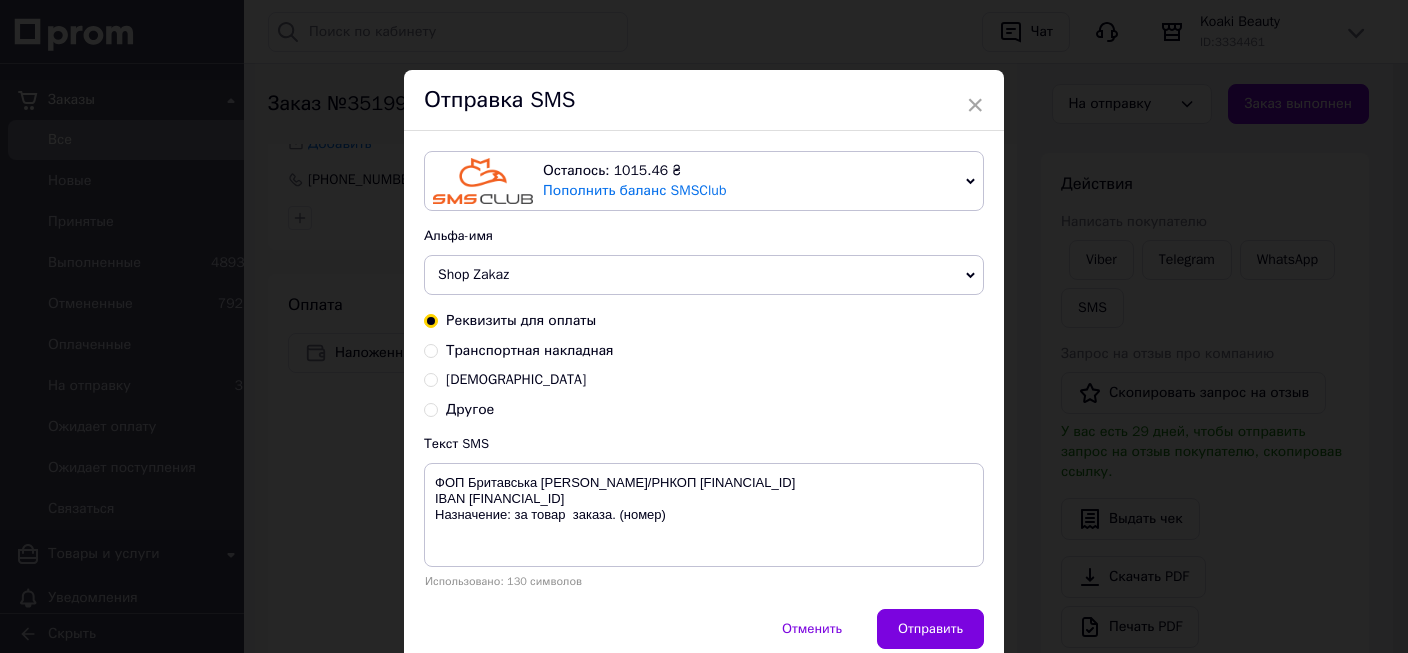 click on "Транспортная накладная" at bounding box center [530, 350] 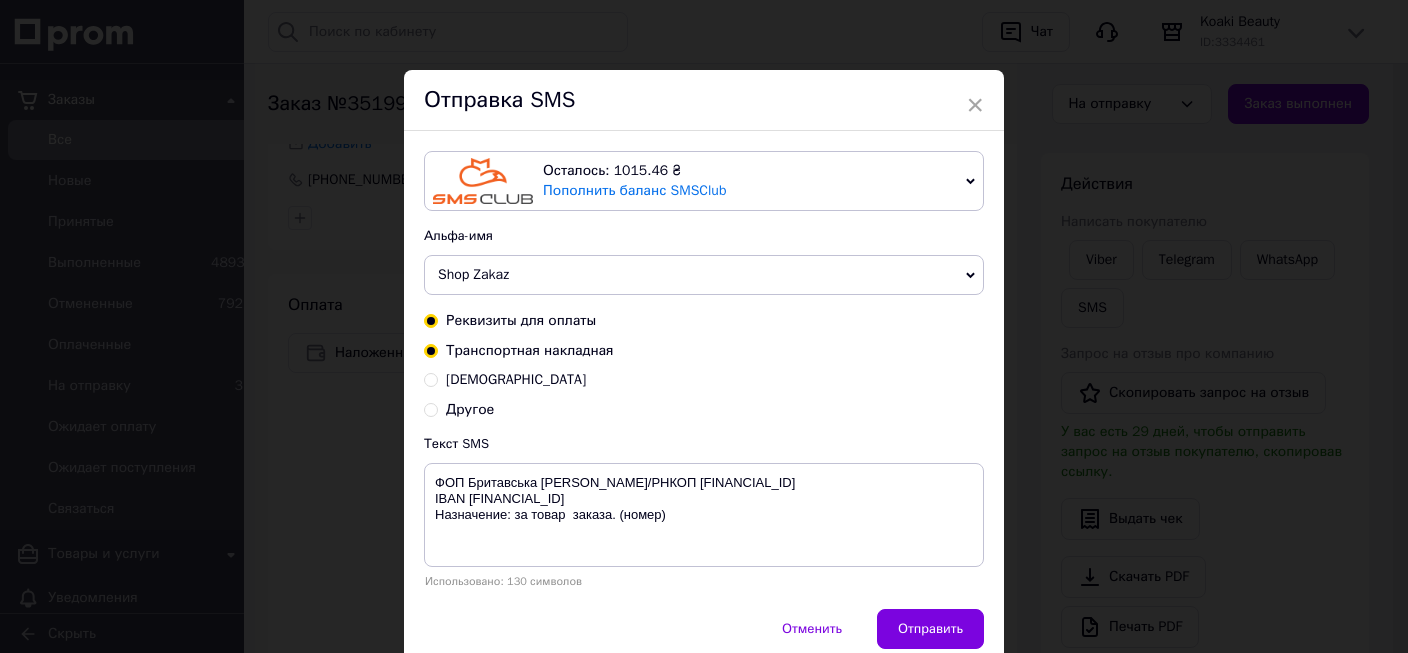radio on "true" 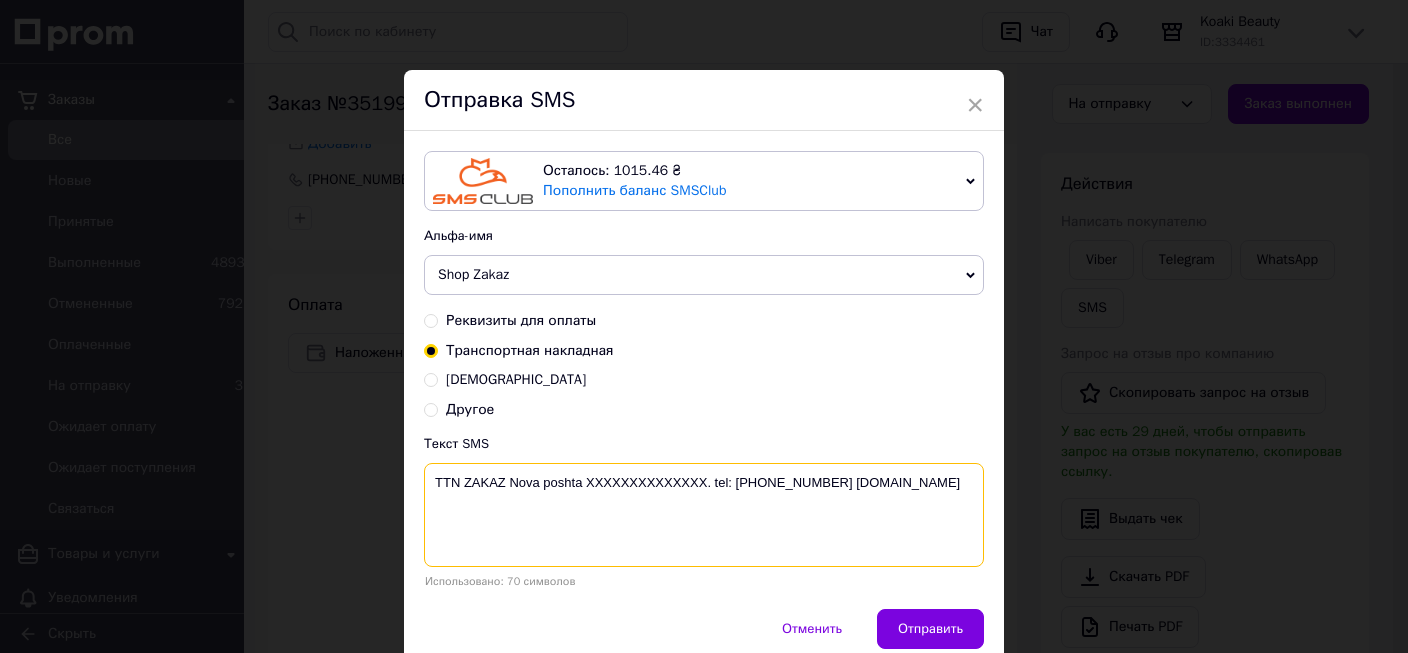 click on "TTN ZAKAZ Nova poshta XXXXXXXXXXXXXX. tel: [PHONE_NUMBER] [DOMAIN_NAME]" at bounding box center (704, 515) 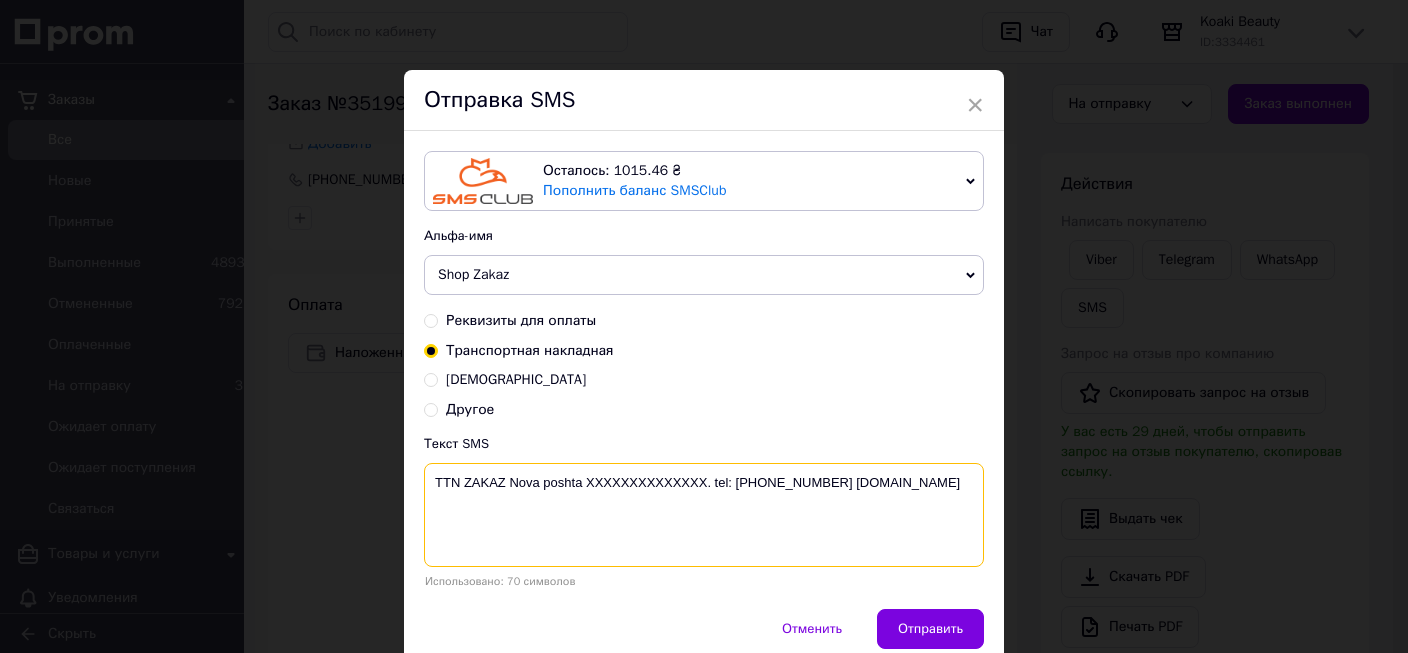 paste on "20451202911566" 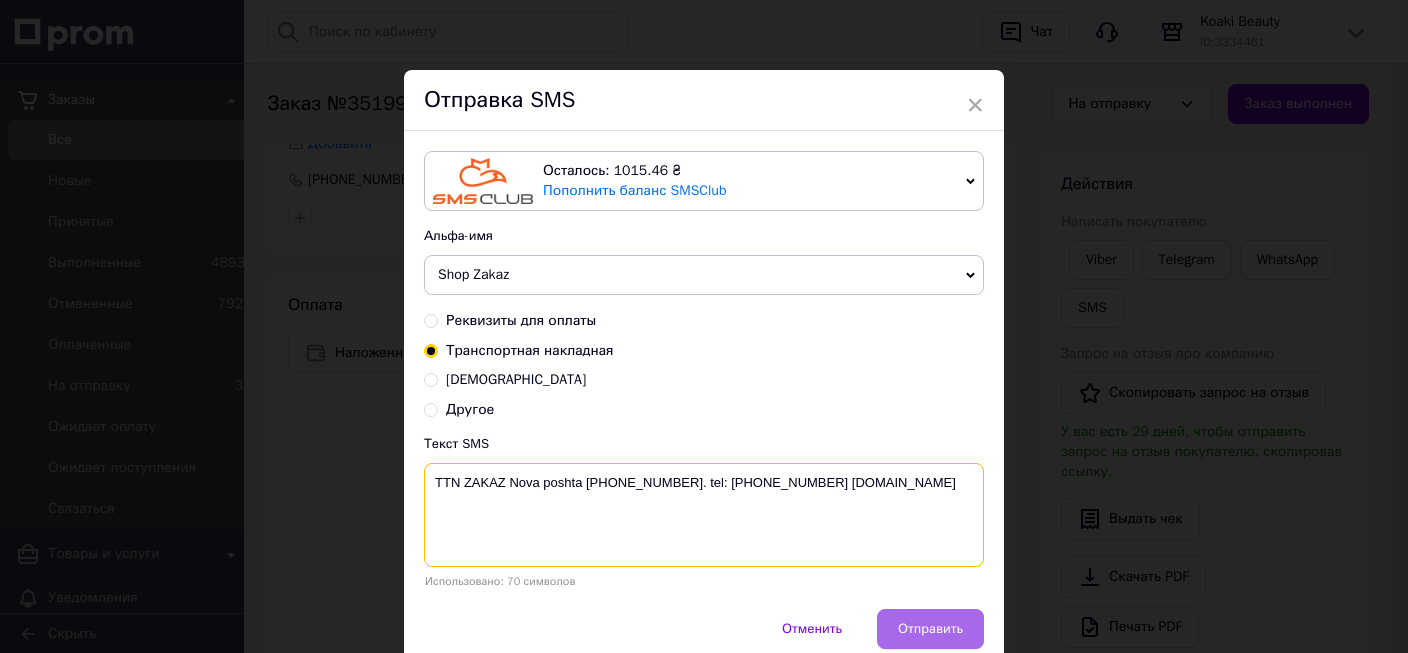 type on "TTN ZAKAZ Nova poshta [PHONE_NUMBER]. tel: [PHONE_NUMBER] [DOMAIN_NAME]" 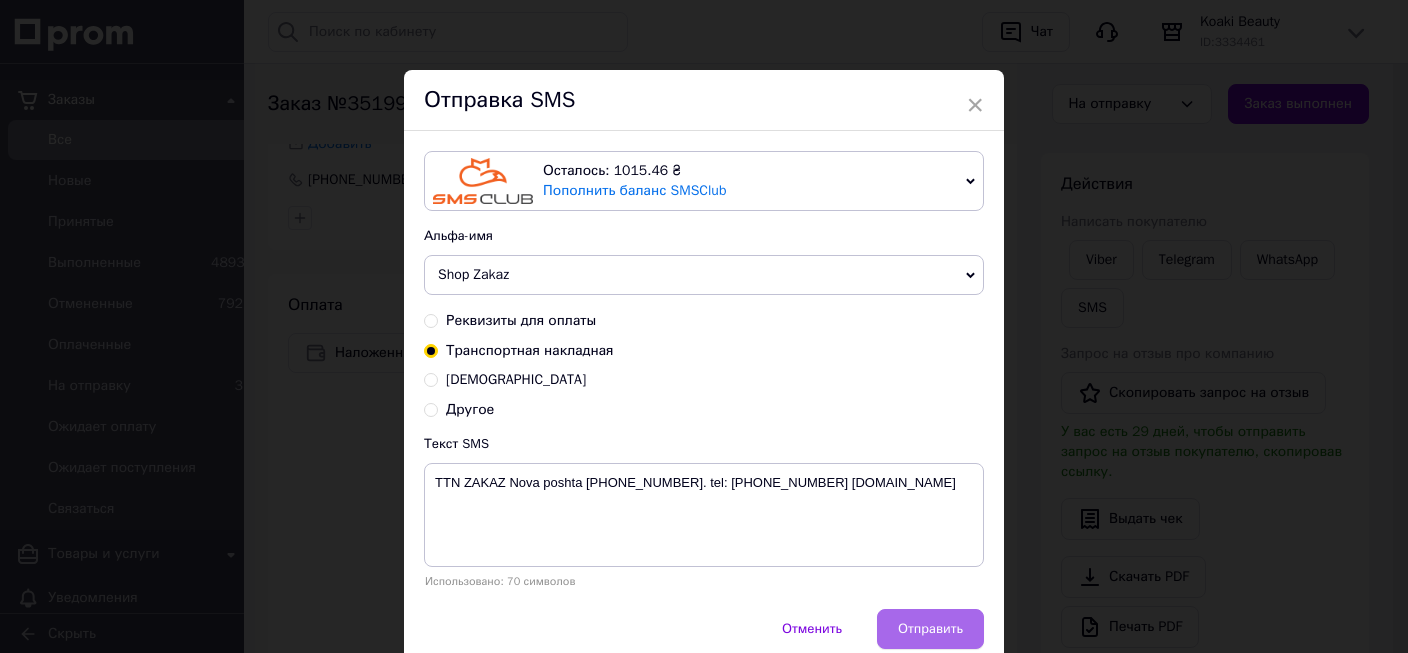 click on "Отправить" at bounding box center [930, 629] 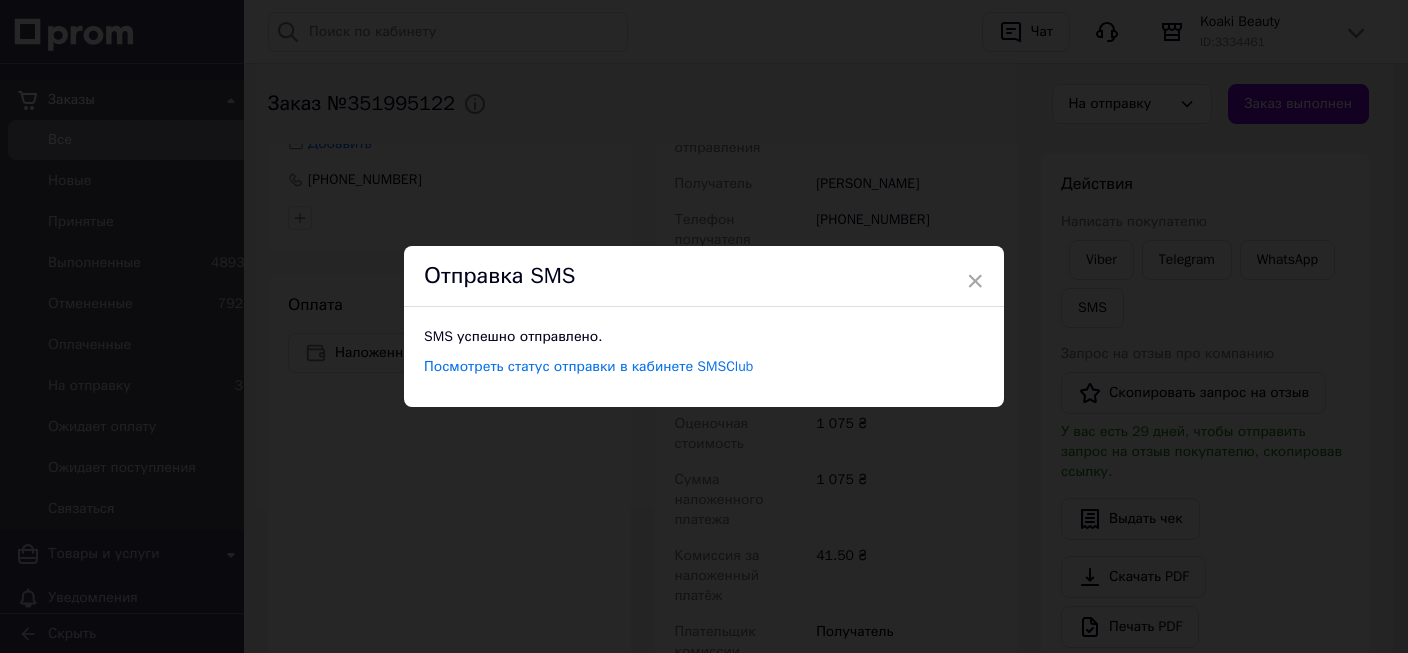 click on "× Отправка SMS SMS успешно отправлено. Посмотреть статус отправки в кабинете SMSClub" at bounding box center (704, 326) 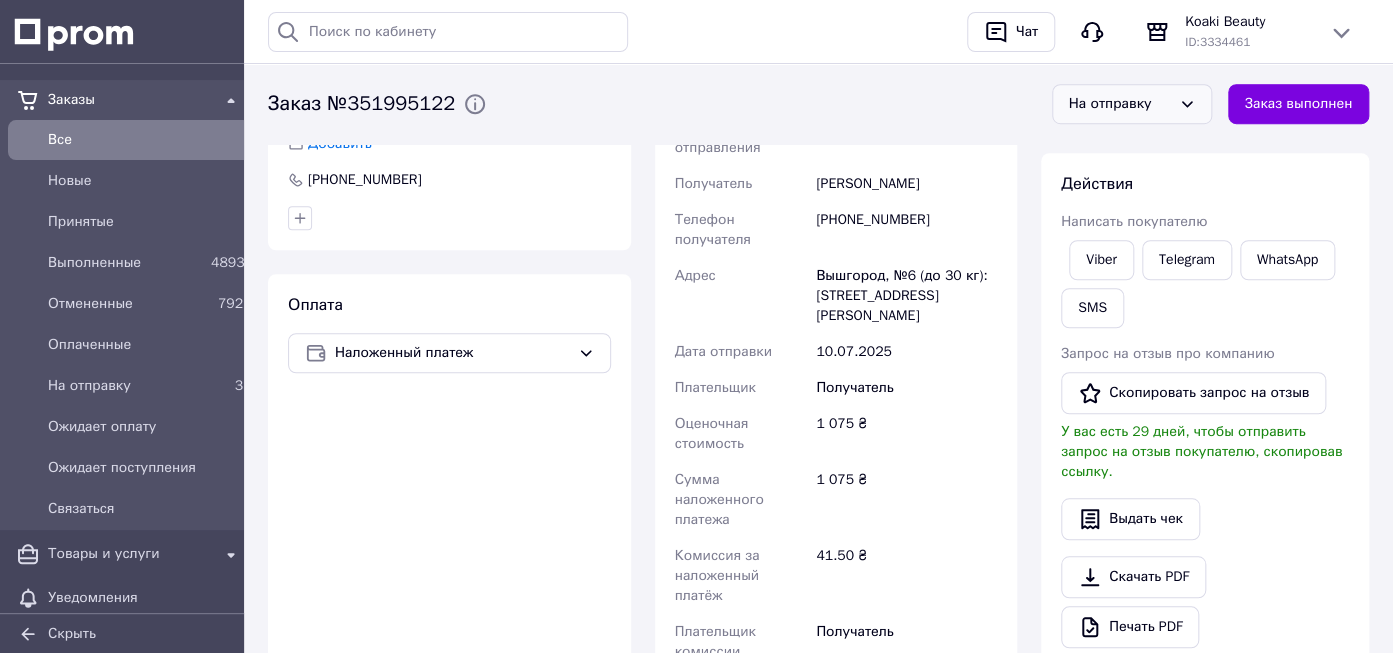 click on "На отправку" at bounding box center [1120, 104] 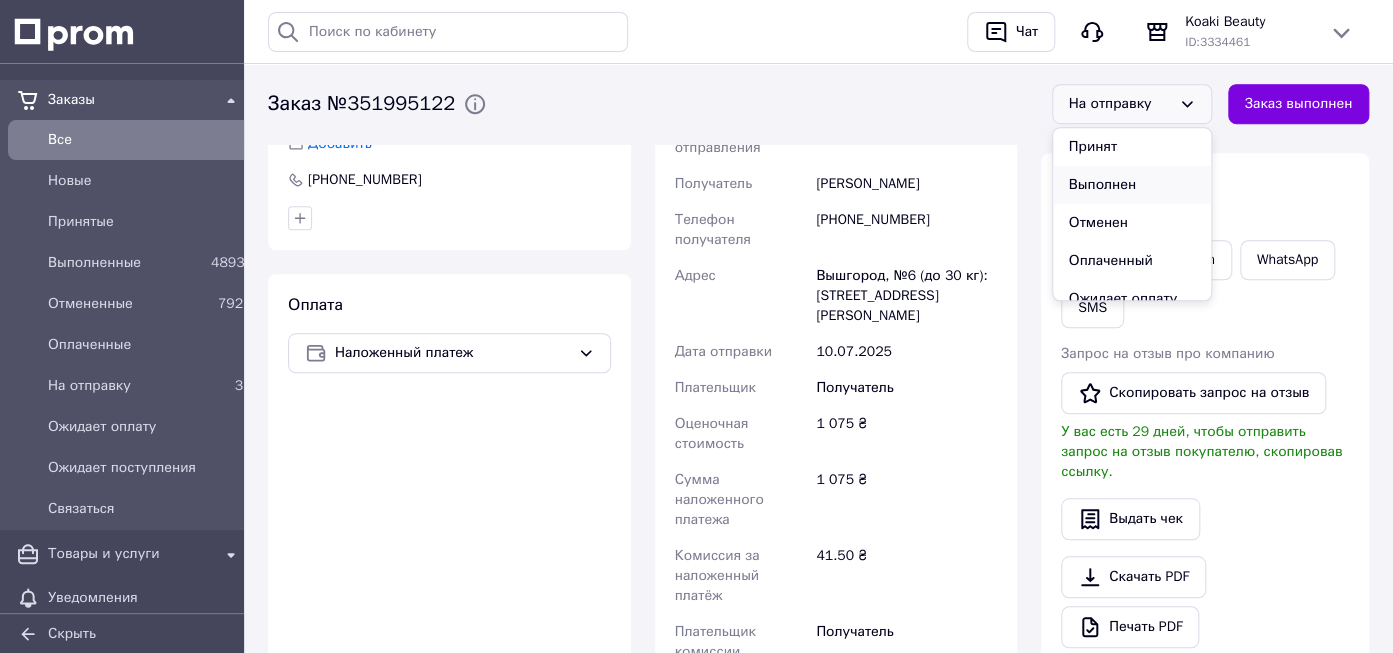 click on "Выполнен" at bounding box center (1132, 185) 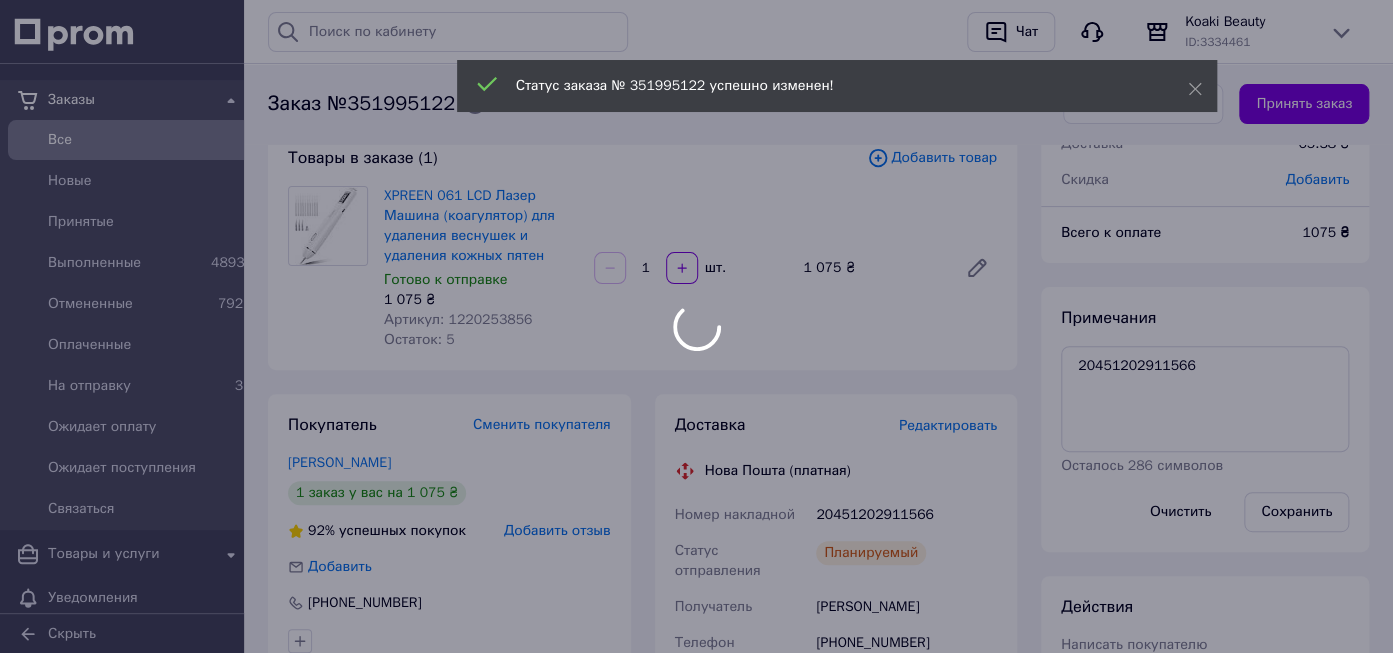 scroll, scrollTop: 0, scrollLeft: 0, axis: both 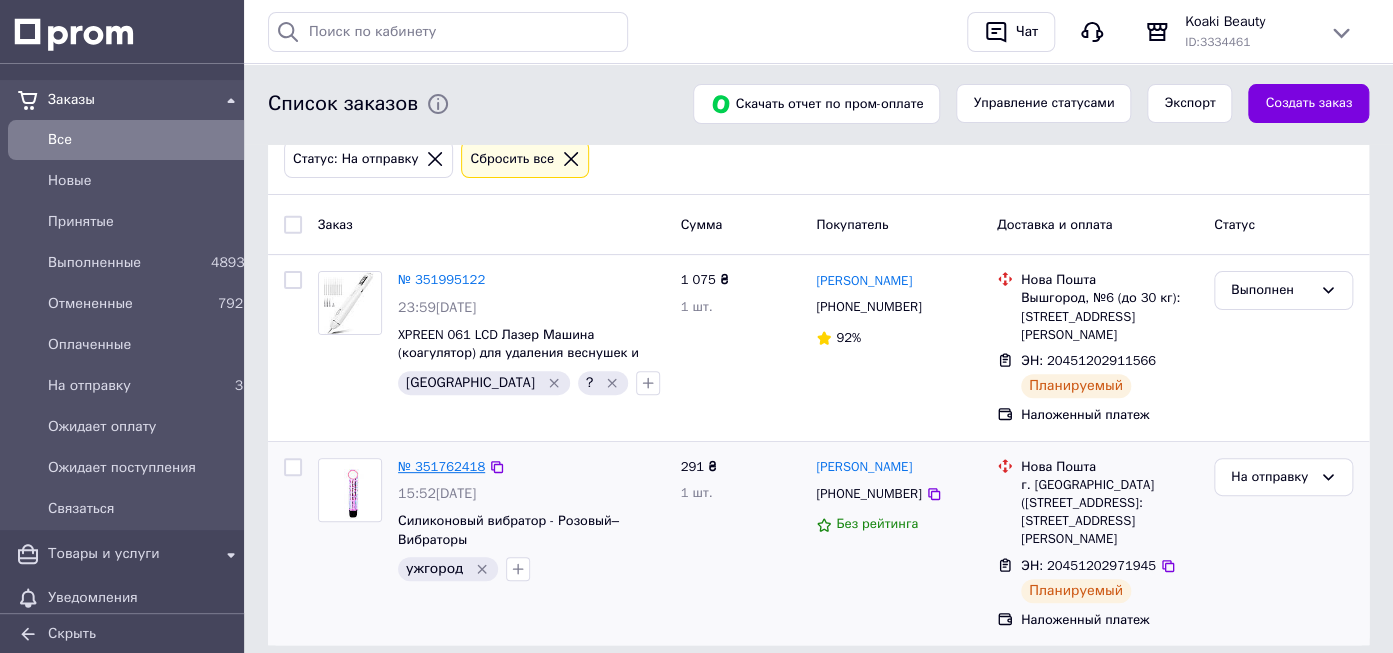 click on "№ 351762418" at bounding box center (441, 466) 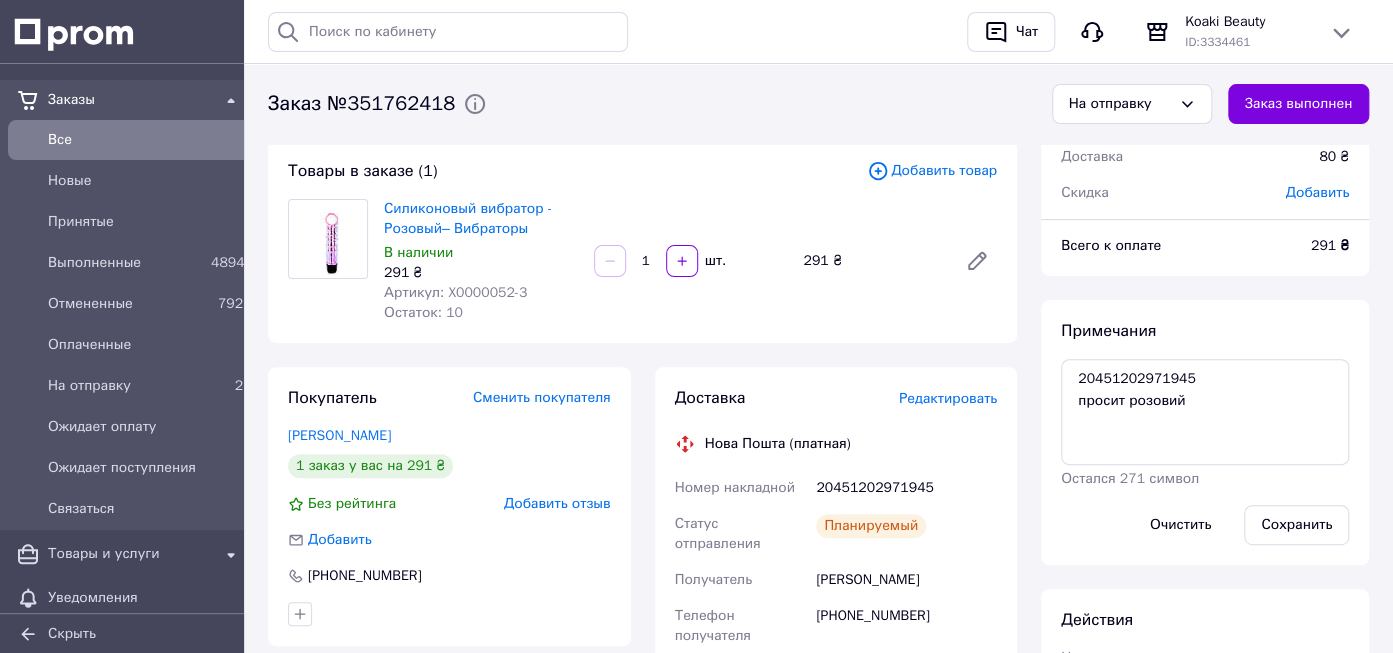 scroll, scrollTop: 409, scrollLeft: 0, axis: vertical 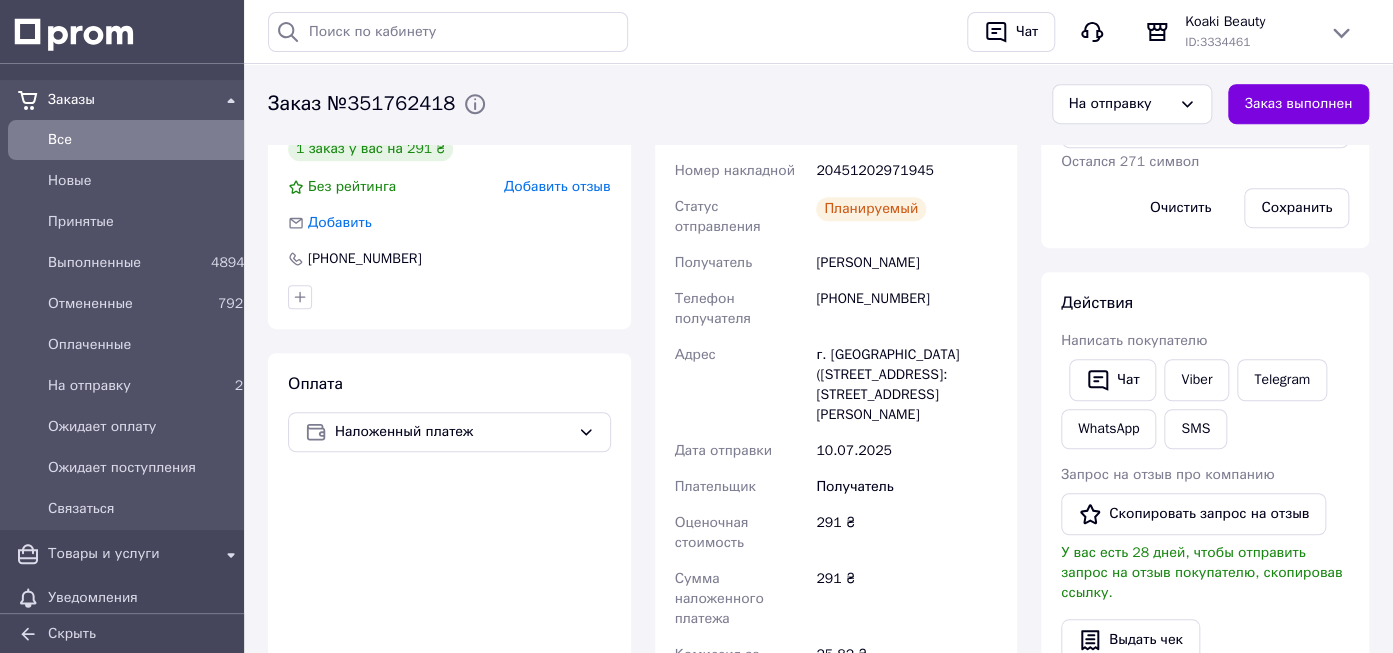 click on "20451202971945" at bounding box center (906, 171) 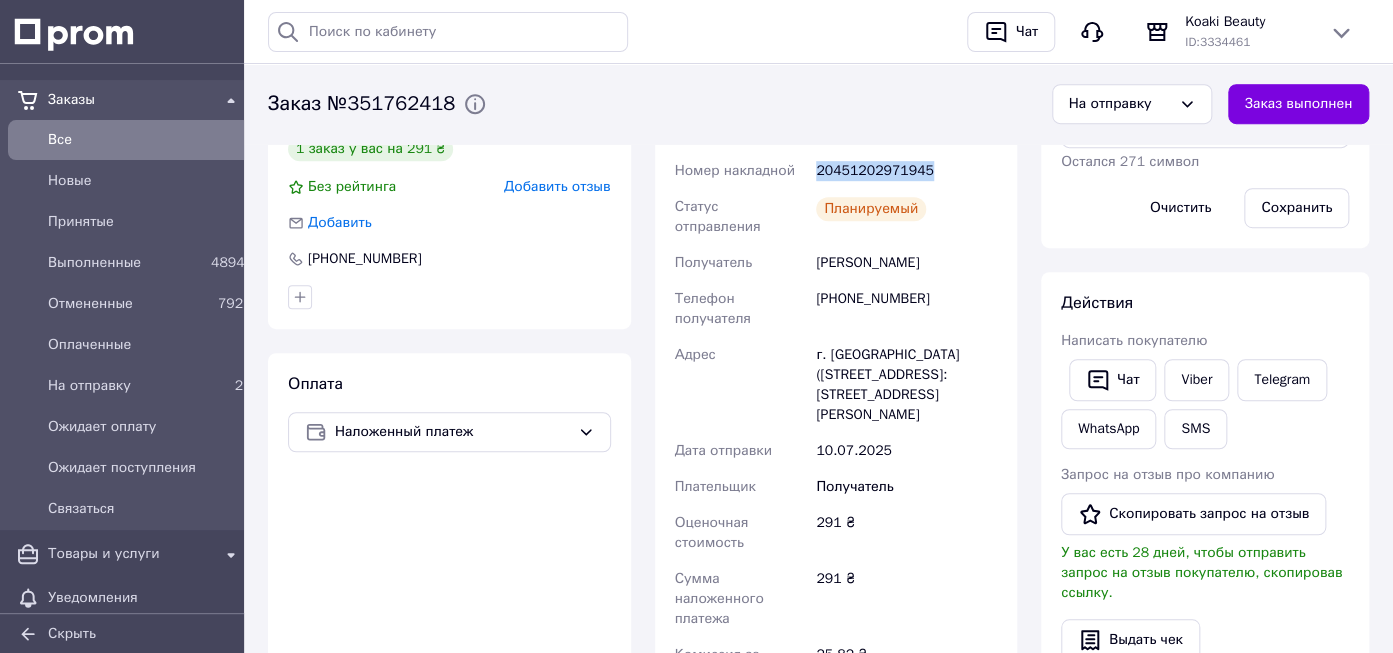 click on "20451202971945" at bounding box center [906, 171] 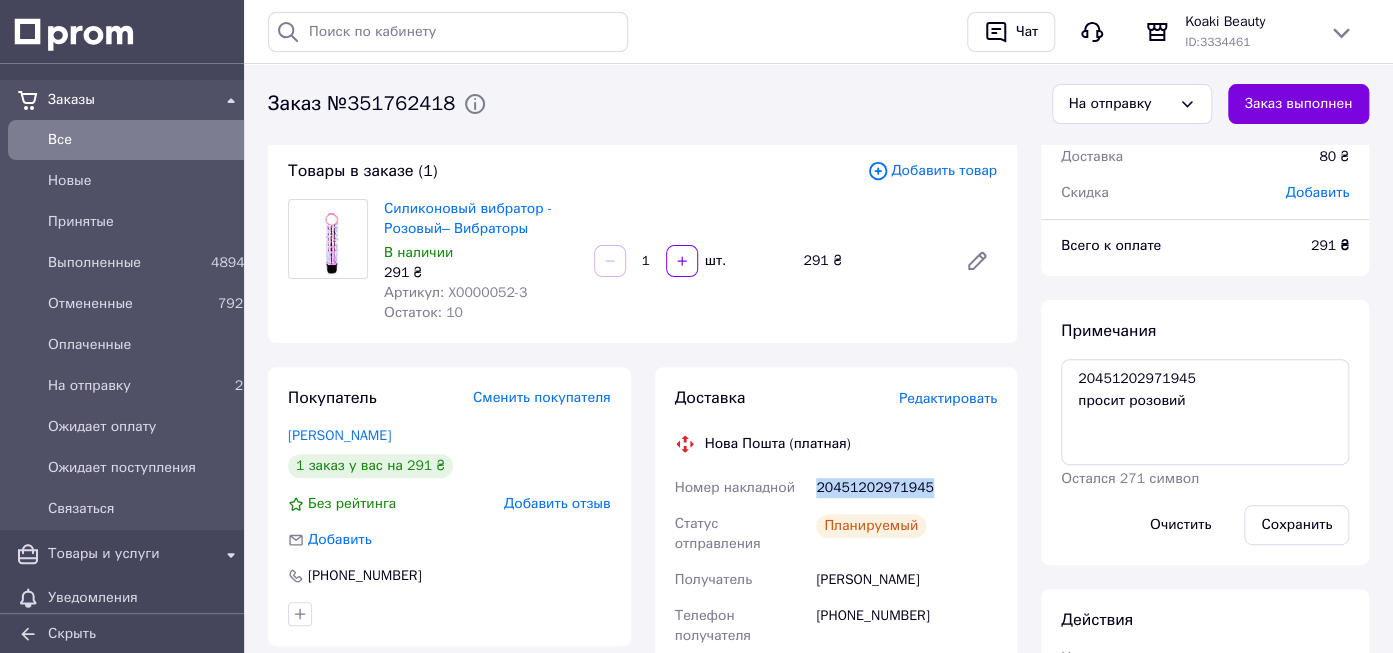 scroll, scrollTop: 0, scrollLeft: 0, axis: both 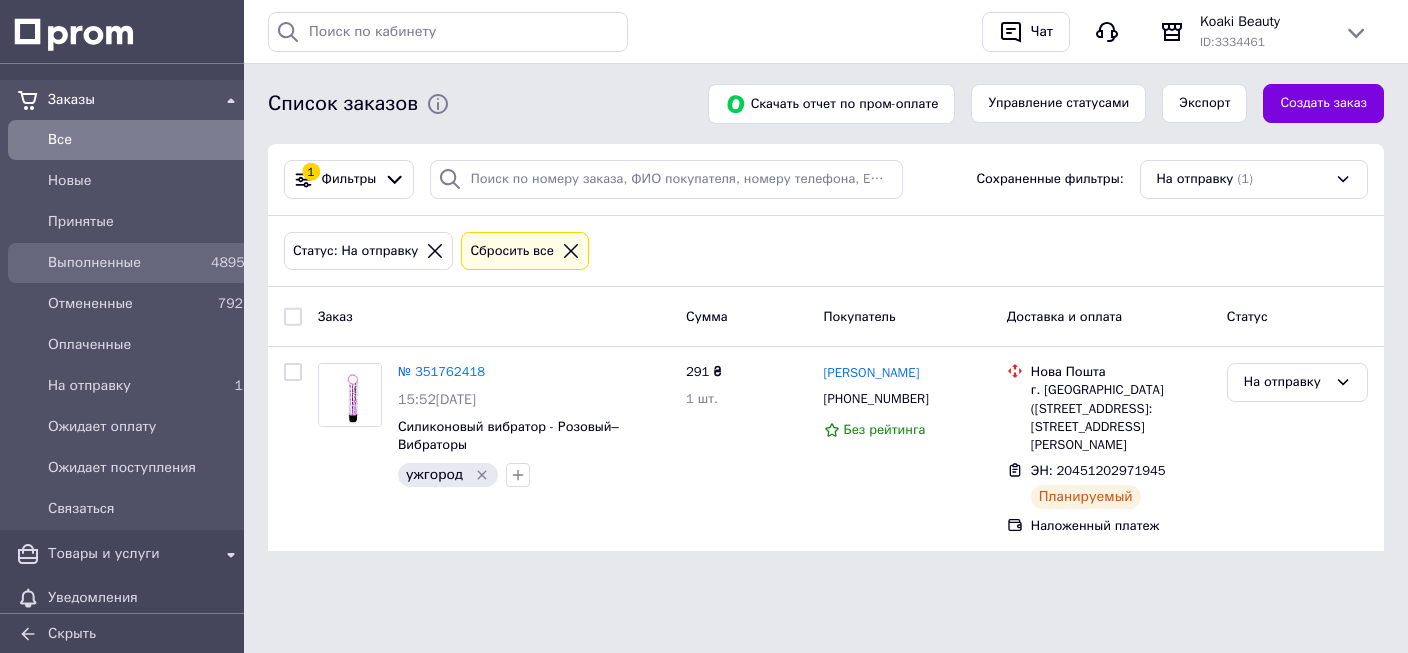 click on "Выполненные" at bounding box center [125, 263] 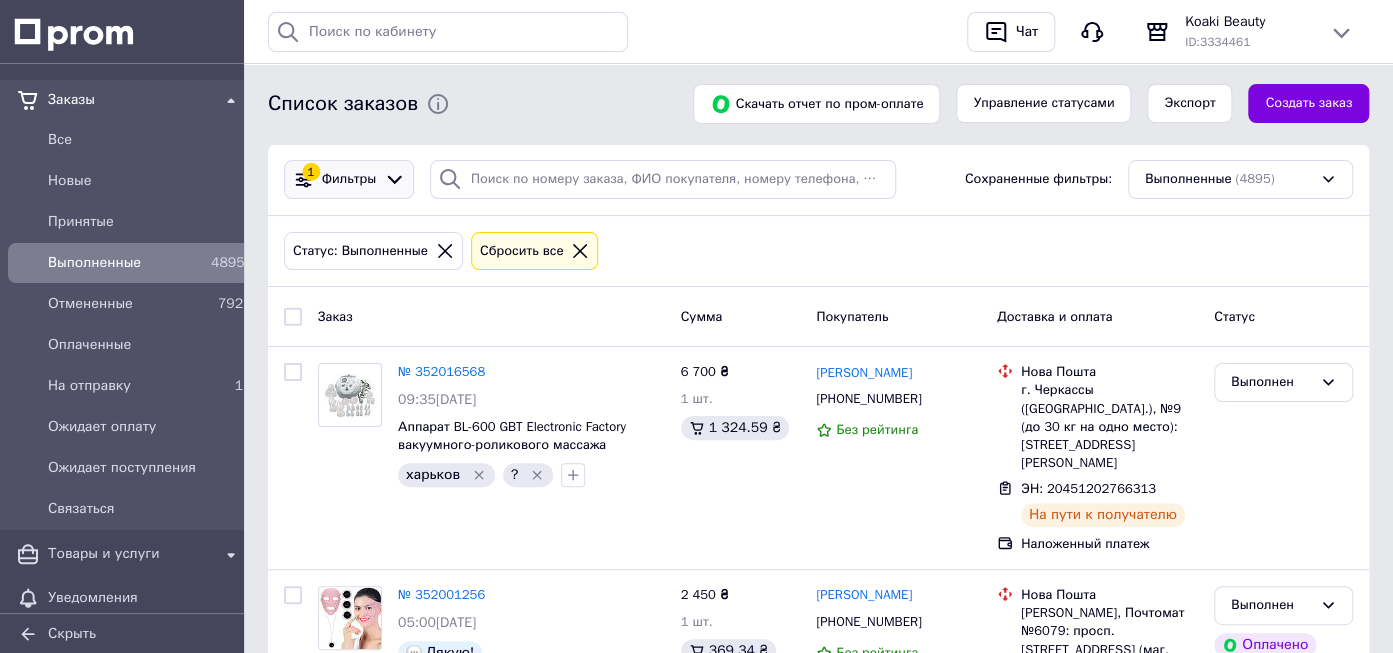 click 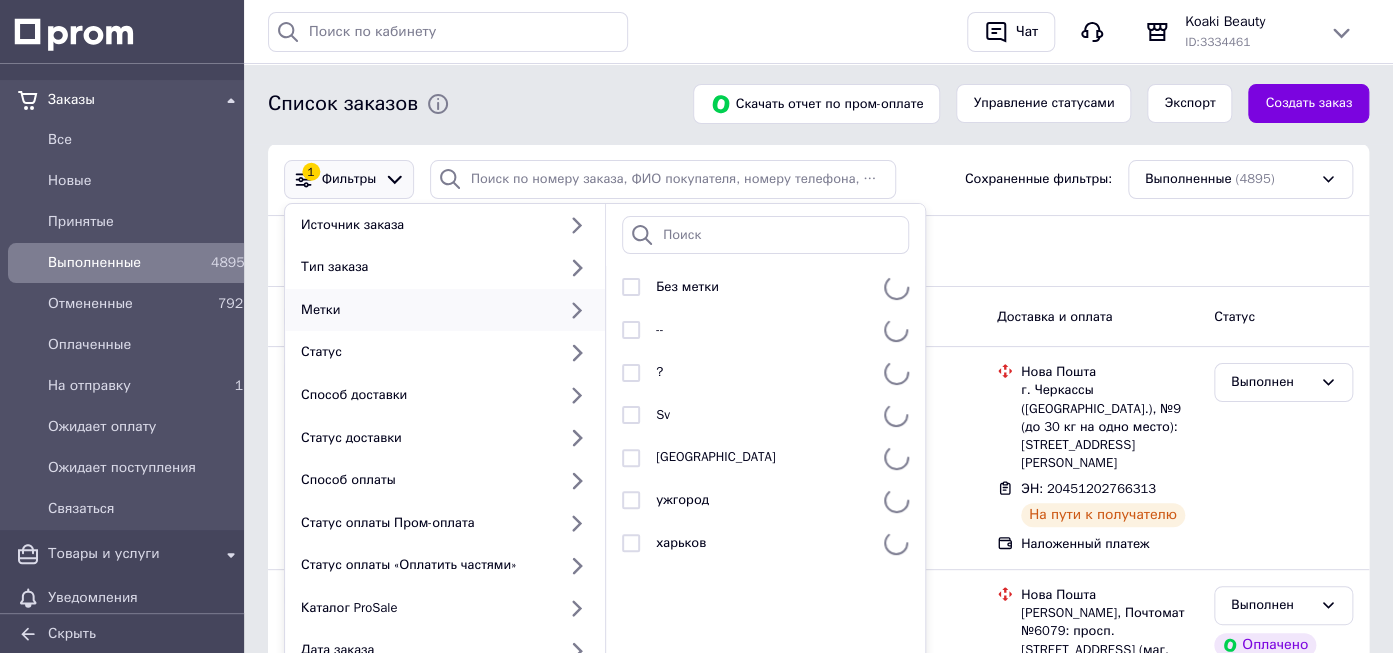 click 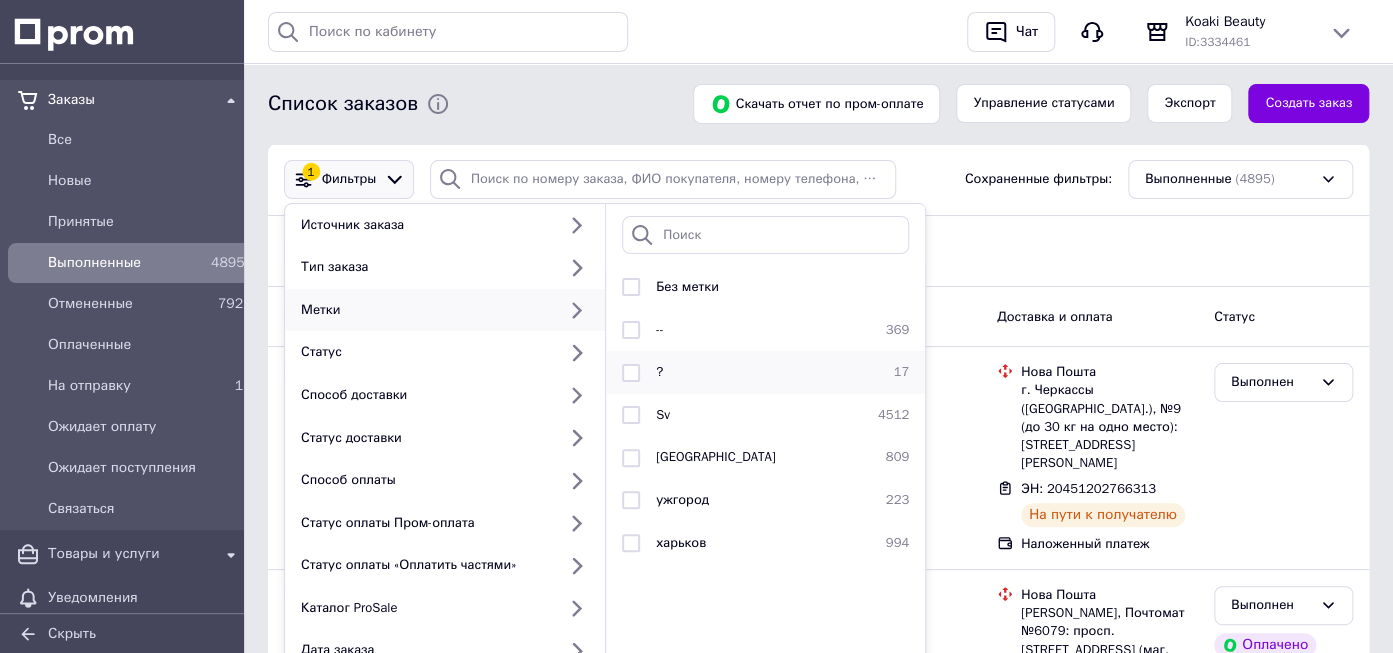 click at bounding box center [631, 373] 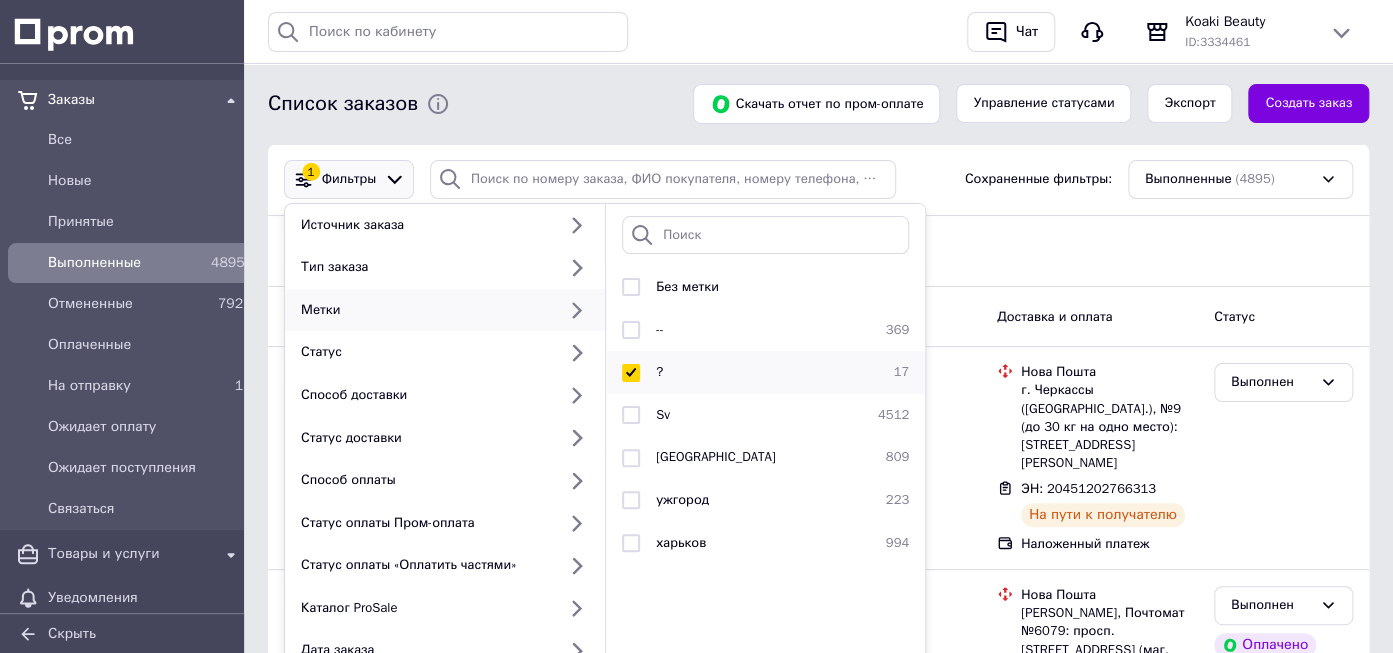 checkbox on "true" 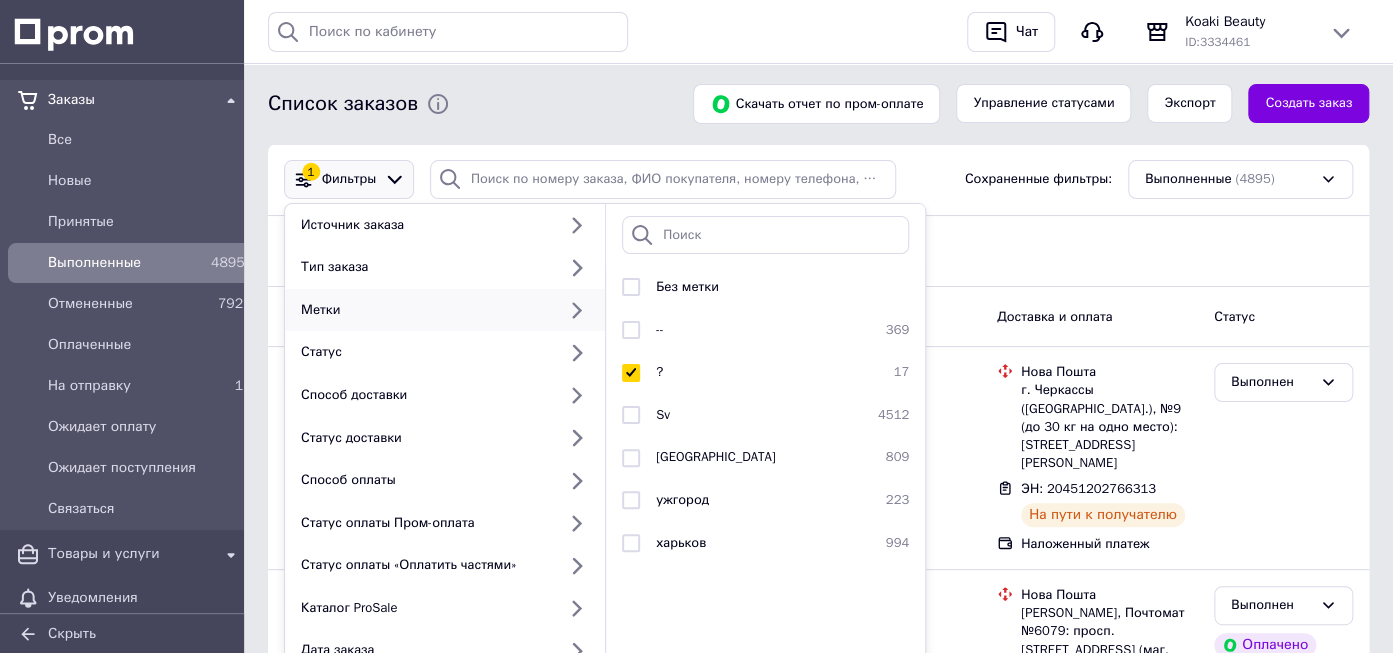 scroll, scrollTop: 211, scrollLeft: 0, axis: vertical 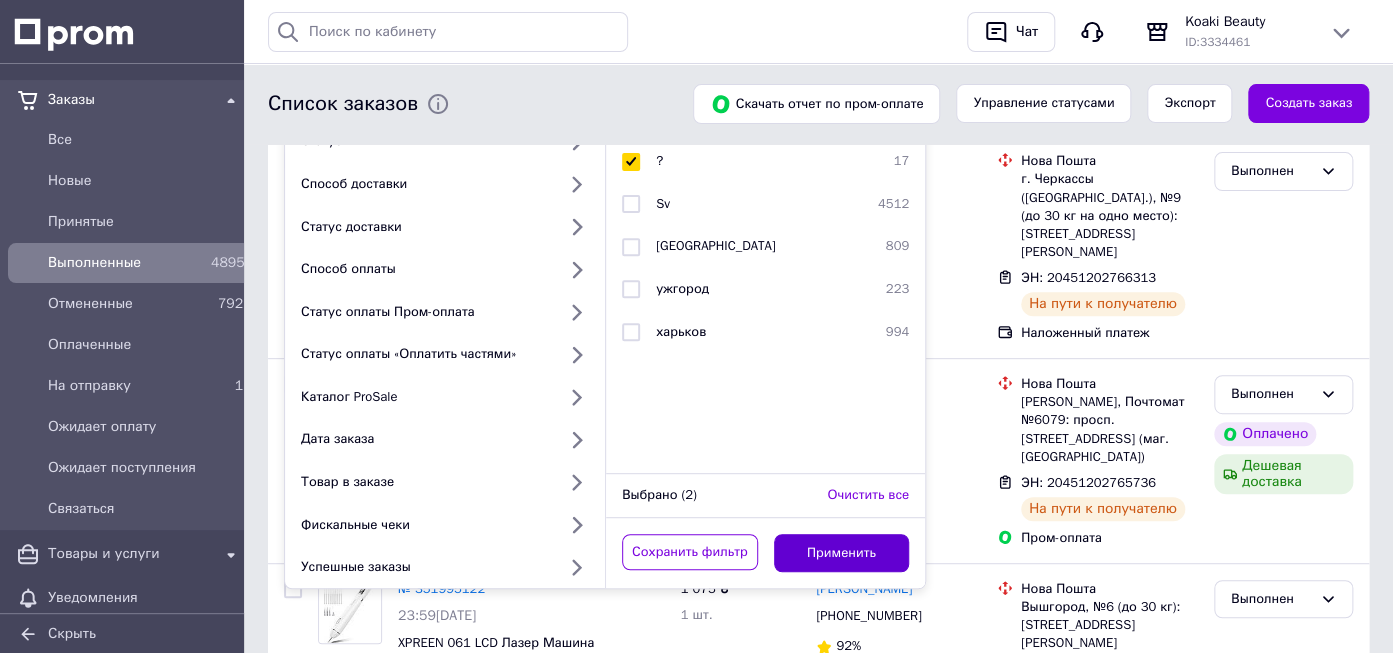 click on "Применить" at bounding box center (842, 553) 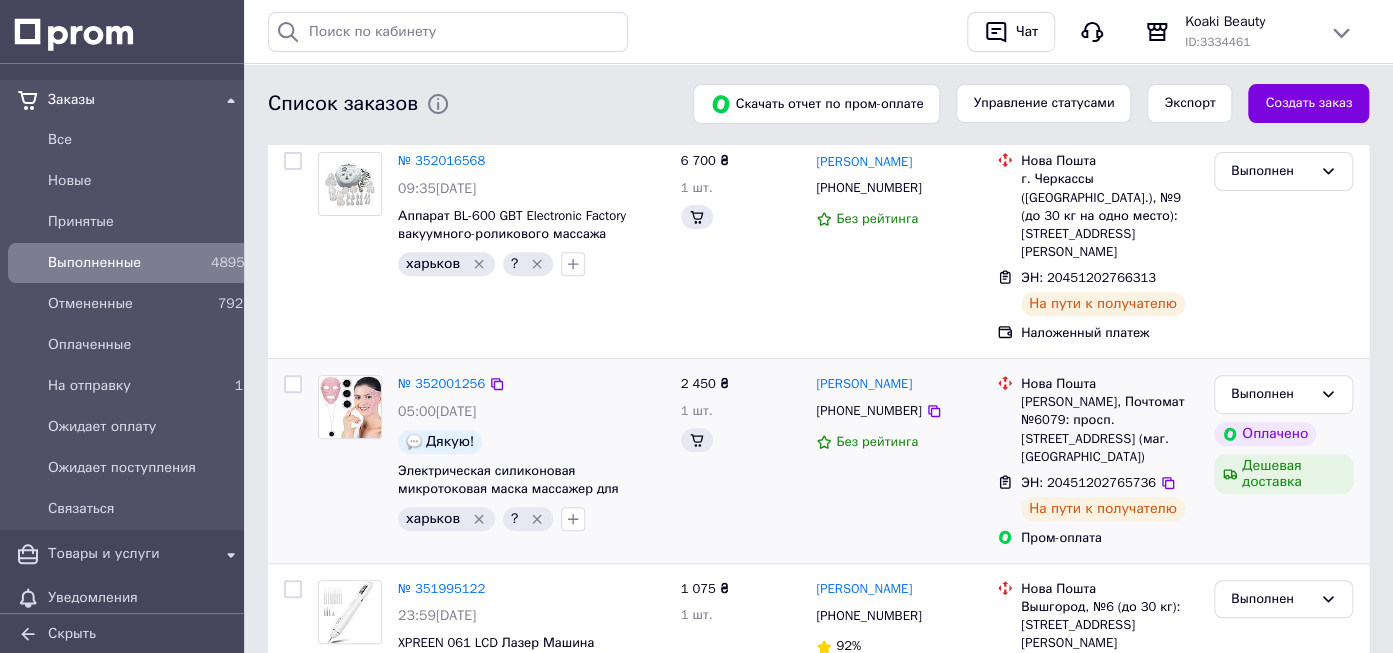 scroll, scrollTop: 0, scrollLeft: 0, axis: both 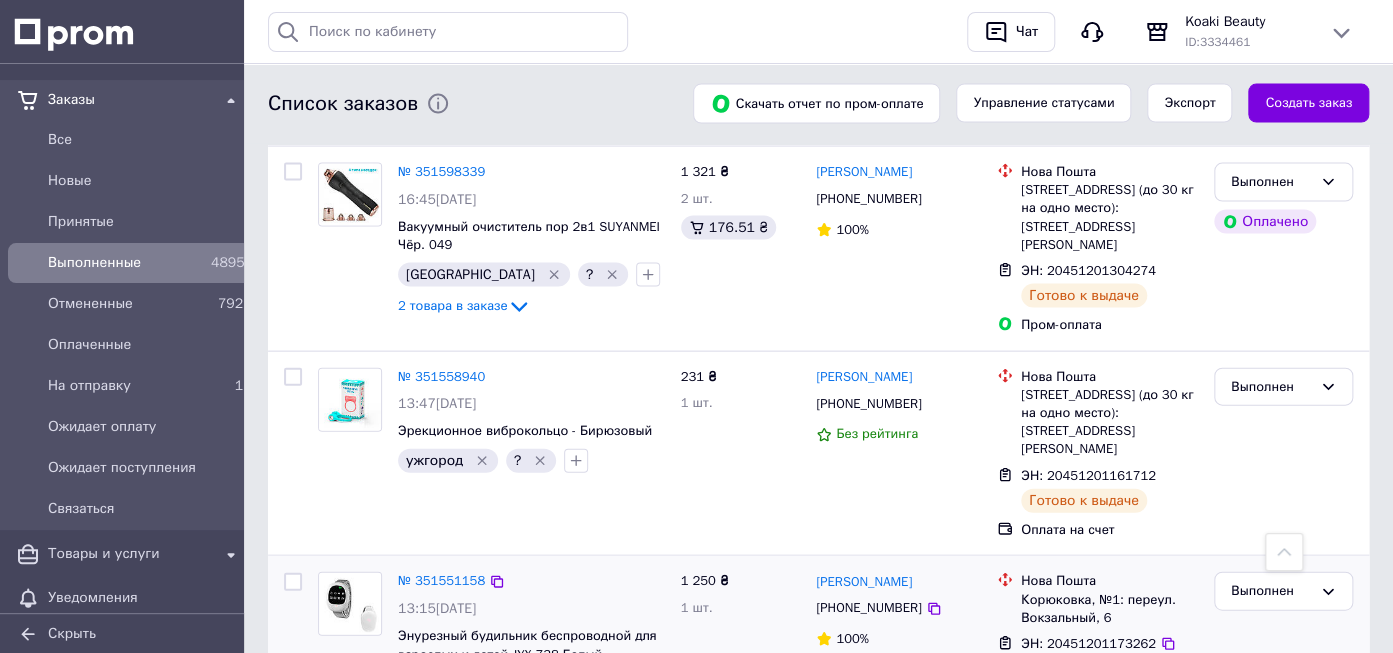 click 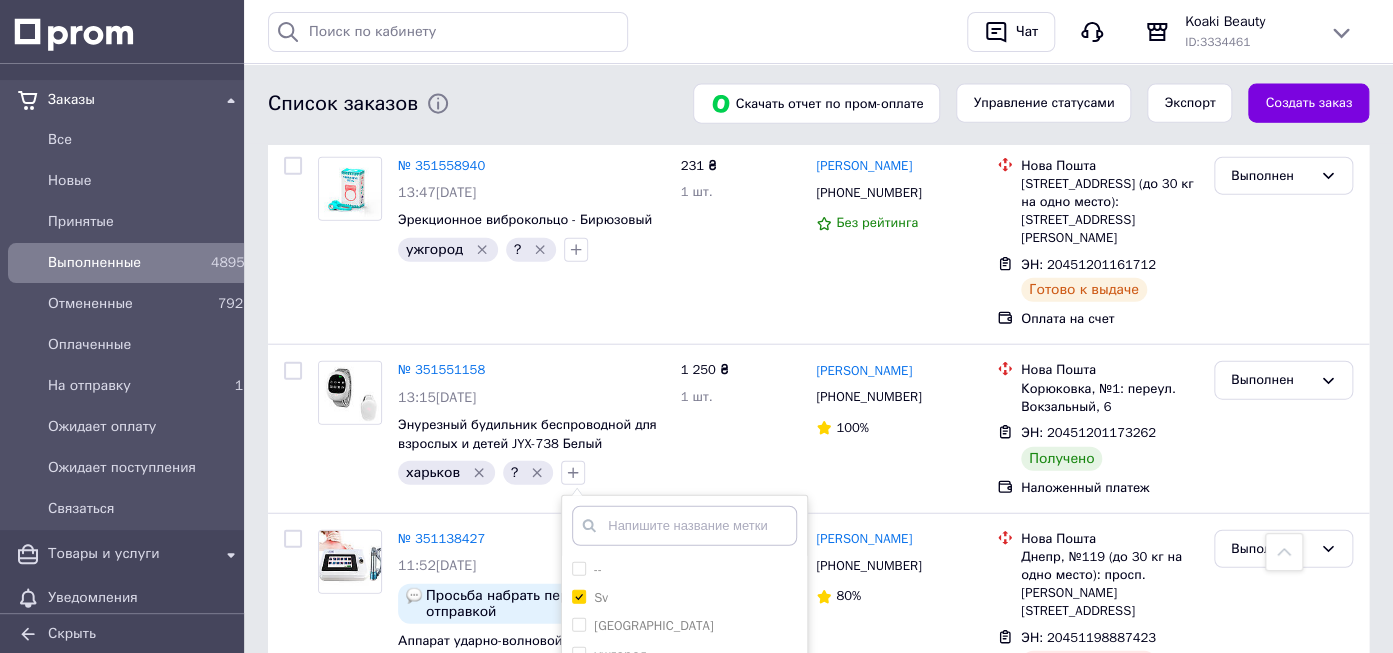 scroll, scrollTop: 2172, scrollLeft: 0, axis: vertical 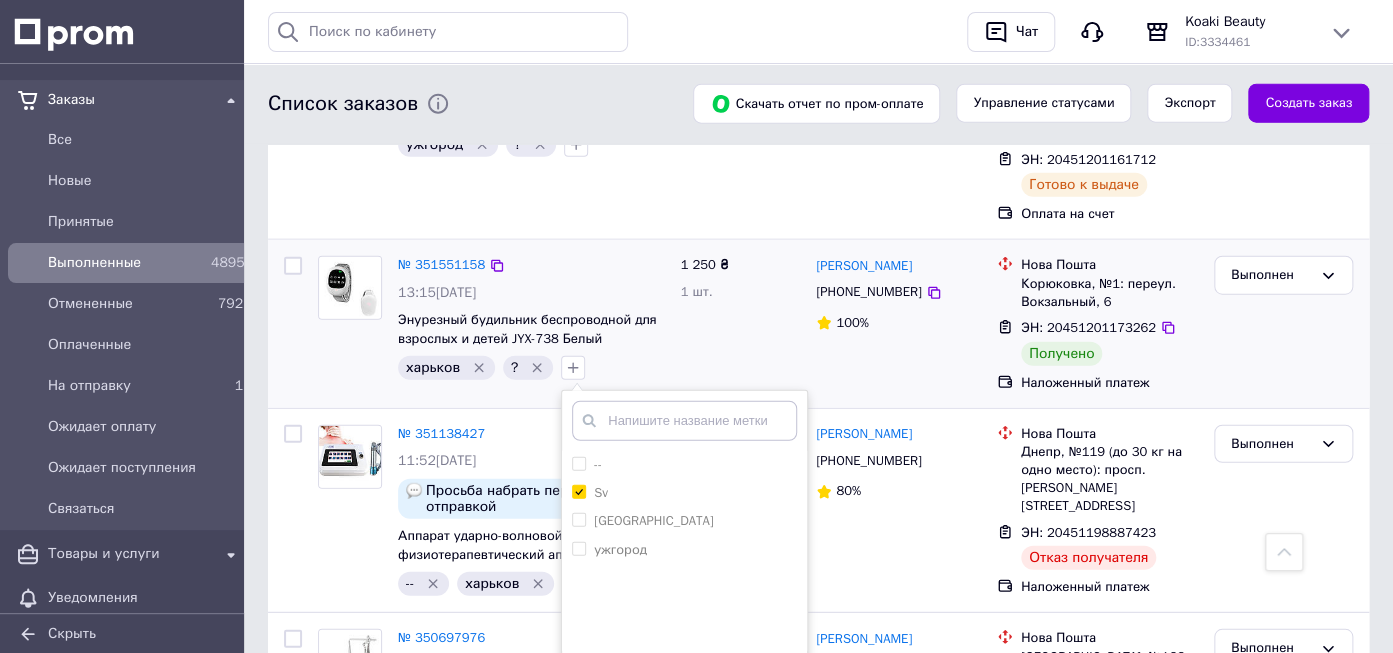 click on "Добавить метку" at bounding box center (684, 687) 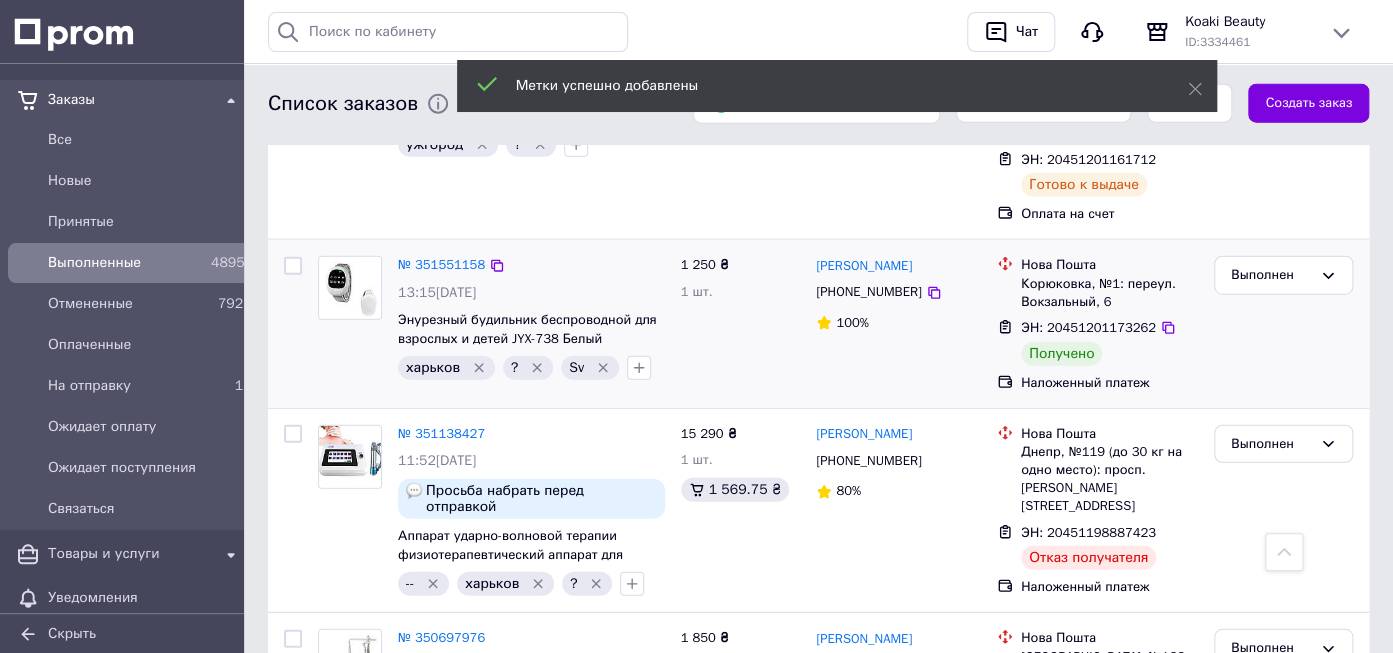 click 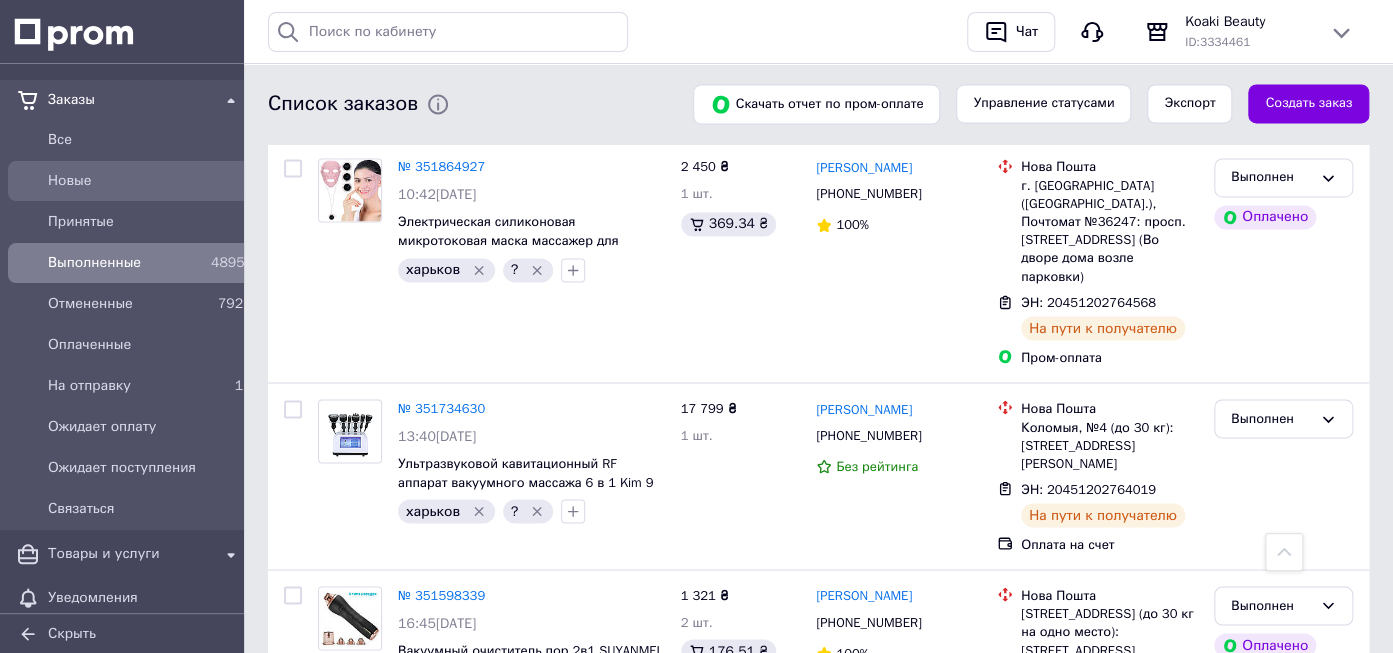 scroll, scrollTop: 1116, scrollLeft: 0, axis: vertical 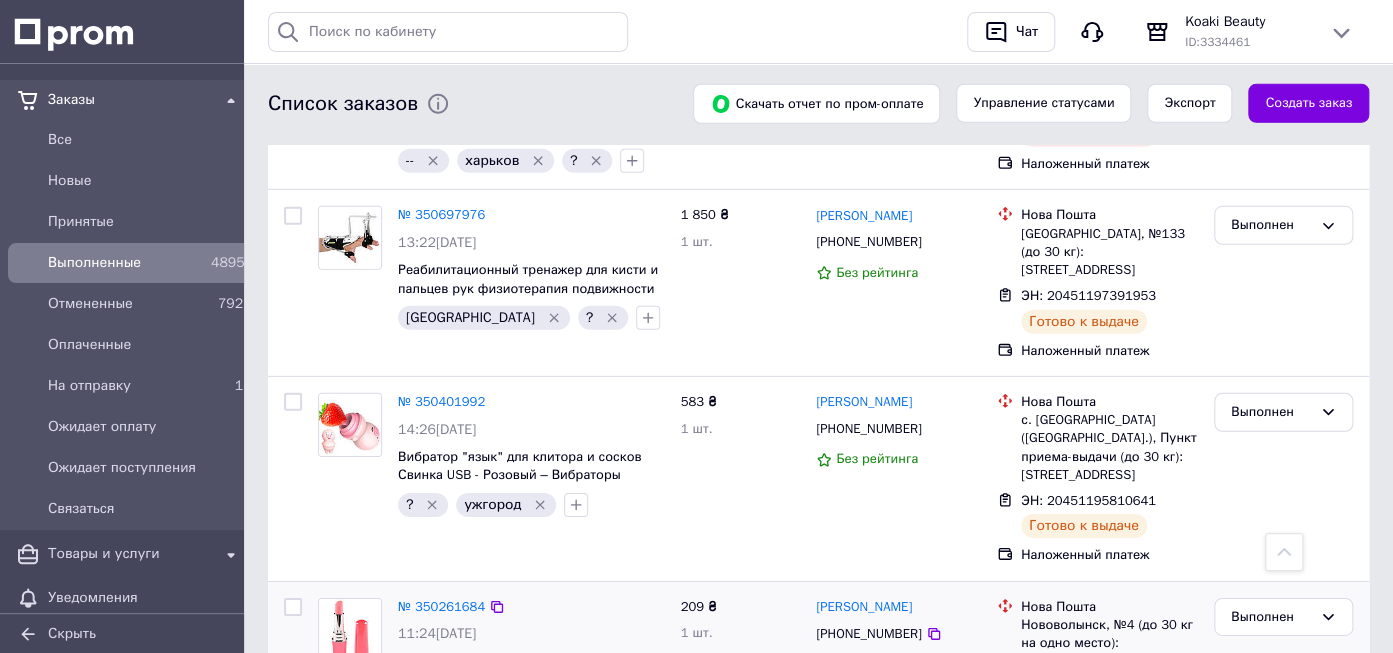 click at bounding box center [293, 607] 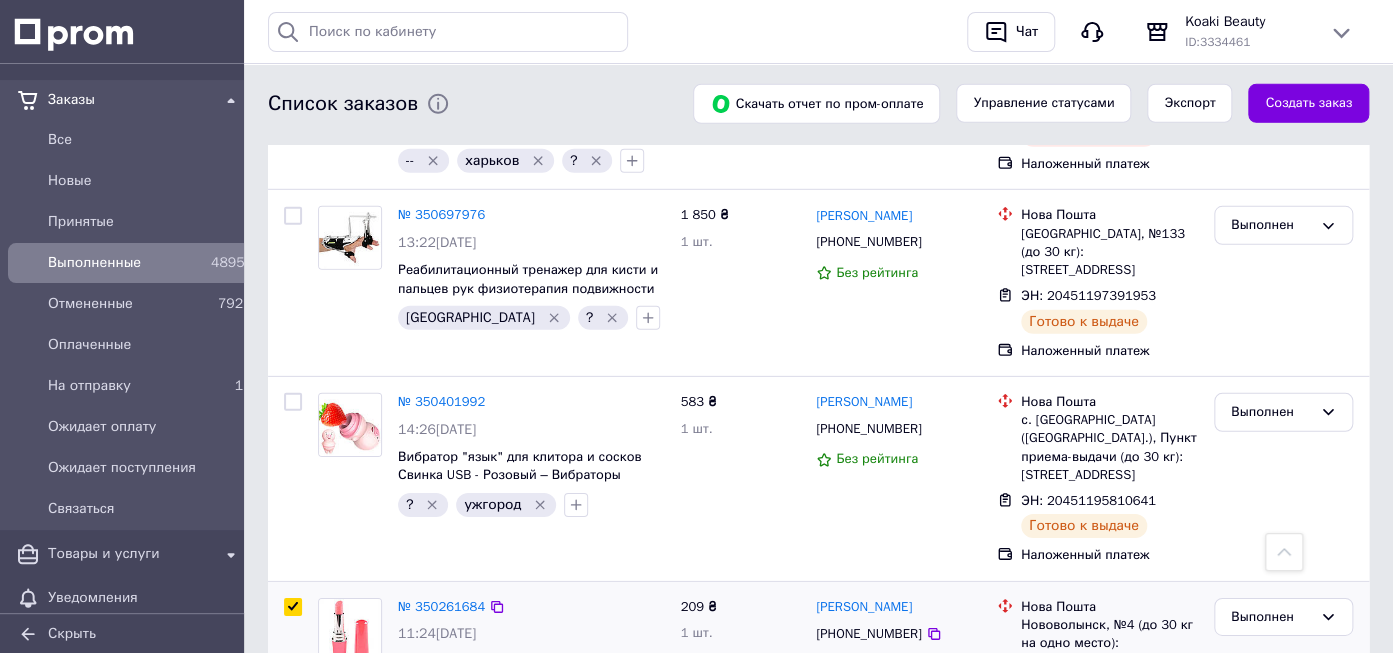 checkbox on "true" 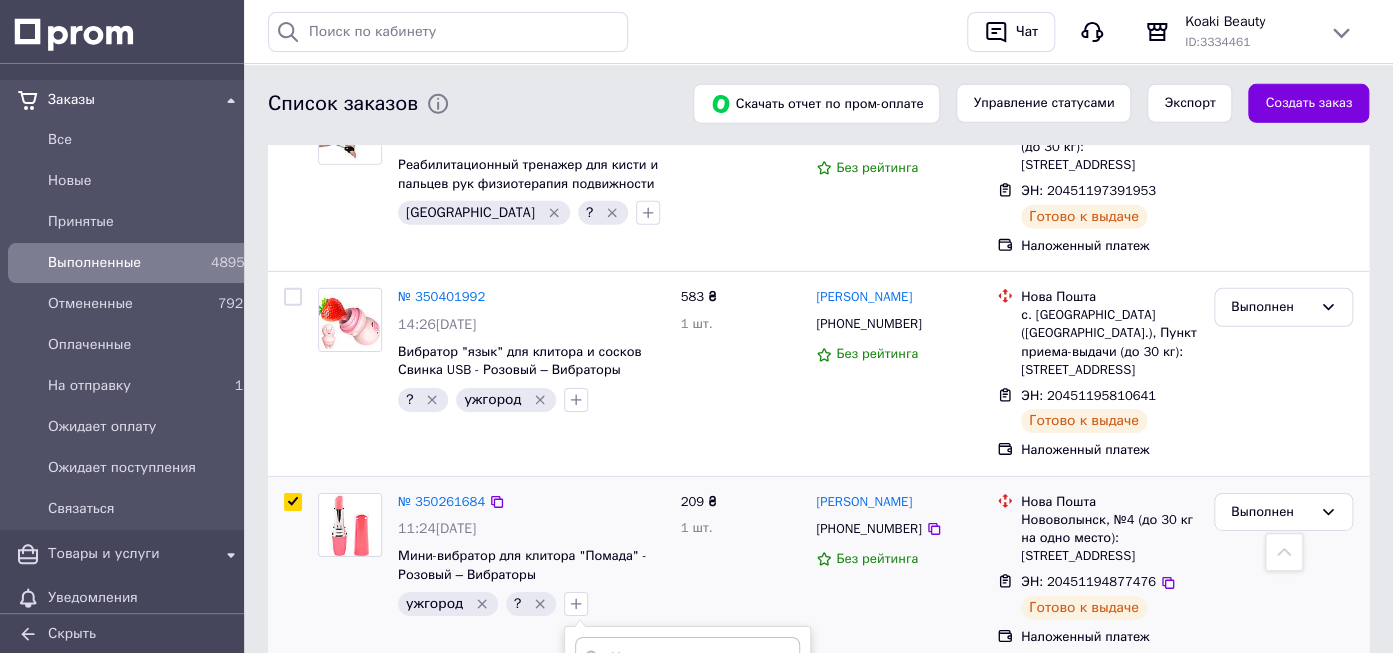 click on "--" at bounding box center [581, 699] 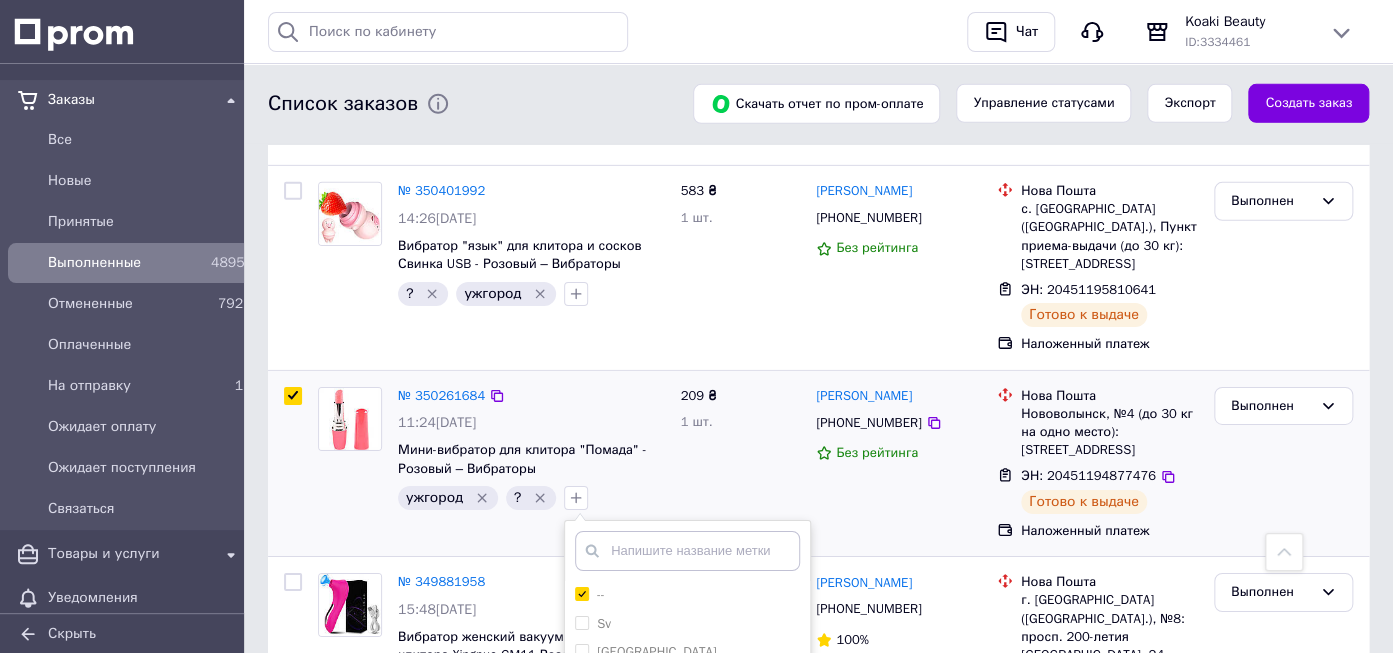 click on "Добавить метку" at bounding box center [687, 817] 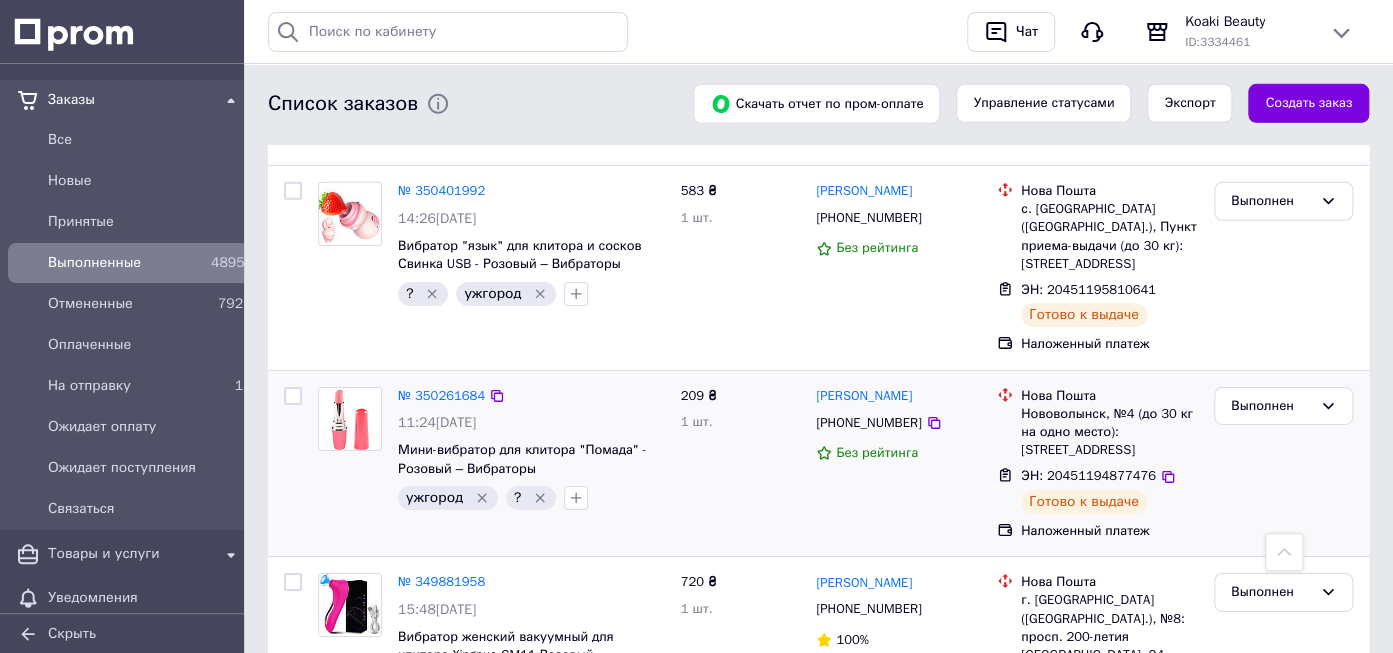 checkbox on "false" 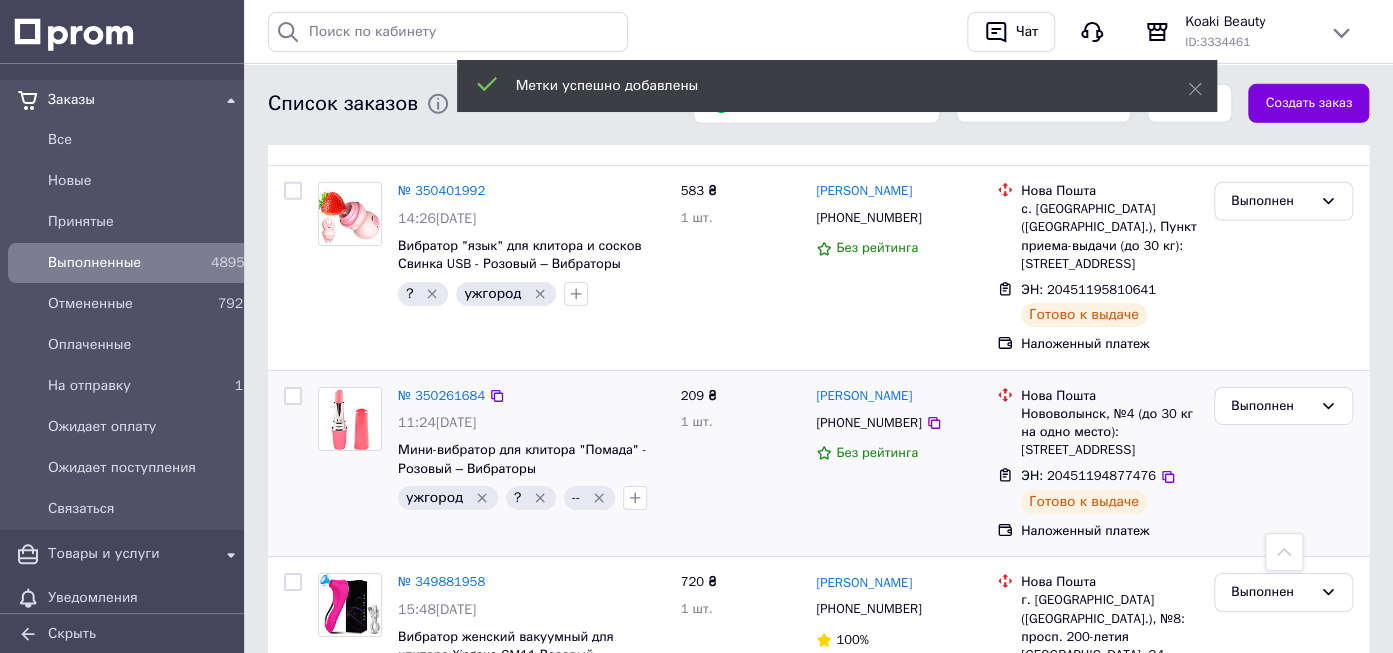 scroll, scrollTop: 2595, scrollLeft: 0, axis: vertical 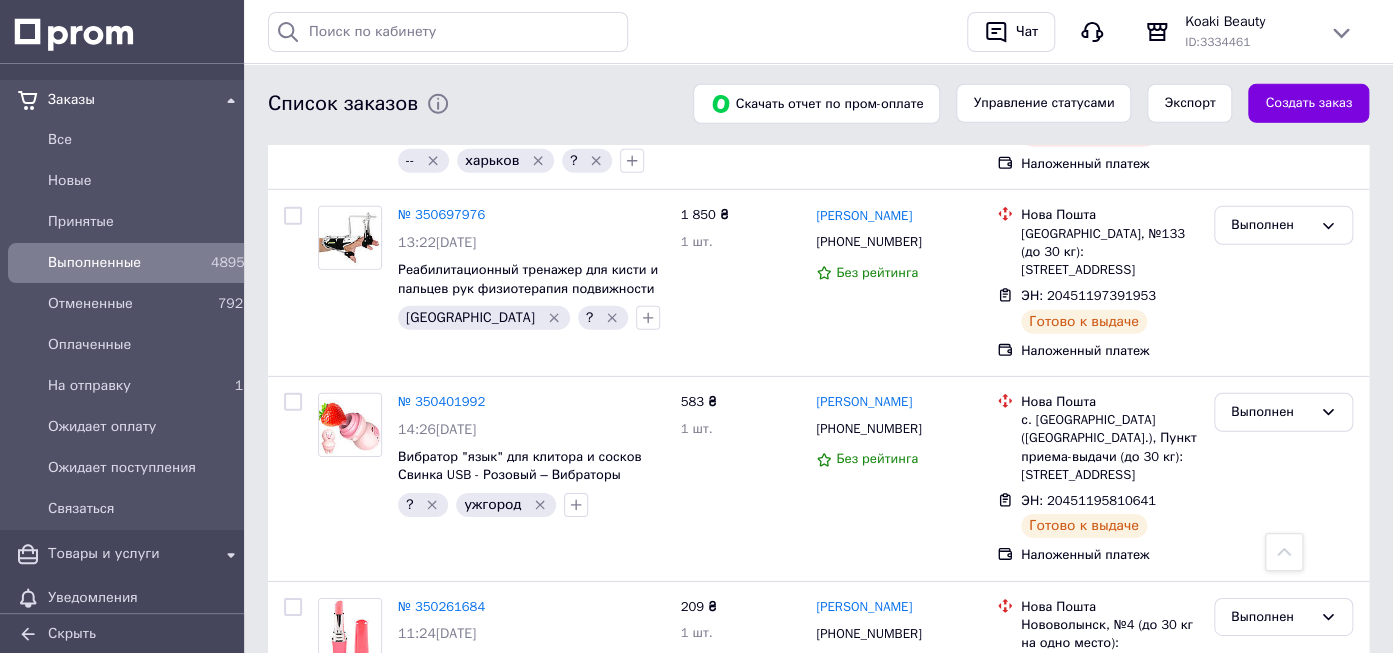 click on "№ 350261684" at bounding box center (441, 606) 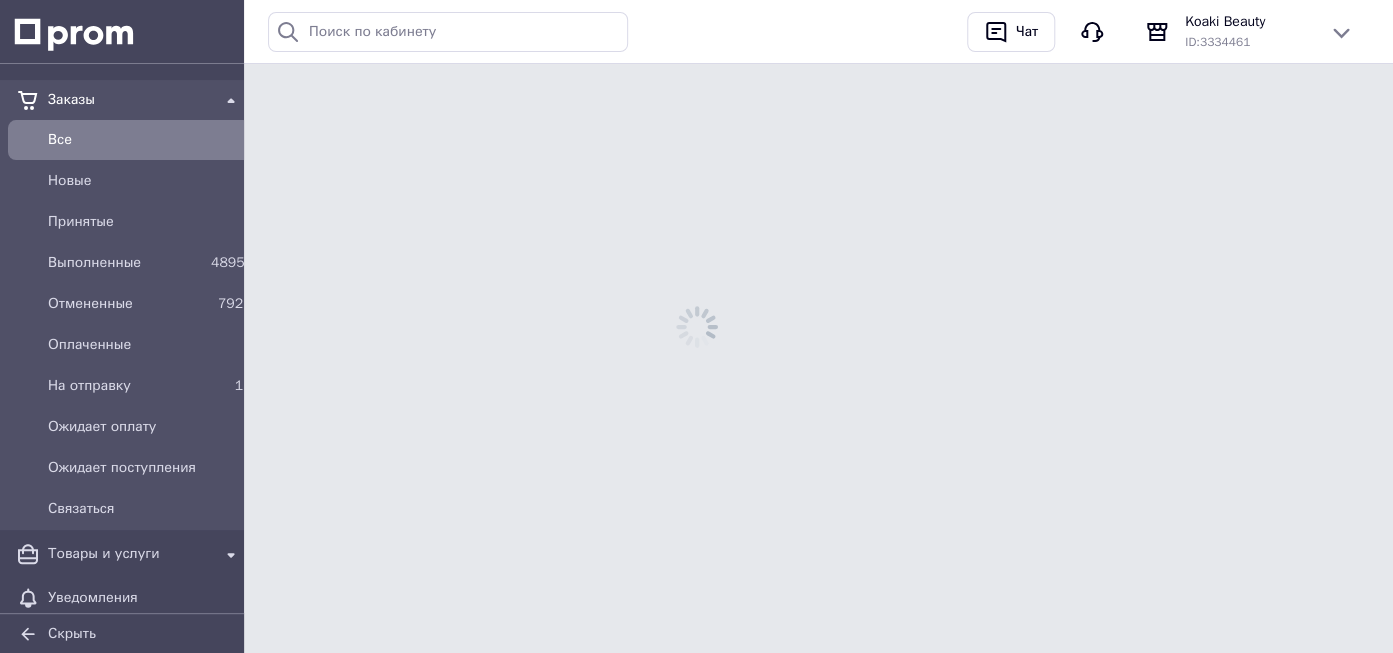 scroll, scrollTop: 0, scrollLeft: 0, axis: both 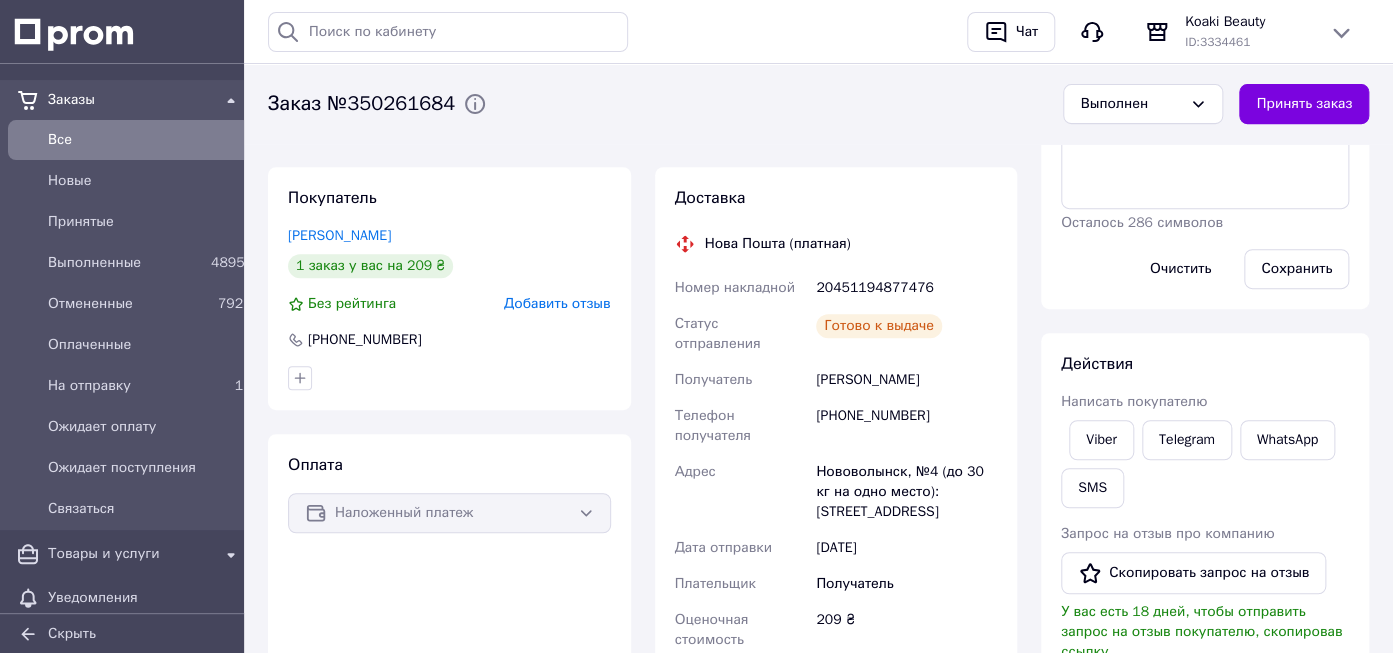 click on "20451194877476" at bounding box center (906, 288) 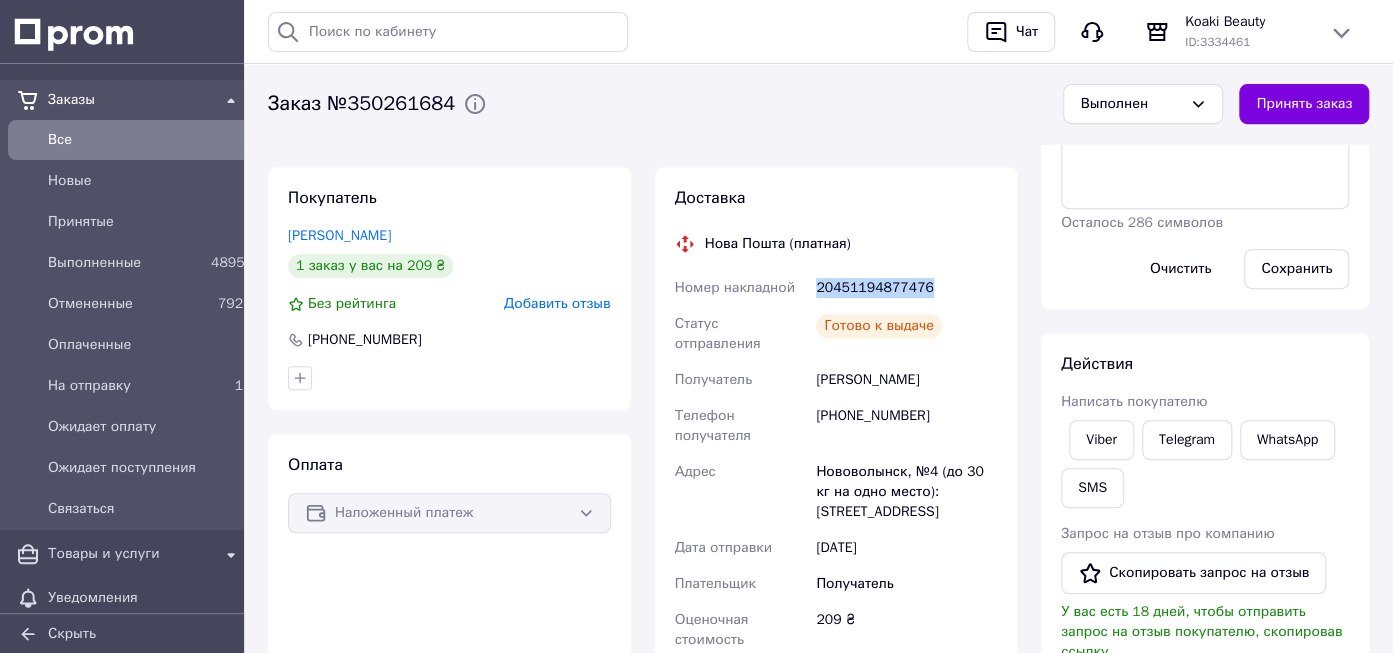 click on "20451194877476" at bounding box center (906, 288) 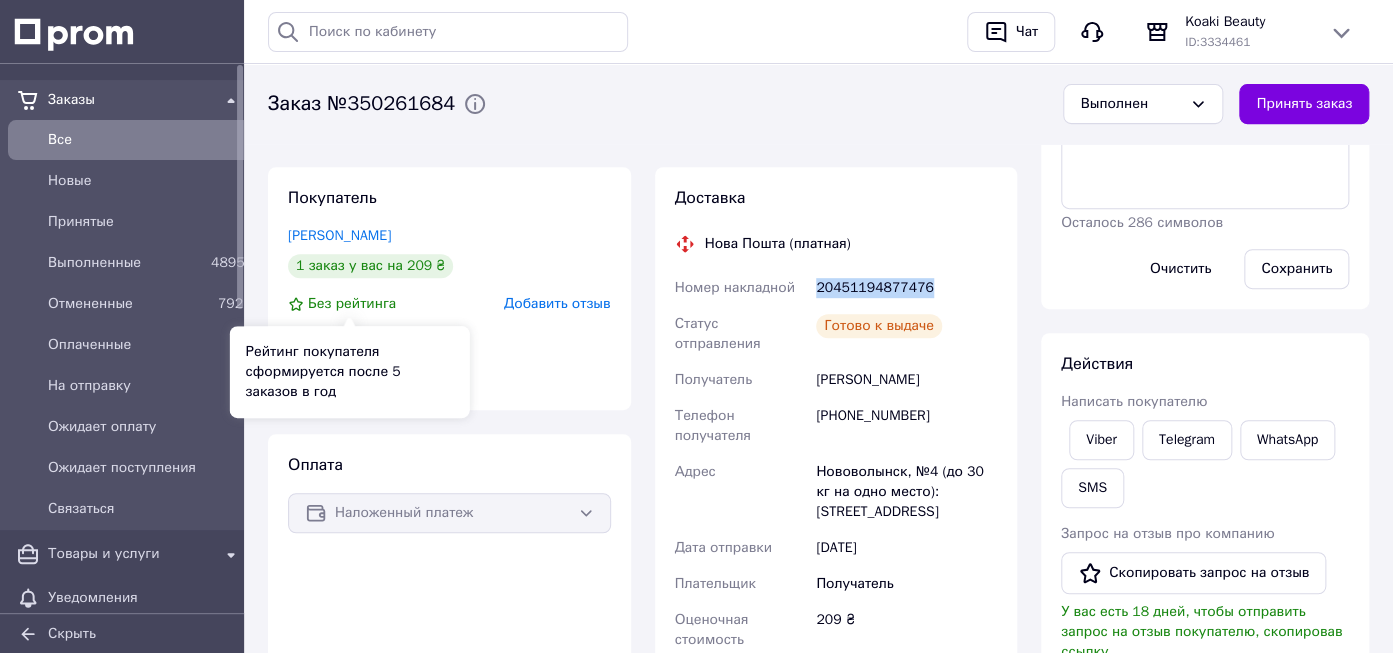 scroll, scrollTop: 0, scrollLeft: 0, axis: both 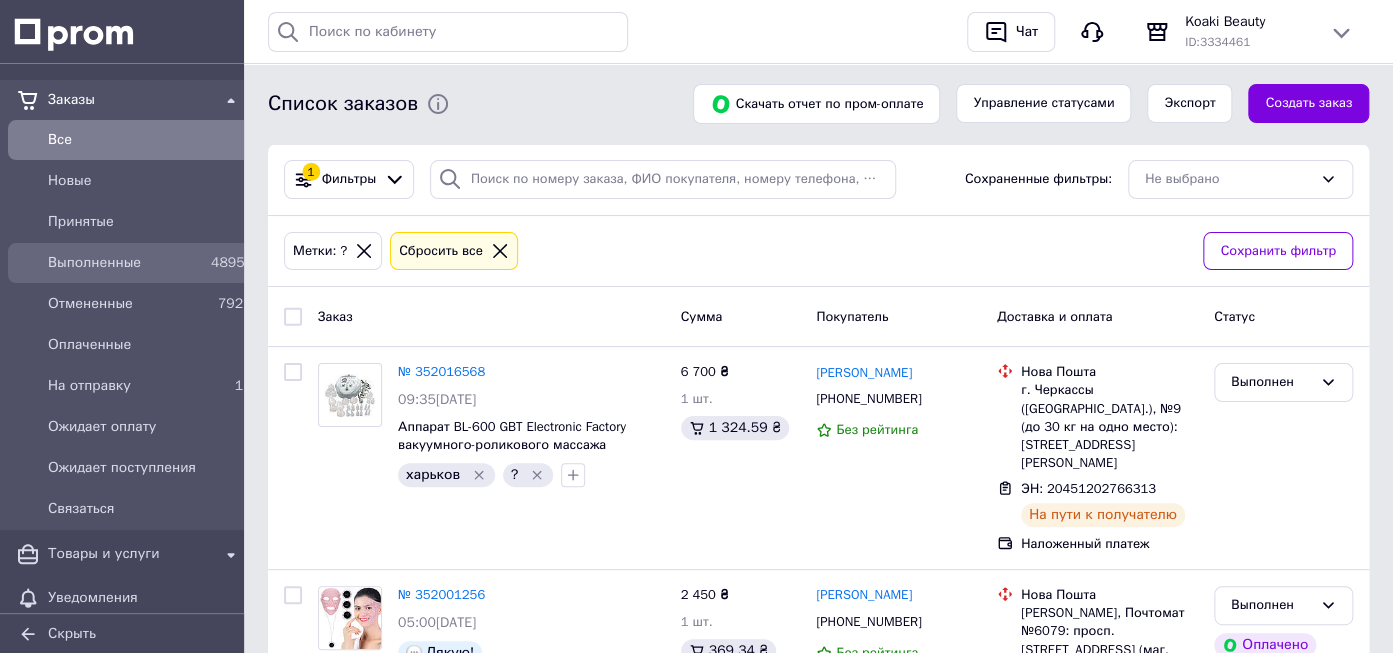 click on "Выполненные" at bounding box center (125, 263) 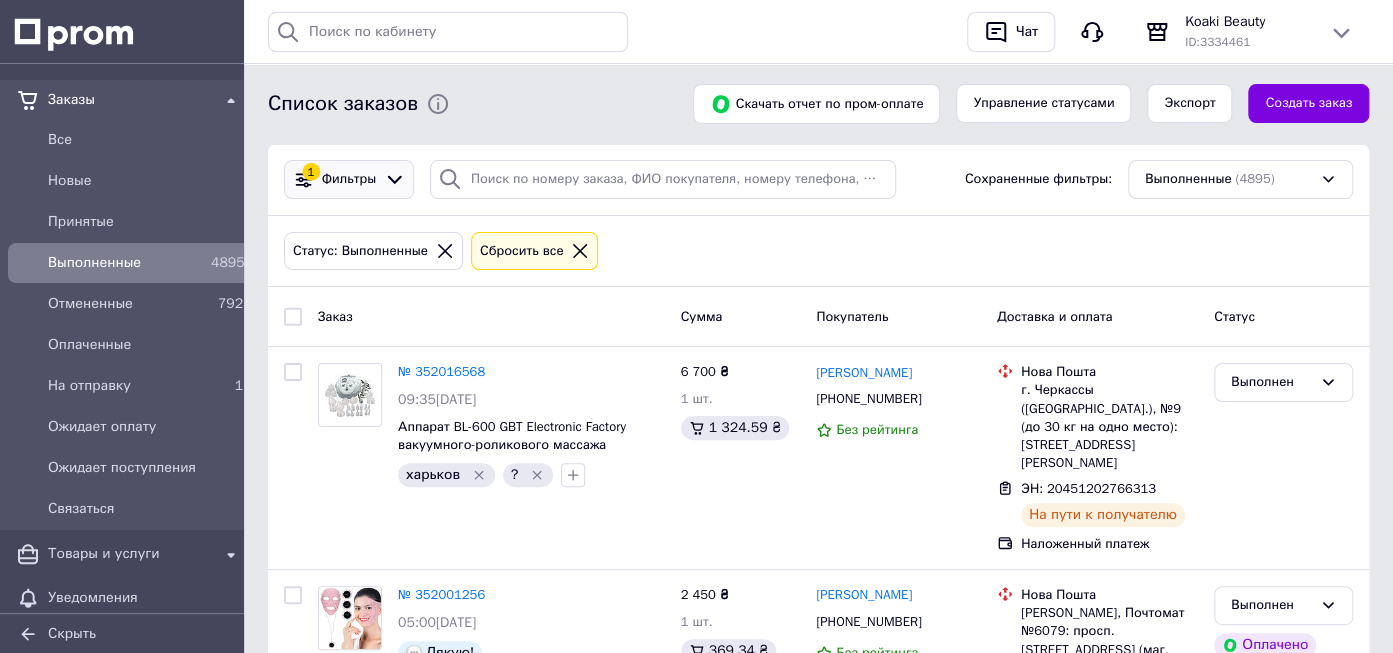 click 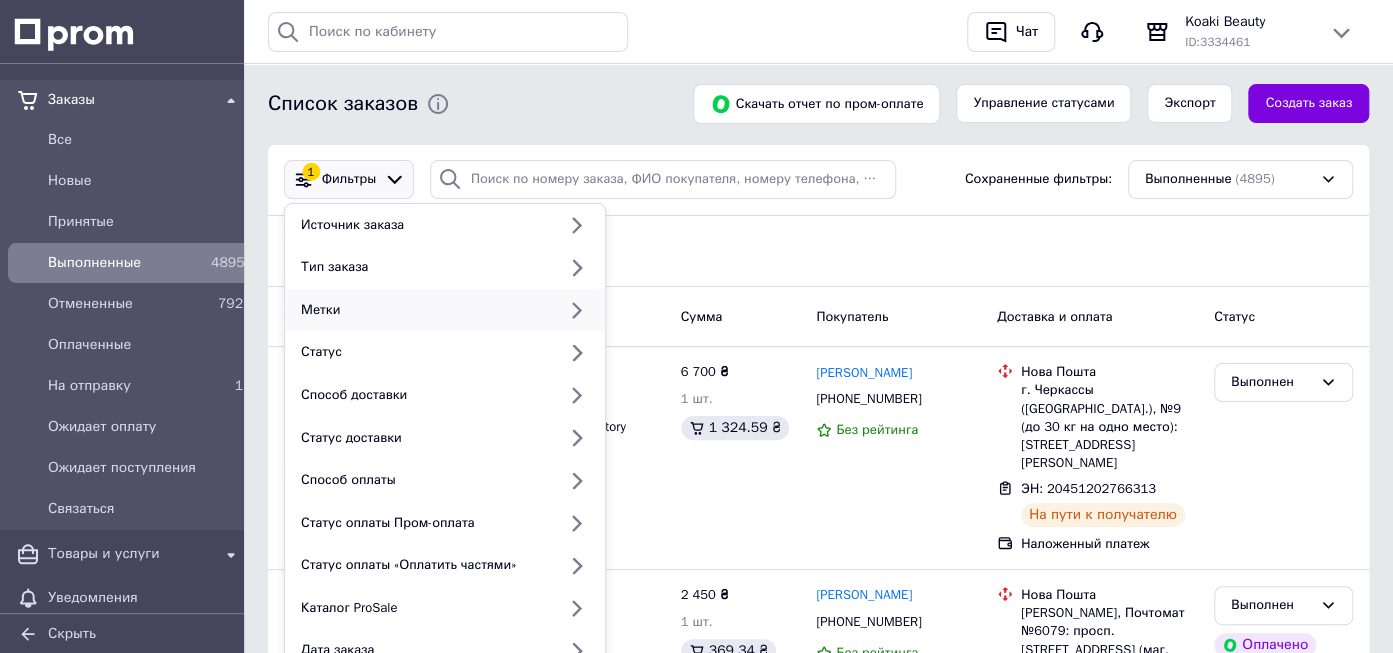 click 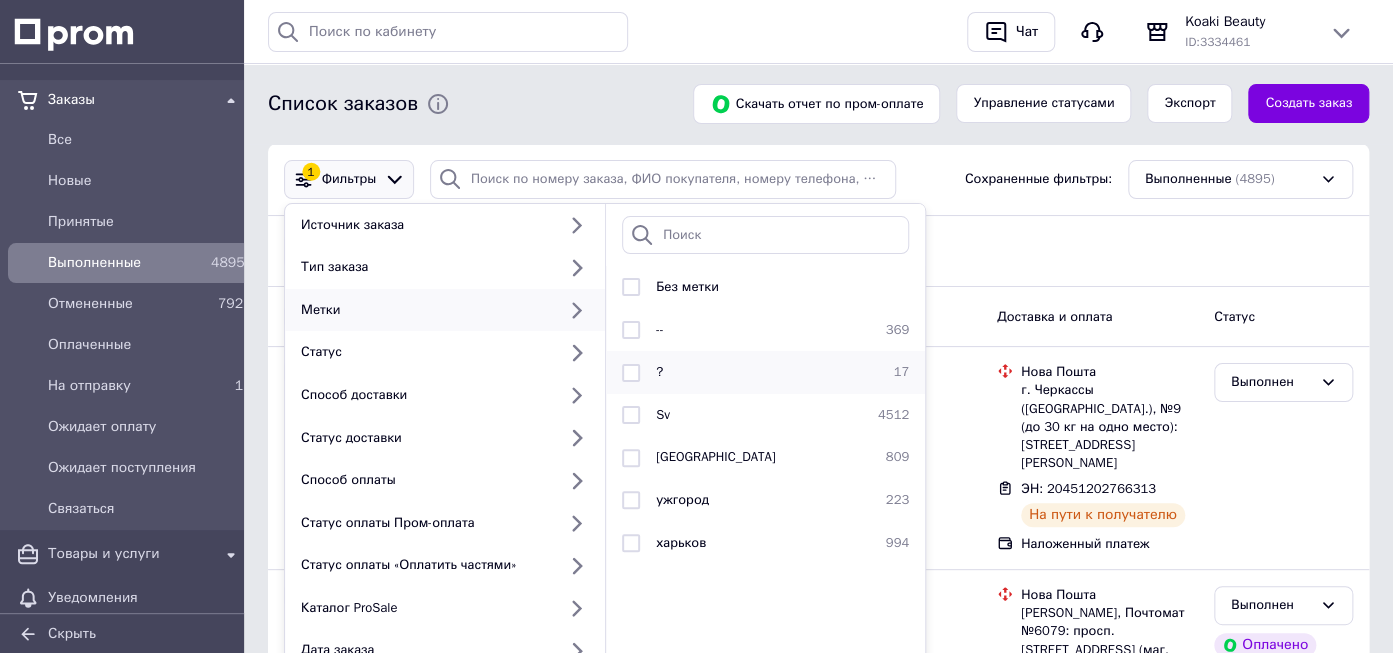 click at bounding box center [631, 373] 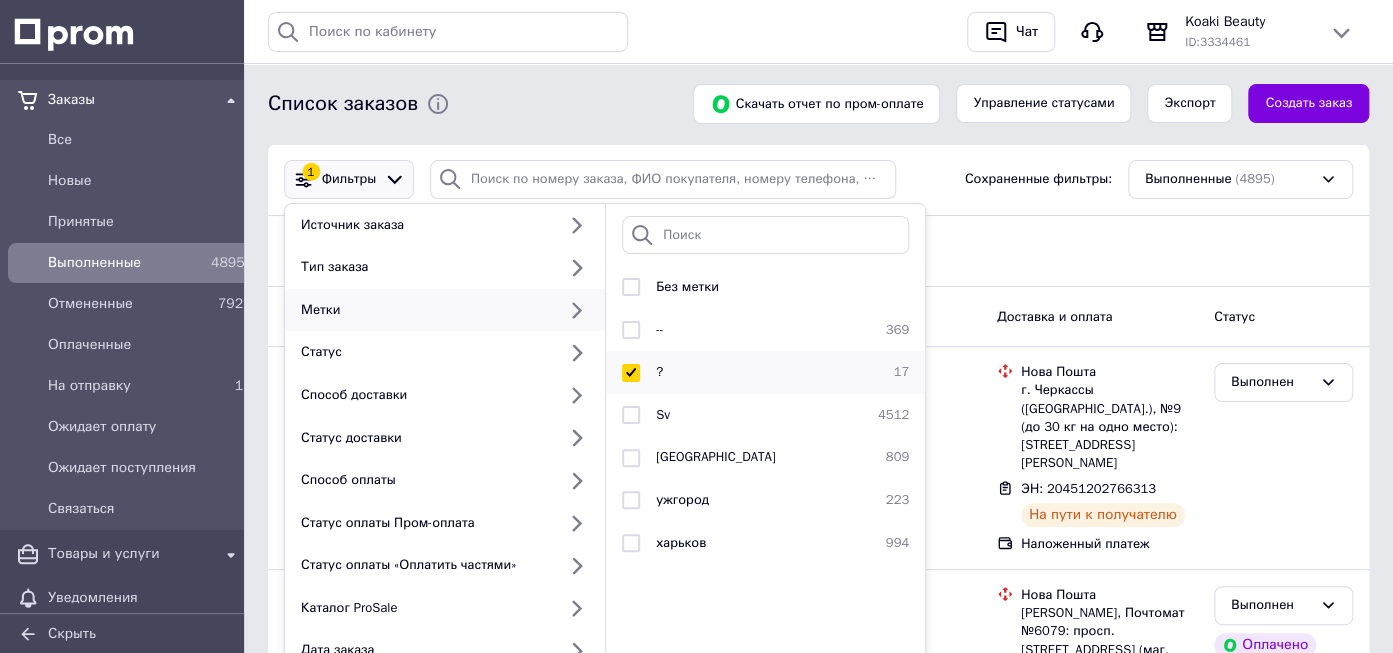 checkbox on "true" 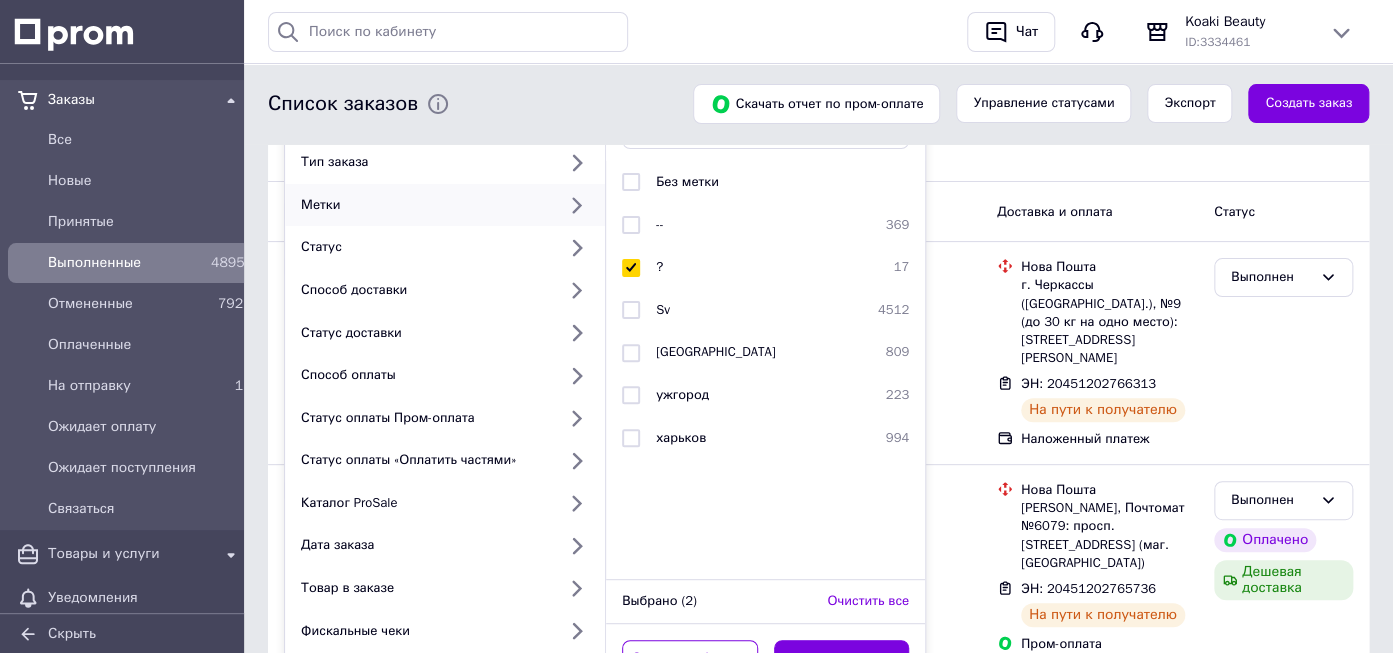 scroll, scrollTop: 316, scrollLeft: 0, axis: vertical 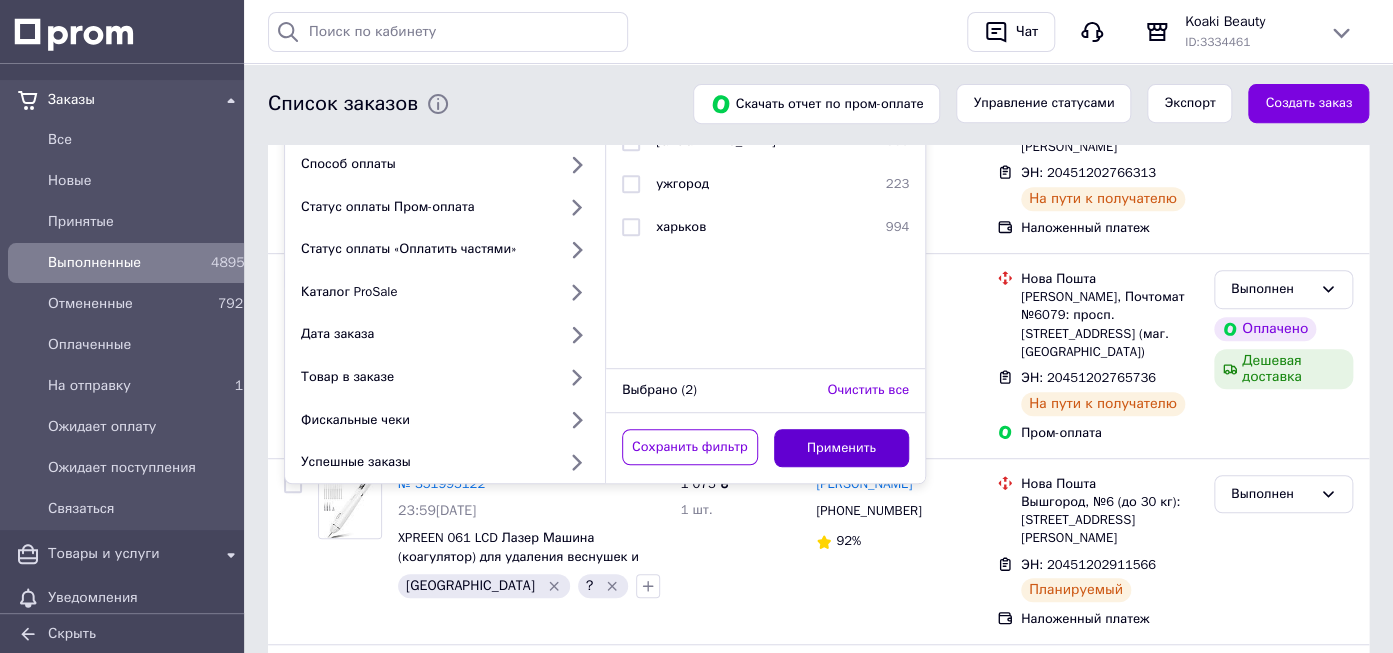 click on "Сохранить фильтр Применить" at bounding box center (765, 448) 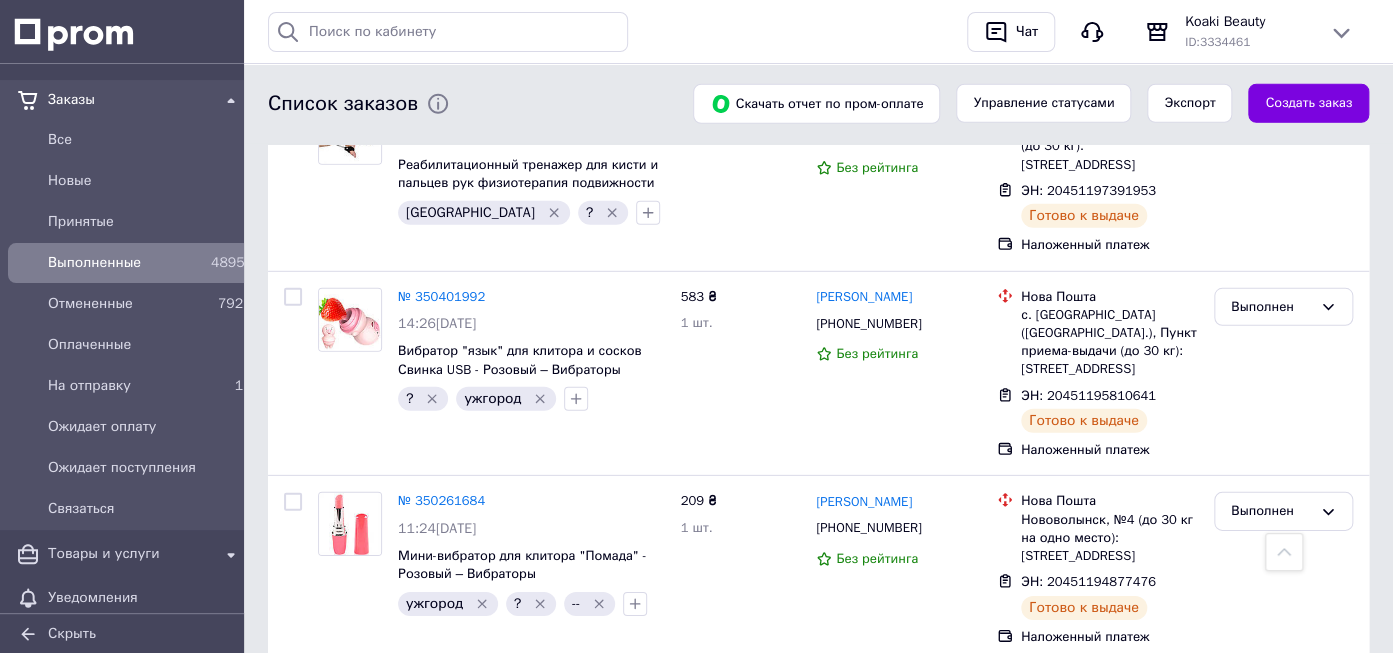 scroll, scrollTop: 2426, scrollLeft: 0, axis: vertical 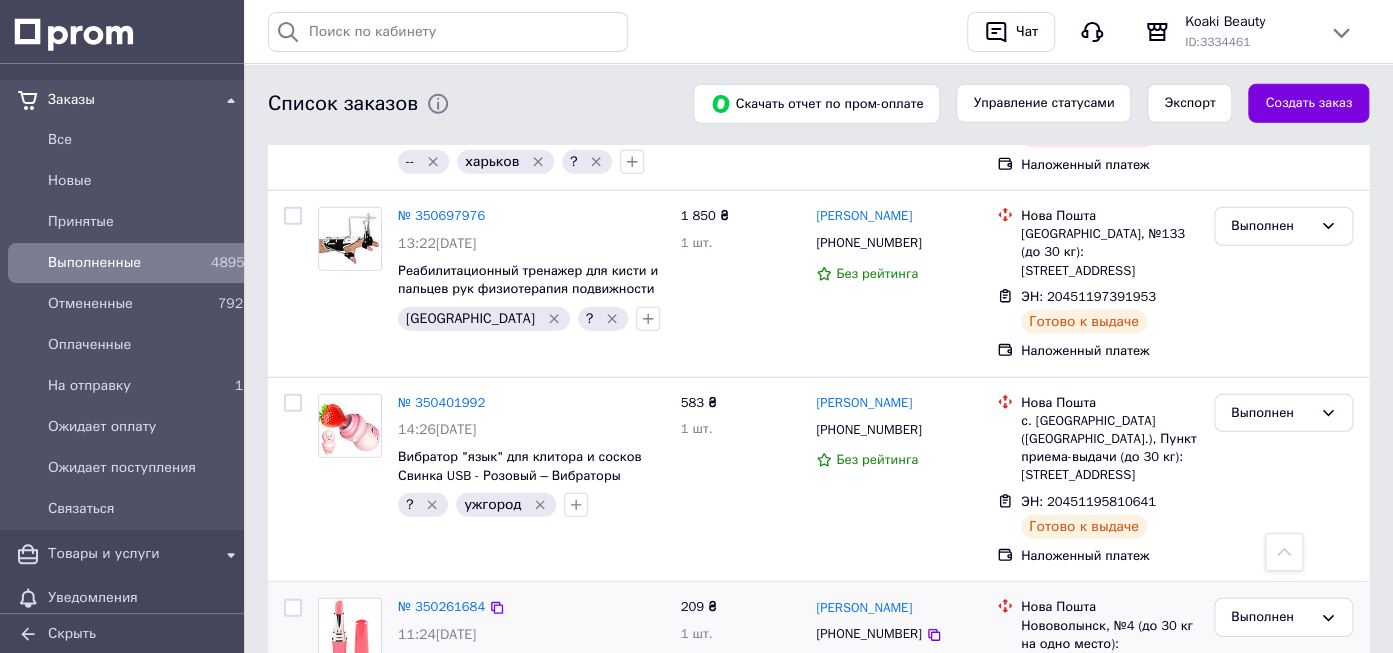 click on "ЭН: 20451194877476" at bounding box center (1088, 687) 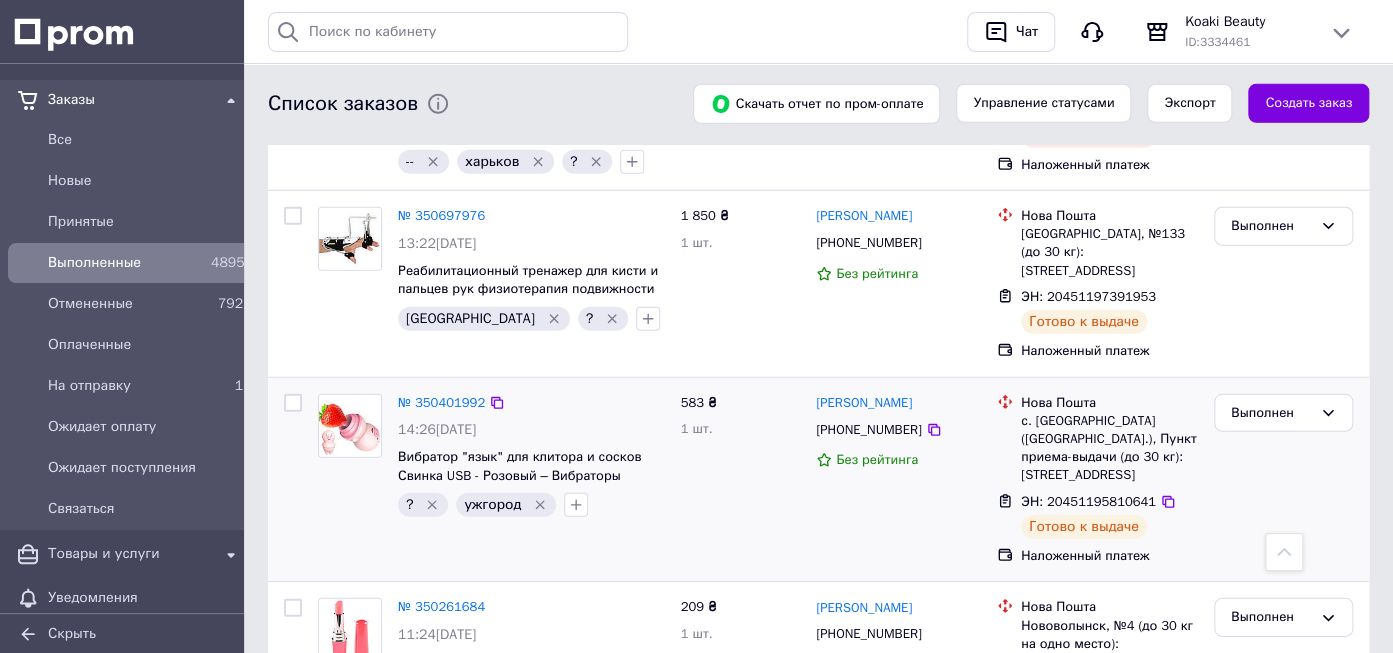 click on "ЭН: 20451195810641" at bounding box center [1088, 501] 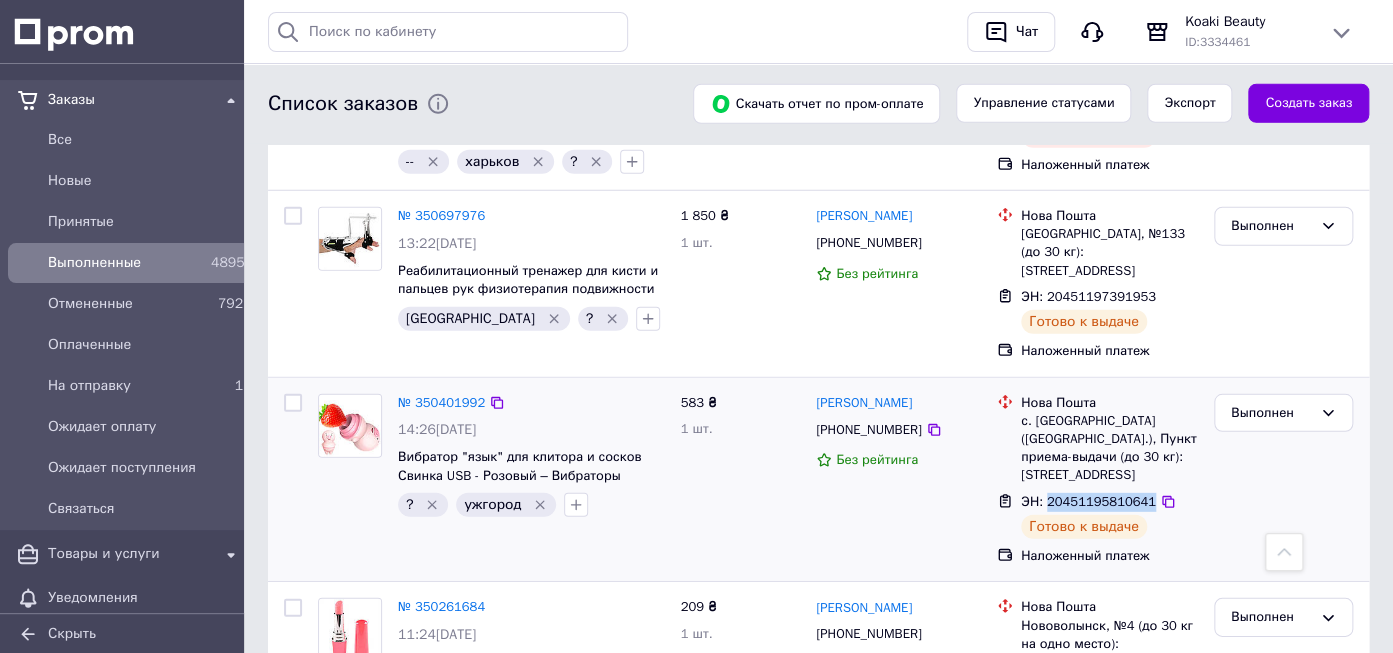 click on "ЭН: 20451195810641" at bounding box center [1088, 501] 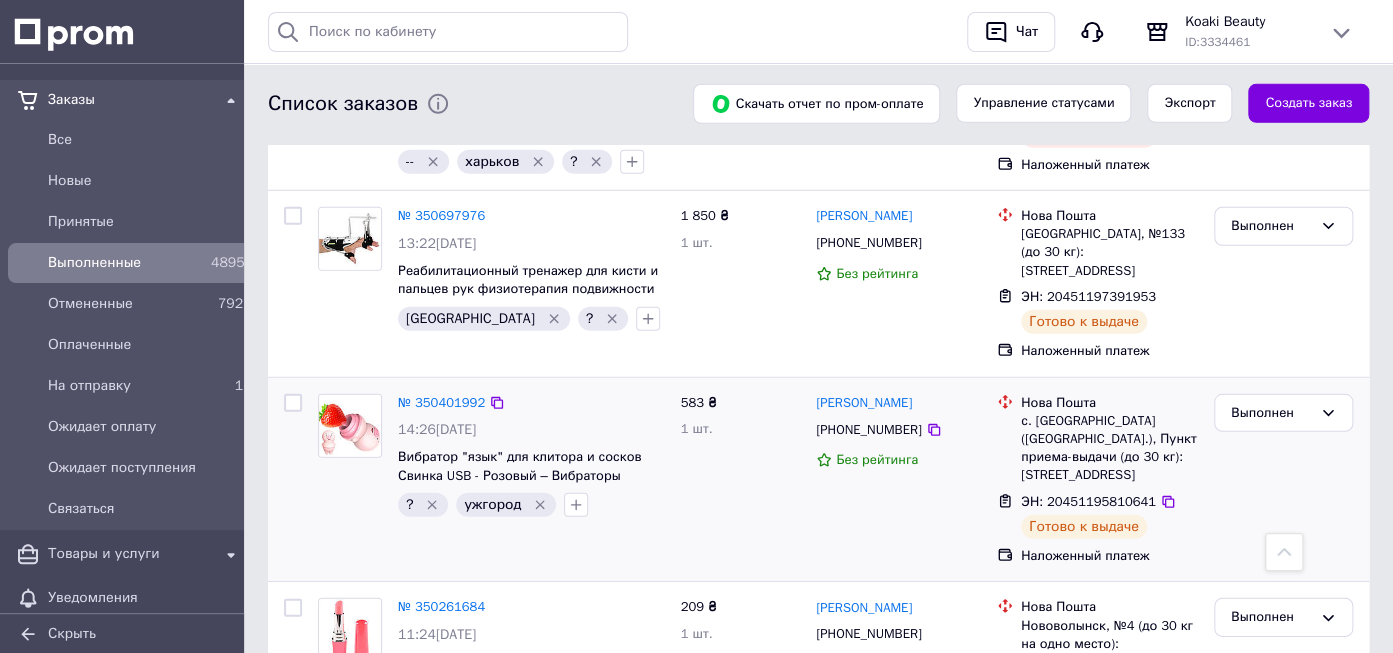 click on "ЭН: 20451195810641" at bounding box center [1088, 501] 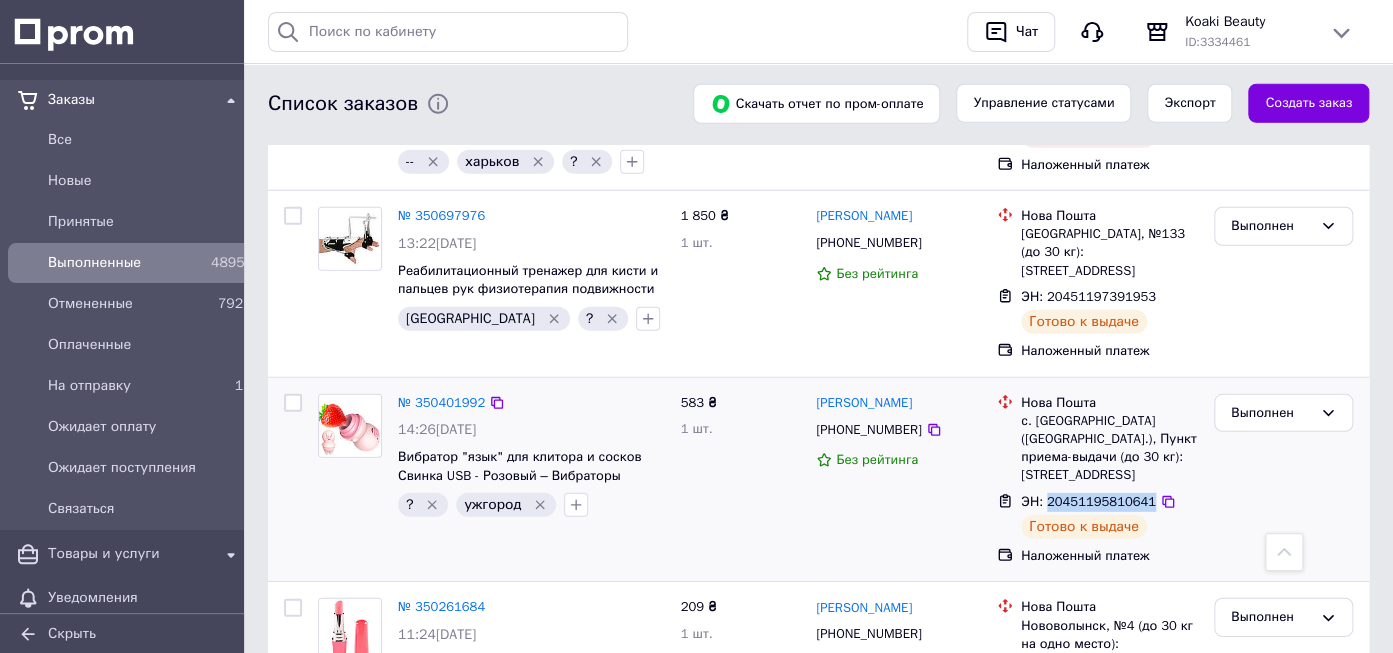 click on "ЭН: 20451195810641" at bounding box center (1088, 501) 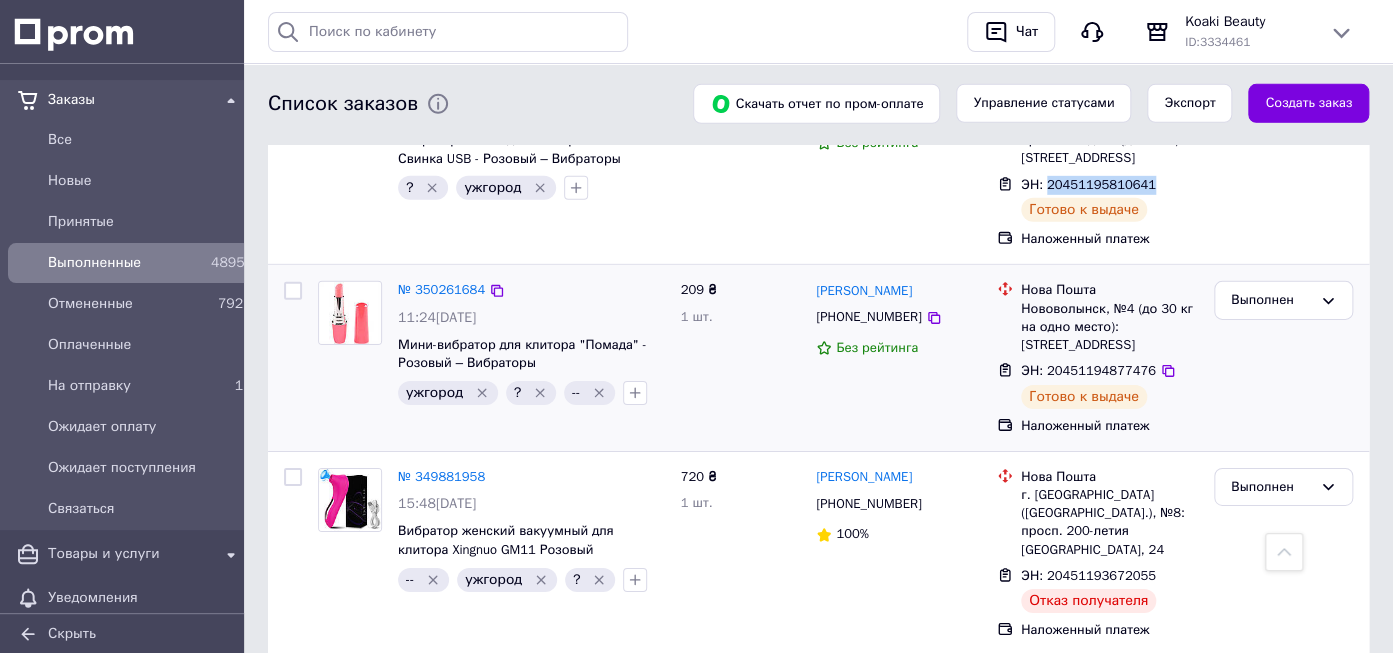 scroll, scrollTop: 2532, scrollLeft: 0, axis: vertical 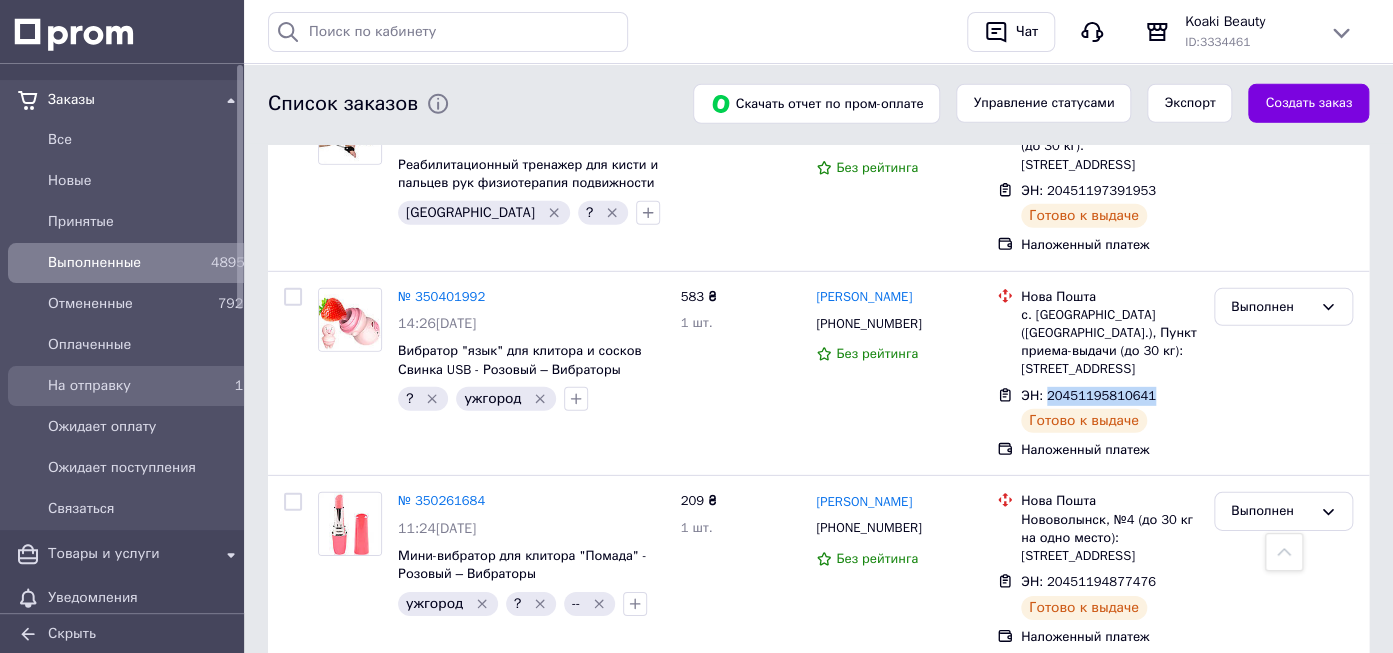 click on "На отправку" at bounding box center (125, 386) 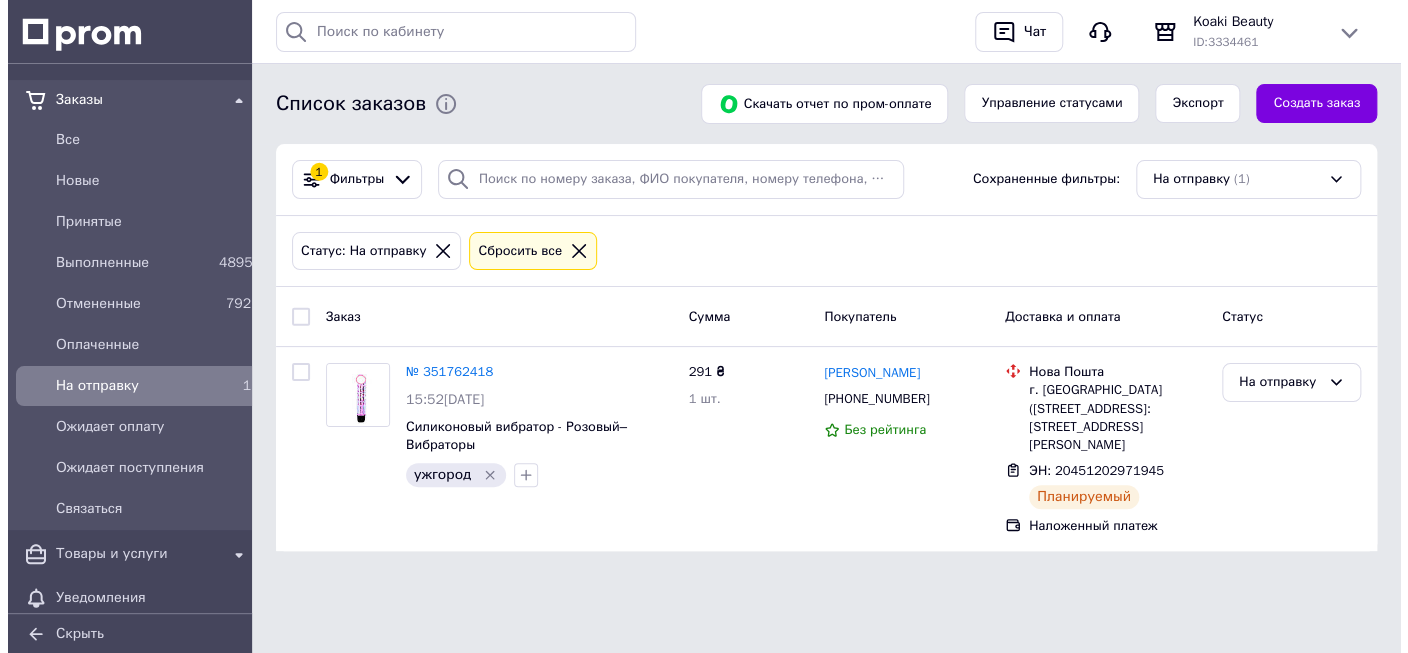 scroll, scrollTop: 0, scrollLeft: 0, axis: both 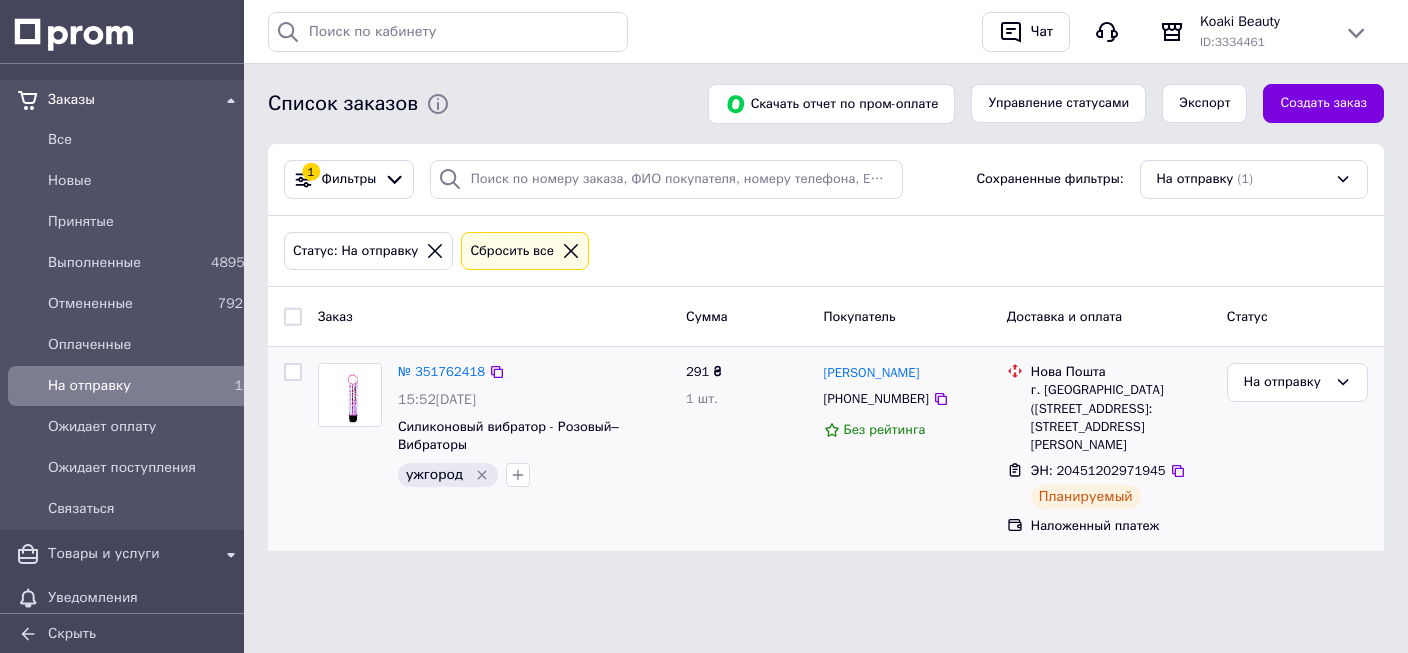 click on "ЭН: 20451202971945" at bounding box center [1098, 470] 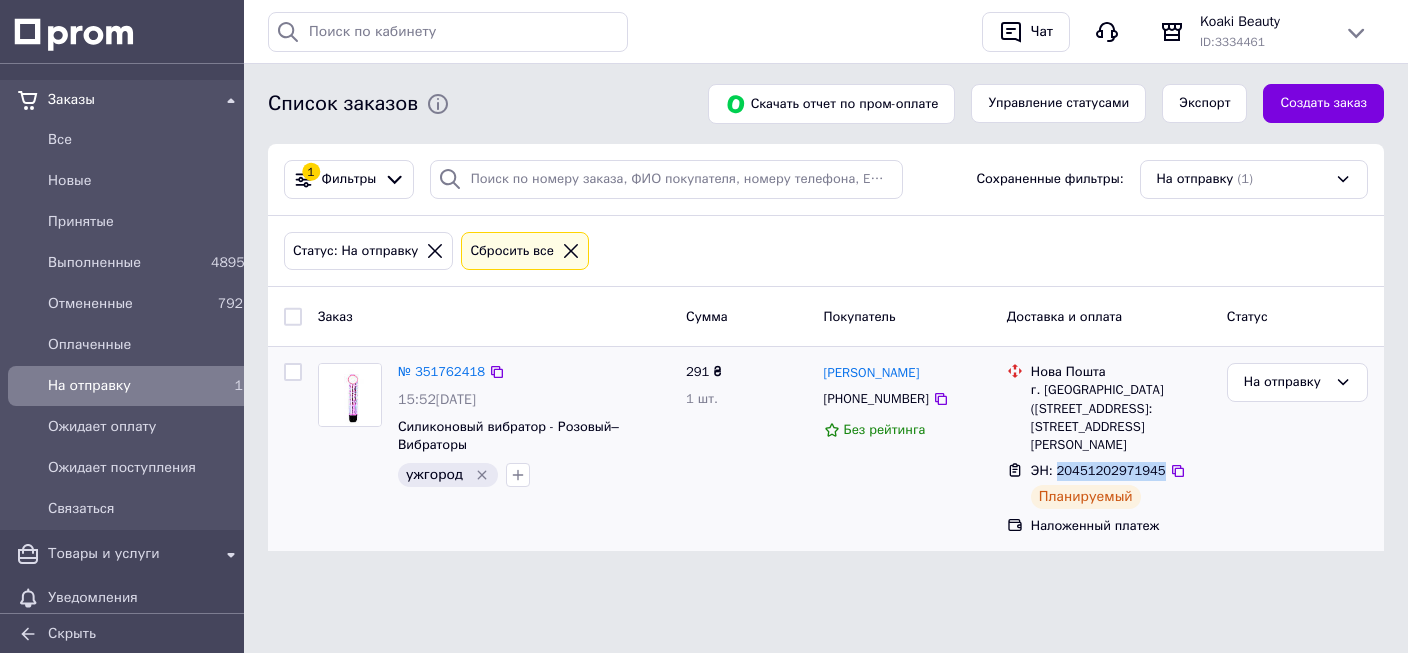 click on "ЭН: 20451202971945" at bounding box center (1098, 470) 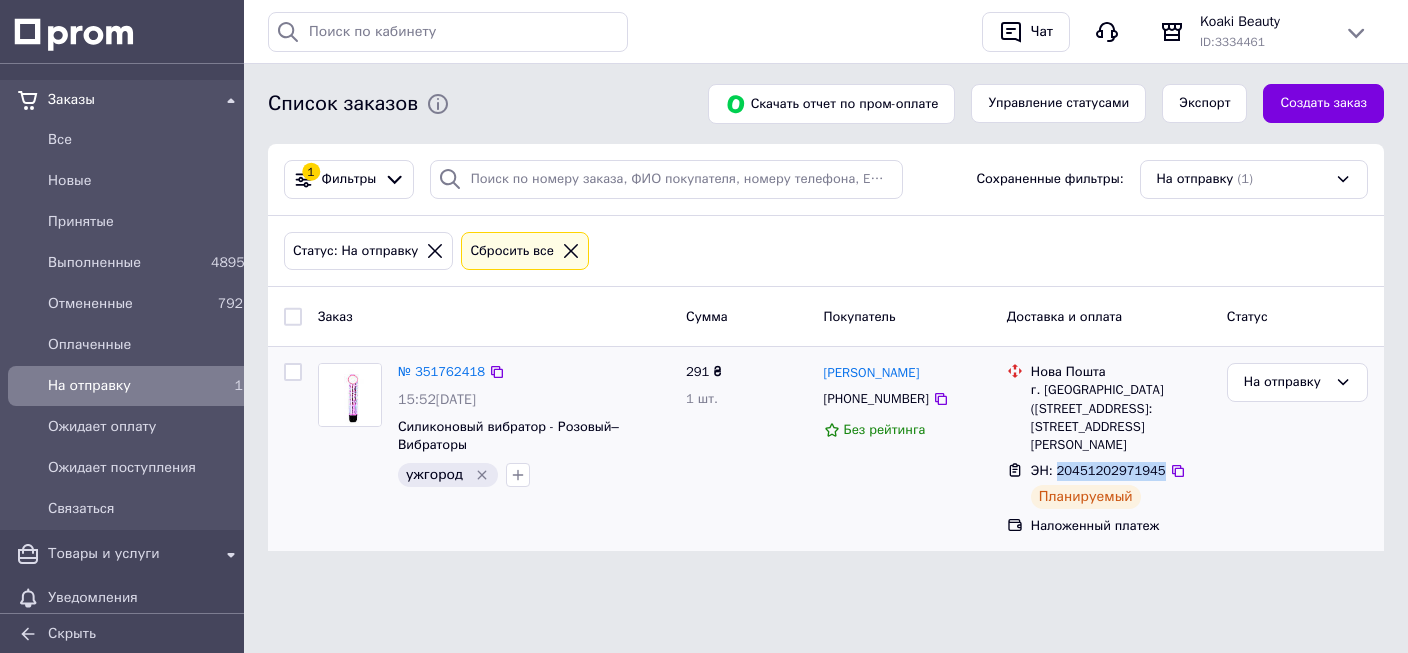 copy on "20451202971945" 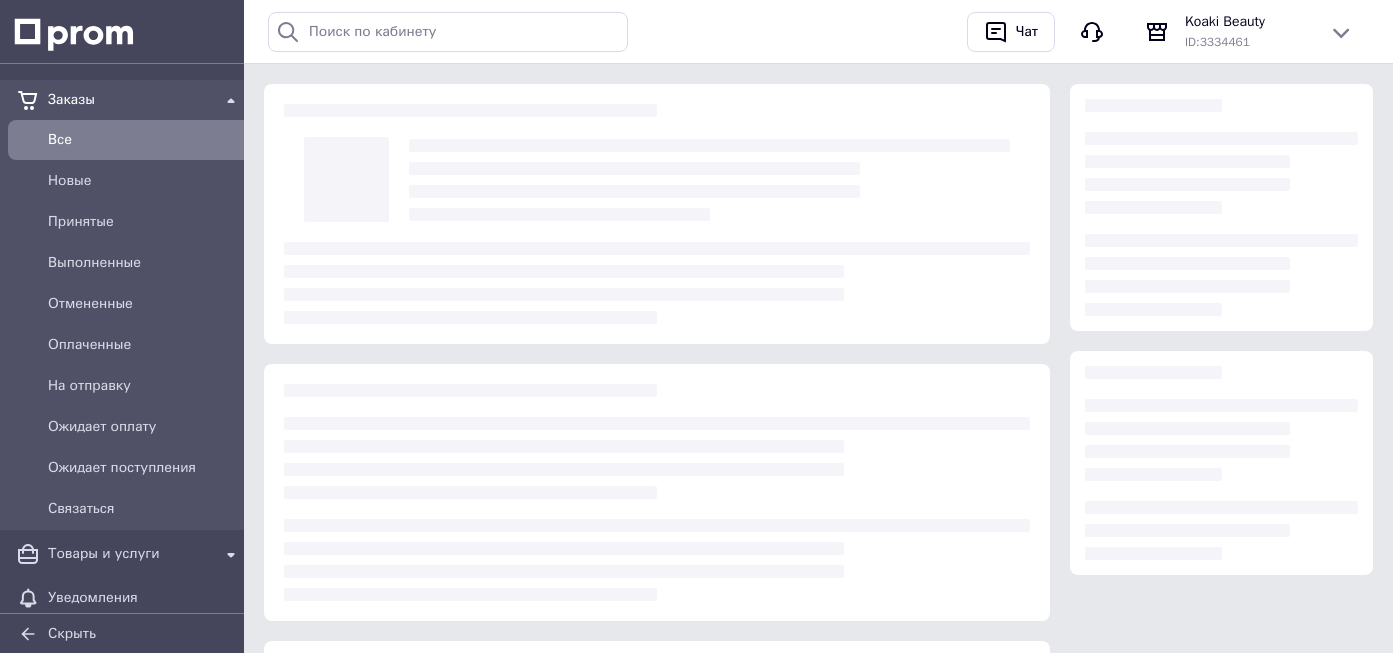 scroll, scrollTop: 0, scrollLeft: 0, axis: both 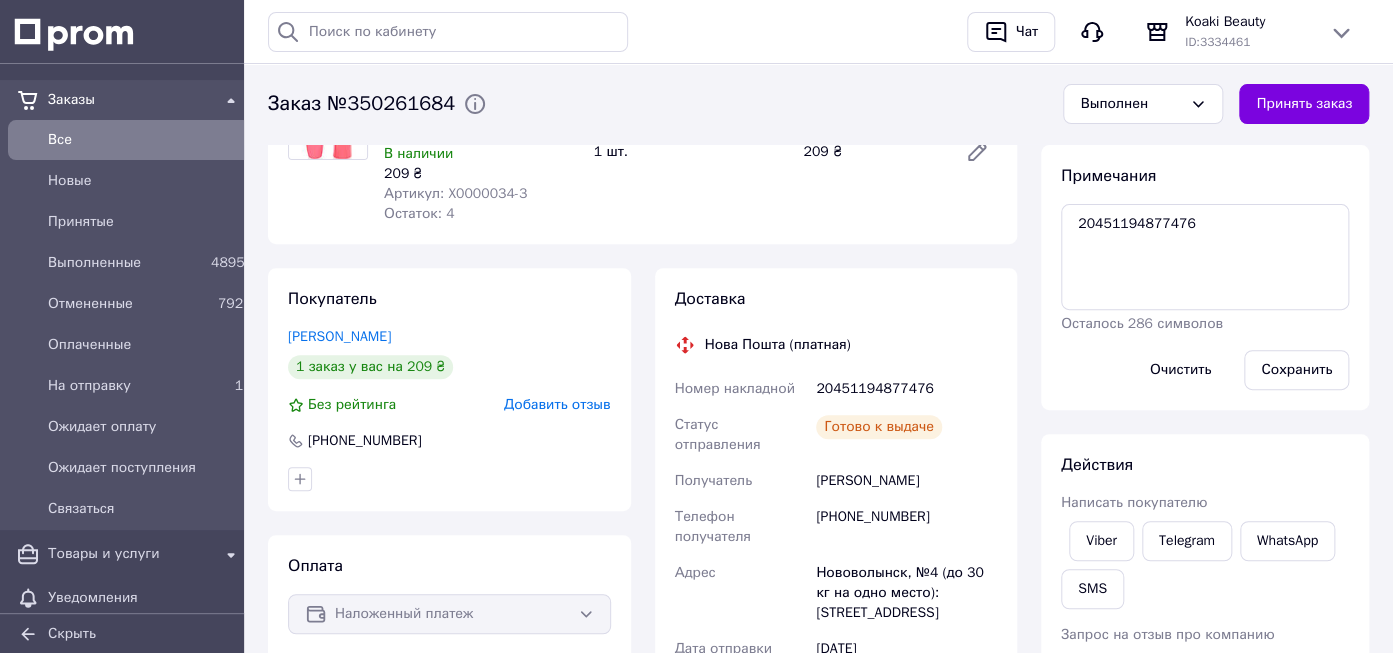 click on "20451194877476" at bounding box center [906, 389] 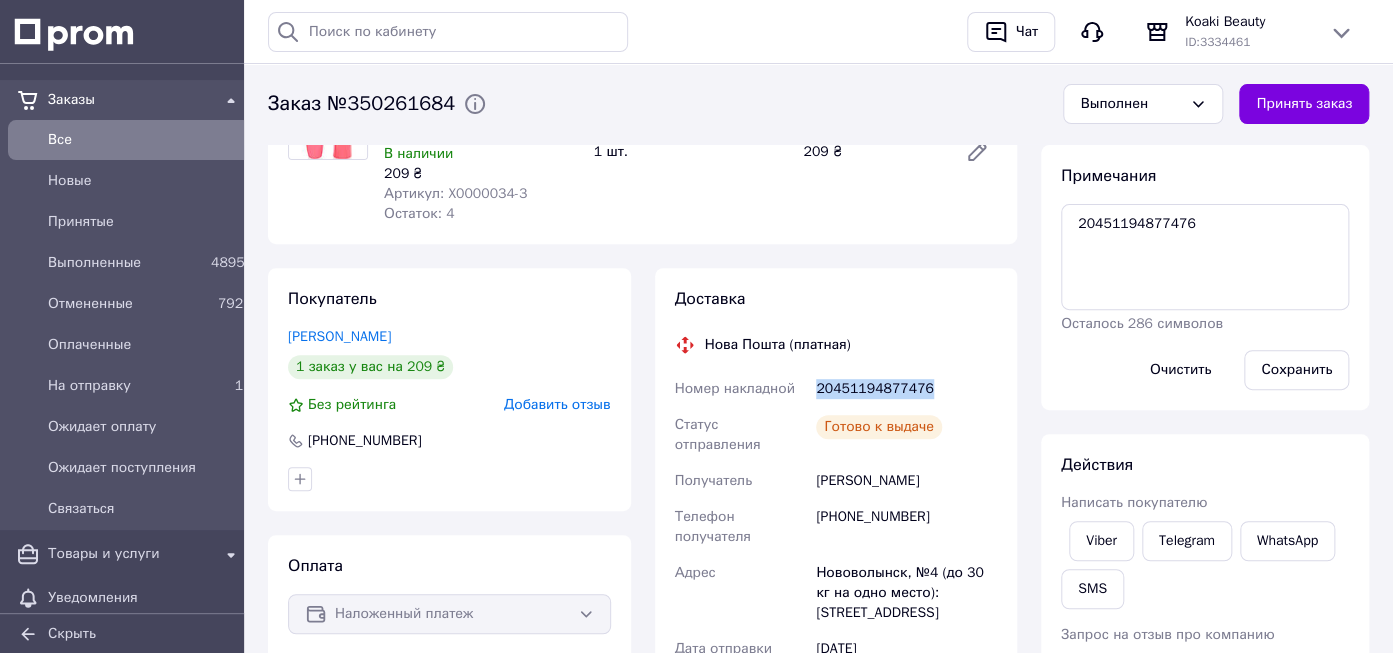 click on "20451194877476" at bounding box center [906, 389] 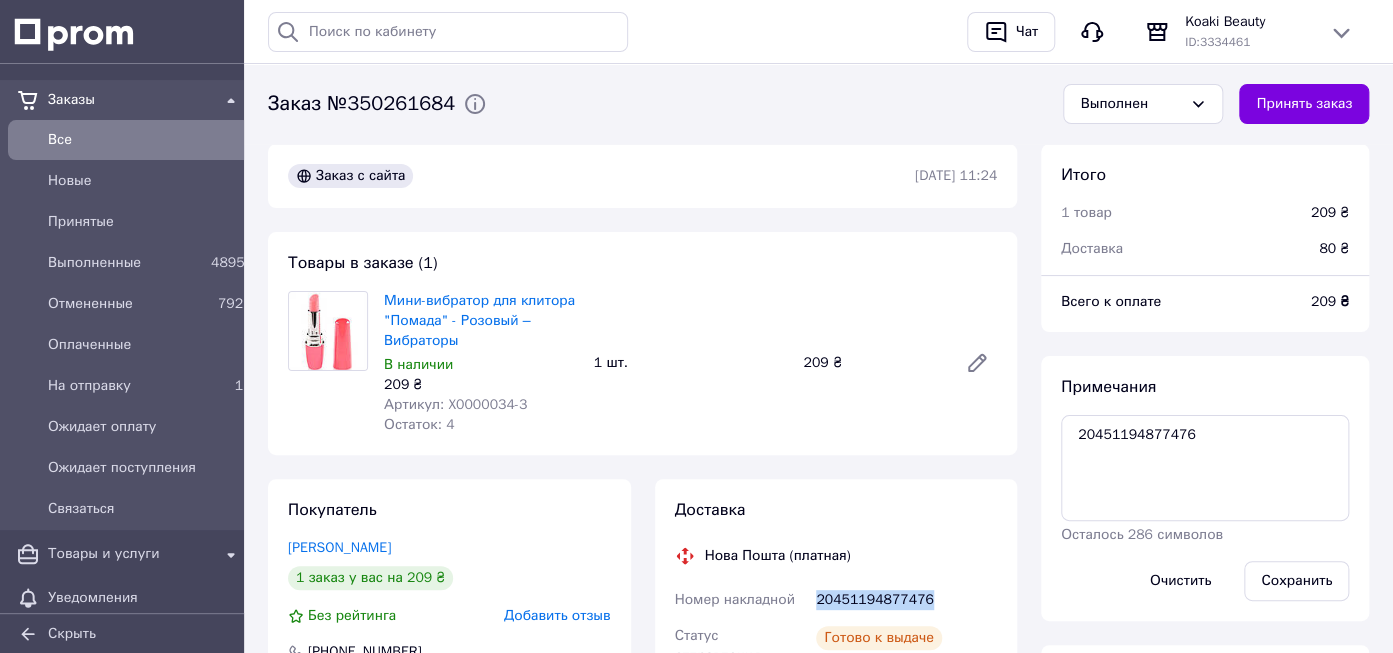scroll, scrollTop: 105, scrollLeft: 0, axis: vertical 